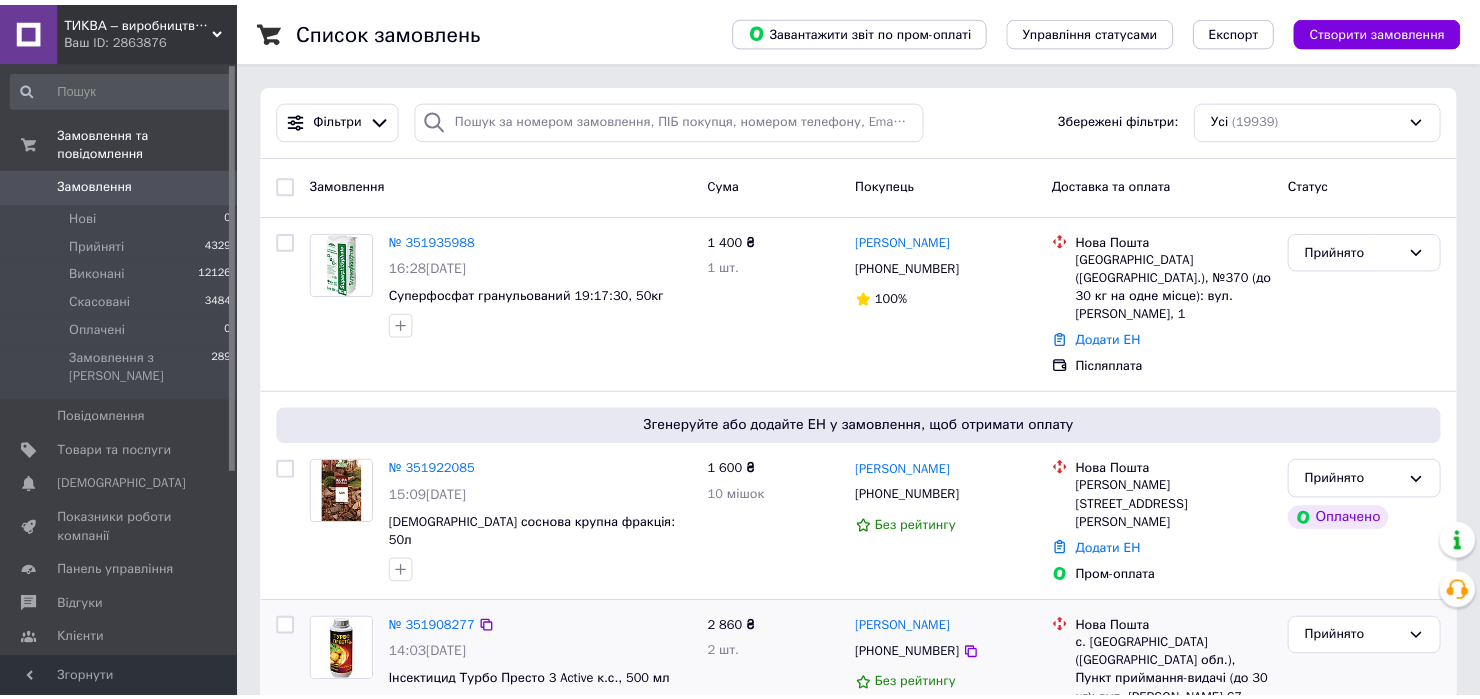 scroll, scrollTop: 0, scrollLeft: 0, axis: both 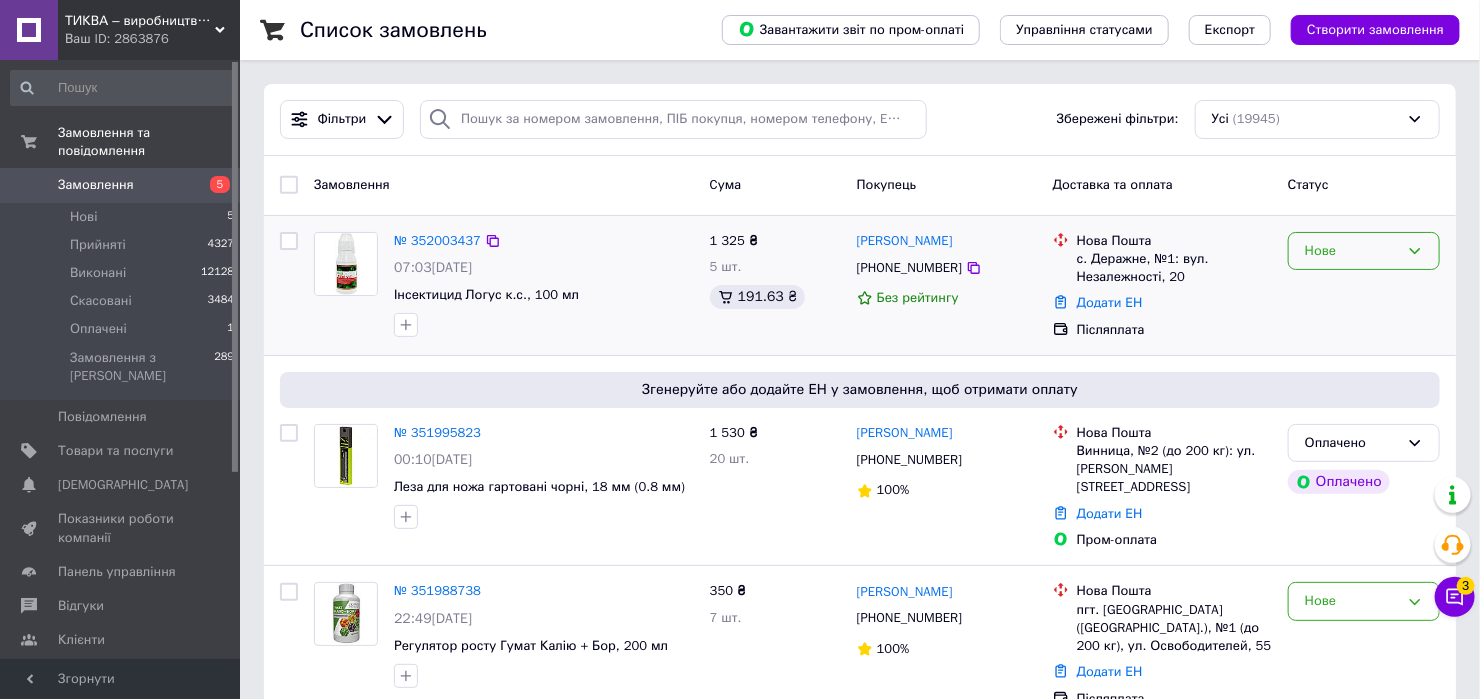 drag, startPoint x: 1324, startPoint y: 238, endPoint x: 1343, endPoint y: 260, distance: 29.068884 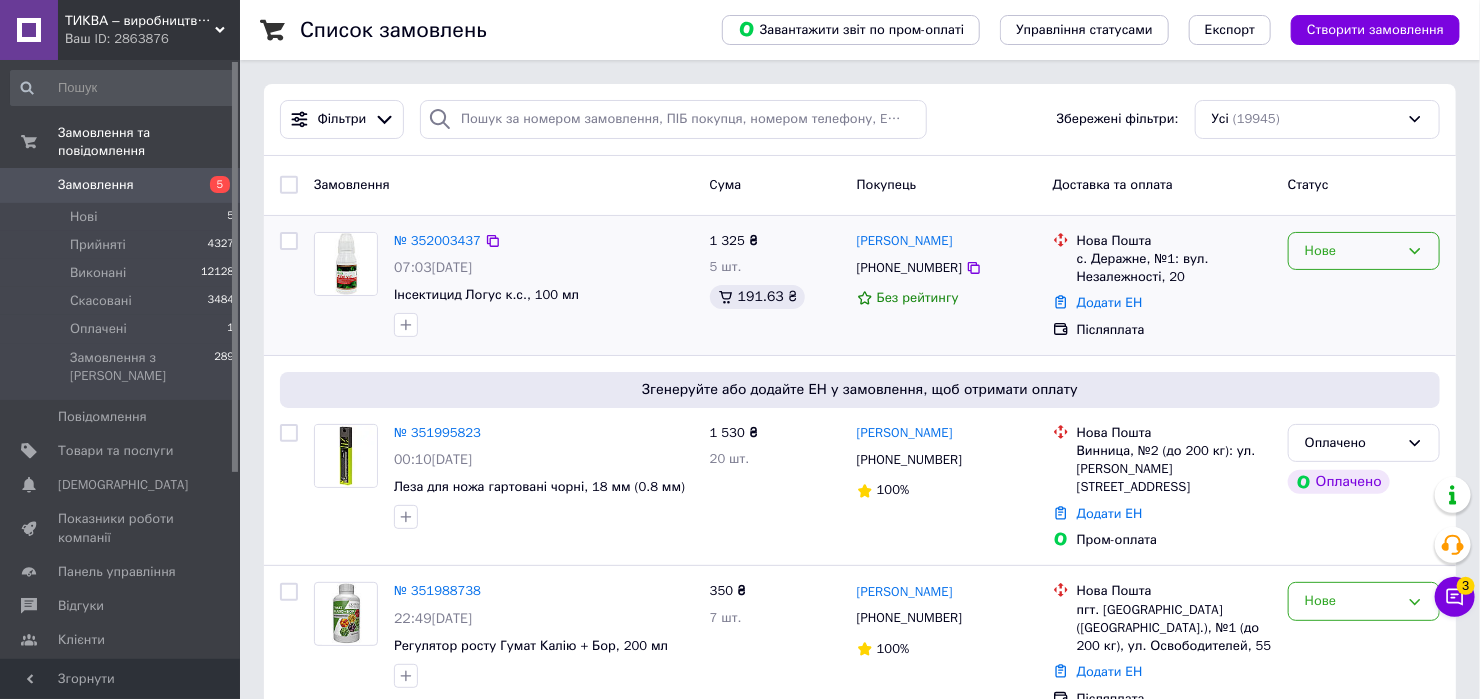 click on "Нове" at bounding box center [1364, 251] 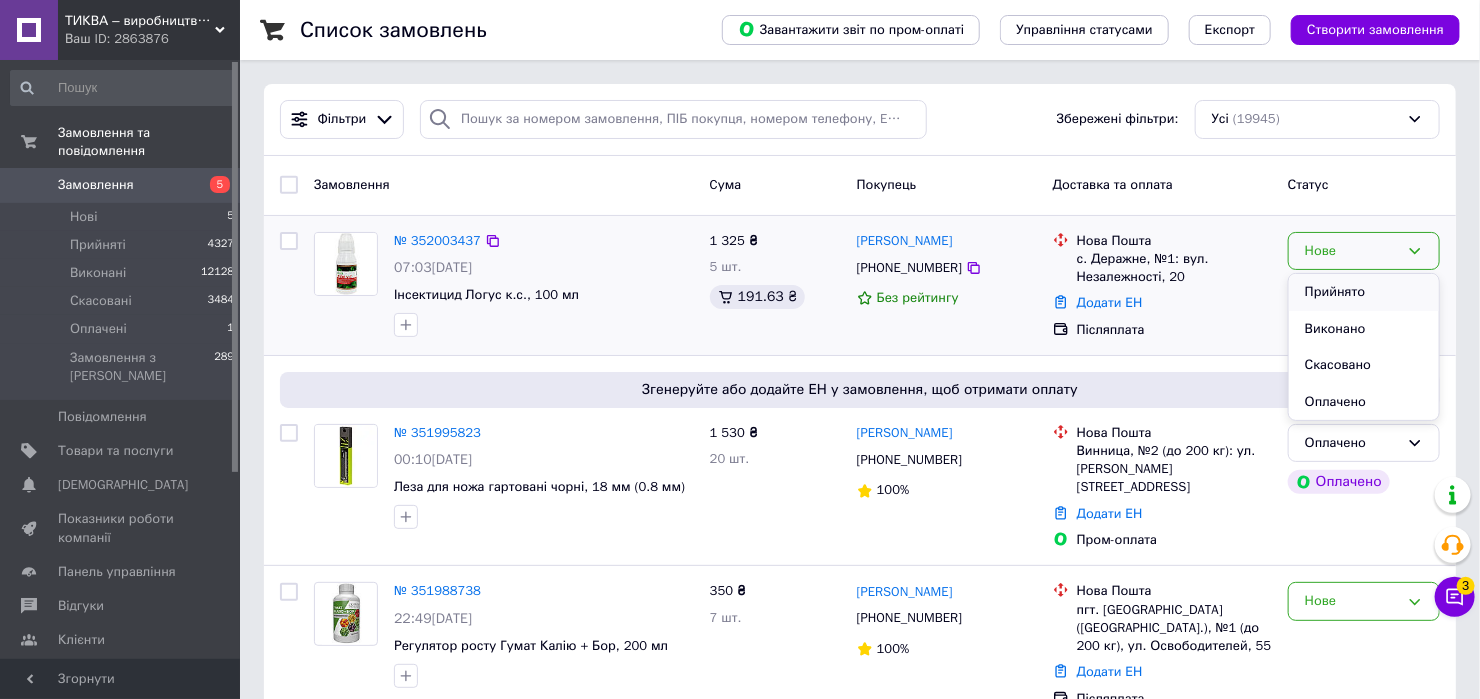 click on "Прийнято" at bounding box center [1364, 292] 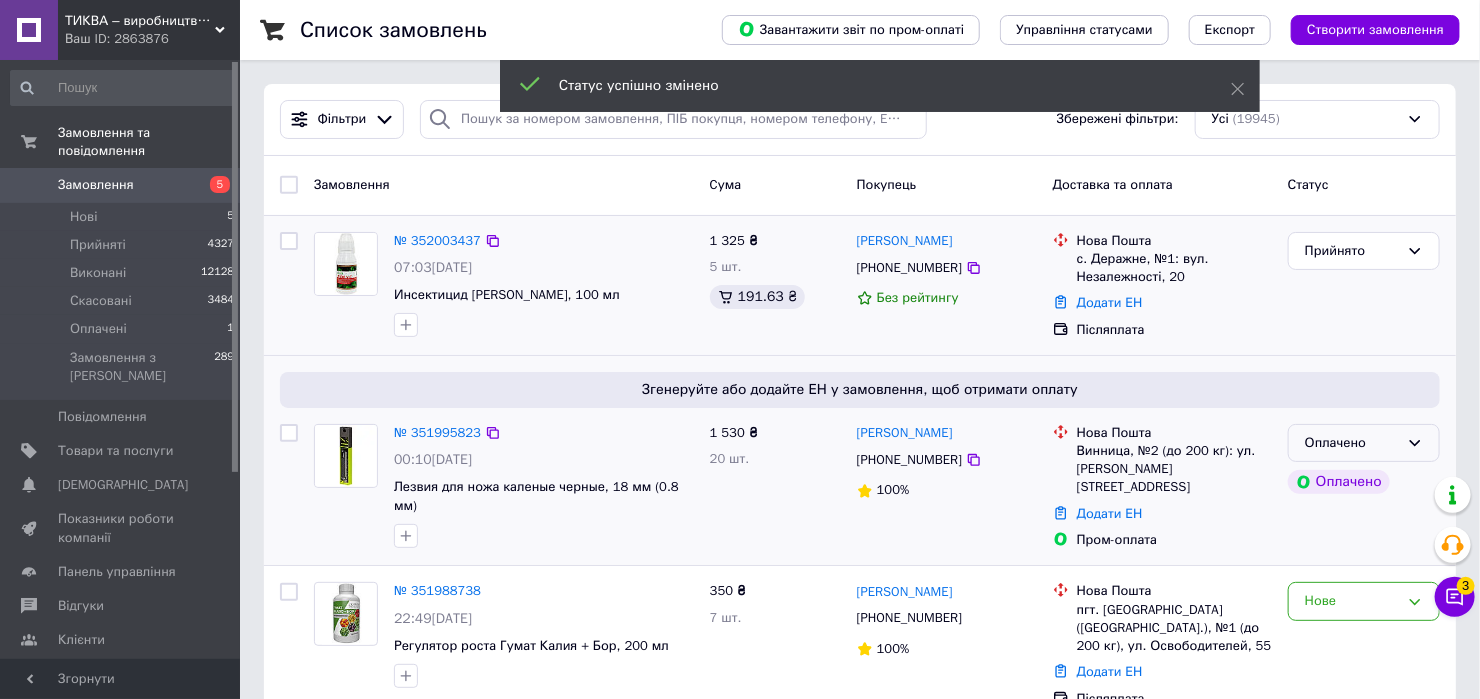 click on "Оплачено" at bounding box center (1352, 443) 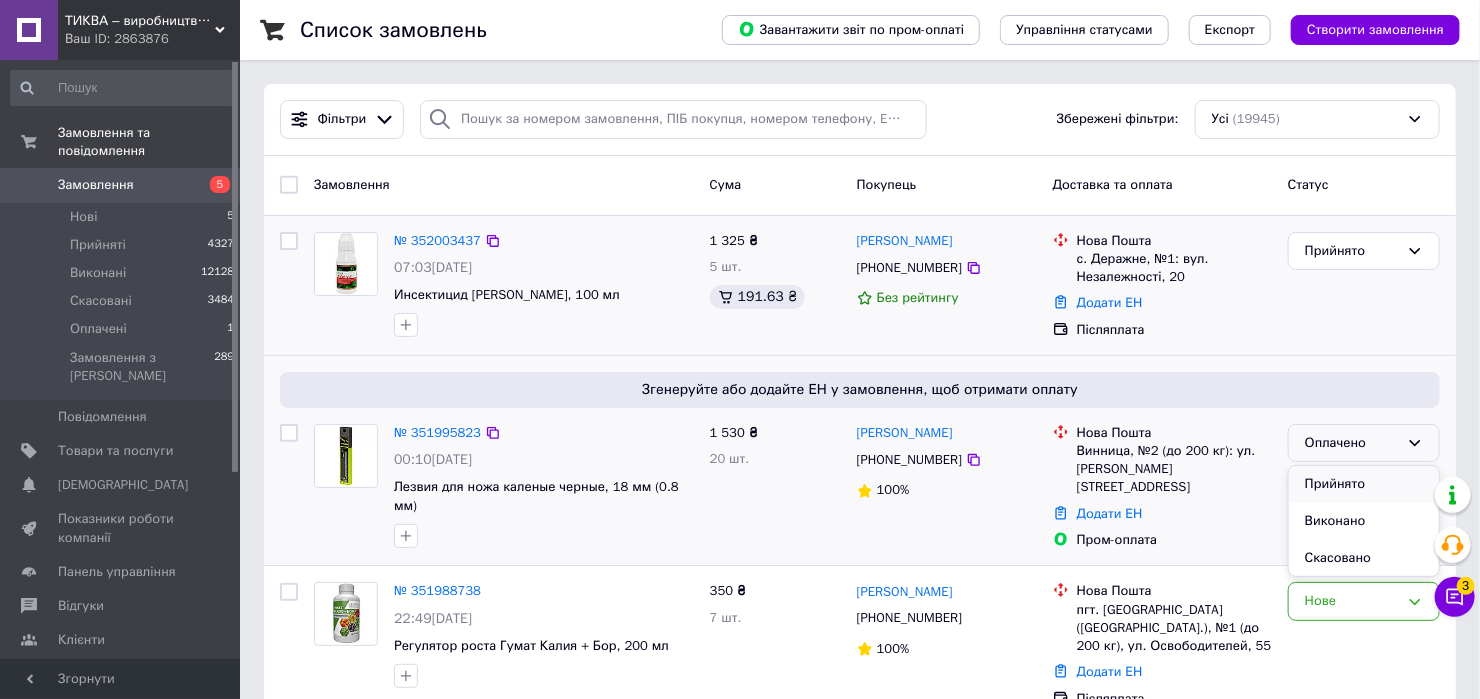 click on "Прийнято" at bounding box center (1364, 484) 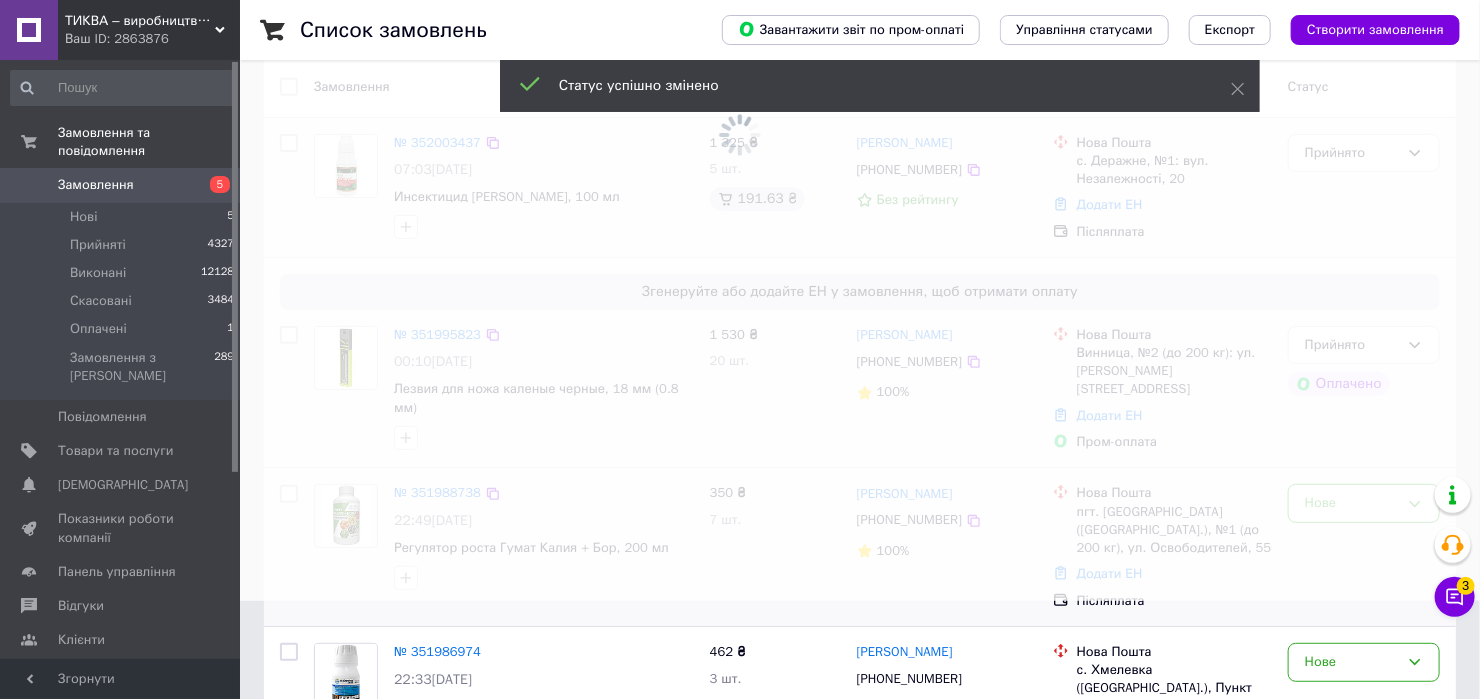scroll, scrollTop: 133, scrollLeft: 0, axis: vertical 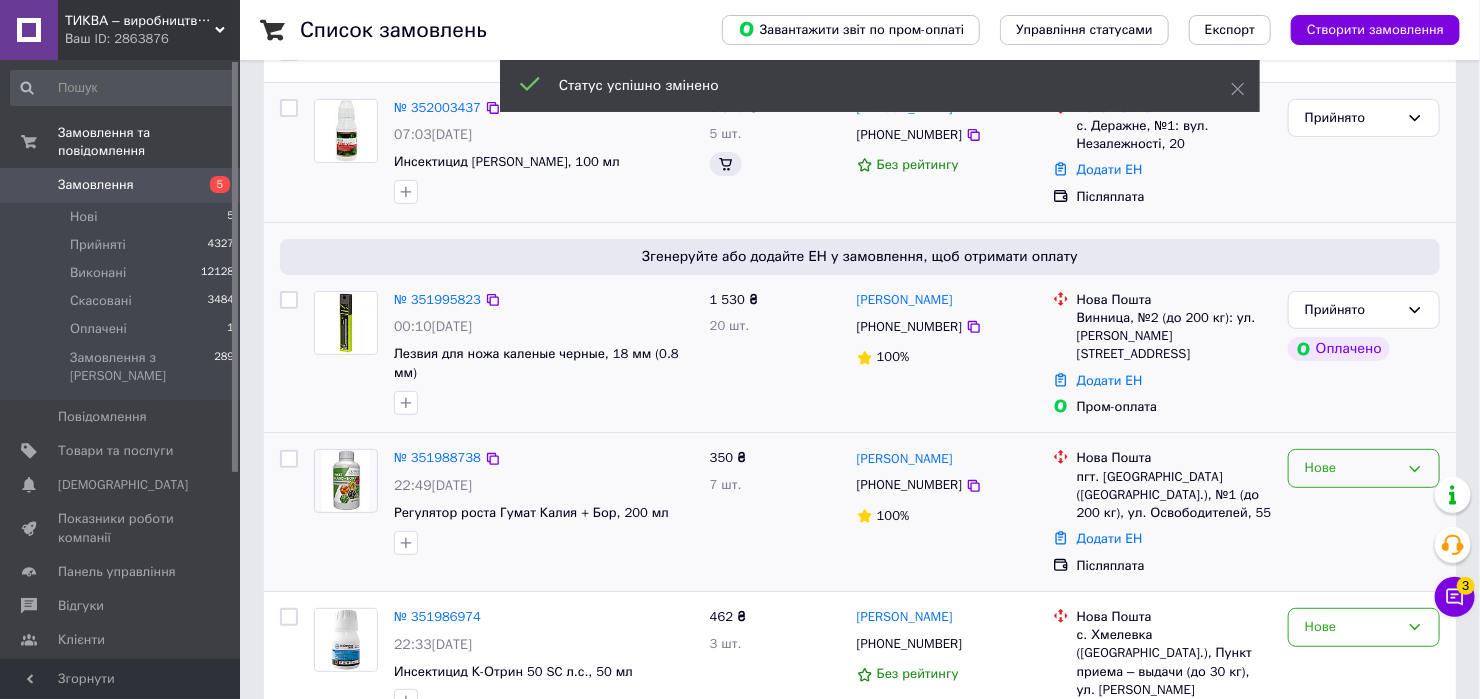 drag, startPoint x: 1332, startPoint y: 448, endPoint x: 1338, endPoint y: 457, distance: 10.816654 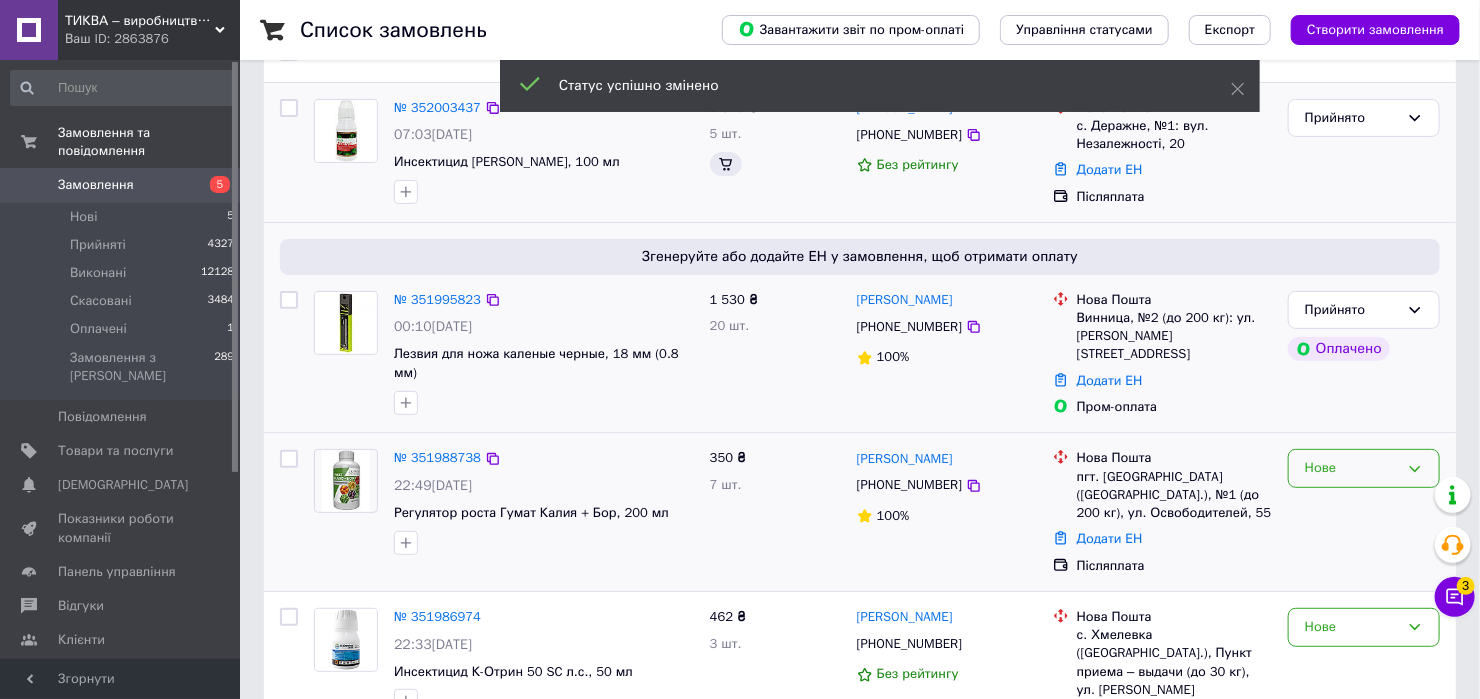 click on "Нове" at bounding box center (1352, 468) 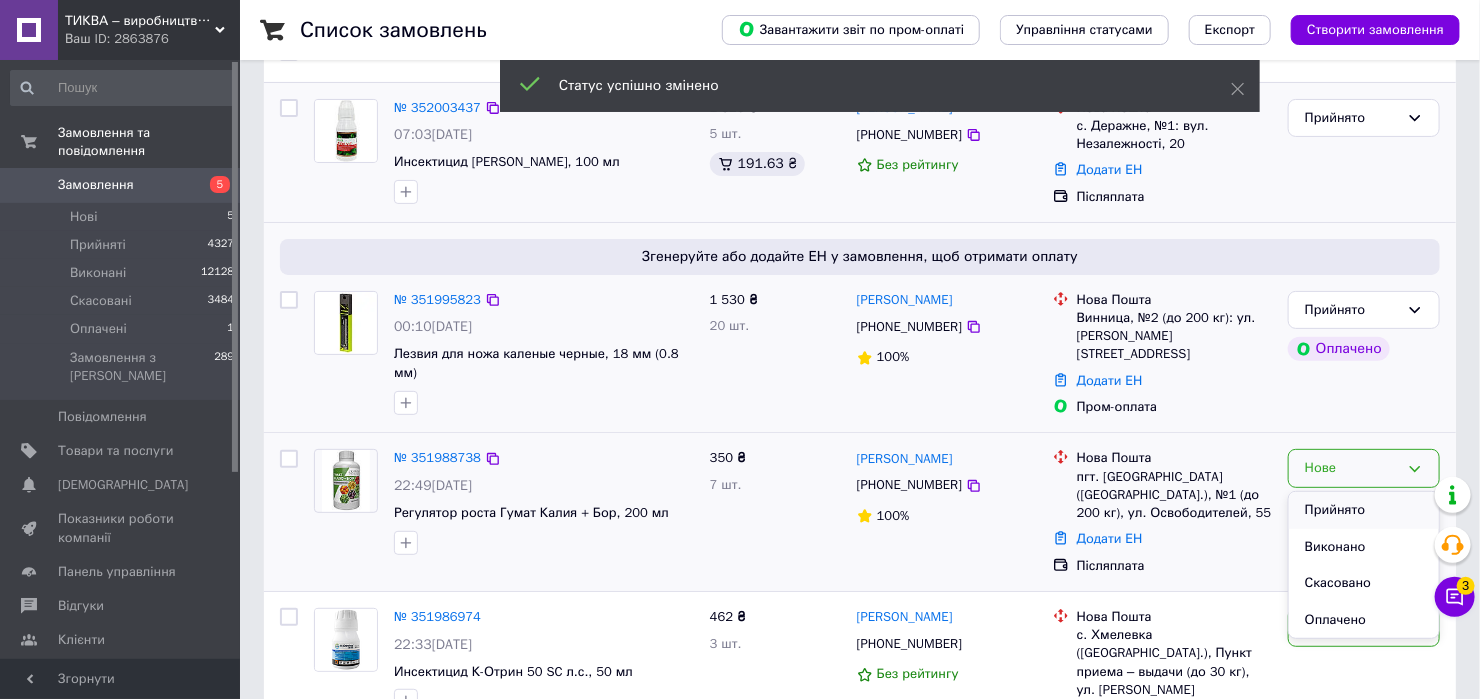 click on "Прийнято" at bounding box center [1364, 510] 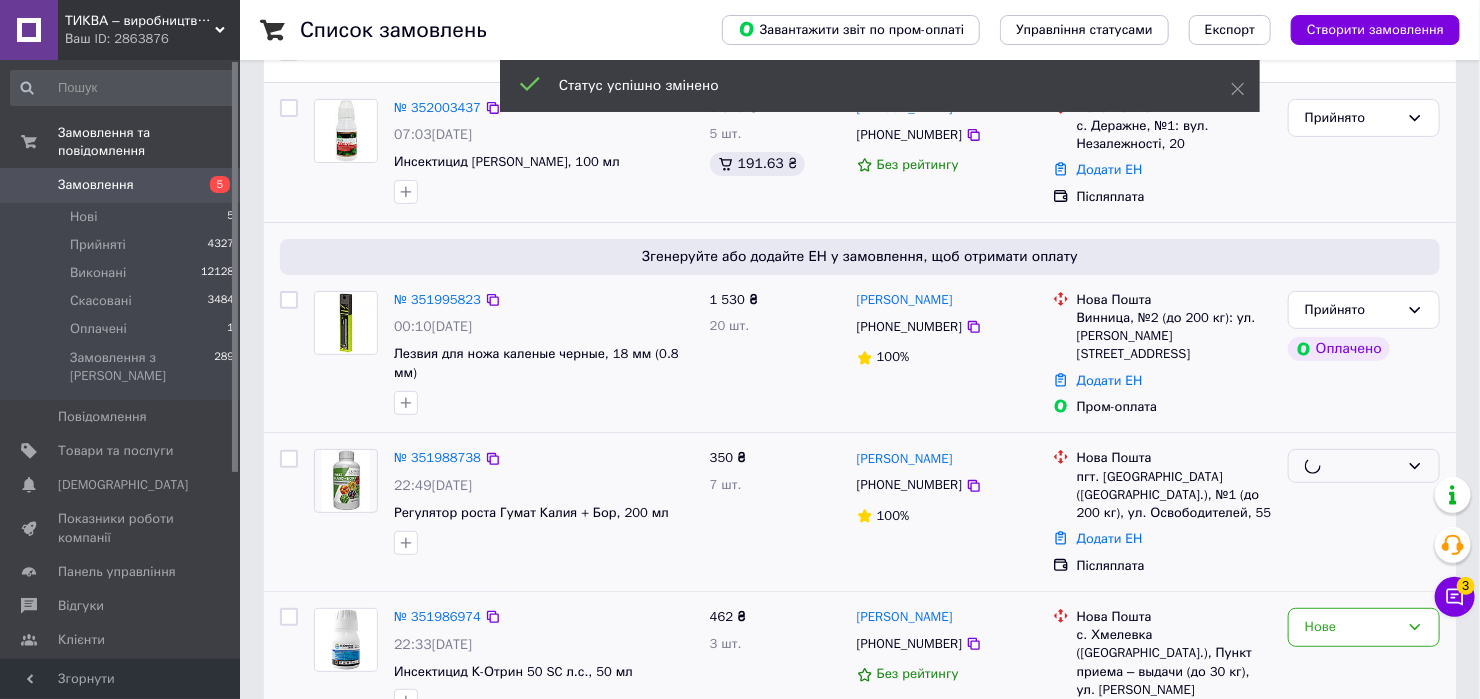 scroll, scrollTop: 400, scrollLeft: 0, axis: vertical 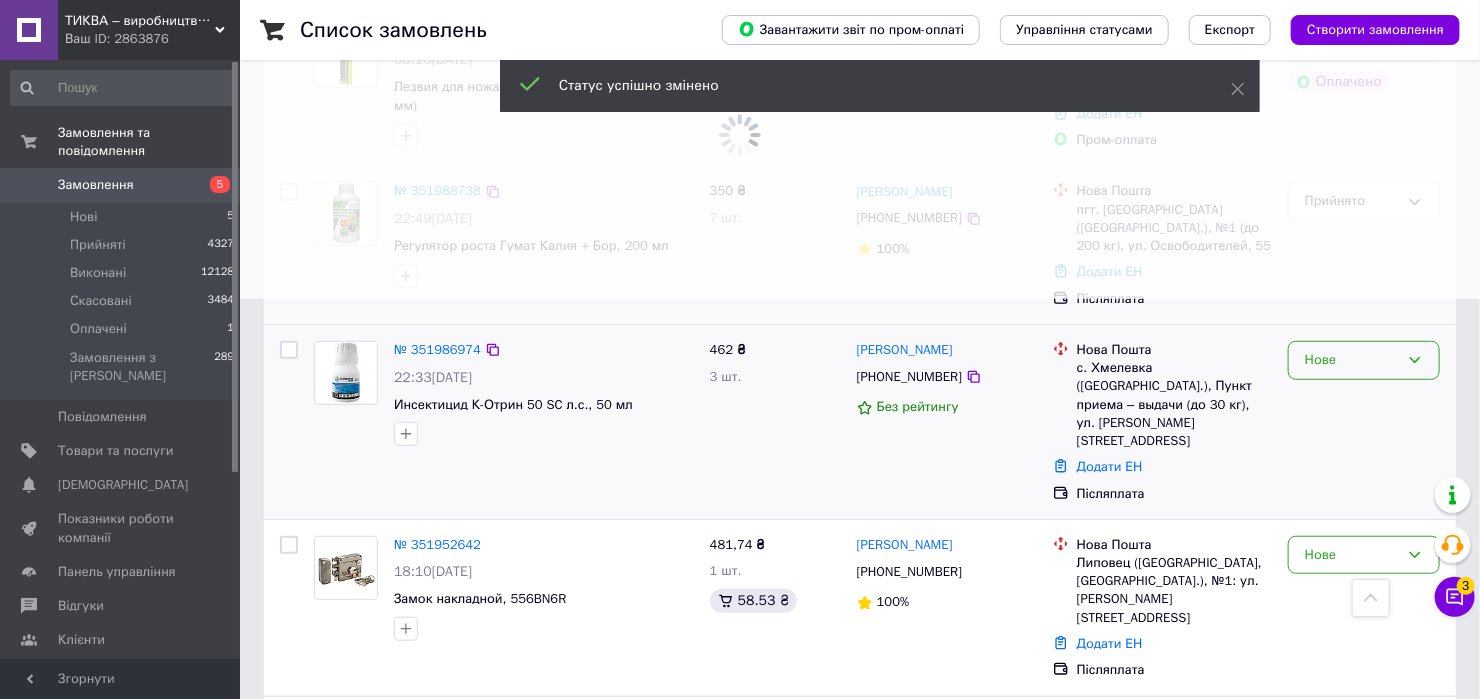 click on "Нове" at bounding box center [1352, 360] 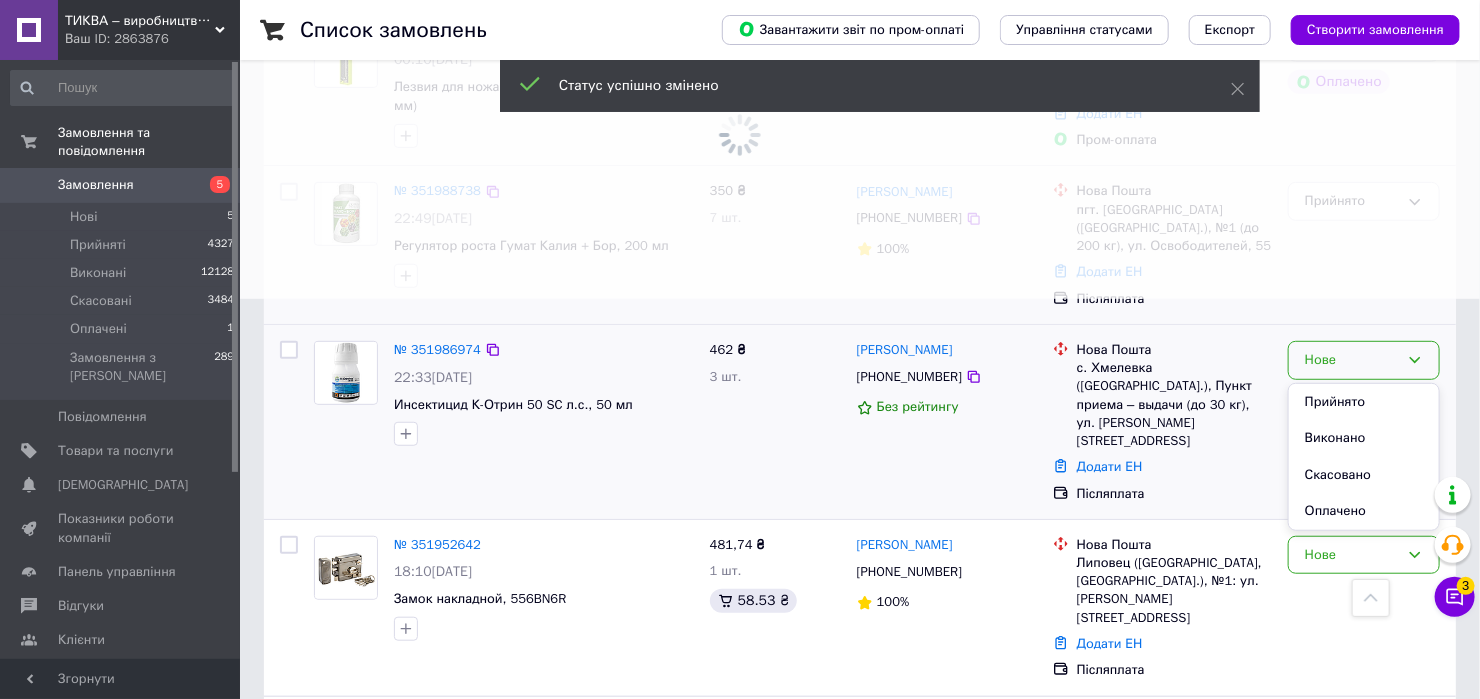 click on "Прийнято" at bounding box center [1364, 402] 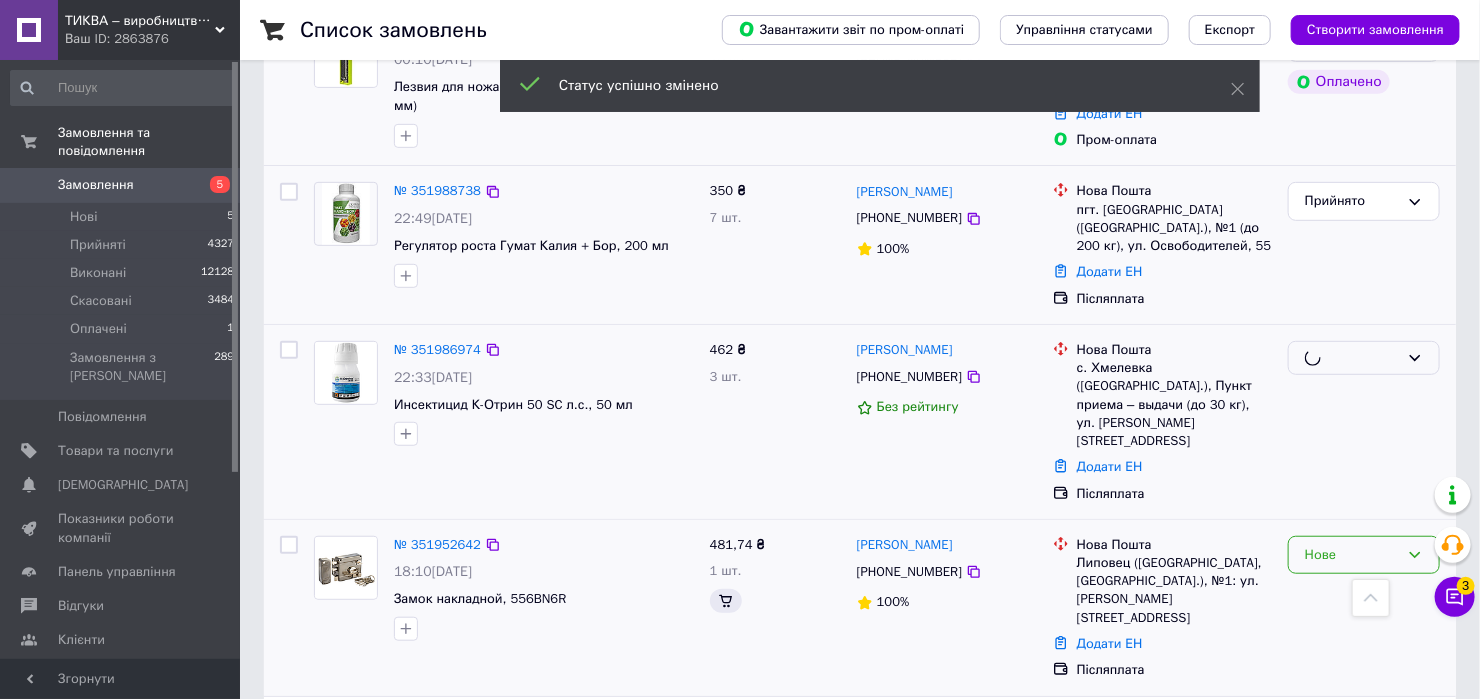 click on "Нове" at bounding box center [1352, 555] 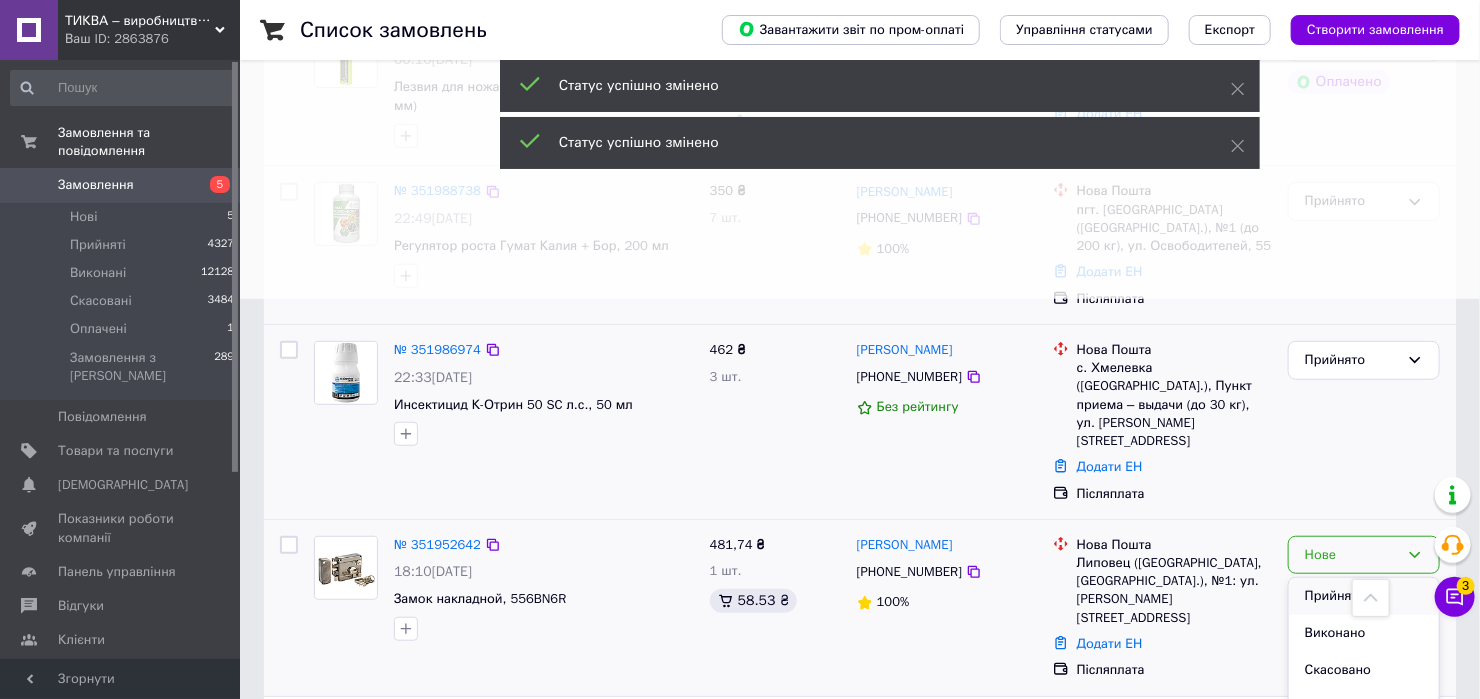 click on "Прийнято" at bounding box center [1364, 596] 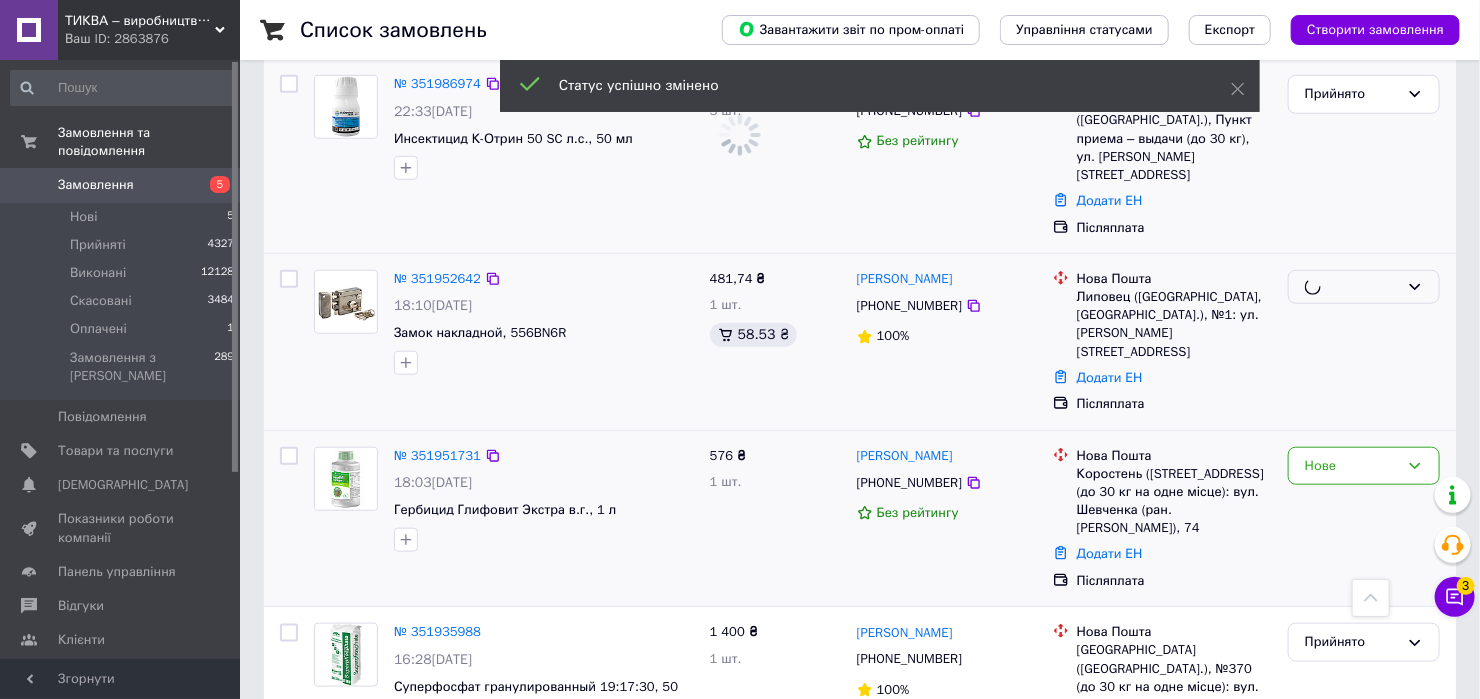 scroll, scrollTop: 667, scrollLeft: 0, axis: vertical 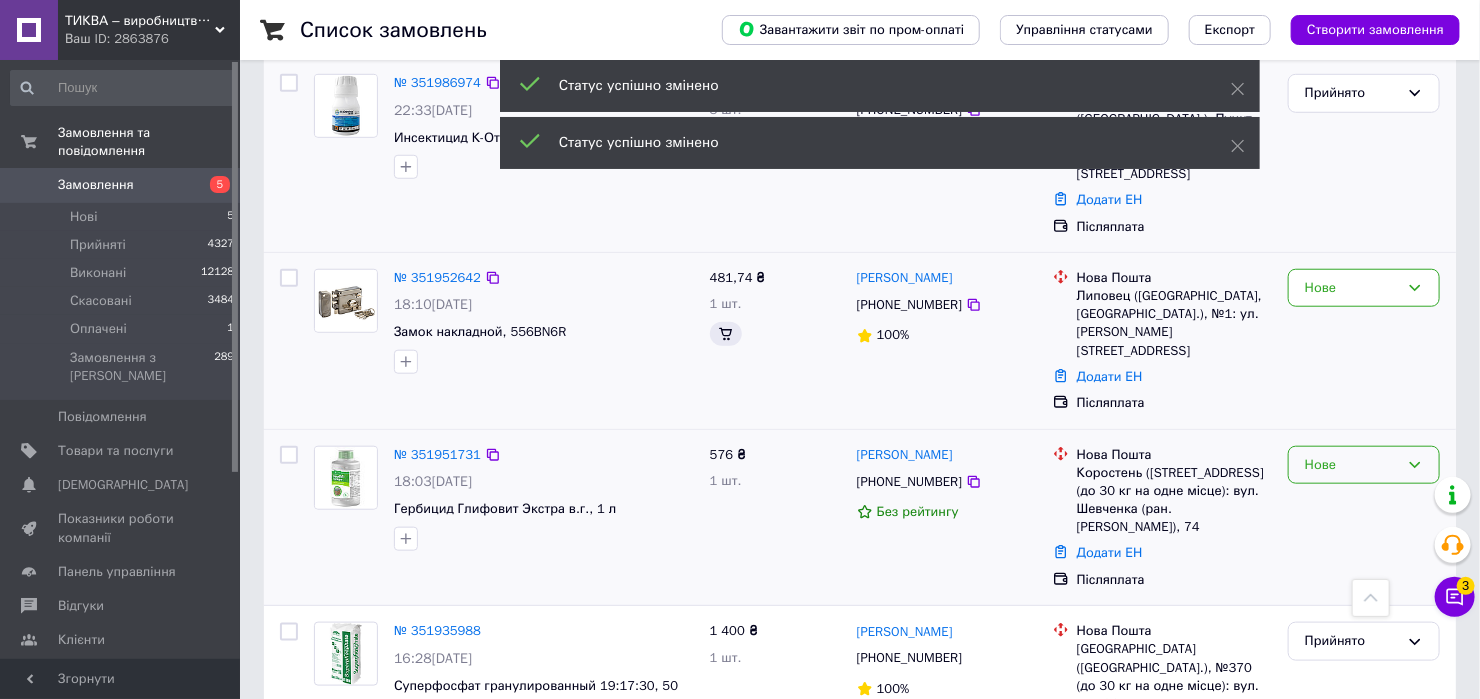 click on "Нове" at bounding box center (1352, 465) 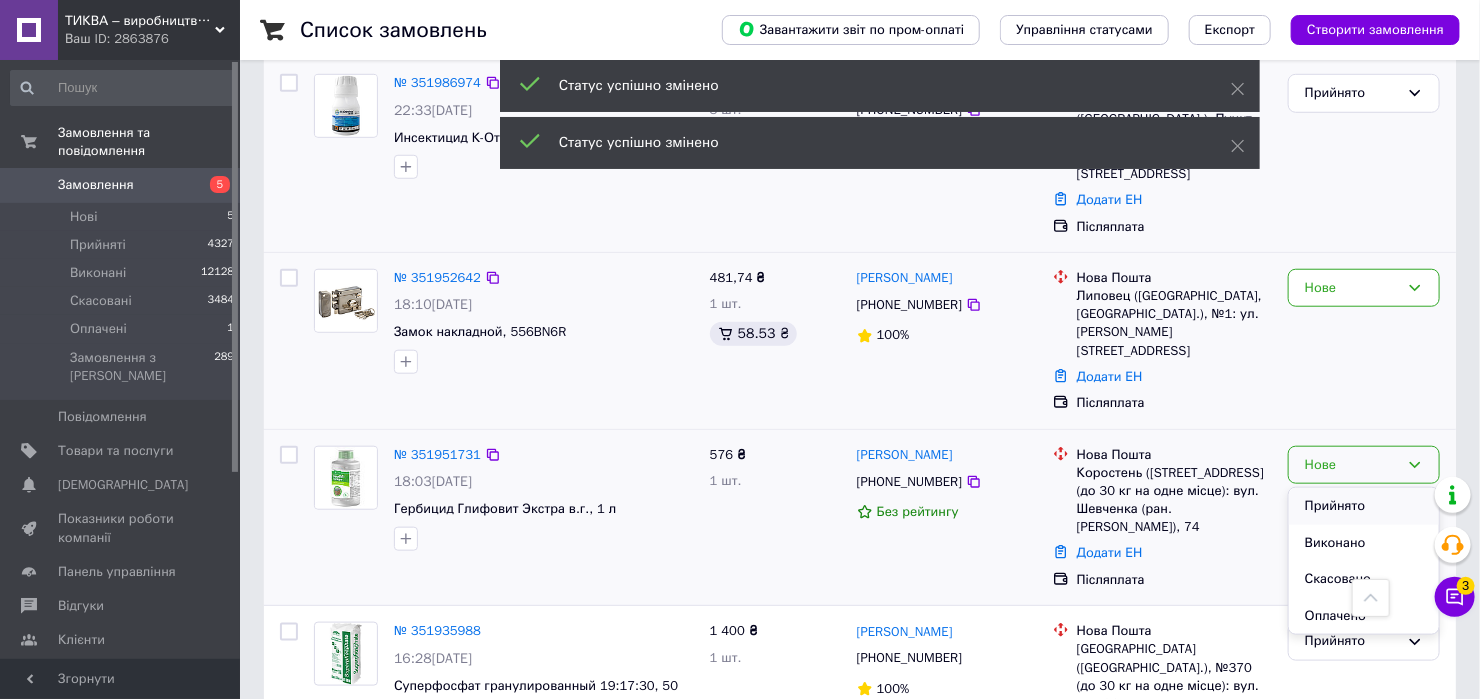 click on "Прийнято" at bounding box center [1364, 506] 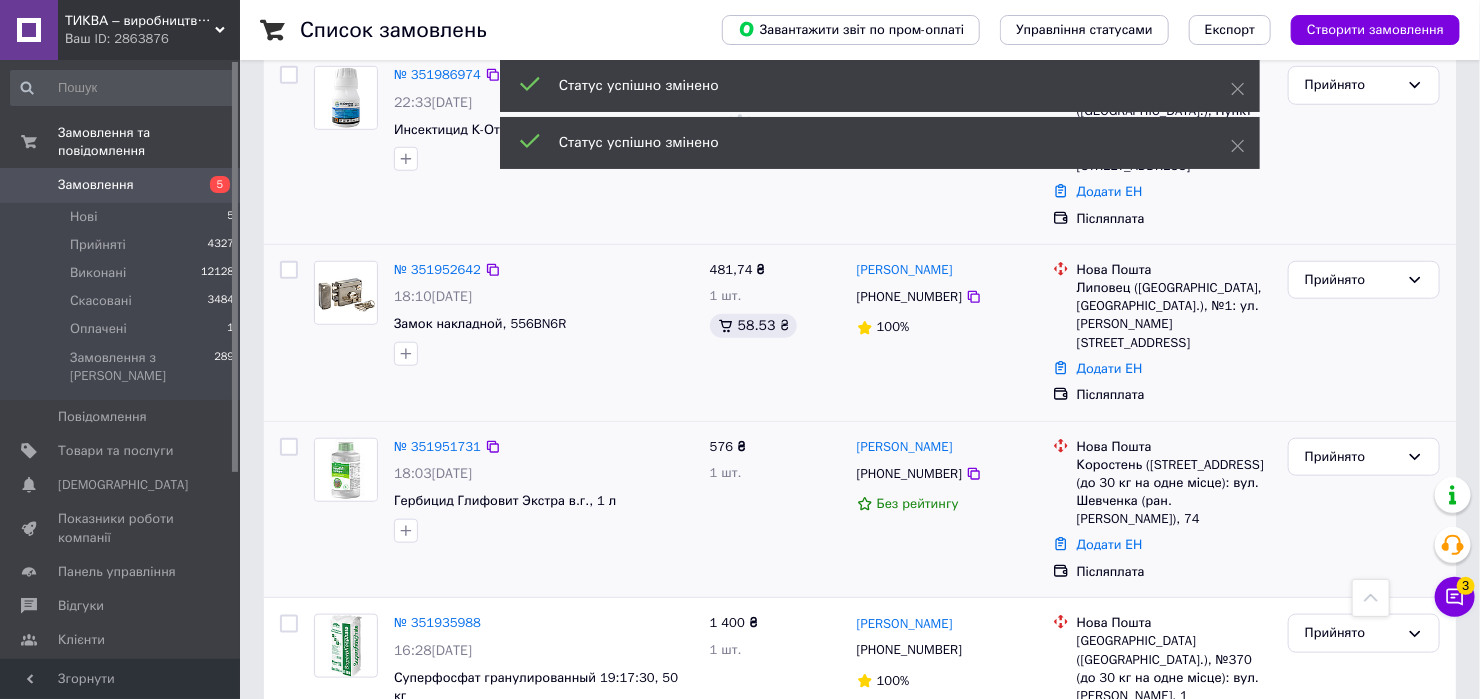 scroll, scrollTop: 800, scrollLeft: 0, axis: vertical 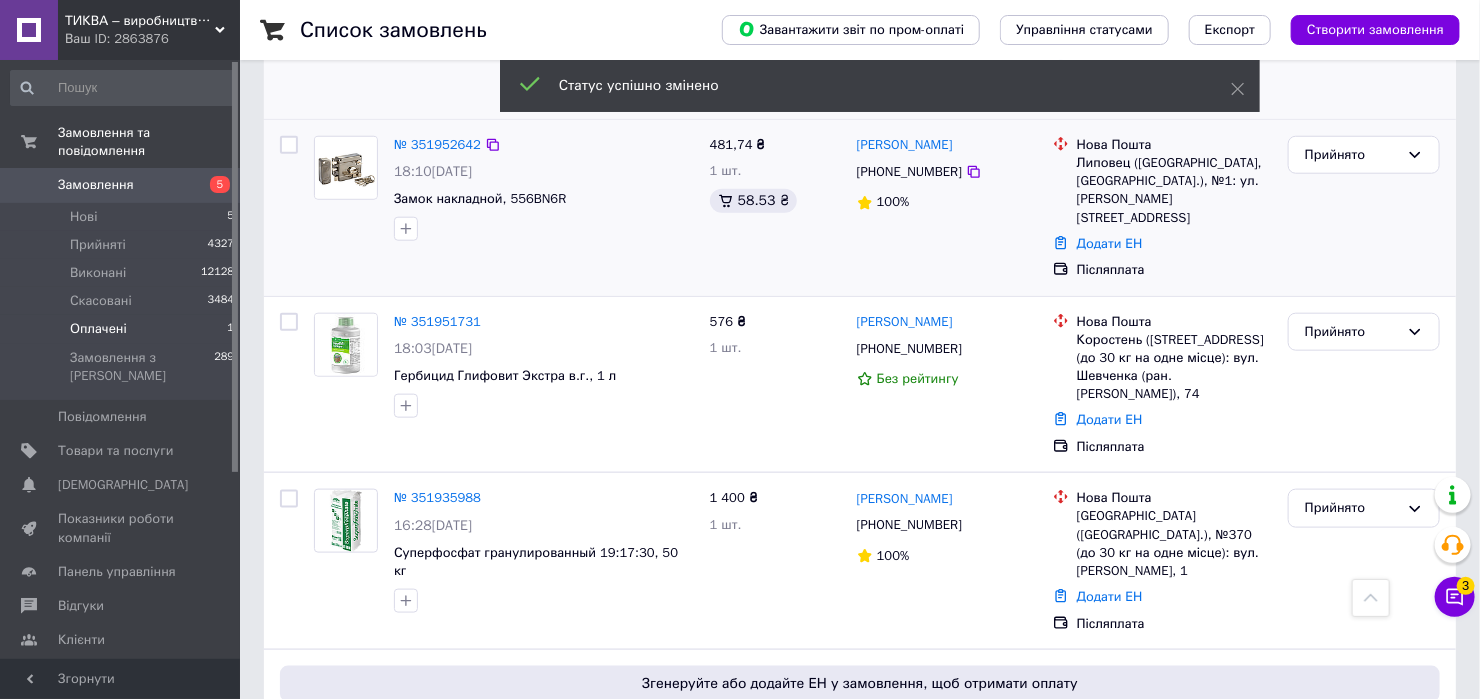 click on "Оплачені 1" at bounding box center (123, 329) 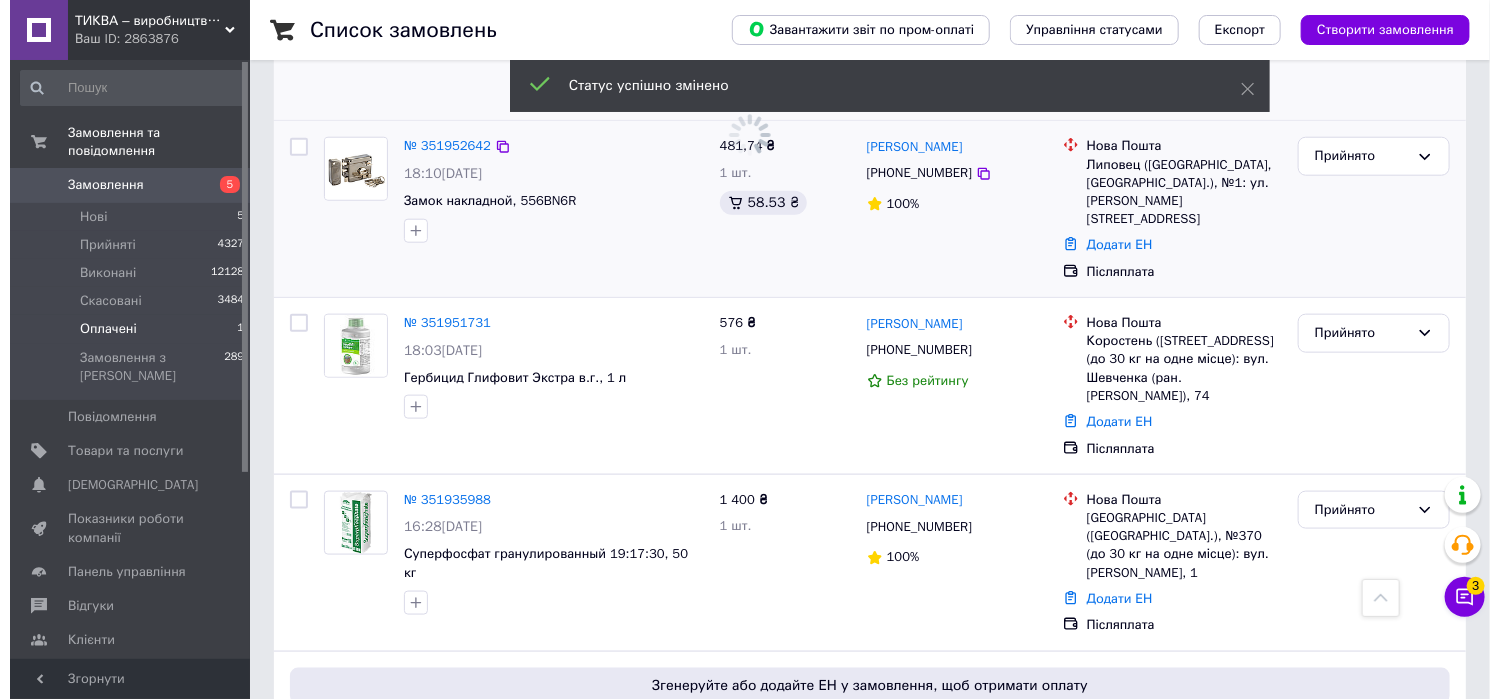 scroll, scrollTop: 0, scrollLeft: 0, axis: both 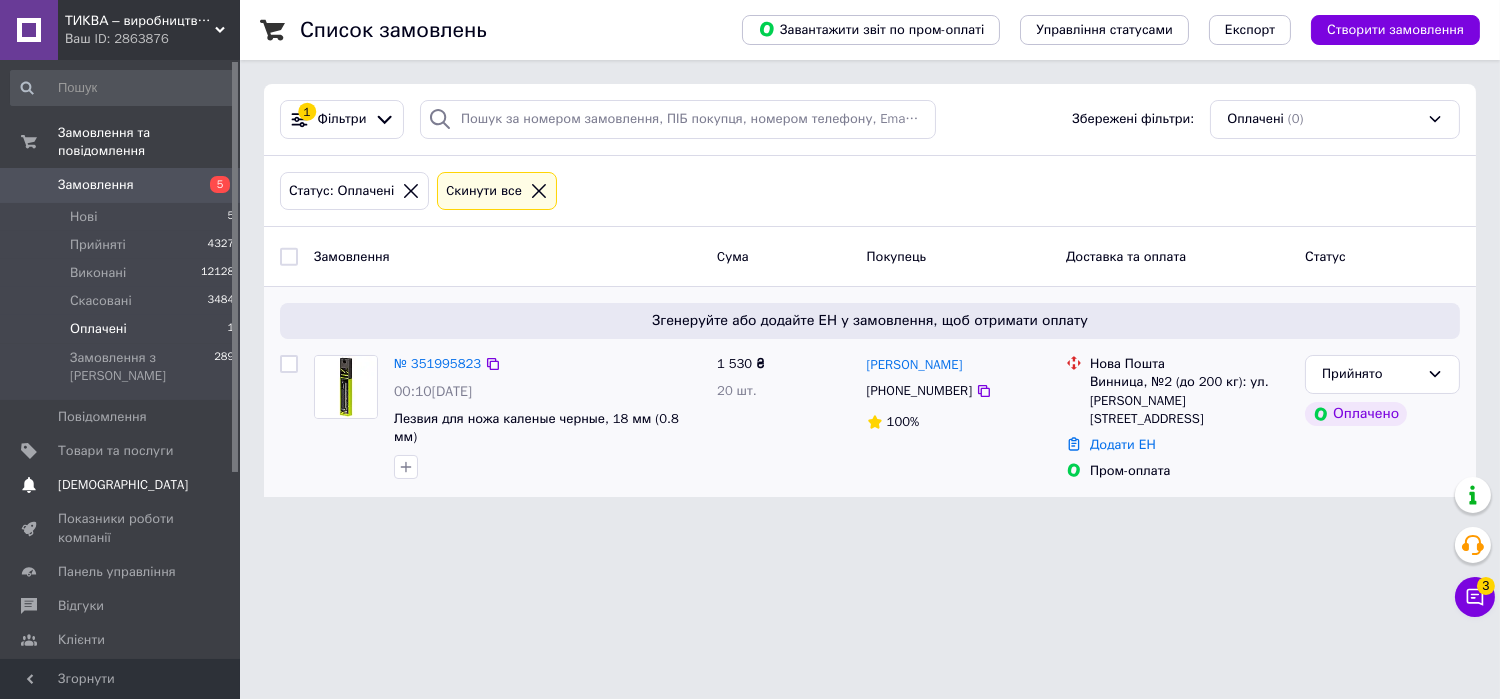 click on "[DEMOGRAPHIC_DATA]" at bounding box center (123, 485) 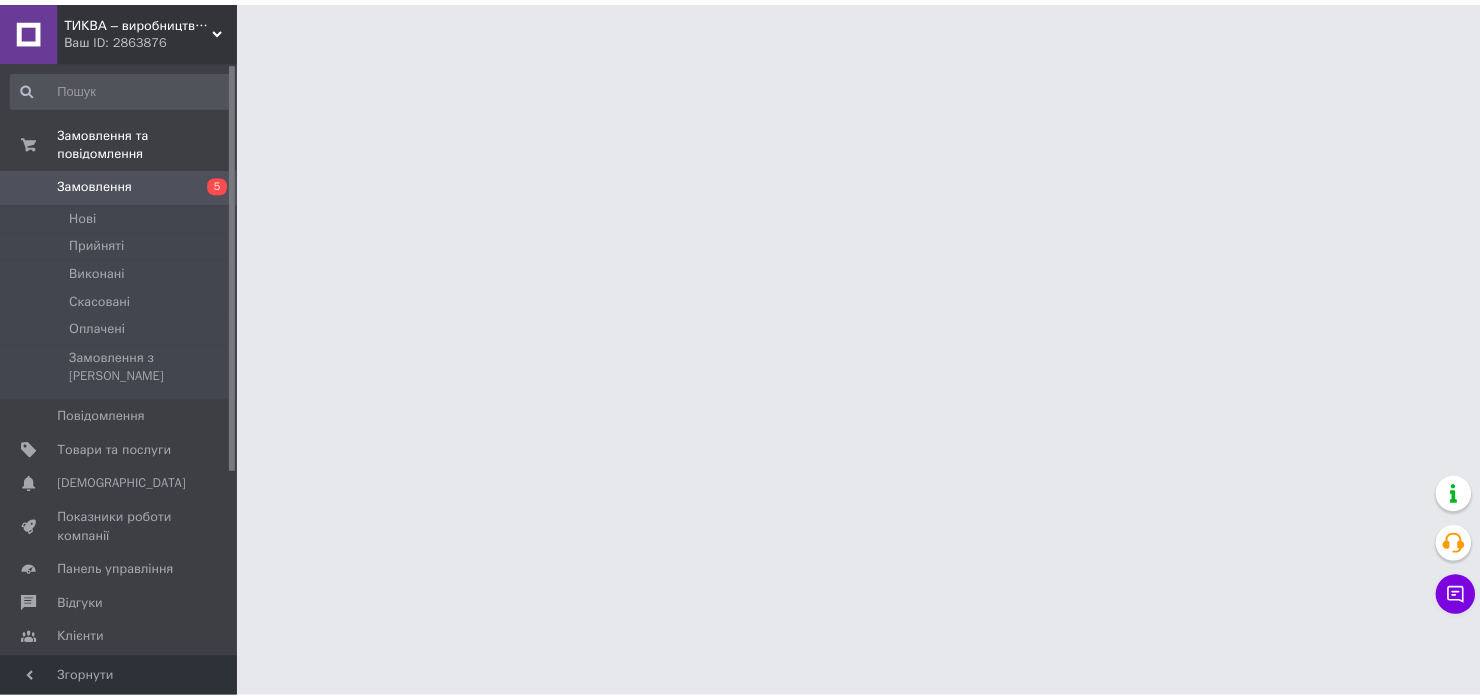 scroll, scrollTop: 0, scrollLeft: 0, axis: both 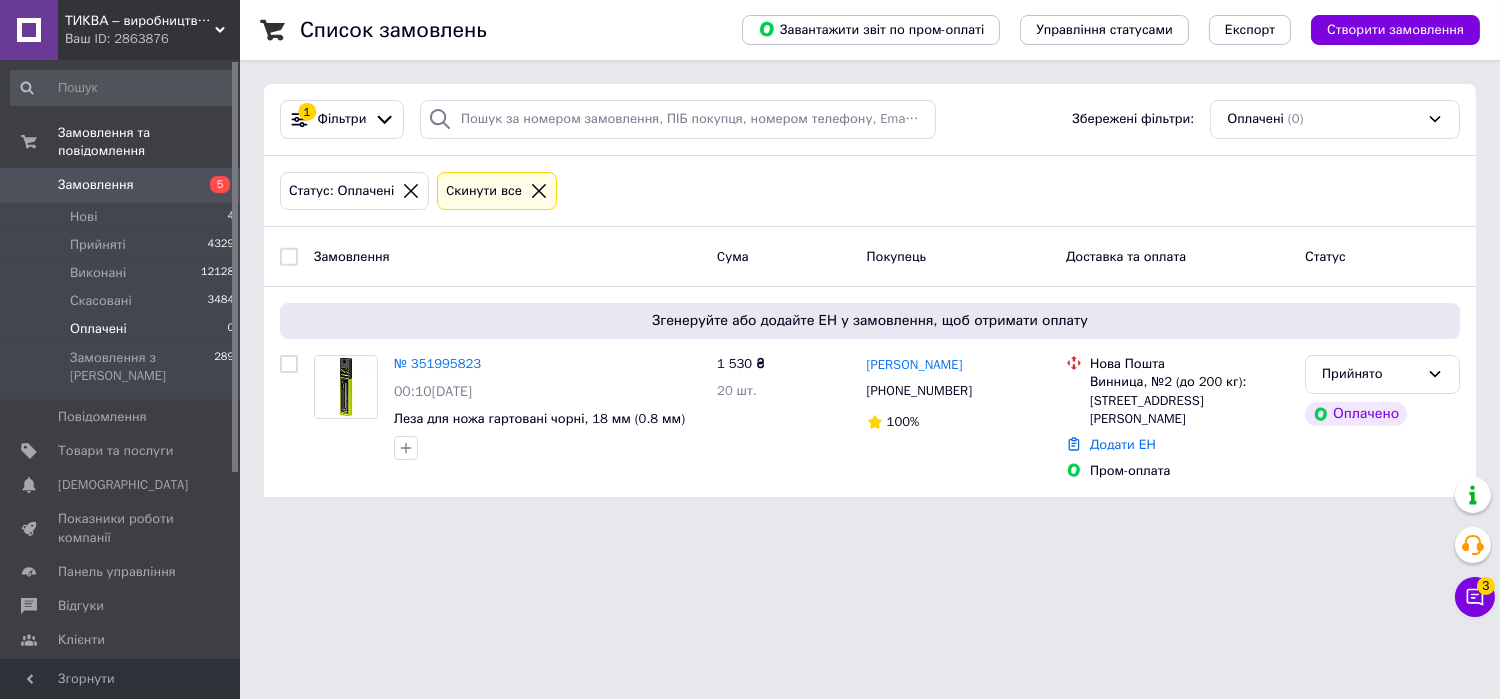 click on "[DEMOGRAPHIC_DATA]" at bounding box center (123, 485) 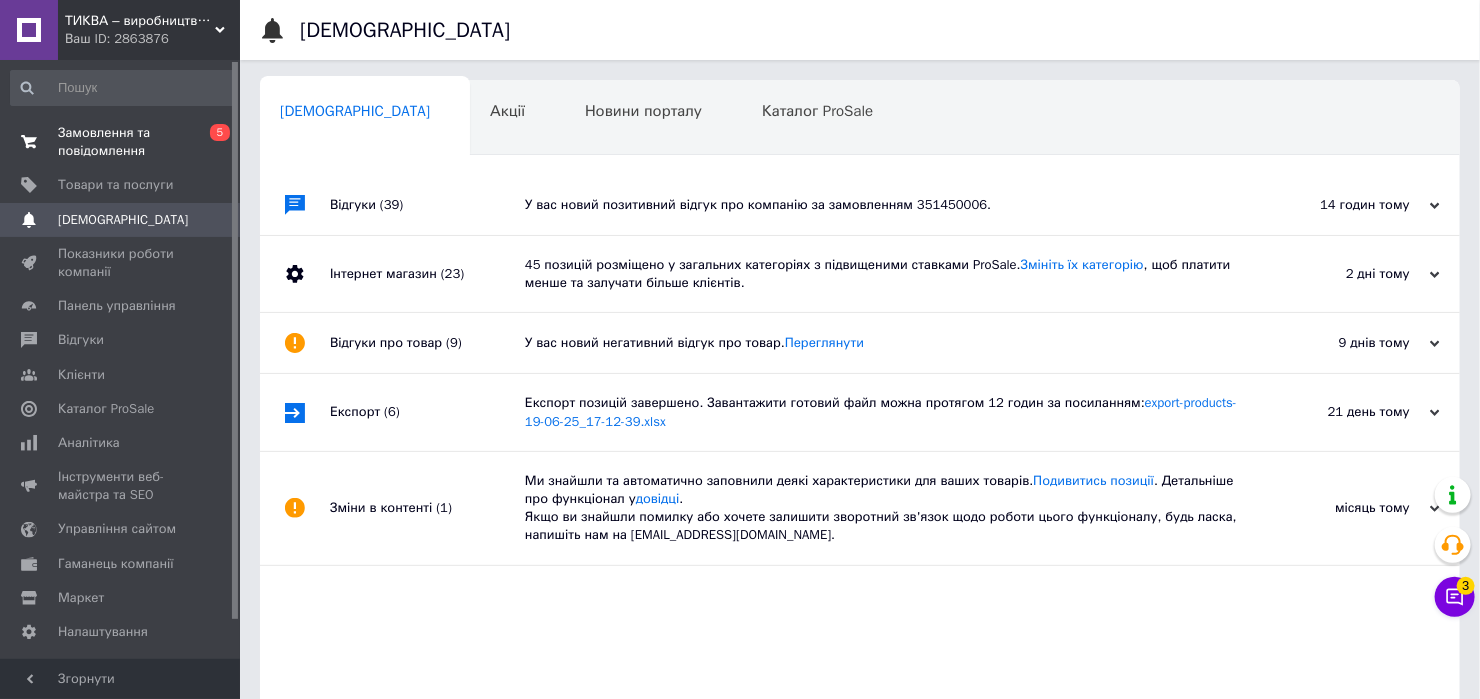 click on "Замовлення та повідомлення" at bounding box center [121, 142] 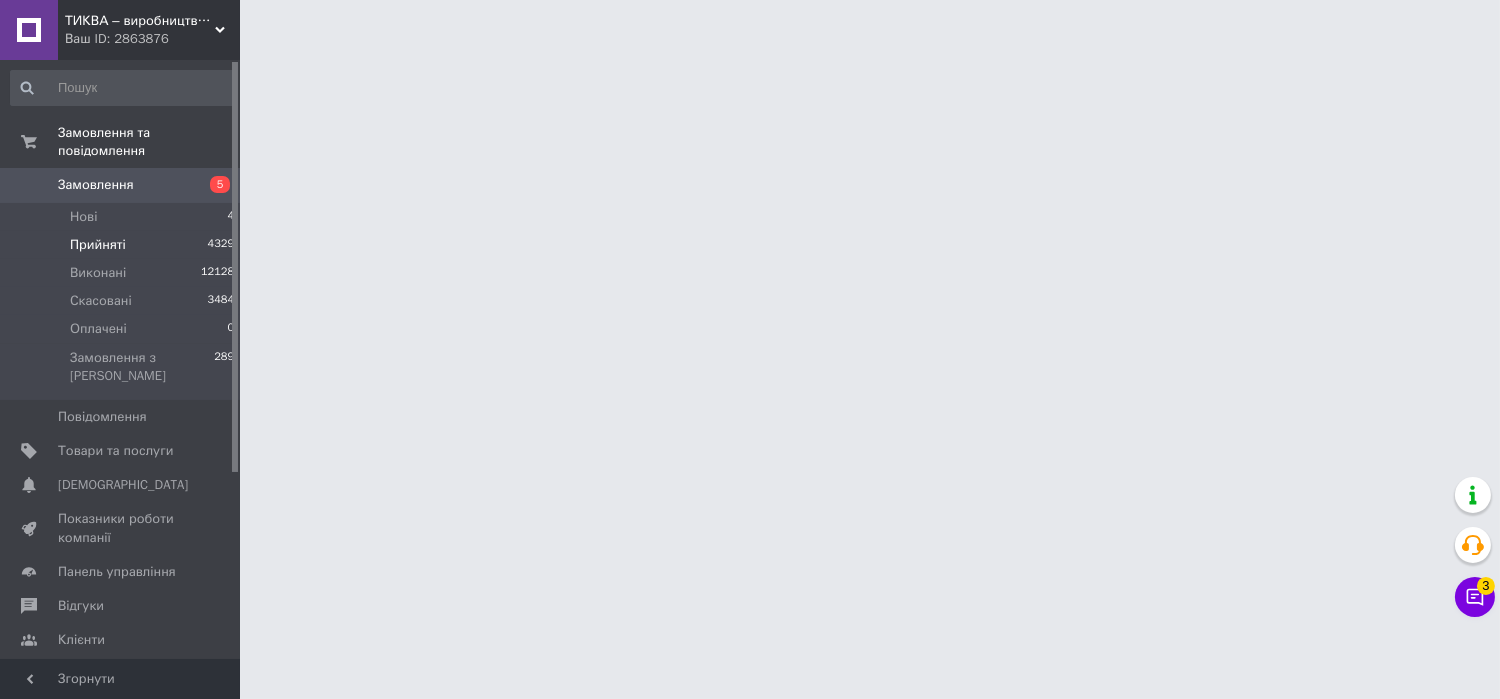 drag, startPoint x: 144, startPoint y: 230, endPoint x: 158, endPoint y: 220, distance: 17.20465 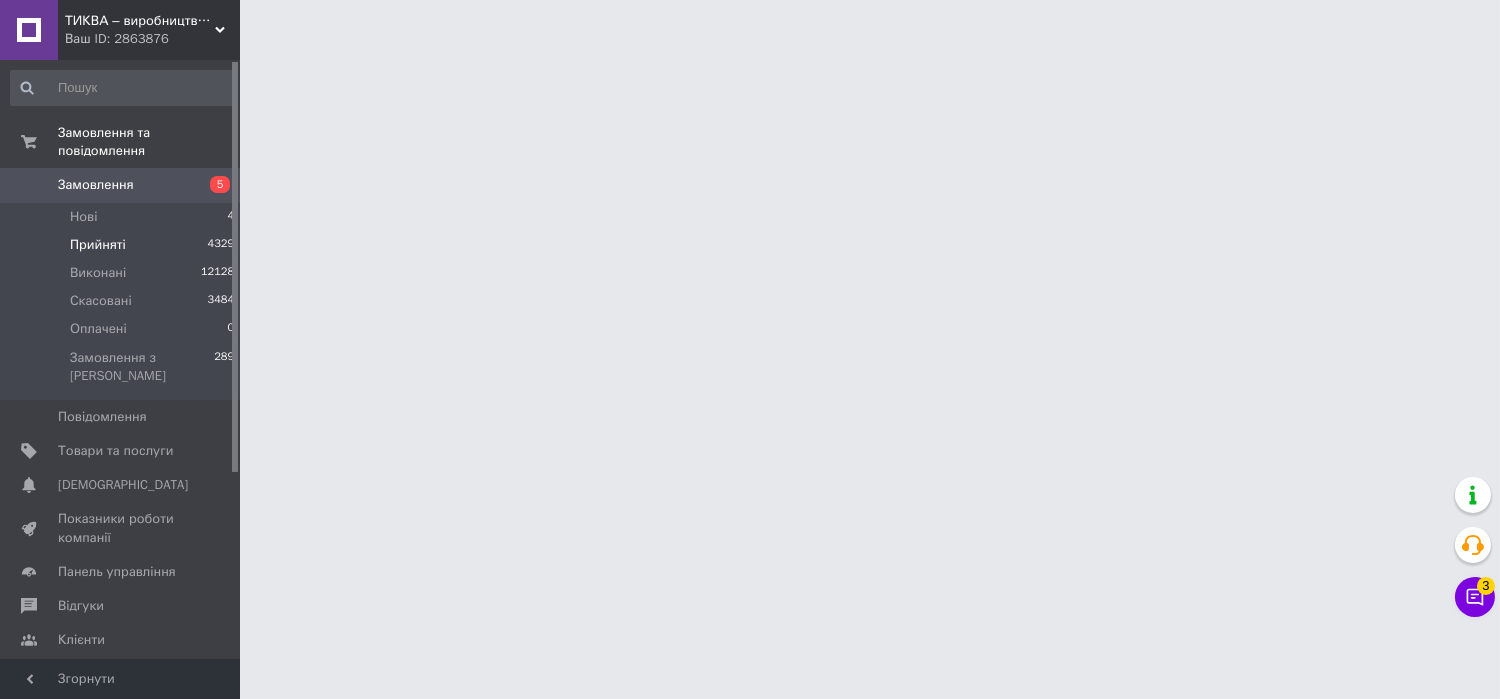 click on "Прийняті 4329" at bounding box center [123, 245] 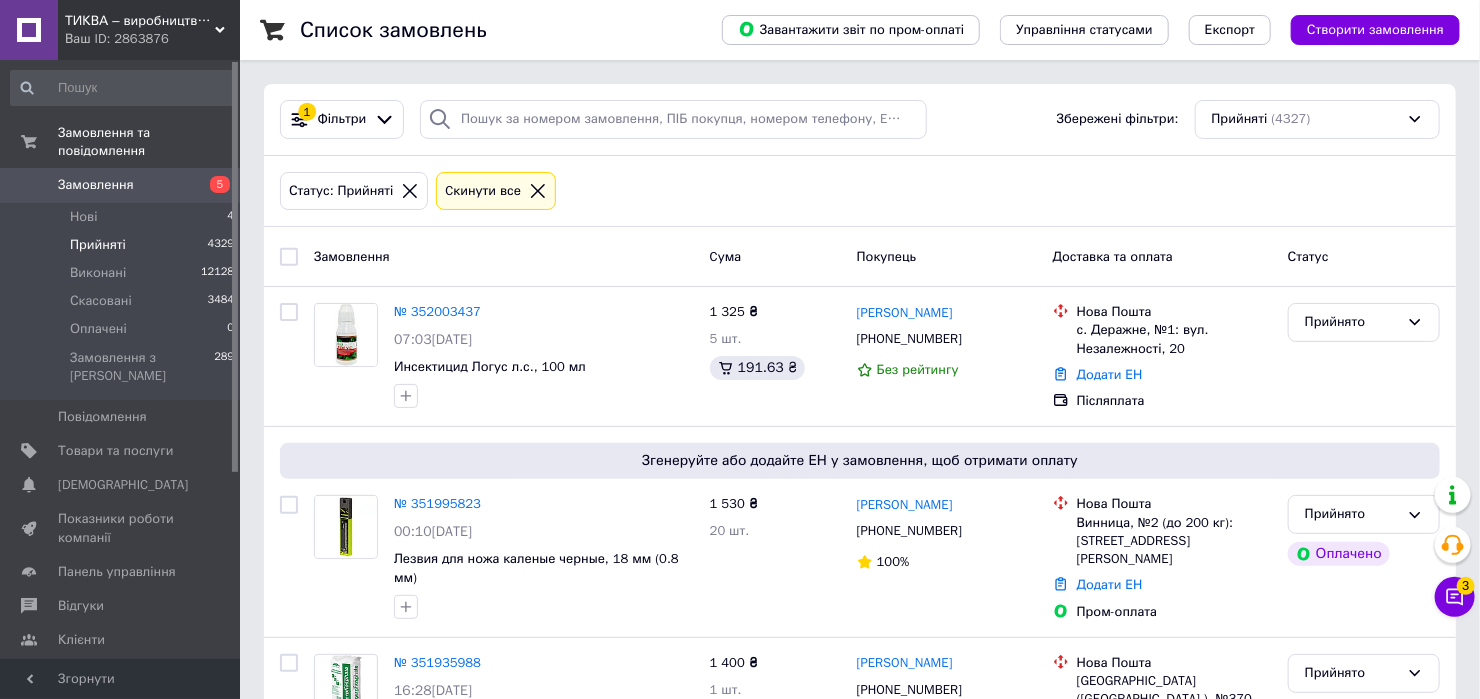 drag, startPoint x: 549, startPoint y: 234, endPoint x: 538, endPoint y: 245, distance: 15.556349 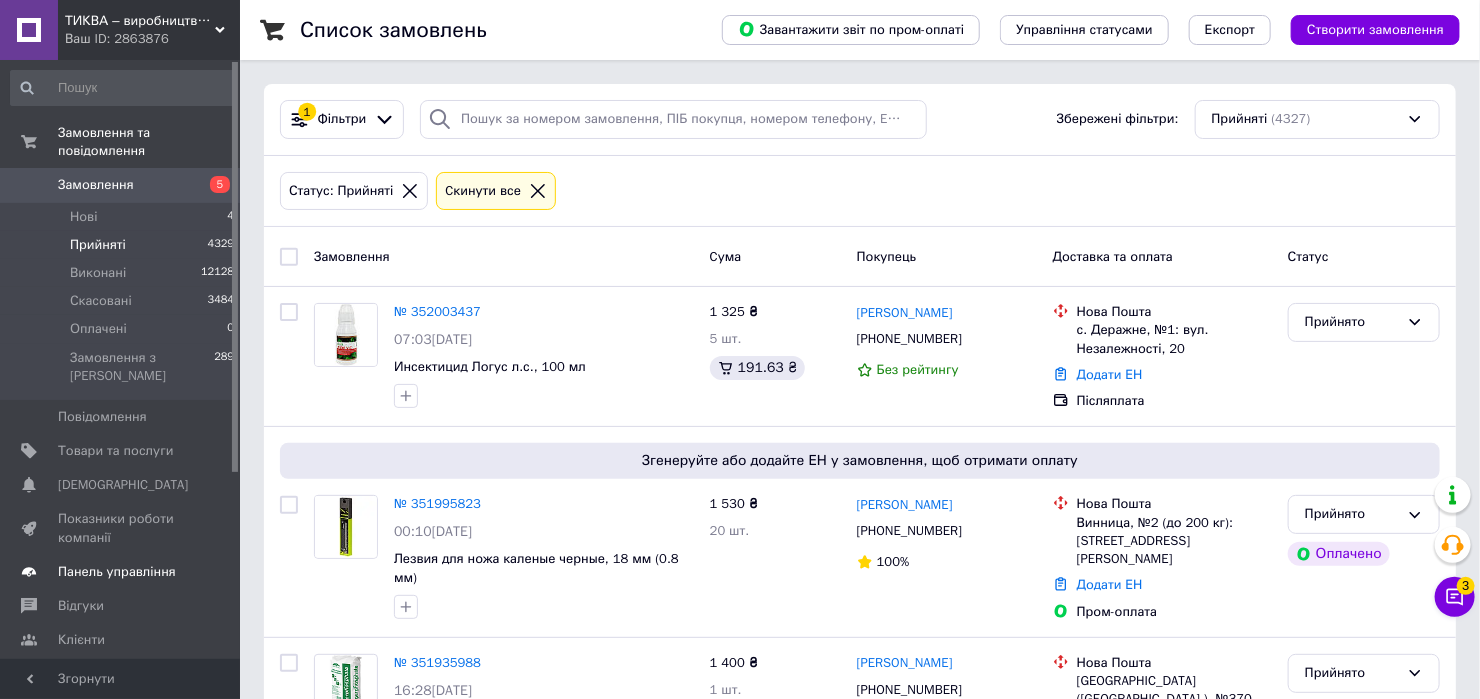 drag, startPoint x: 538, startPoint y: 245, endPoint x: 0, endPoint y: 529, distance: 608.35846 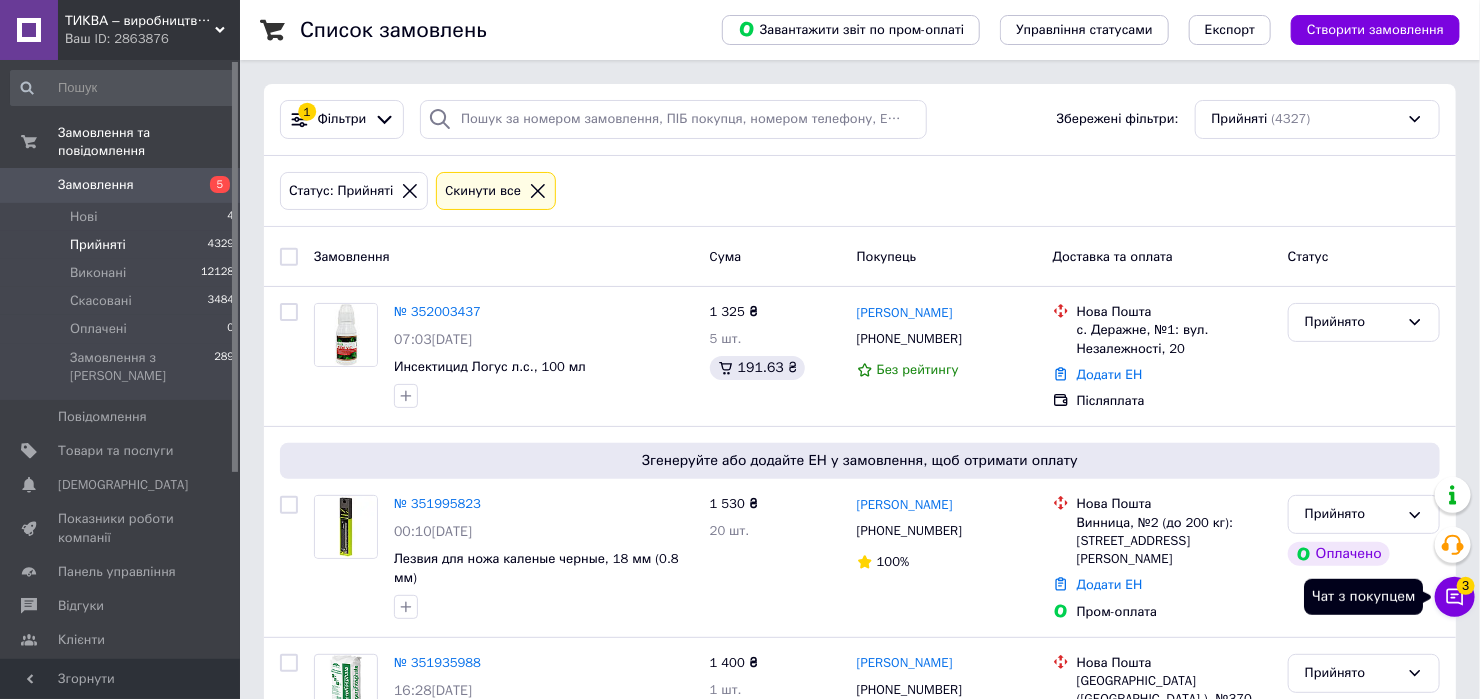 drag, startPoint x: 0, startPoint y: 529, endPoint x: 1449, endPoint y: 598, distance: 1450.642 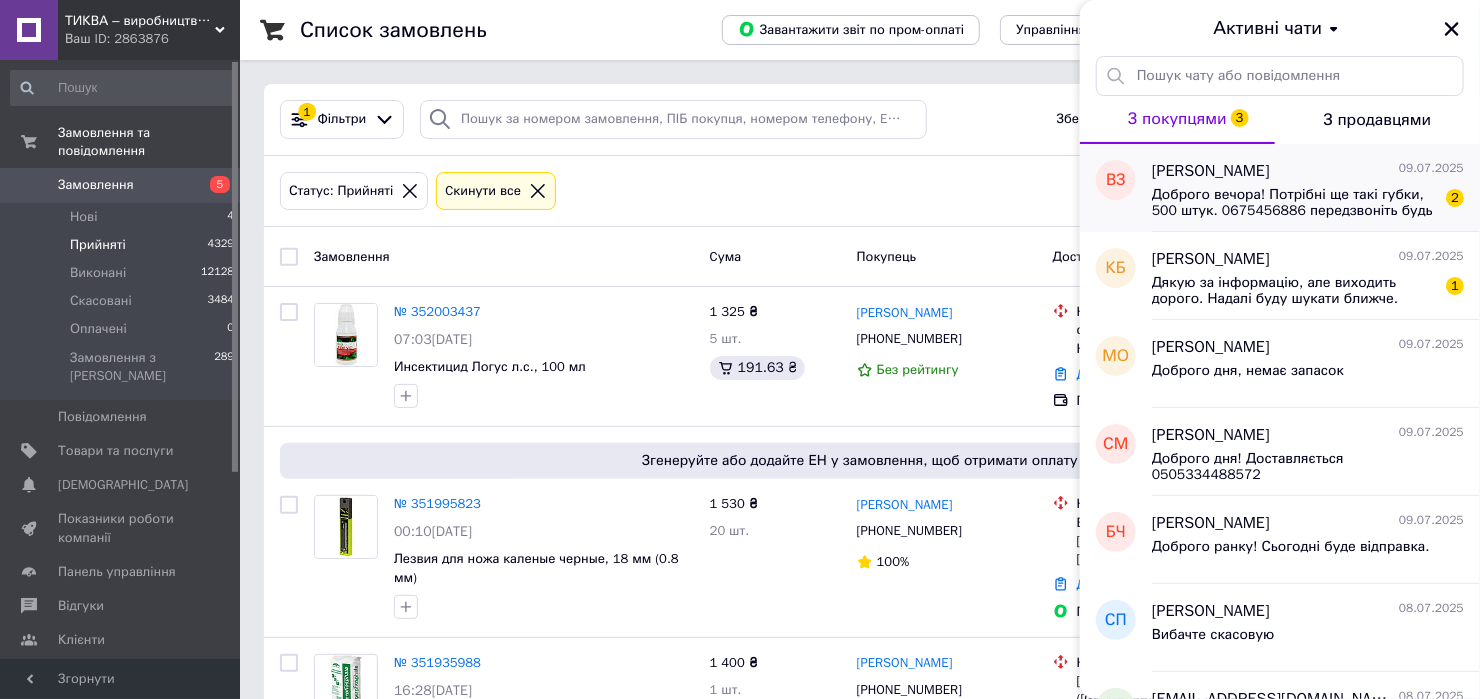 click on "Доброго вечора! Потрібні ще такі губки, 500 штук. 0675456886 передзвоніть будь ласка" at bounding box center (1294, 203) 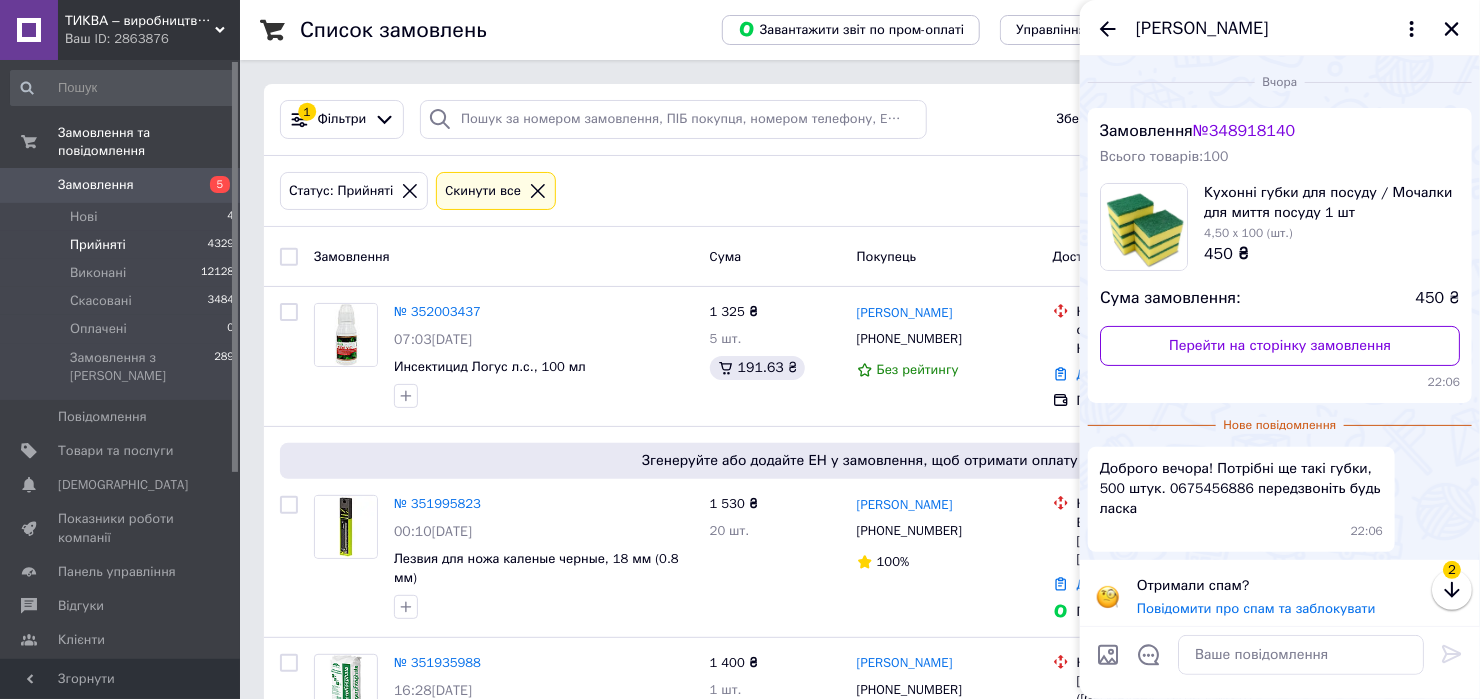 scroll, scrollTop: 6, scrollLeft: 0, axis: vertical 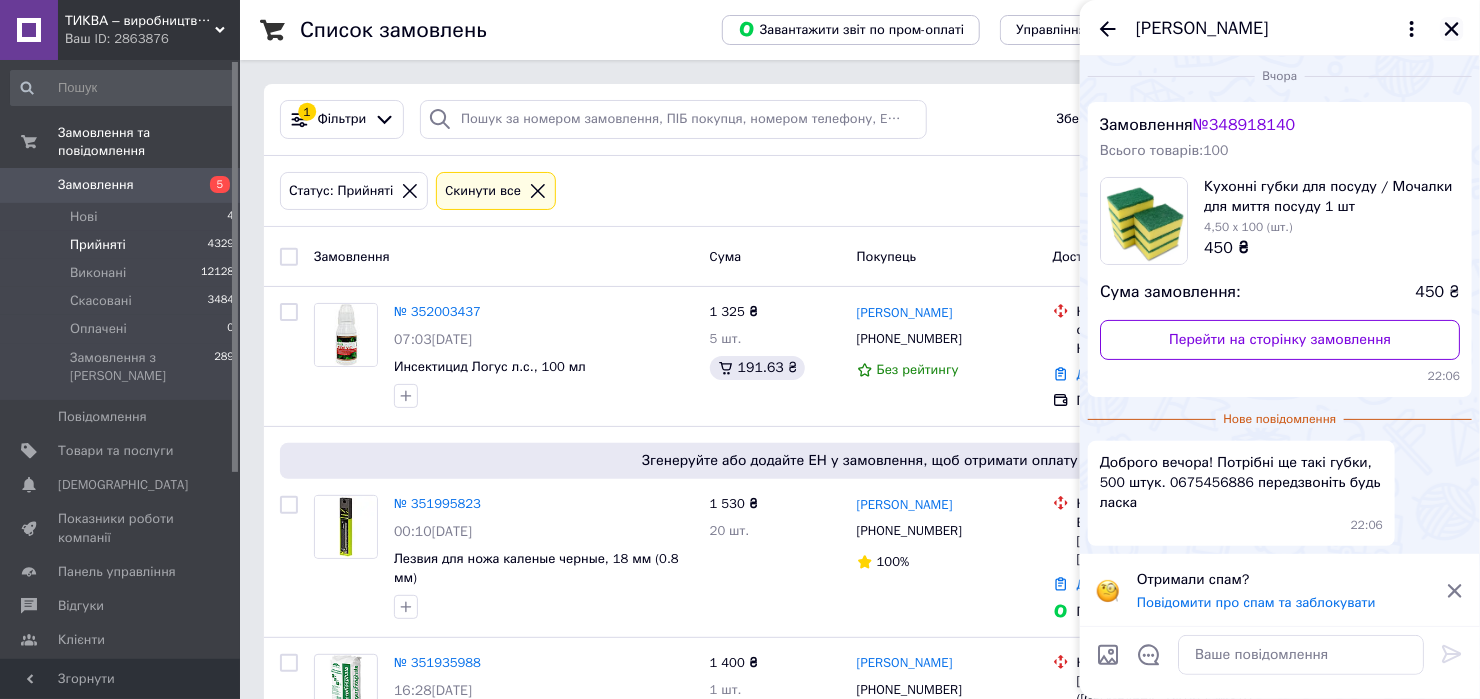 click 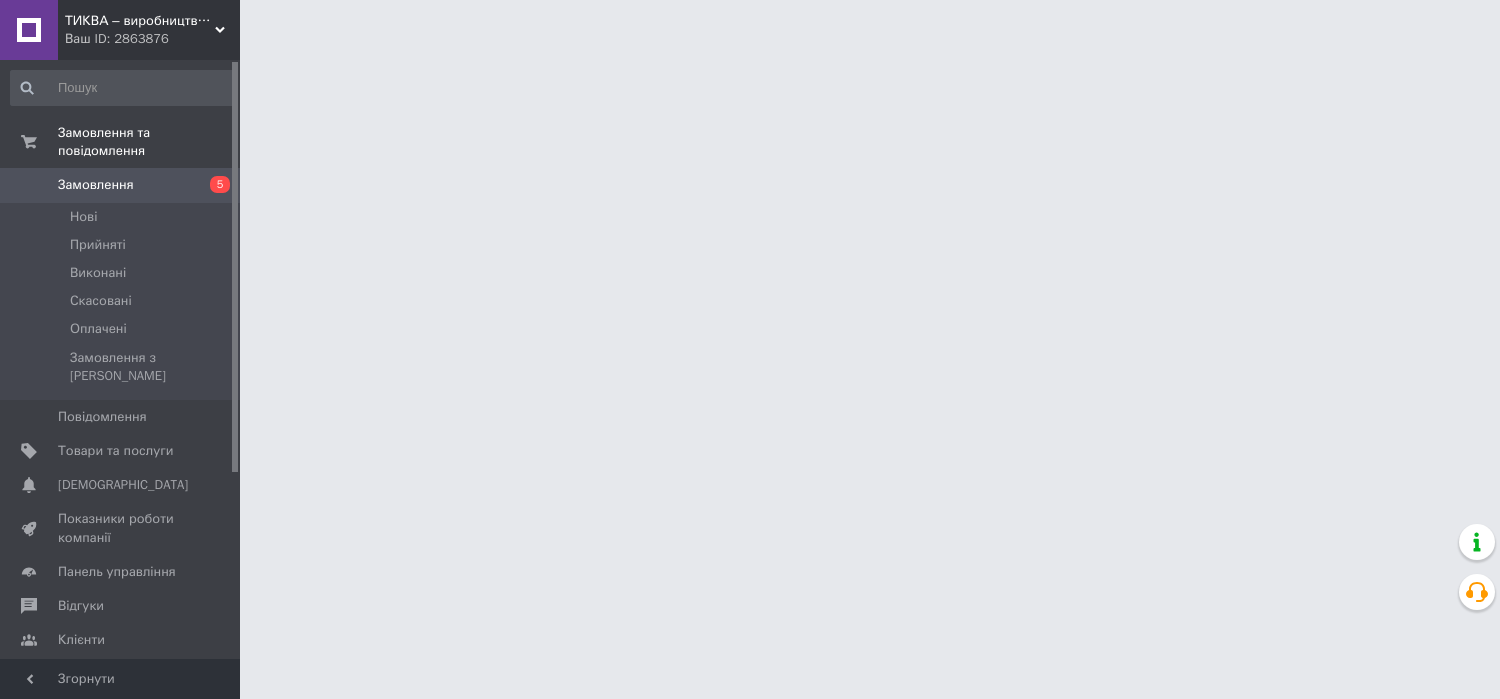 scroll, scrollTop: 0, scrollLeft: 0, axis: both 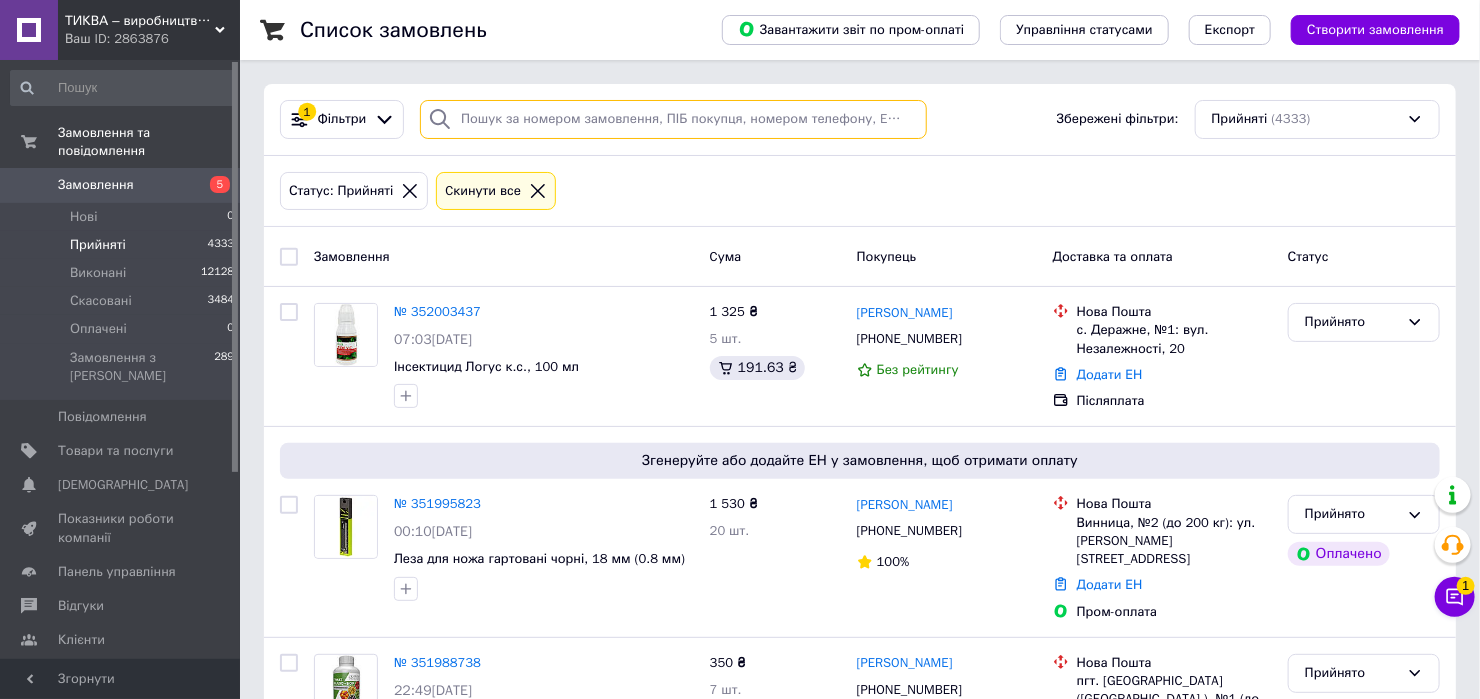 click at bounding box center (673, 119) 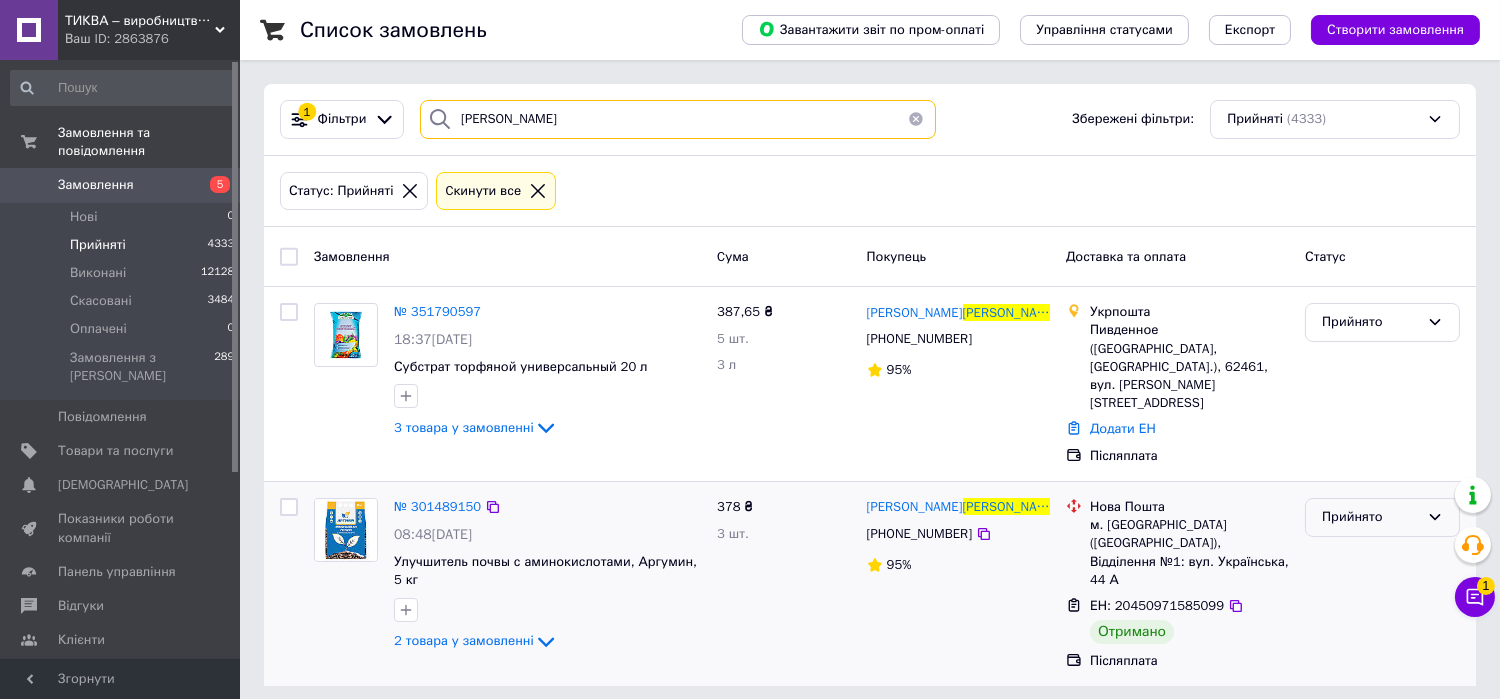 type on "СУПРУНОВА" 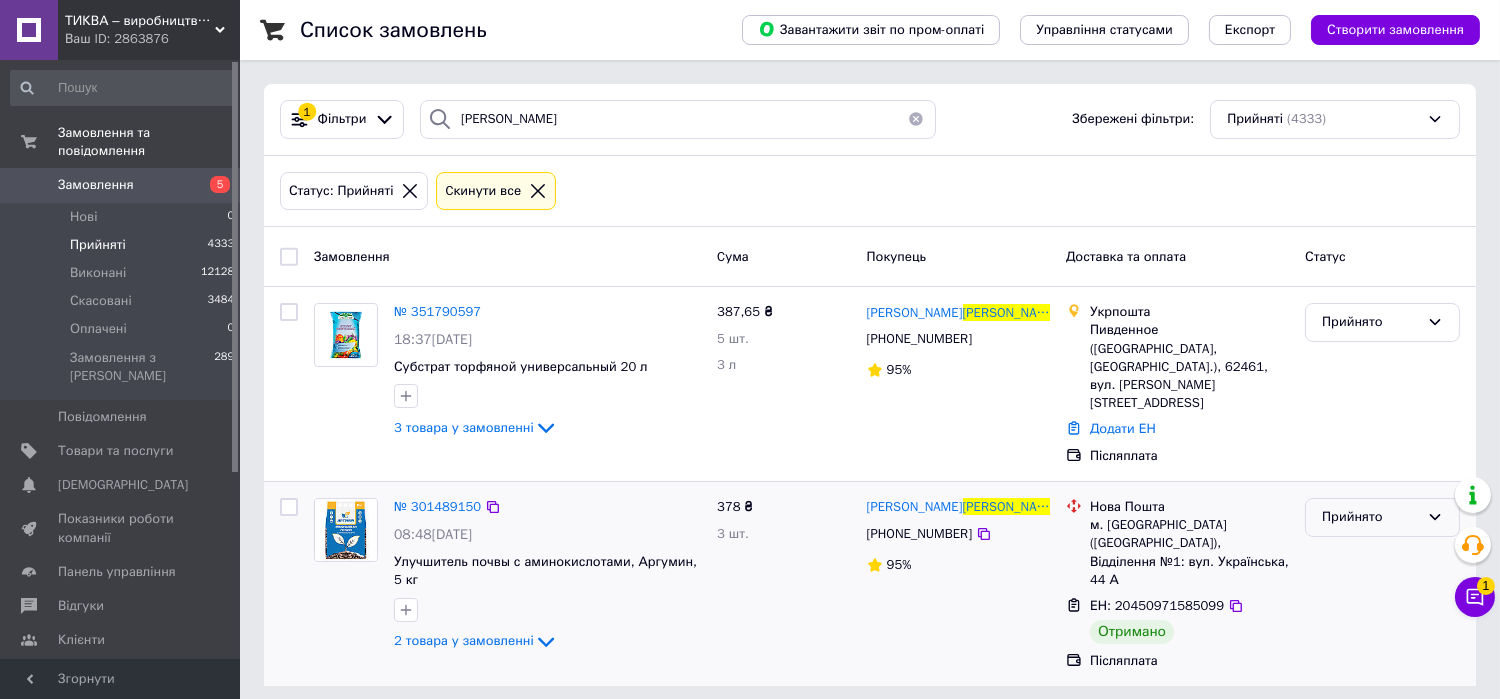 click on "Прийнято" at bounding box center [1370, 517] 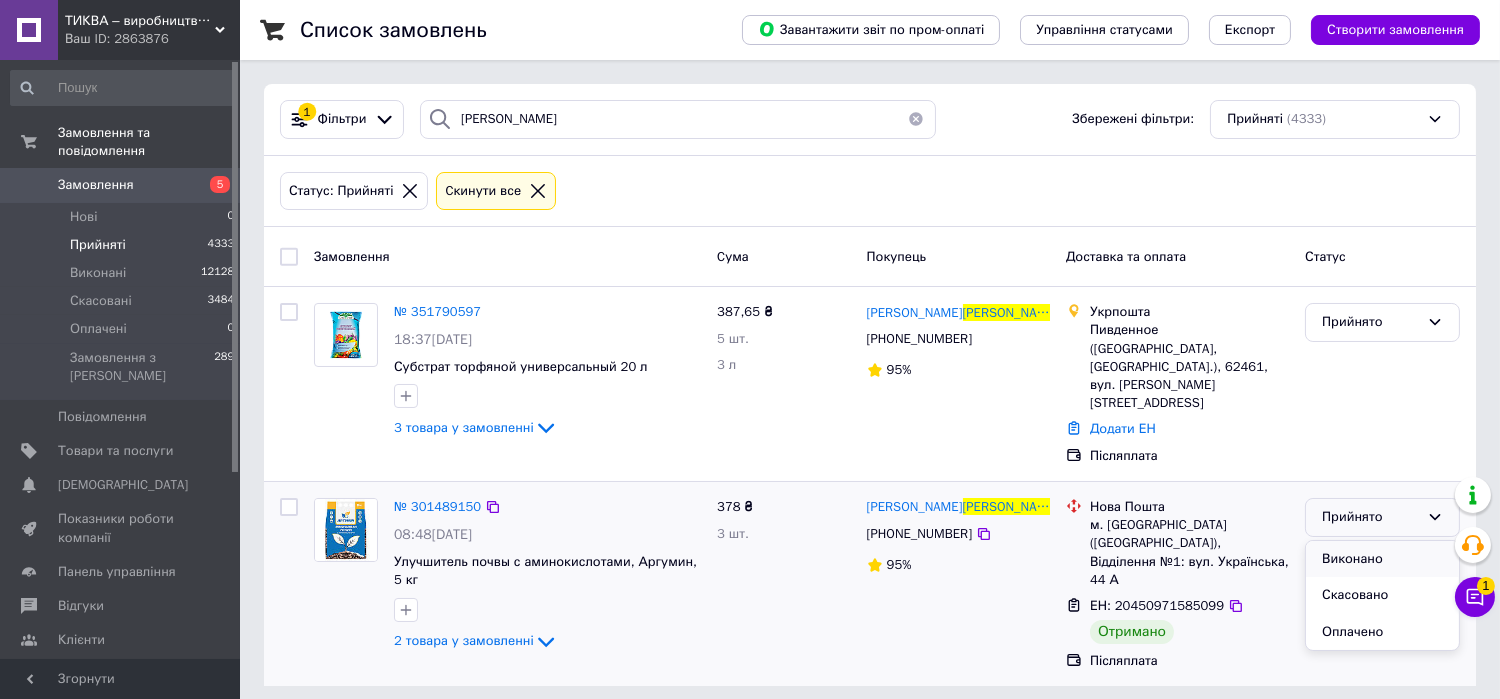 click on "Виконано" at bounding box center (1382, 559) 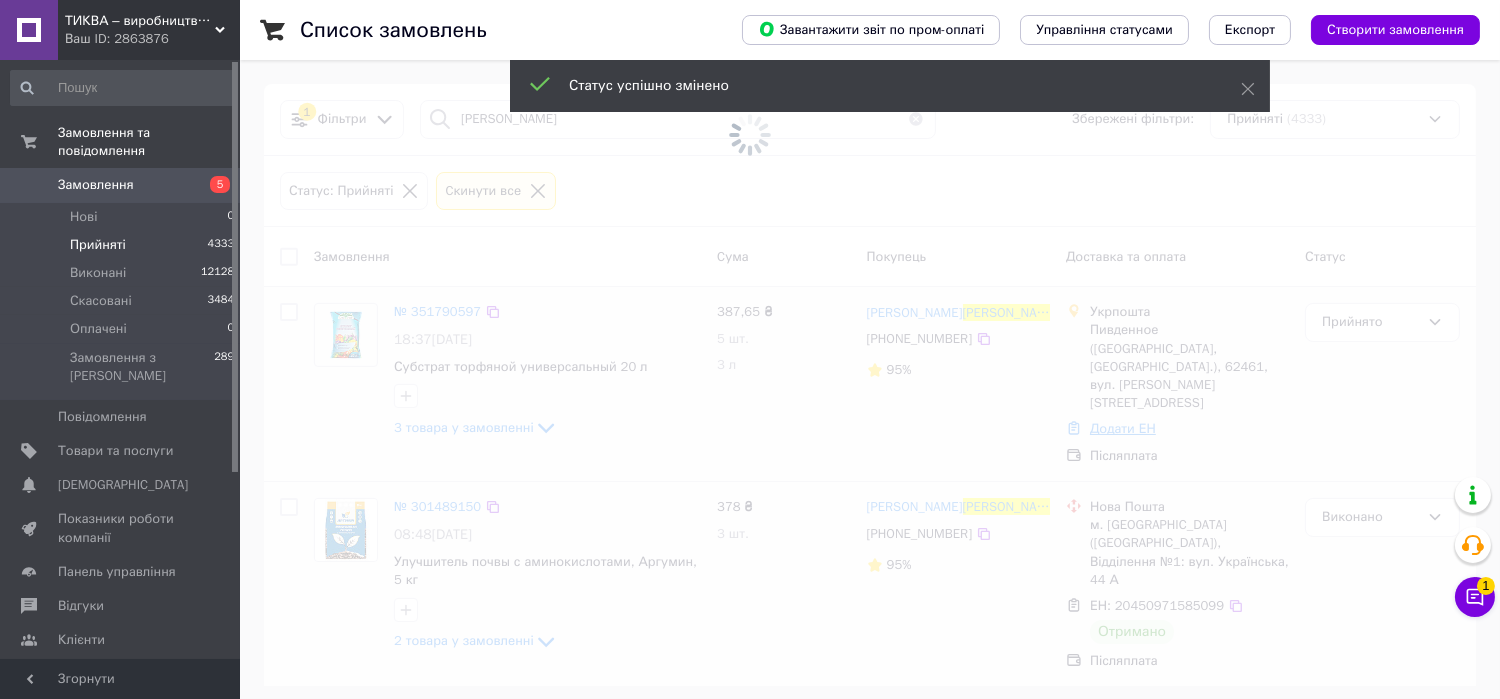 click at bounding box center (750, 349) 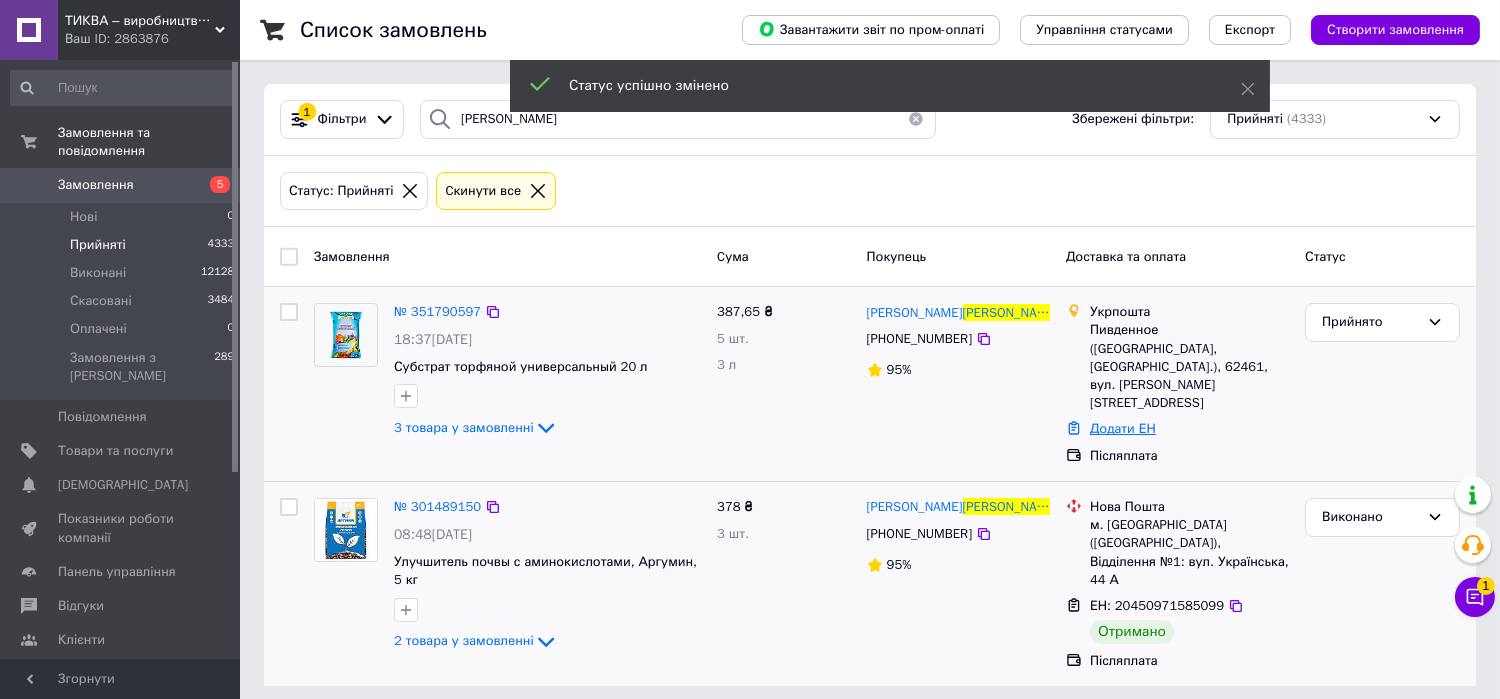 click on "Додати ЕН" at bounding box center [1123, 428] 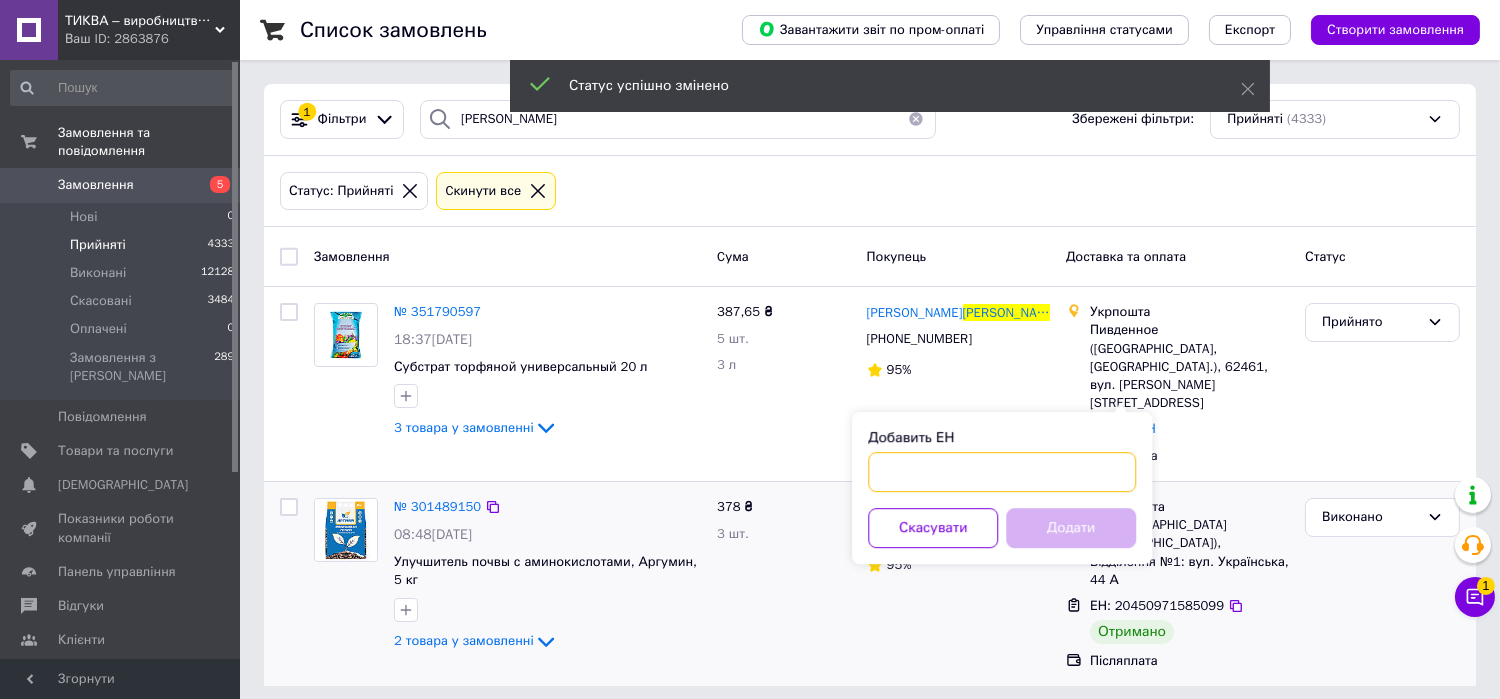 click on "Добавить ЕН" at bounding box center (1002, 472) 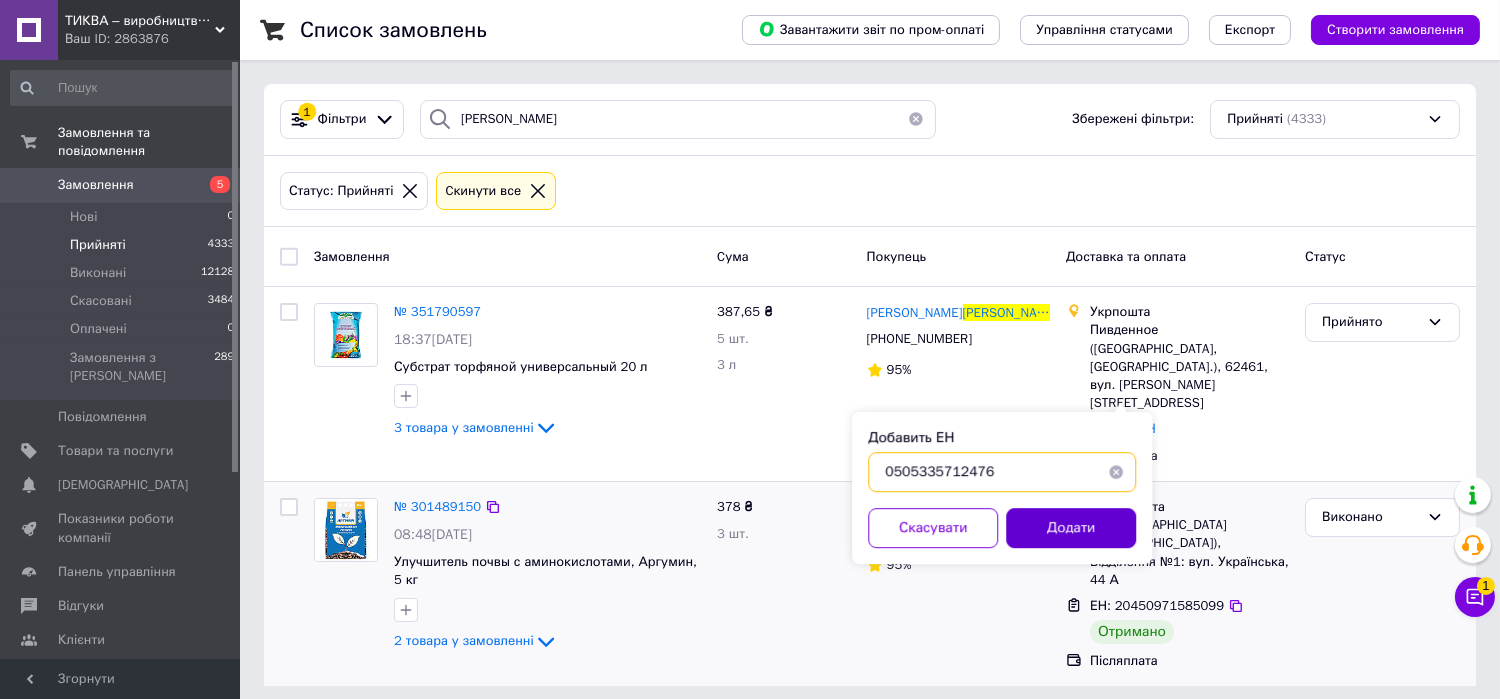 type on "0505335712476" 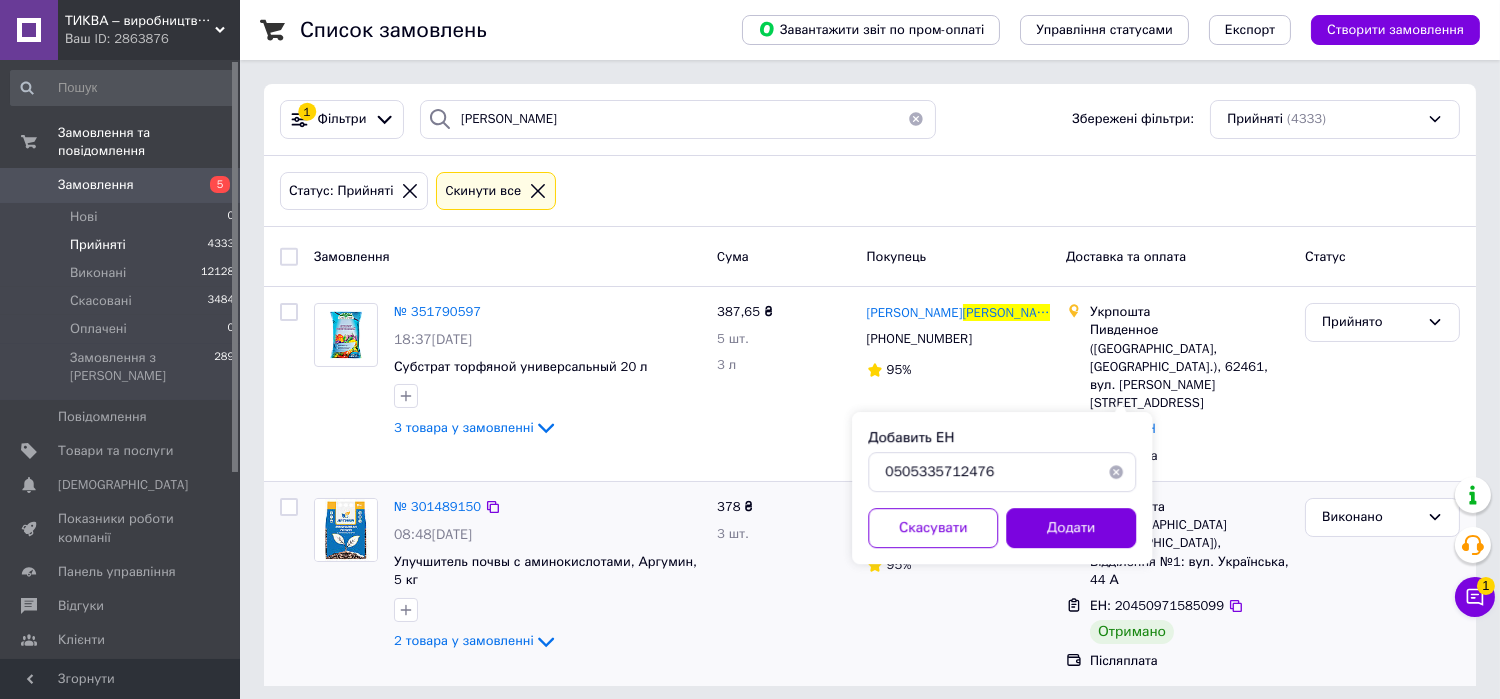 click on "Додати" at bounding box center (1071, 528) 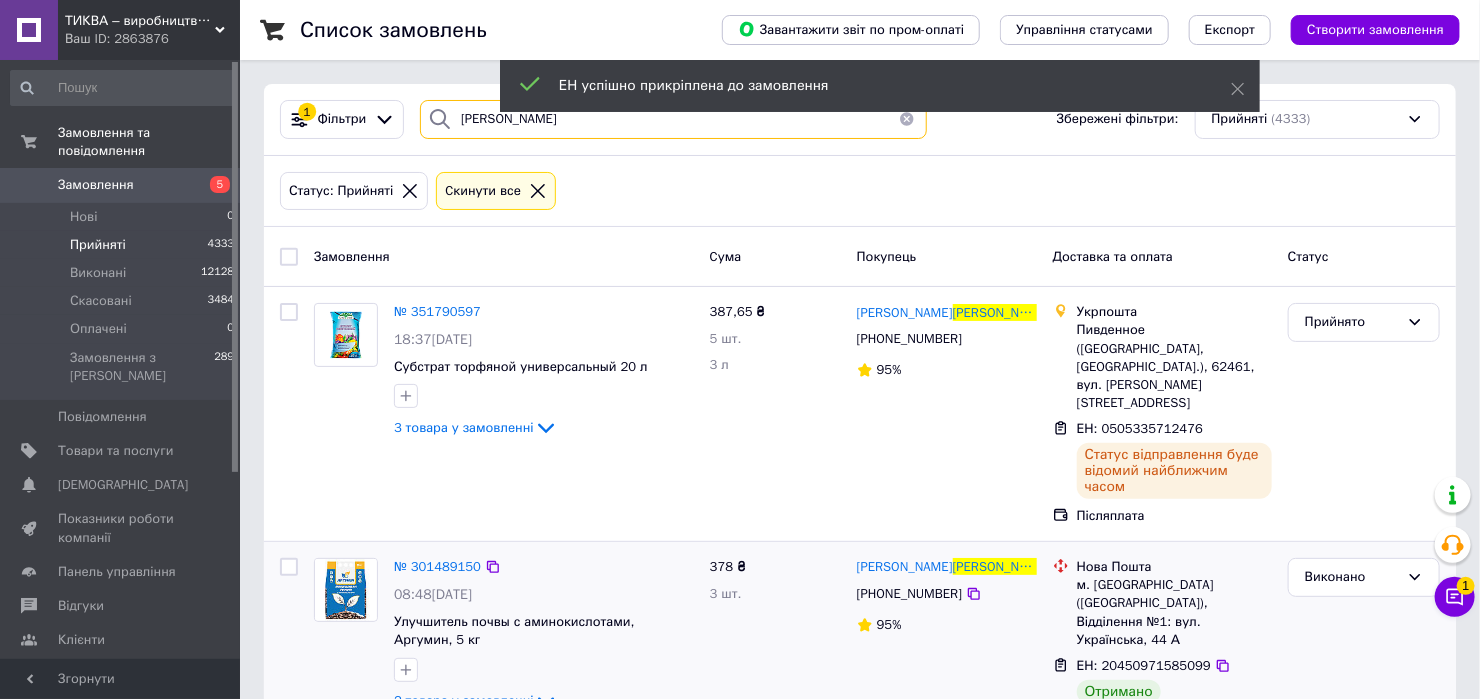 drag, startPoint x: 570, startPoint y: 124, endPoint x: 427, endPoint y: 129, distance: 143.08739 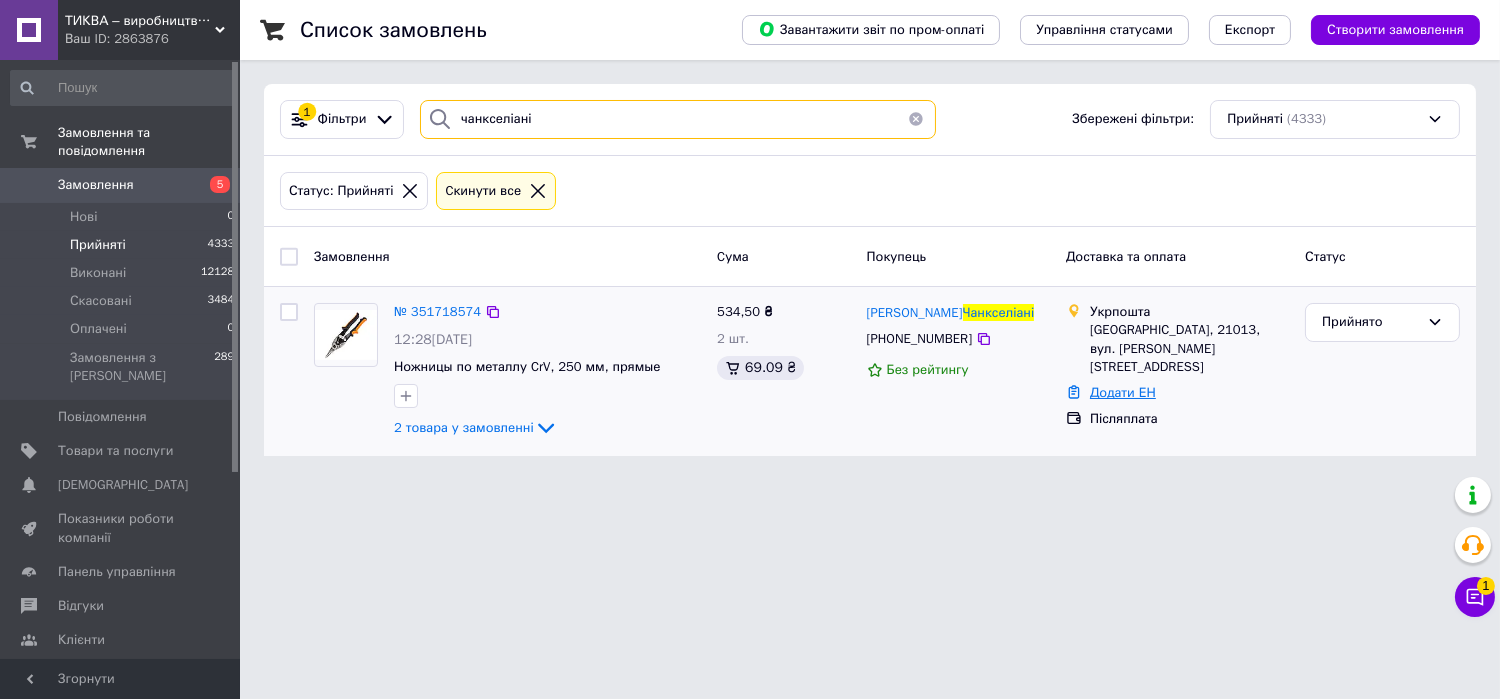 type on "чанкселіані" 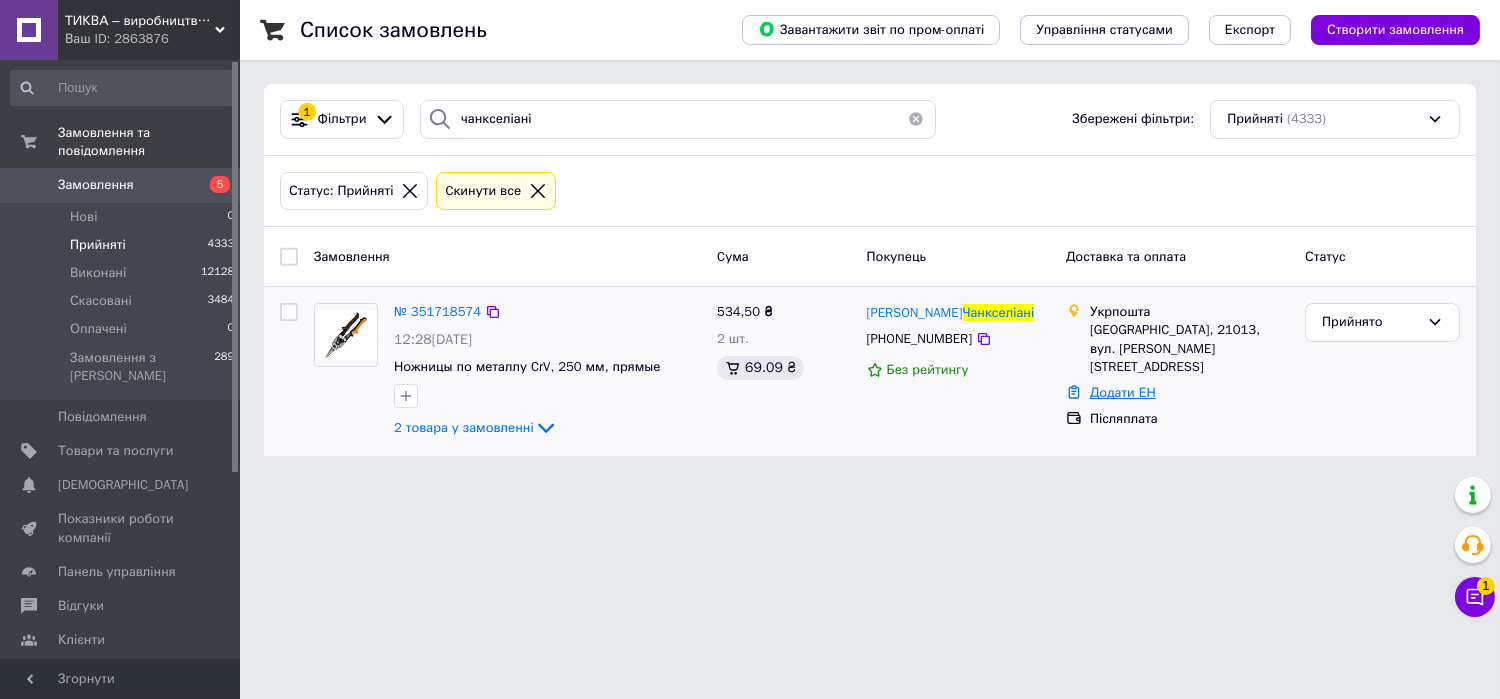 click on "Додати ЕН" at bounding box center [1123, 392] 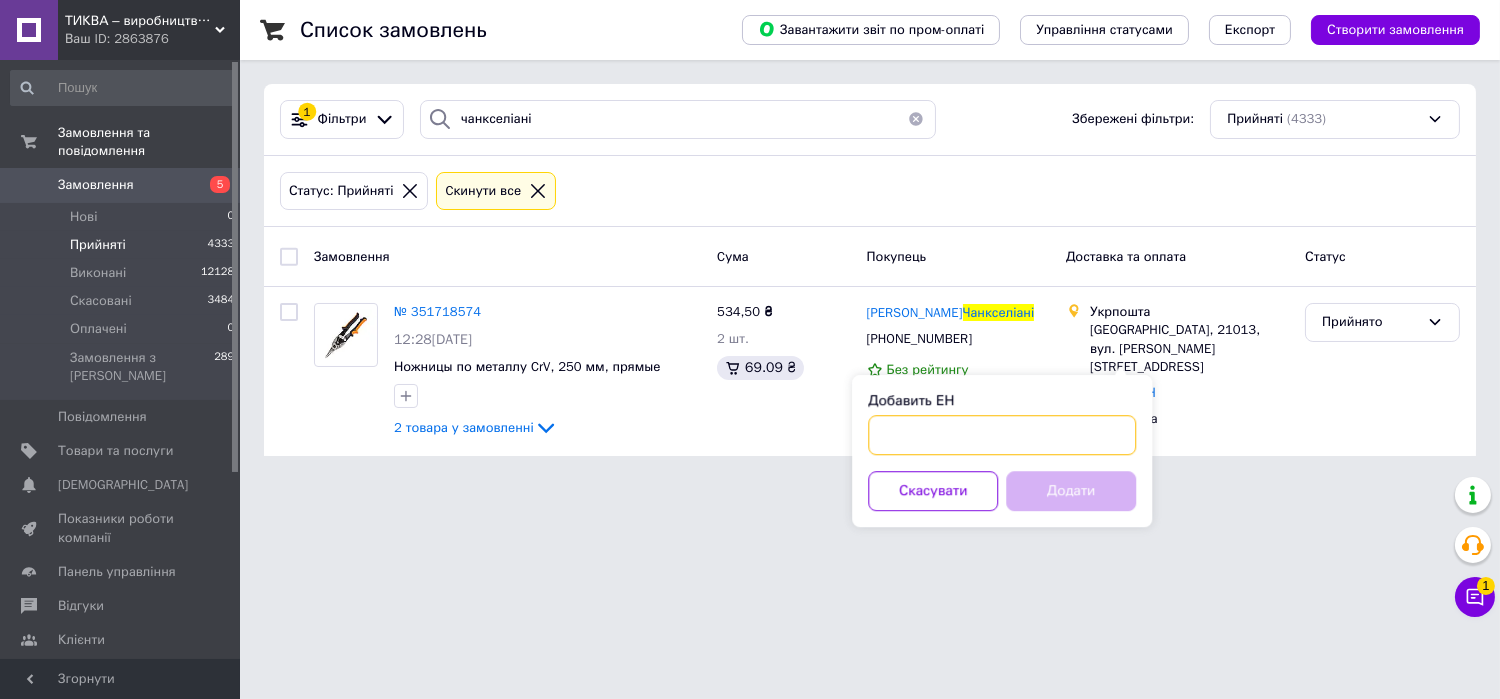 drag, startPoint x: 981, startPoint y: 440, endPoint x: 970, endPoint y: 439, distance: 11.045361 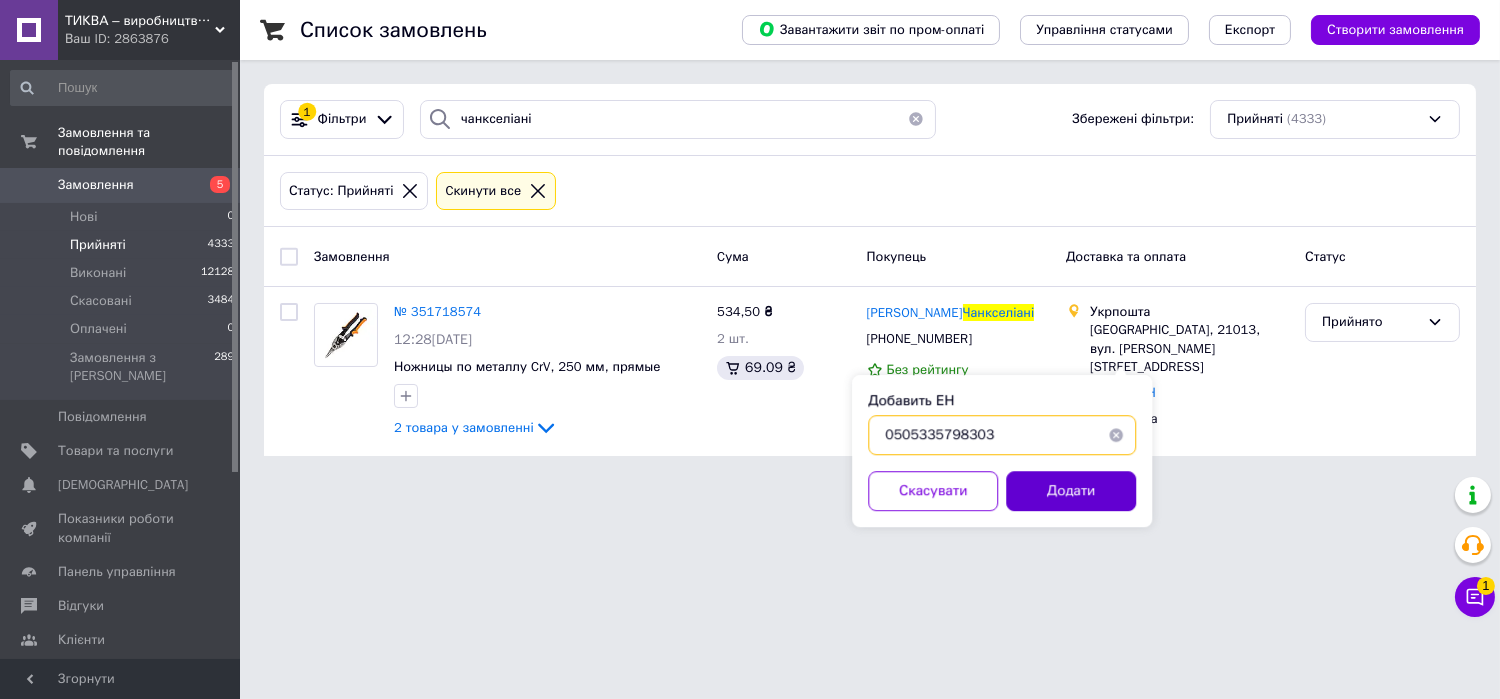 type on "0505335798303" 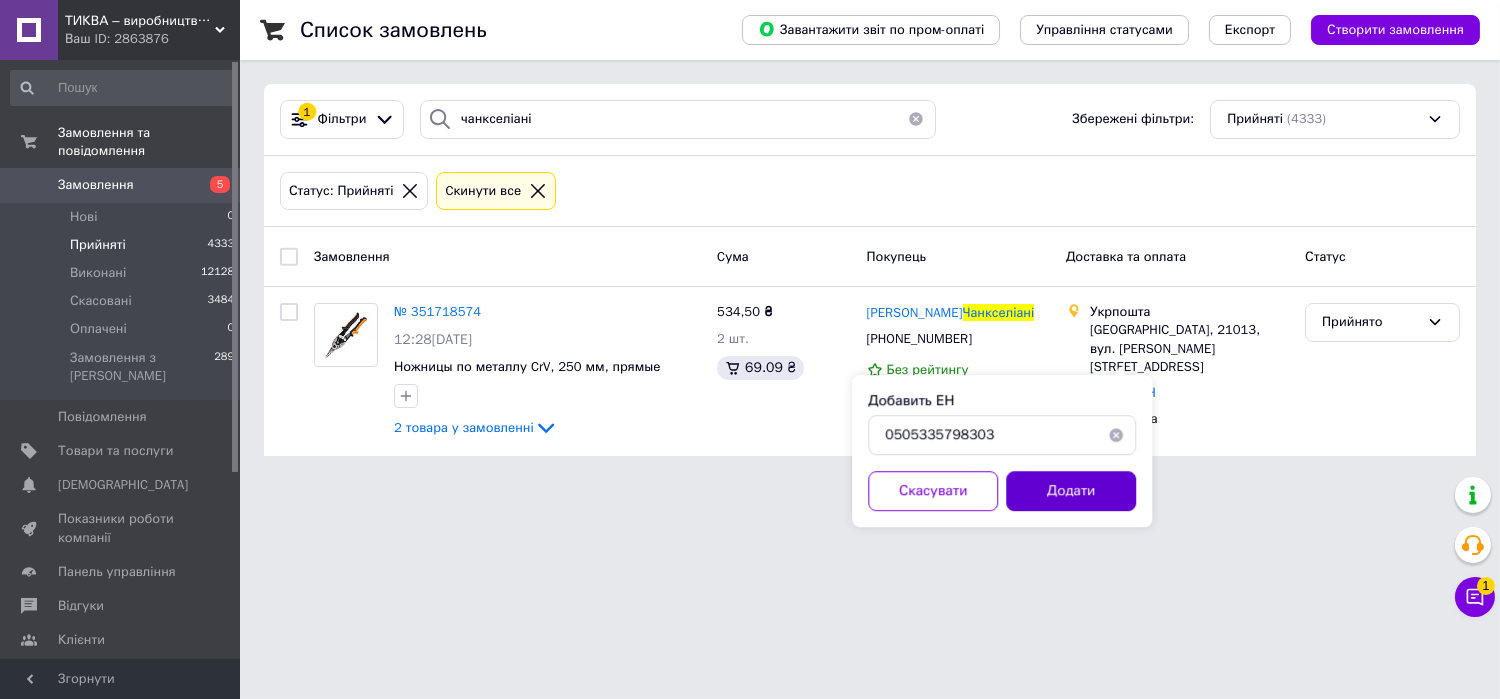 click on "Додати" at bounding box center [1071, 491] 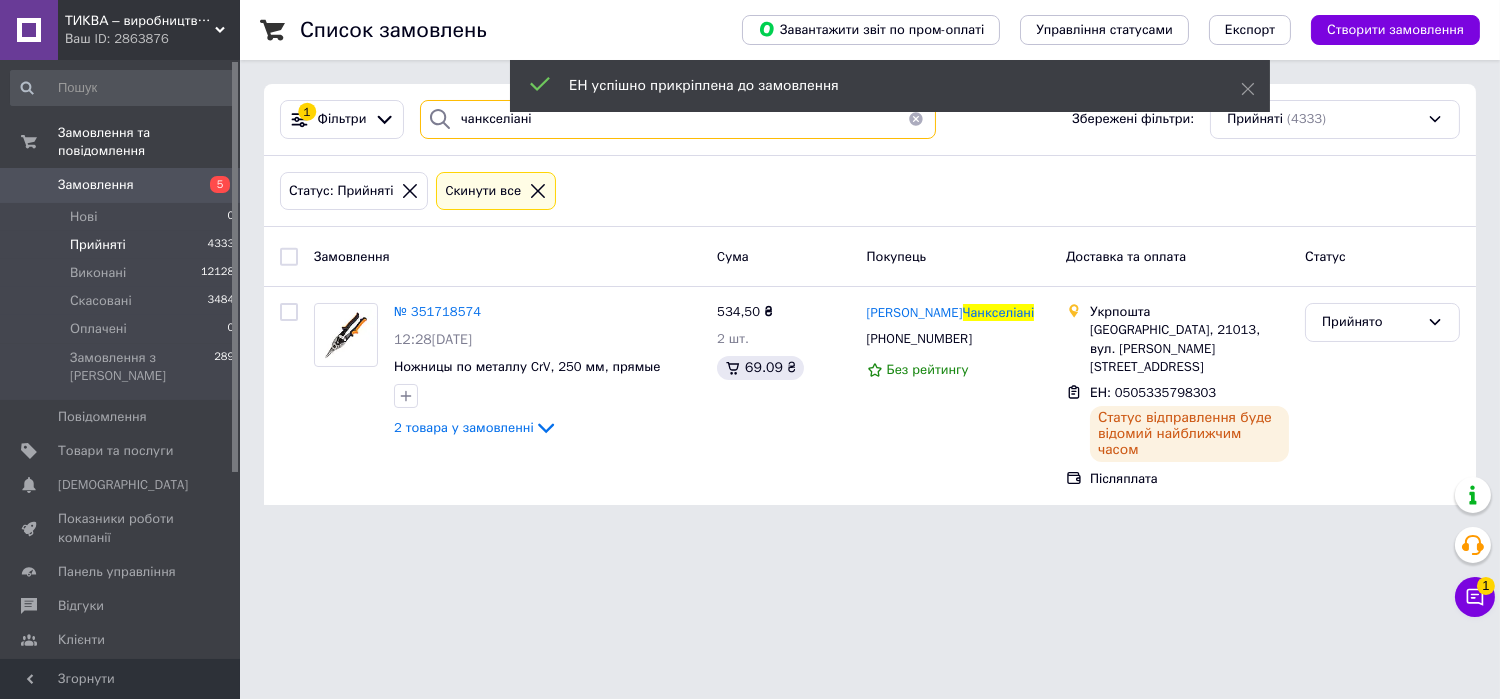 drag, startPoint x: 550, startPoint y: 125, endPoint x: 438, endPoint y: 131, distance: 112.1606 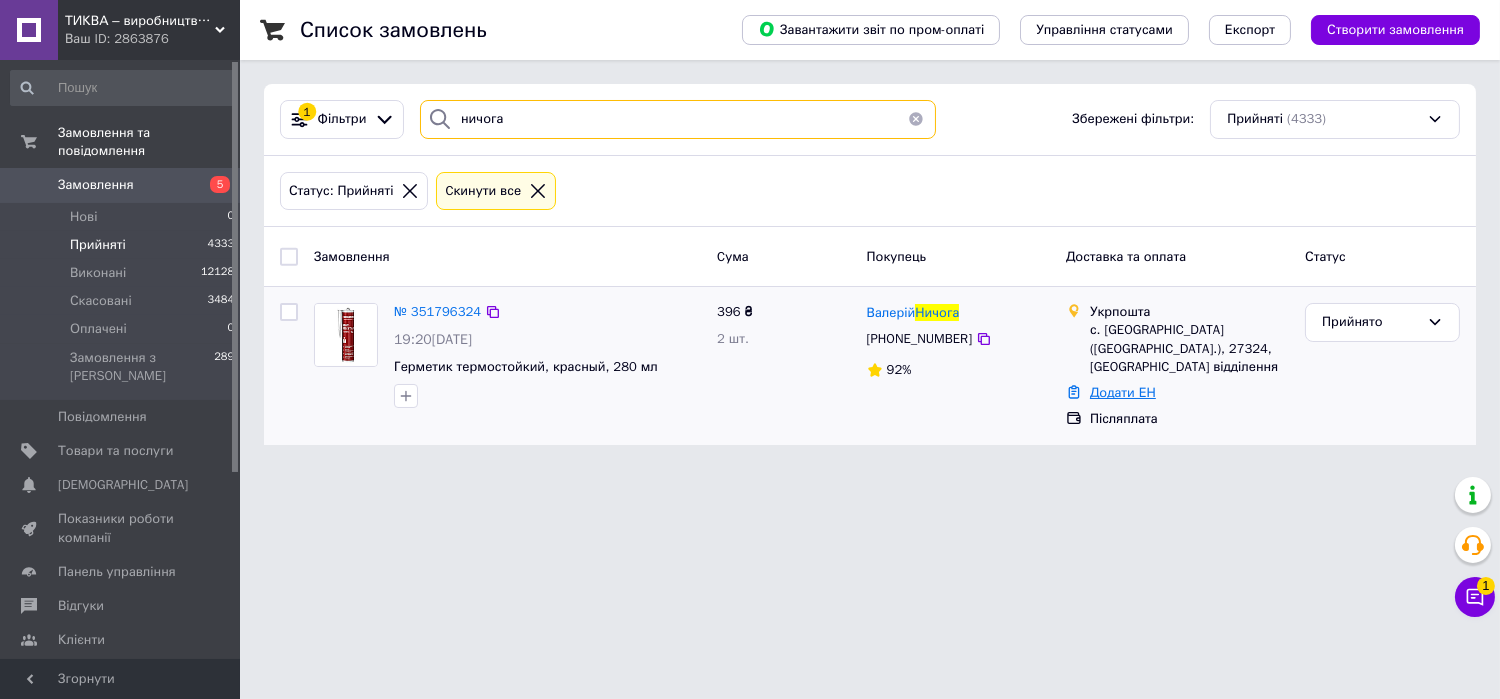 type on "ничога" 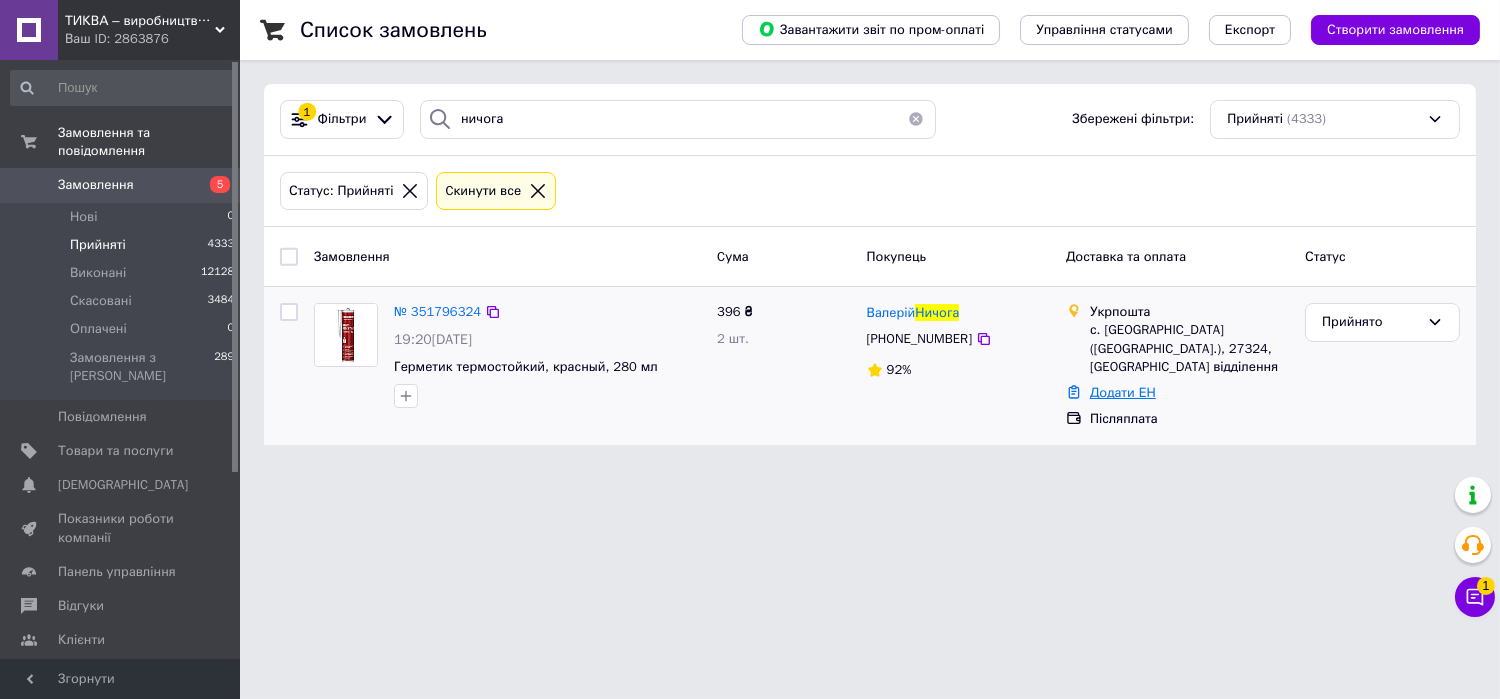 click on "Додати ЕН" at bounding box center [1123, 392] 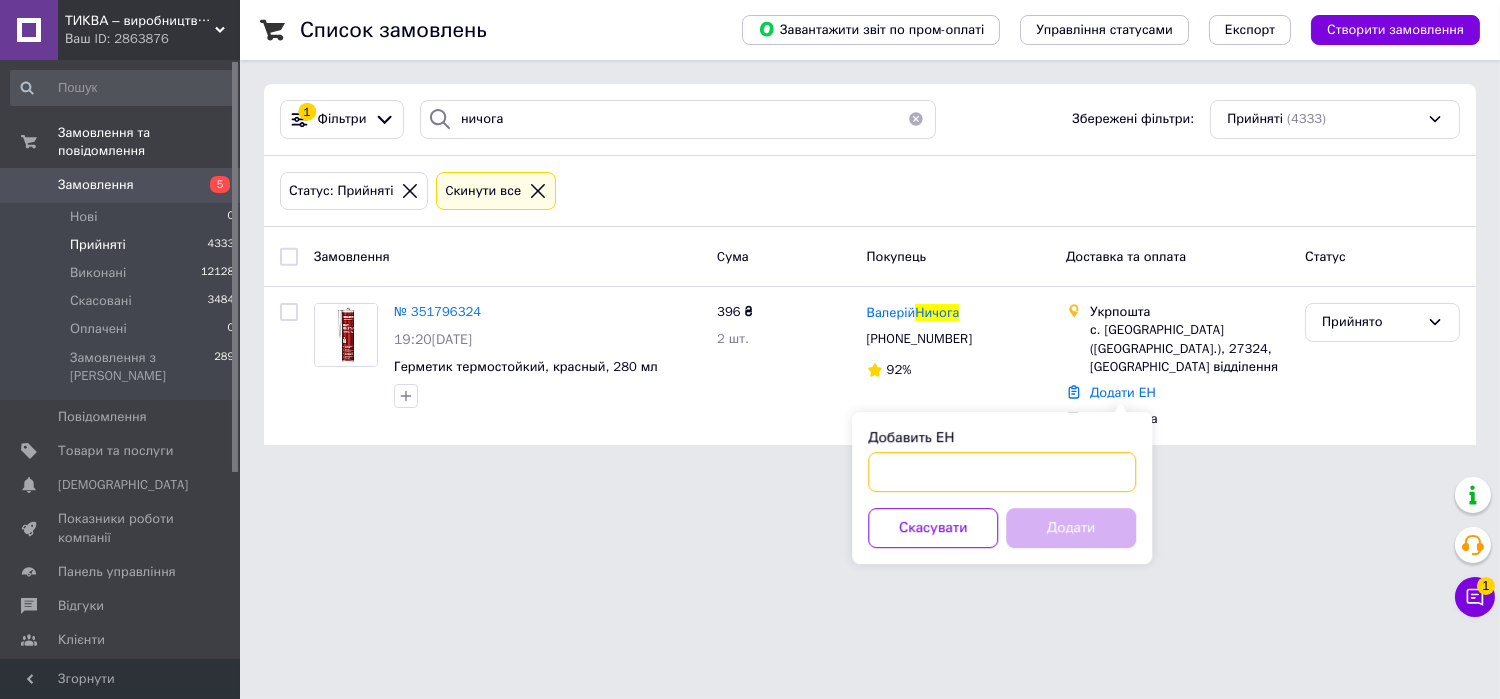 drag, startPoint x: 978, startPoint y: 472, endPoint x: 932, endPoint y: 470, distance: 46.043457 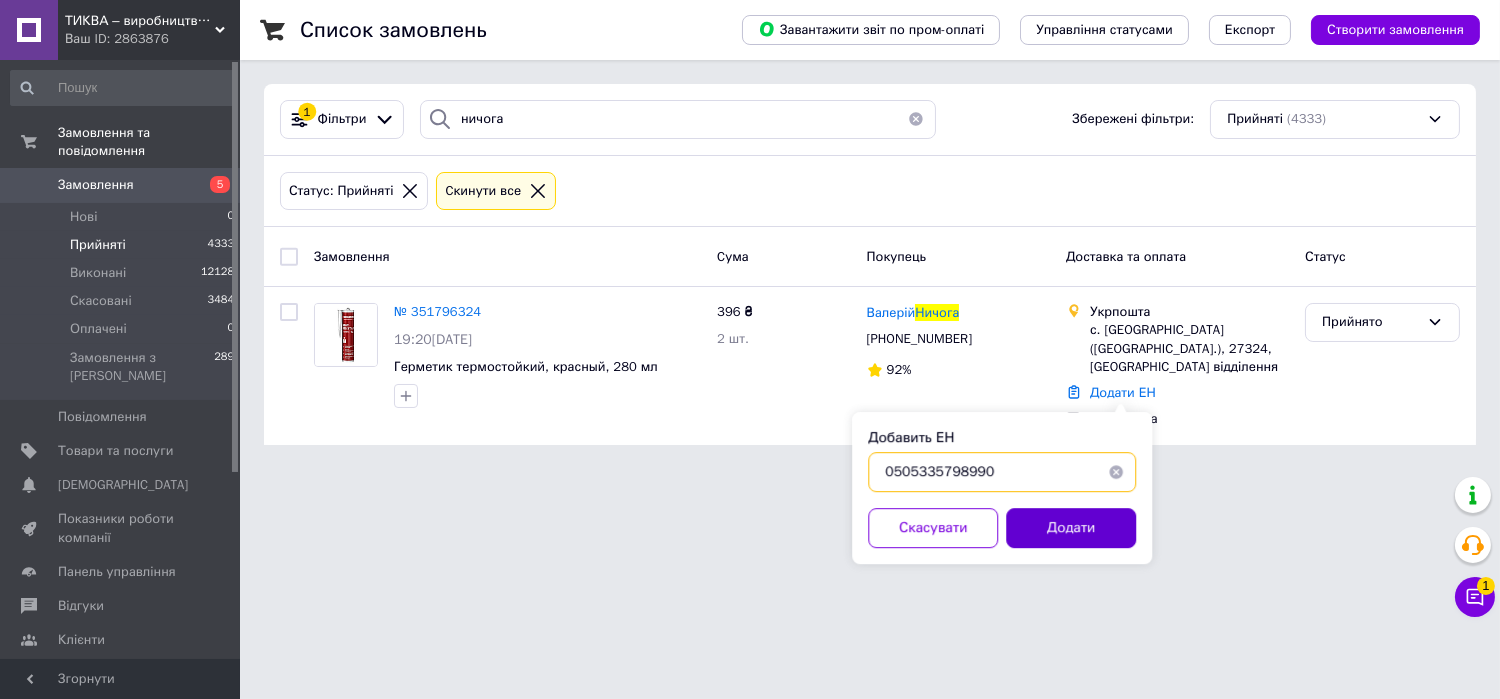 type on "0505335798990" 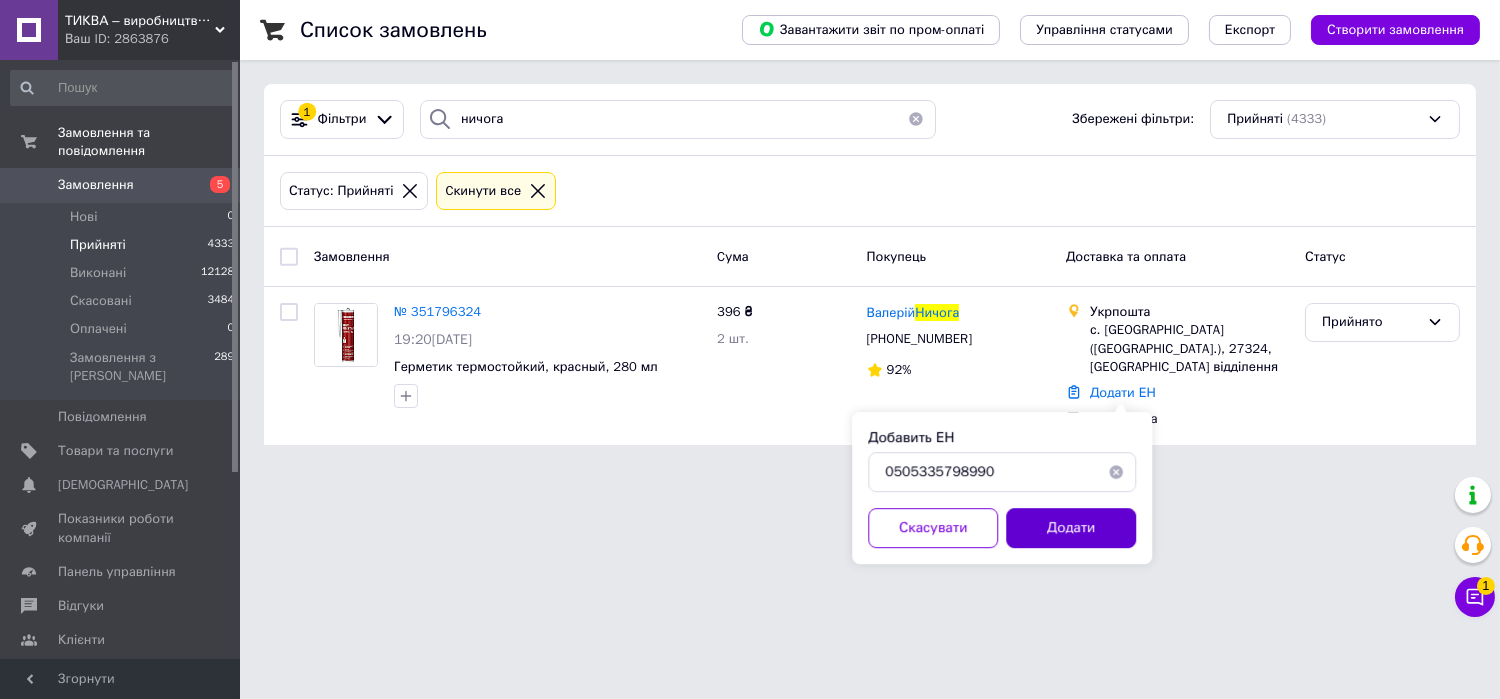 click on "Додати" at bounding box center [1071, 528] 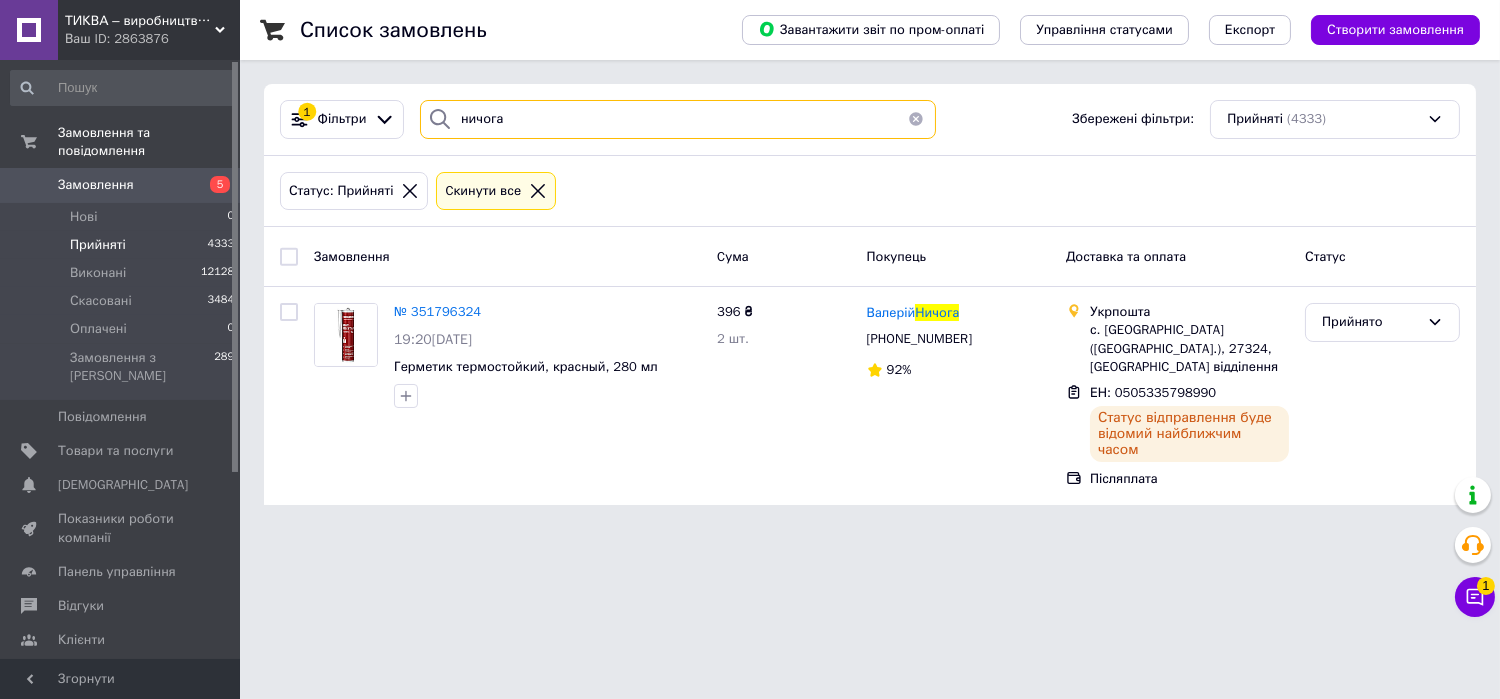 drag, startPoint x: 613, startPoint y: 124, endPoint x: 406, endPoint y: 97, distance: 208.75345 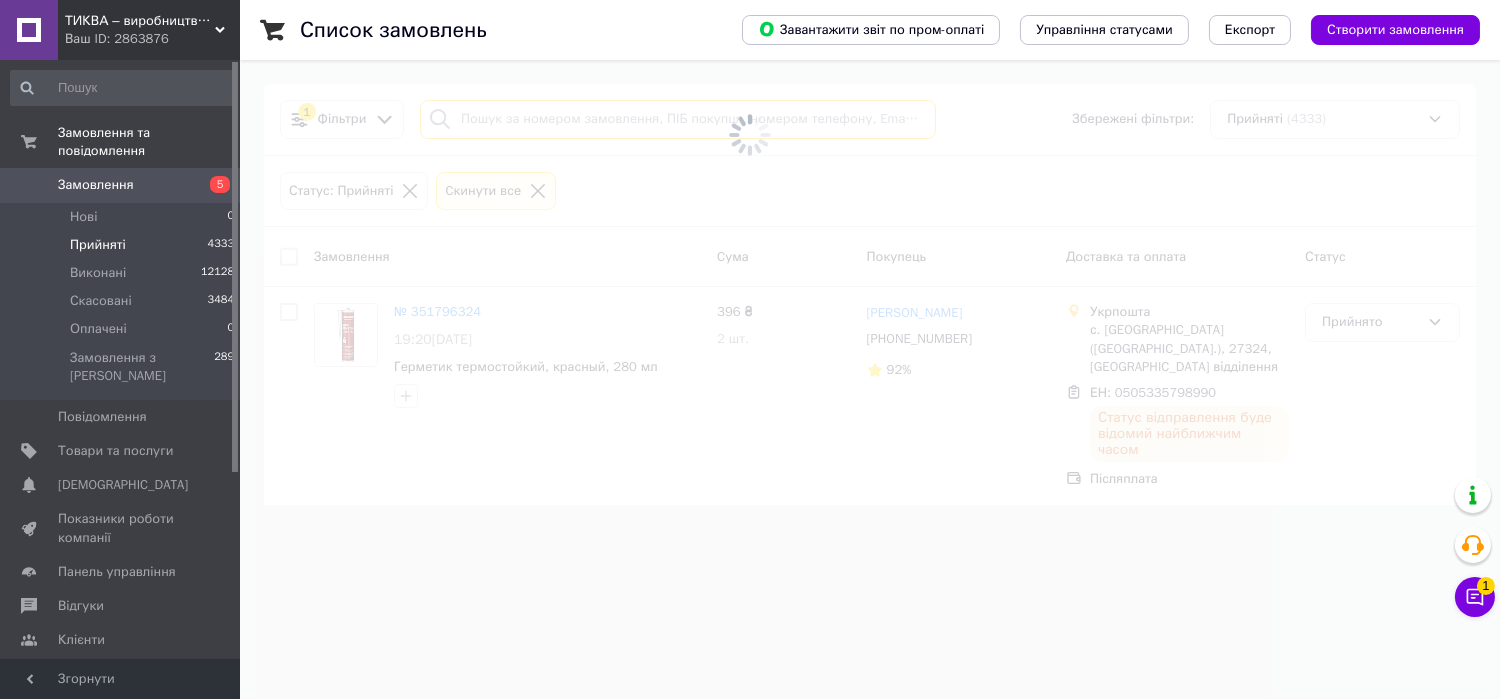type 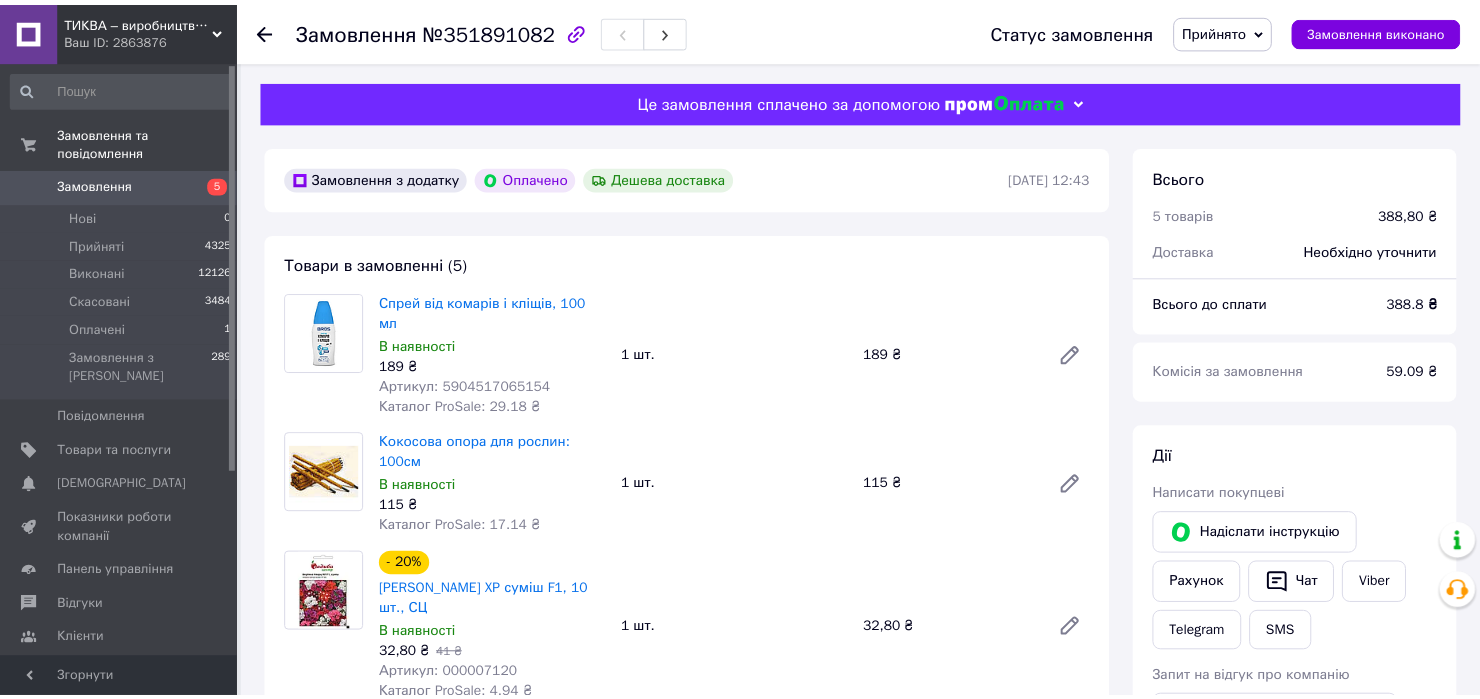 scroll, scrollTop: 133, scrollLeft: 0, axis: vertical 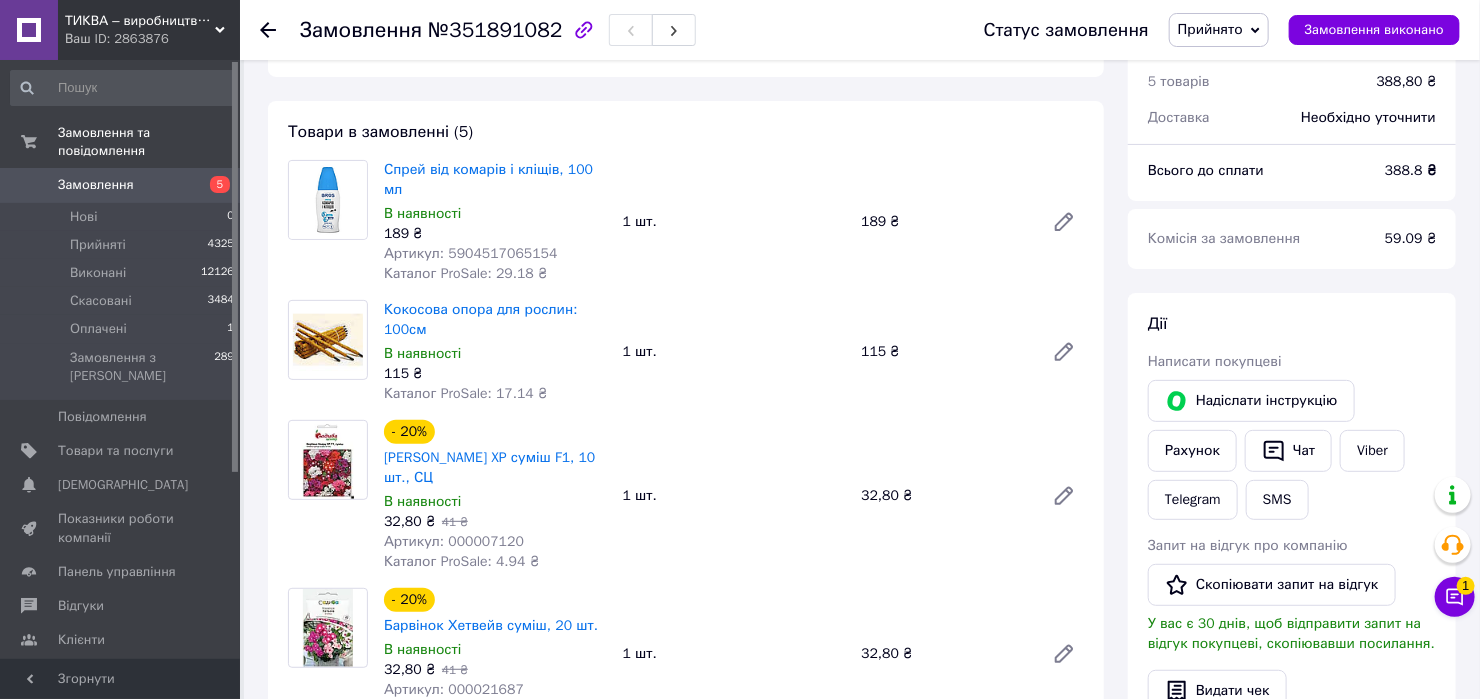 drag, startPoint x: 129, startPoint y: 254, endPoint x: 478, endPoint y: 186, distance: 355.56293 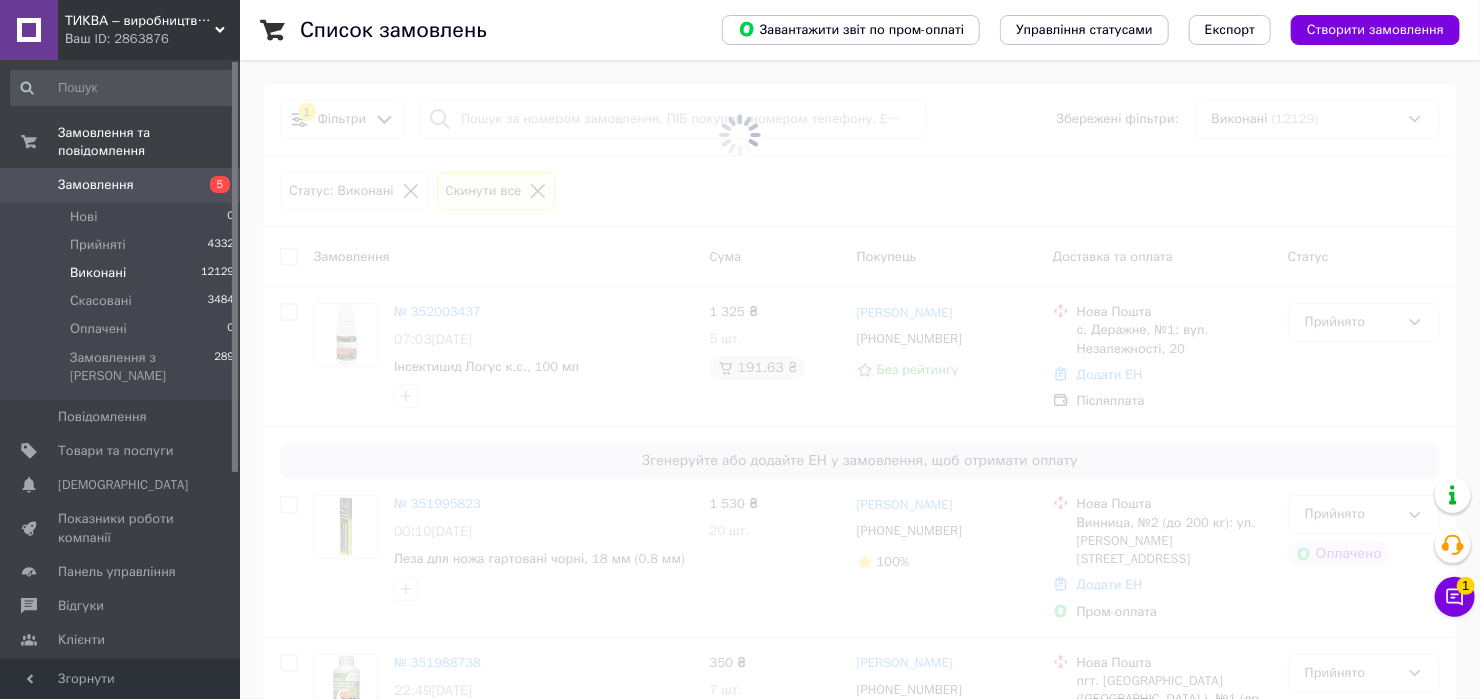 click at bounding box center [740, 135] 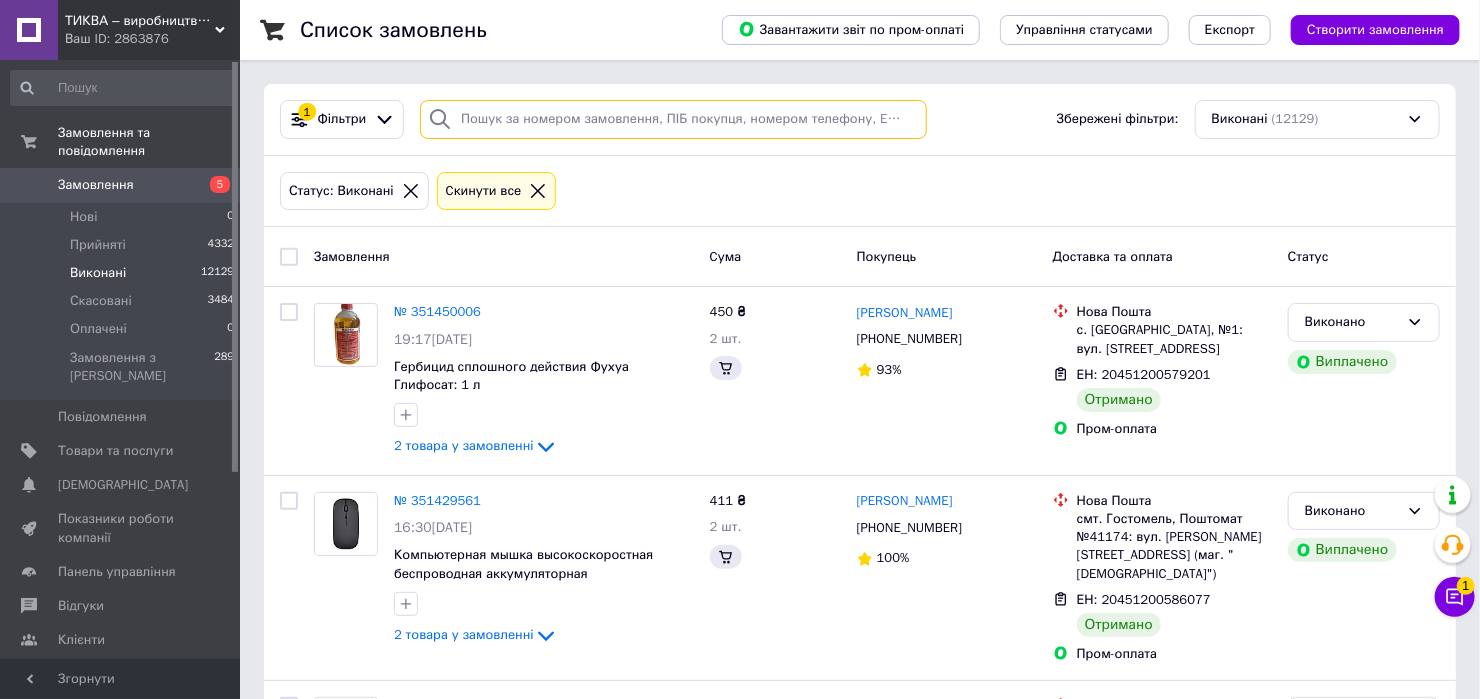 click at bounding box center [673, 119] 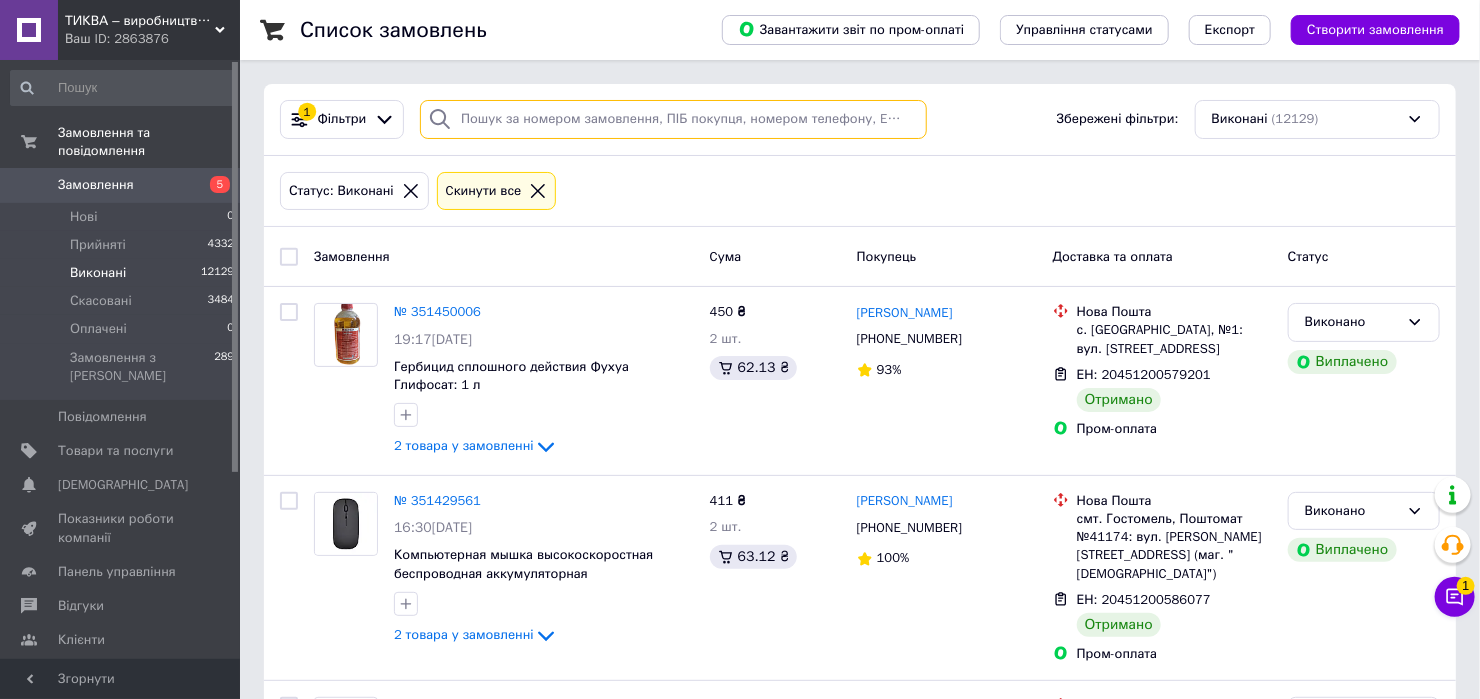 paste on "[PHONE_NUMBER]" 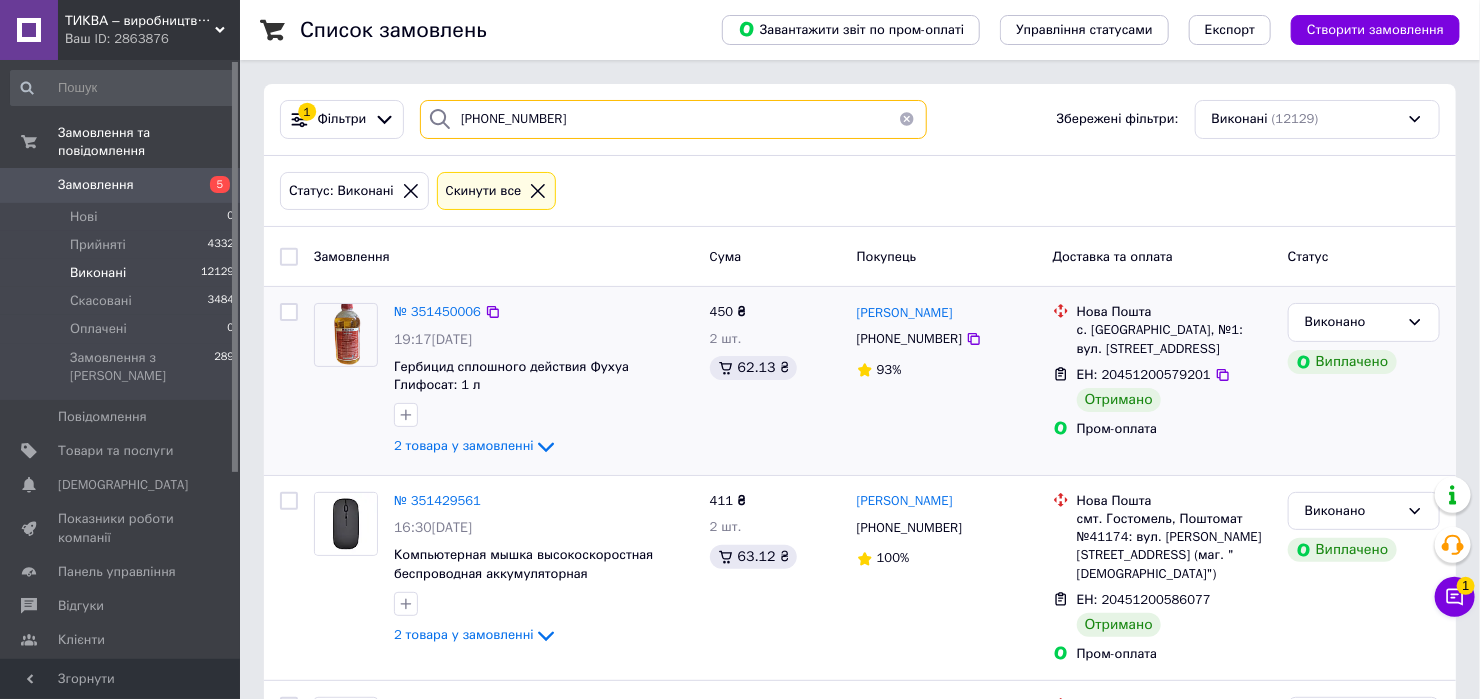 type on "[PHONE_NUMBER]" 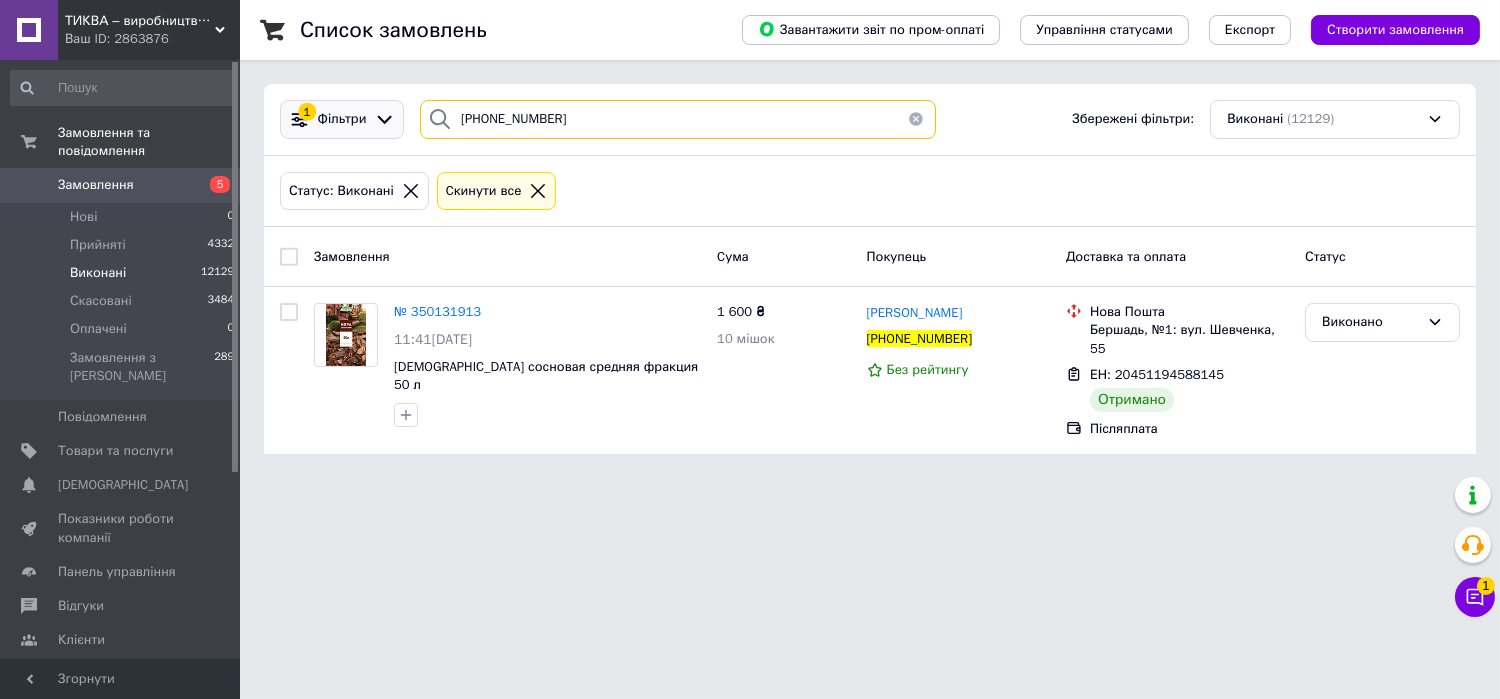 drag, startPoint x: 395, startPoint y: 109, endPoint x: 330, endPoint y: 110, distance: 65.00769 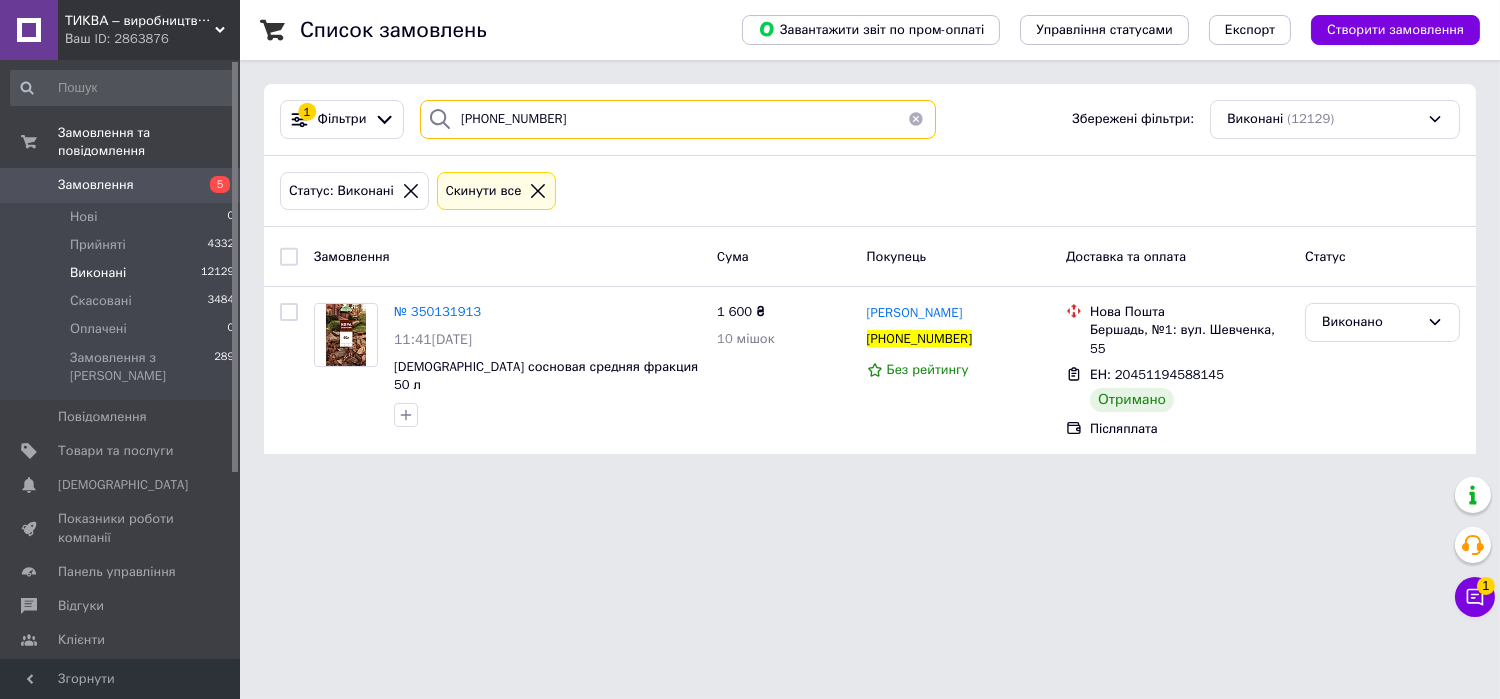 type 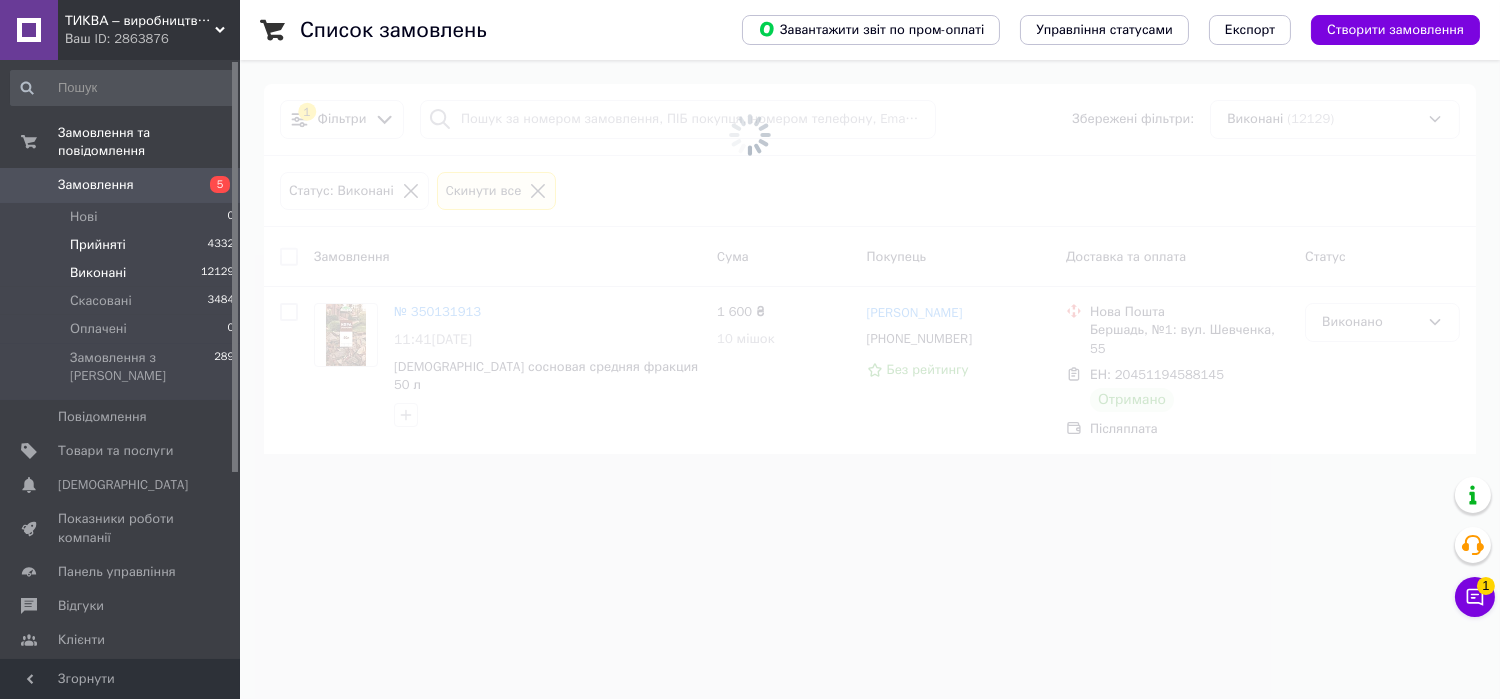 drag, startPoint x: 113, startPoint y: 220, endPoint x: 123, endPoint y: 217, distance: 10.440307 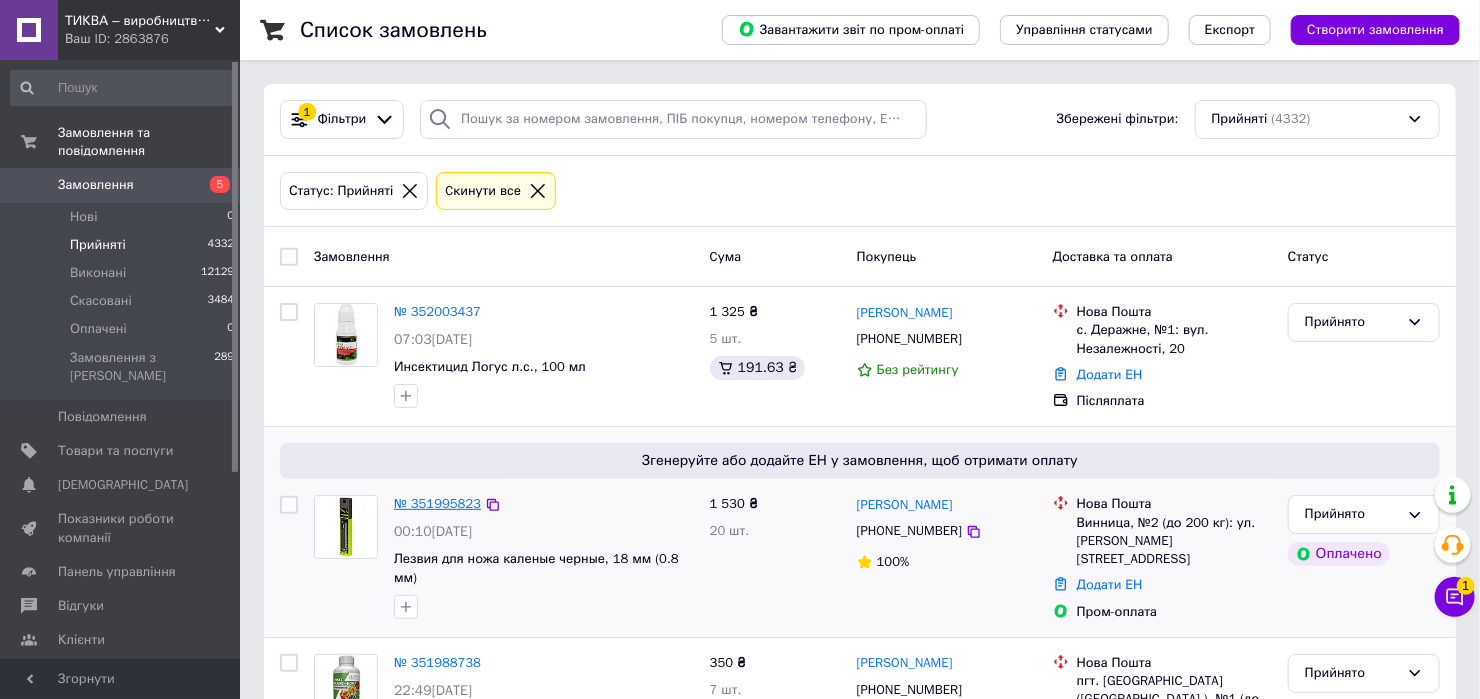click on "№ 351995823" at bounding box center [437, 503] 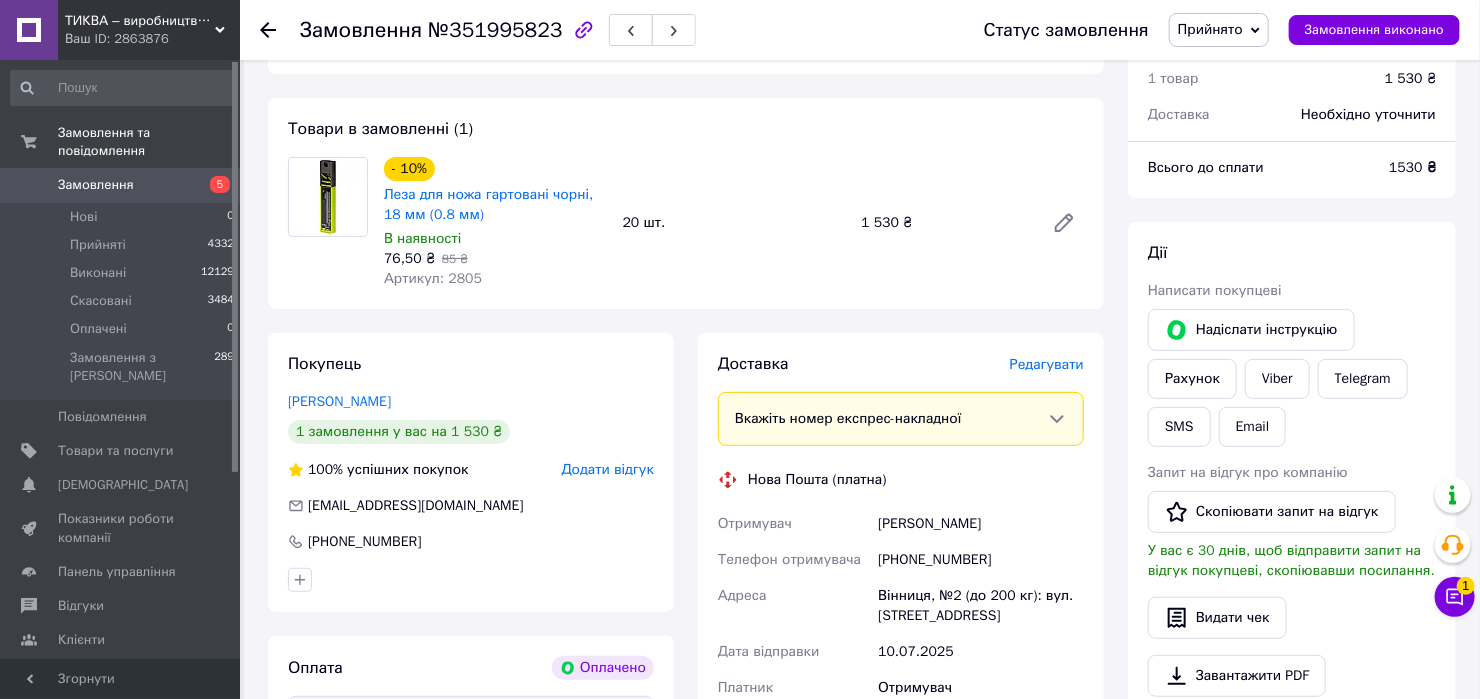 scroll, scrollTop: 133, scrollLeft: 0, axis: vertical 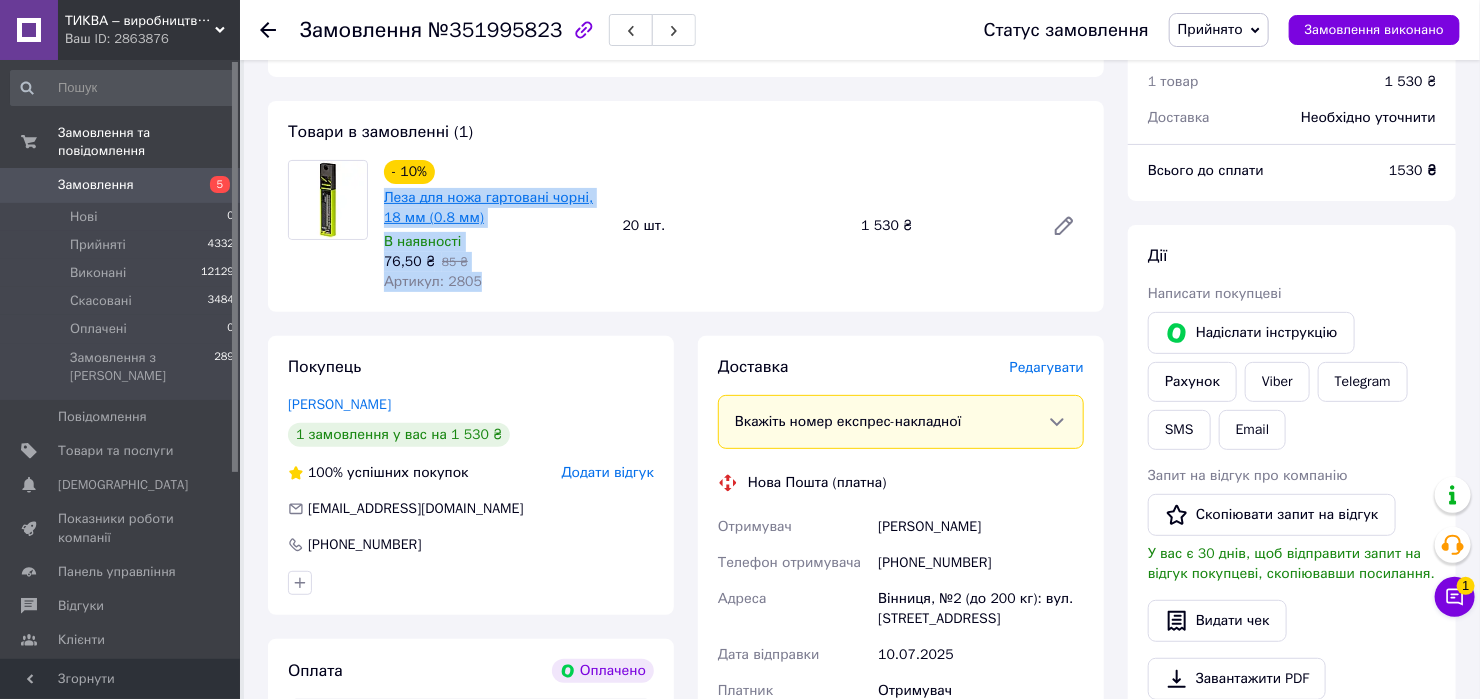 drag, startPoint x: 499, startPoint y: 274, endPoint x: 385, endPoint y: 199, distance: 136.45879 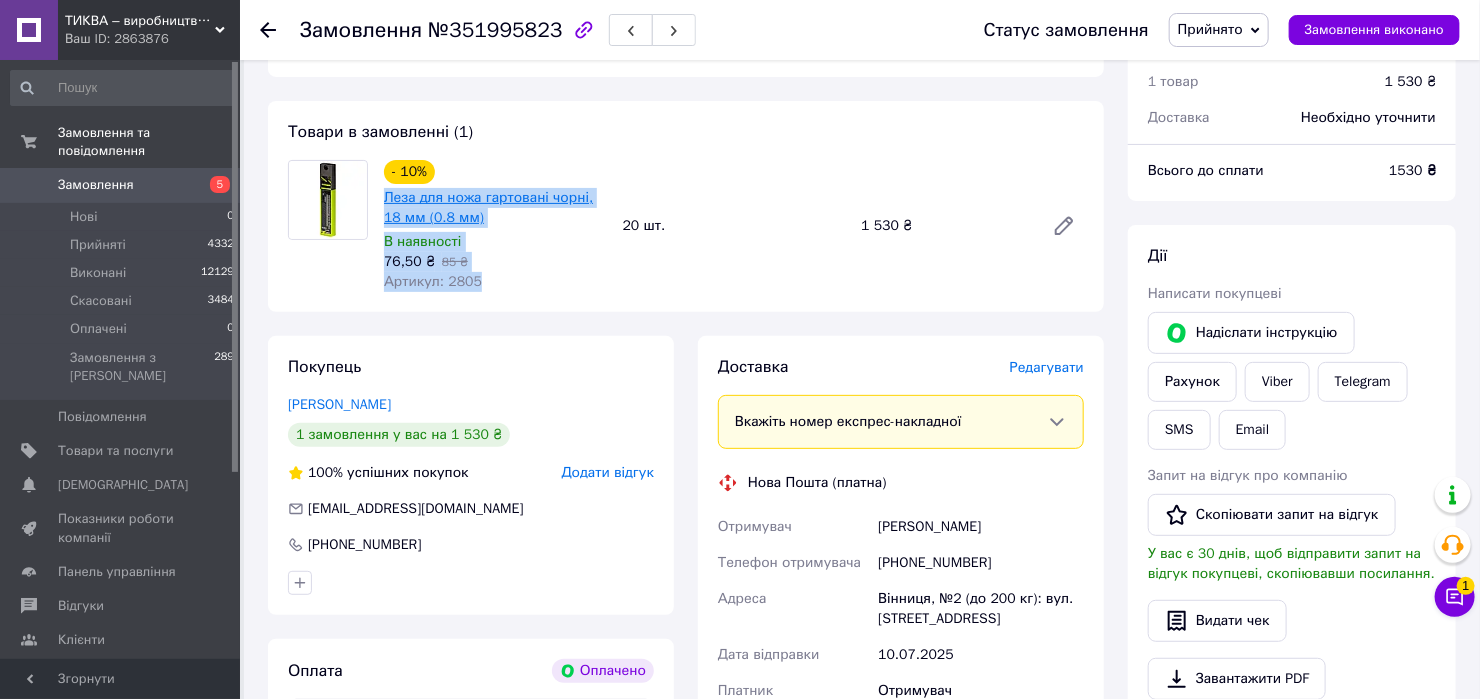 click on "- 10% Леза для ножа гартовані чорні, 18 мм (0.8 мм) В наявності 76,50 ₴   85 ₴ Артикул: 2805" at bounding box center [495, 226] 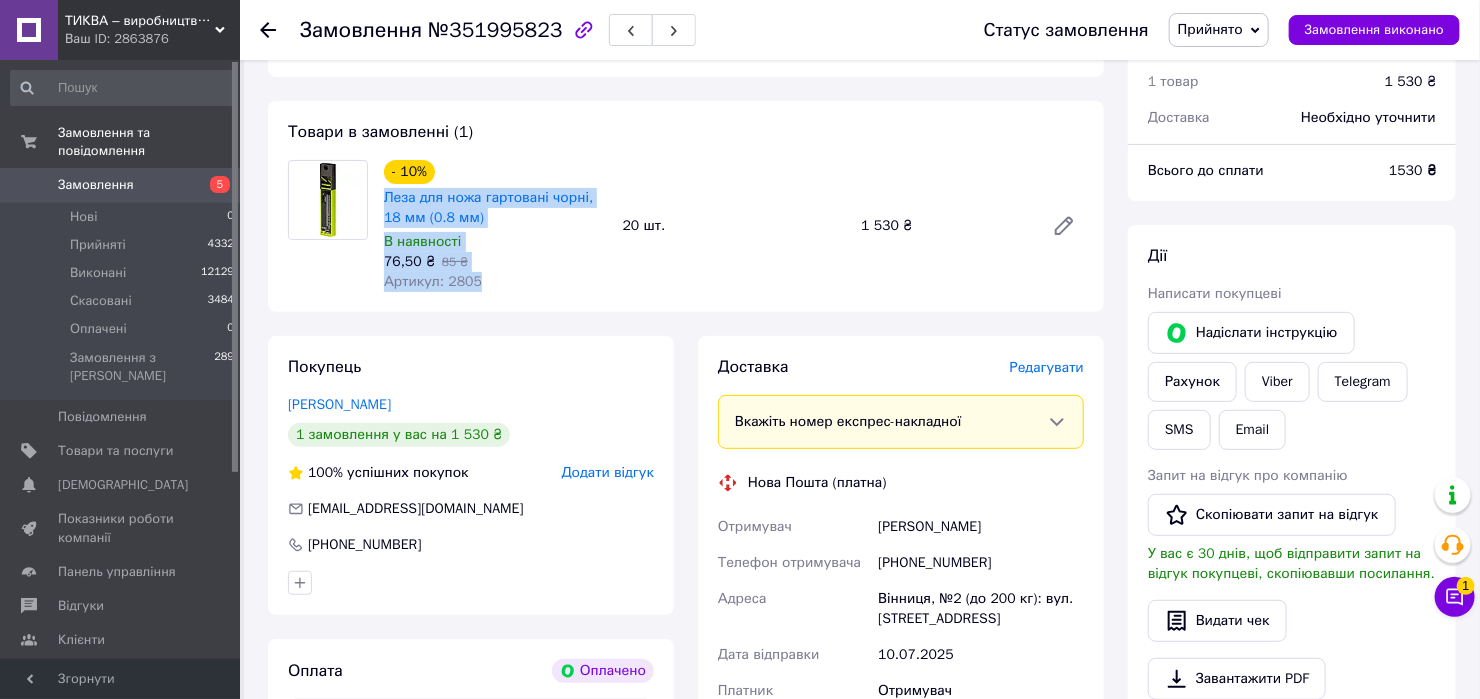drag, startPoint x: 385, startPoint y: 199, endPoint x: 418, endPoint y: 274, distance: 81.939 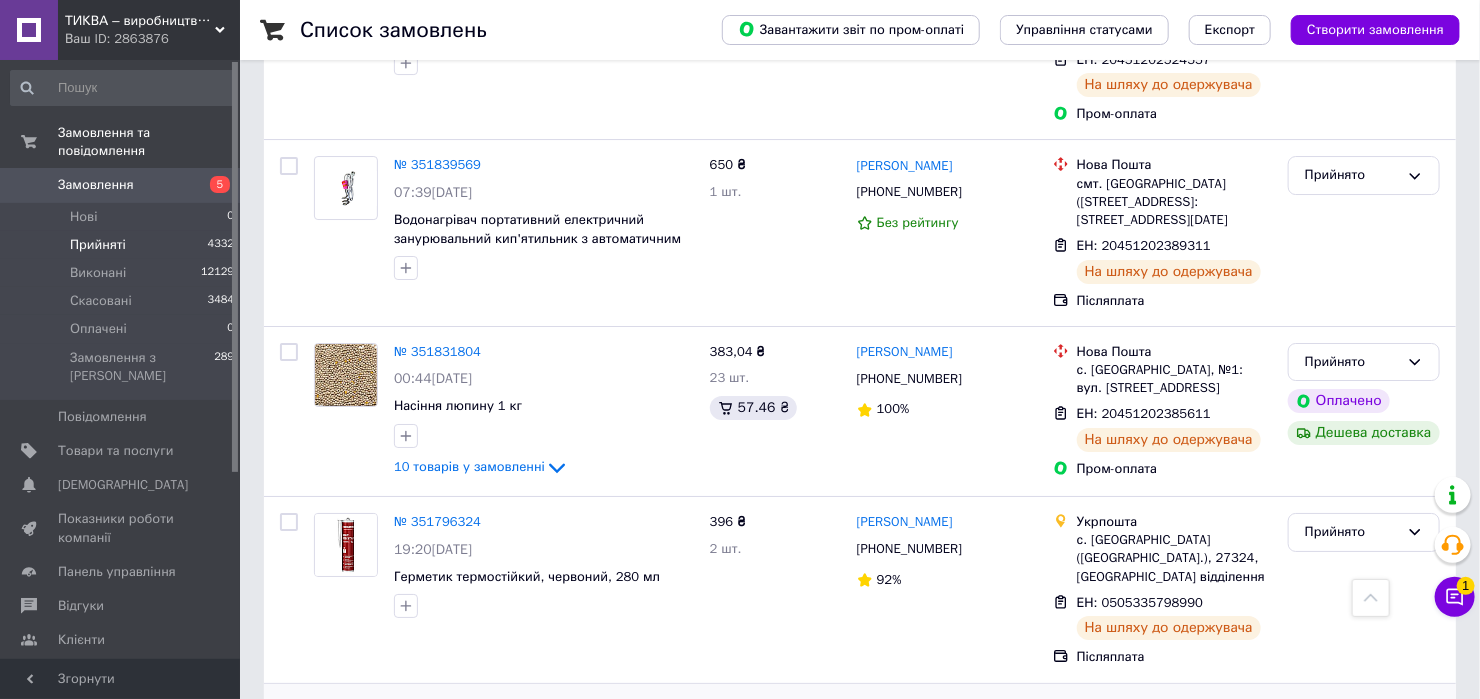 scroll, scrollTop: 3103, scrollLeft: 0, axis: vertical 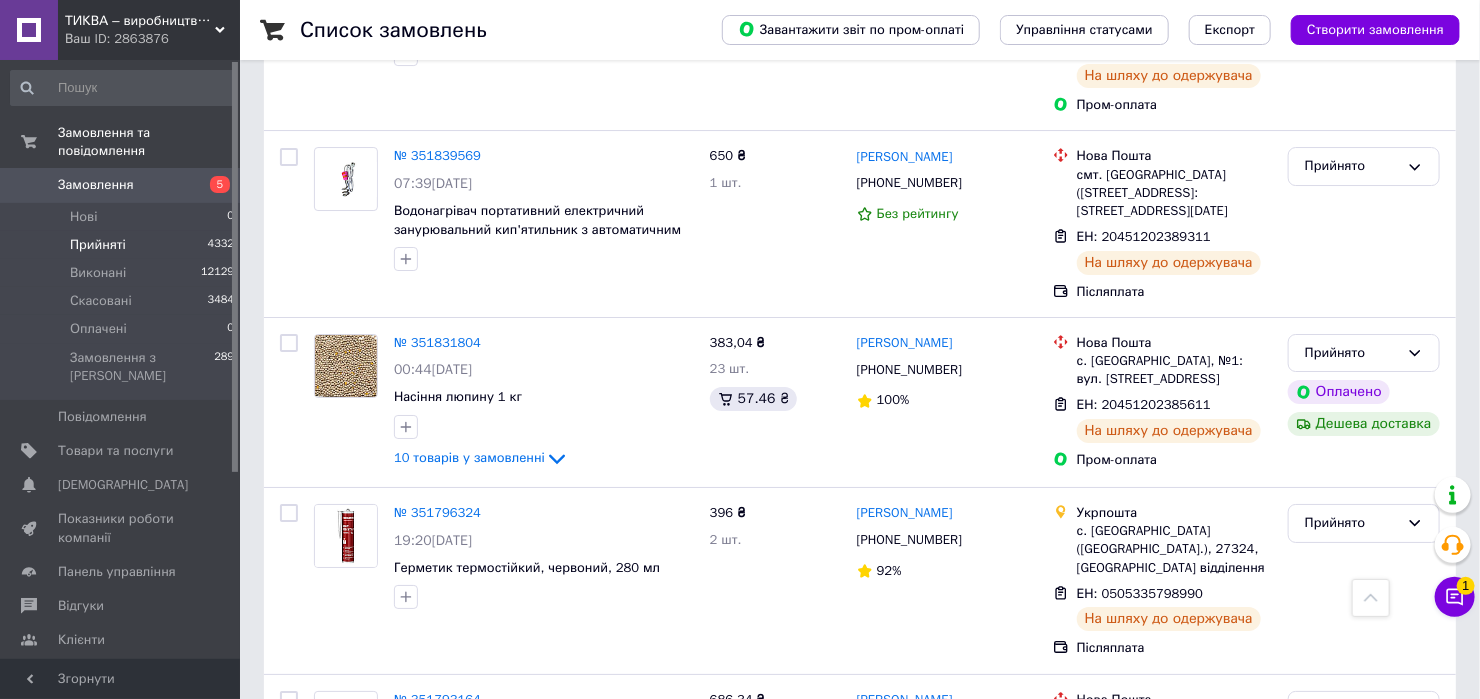 drag, startPoint x: 335, startPoint y: 650, endPoint x: 365, endPoint y: 632, distance: 34.98571 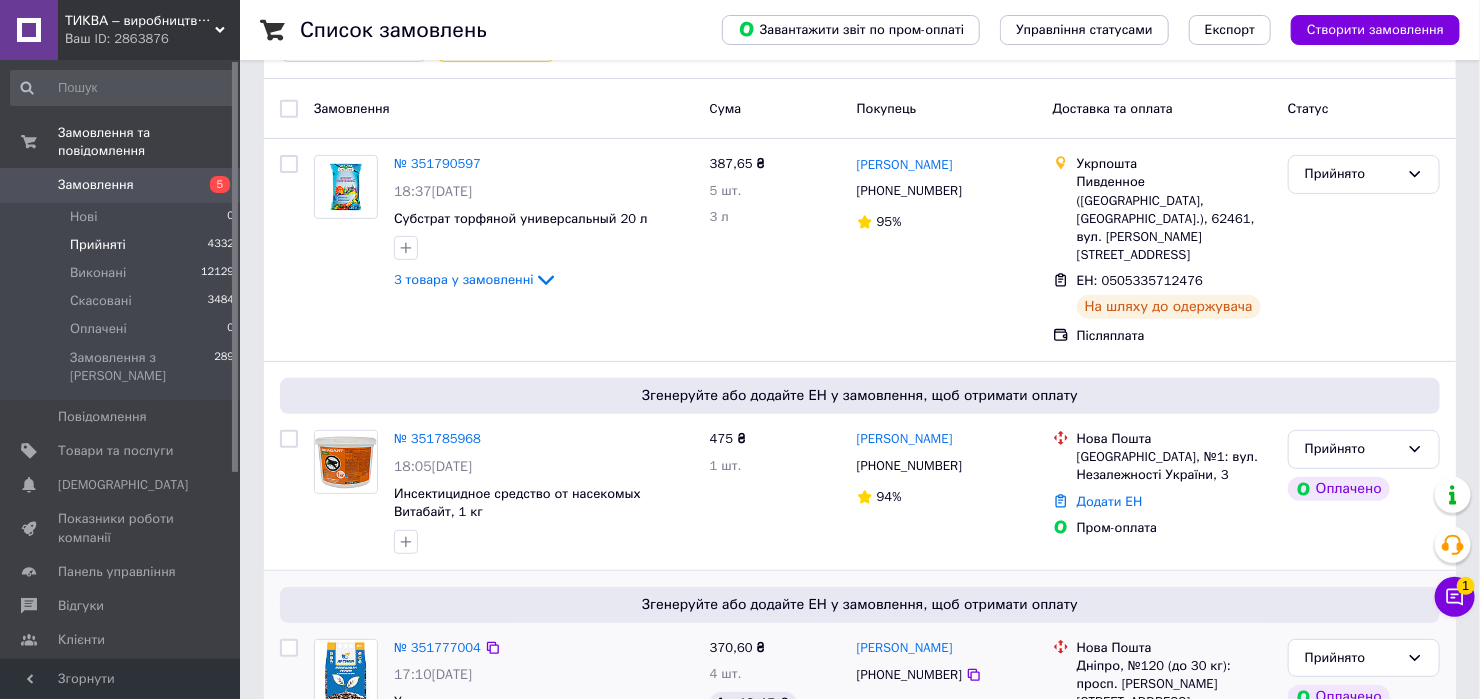 scroll, scrollTop: 266, scrollLeft: 0, axis: vertical 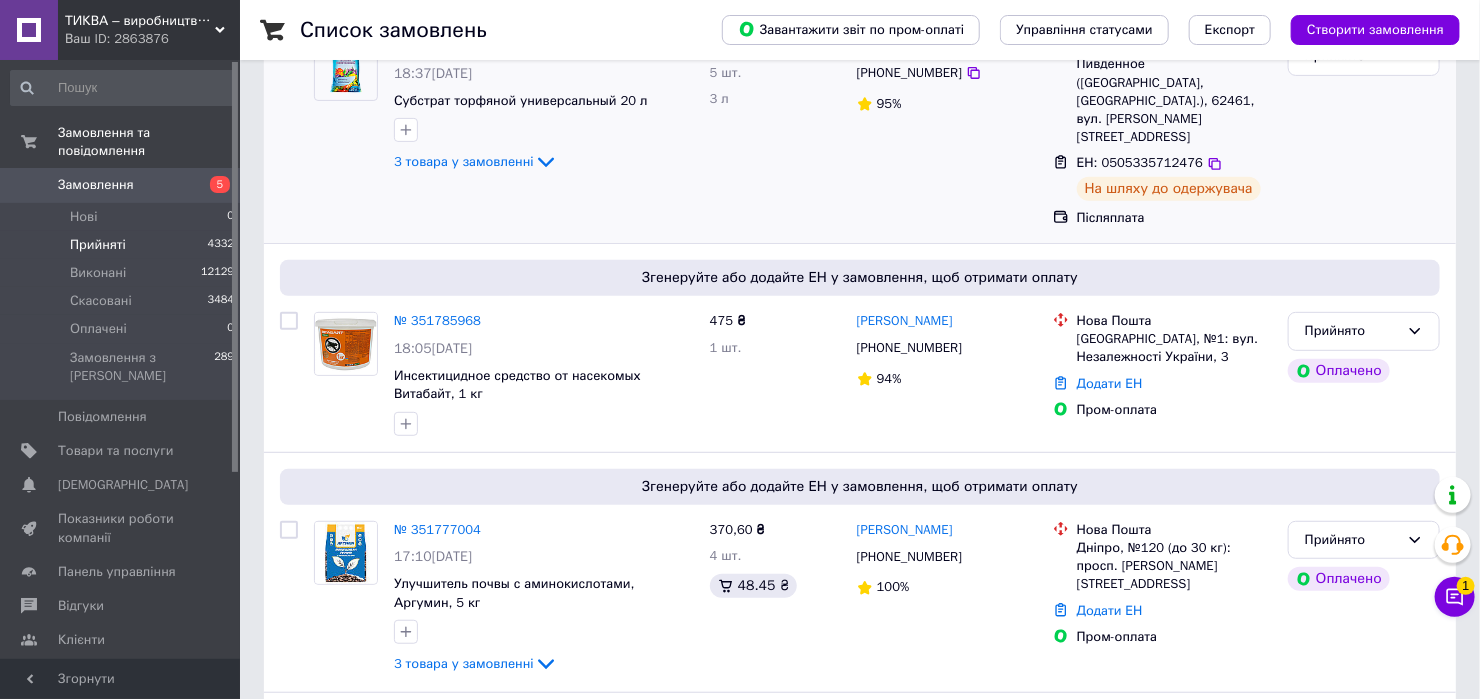 click on "3 товара у замовленні" at bounding box center [476, 161] 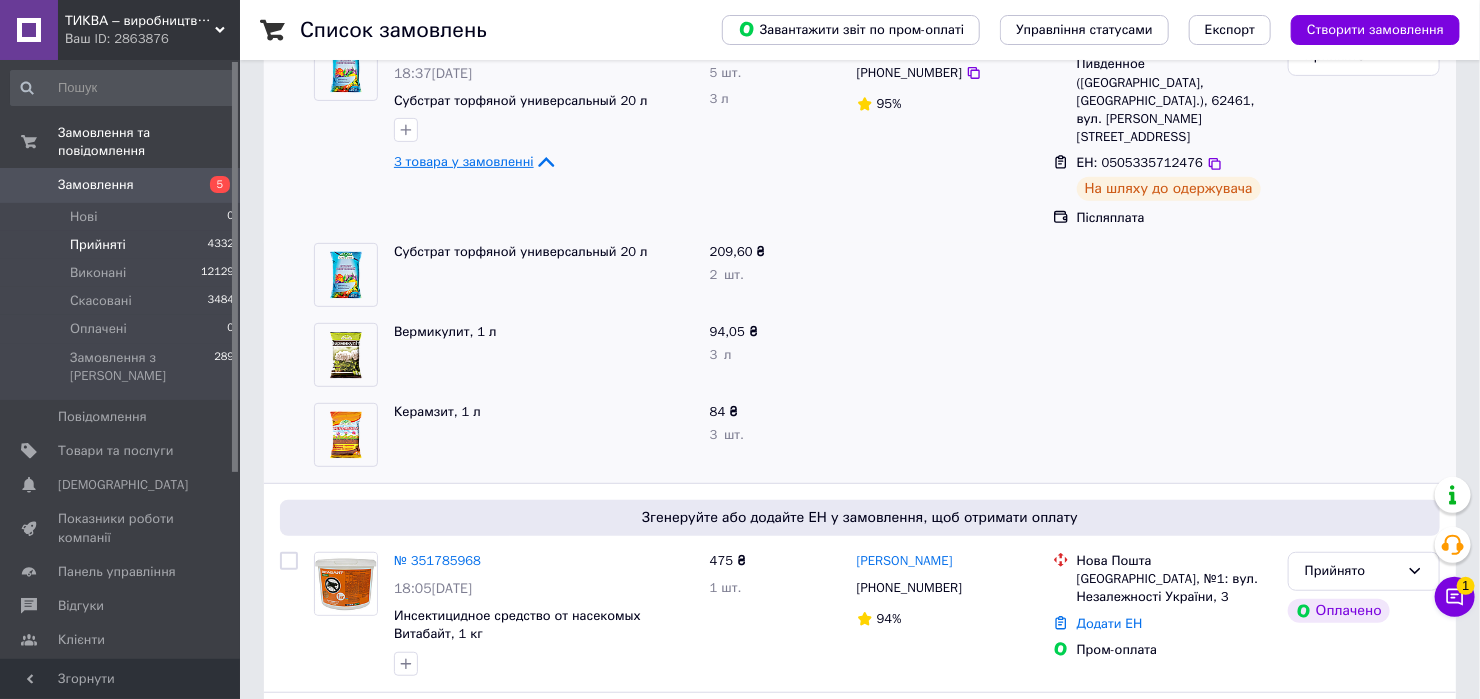 click on "3 товара у замовленні" at bounding box center (464, 161) 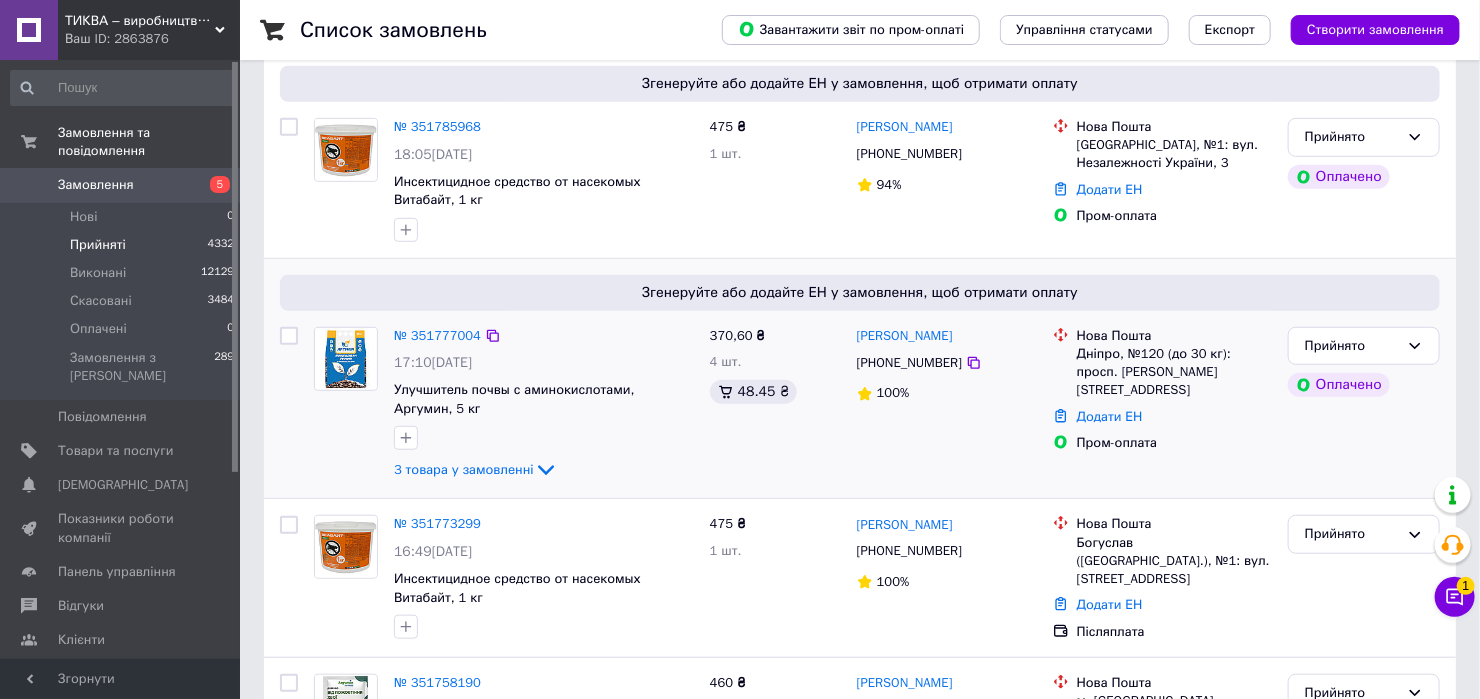 scroll, scrollTop: 533, scrollLeft: 0, axis: vertical 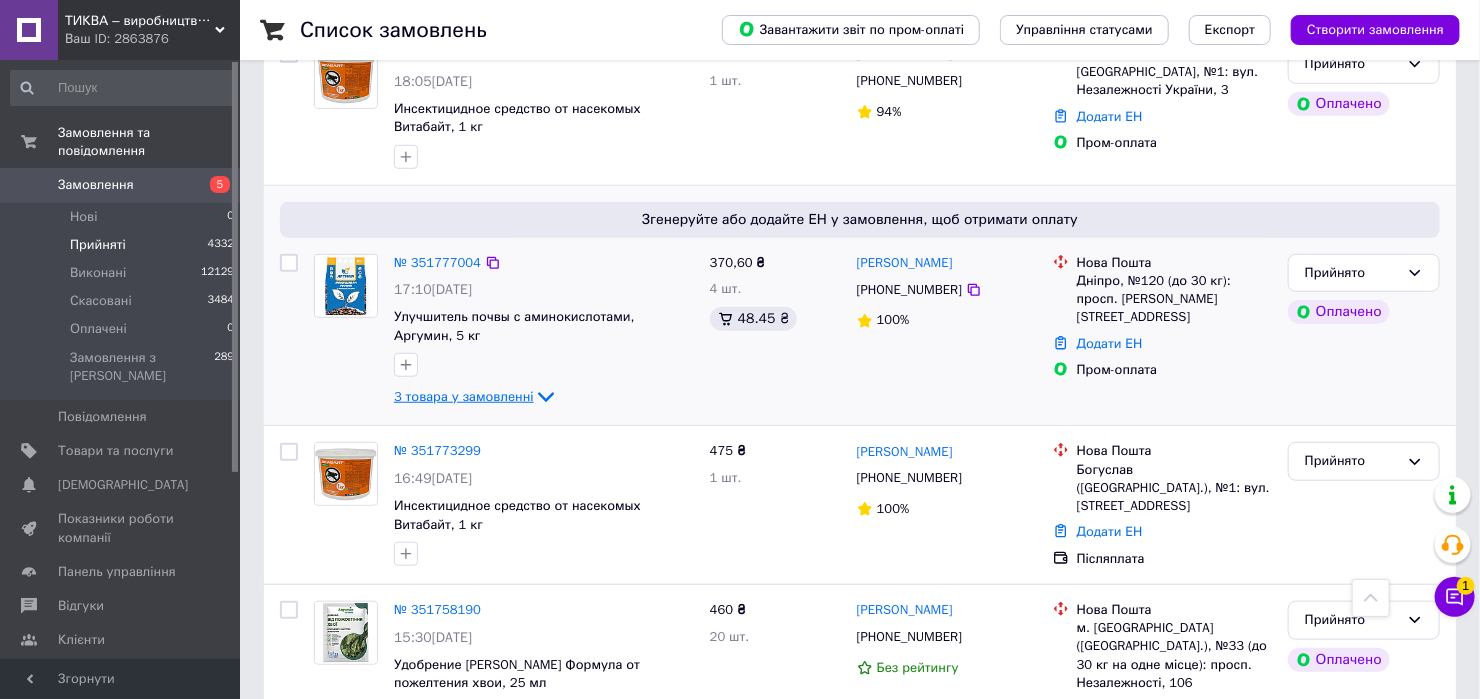 click on "3 товара у замовленні" at bounding box center (464, 396) 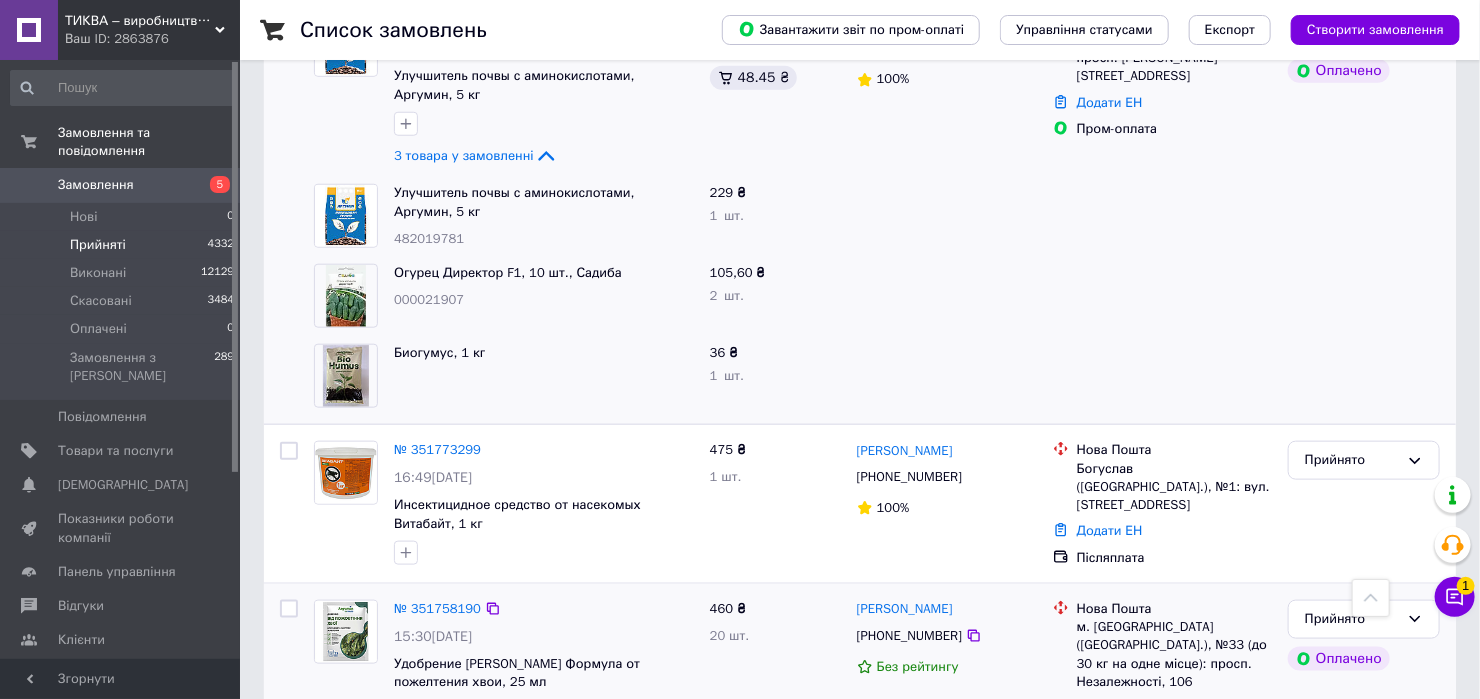 scroll, scrollTop: 933, scrollLeft: 0, axis: vertical 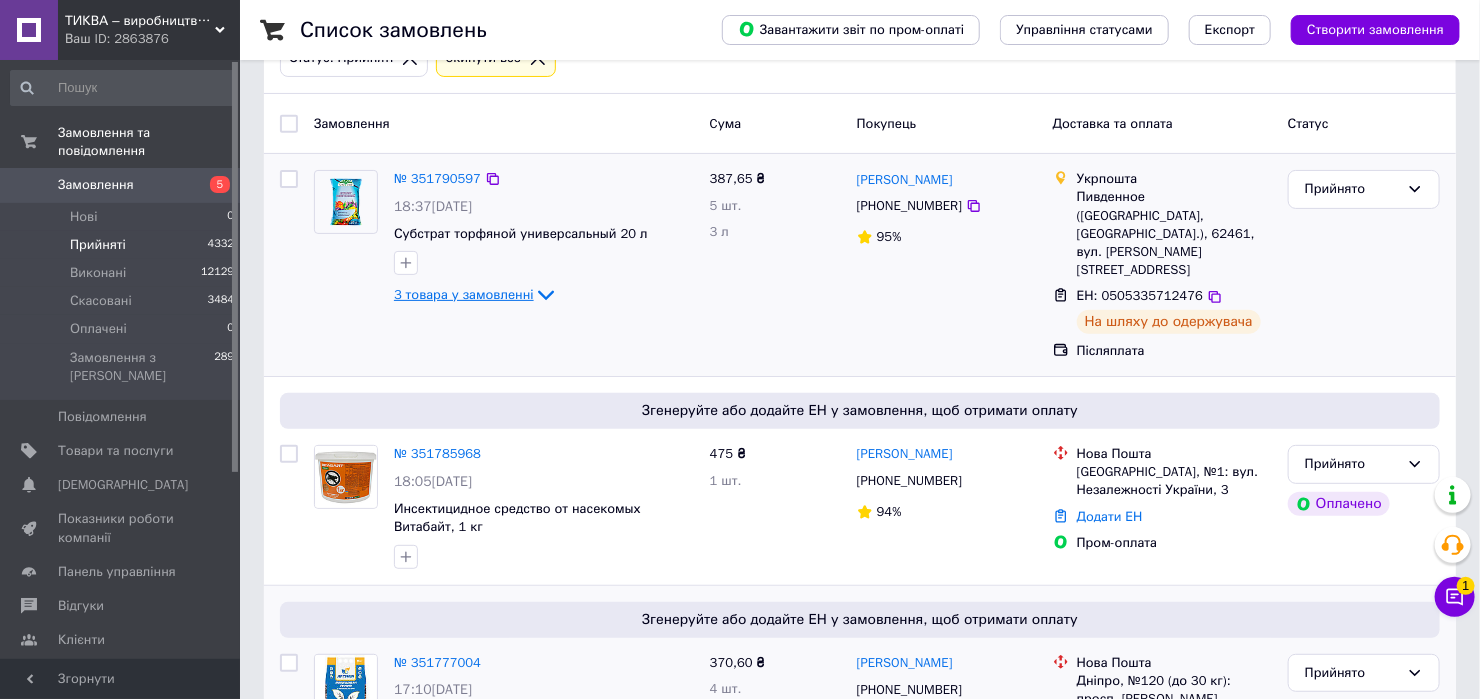 click on "3 товара у замовленні" at bounding box center (464, 294) 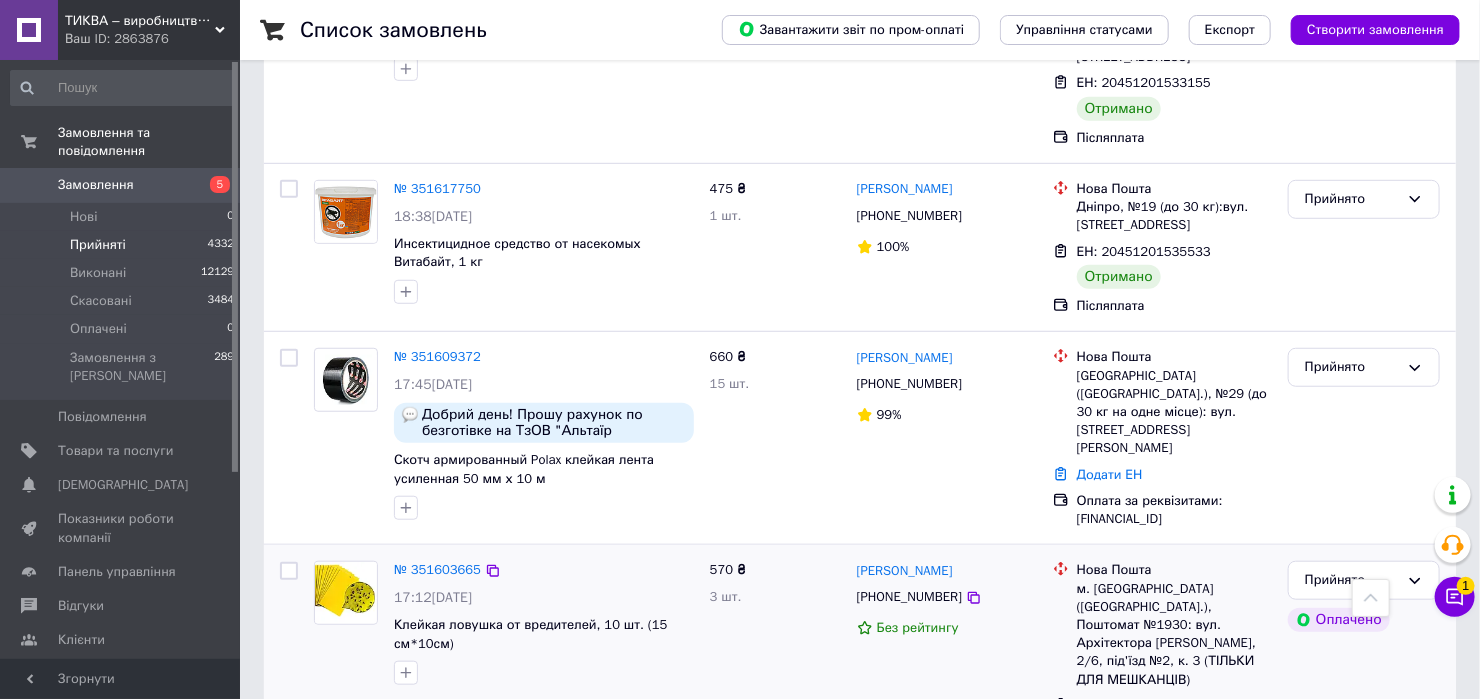 scroll, scrollTop: 3913, scrollLeft: 0, axis: vertical 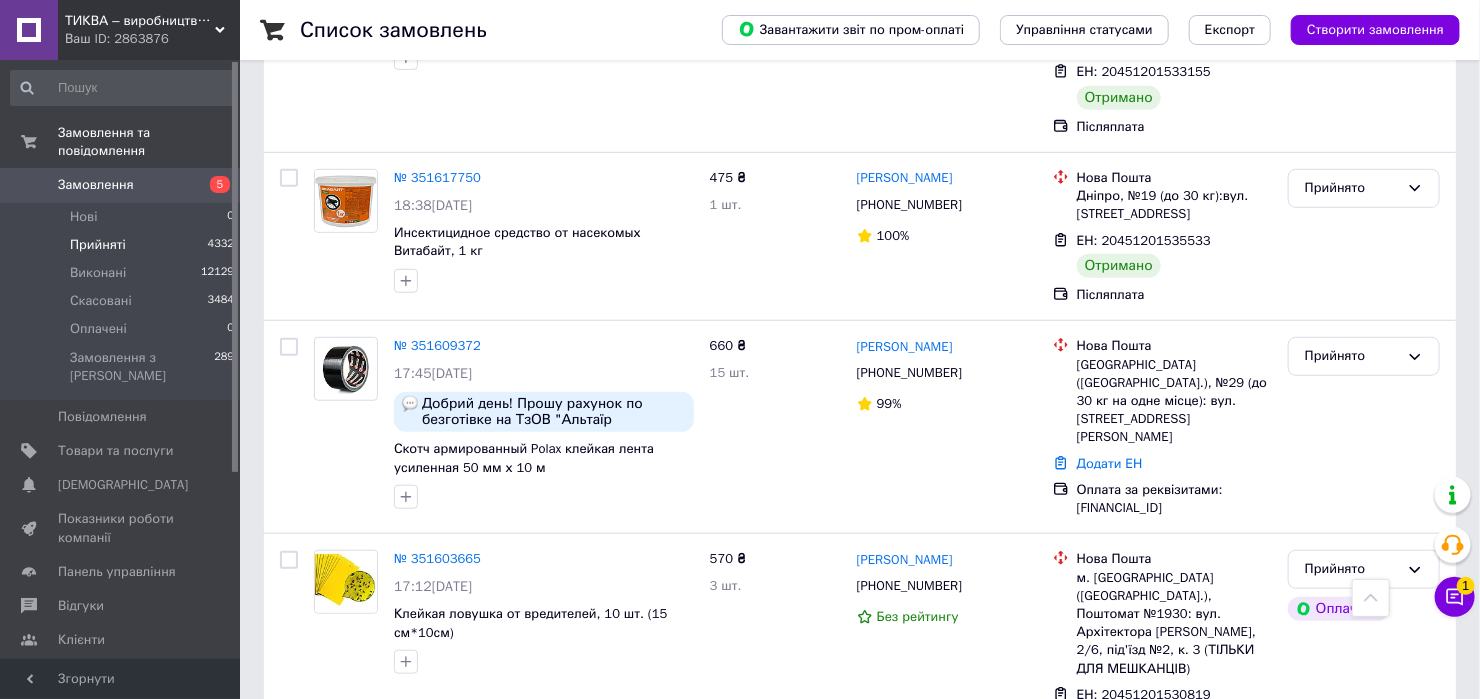 drag, startPoint x: 414, startPoint y: 658, endPoint x: 413, endPoint y: 636, distance: 22.022715 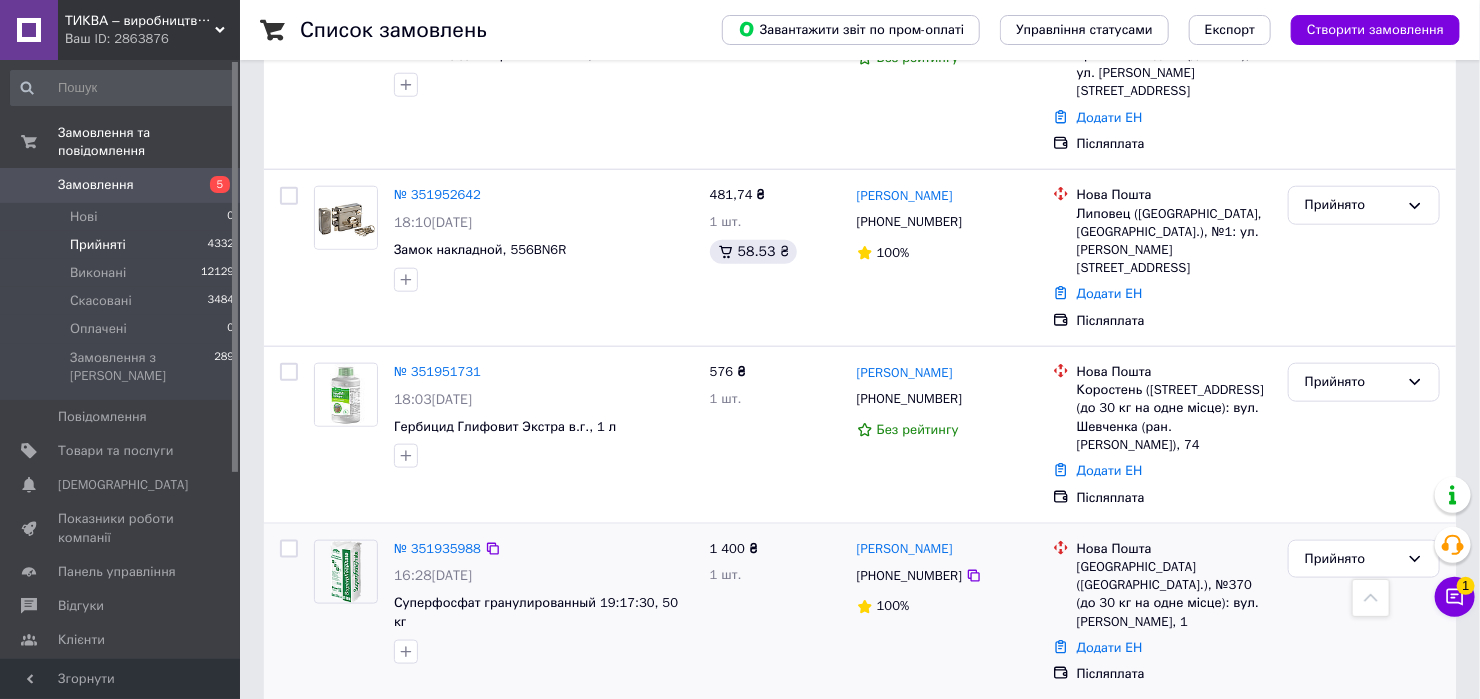 scroll, scrollTop: 1200, scrollLeft: 0, axis: vertical 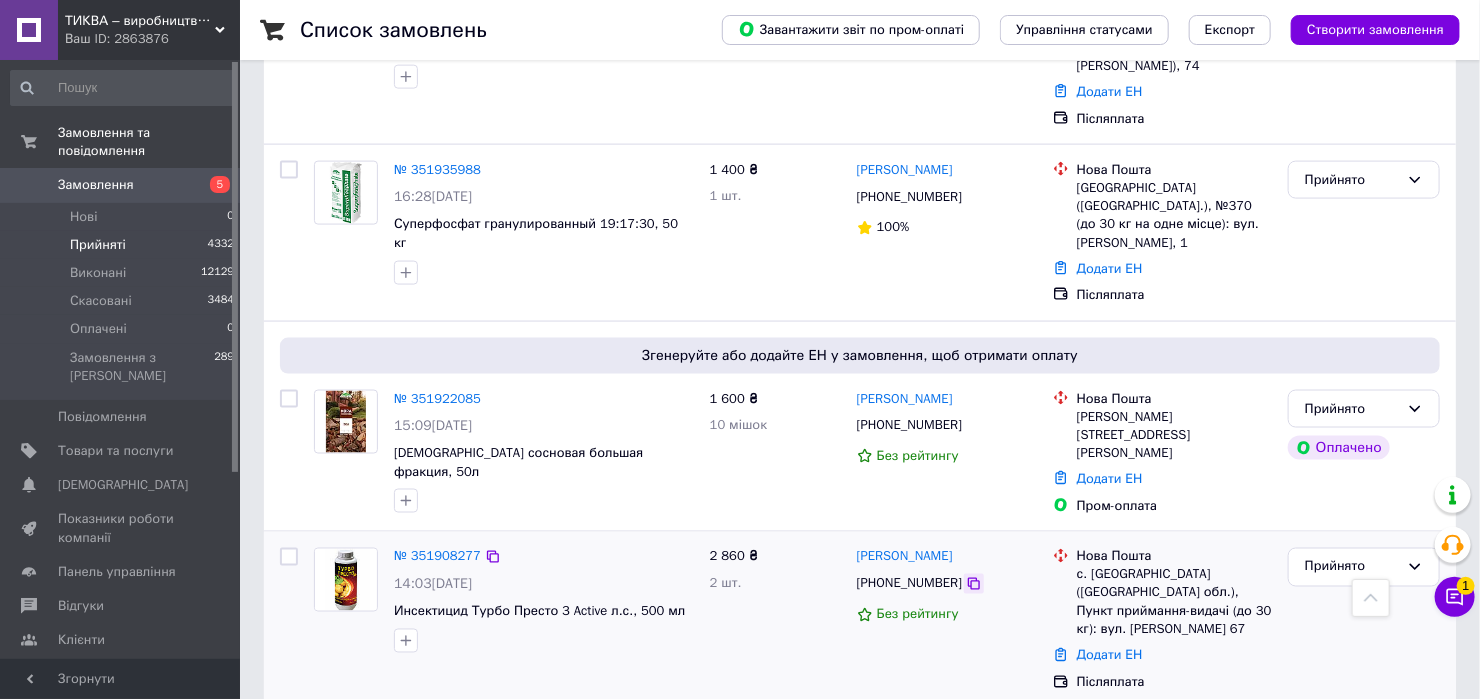 click 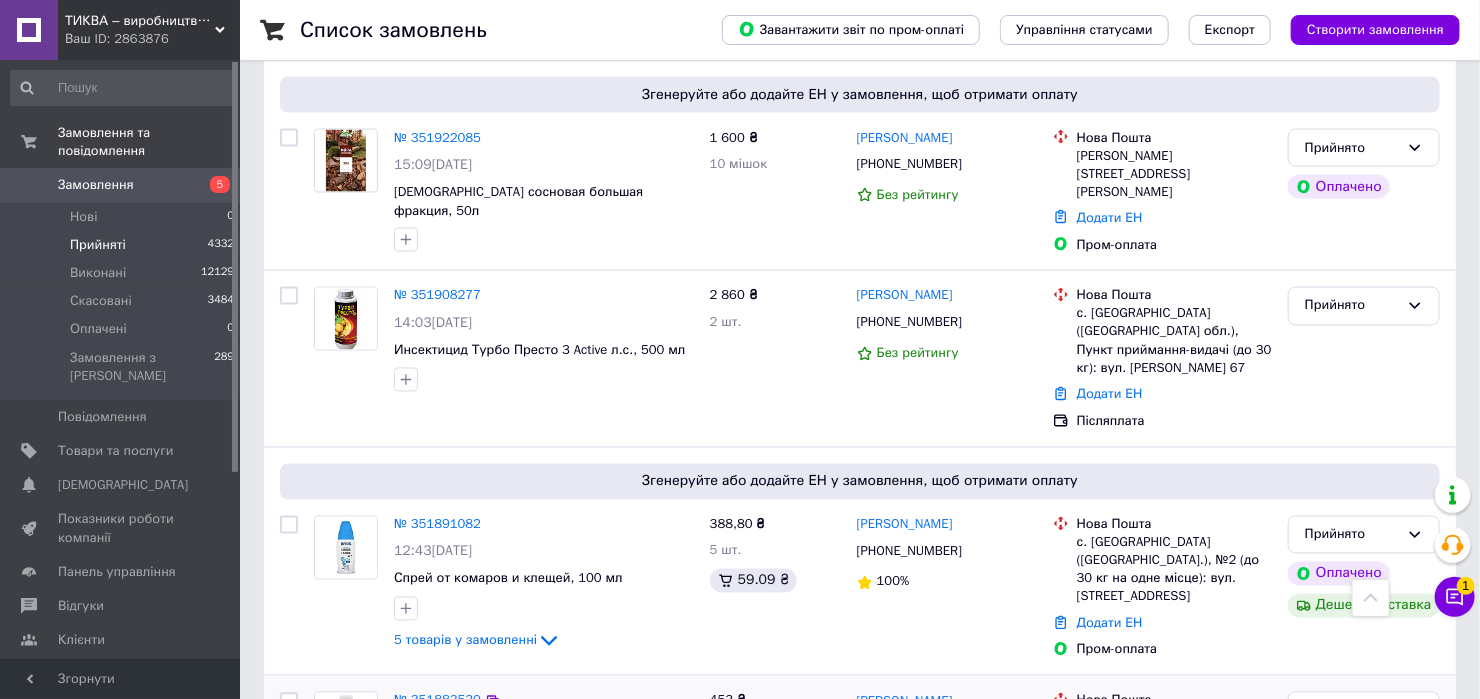 scroll, scrollTop: 1467, scrollLeft: 0, axis: vertical 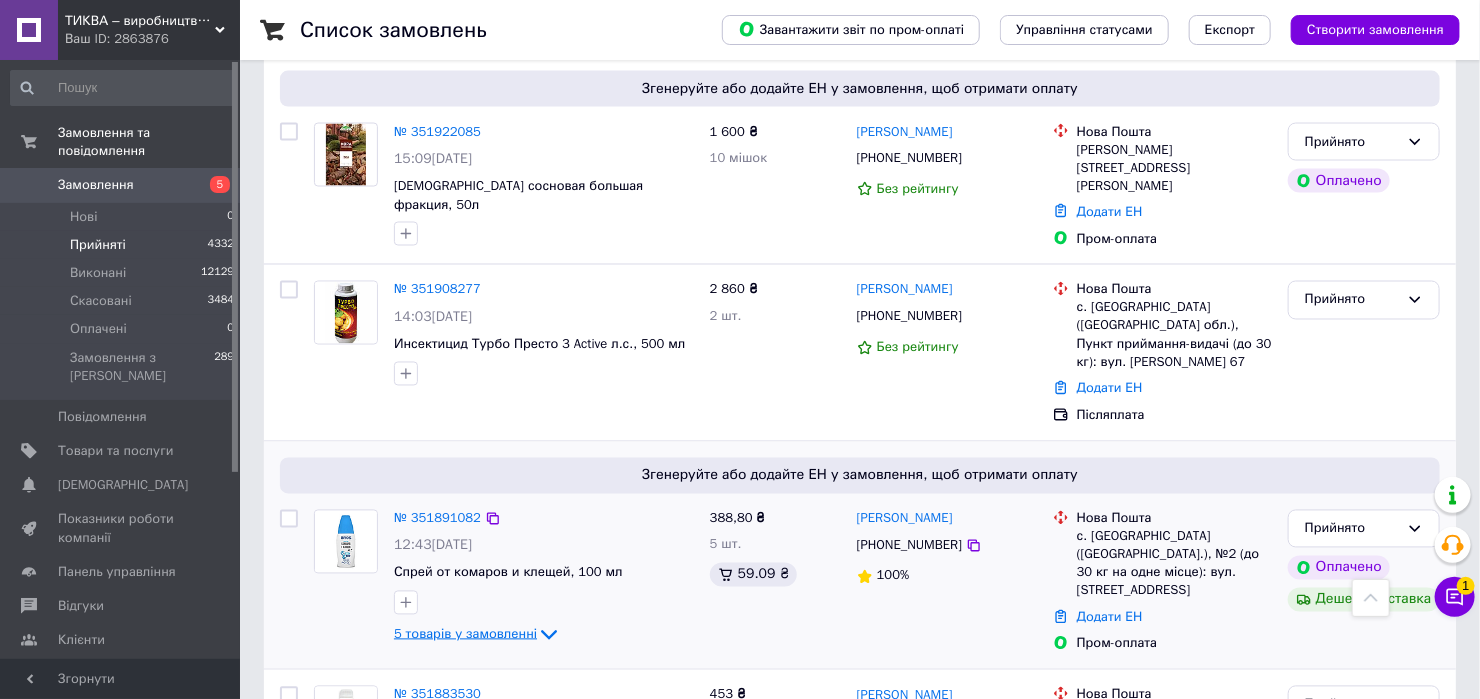 click on "5 товарів у замовленні" at bounding box center [465, 634] 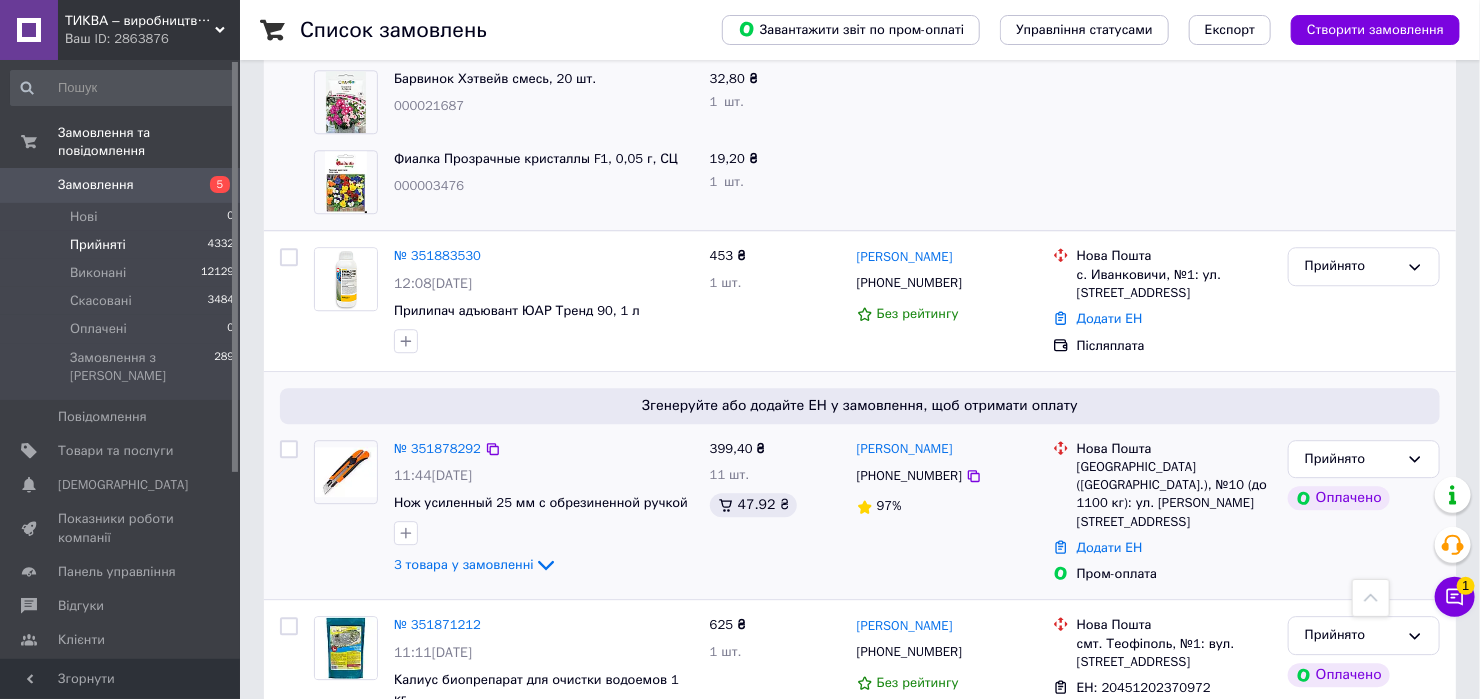 scroll, scrollTop: 2533, scrollLeft: 0, axis: vertical 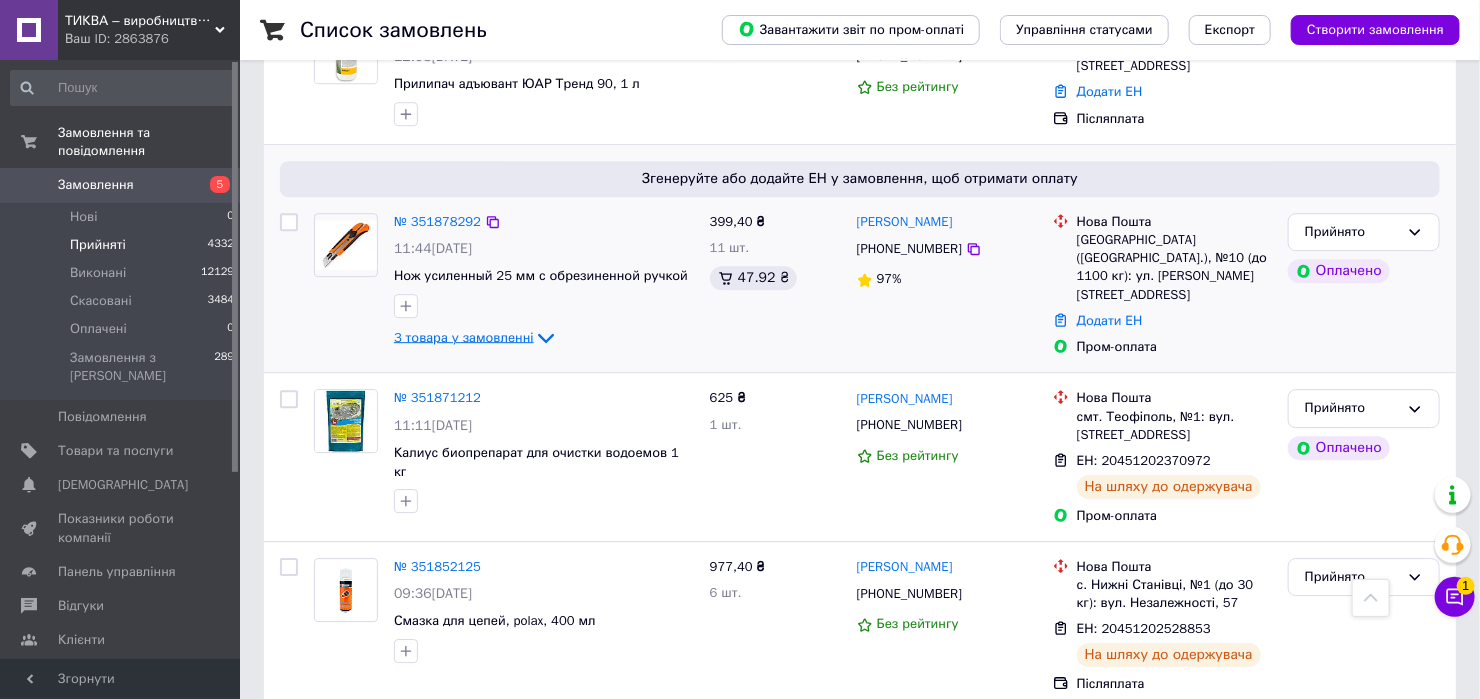 click on "3 товара у замовленні" at bounding box center (464, 337) 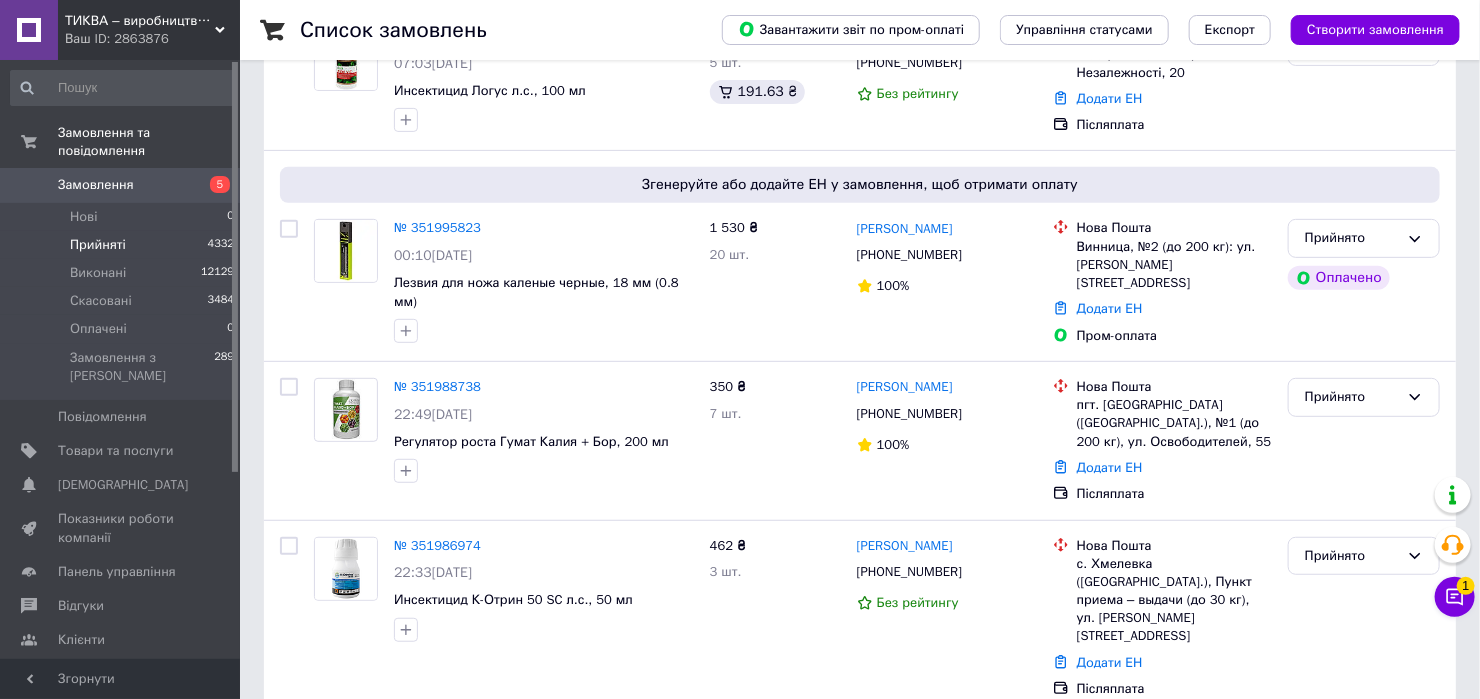 scroll, scrollTop: 0, scrollLeft: 0, axis: both 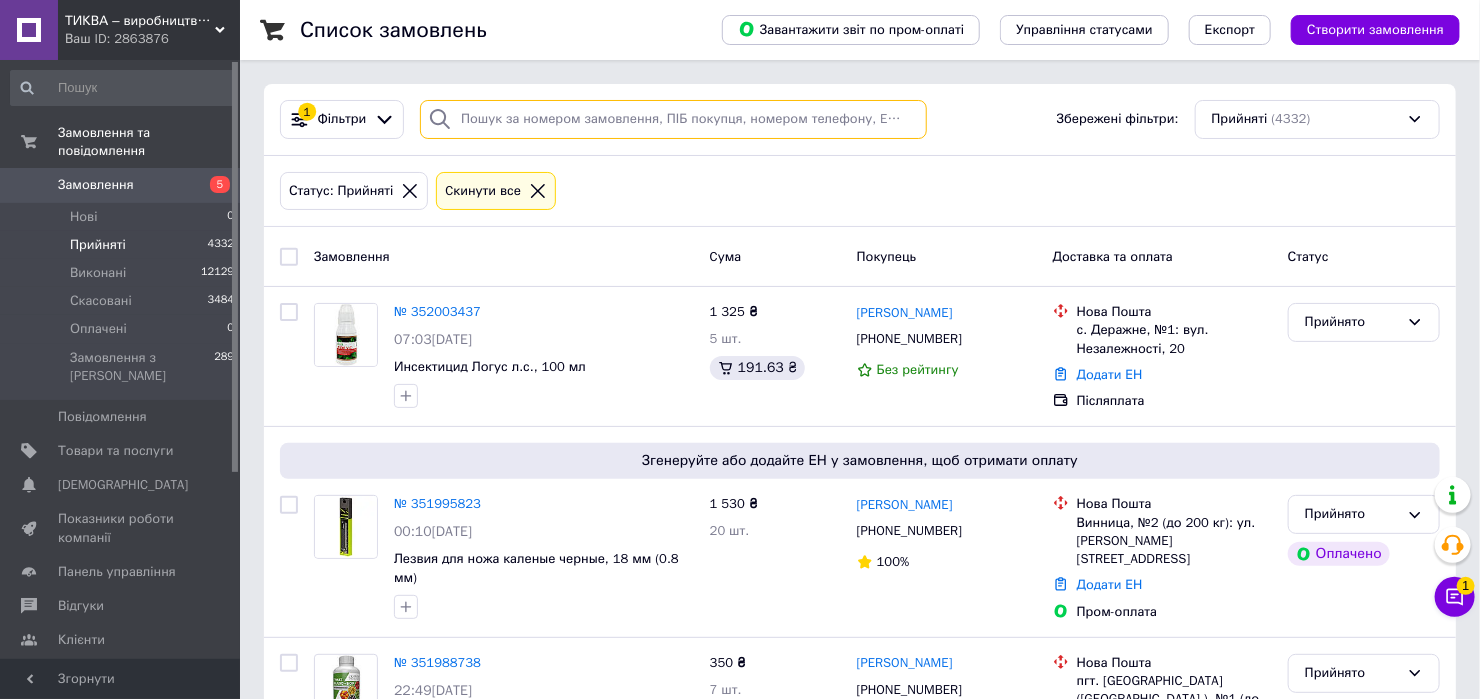 click at bounding box center [673, 119] 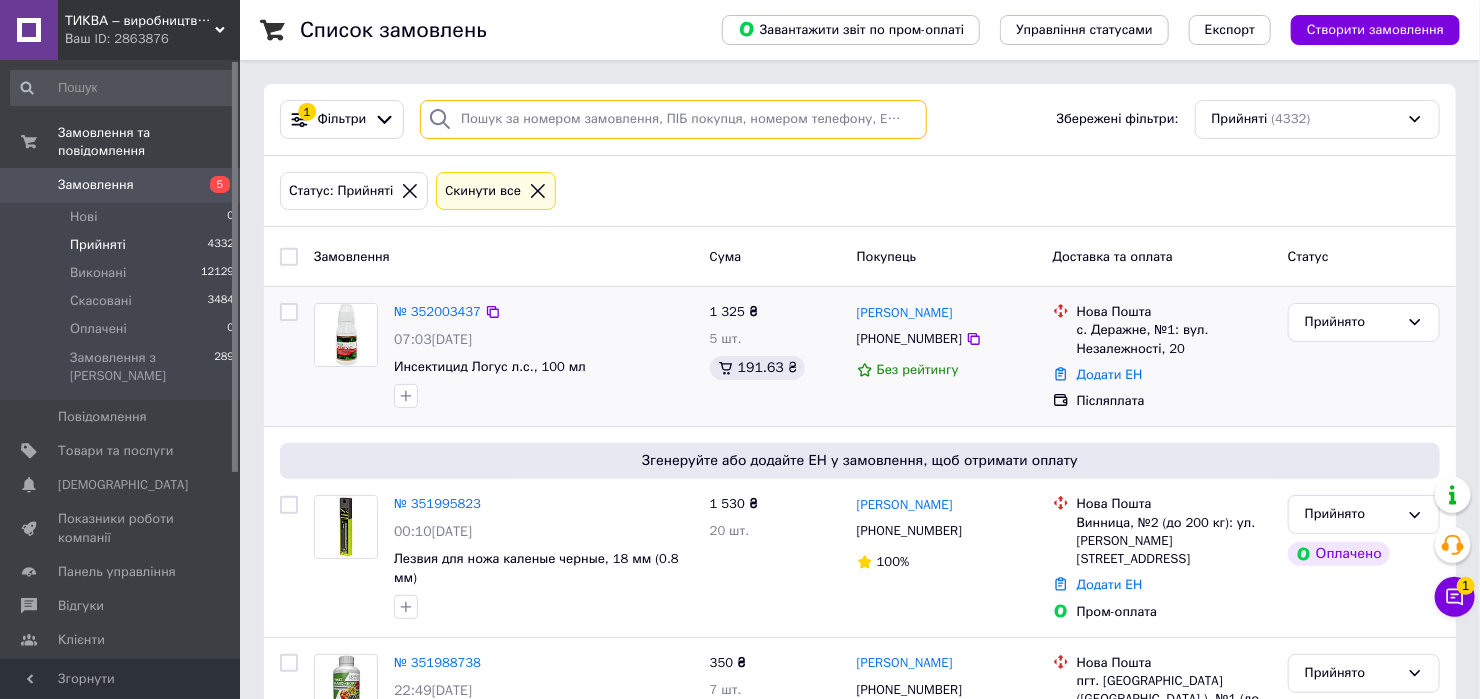 type on "[PHONE_NUMBER]" 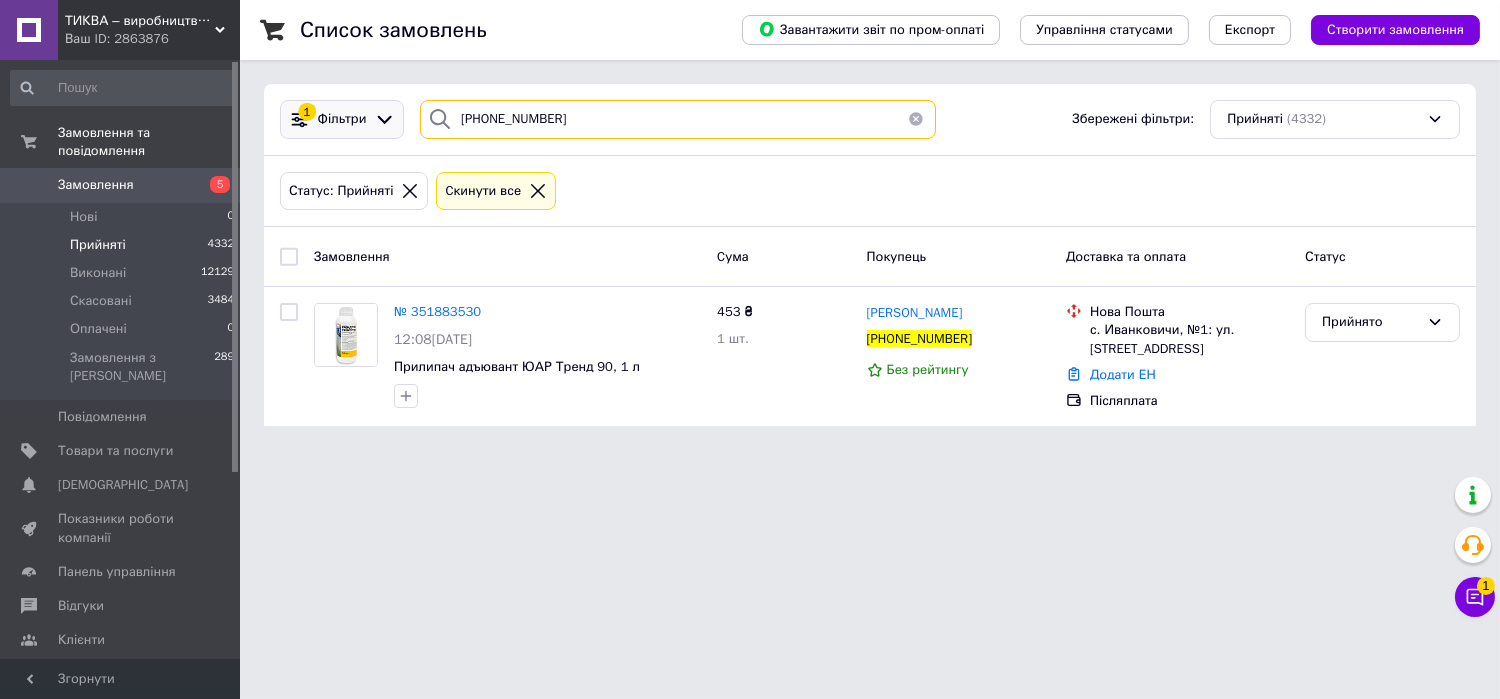 click on "1 Фільтри +380674021129 Збережені фільтри: Прийняті (4332)" at bounding box center (870, 119) 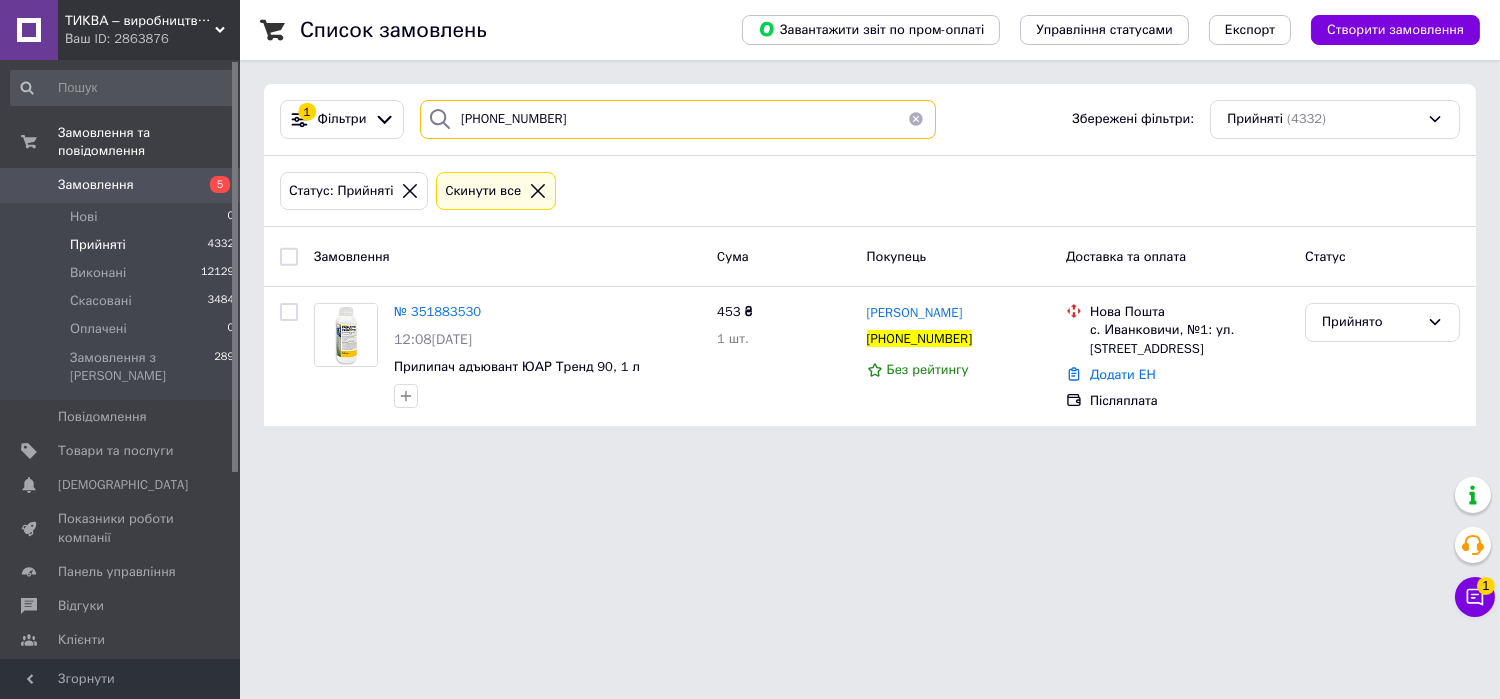 type 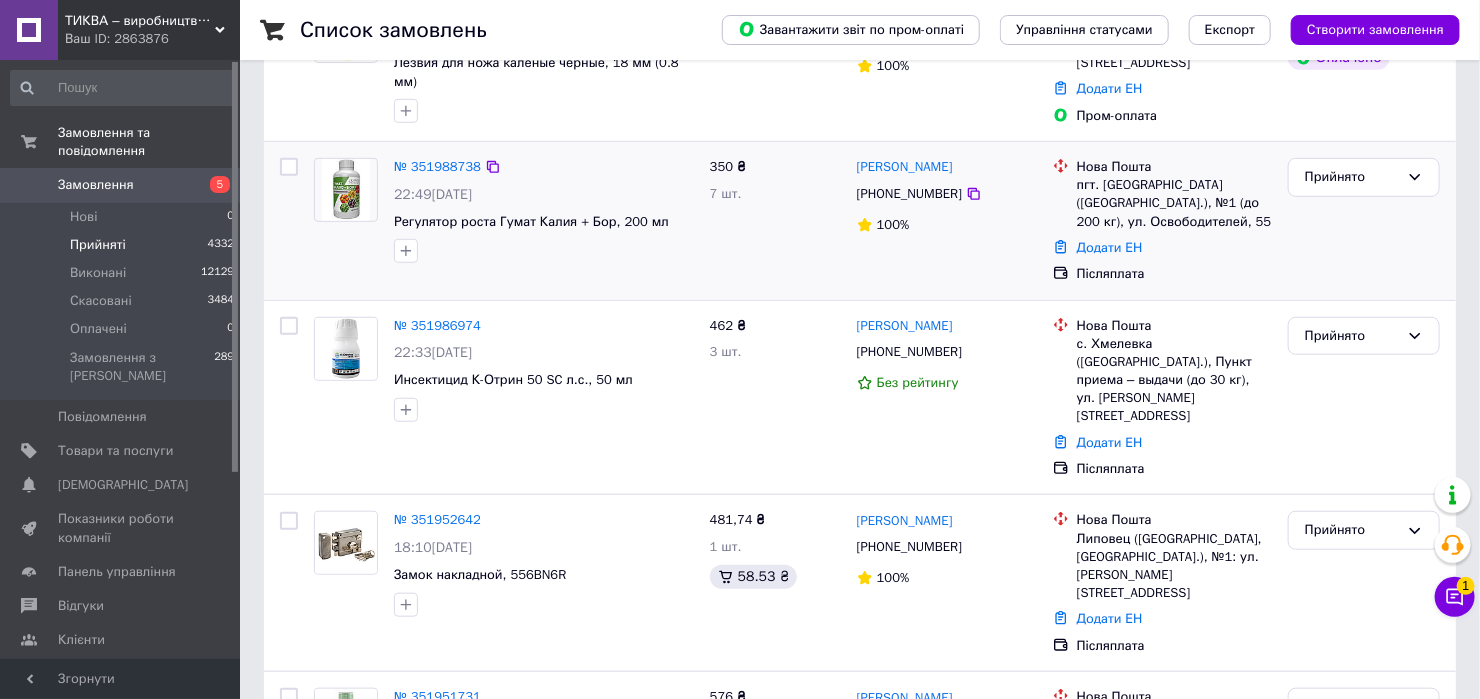 scroll, scrollTop: 533, scrollLeft: 0, axis: vertical 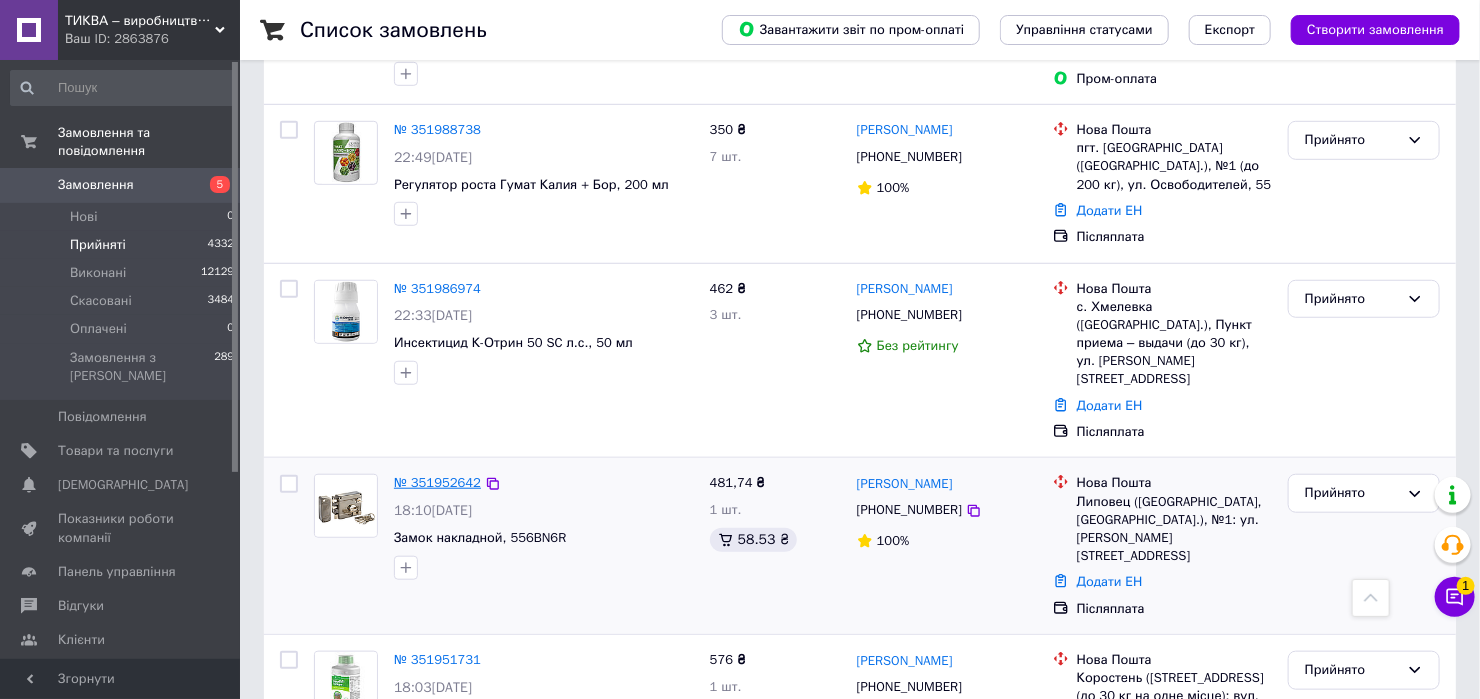 click on "№ 351952642" at bounding box center [437, 482] 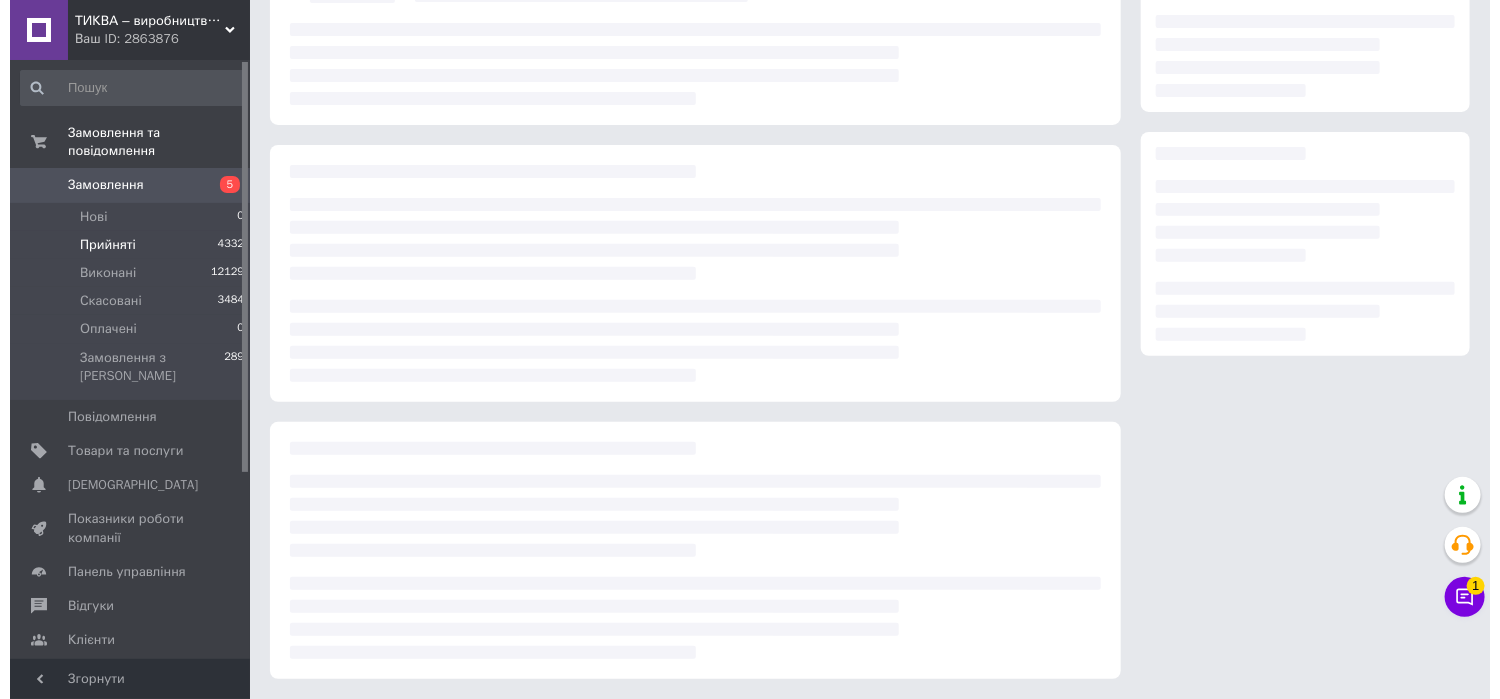 scroll, scrollTop: 0, scrollLeft: 0, axis: both 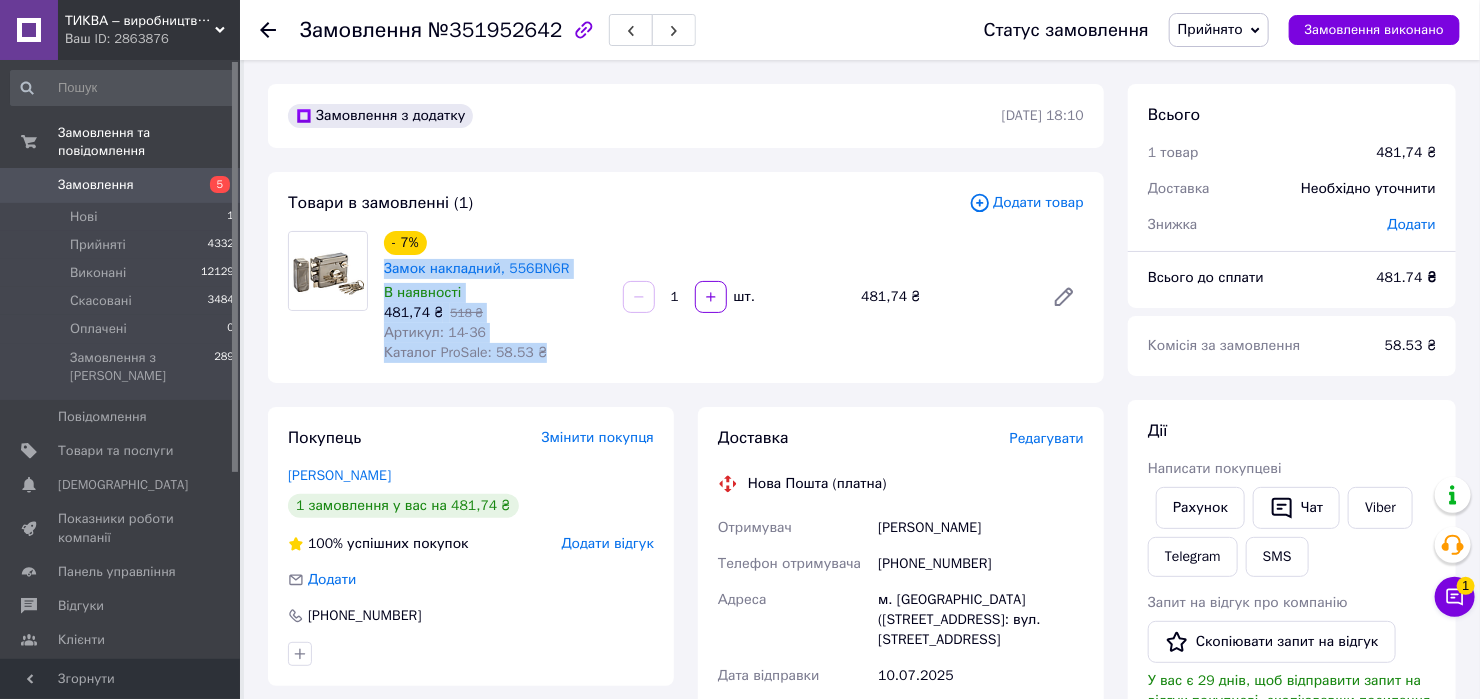 drag, startPoint x: 546, startPoint y: 350, endPoint x: 377, endPoint y: 267, distance: 188.28171 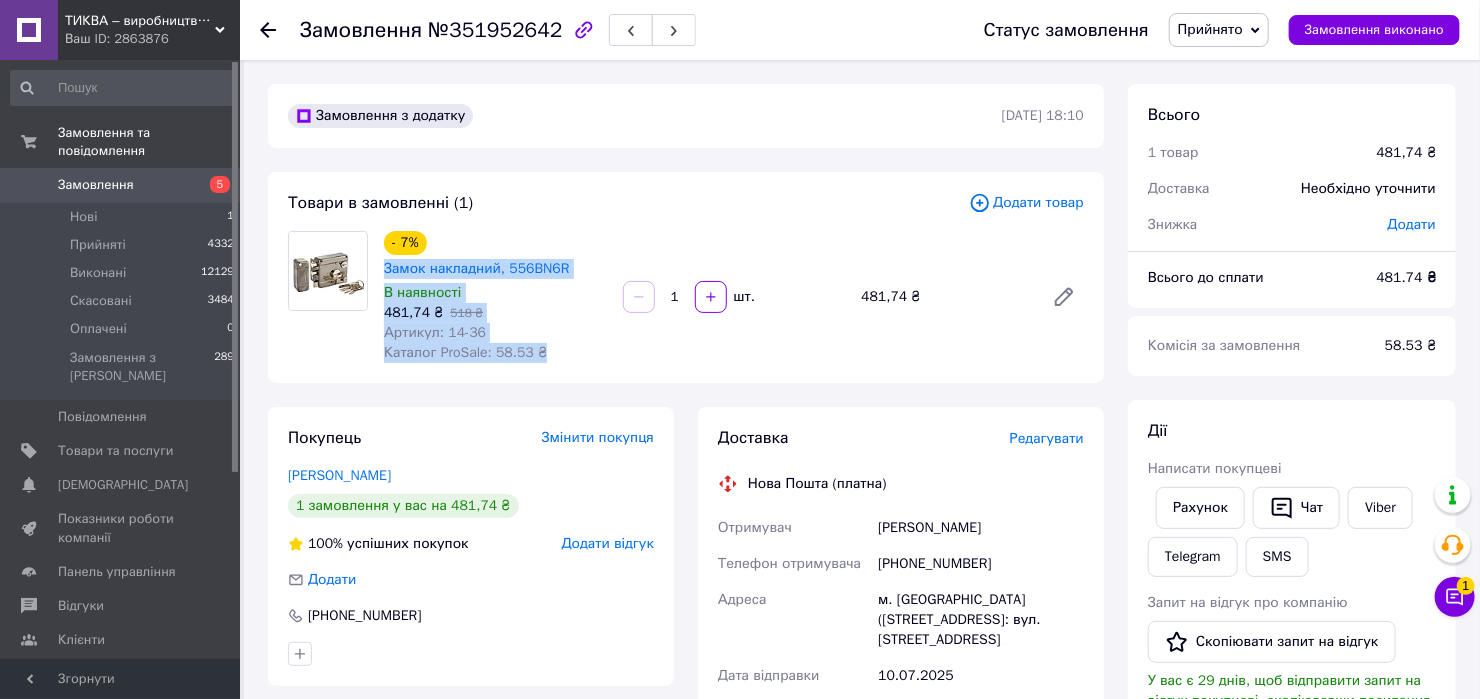 click on "- 7% Замок накладний, 556BN6R В наявності 481,74 ₴   518 ₴ Артикул: 14-36 Каталог ProSale: 58.53 ₴" at bounding box center [495, 297] 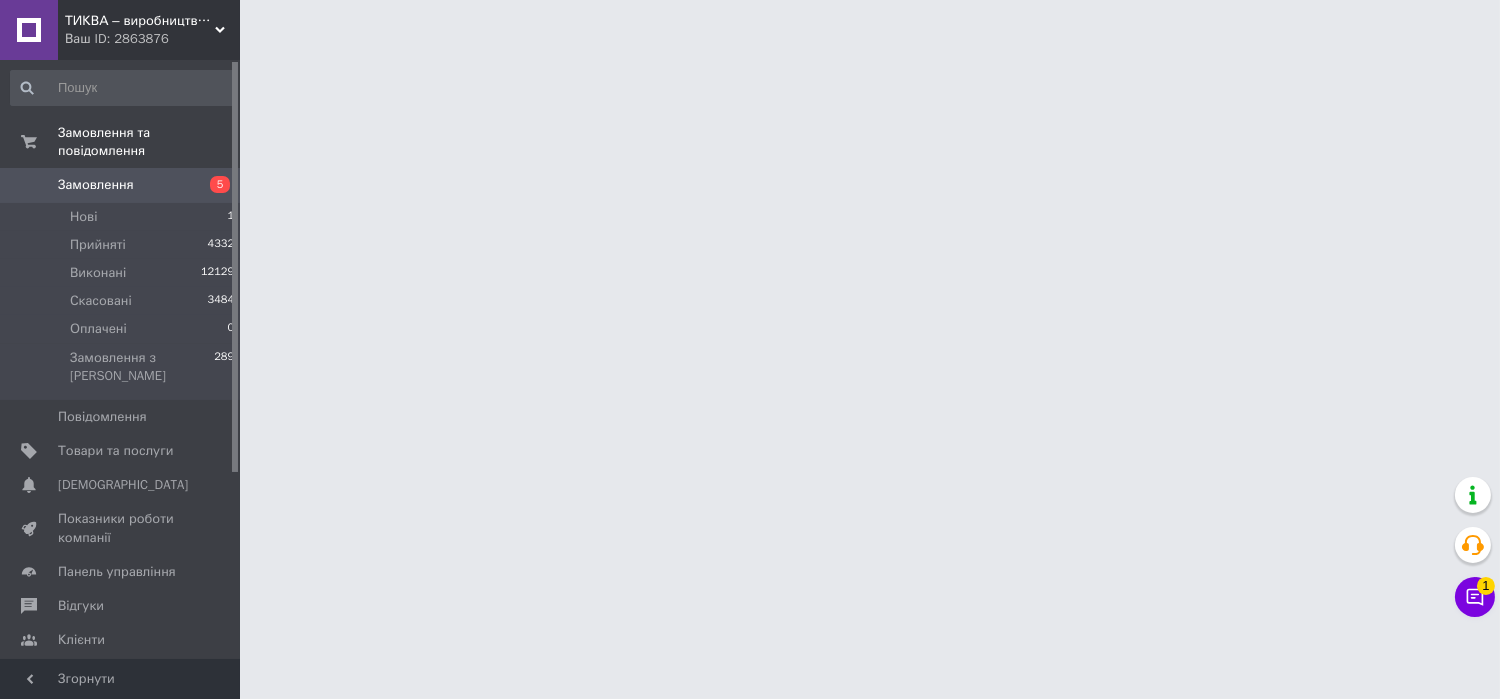 drag, startPoint x: 167, startPoint y: 191, endPoint x: 1498, endPoint y: 405, distance: 1348.0939 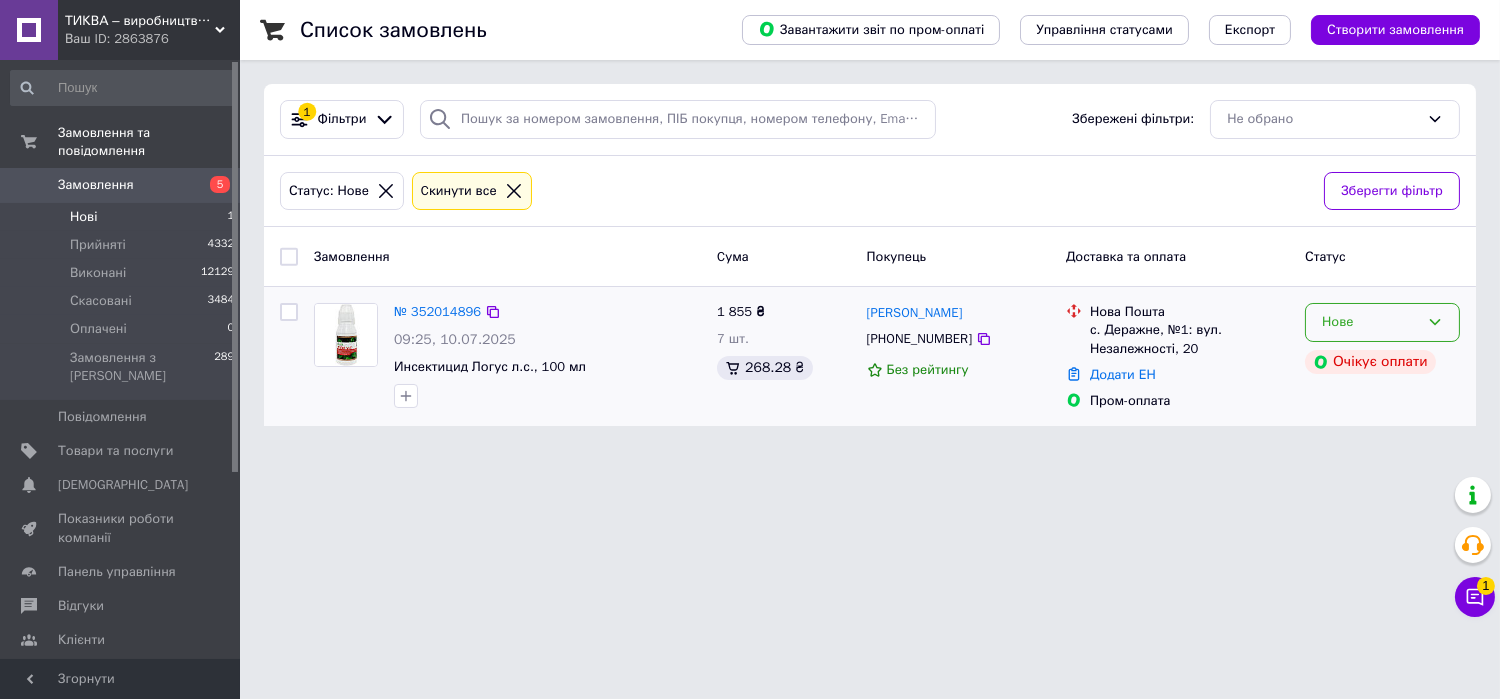 click on "Нове" at bounding box center [1370, 322] 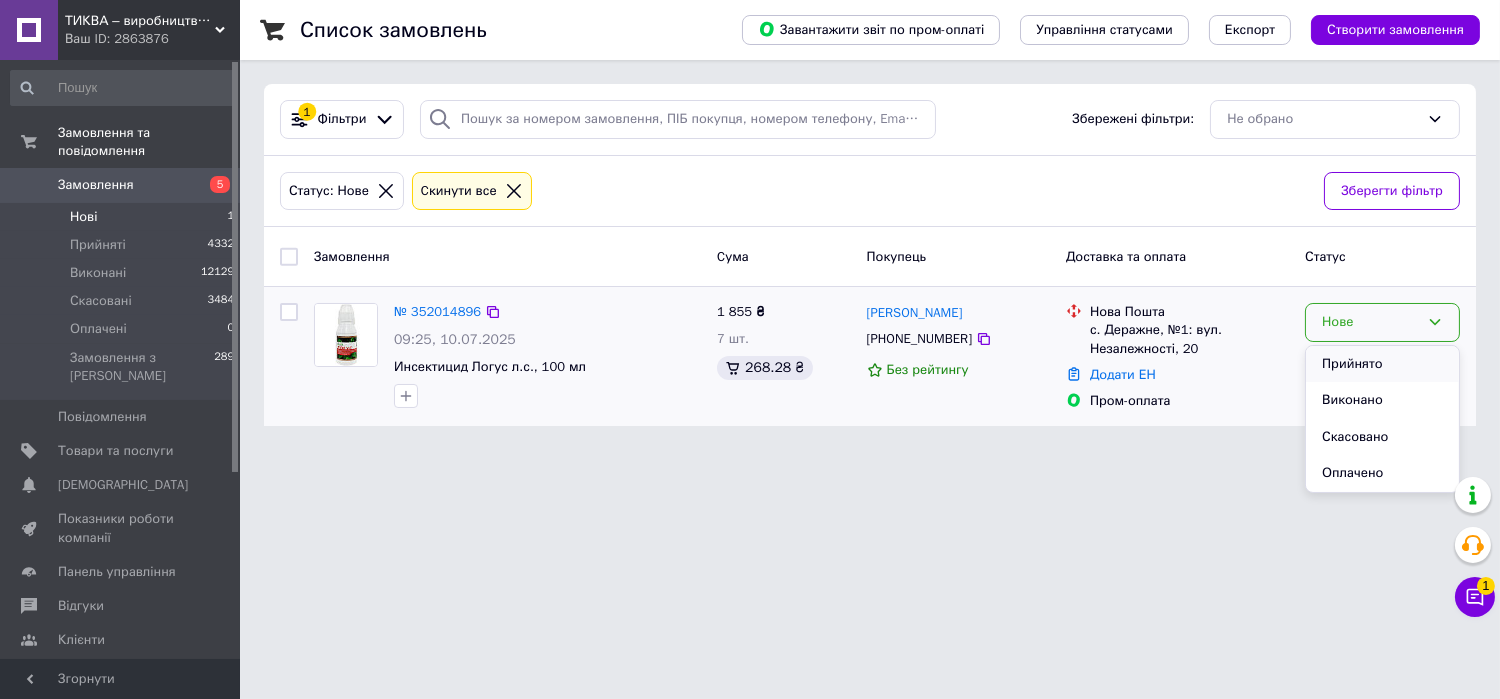 click on "Прийнято" at bounding box center (1382, 364) 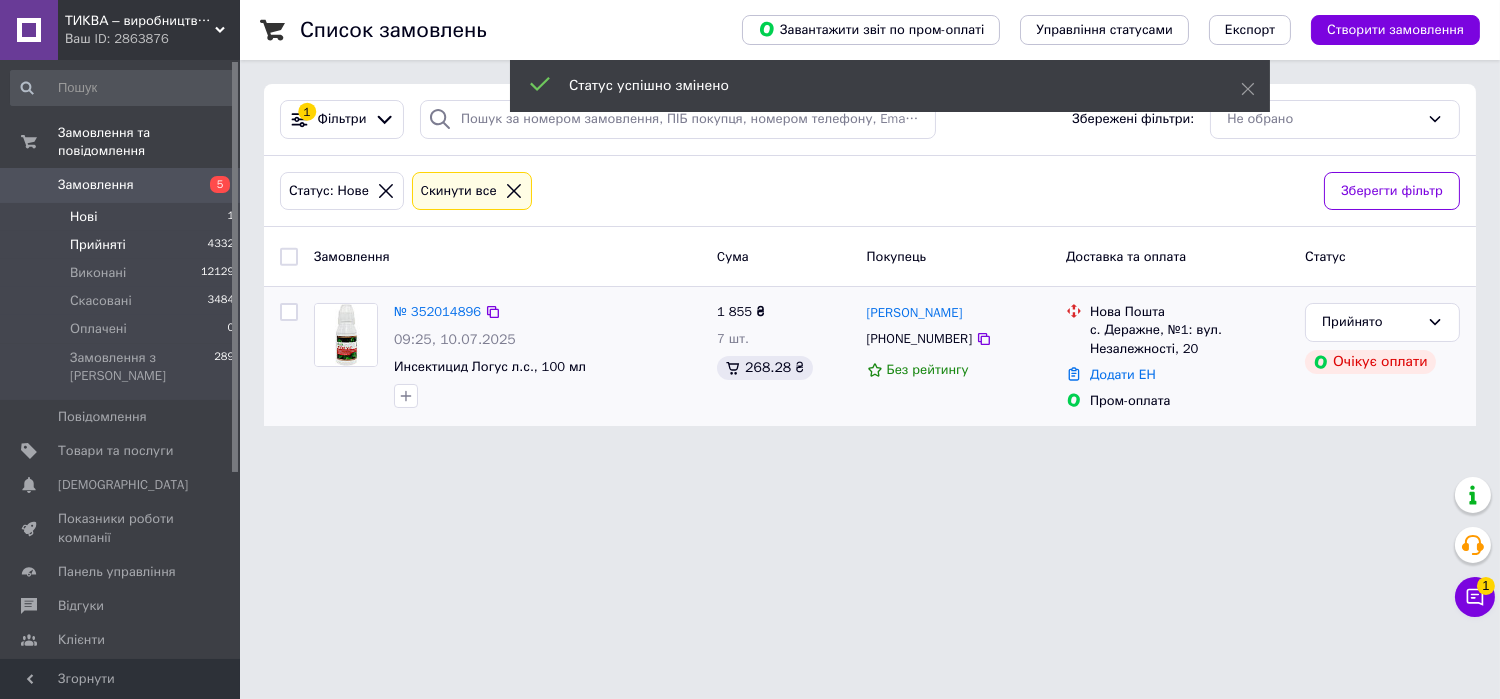drag, startPoint x: 92, startPoint y: 217, endPoint x: 122, endPoint y: 219, distance: 30.066593 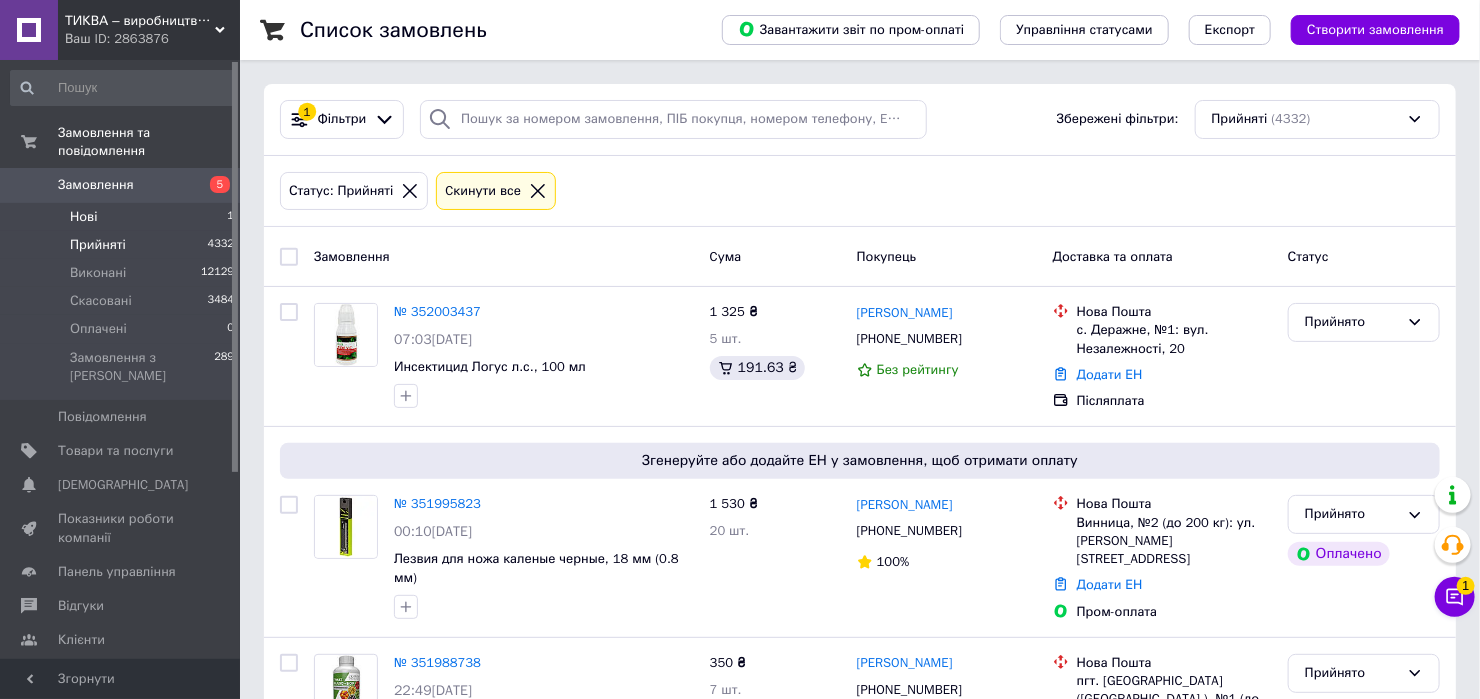 click on "Нові 1" at bounding box center [123, 217] 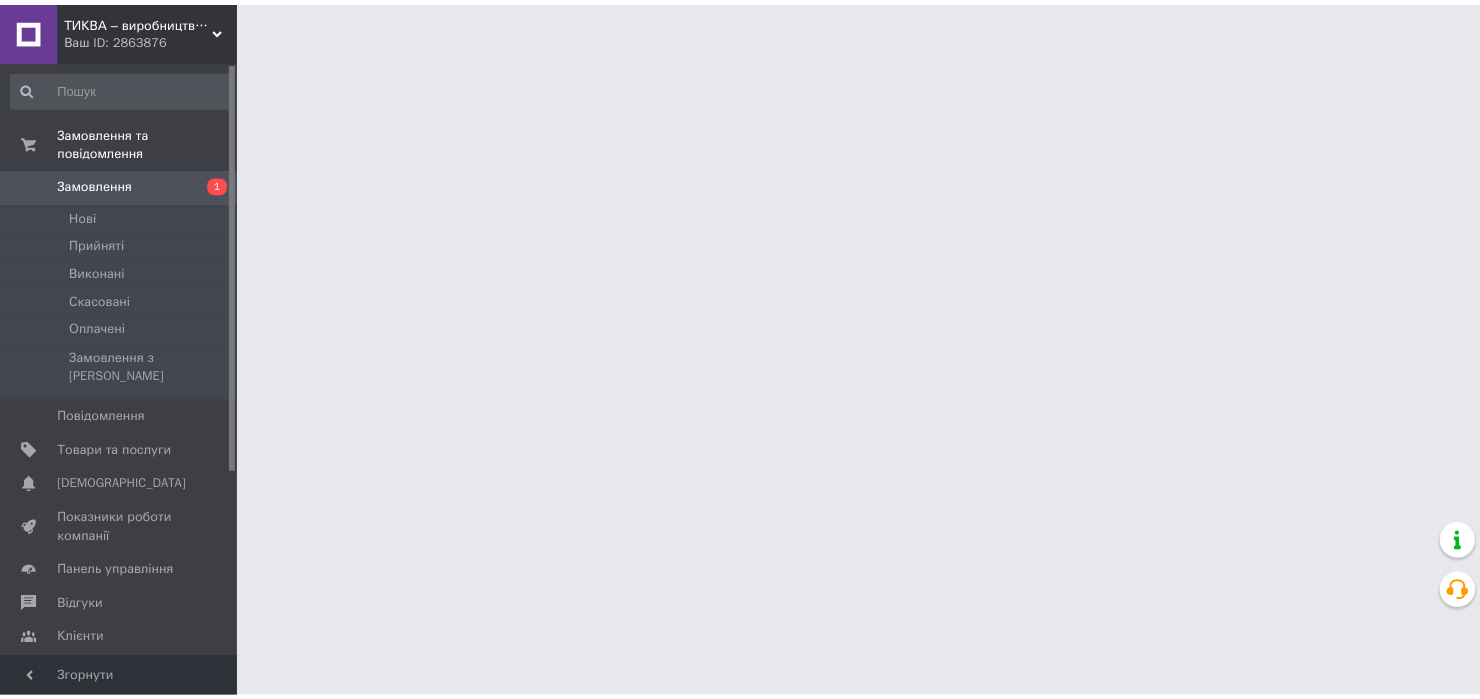 scroll, scrollTop: 0, scrollLeft: 0, axis: both 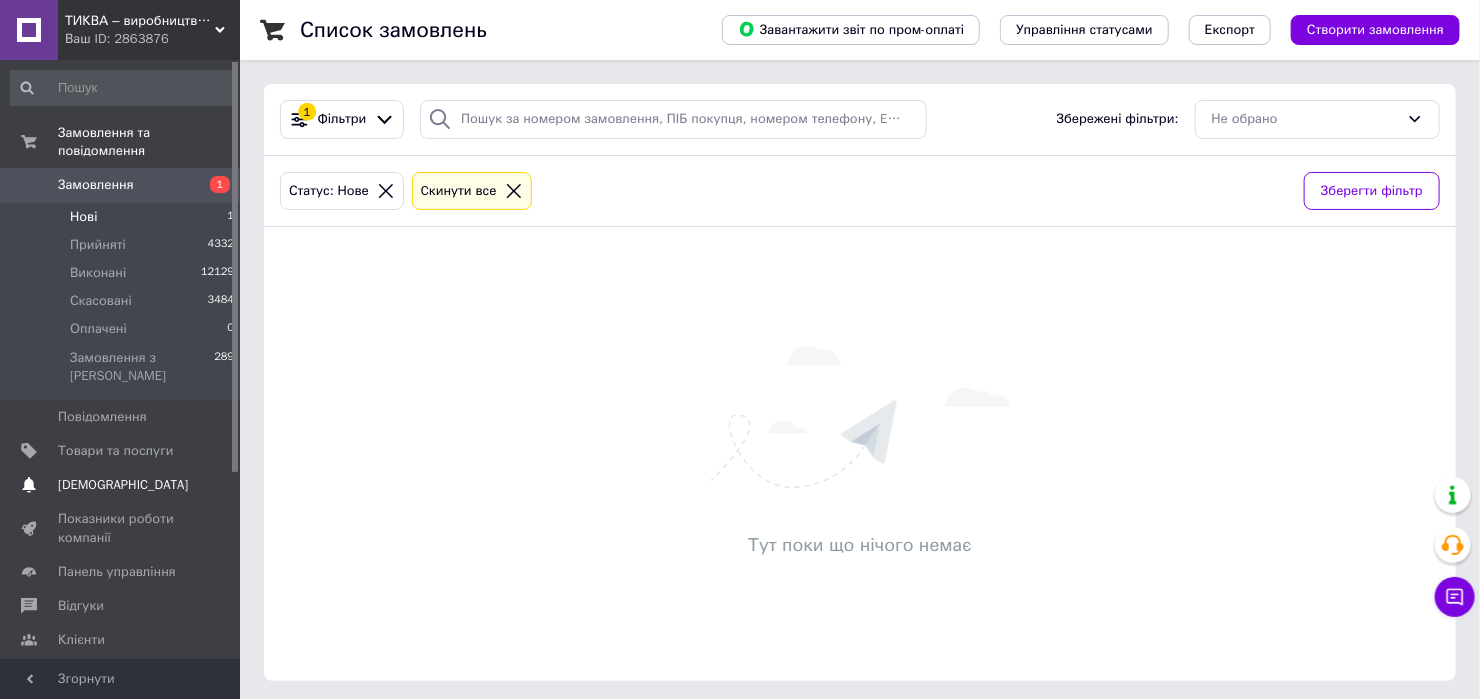 click on "[DEMOGRAPHIC_DATA]" at bounding box center (121, 485) 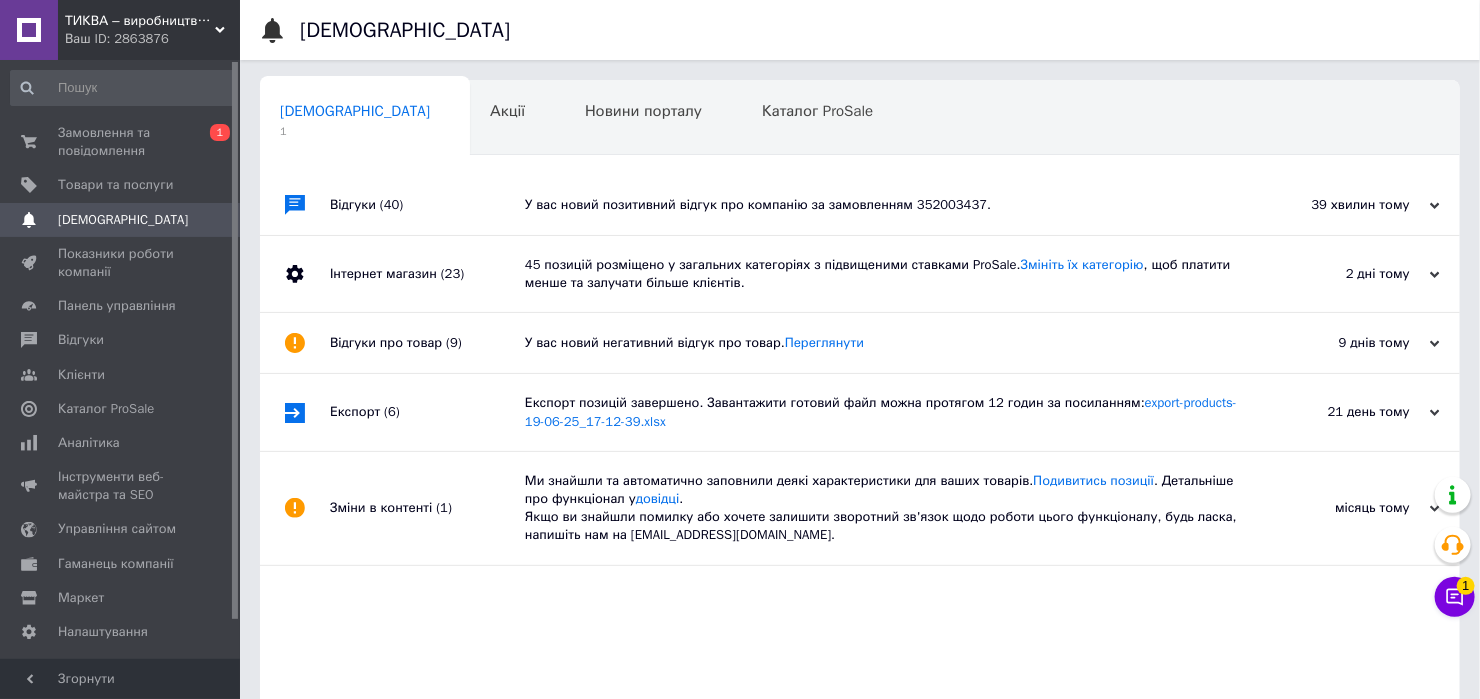click on "У вас новий позитивний відгук про компанію за замовленням 352003437." at bounding box center (882, 205) 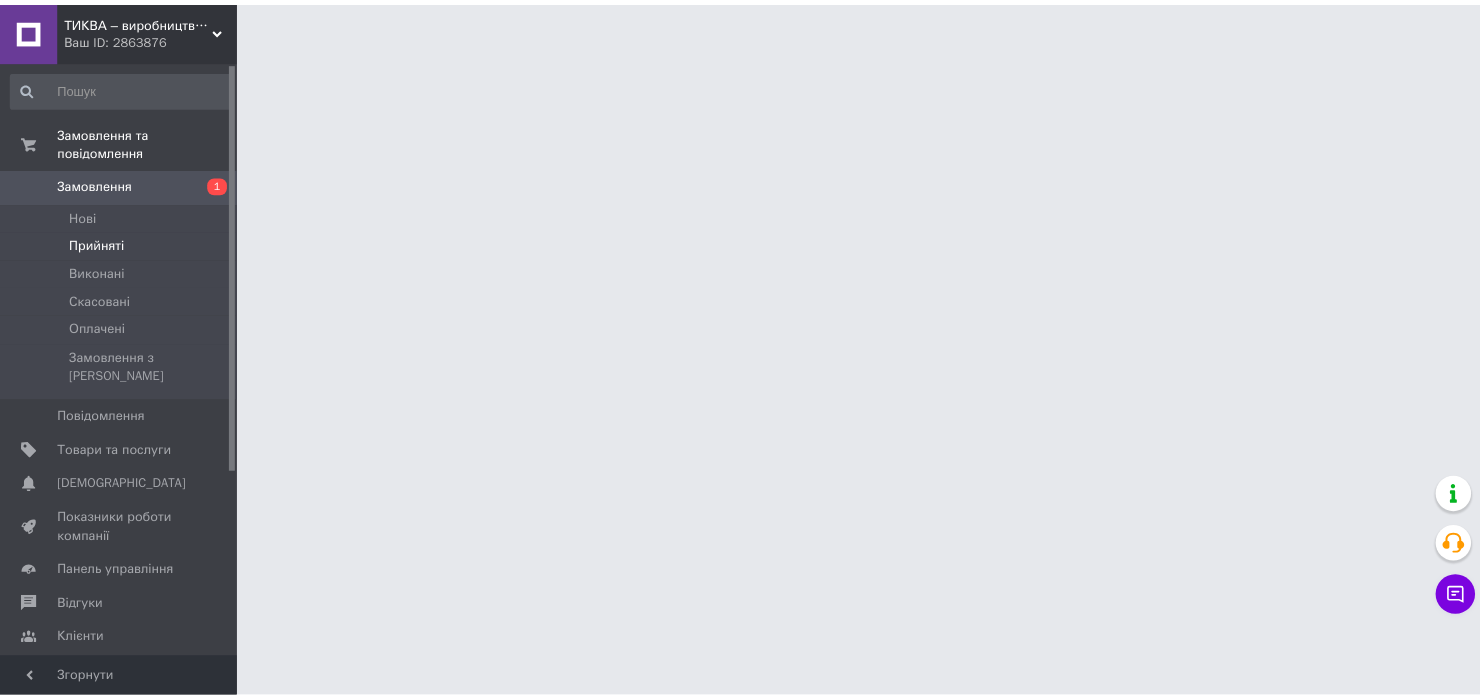 scroll, scrollTop: 0, scrollLeft: 0, axis: both 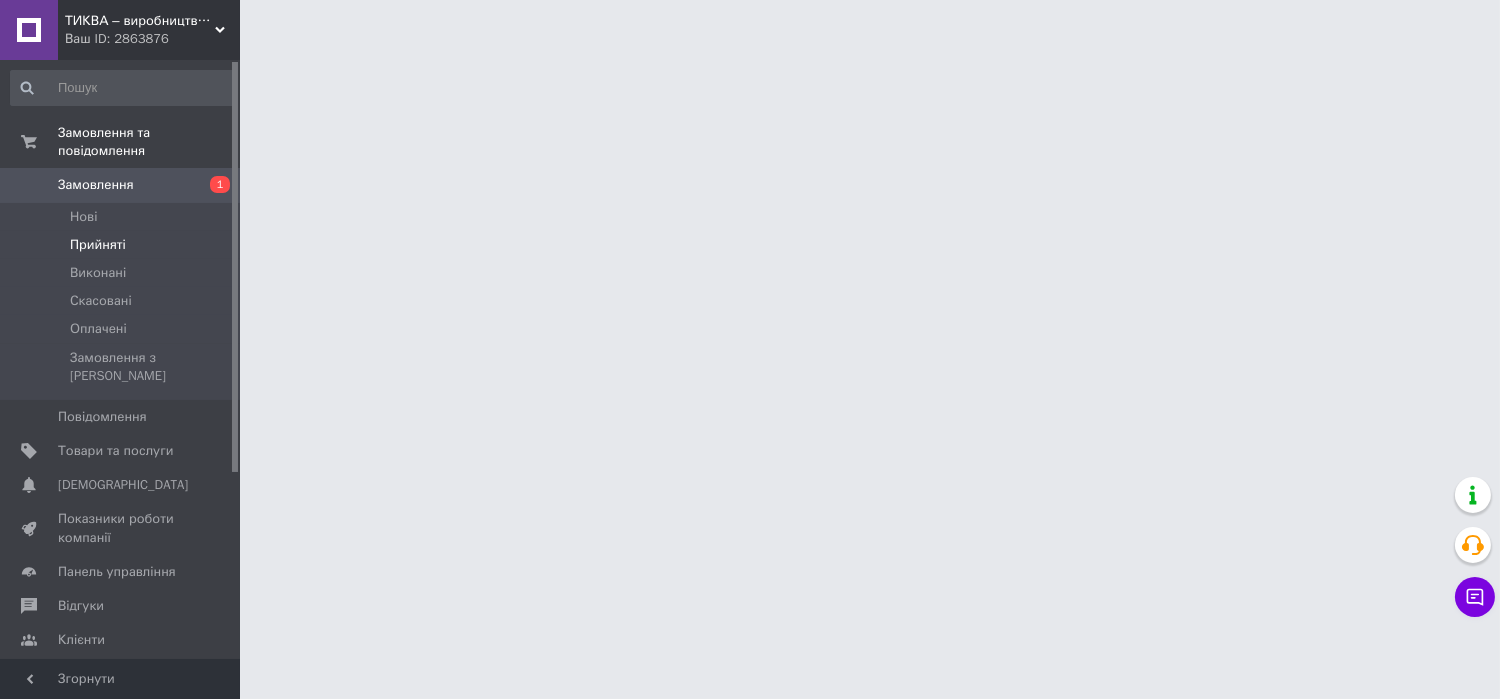 click on "Прийняті" at bounding box center [98, 245] 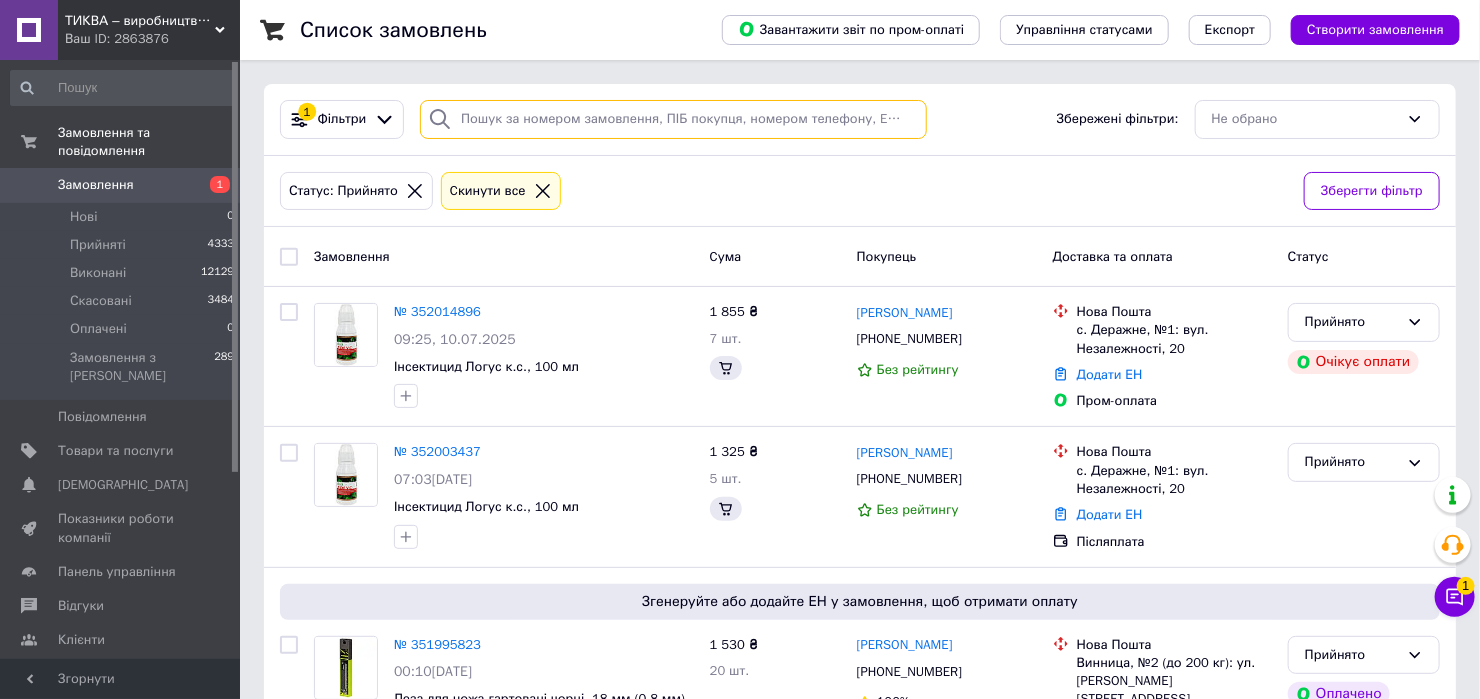 click at bounding box center (673, 119) 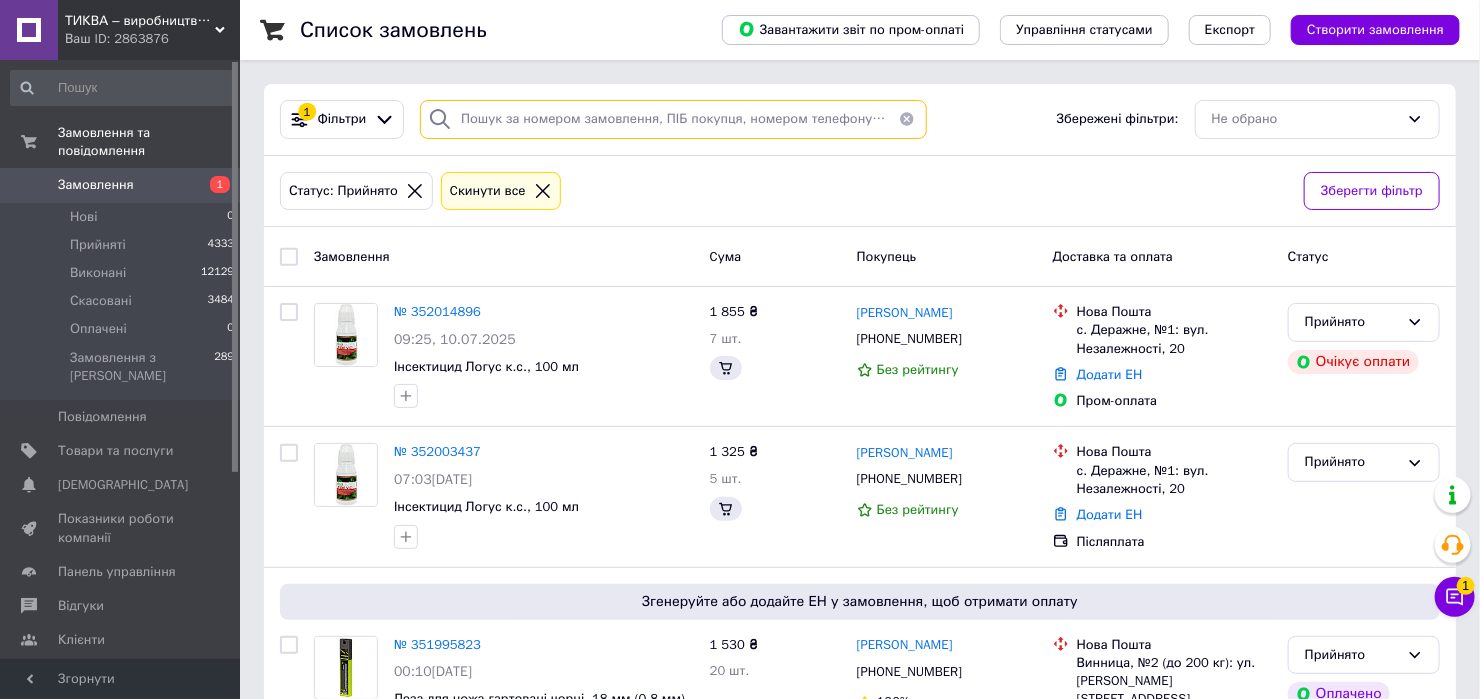 type 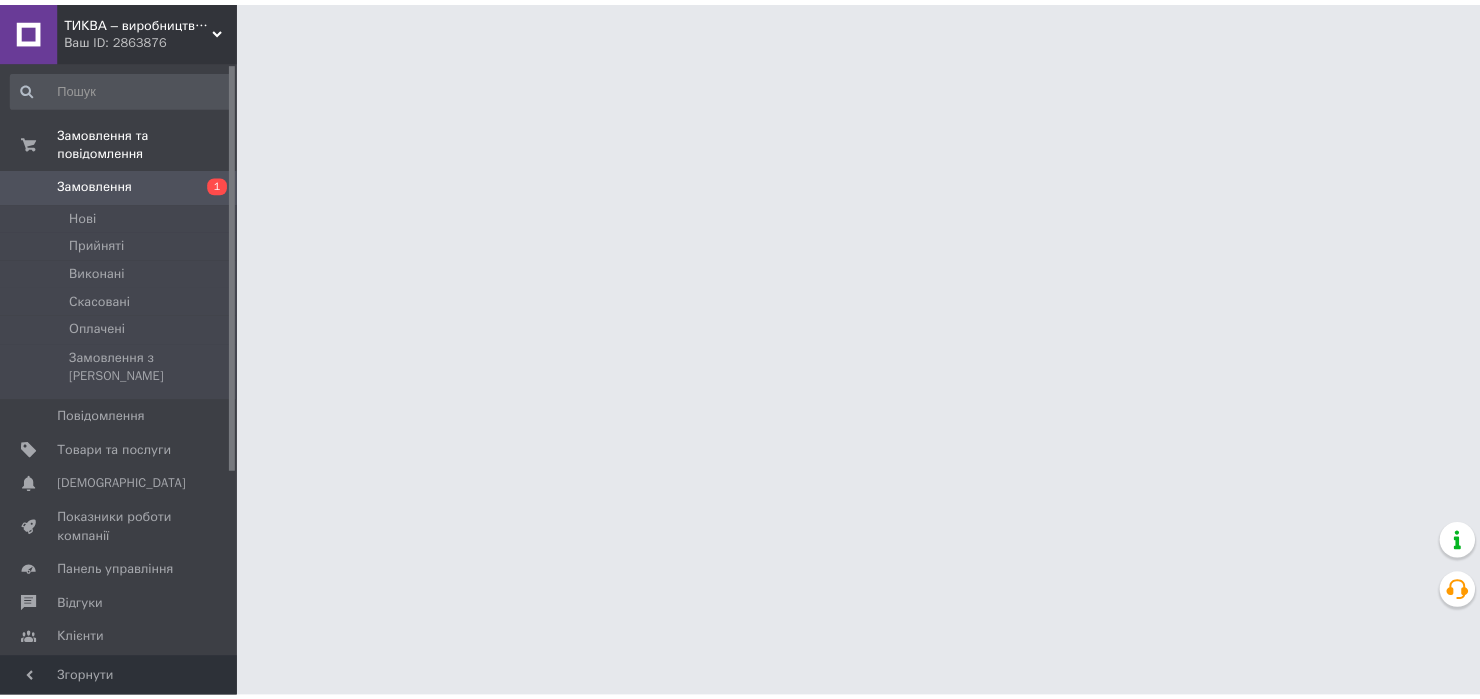scroll, scrollTop: 0, scrollLeft: 0, axis: both 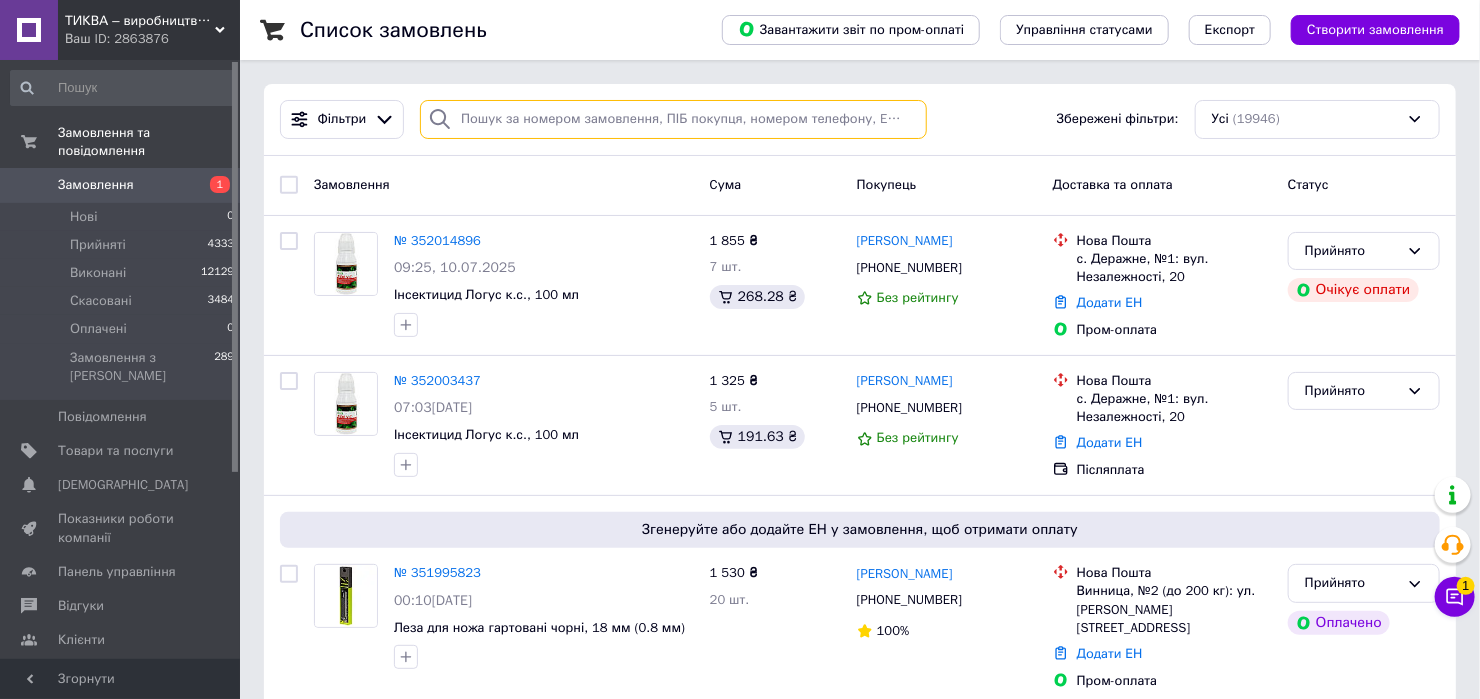 click at bounding box center (673, 119) 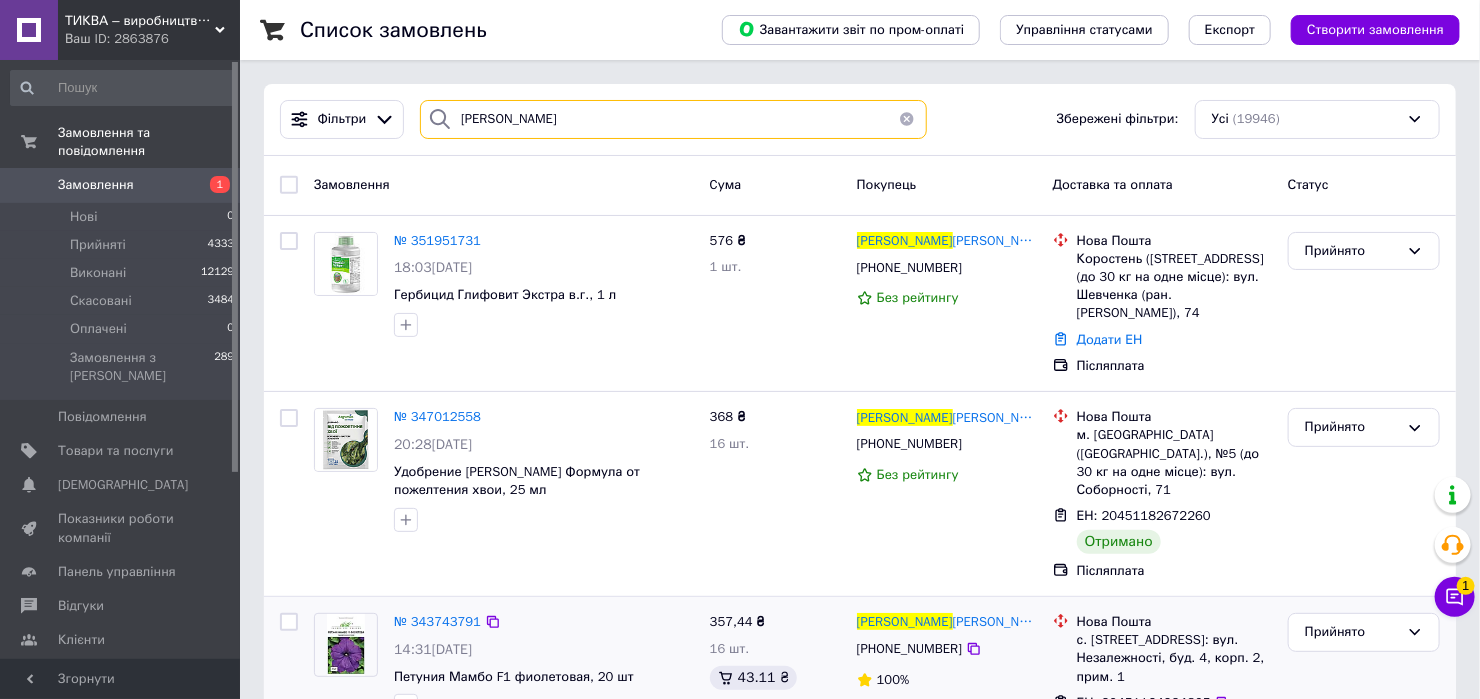 type on "[PERSON_NAME]" 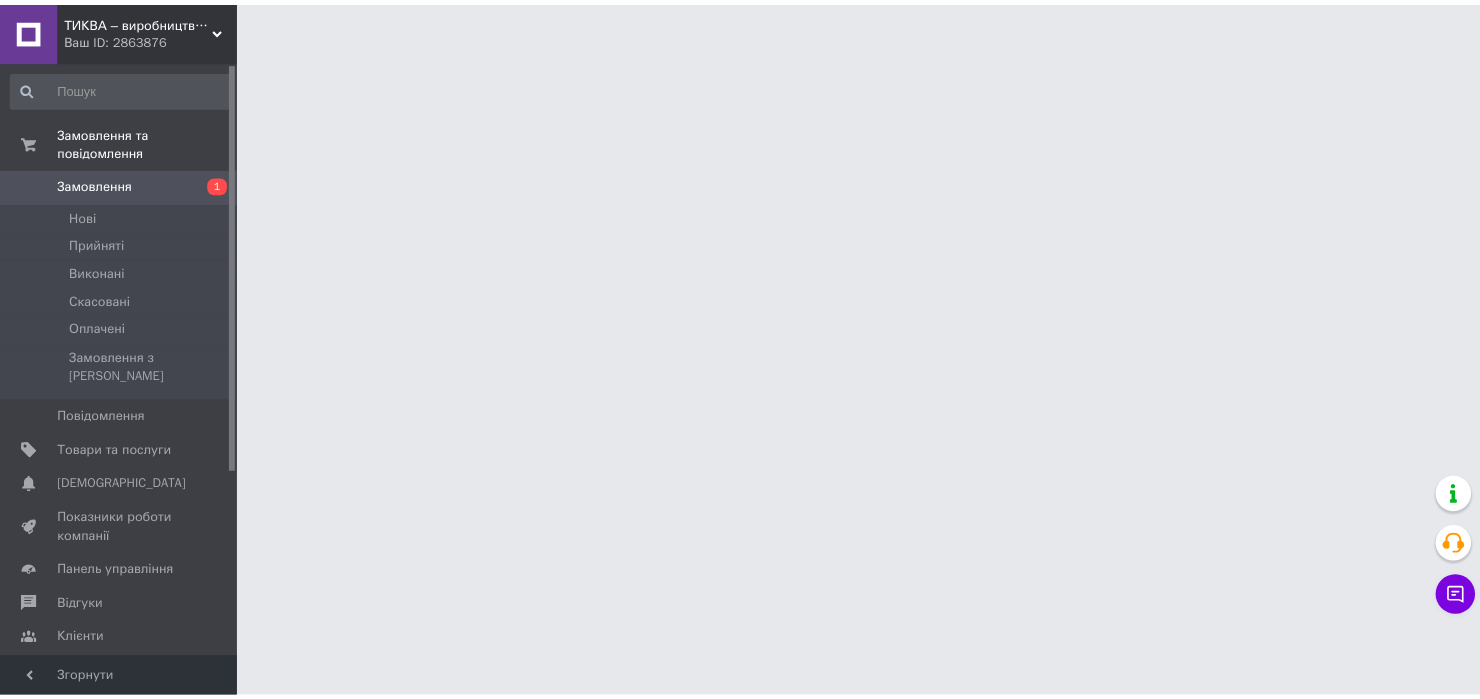 scroll, scrollTop: 0, scrollLeft: 0, axis: both 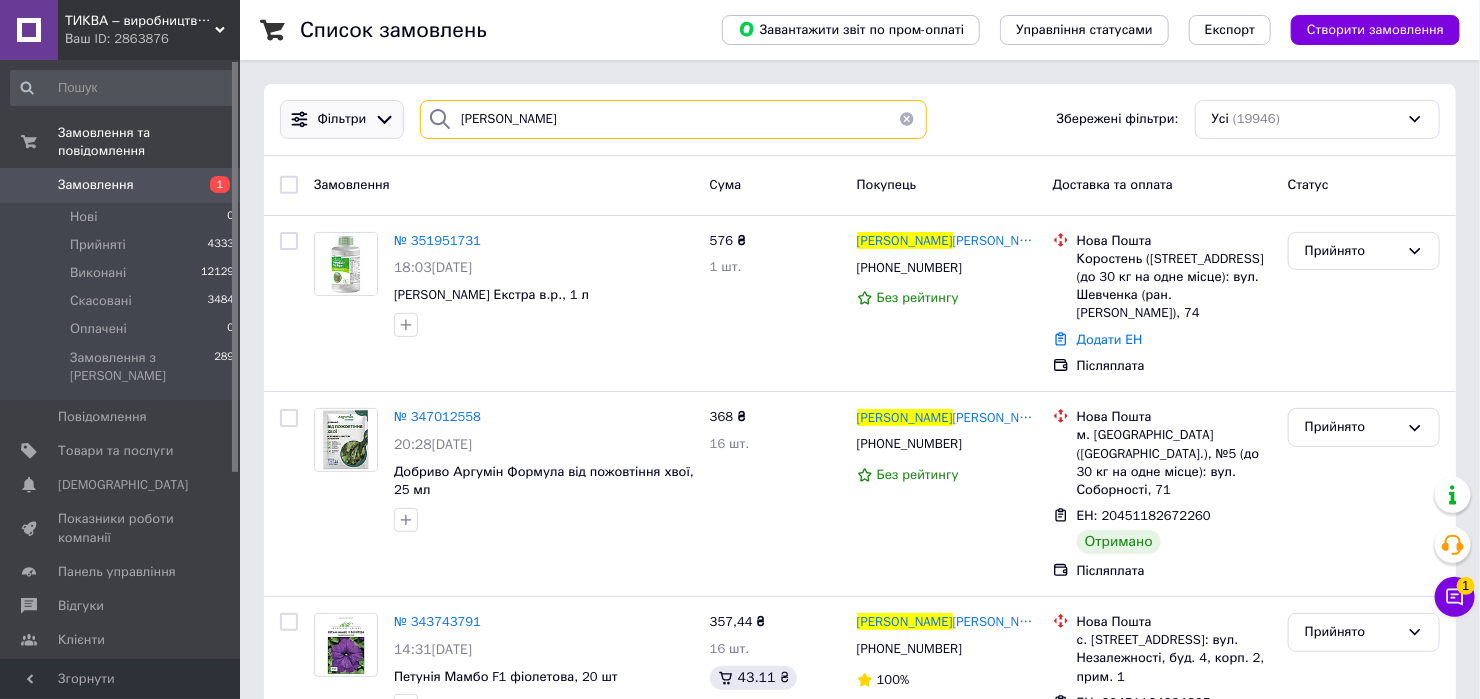 drag, startPoint x: 531, startPoint y: 113, endPoint x: 397, endPoint y: 136, distance: 135.95955 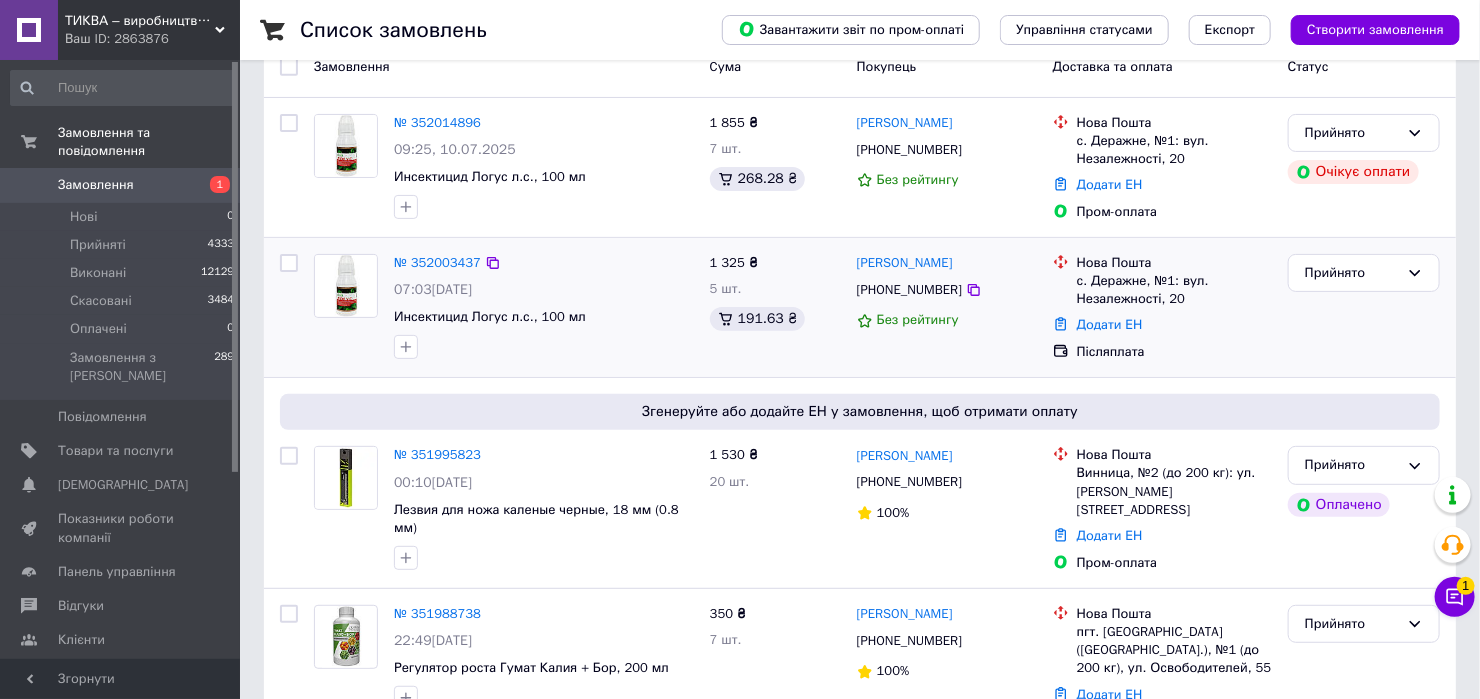 scroll, scrollTop: 266, scrollLeft: 0, axis: vertical 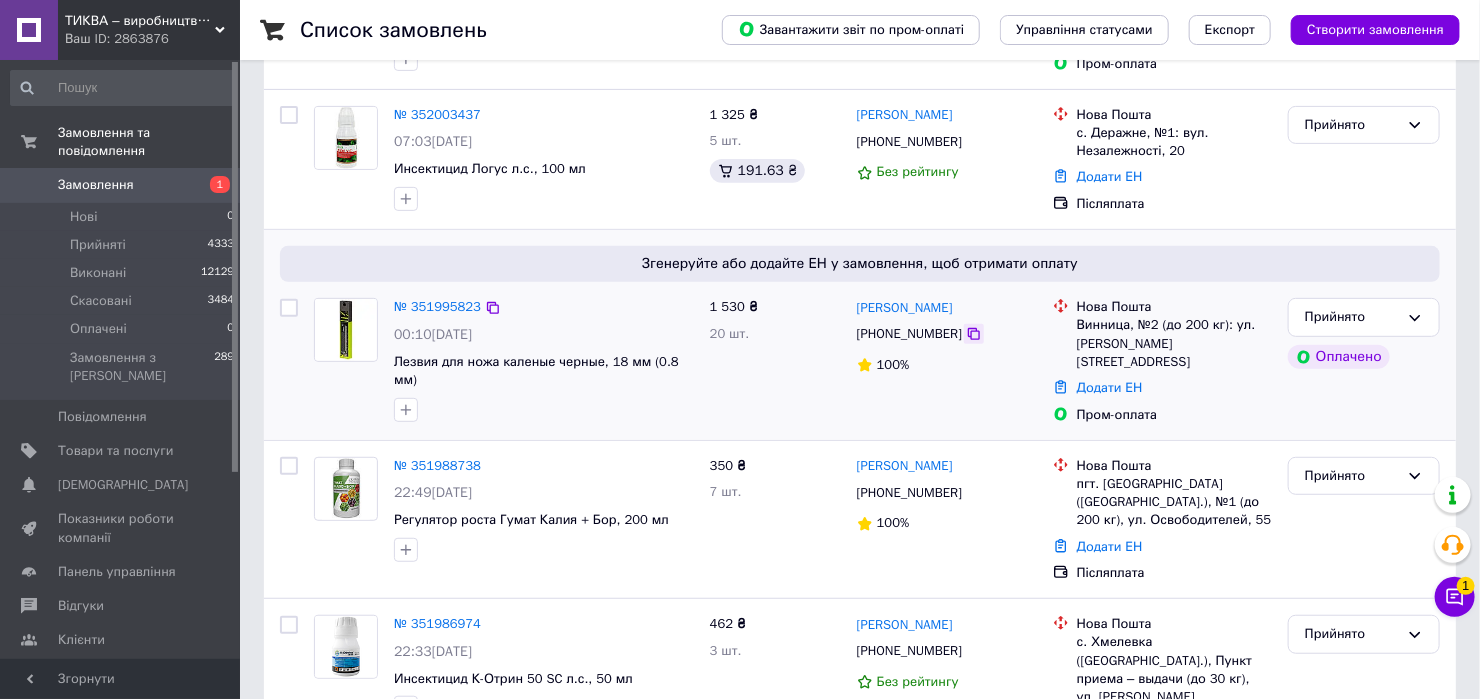 click 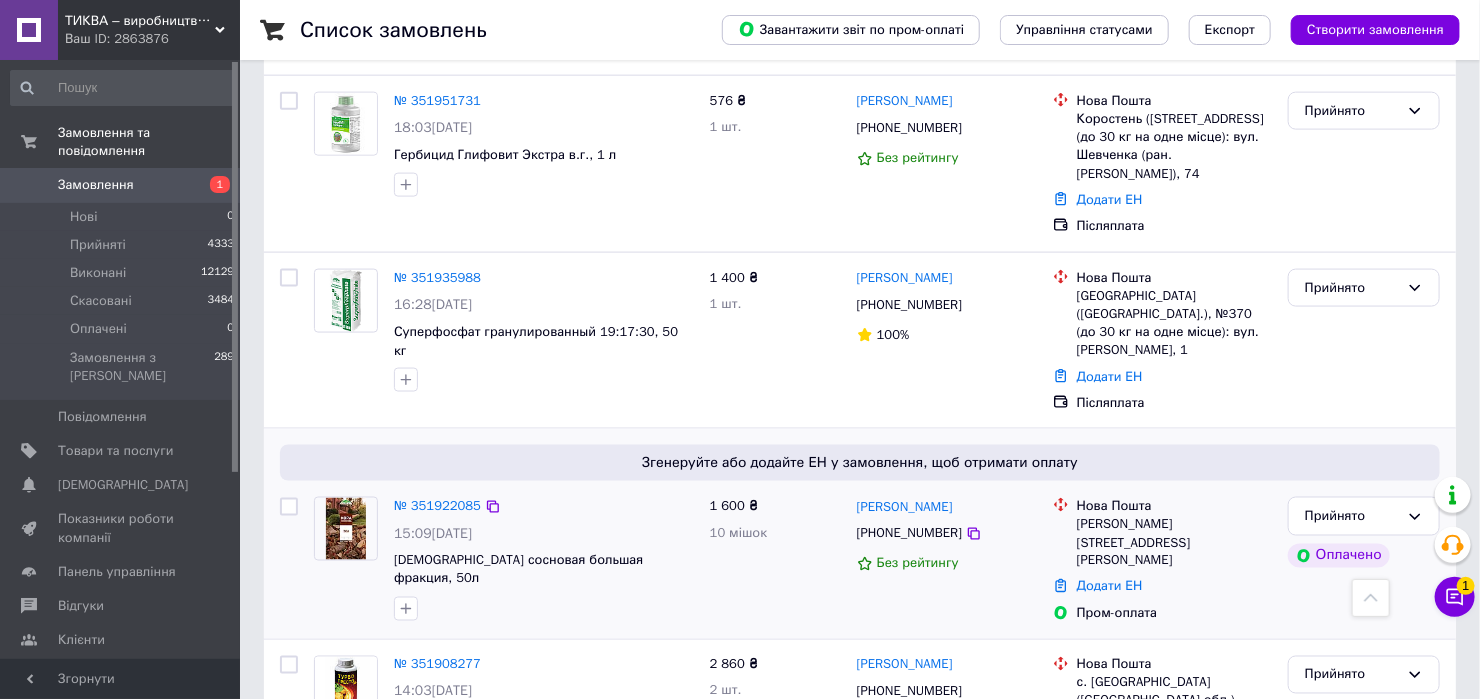 scroll, scrollTop: 1200, scrollLeft: 0, axis: vertical 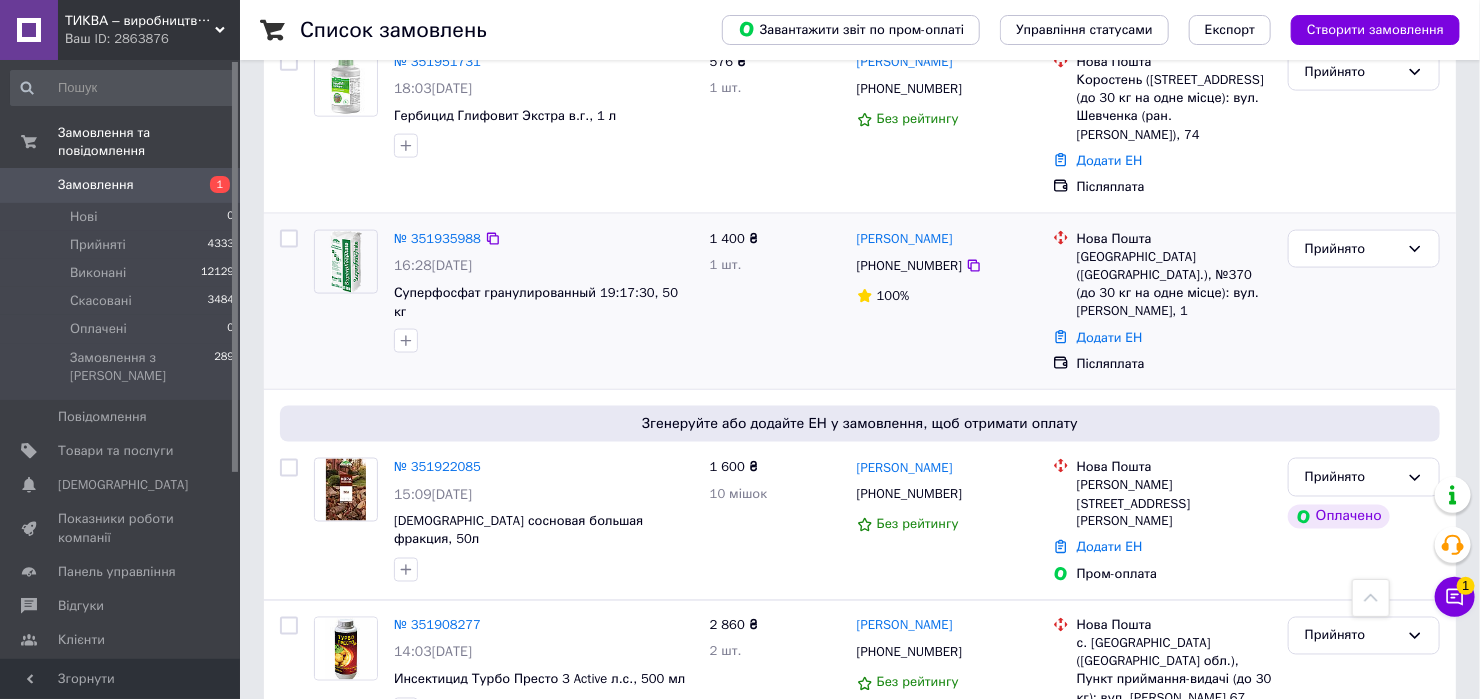 click on "+380674037050" at bounding box center [947, 266] 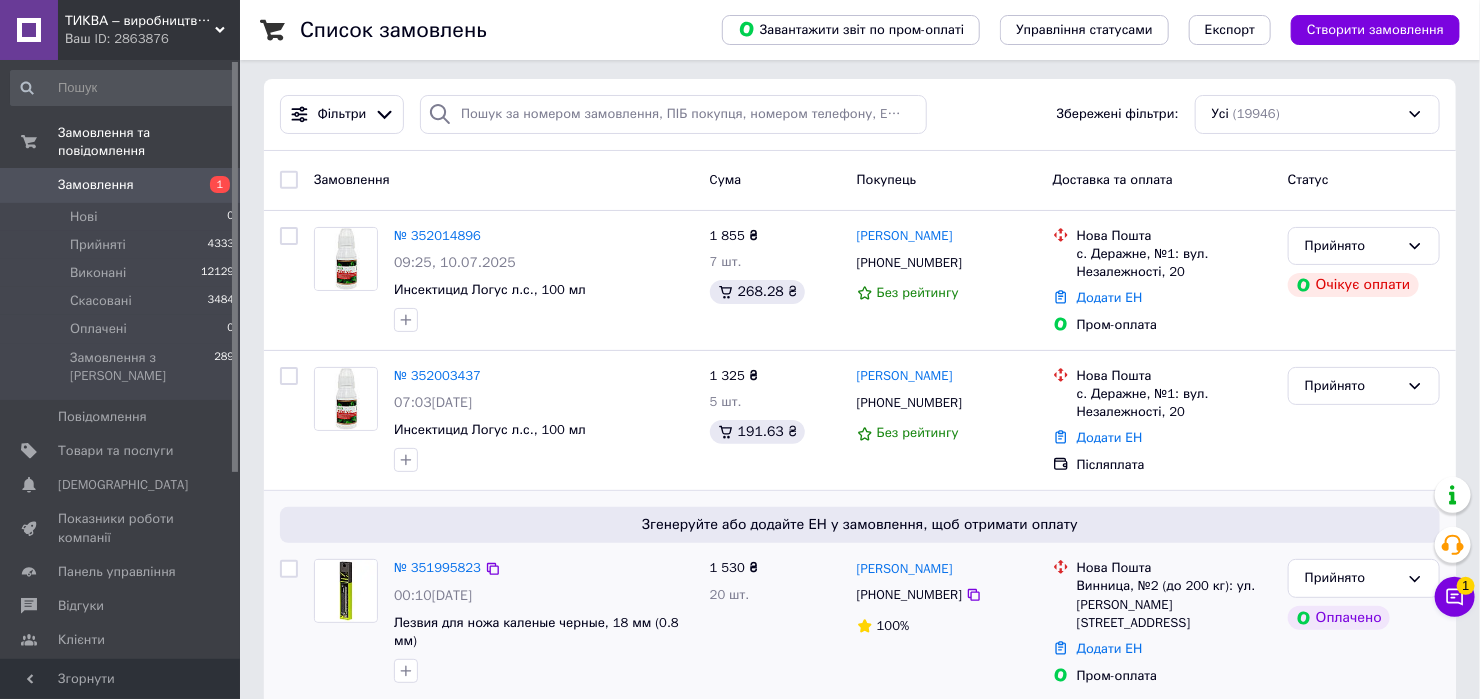 scroll, scrollTop: 0, scrollLeft: 0, axis: both 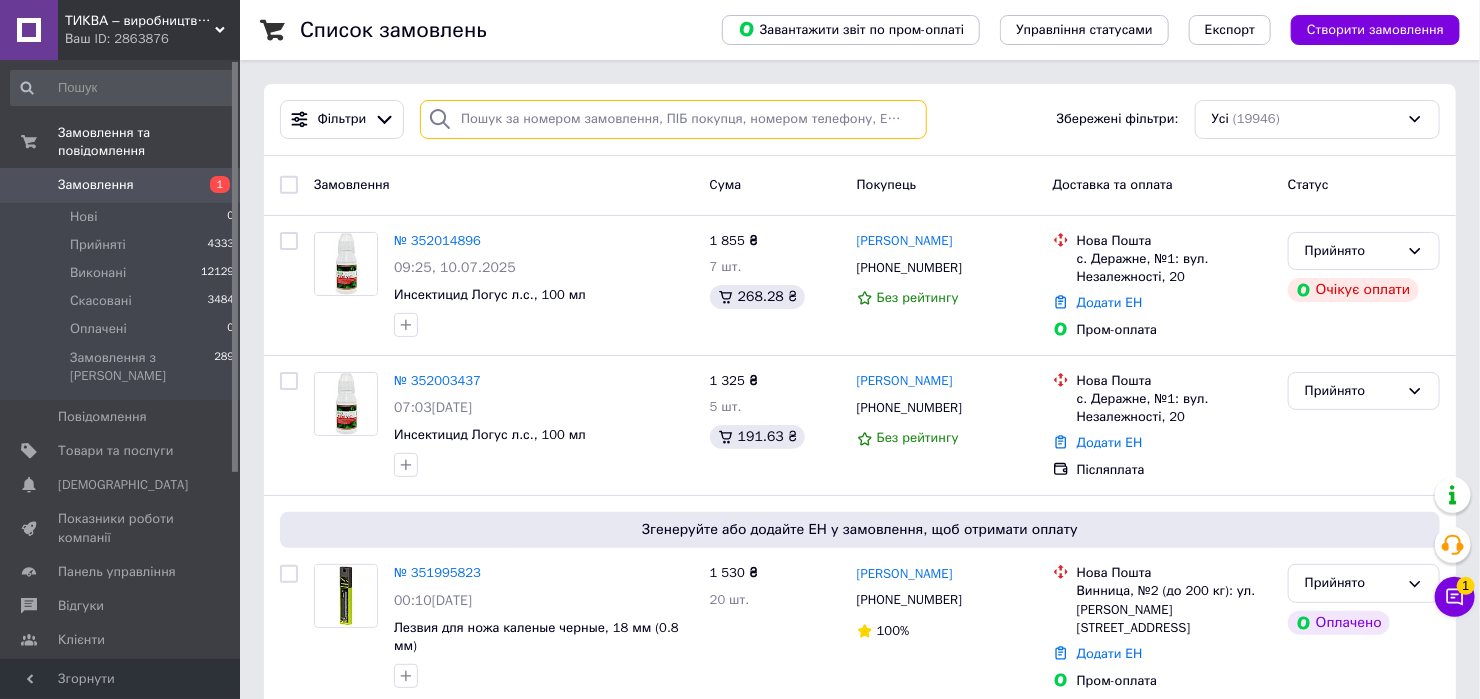 click at bounding box center [673, 119] 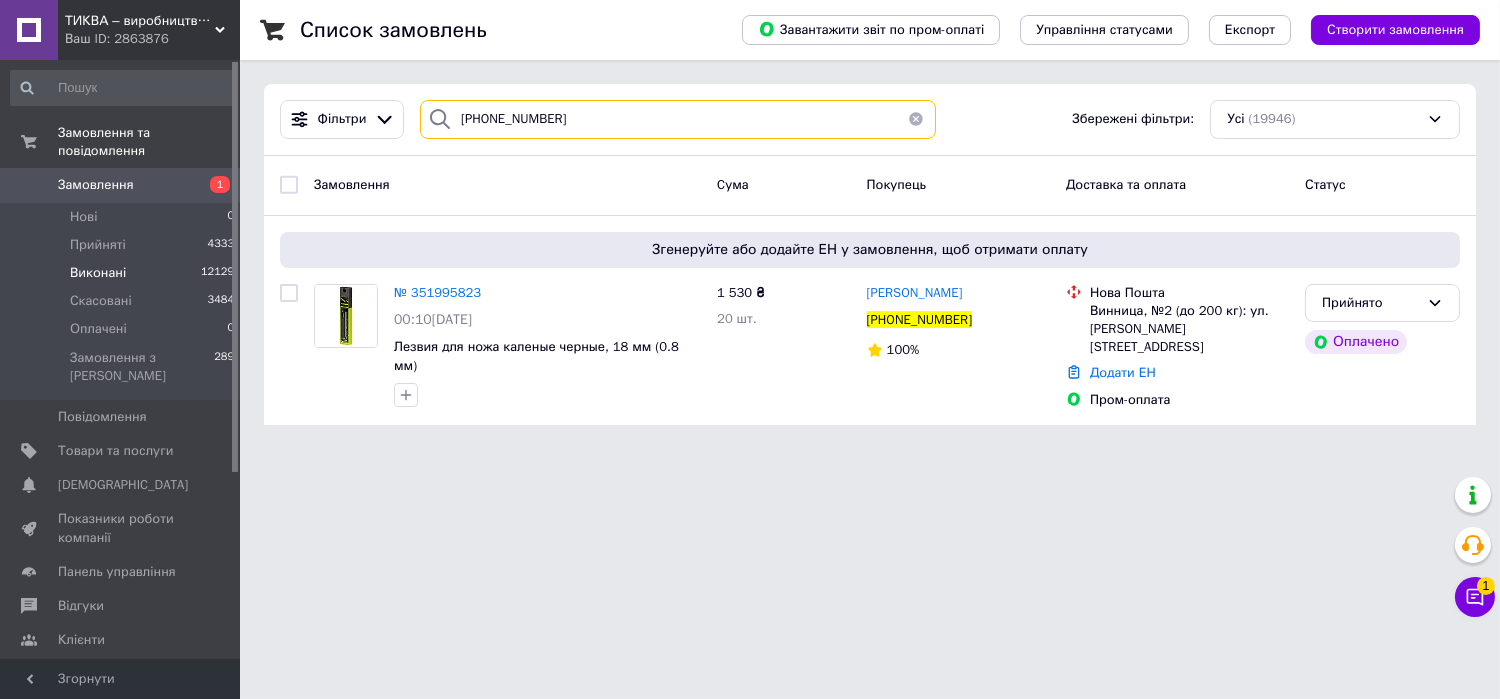type on "[PHONE_NUMBER]" 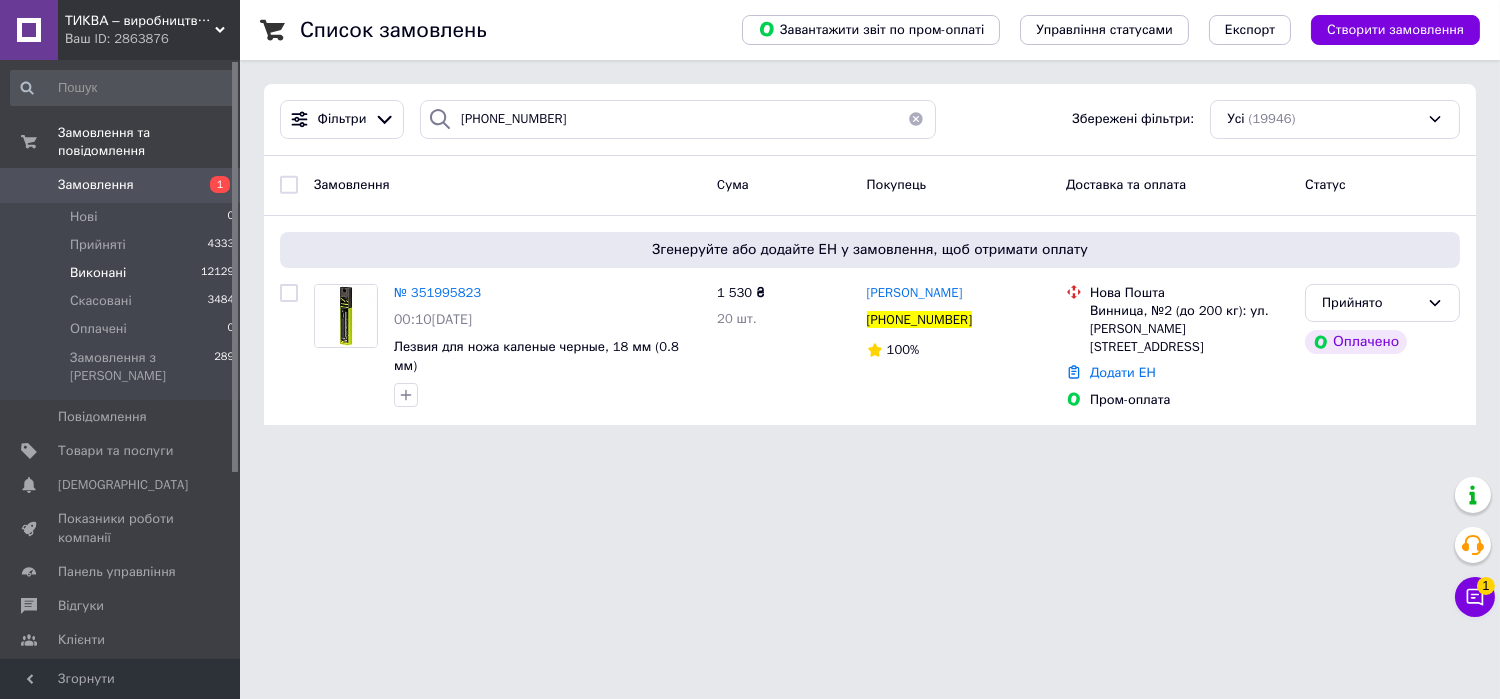 click on "Виконані 12129" at bounding box center [123, 273] 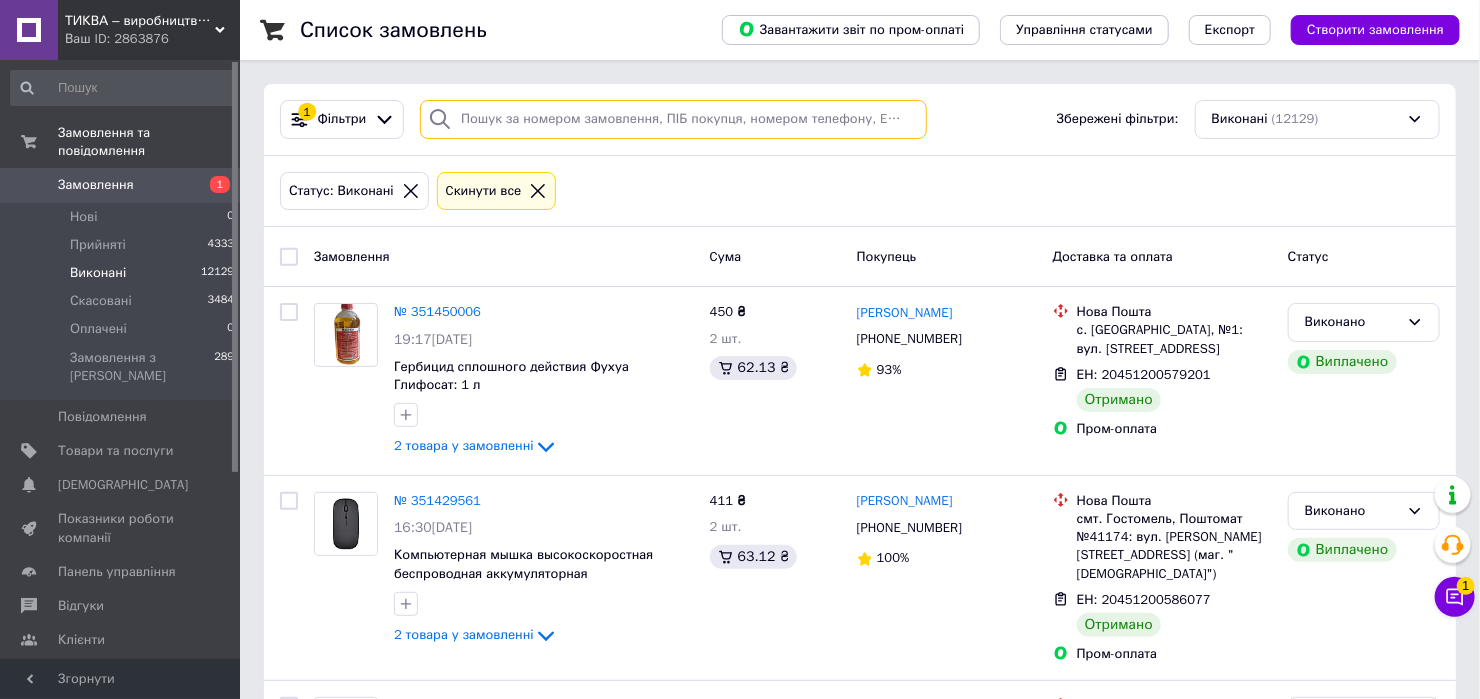 click at bounding box center (673, 119) 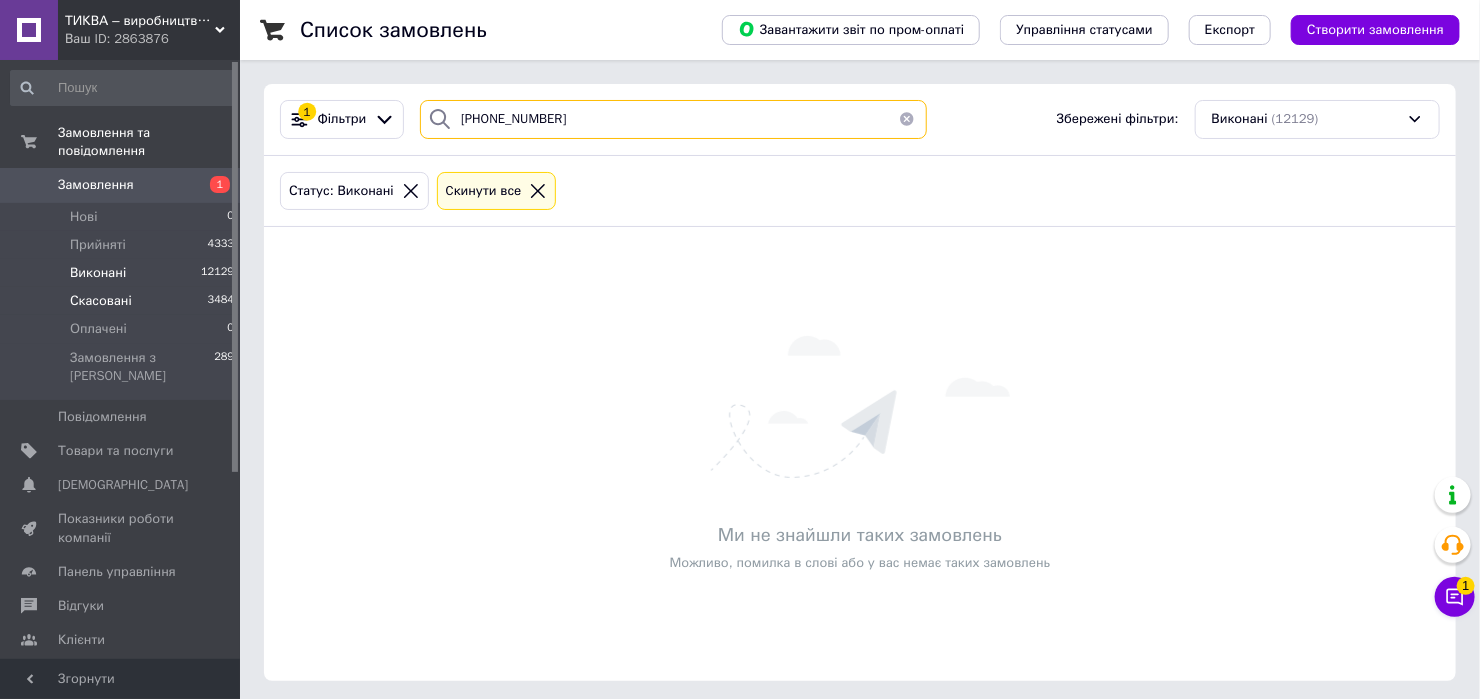 type on "[PHONE_NUMBER]" 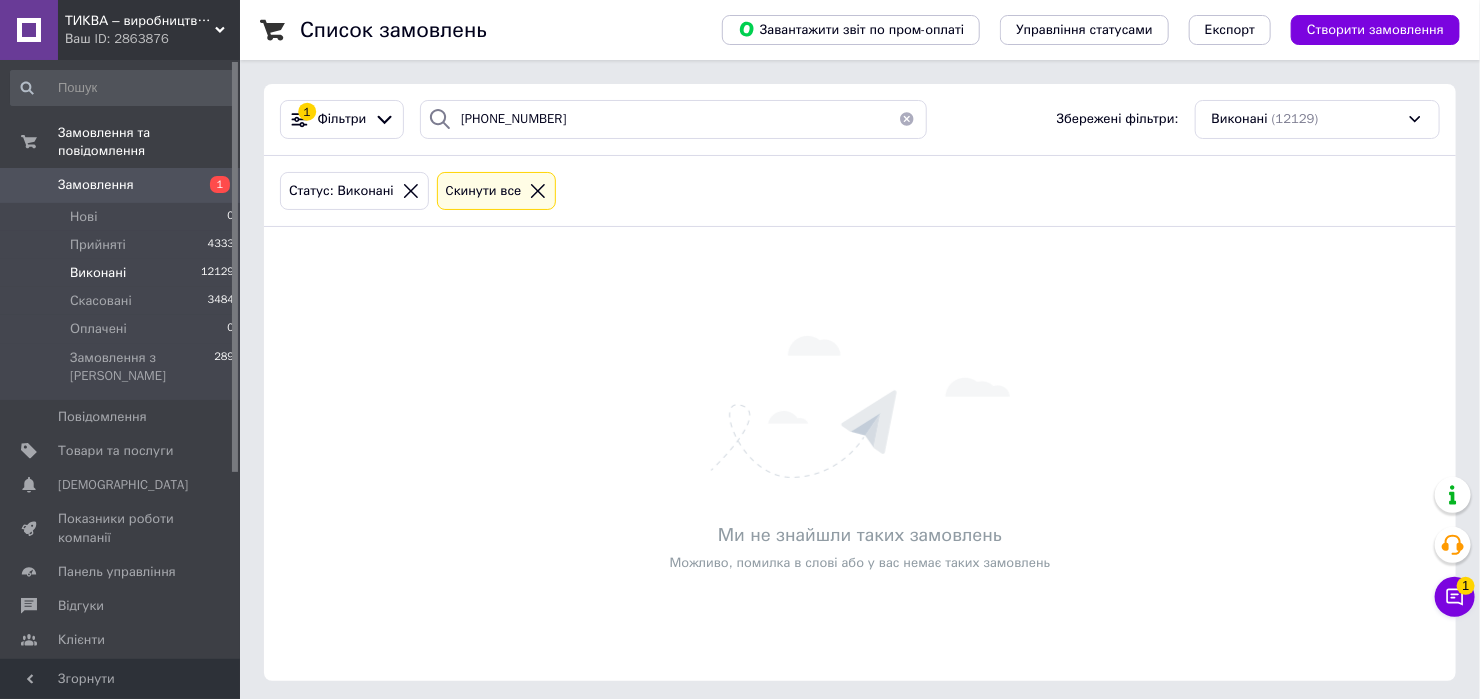 drag, startPoint x: 140, startPoint y: 286, endPoint x: 192, endPoint y: 261, distance: 57.697487 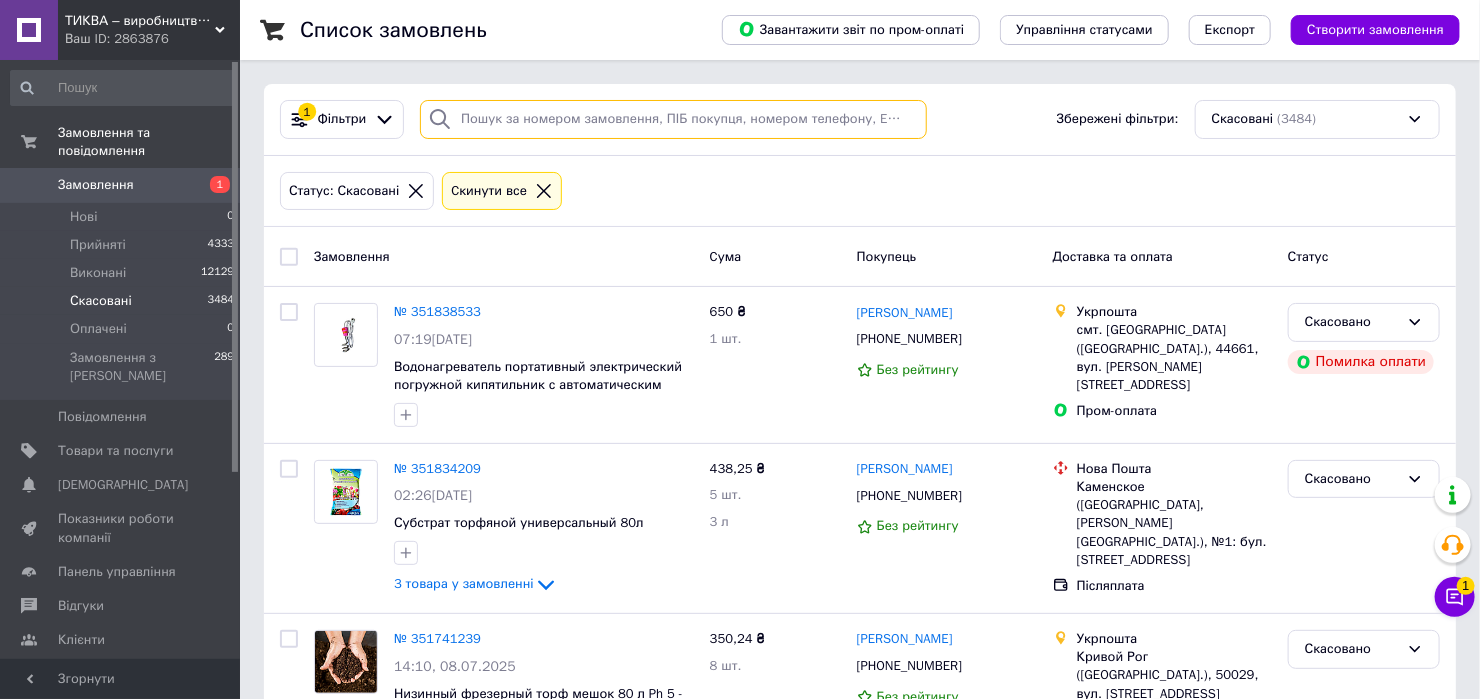 click at bounding box center [673, 119] 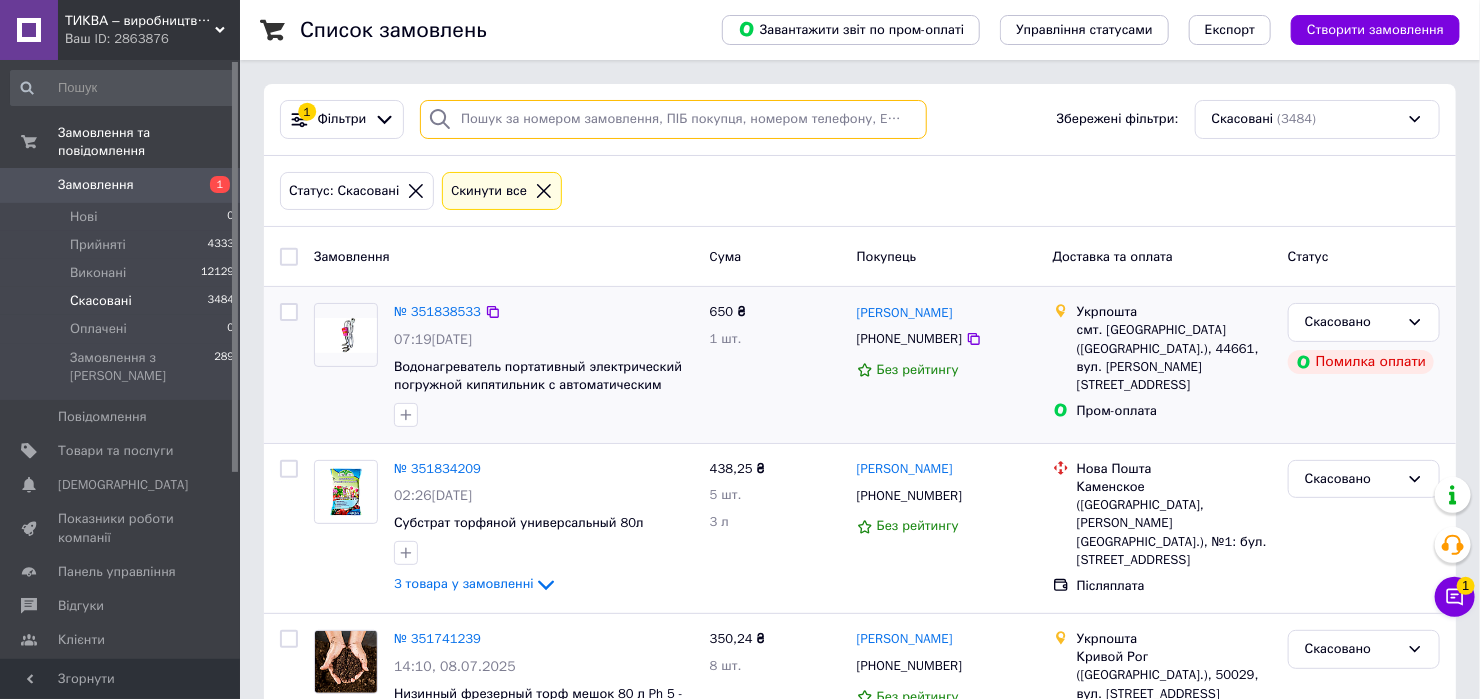 type on "+380934098104" 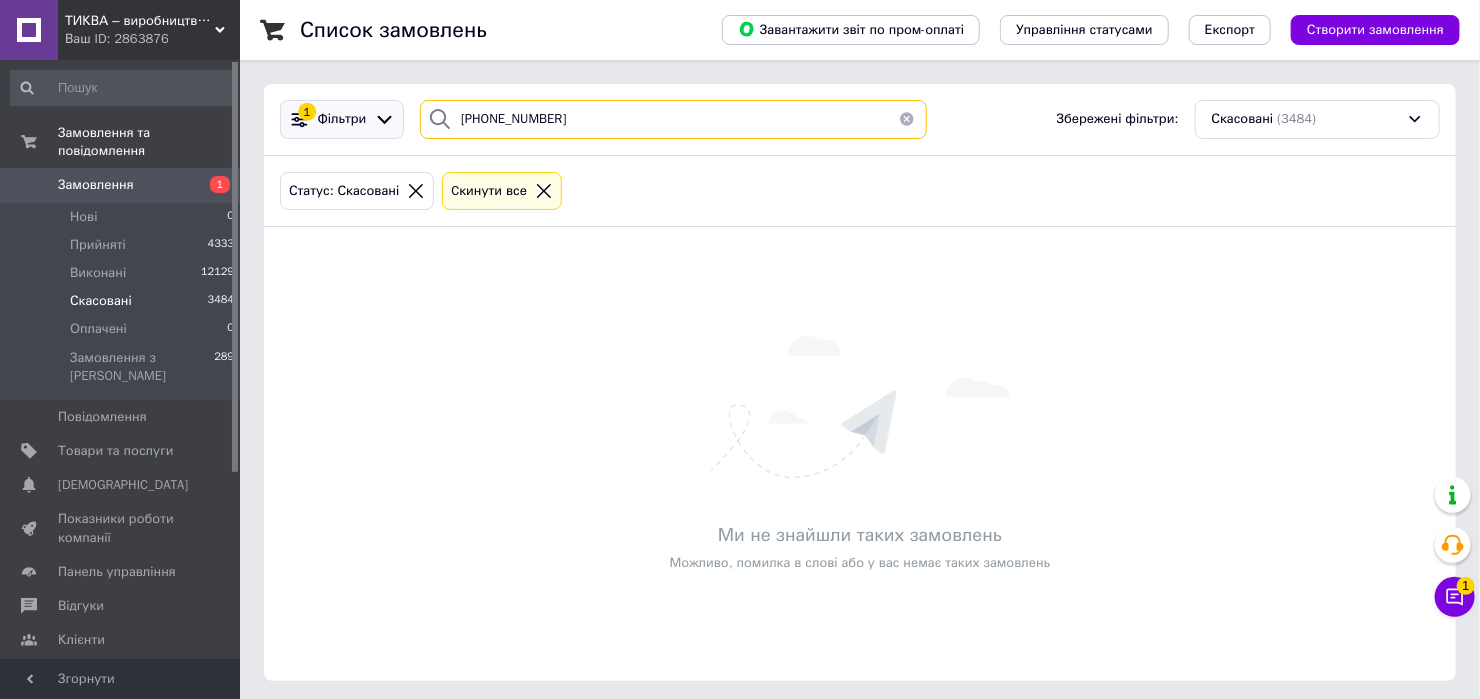 drag, startPoint x: 531, startPoint y: 122, endPoint x: 386, endPoint y: 123, distance: 145.00345 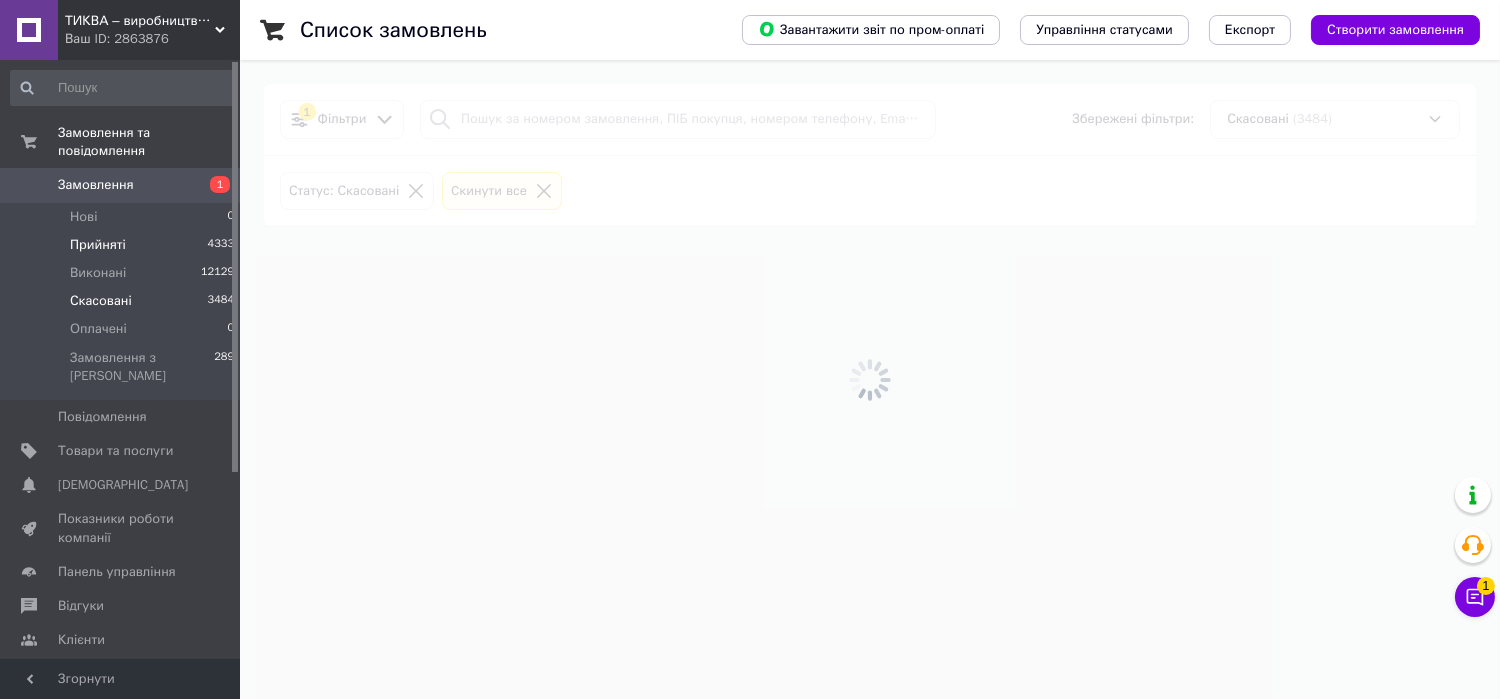 click on "Прийняті" at bounding box center (98, 245) 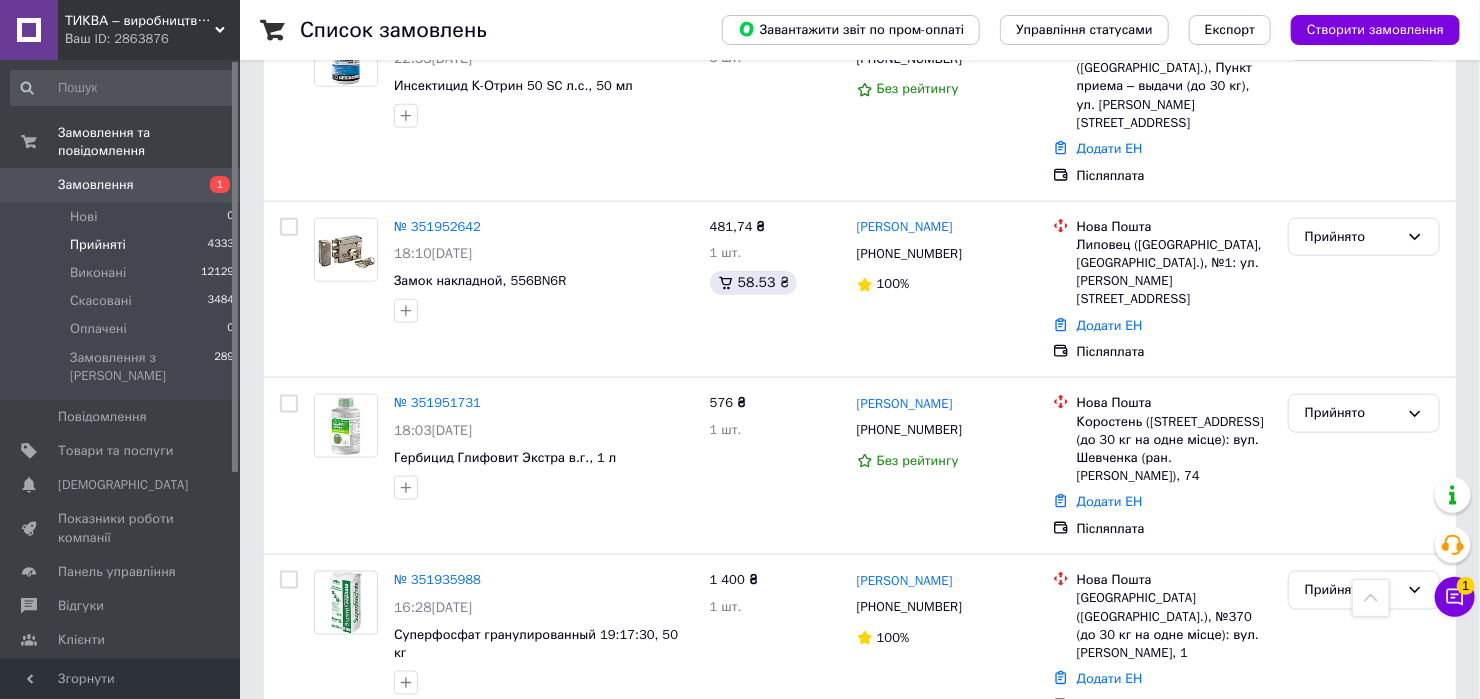 scroll, scrollTop: 933, scrollLeft: 0, axis: vertical 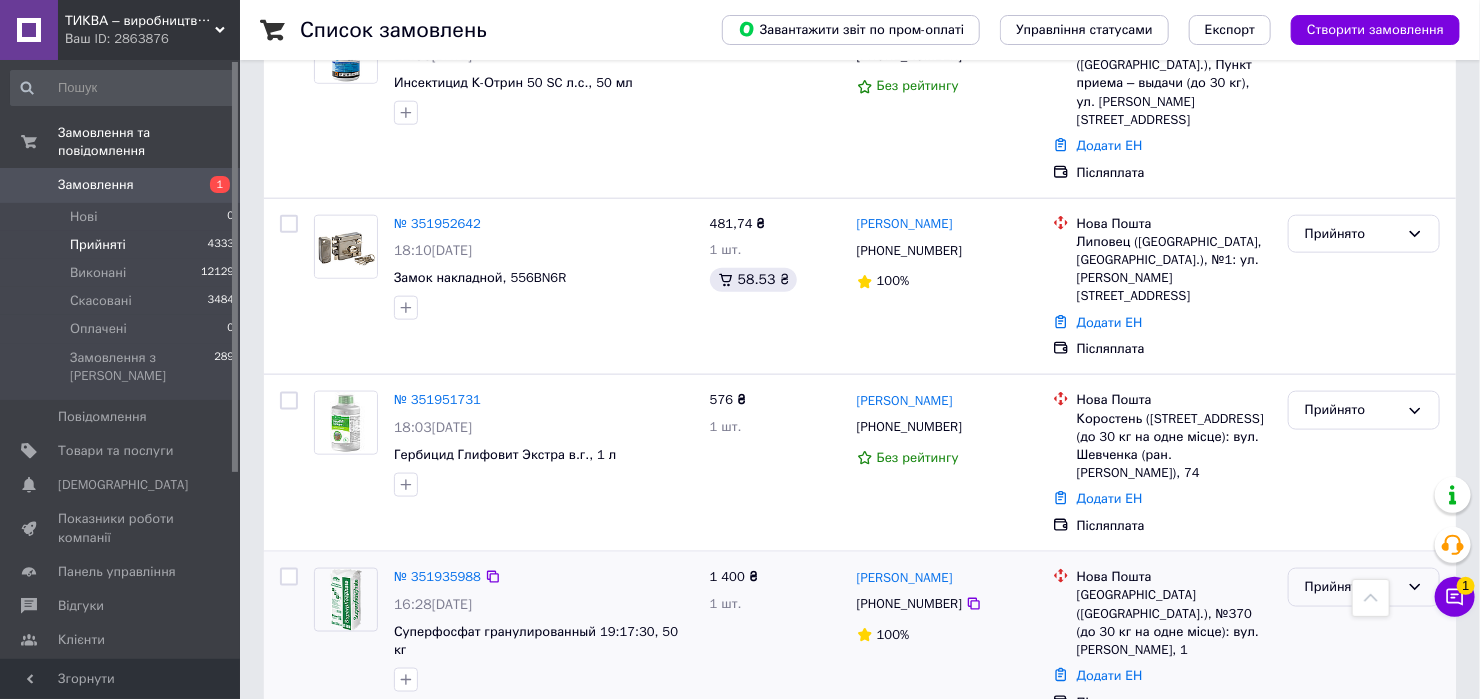 click on "Прийнято" at bounding box center [1352, 587] 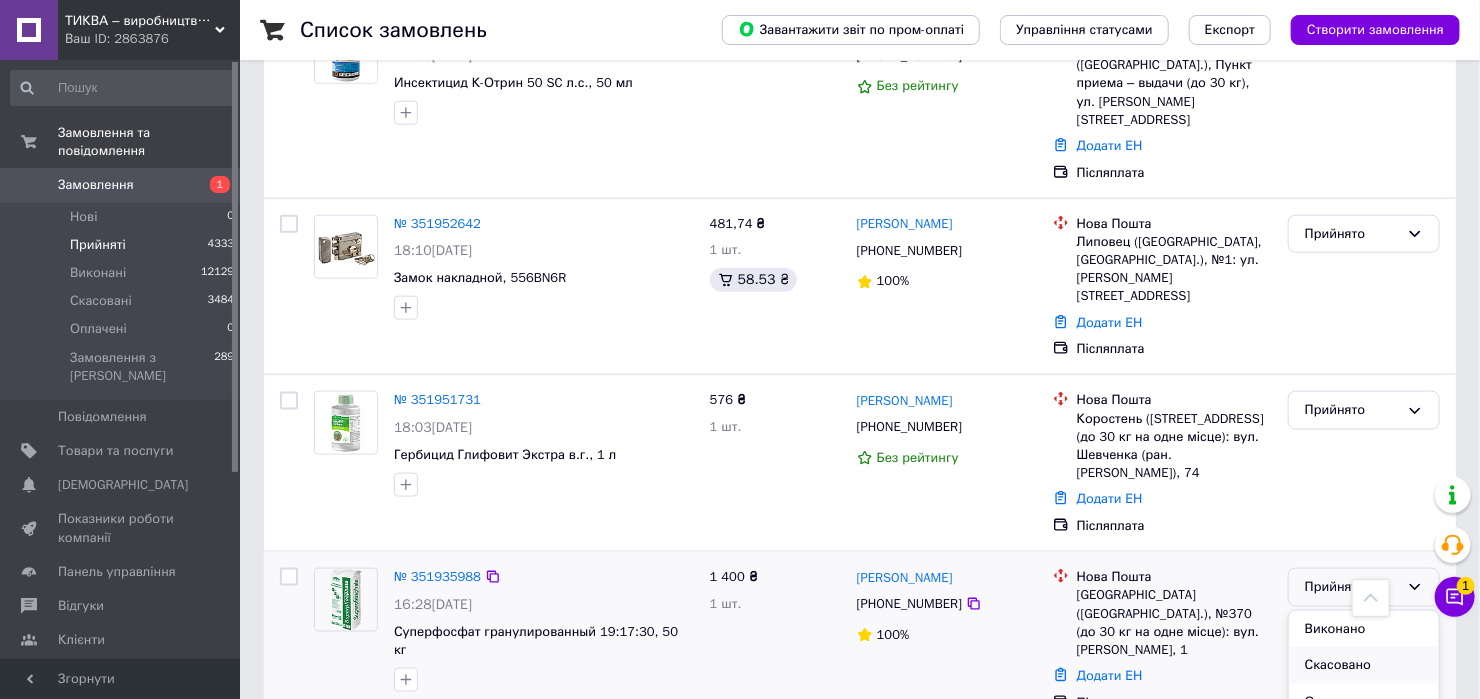 click on "Скасовано" at bounding box center [1364, 665] 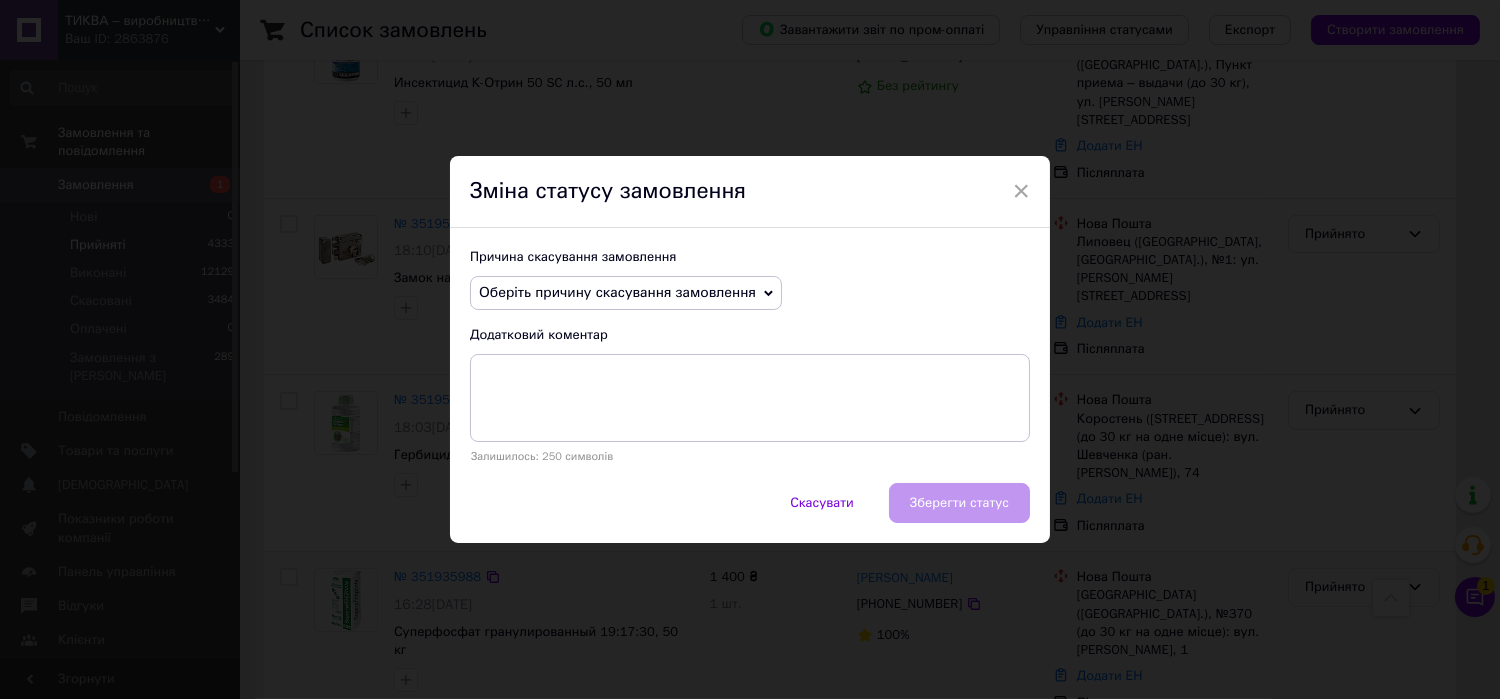 click on "Оберіть причину скасування замовлення" at bounding box center [617, 292] 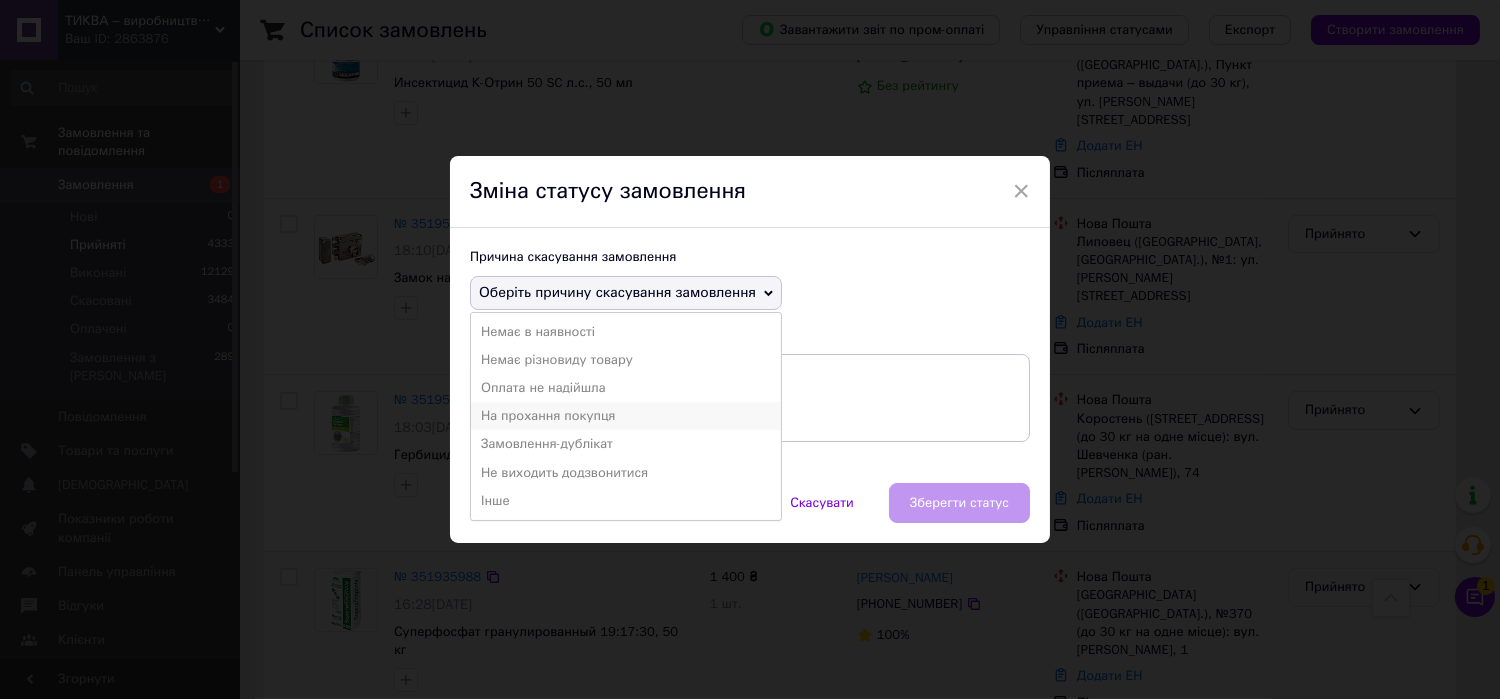 drag, startPoint x: 618, startPoint y: 413, endPoint x: 719, endPoint y: 454, distance: 109.004585 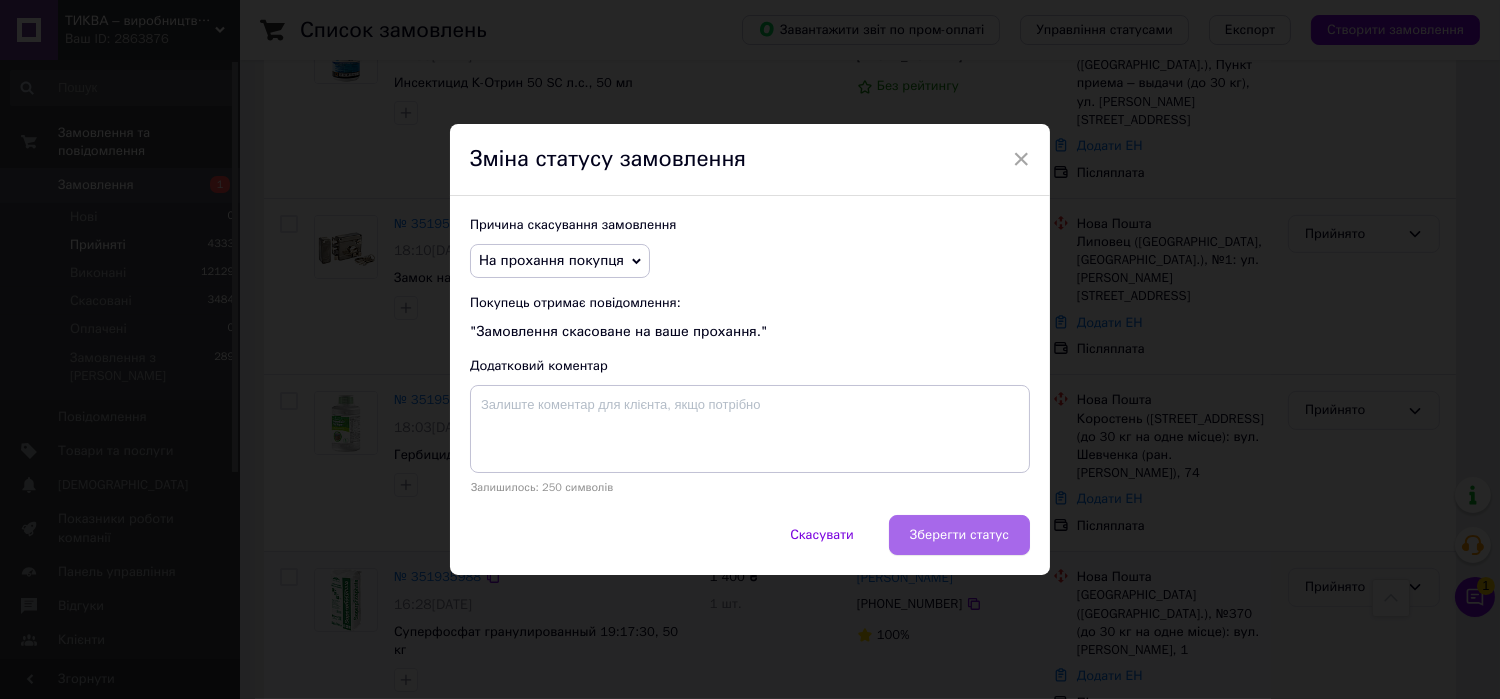 drag, startPoint x: 953, startPoint y: 529, endPoint x: 918, endPoint y: 540, distance: 36.687874 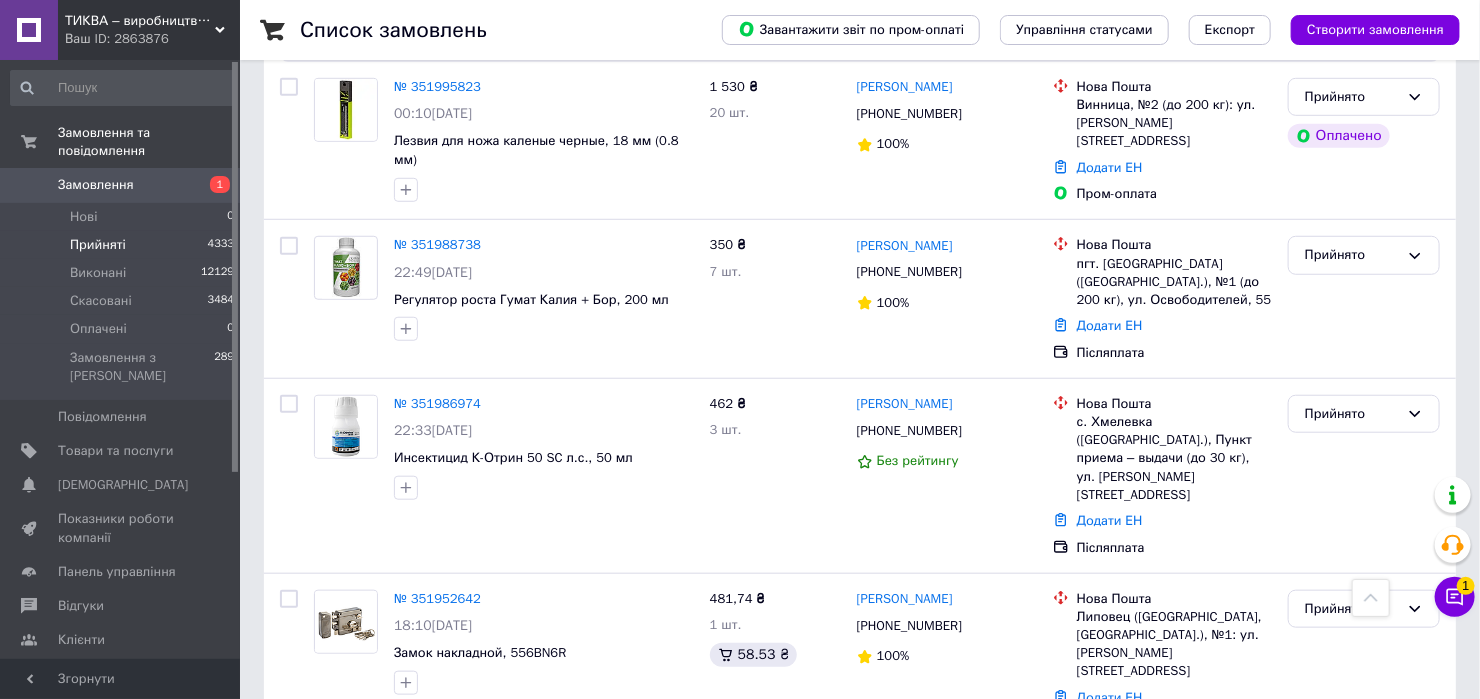 scroll, scrollTop: 533, scrollLeft: 0, axis: vertical 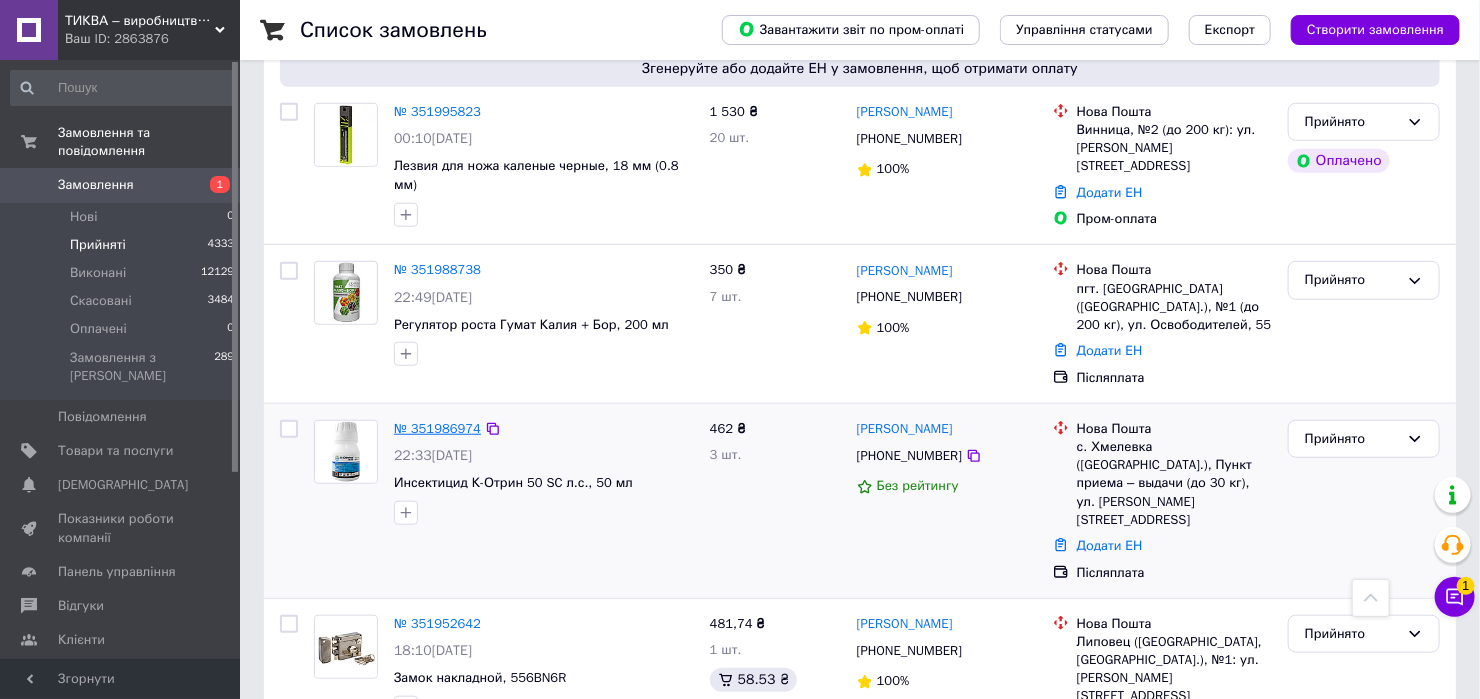 click on "№ 351986974" at bounding box center [437, 428] 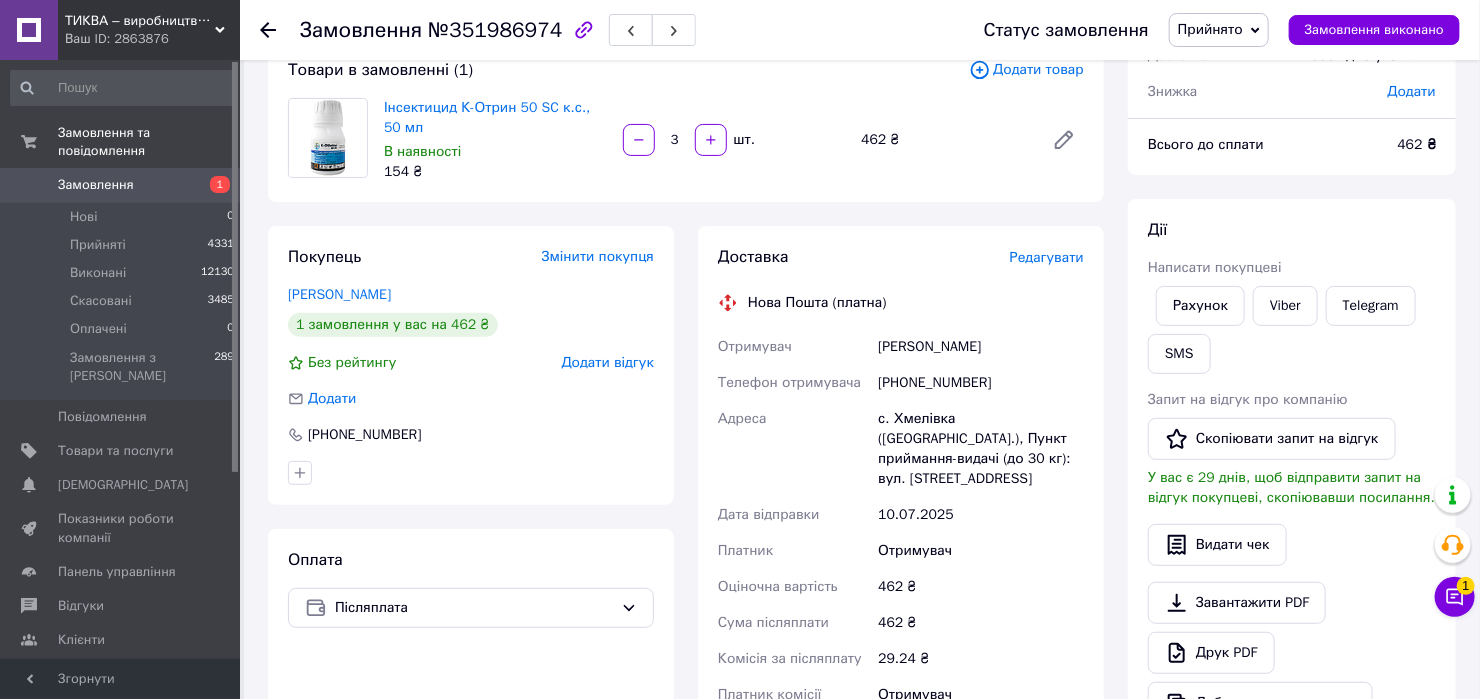 scroll, scrollTop: 0, scrollLeft: 0, axis: both 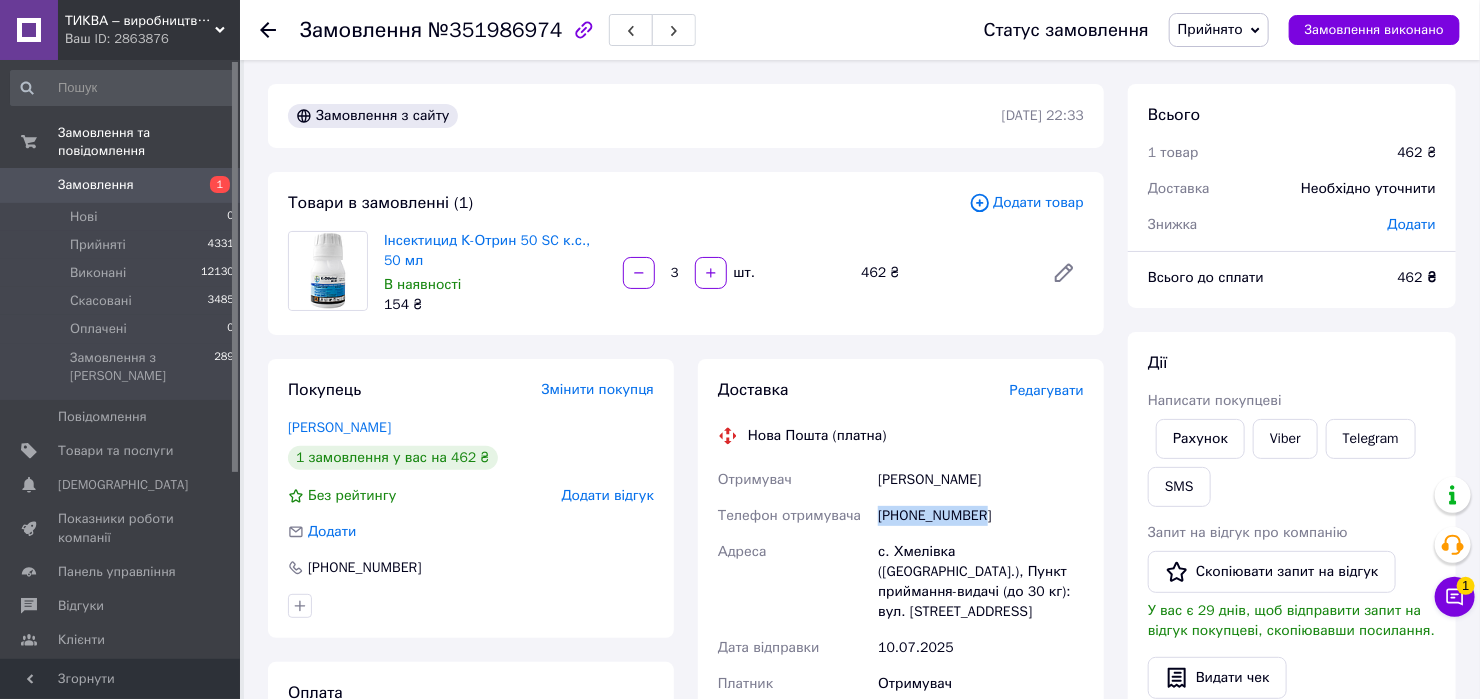 drag, startPoint x: 1011, startPoint y: 504, endPoint x: 875, endPoint y: 519, distance: 136.8247 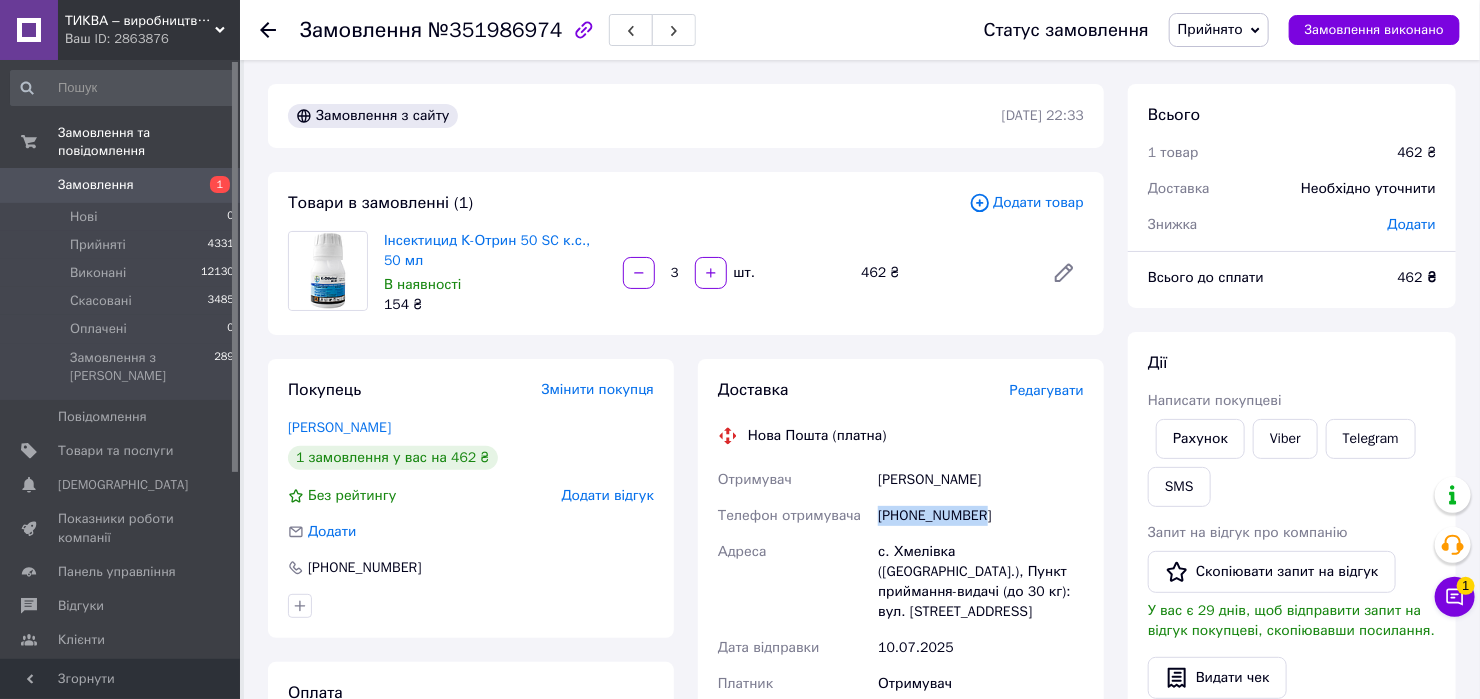 copy on "+380982547901" 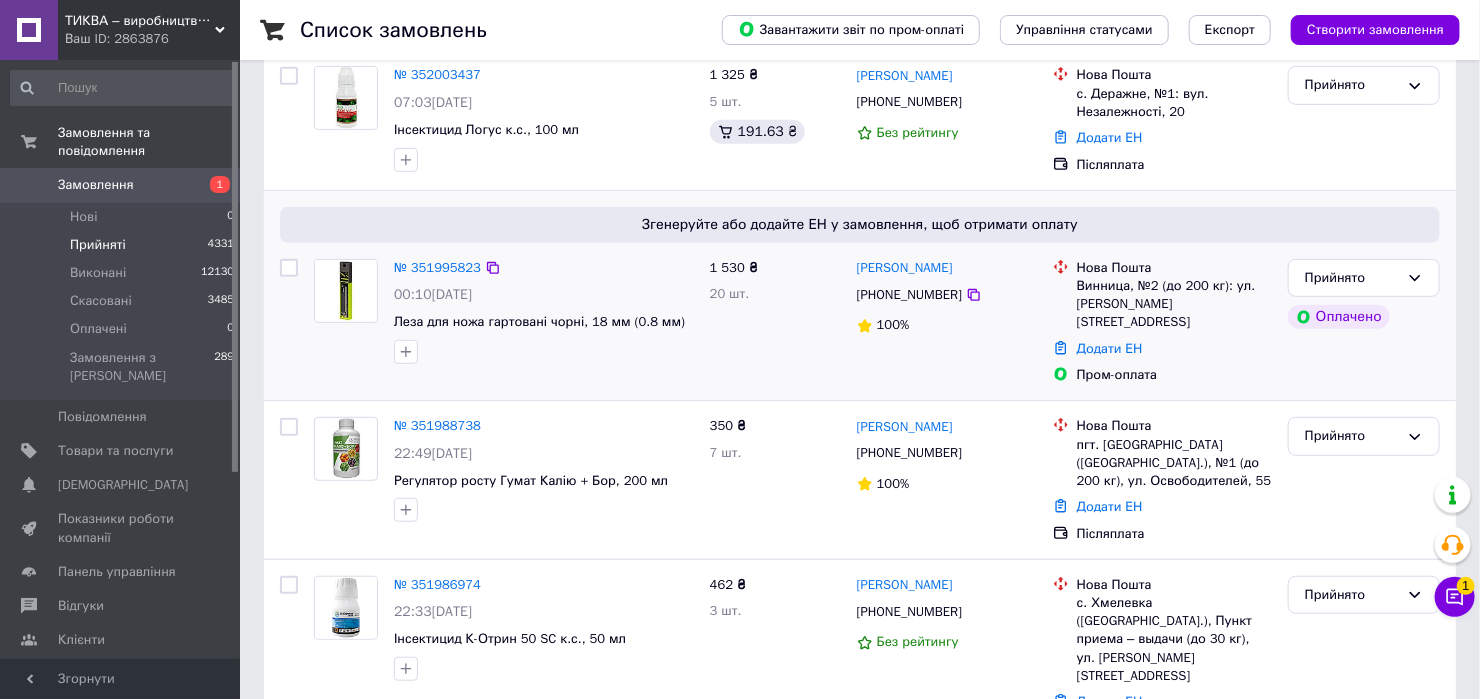 scroll, scrollTop: 400, scrollLeft: 0, axis: vertical 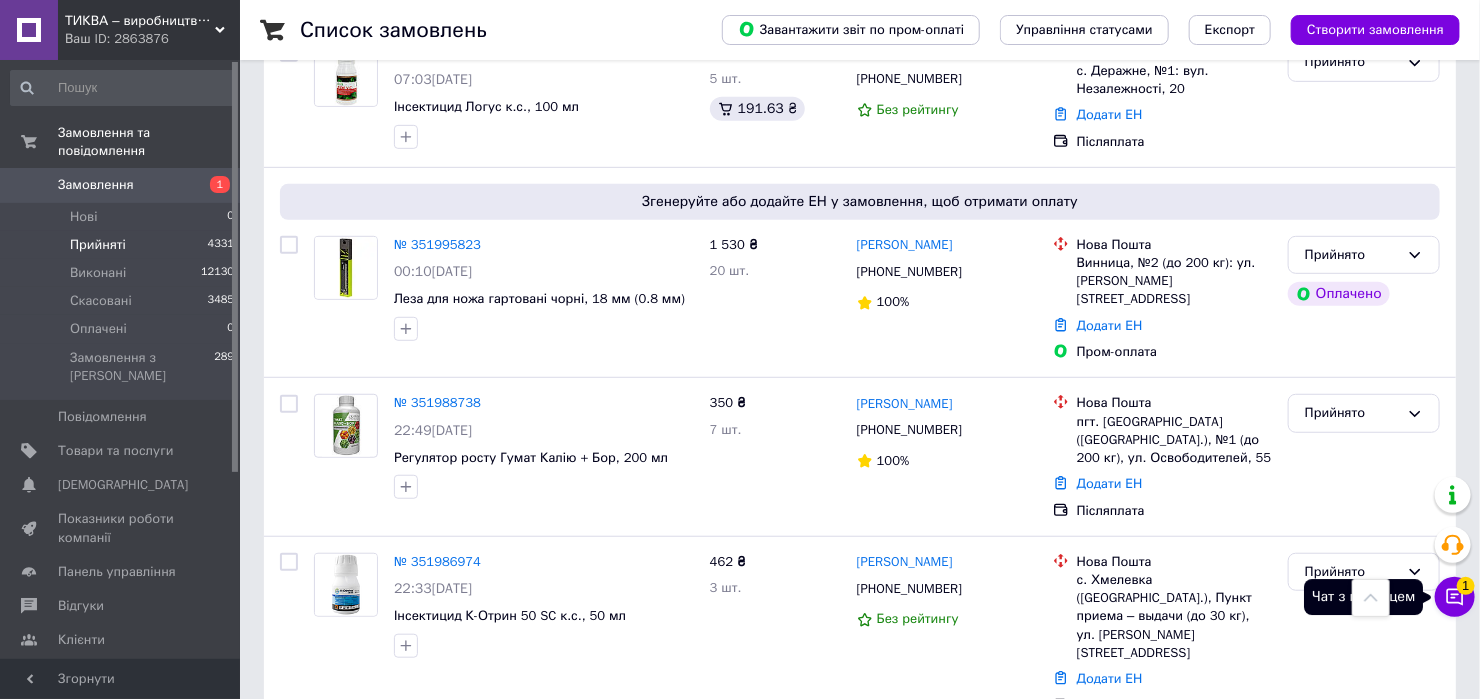 click 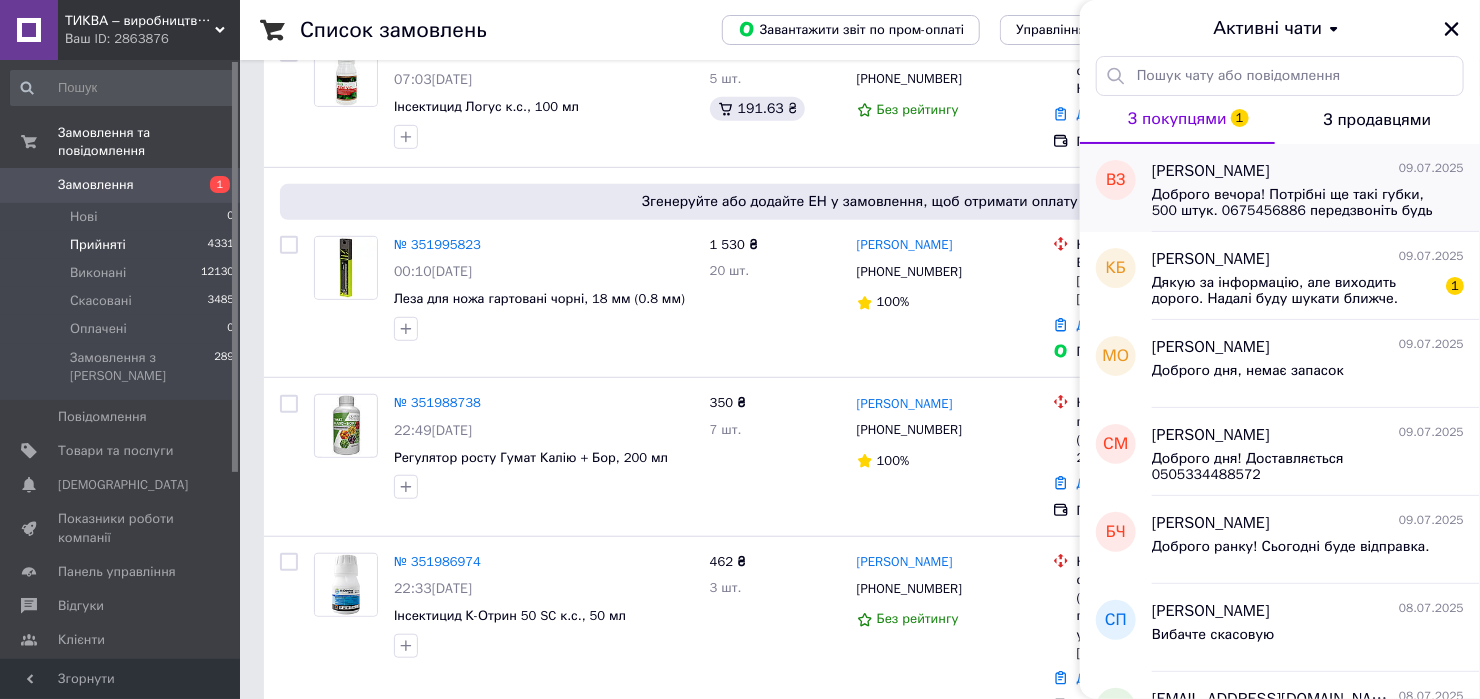 click on "Доброго вечора! Потрібні ще такі губки, 500 штук. 0675456886 передзвоніть будь ласка" at bounding box center (1294, 203) 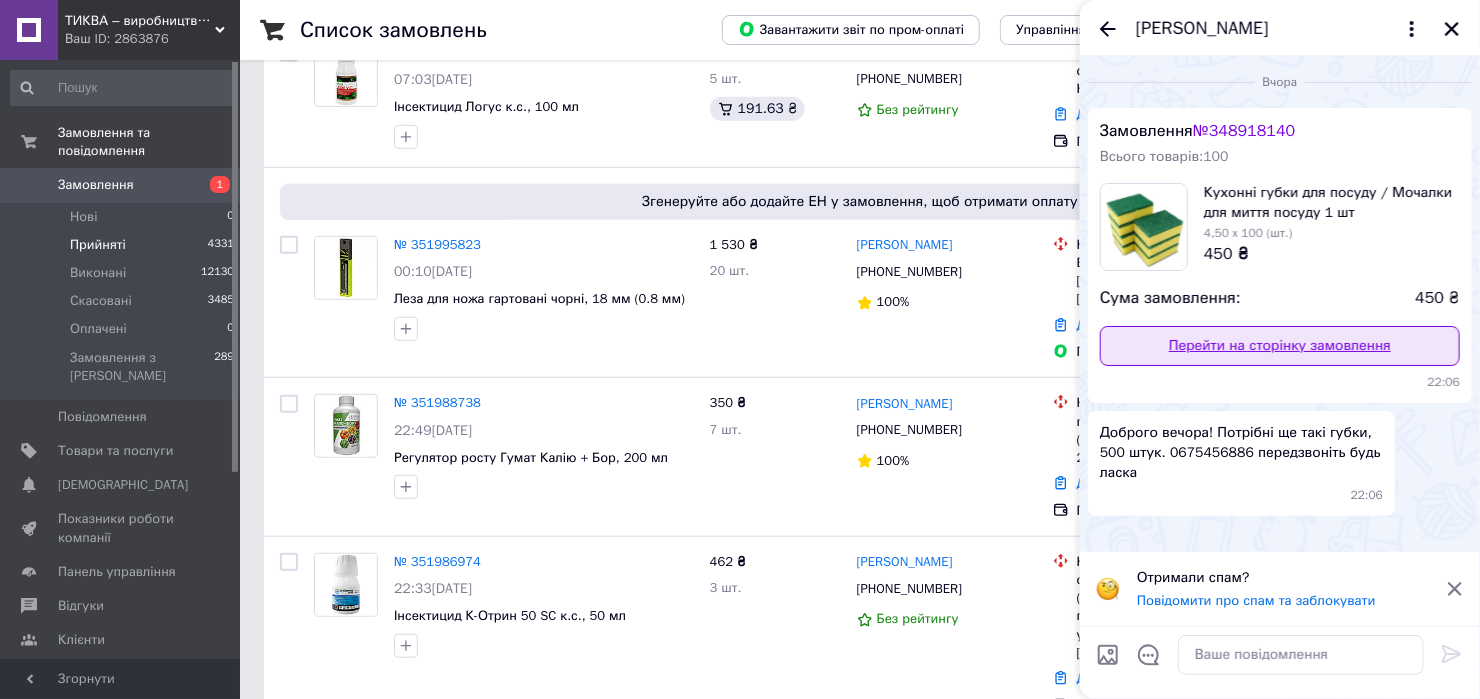 click on "Перейти на сторінку замовлення" at bounding box center [1280, 346] 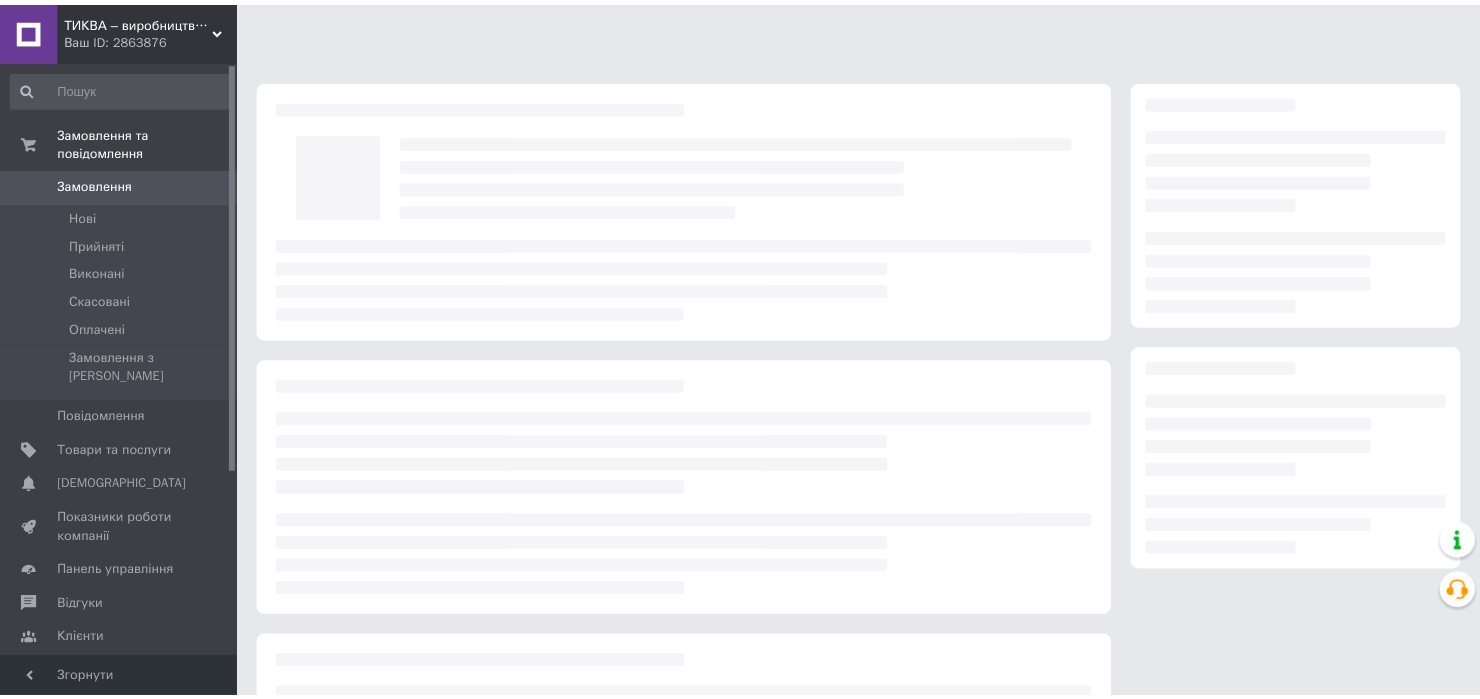 scroll, scrollTop: 0, scrollLeft: 0, axis: both 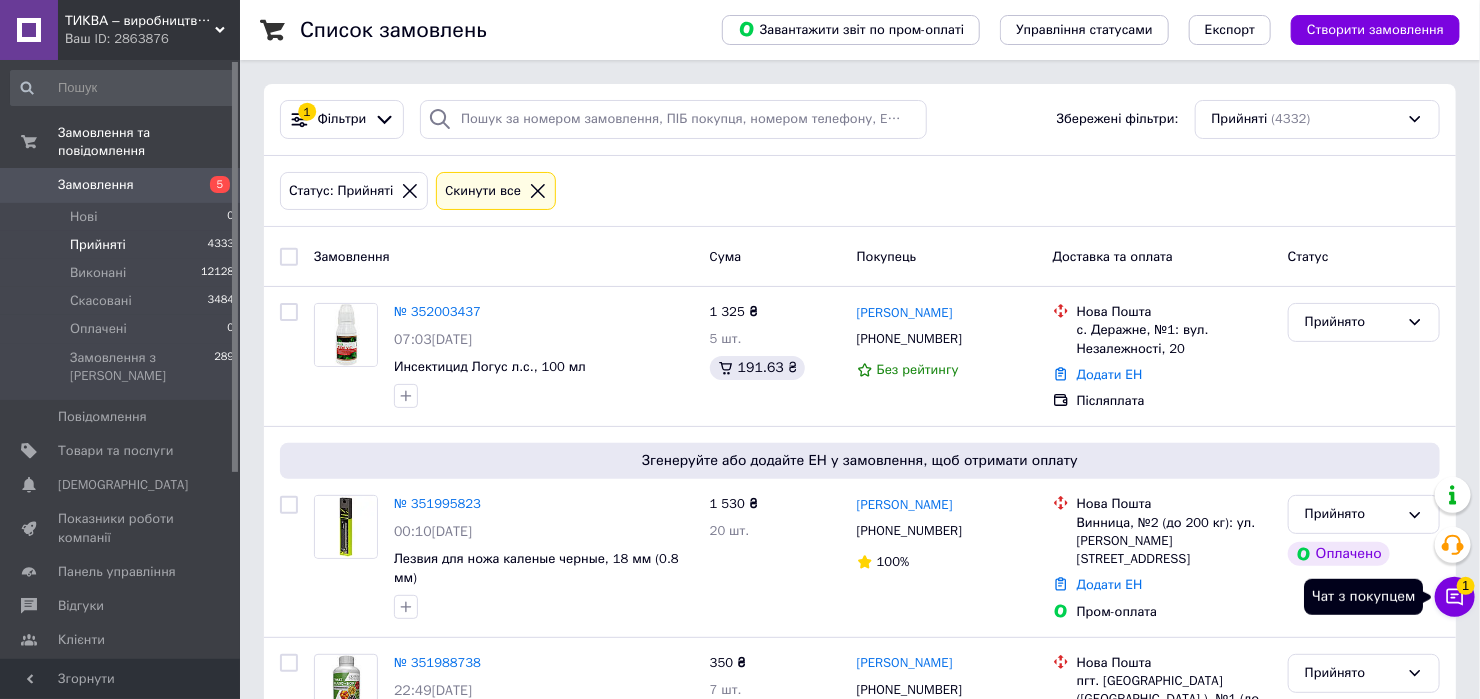 click 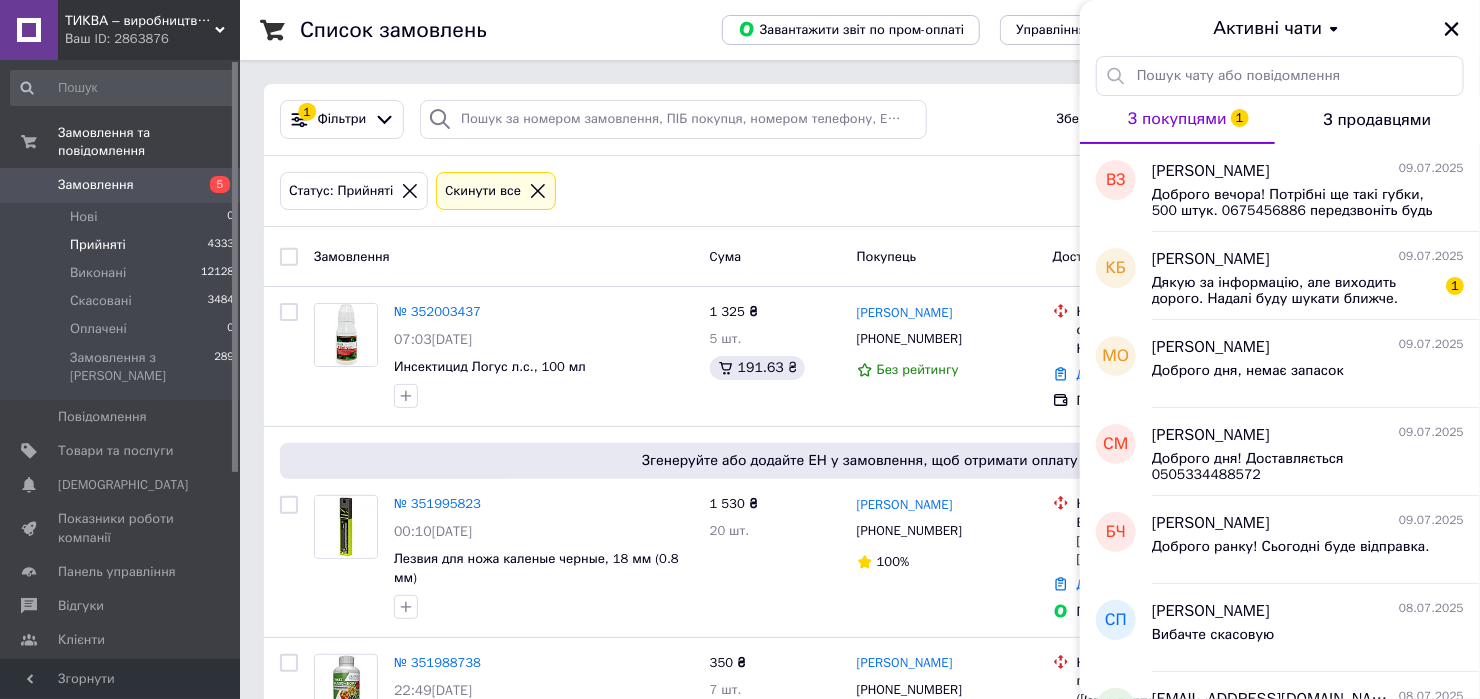 drag, startPoint x: 1302, startPoint y: 190, endPoint x: 1495, endPoint y: 267, distance: 207.79317 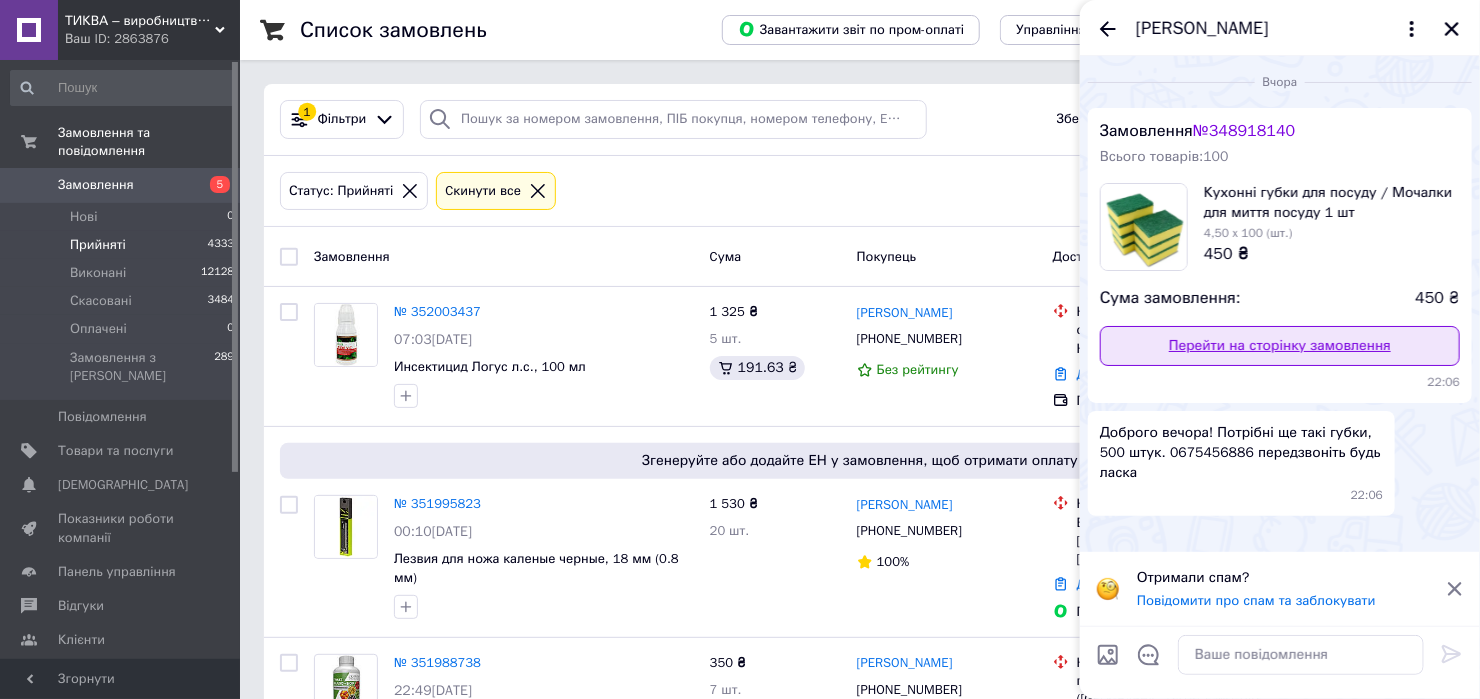 click on "Перейти на сторінку замовлення" at bounding box center [1280, 346] 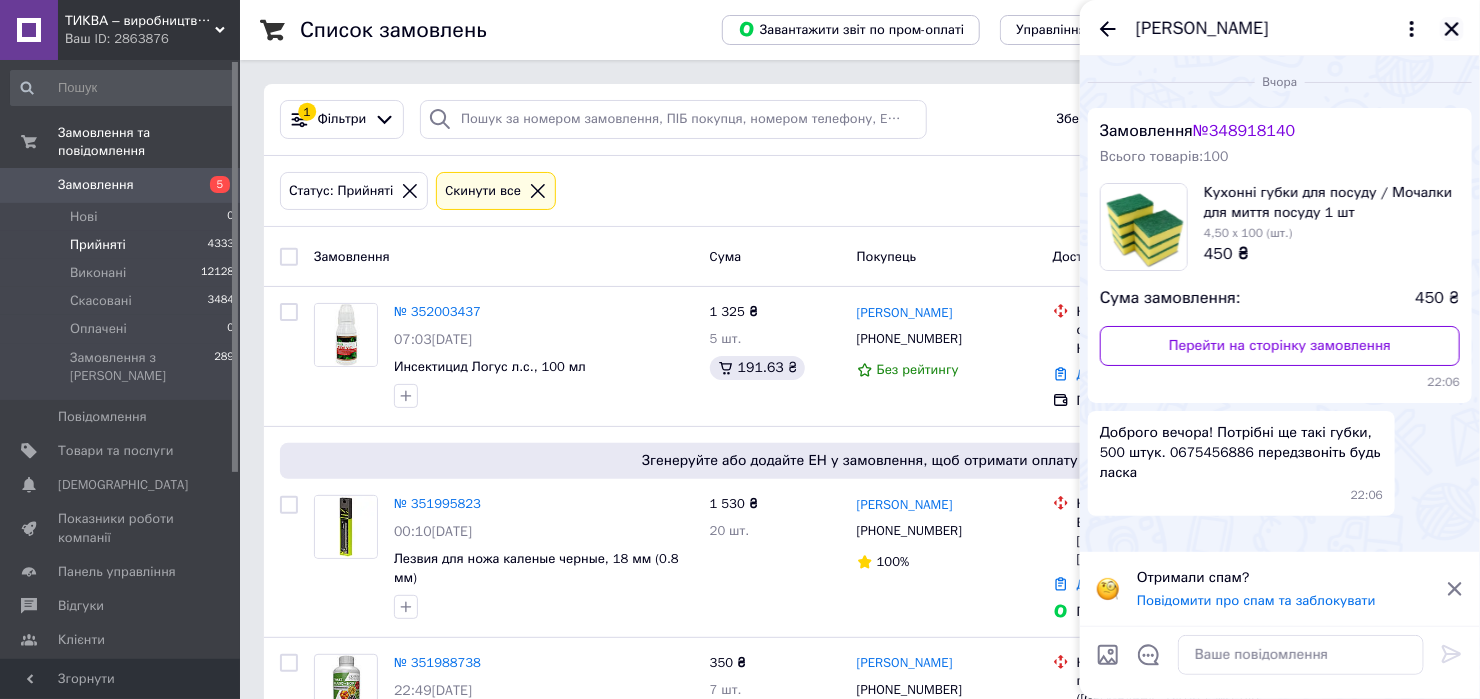 click 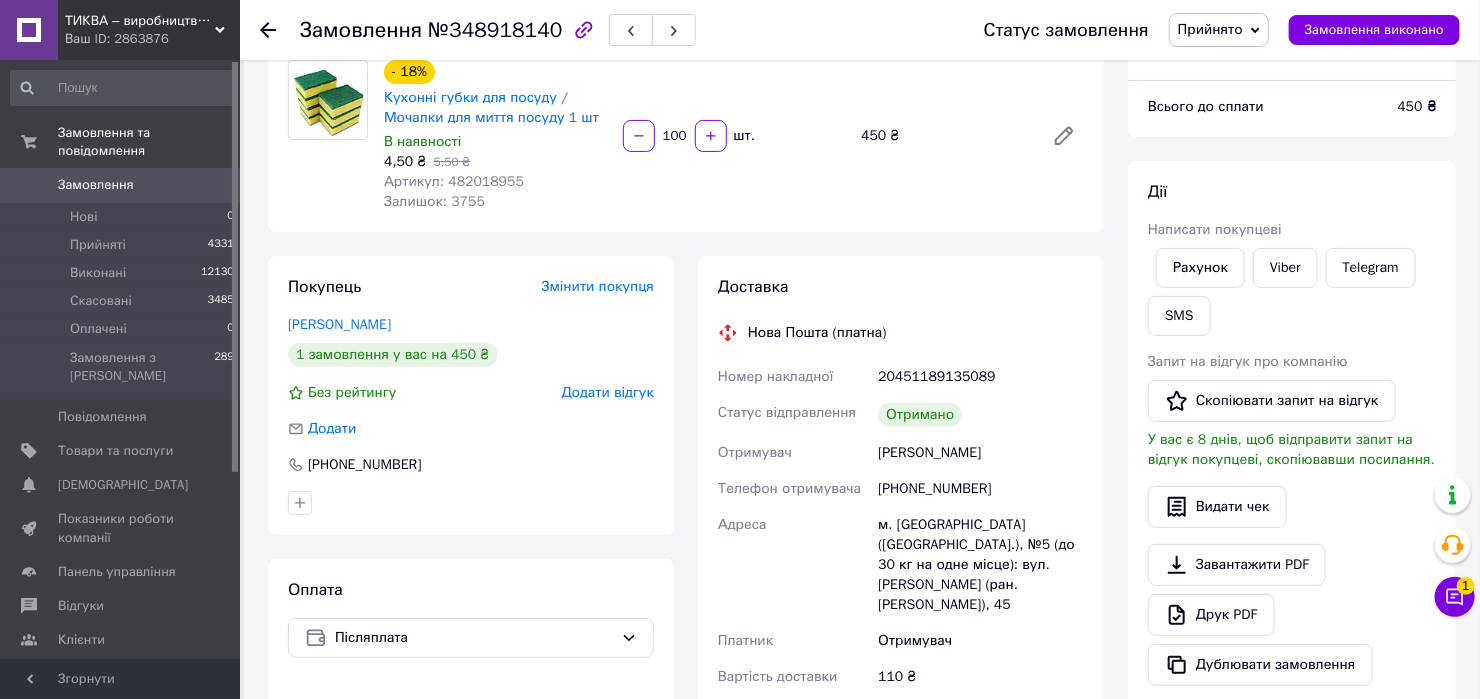 scroll, scrollTop: 133, scrollLeft: 0, axis: vertical 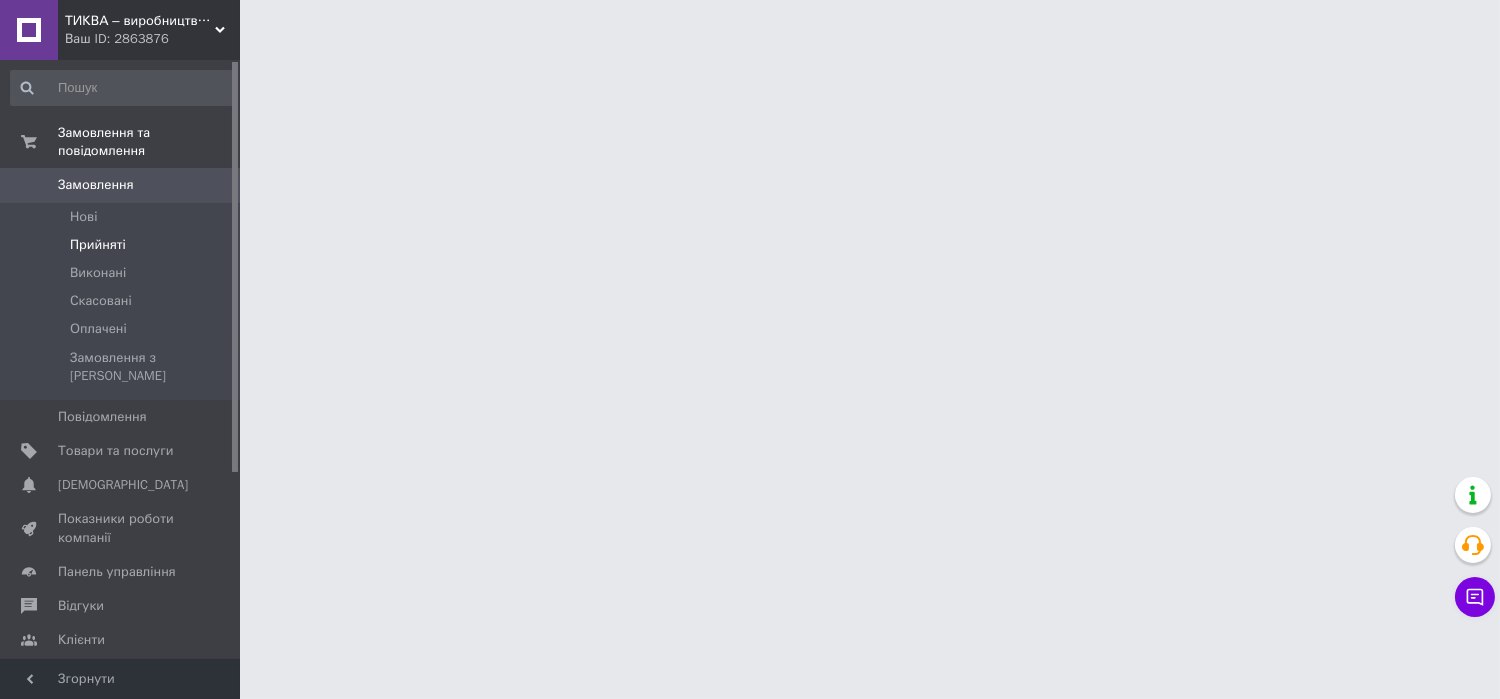 click on "Прийняті" at bounding box center [98, 245] 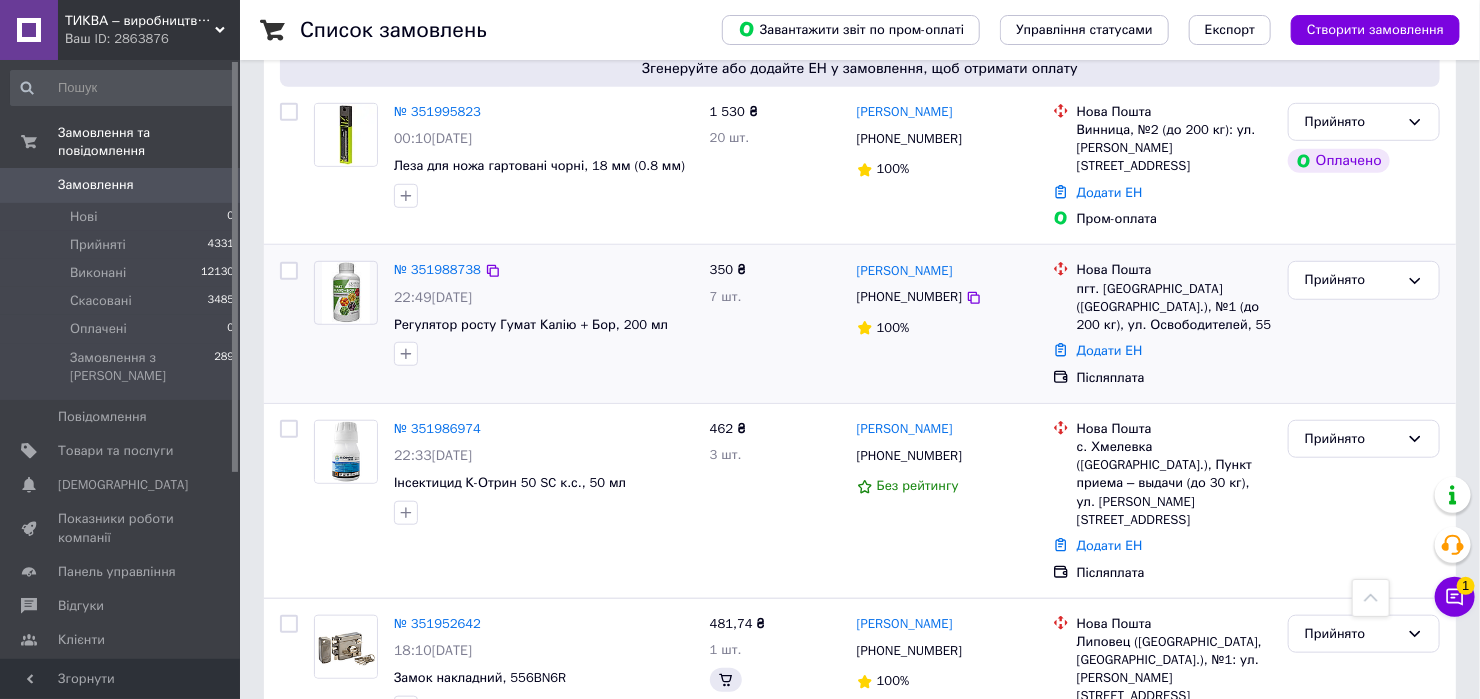 scroll, scrollTop: 667, scrollLeft: 0, axis: vertical 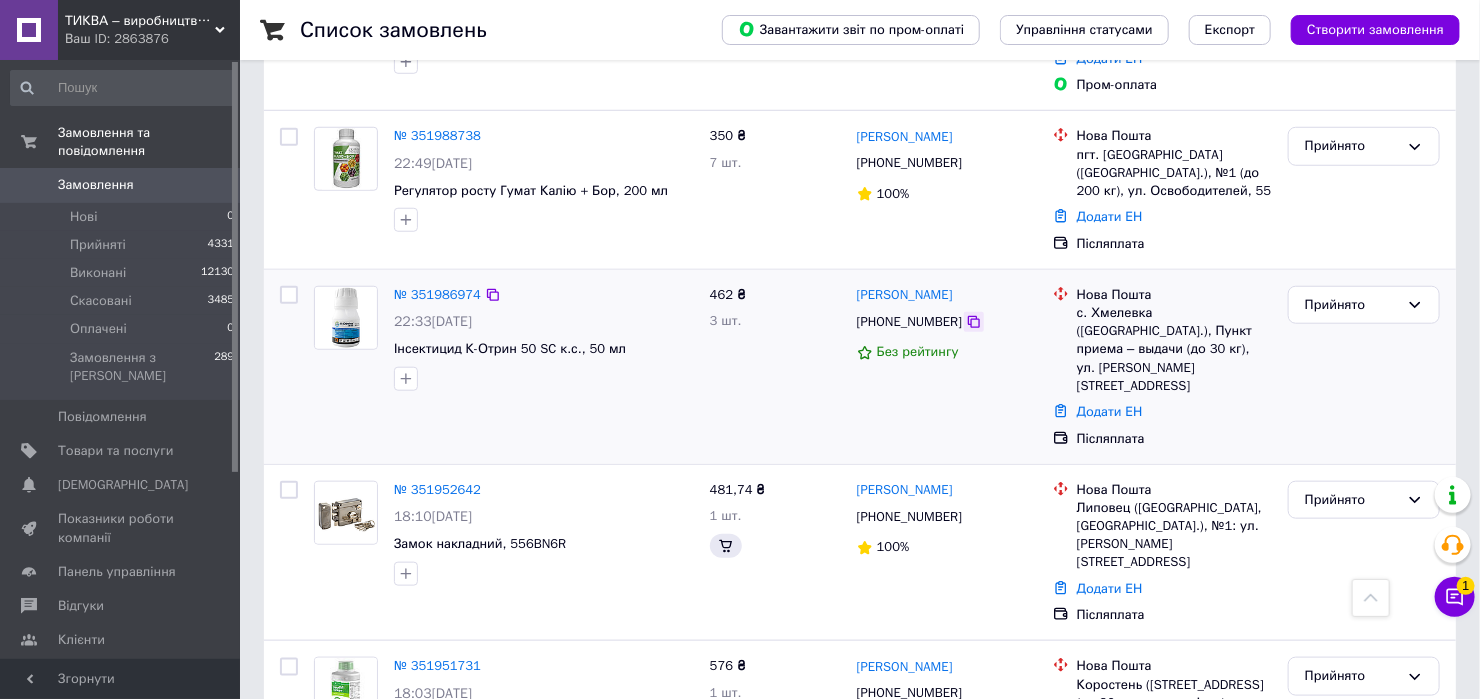click 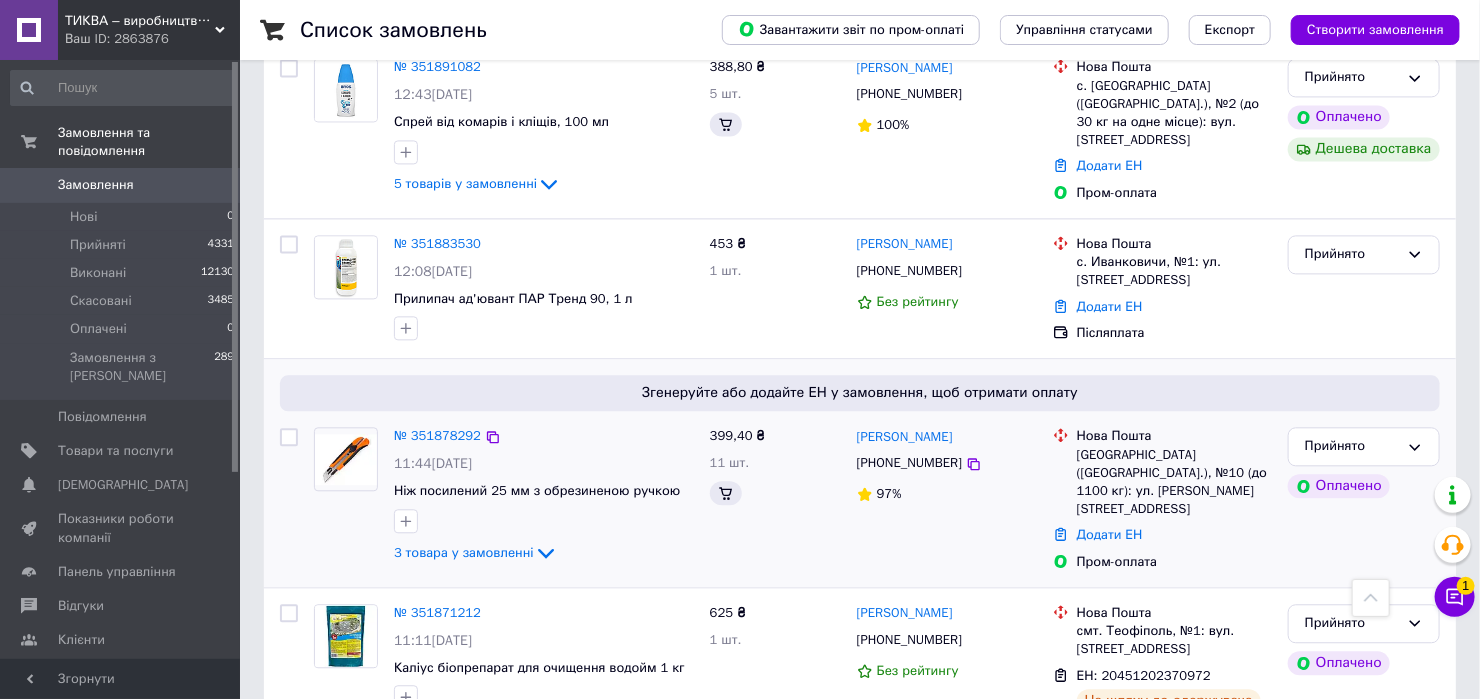 scroll, scrollTop: 2000, scrollLeft: 0, axis: vertical 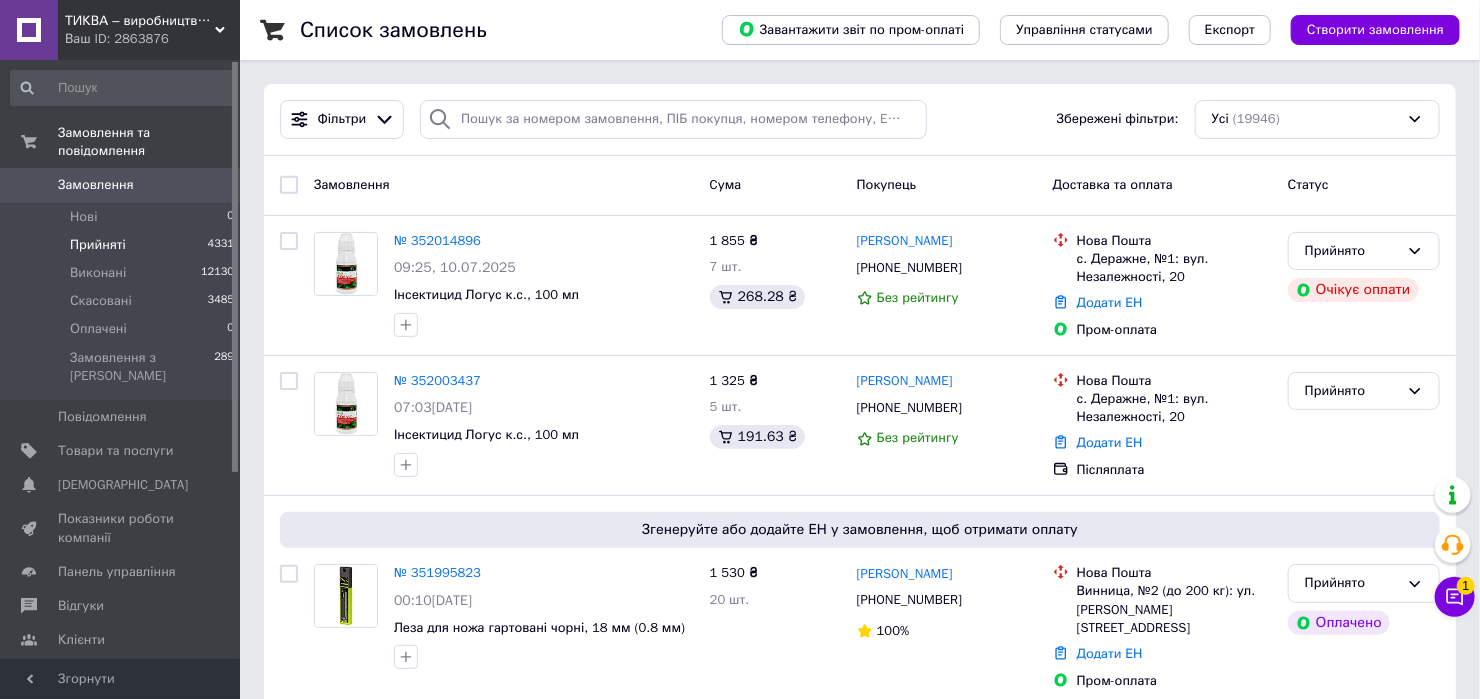 click on "Прийняті 4331" at bounding box center (123, 245) 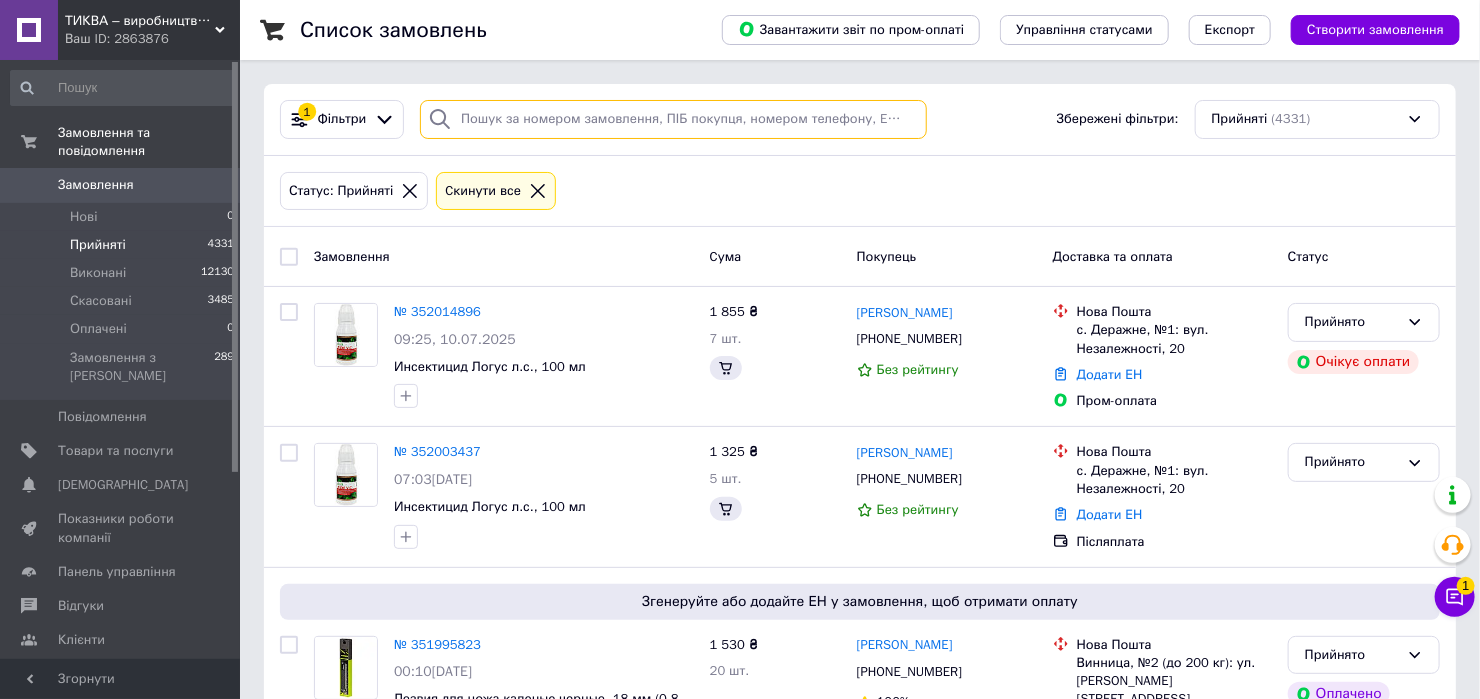 drag, startPoint x: 610, startPoint y: 114, endPoint x: 599, endPoint y: 115, distance: 11.045361 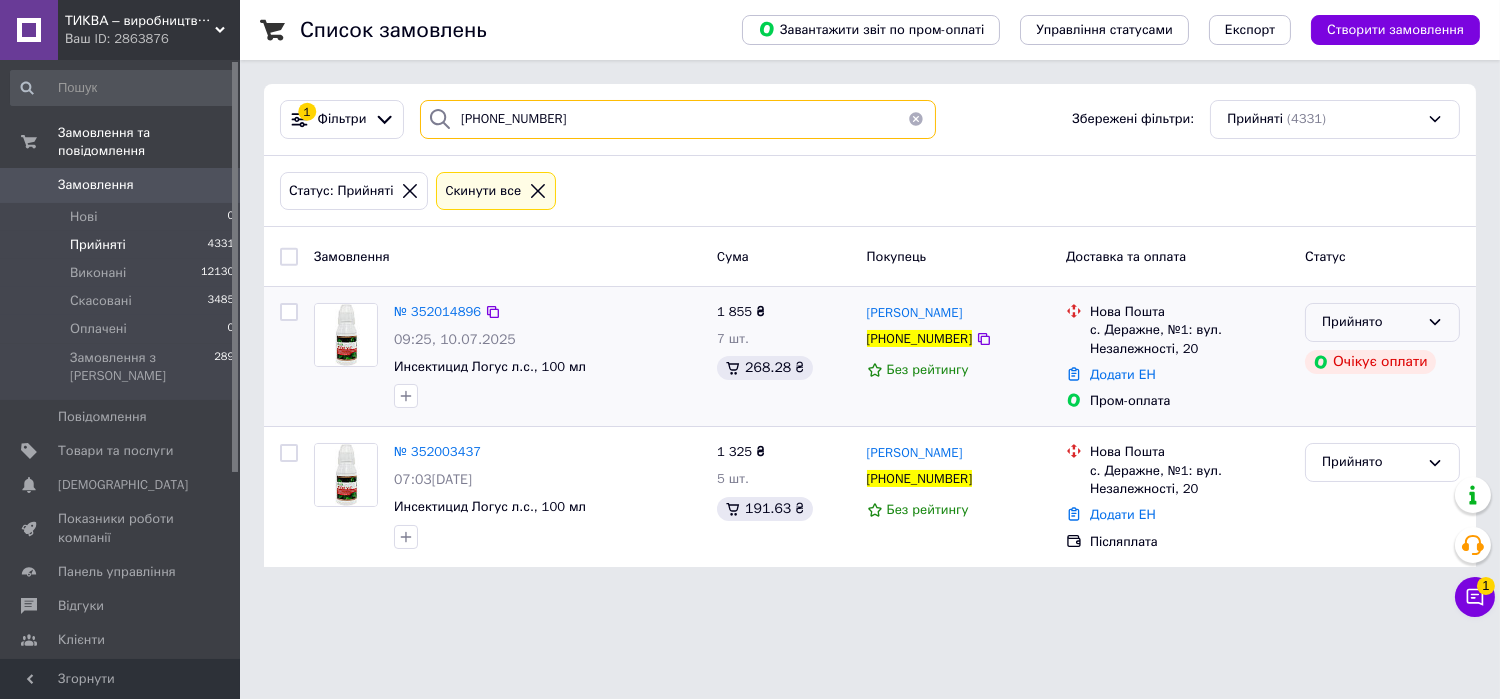type on "[PHONE_NUMBER]" 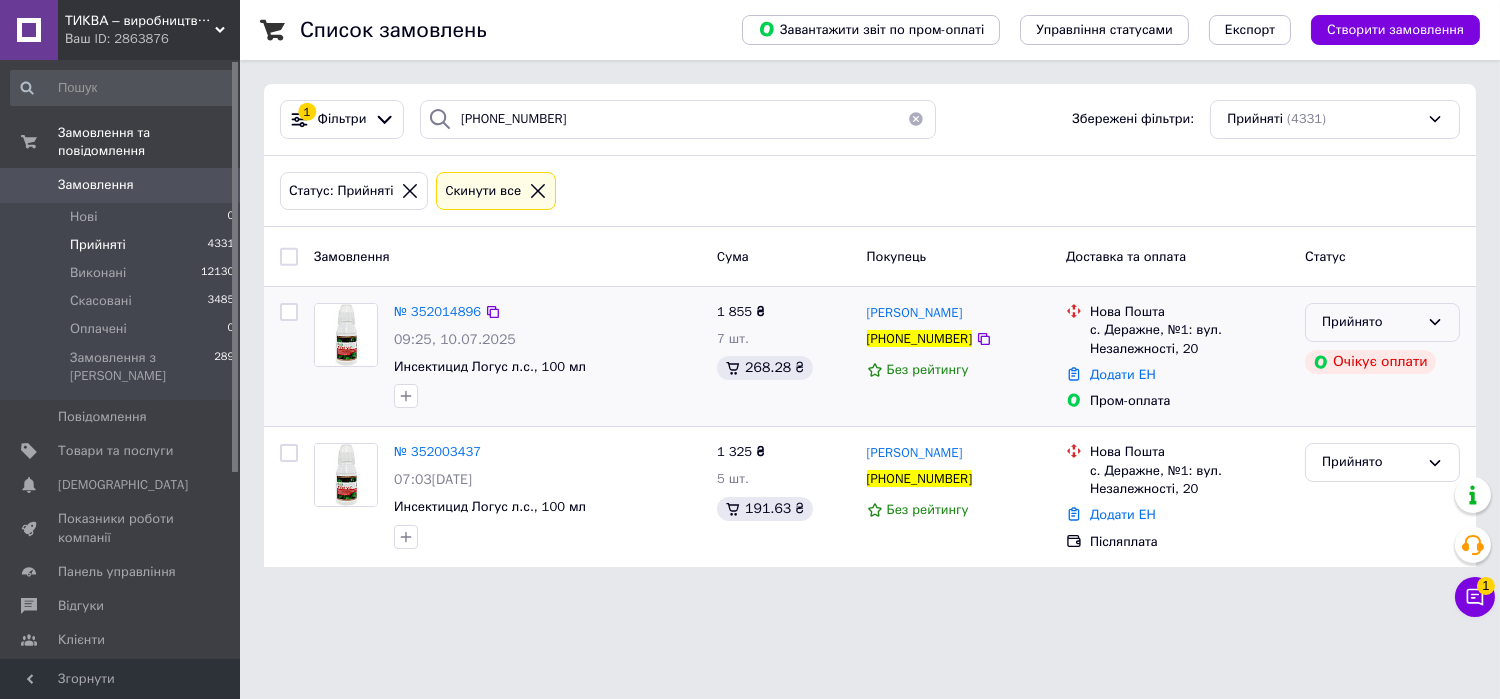 click on "Прийнято" at bounding box center [1370, 322] 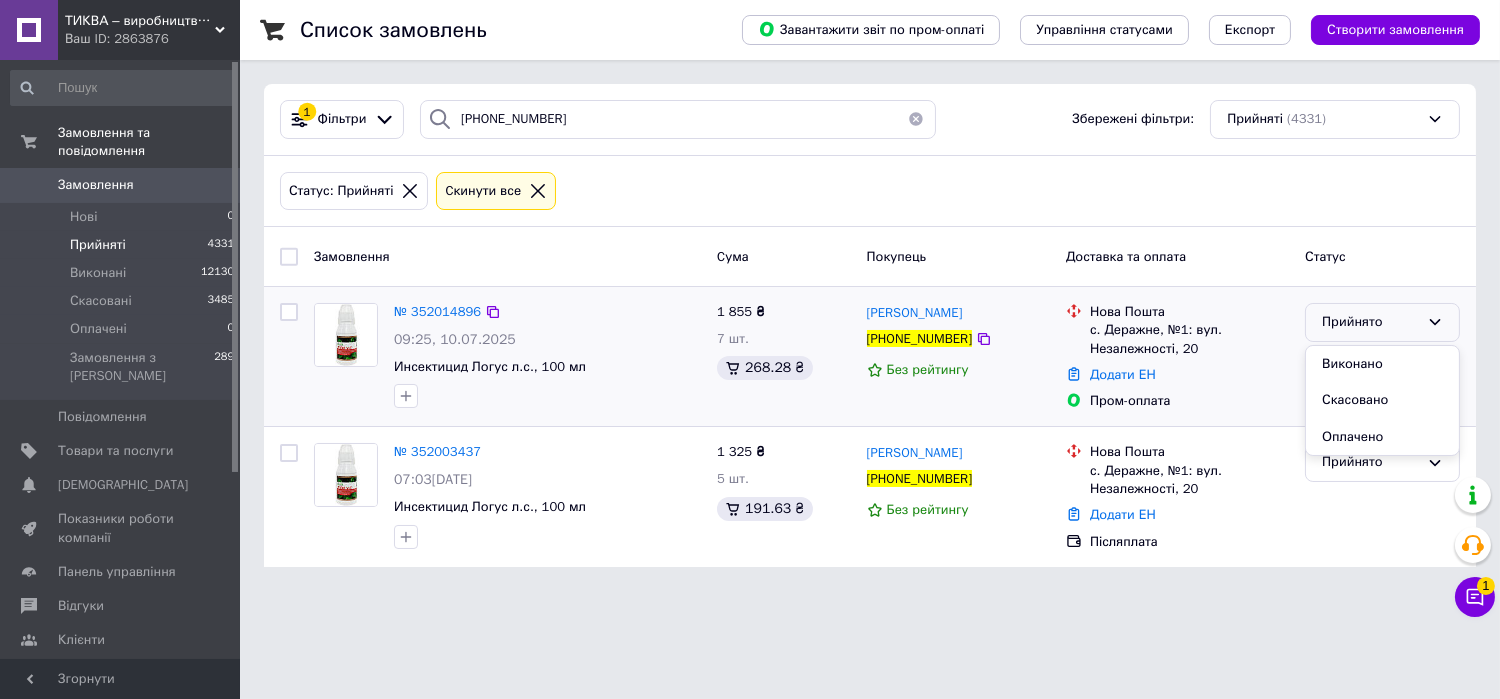 click on "Скасовано" at bounding box center (1382, 400) 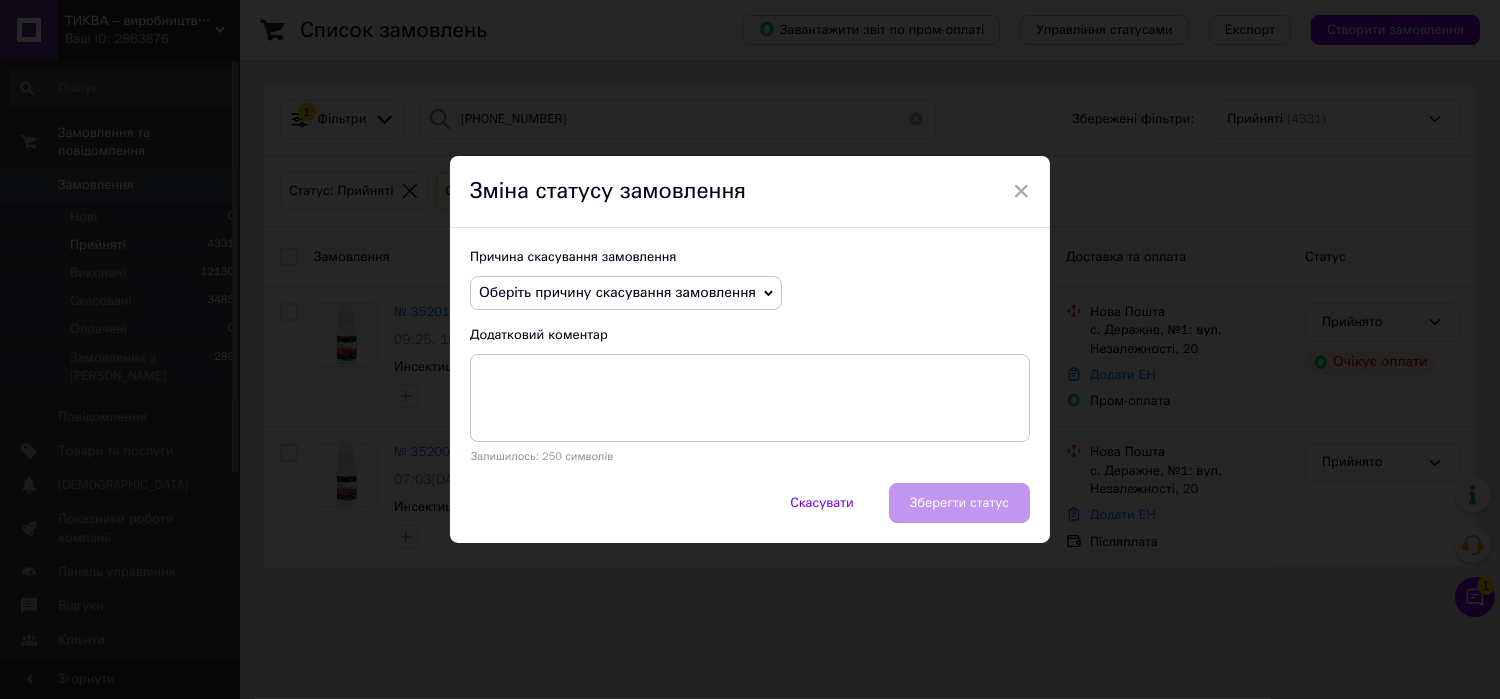 click on "Оберіть причину скасування замовлення" at bounding box center [617, 292] 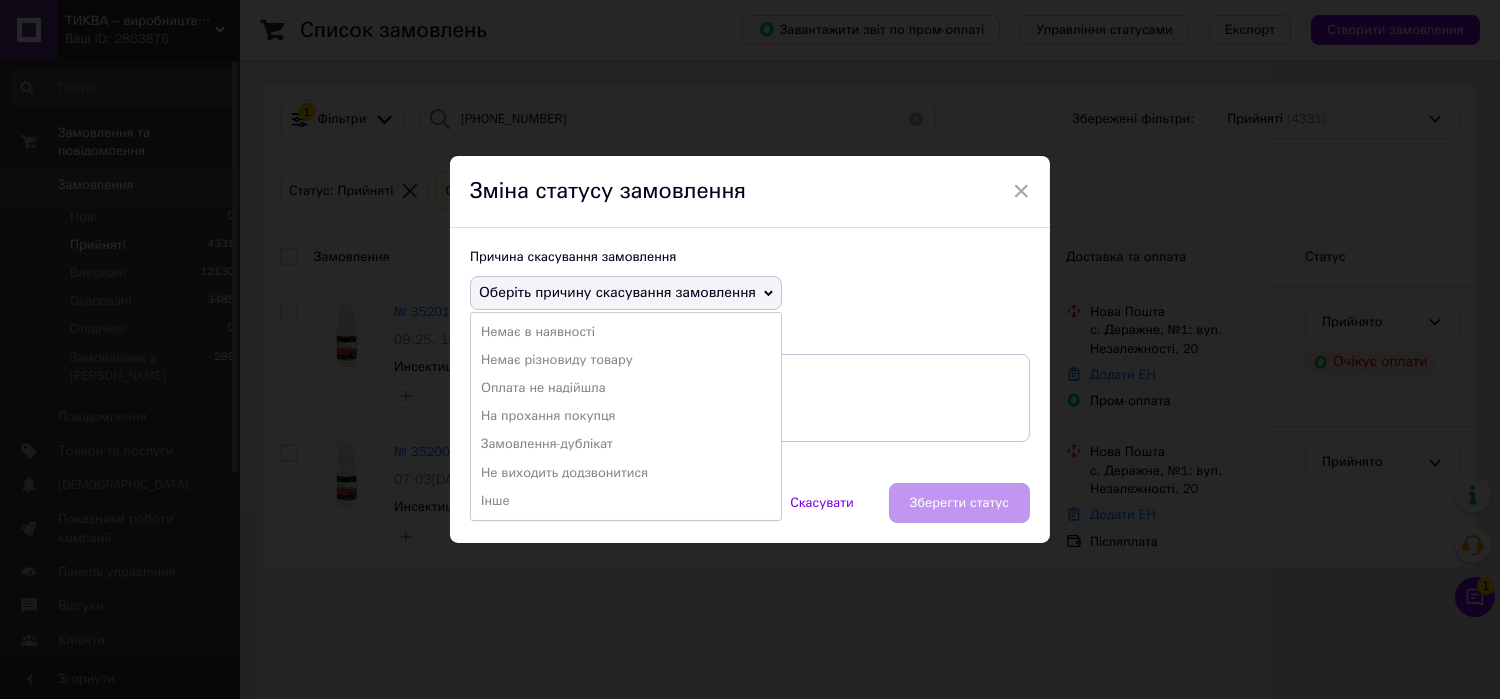drag, startPoint x: 569, startPoint y: 443, endPoint x: 860, endPoint y: 499, distance: 296.33932 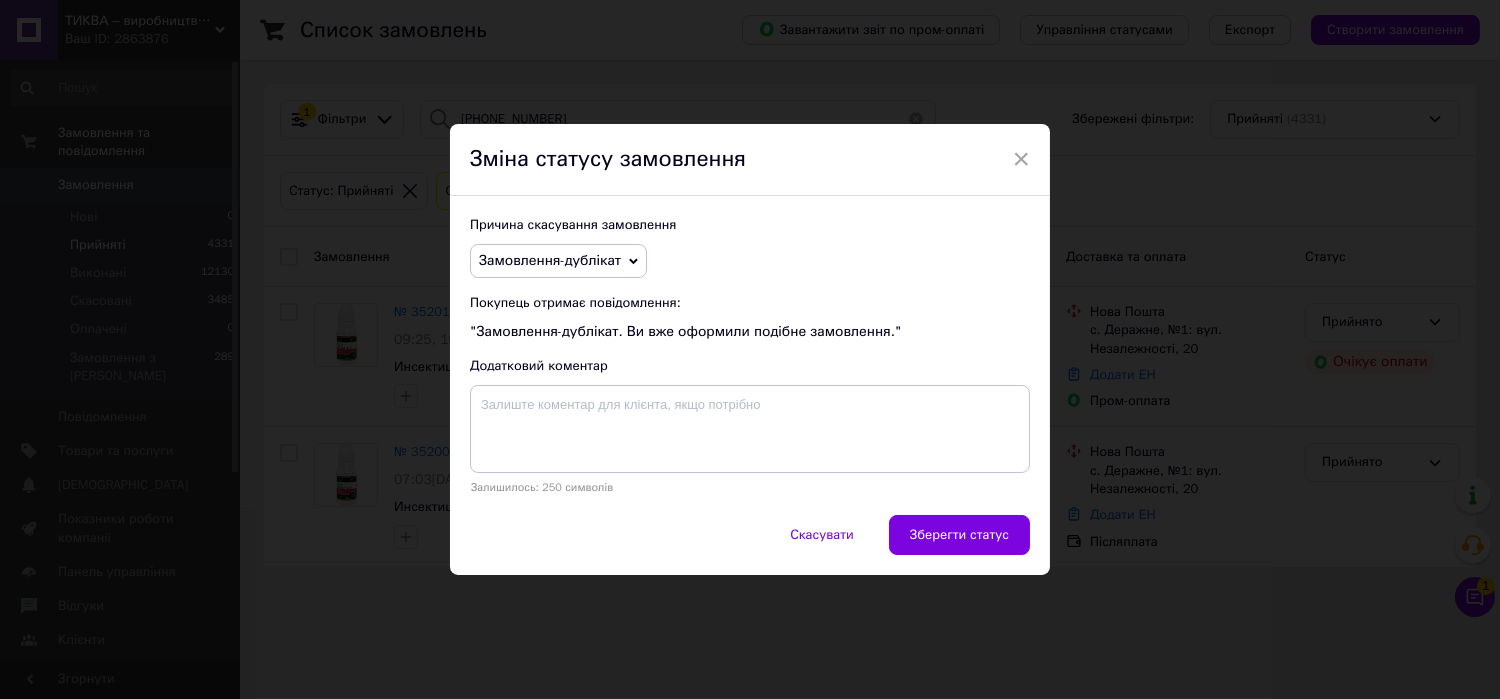drag, startPoint x: 948, startPoint y: 526, endPoint x: 958, endPoint y: 525, distance: 10.049875 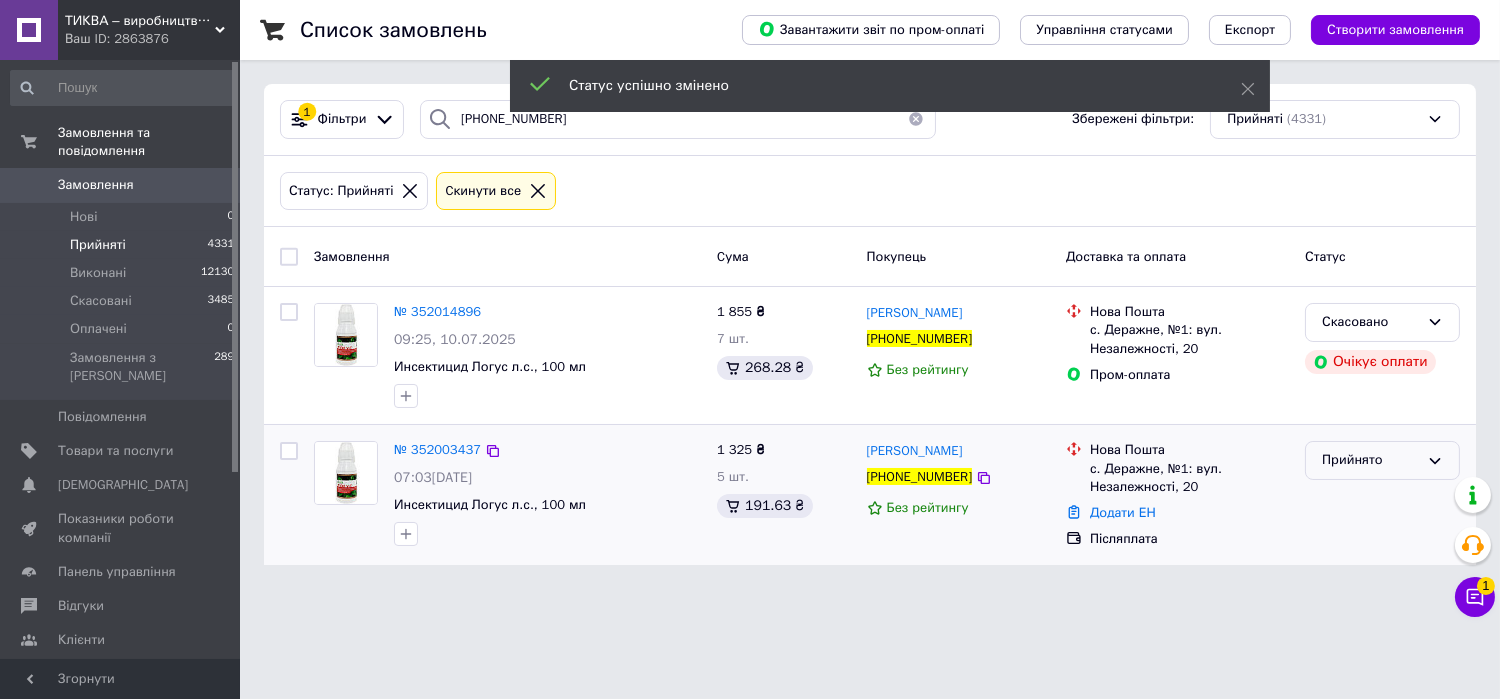 drag, startPoint x: 1335, startPoint y: 451, endPoint x: 1366, endPoint y: 475, distance: 39.20459 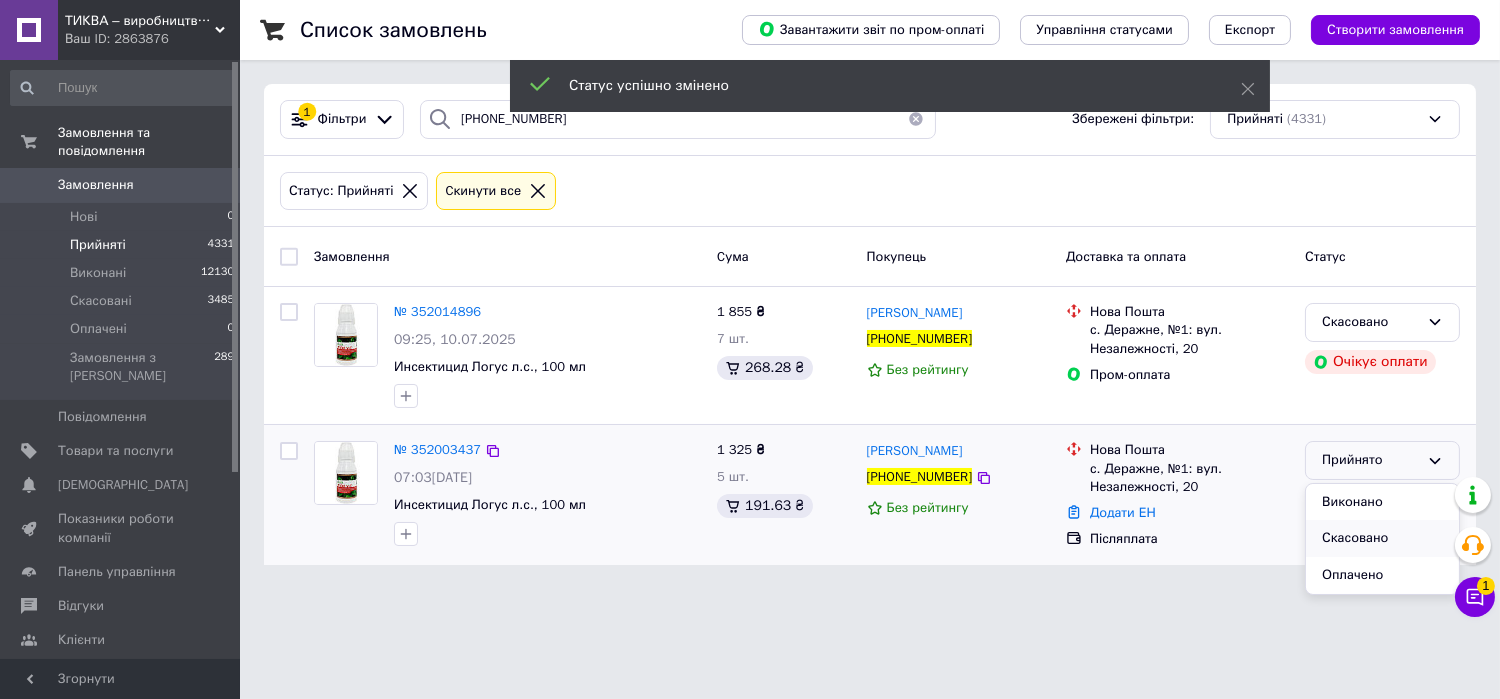 click on "Скасовано" at bounding box center (1382, 538) 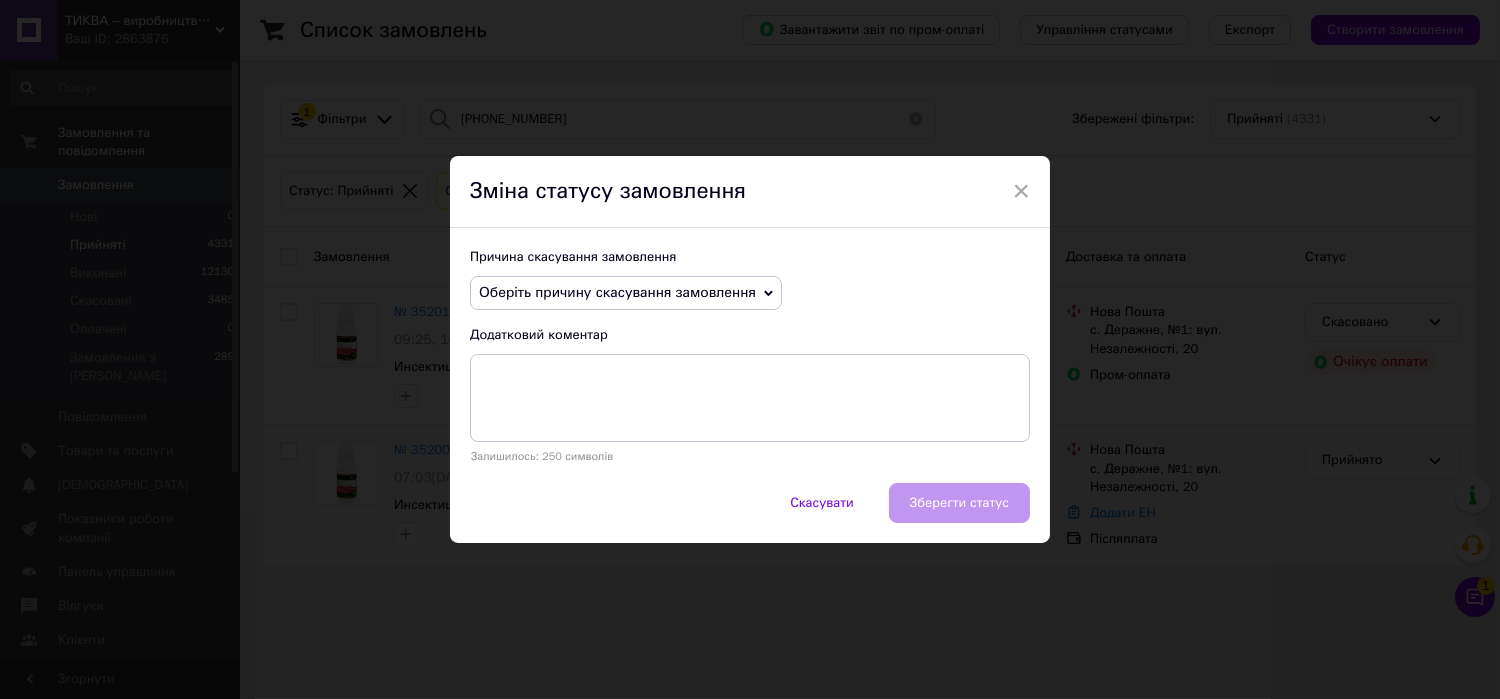drag, startPoint x: 526, startPoint y: 289, endPoint x: 570, endPoint y: 340, distance: 67.357254 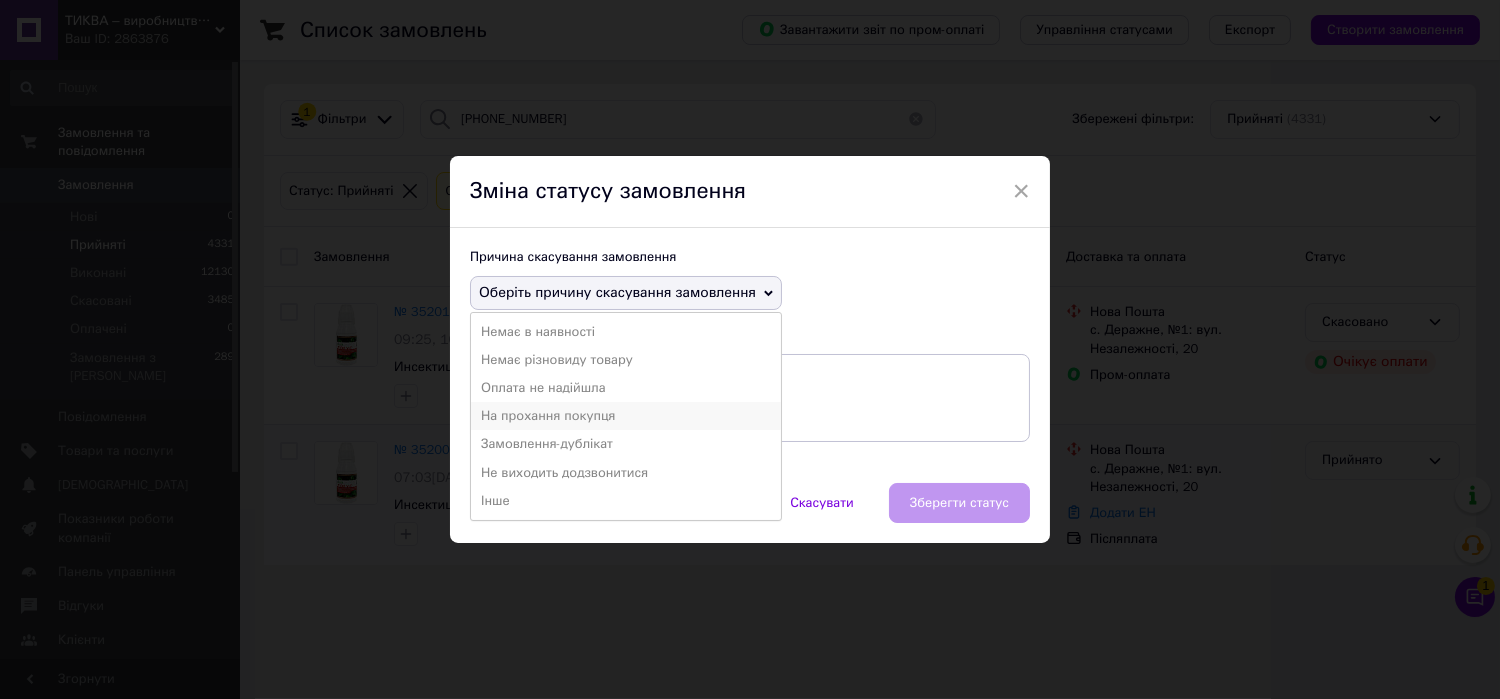 click on "На прохання покупця" at bounding box center [626, 416] 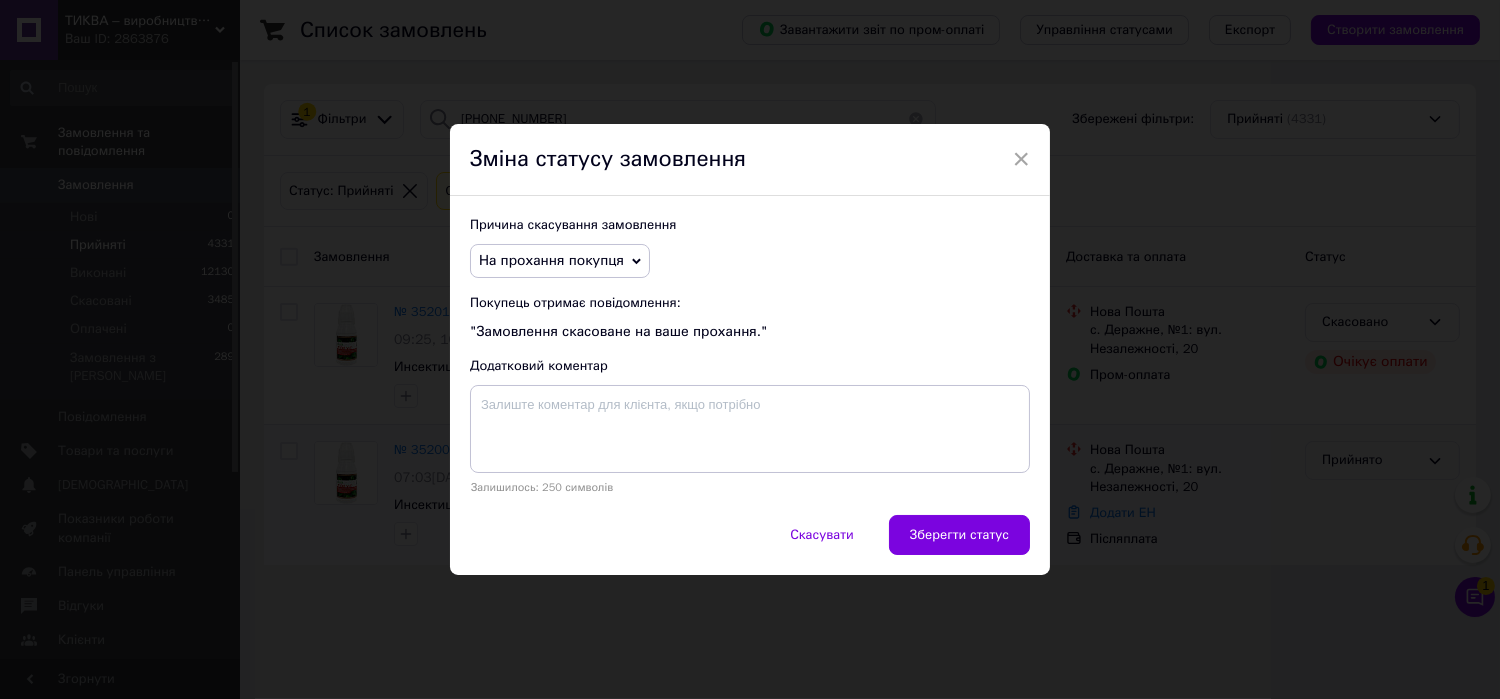 drag, startPoint x: 976, startPoint y: 522, endPoint x: 955, endPoint y: 519, distance: 21.213203 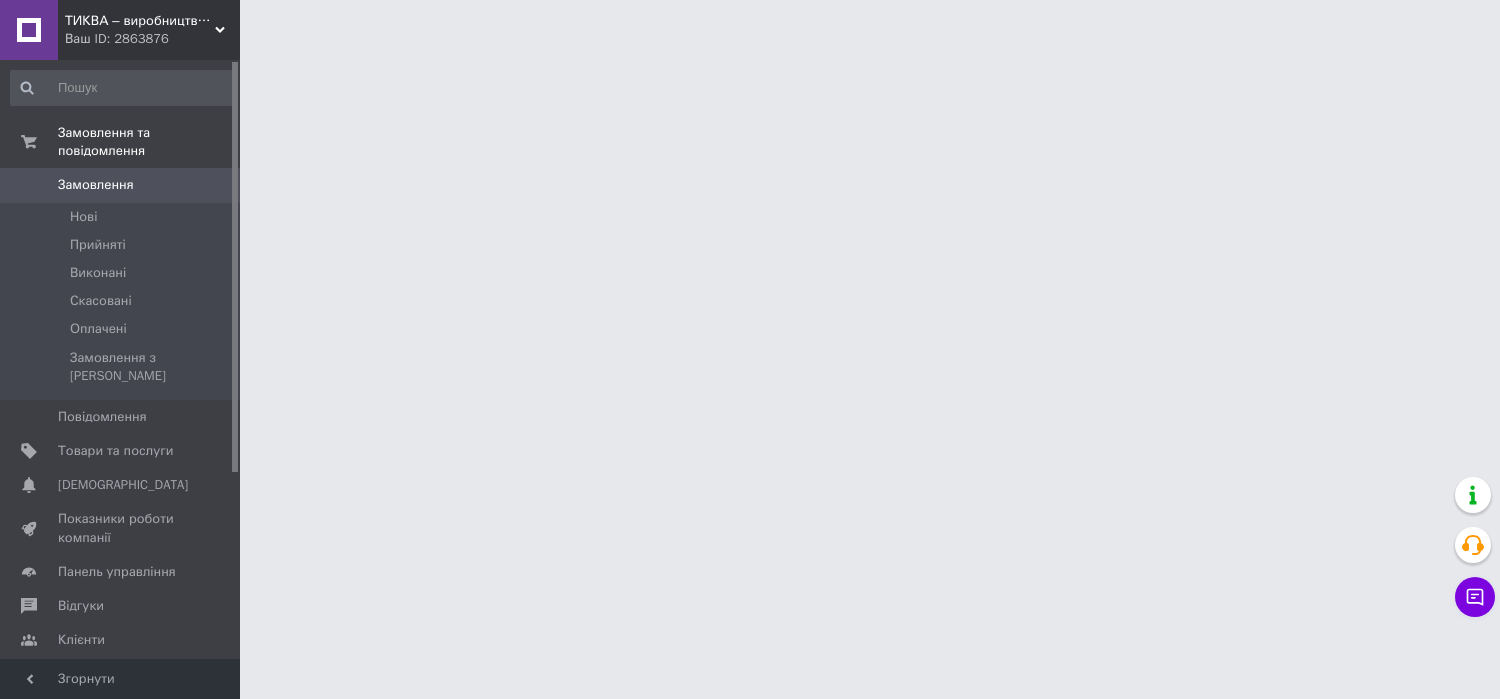 scroll, scrollTop: 0, scrollLeft: 0, axis: both 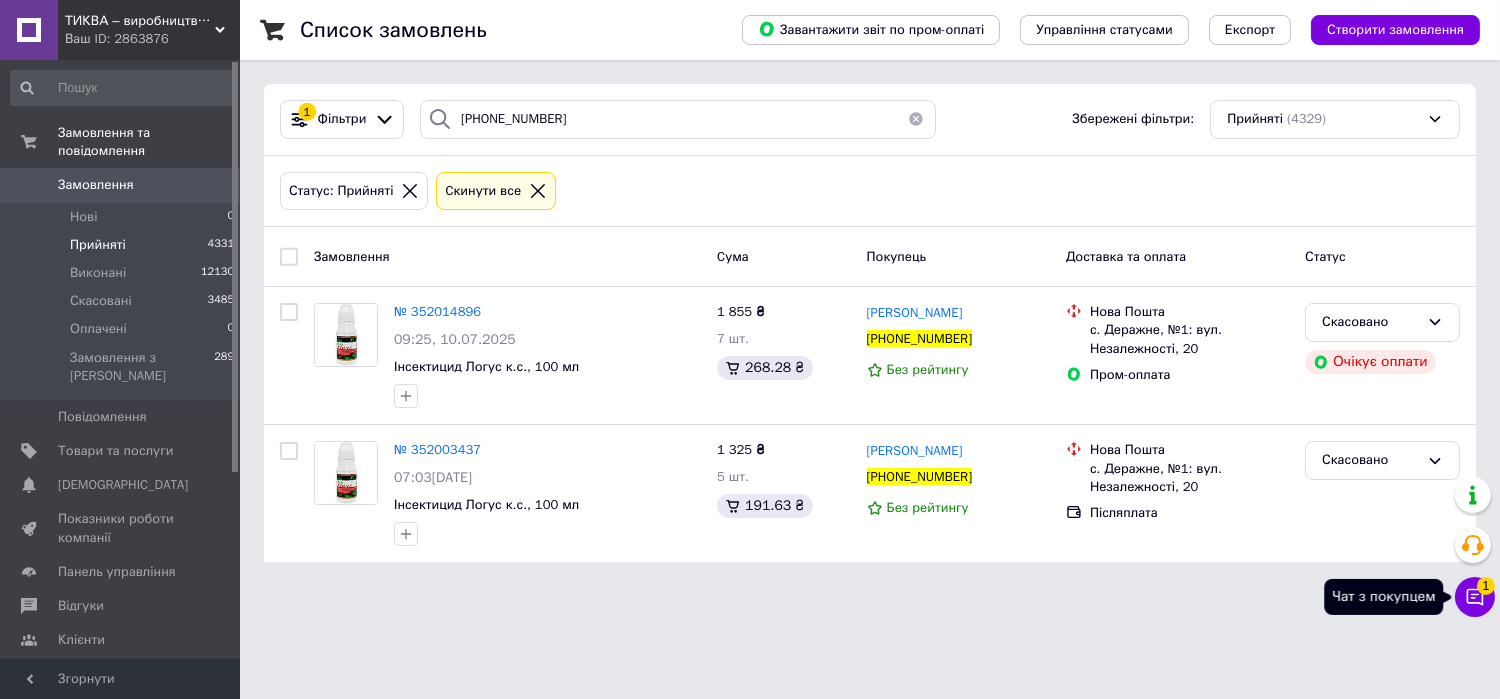 click 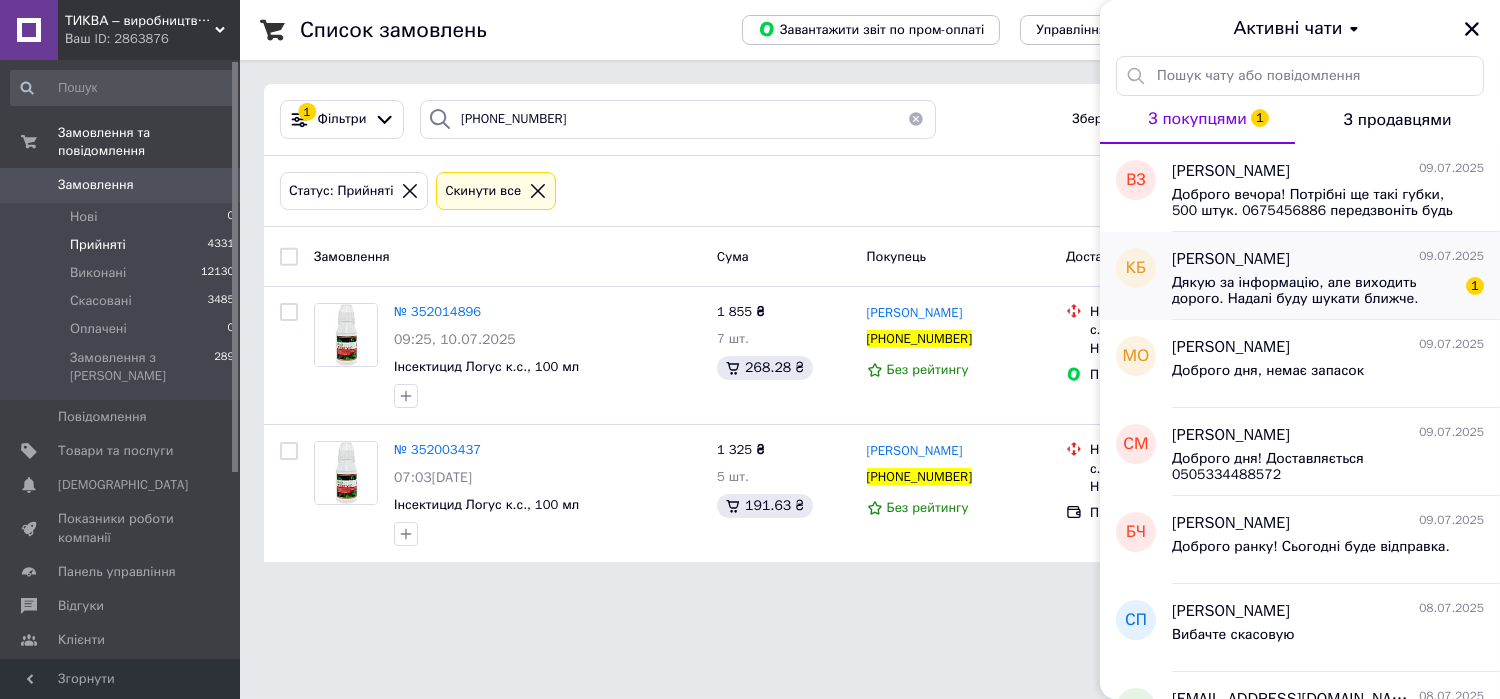 click on "Дякую за інформацію, але виходить дорого. Надалі буду шукати ближче." at bounding box center [1314, 291] 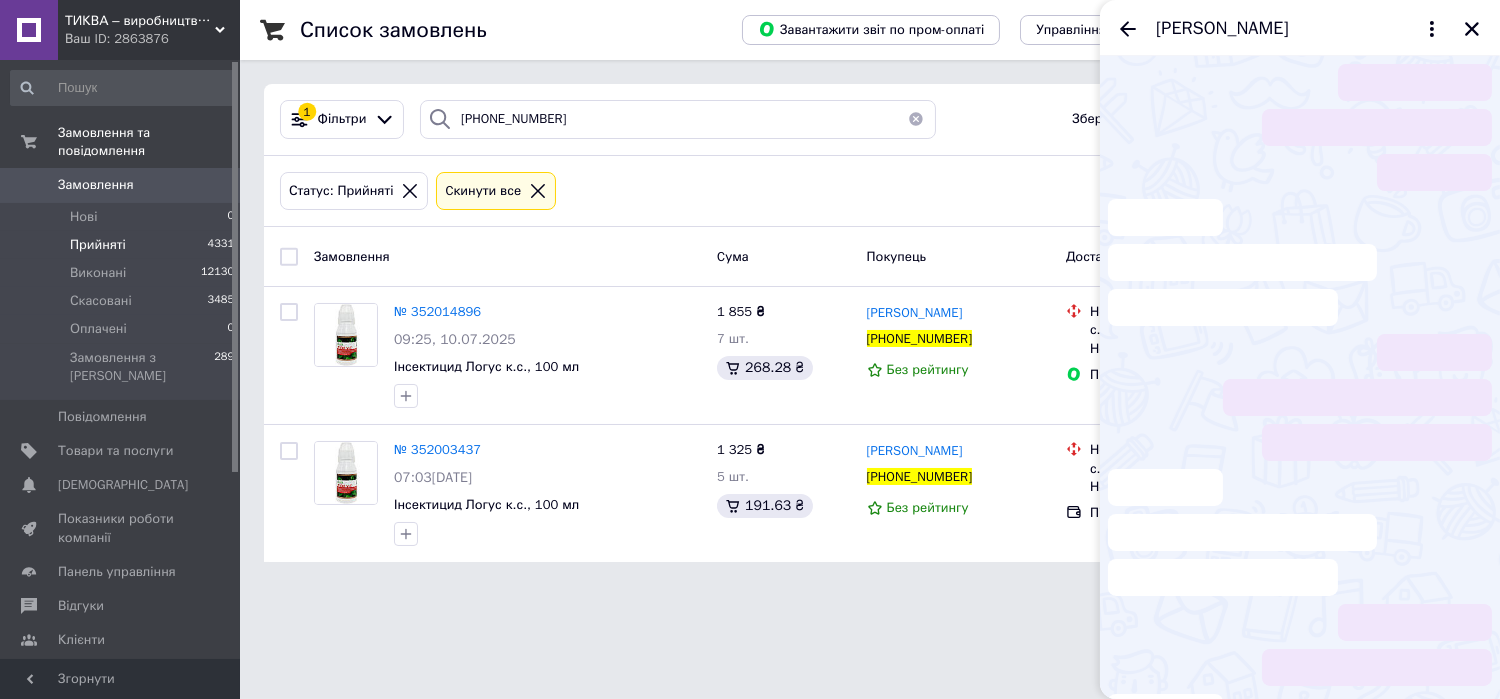 scroll, scrollTop: 418, scrollLeft: 0, axis: vertical 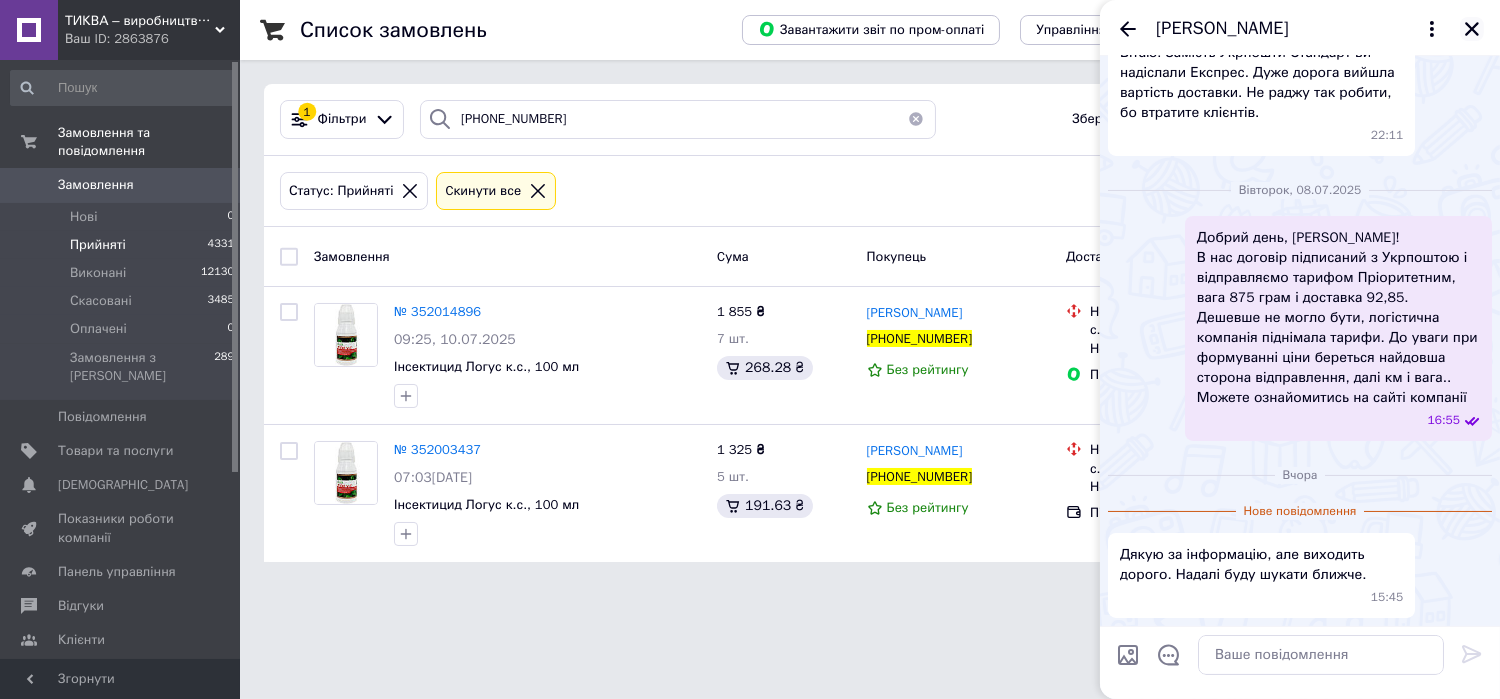 click 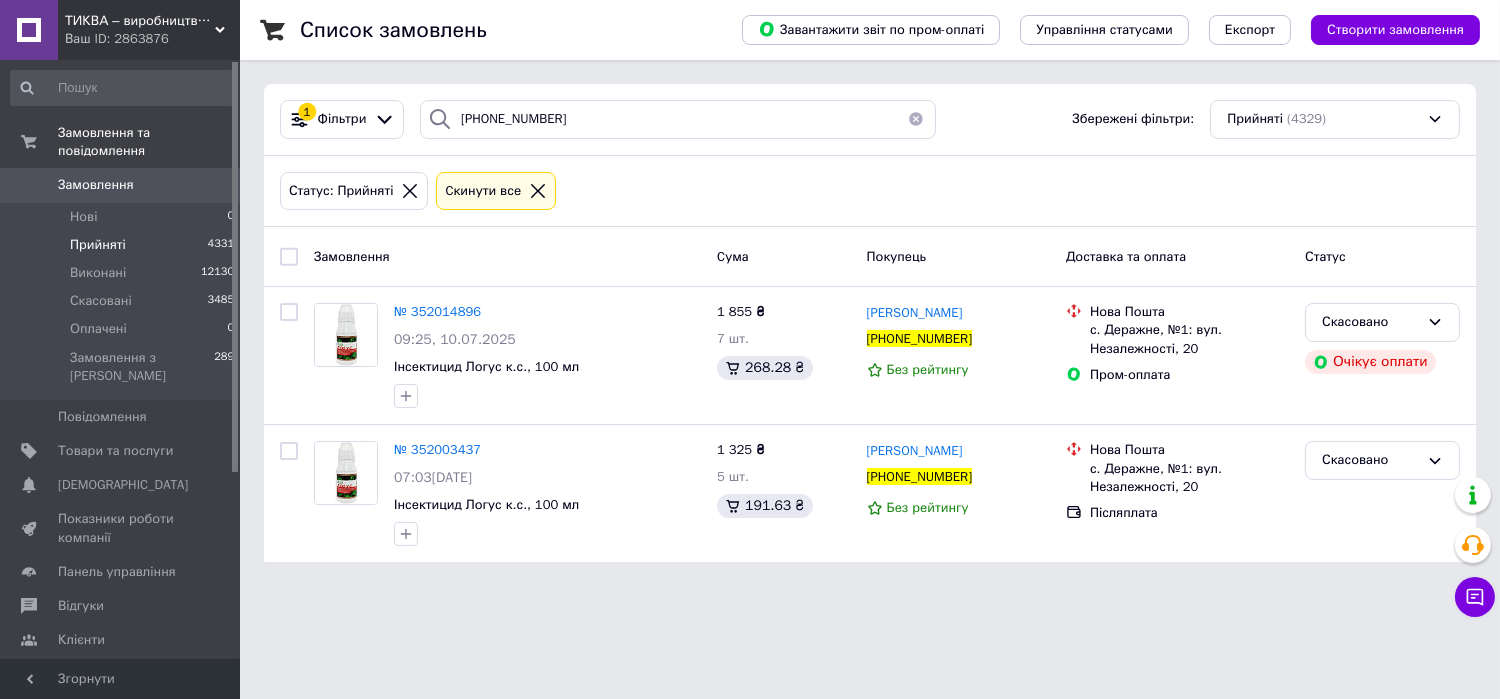 click on "Прийняті" at bounding box center (98, 245) 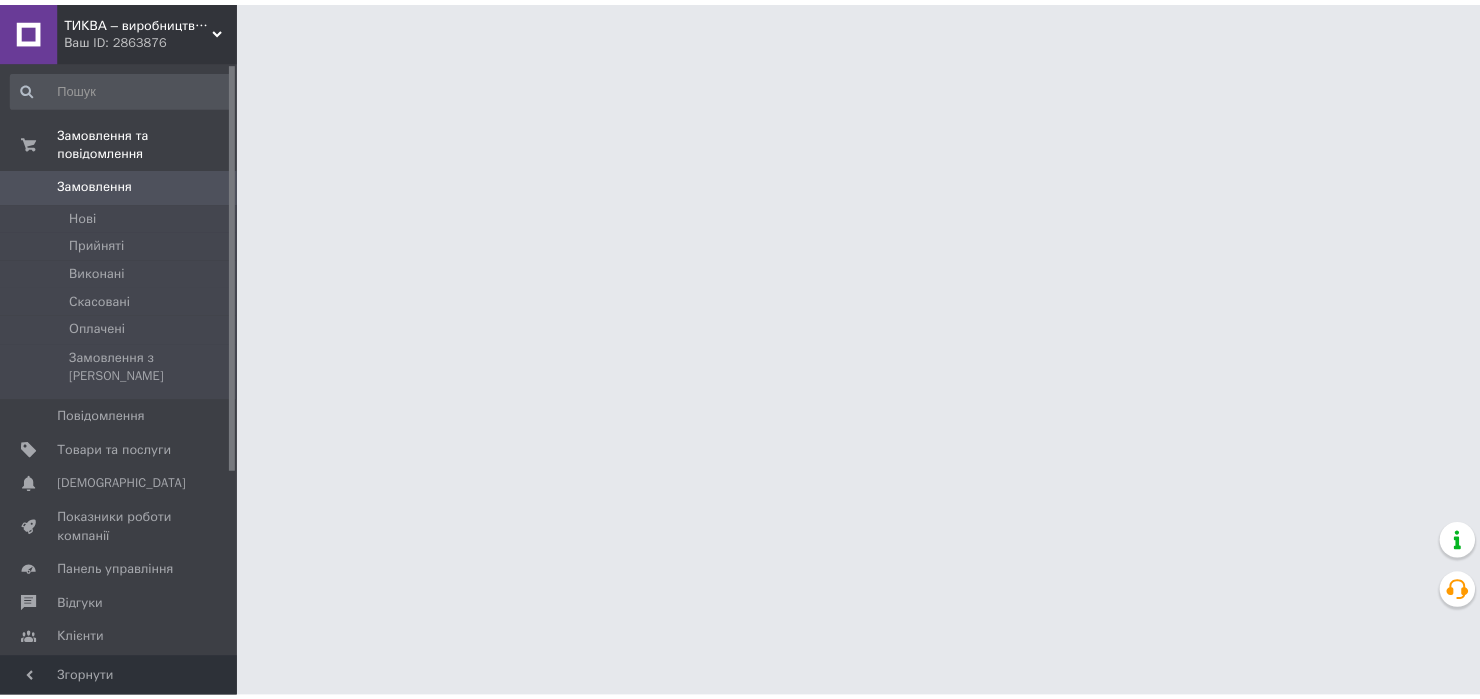 scroll, scrollTop: 0, scrollLeft: 0, axis: both 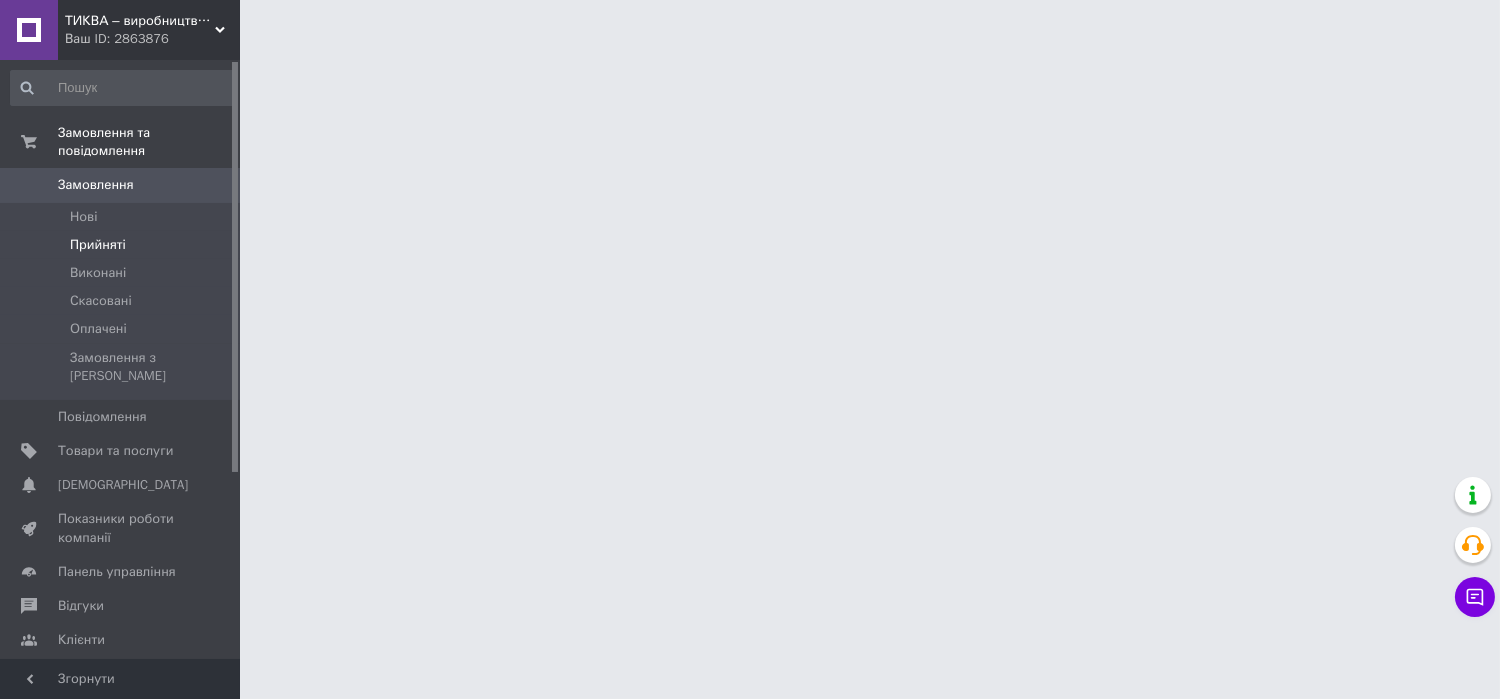 click on "Прийняті" at bounding box center (98, 245) 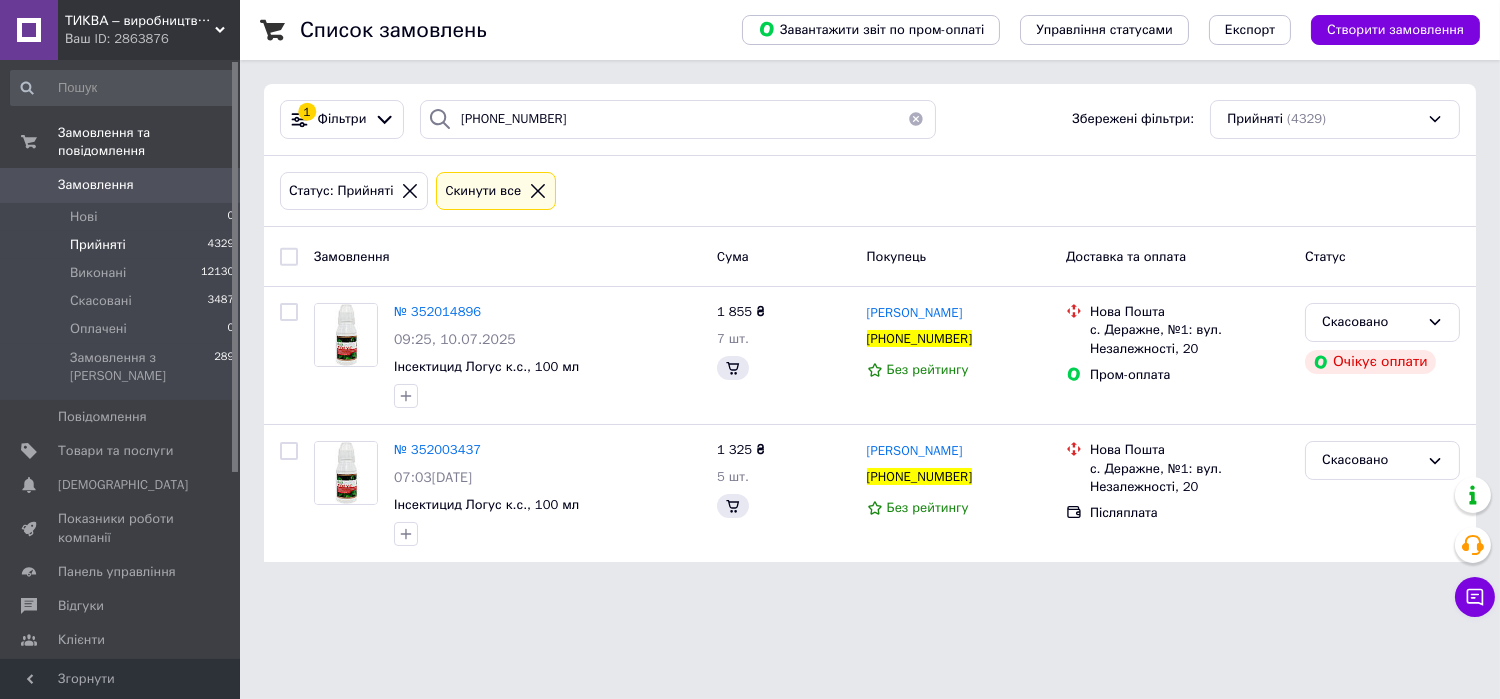type 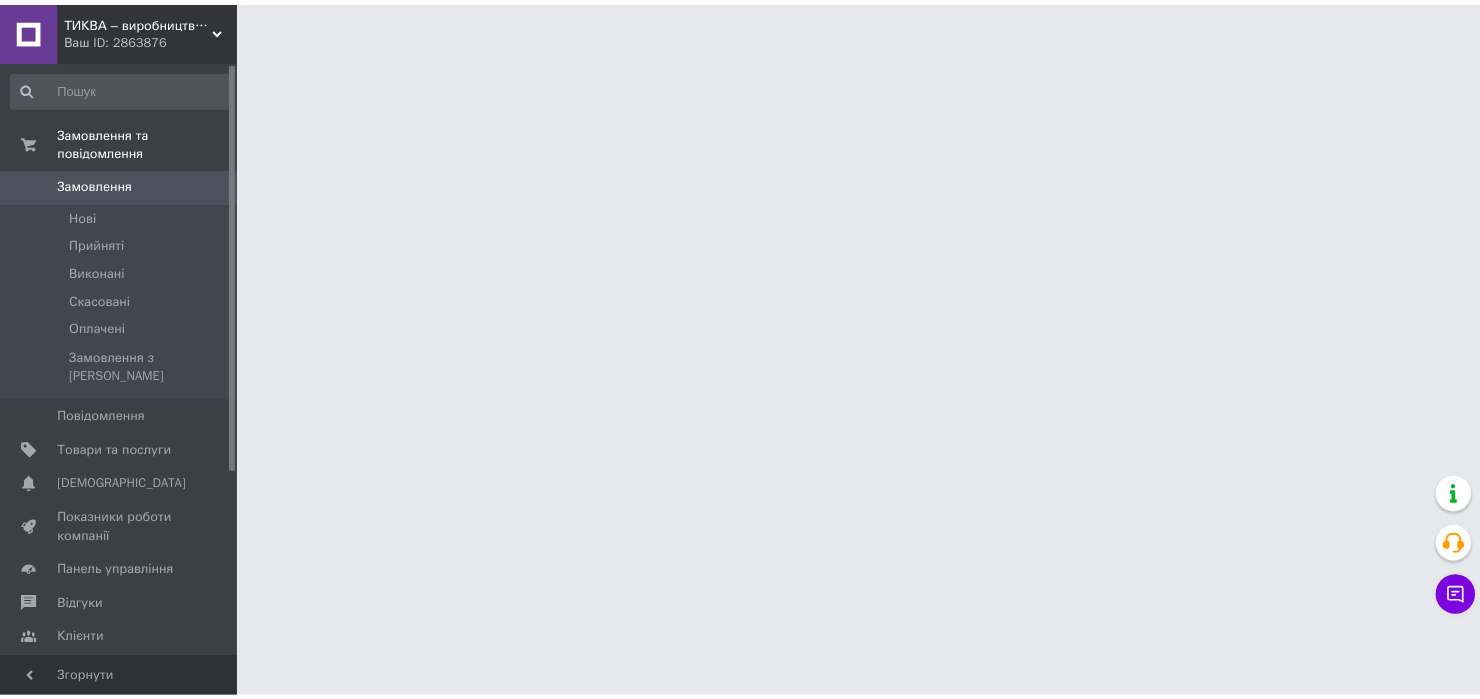 scroll, scrollTop: 0, scrollLeft: 0, axis: both 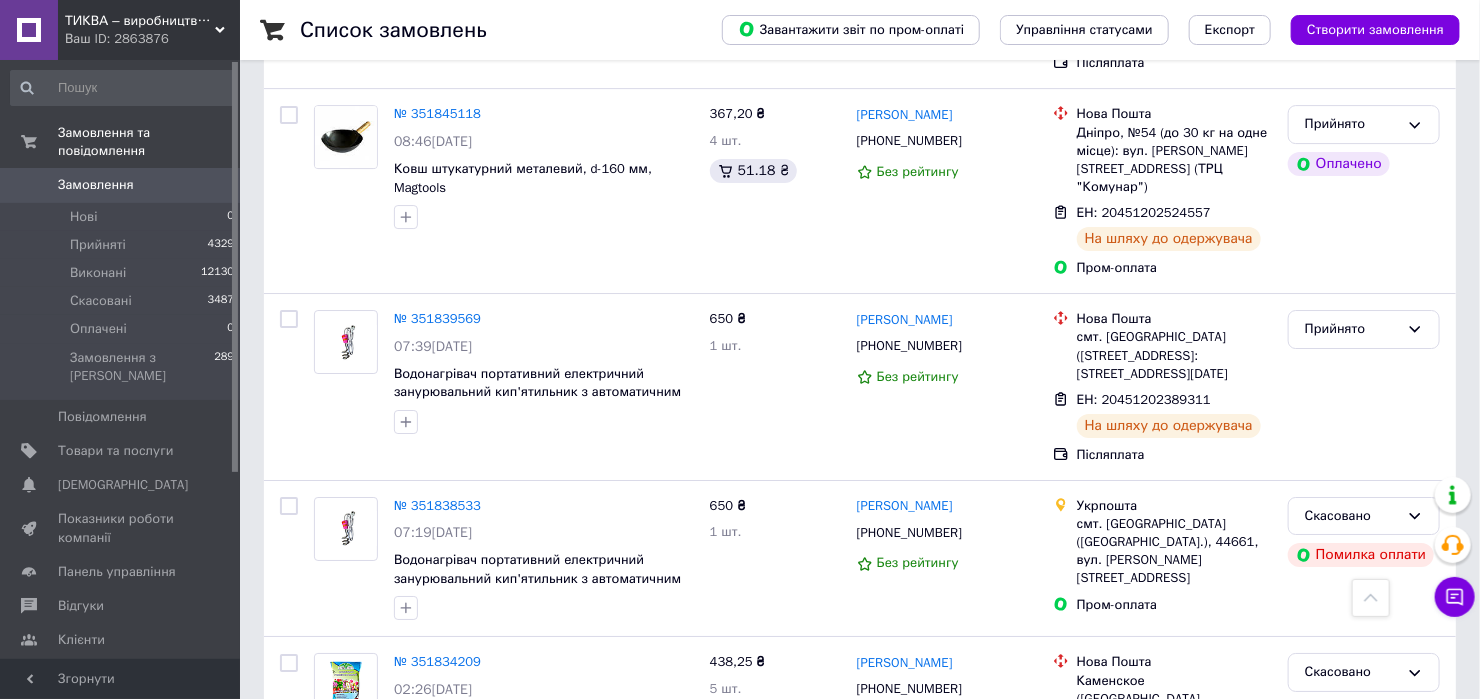 click on "2" at bounding box center [327, 852] 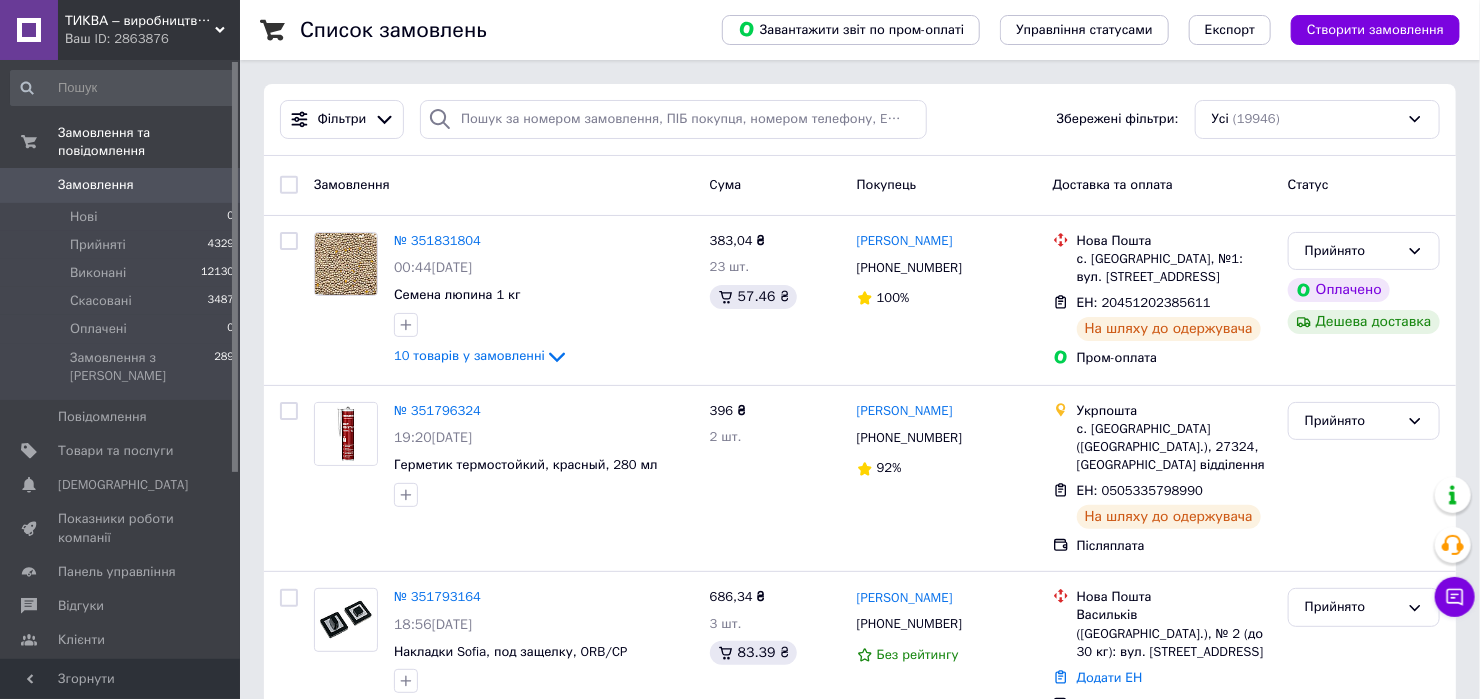 scroll, scrollTop: 266, scrollLeft: 0, axis: vertical 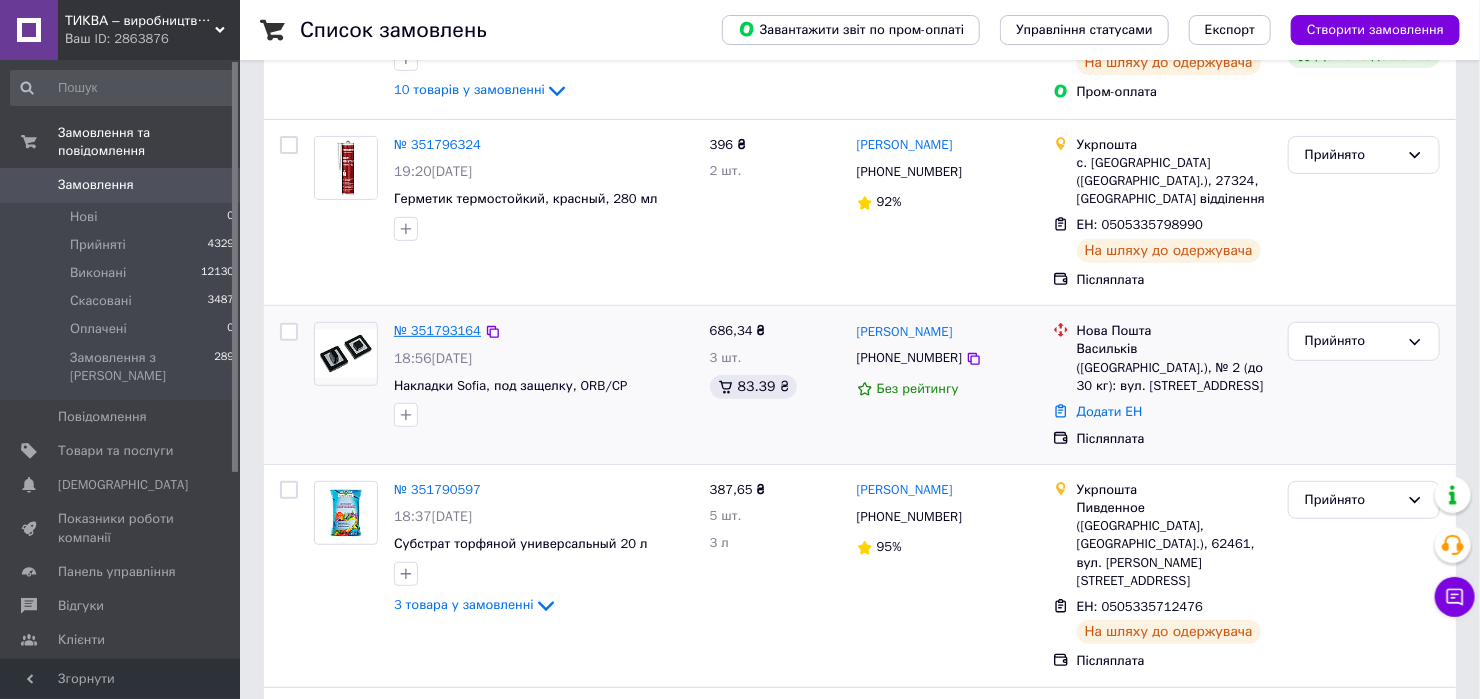 click on "№ 351793164" at bounding box center (437, 330) 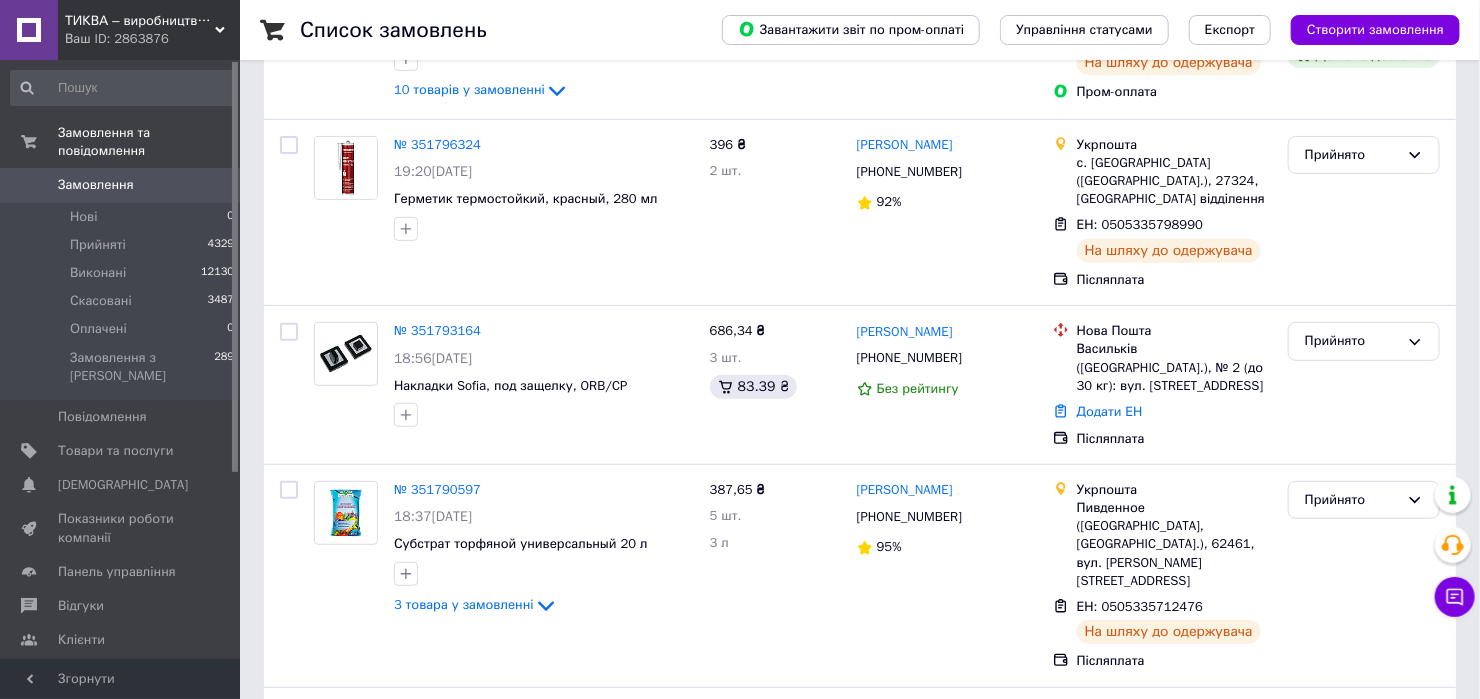 scroll, scrollTop: 0, scrollLeft: 0, axis: both 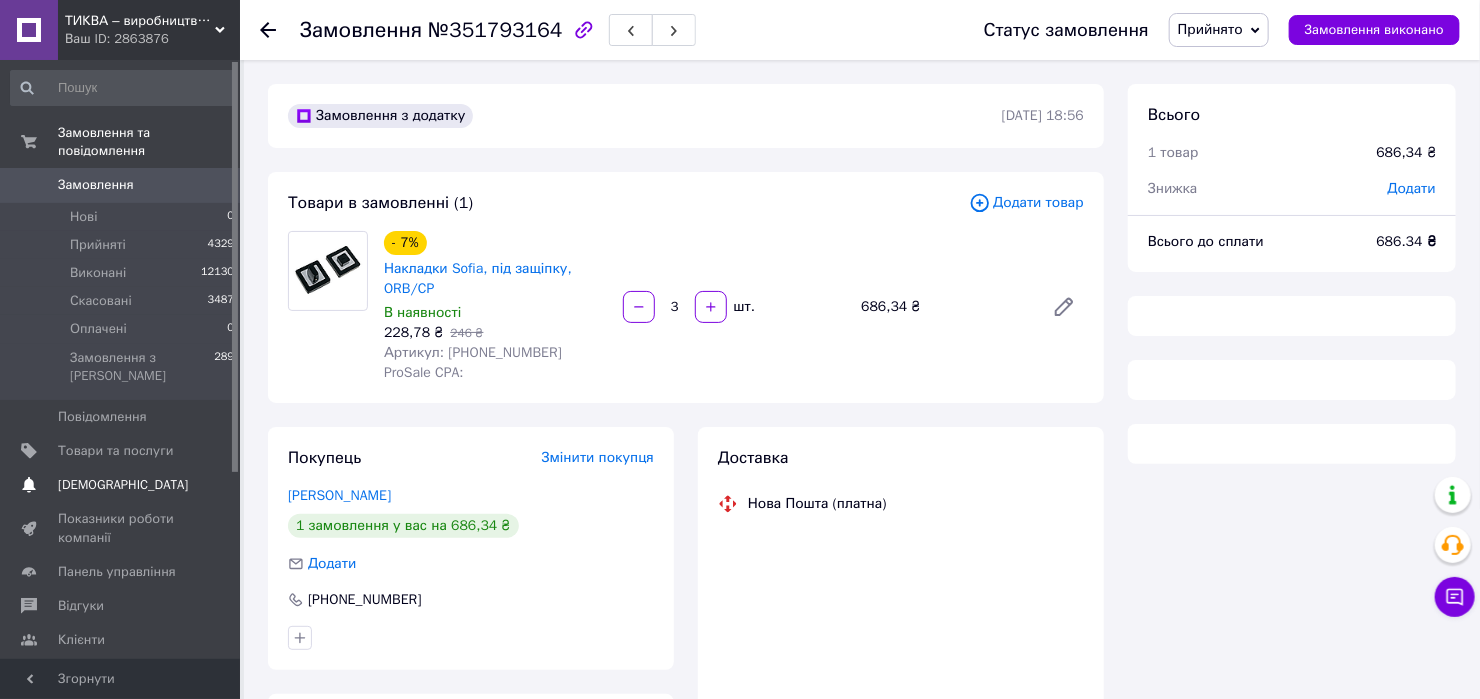 click on "[DEMOGRAPHIC_DATA]" at bounding box center (121, 485) 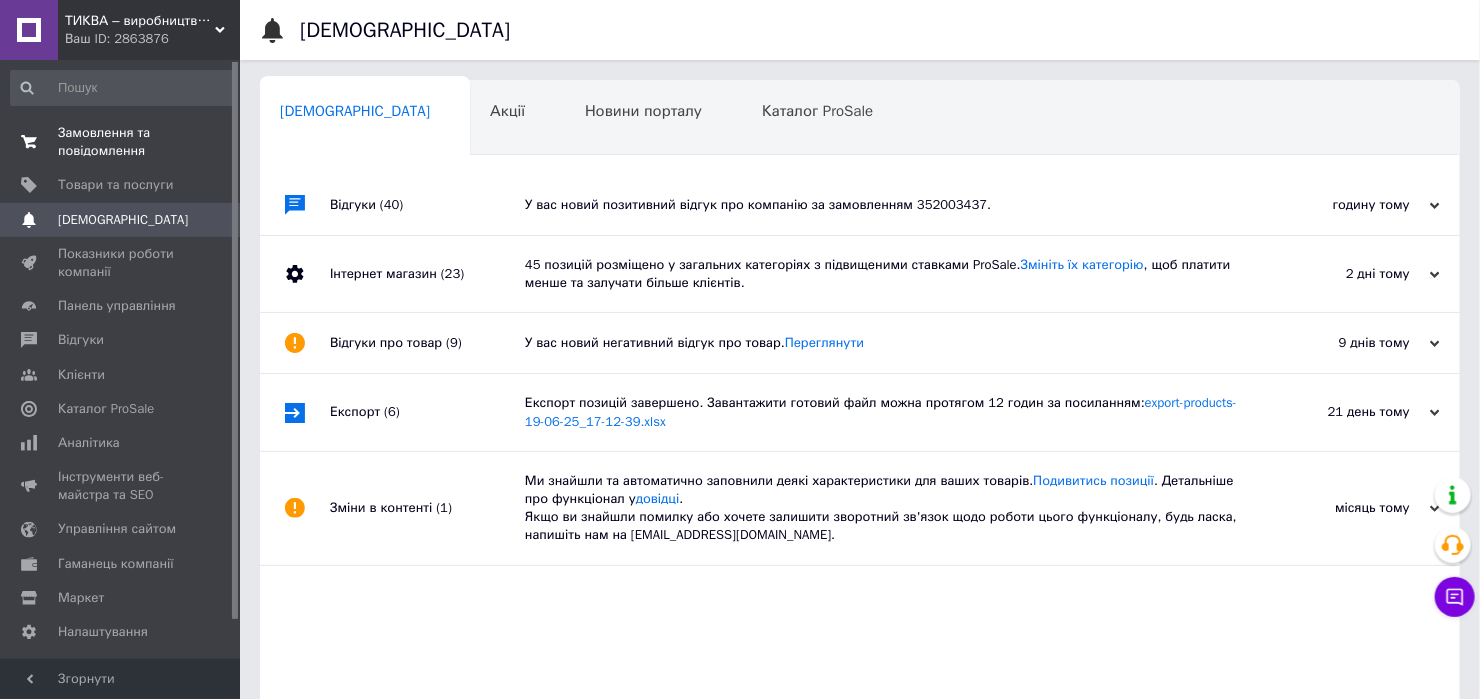 click on "Замовлення та повідомлення" at bounding box center (121, 142) 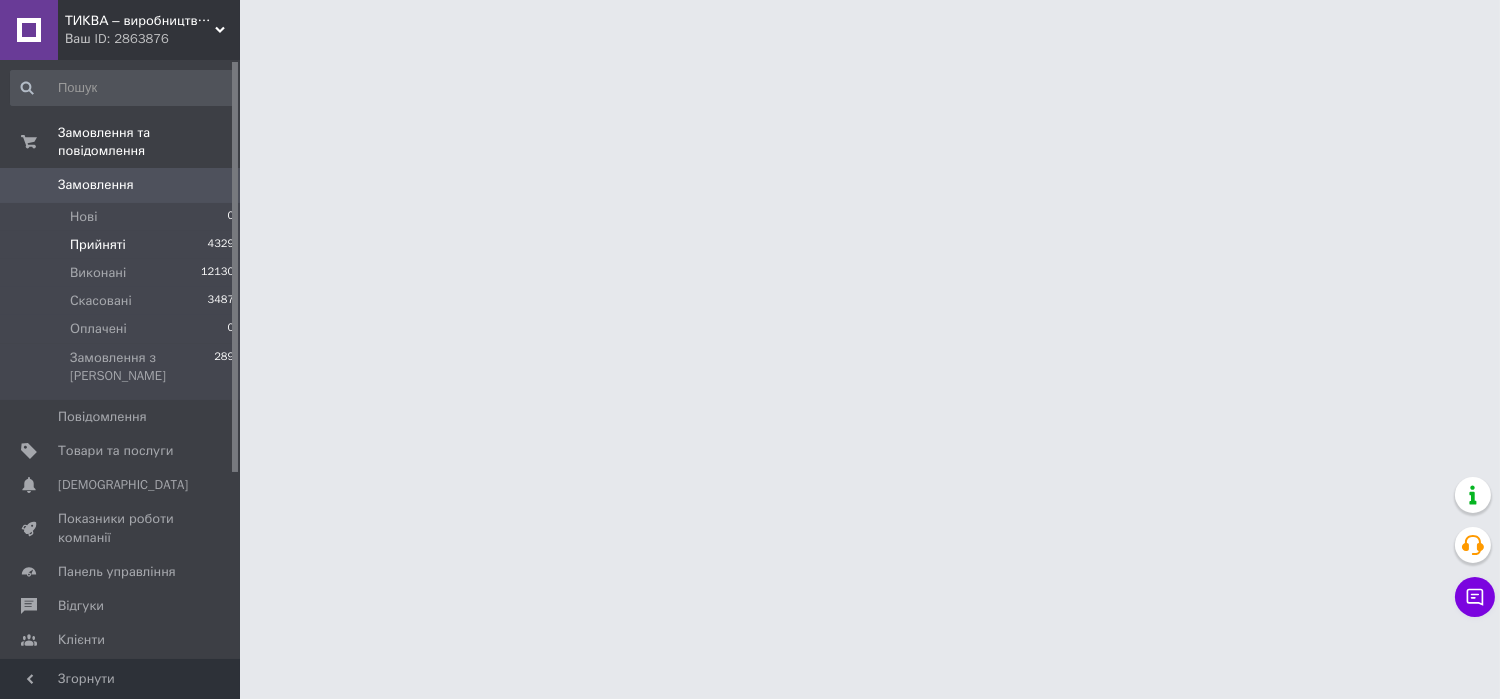 drag, startPoint x: 129, startPoint y: 221, endPoint x: 176, endPoint y: 212, distance: 47.853943 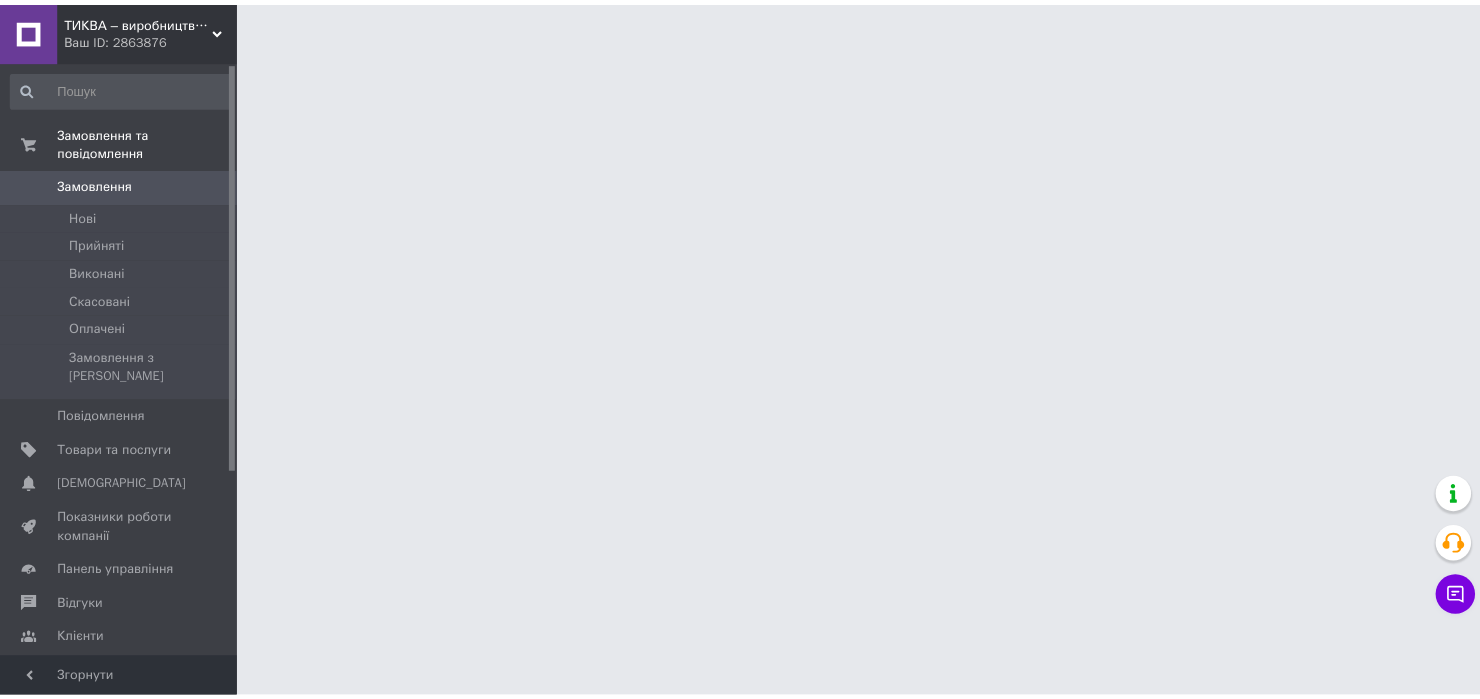 scroll, scrollTop: 0, scrollLeft: 0, axis: both 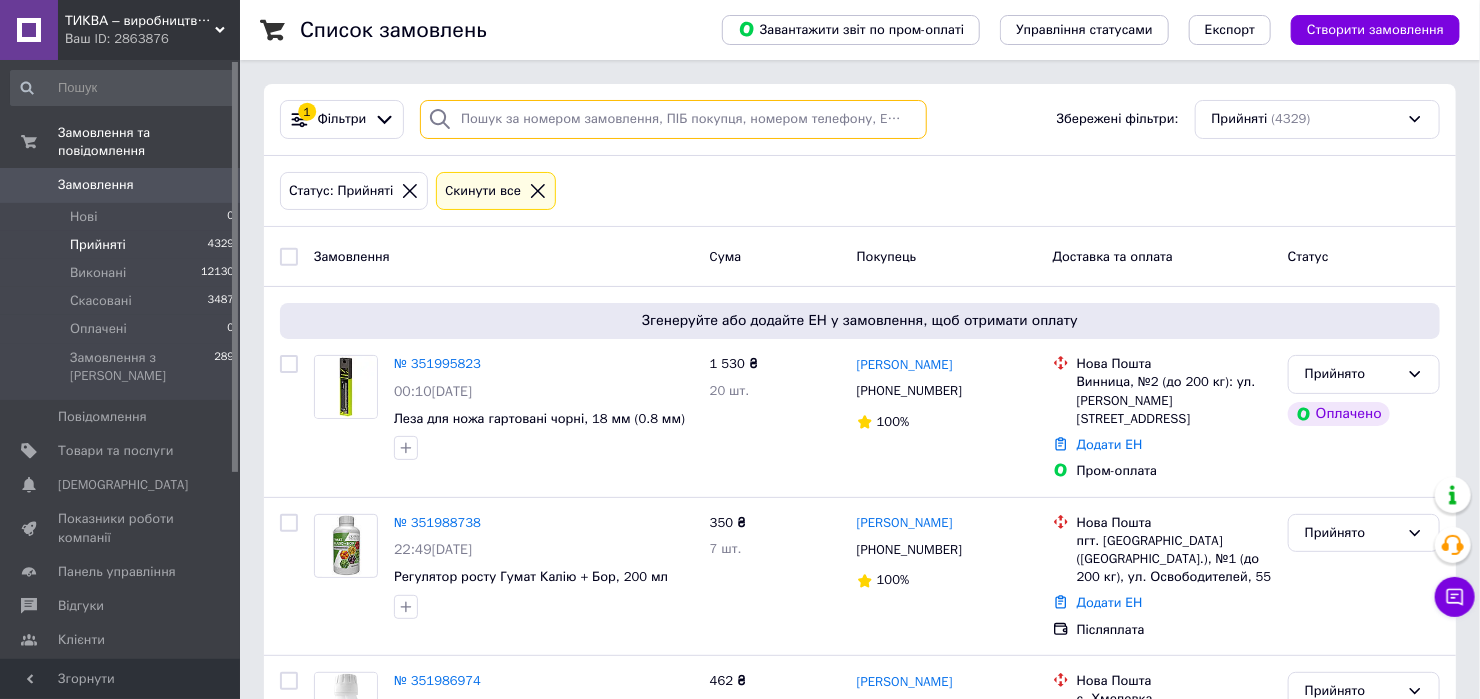 click at bounding box center (673, 119) 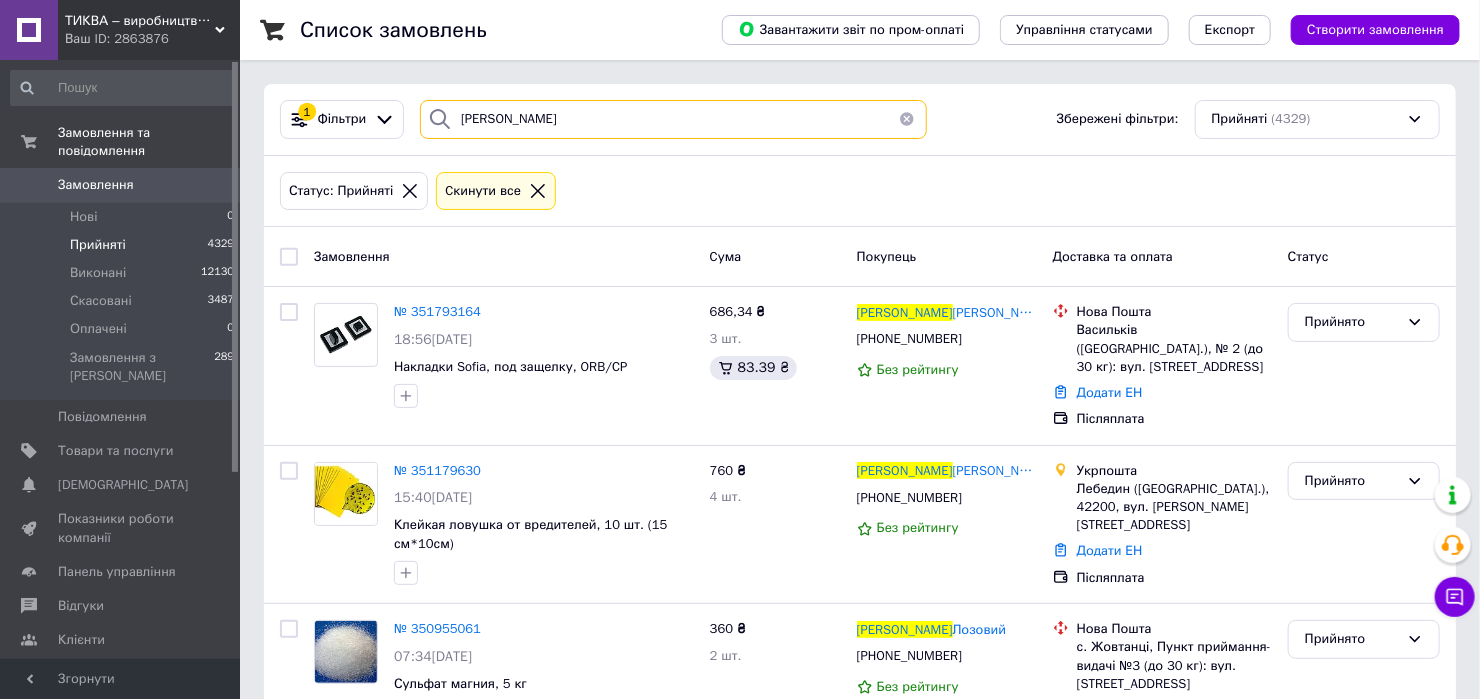 type on "олексій" 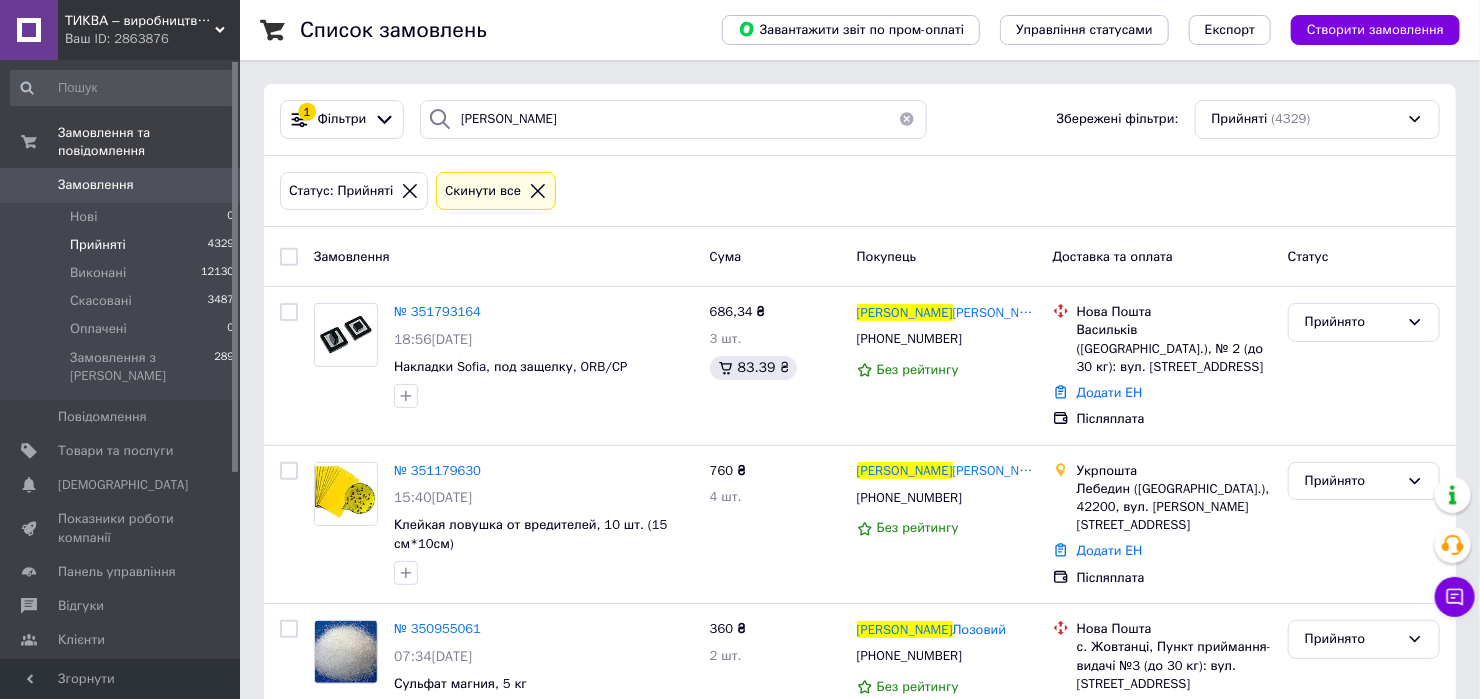 click on "Замовлення Cума Покупець Доставка та оплата Статус" at bounding box center (860, 257) 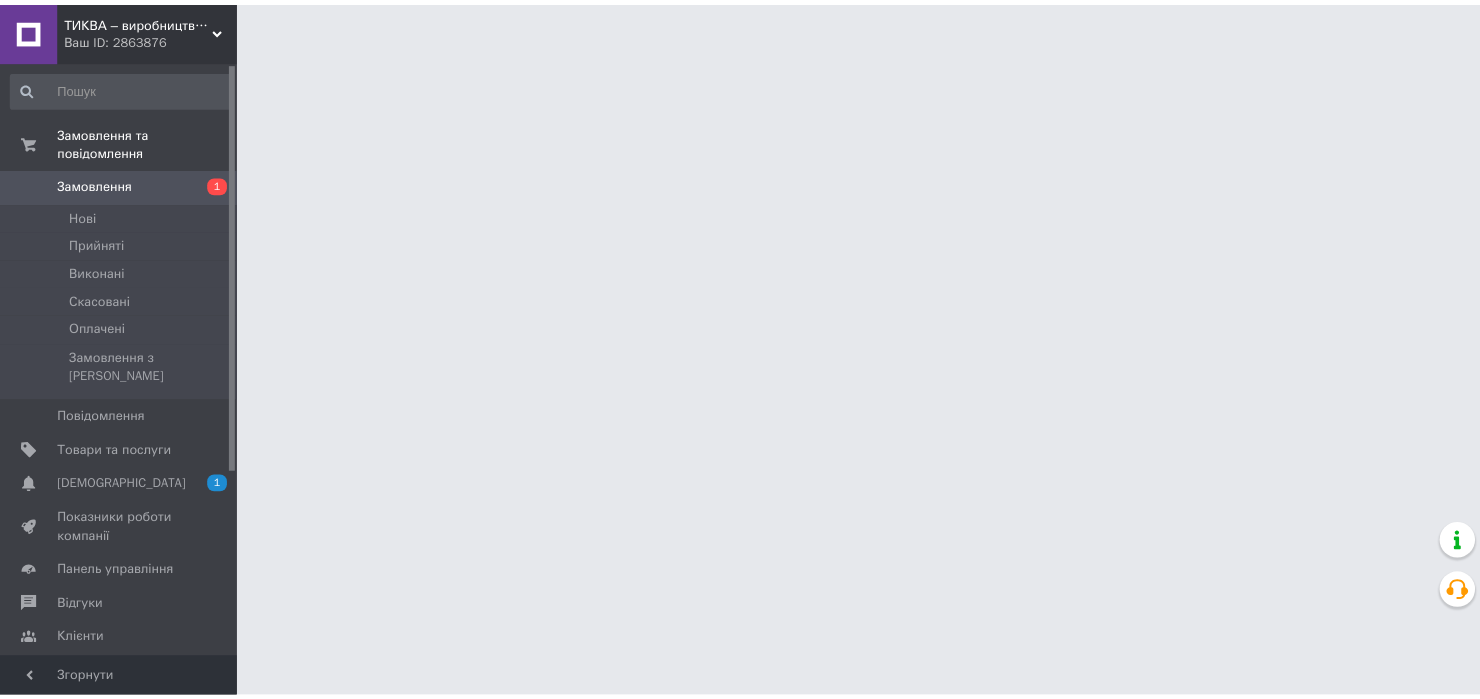 scroll, scrollTop: 0, scrollLeft: 0, axis: both 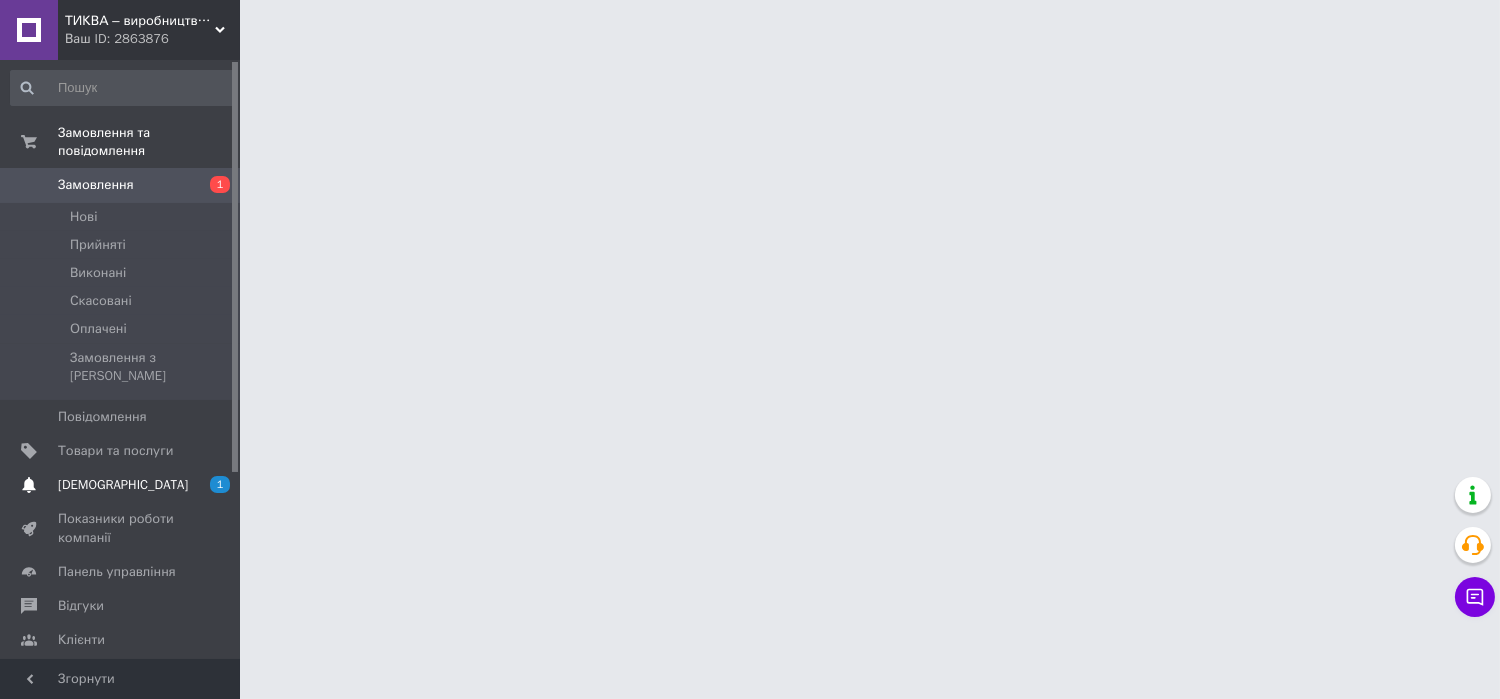 click on "[DEMOGRAPHIC_DATA]" at bounding box center [121, 485] 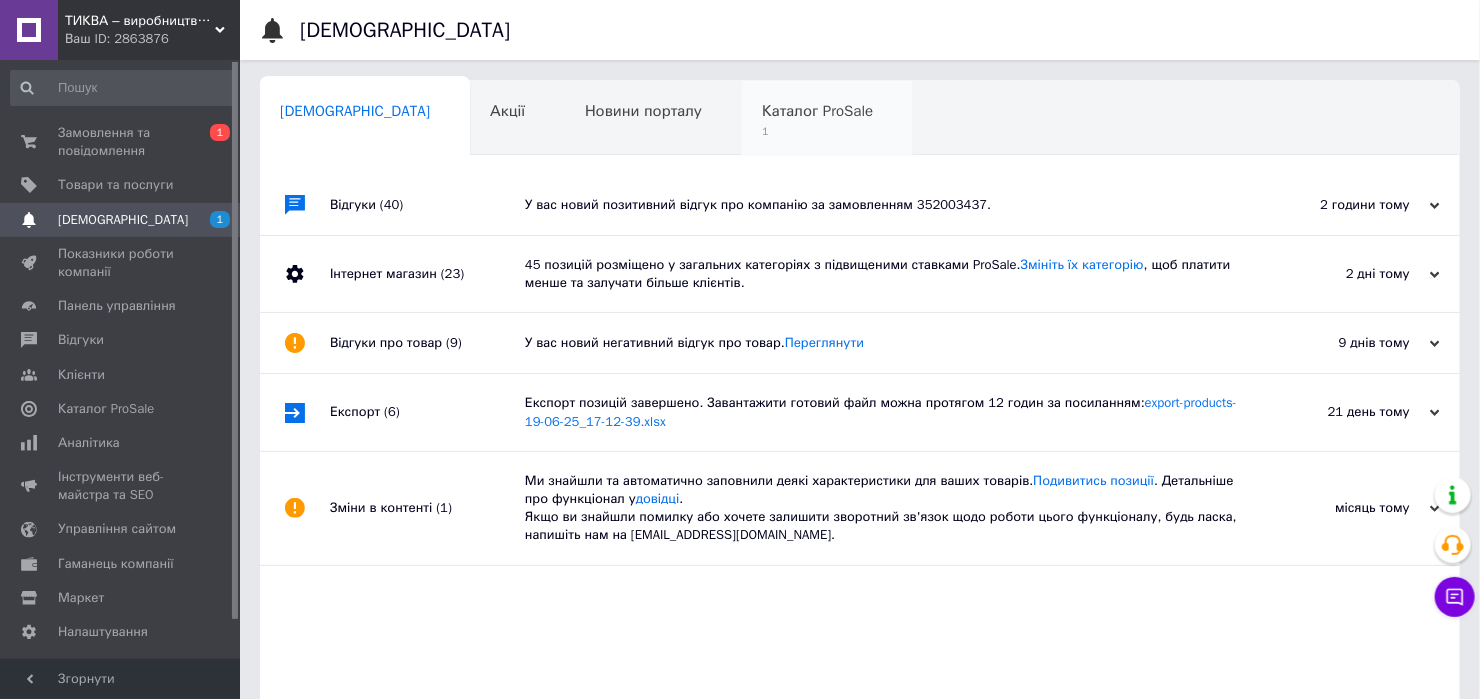 click on "Каталог ProSale" at bounding box center [817, 111] 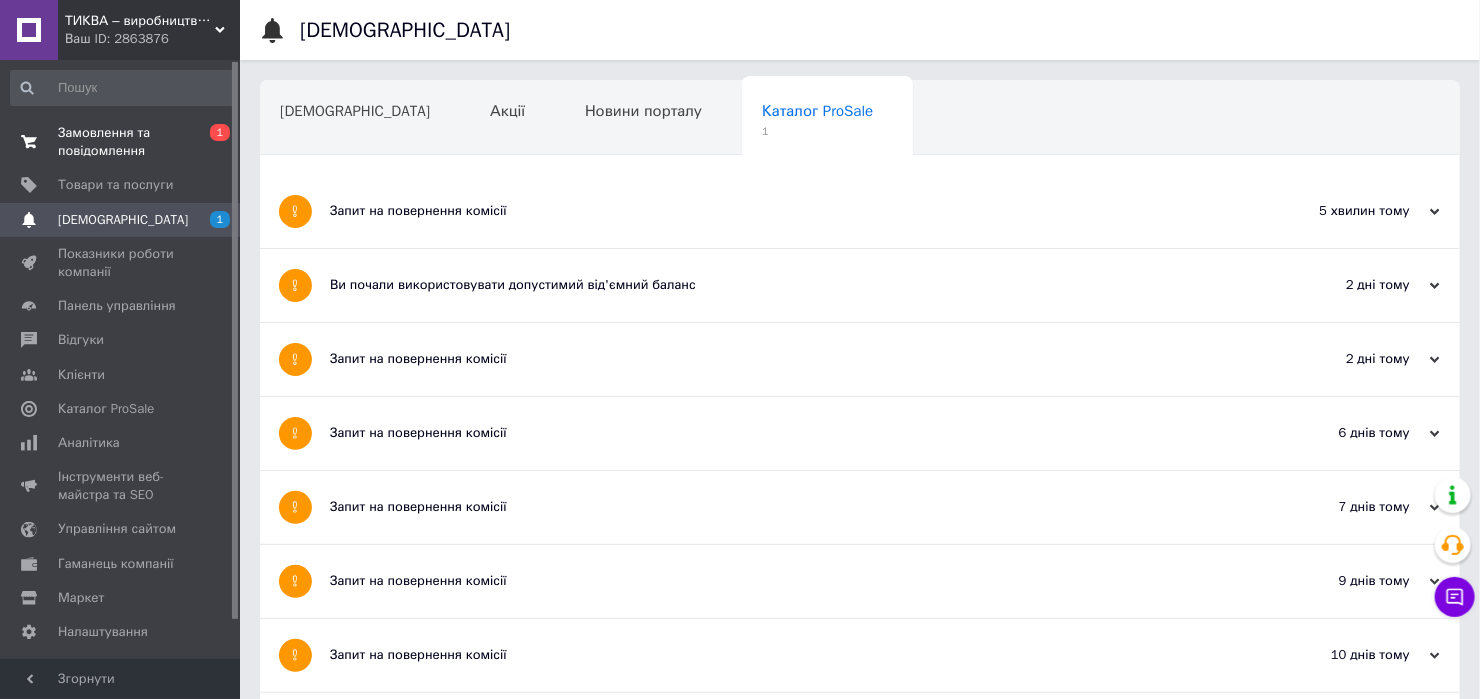 click on "Замовлення та повідомлення" at bounding box center [121, 142] 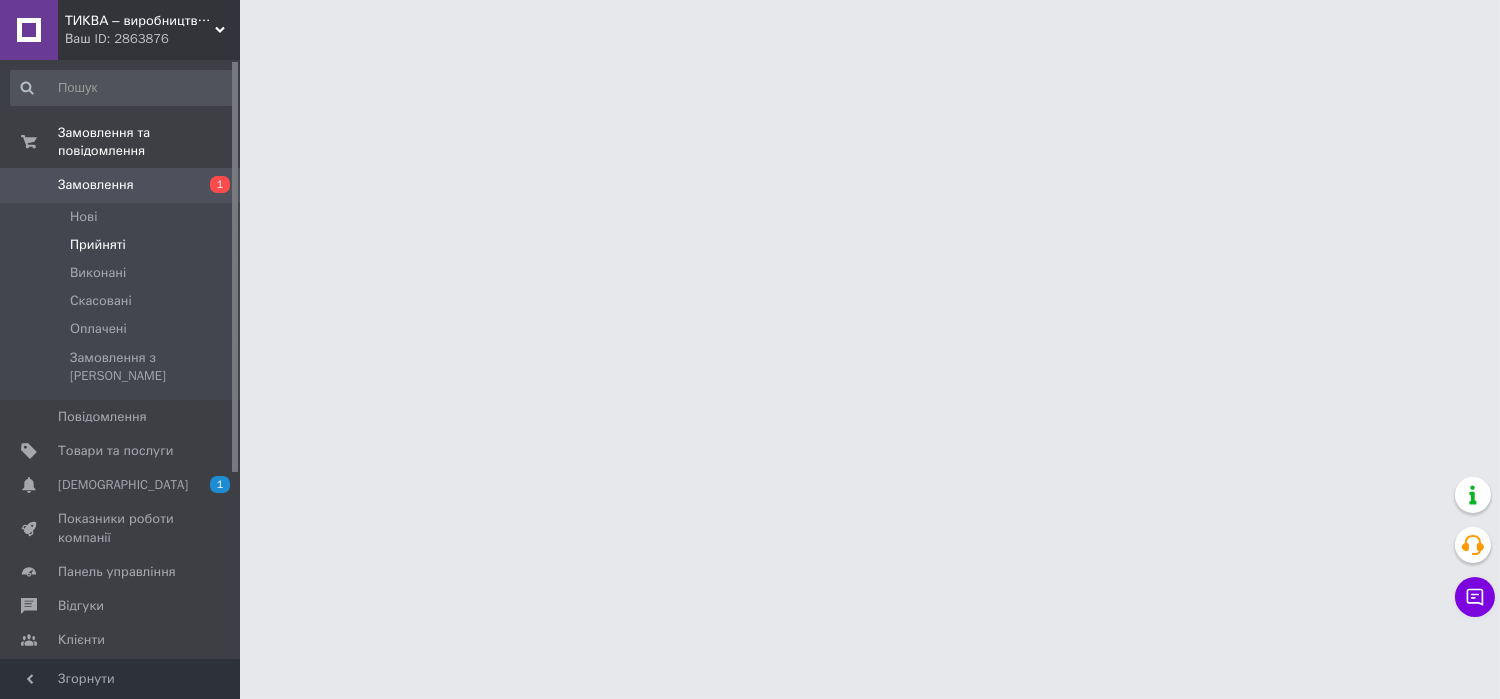 drag, startPoint x: 132, startPoint y: 230, endPoint x: 147, endPoint y: 226, distance: 15.524175 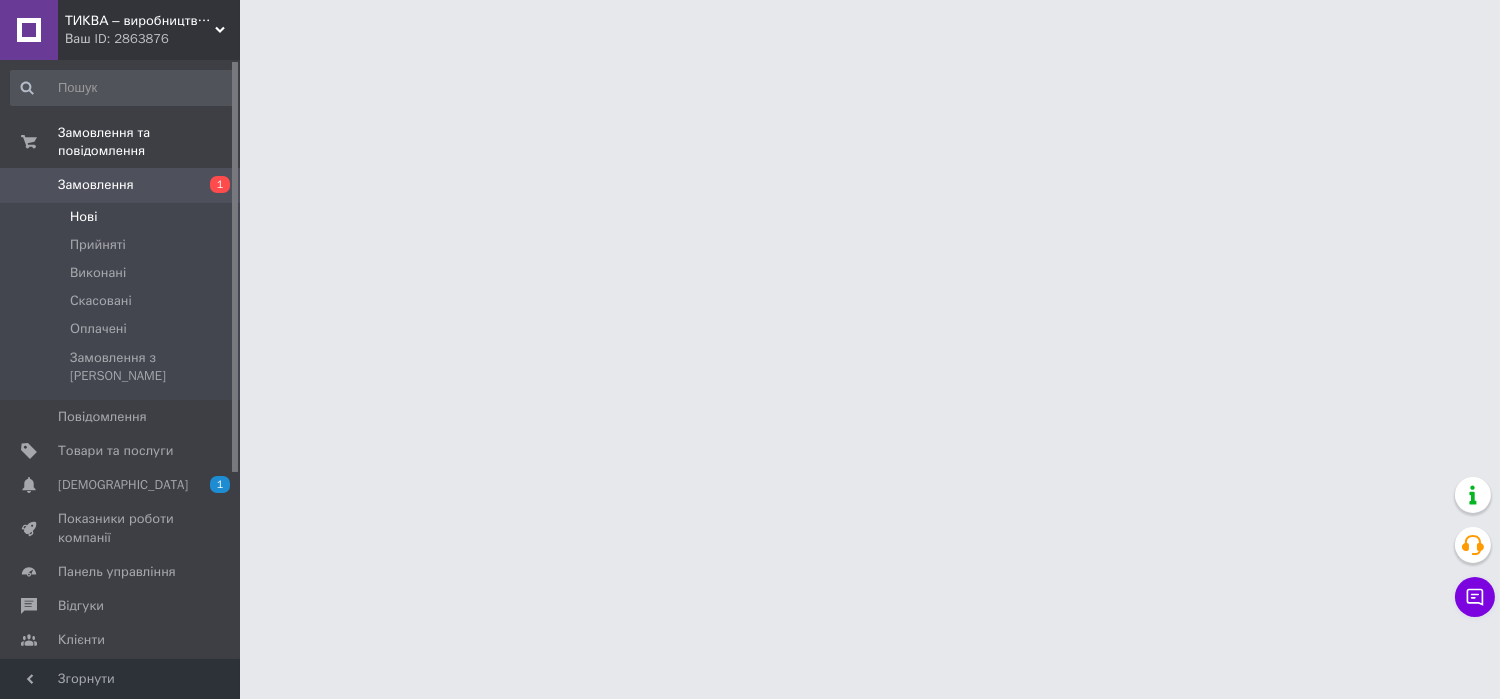click on "Нові" at bounding box center (123, 217) 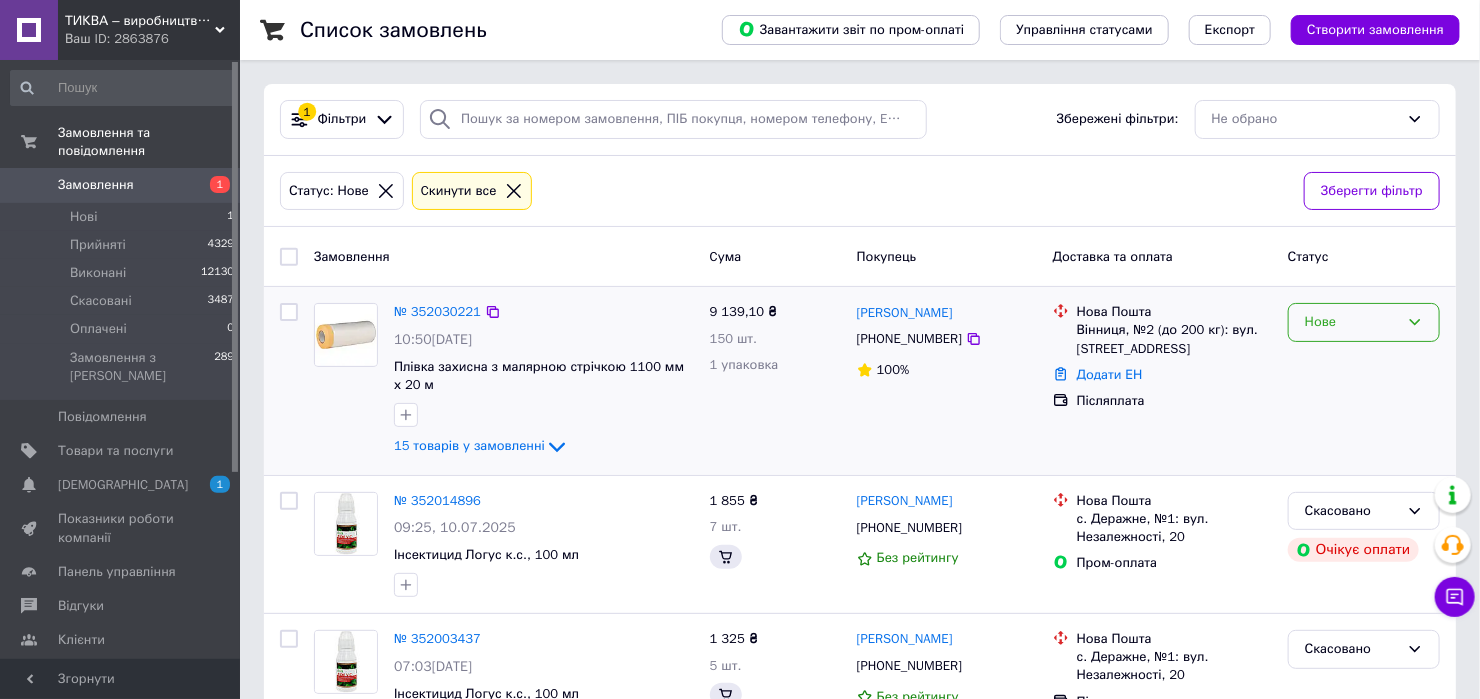 drag, startPoint x: 1339, startPoint y: 315, endPoint x: 1346, endPoint y: 338, distance: 24.04163 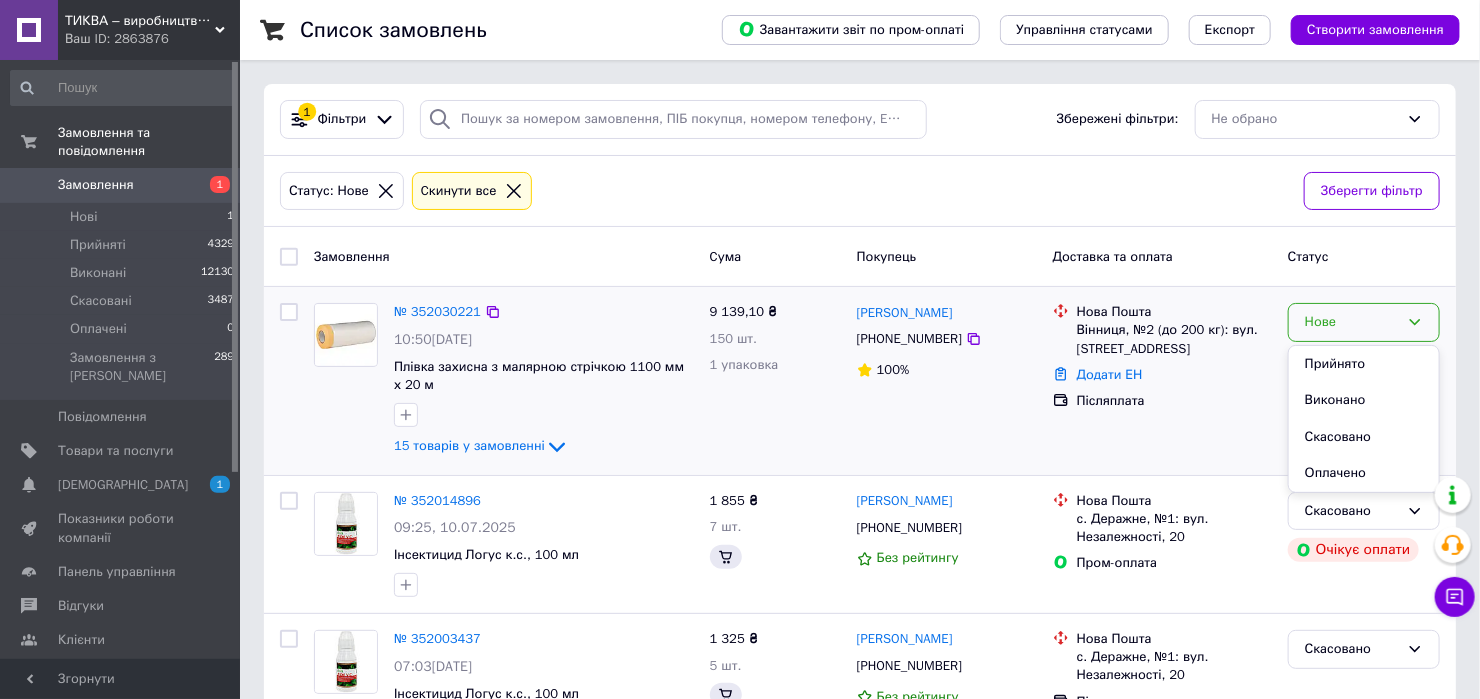 click on "Прийнято" at bounding box center [1364, 364] 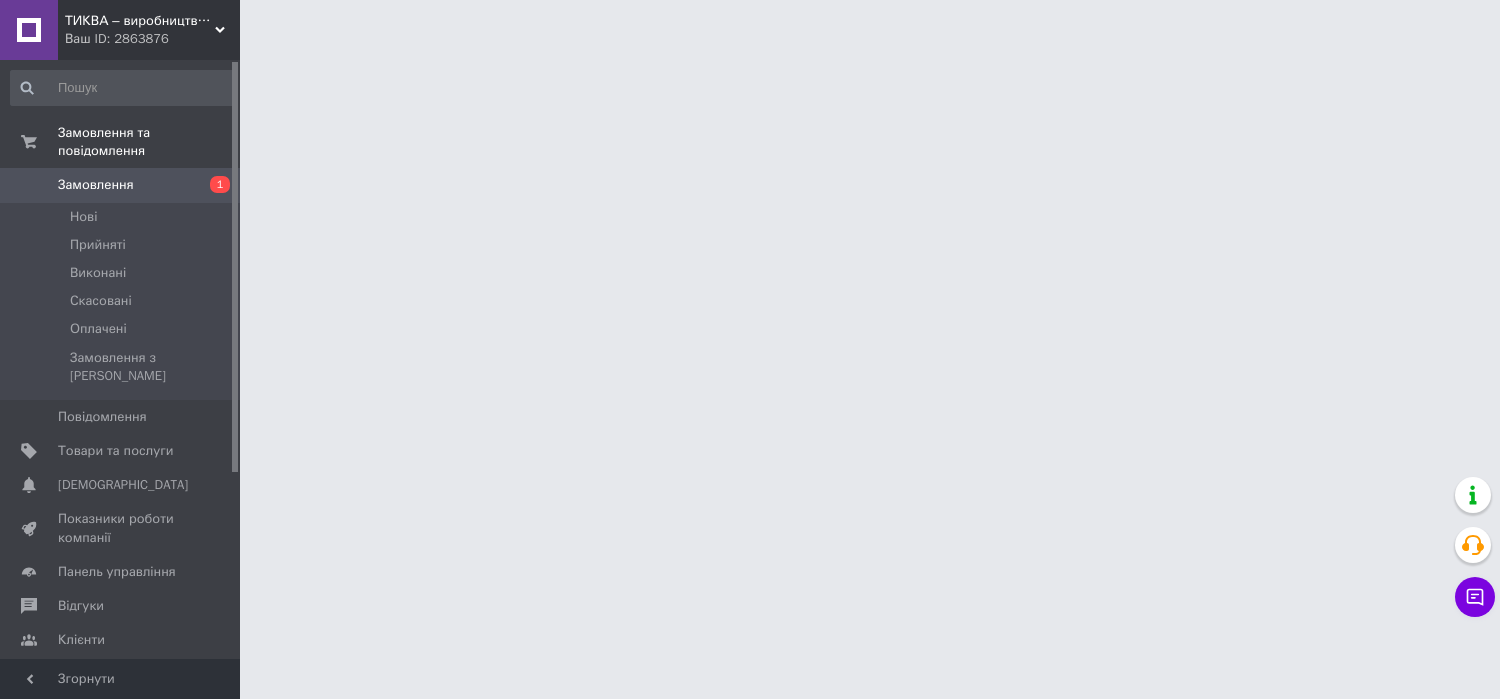 scroll, scrollTop: 0, scrollLeft: 0, axis: both 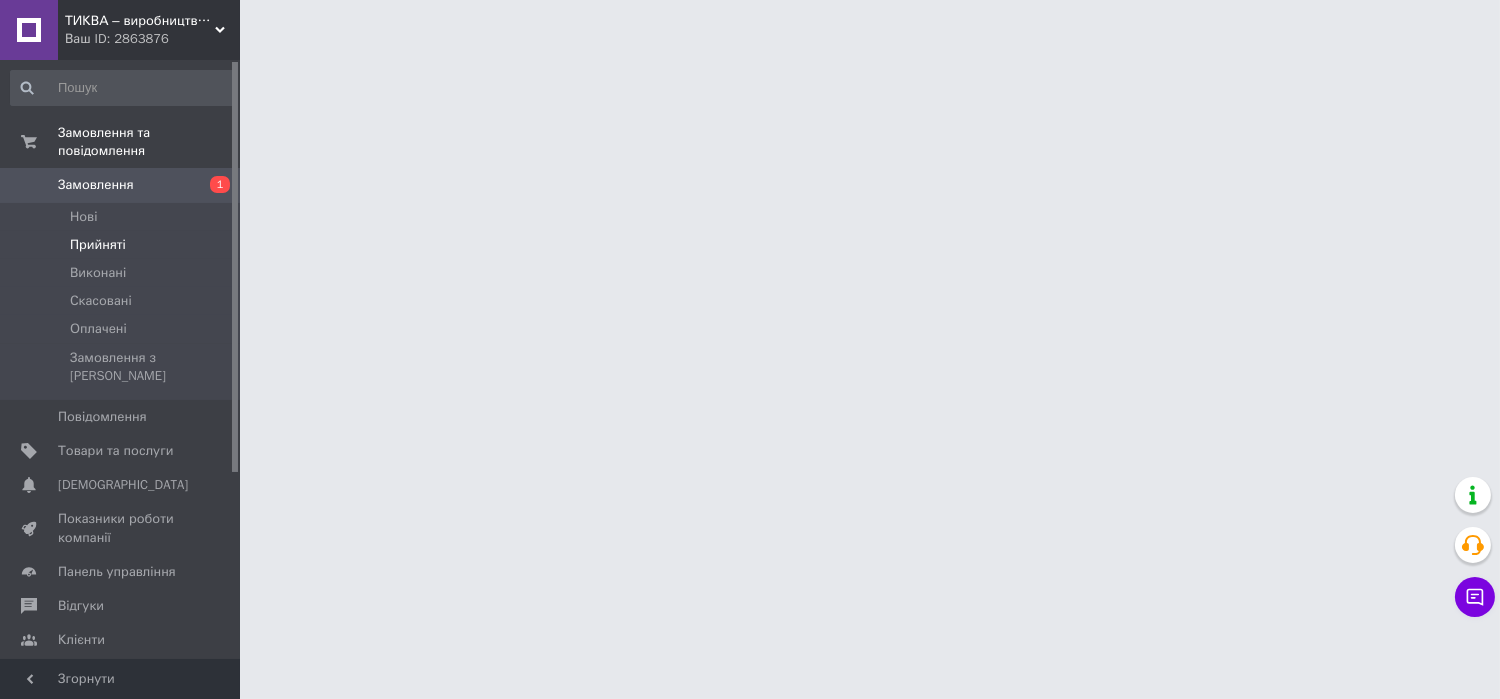 click on "Прийняті" at bounding box center (98, 245) 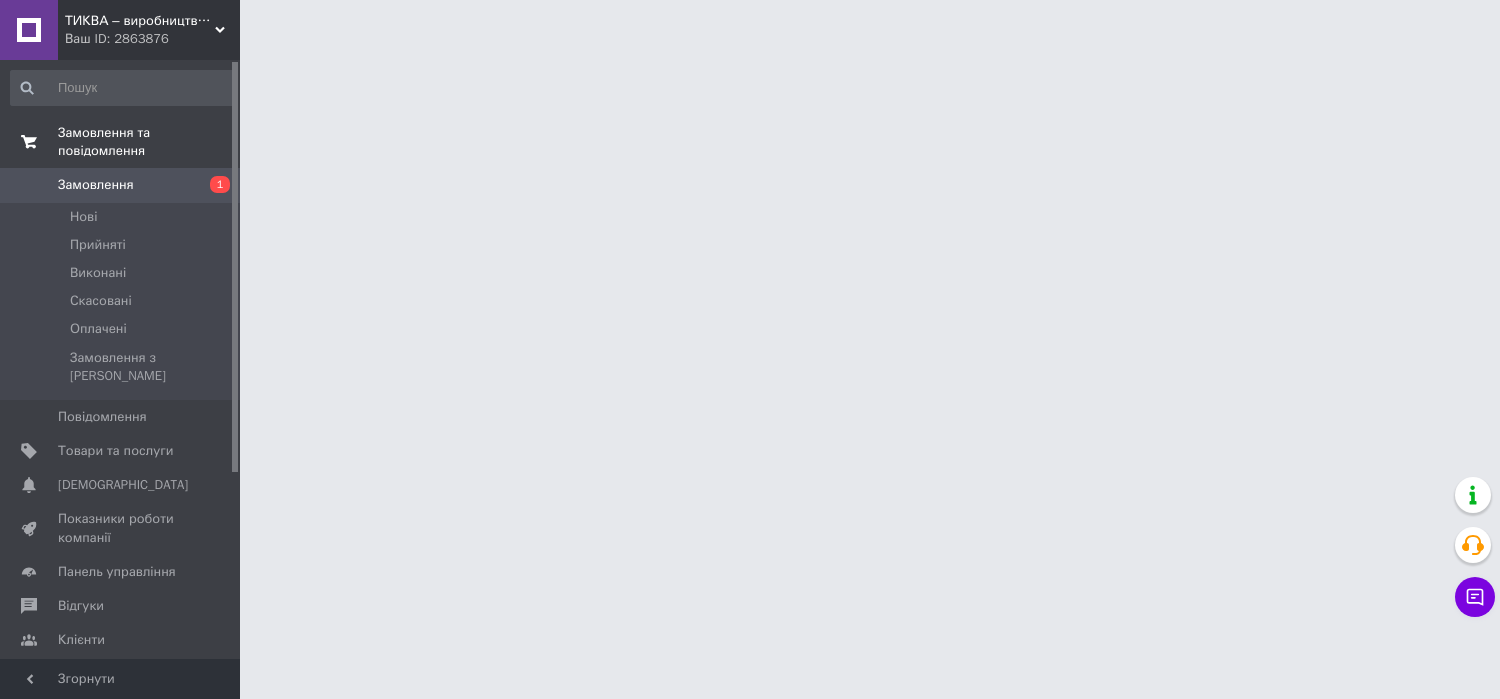 click on "ТИКВА – виробництво товарів для саду та городу Ваш ID: 2863876 Сайт ТИКВА – виробництво товарів для сад... Кабінет покупця Перевірити стан системи Сторінка на порталі В'ячек Довідка Вийти Замовлення та повідомлення Замовлення 1 Нові Прийняті Виконані Скасовані Оплачені Замовлення з Розетки Повідомлення 0 Товари та послуги Сповіщення 0 0 Показники роботи компанії Панель управління Відгуки Клієнти Каталог ProSale Аналітика Інструменти веб-майстра та SEO Управління сайтом Гаманець компанії Маркет Налаштування" at bounding box center [750, 25] 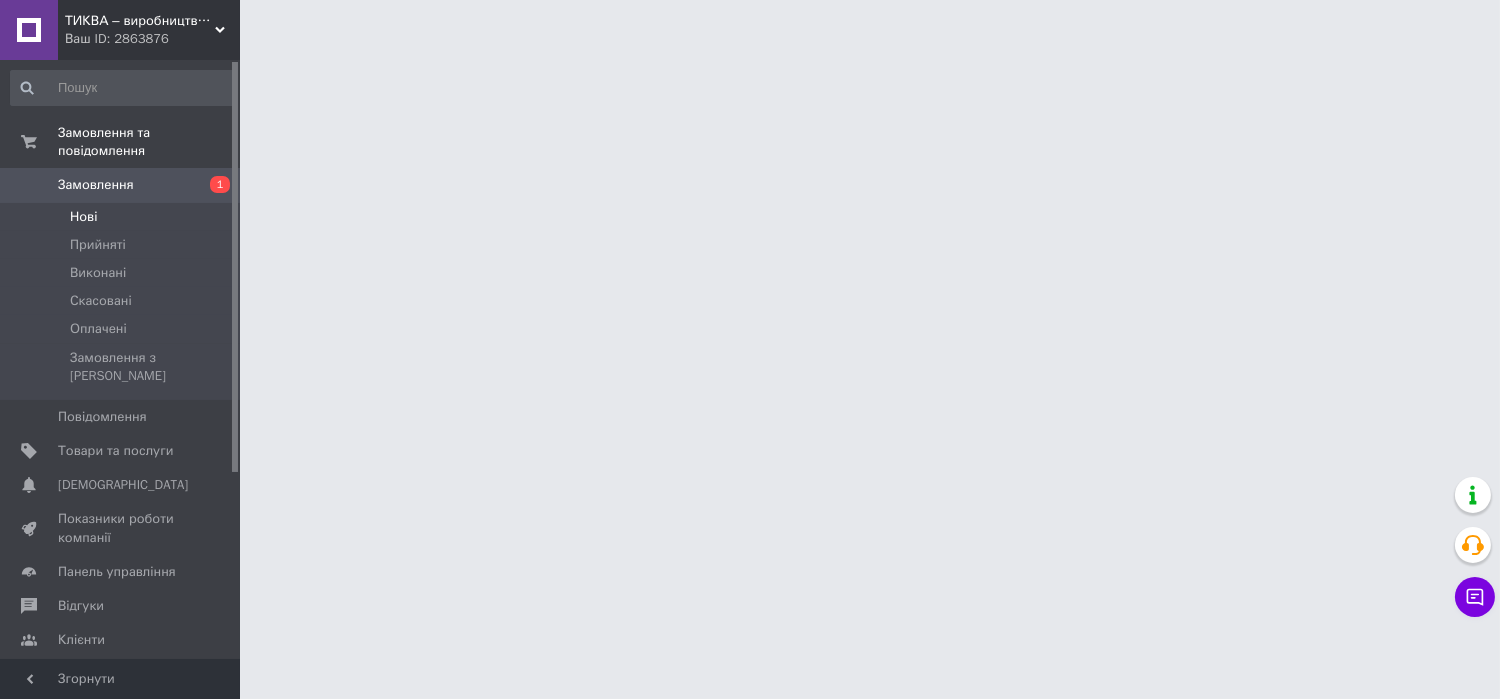 click on "Нові" at bounding box center [123, 217] 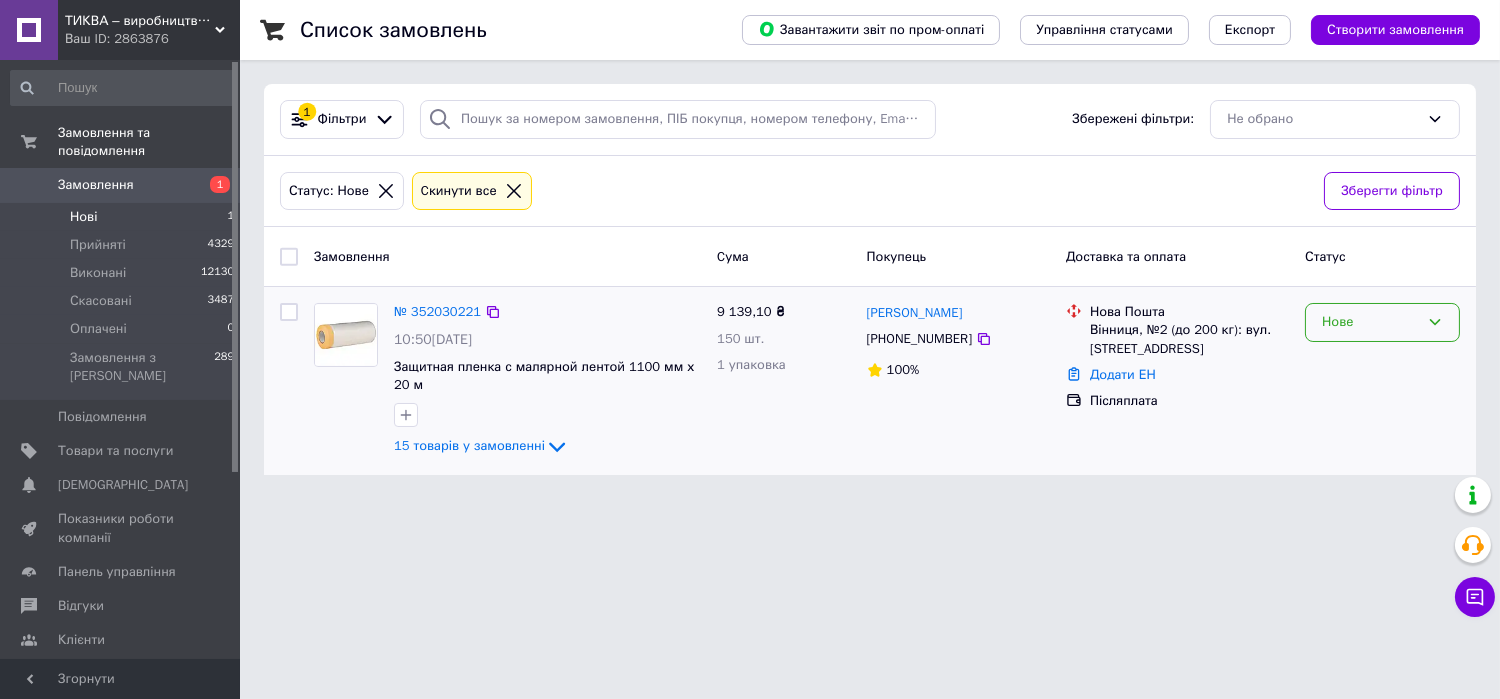 click on "Нове" at bounding box center [1370, 322] 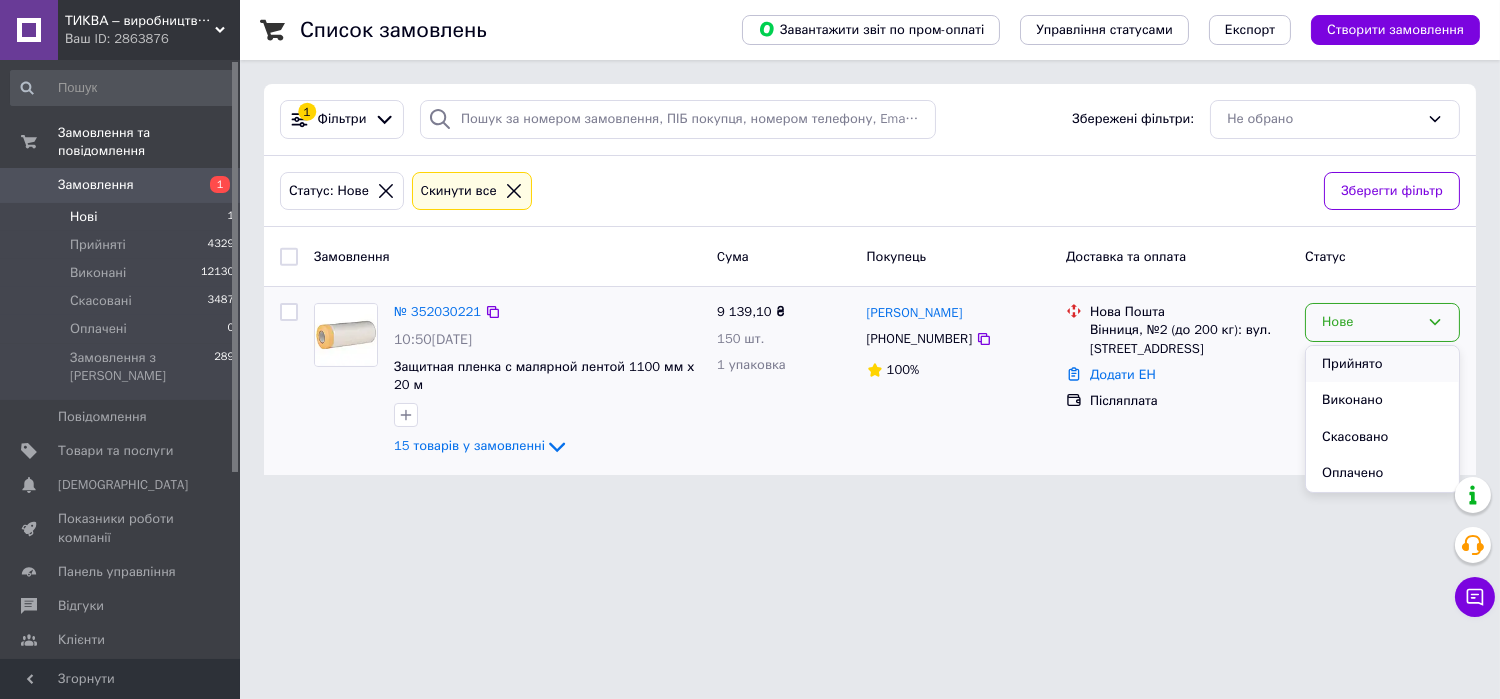 click on "Прийнято" at bounding box center [1382, 364] 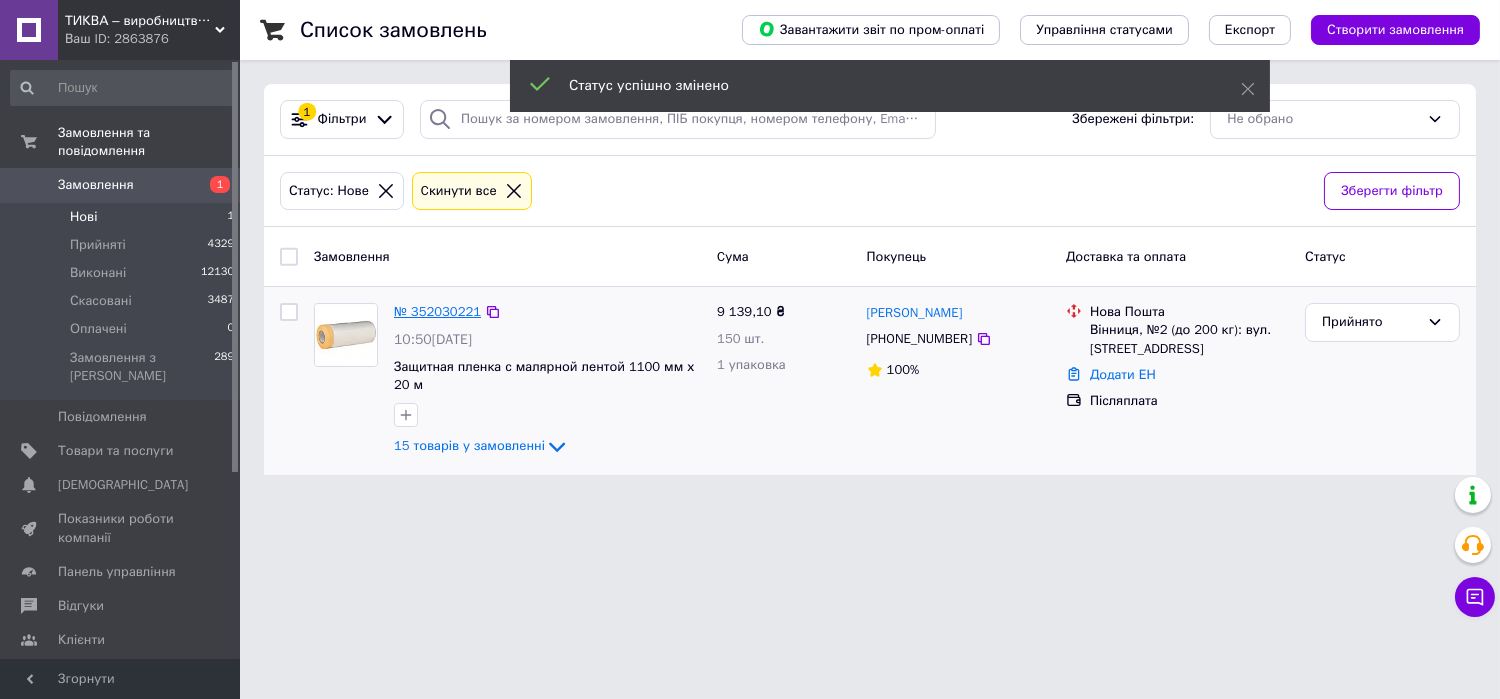 click on "№ 352030221" at bounding box center [437, 311] 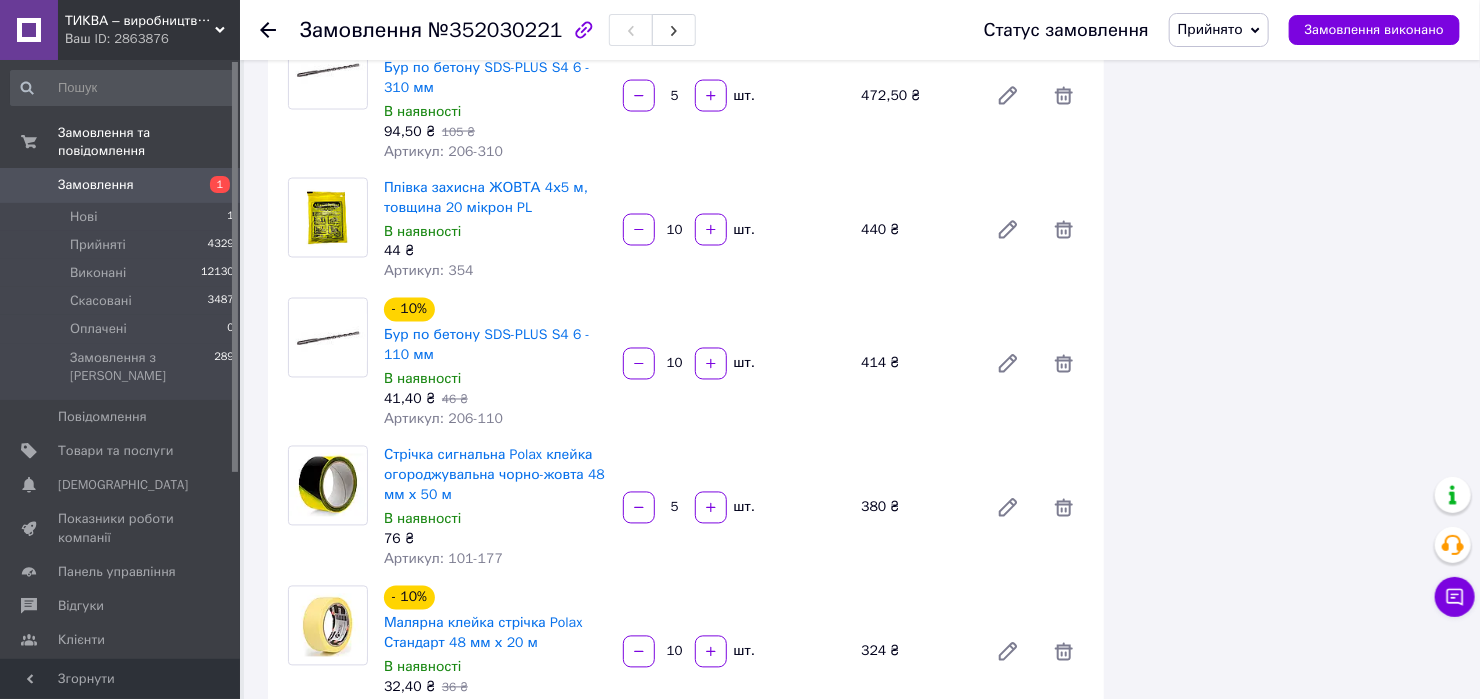 scroll, scrollTop: 1467, scrollLeft: 0, axis: vertical 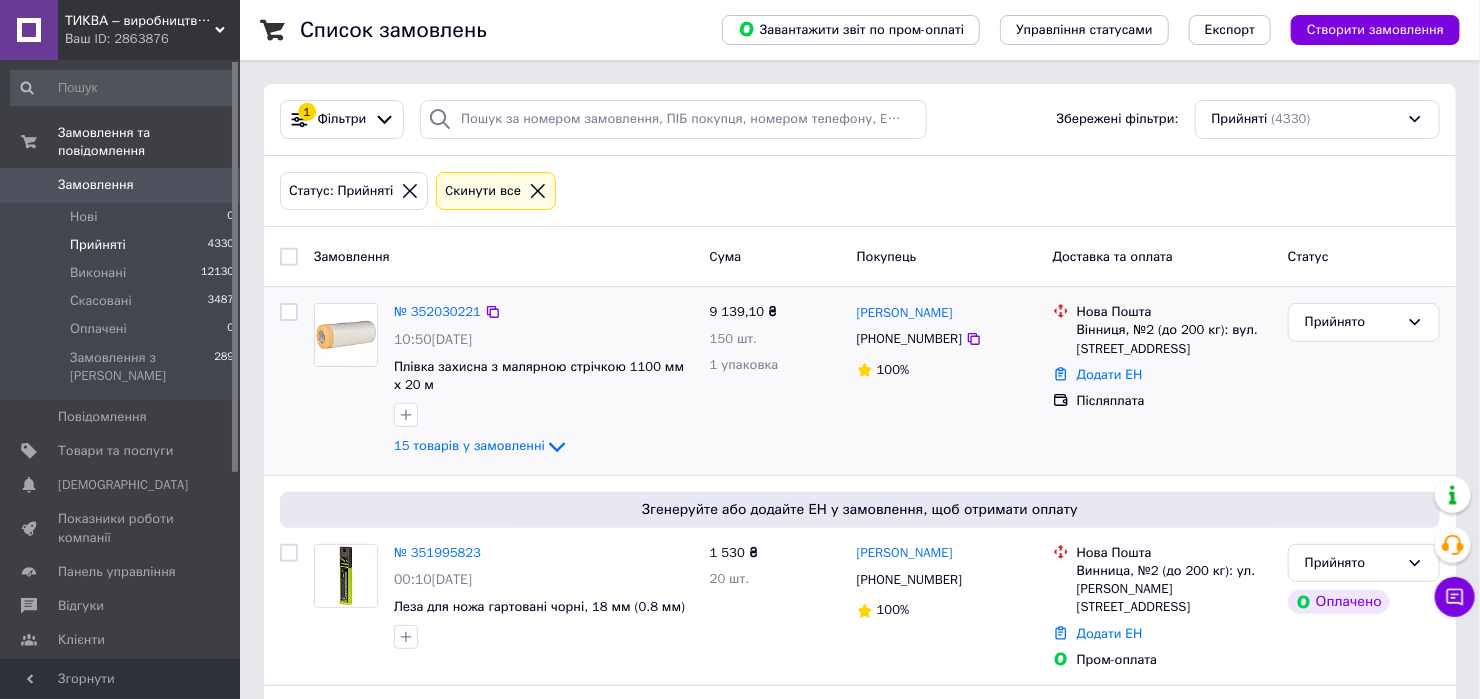click at bounding box center (544, 415) 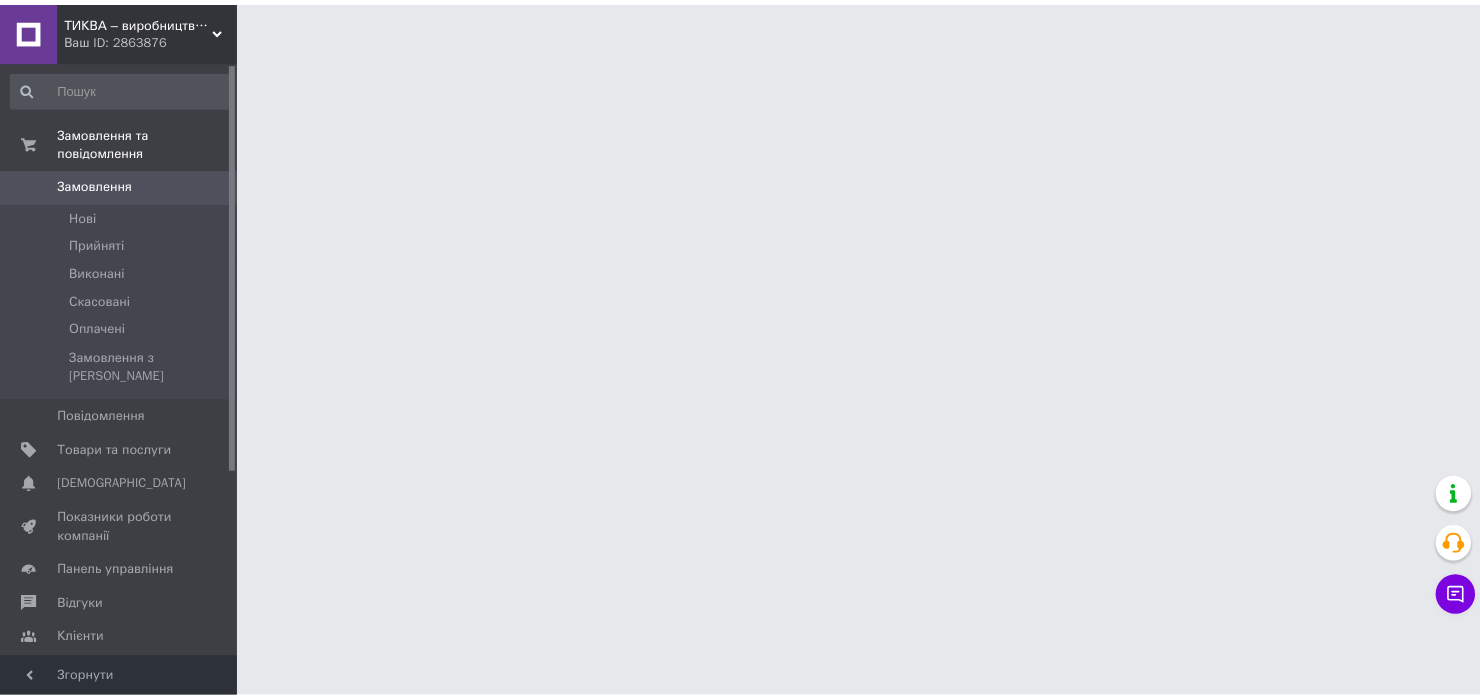 scroll, scrollTop: 0, scrollLeft: 0, axis: both 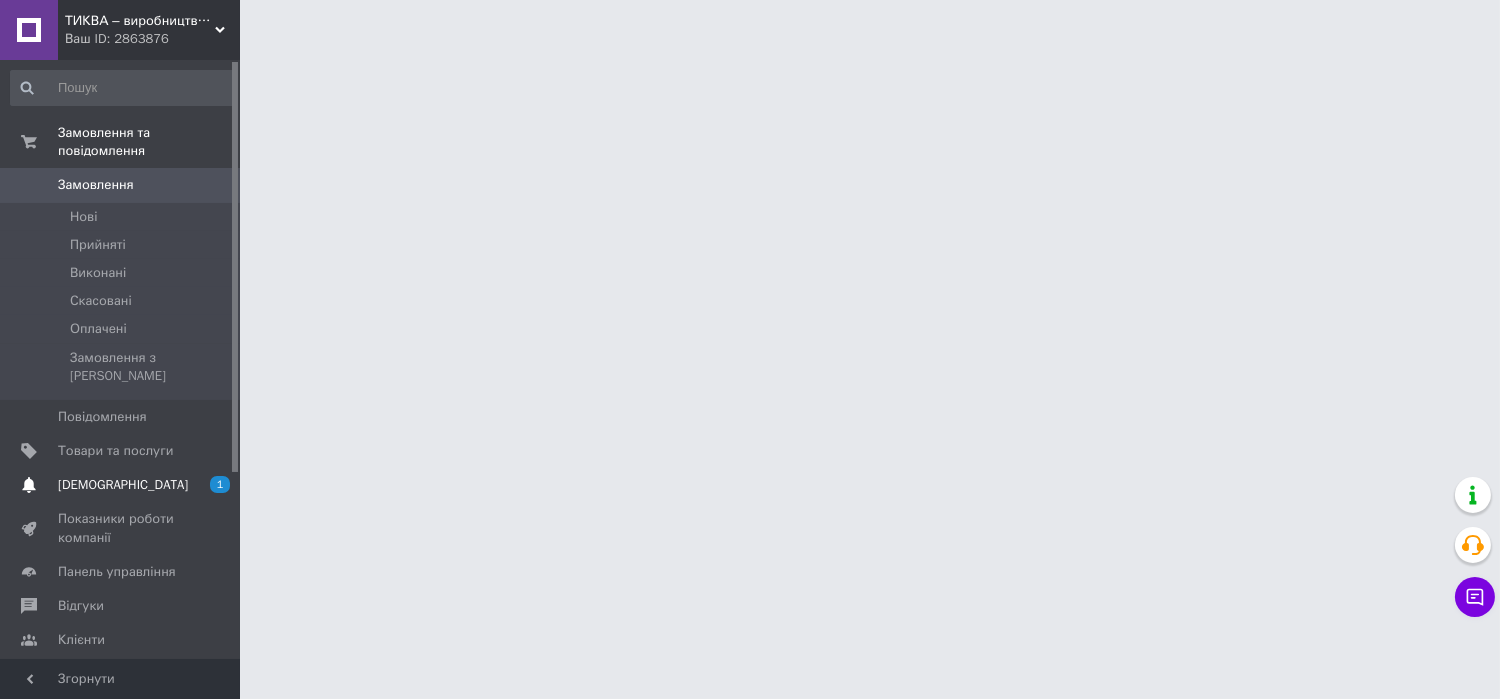 click on "[DEMOGRAPHIC_DATA]" at bounding box center [123, 485] 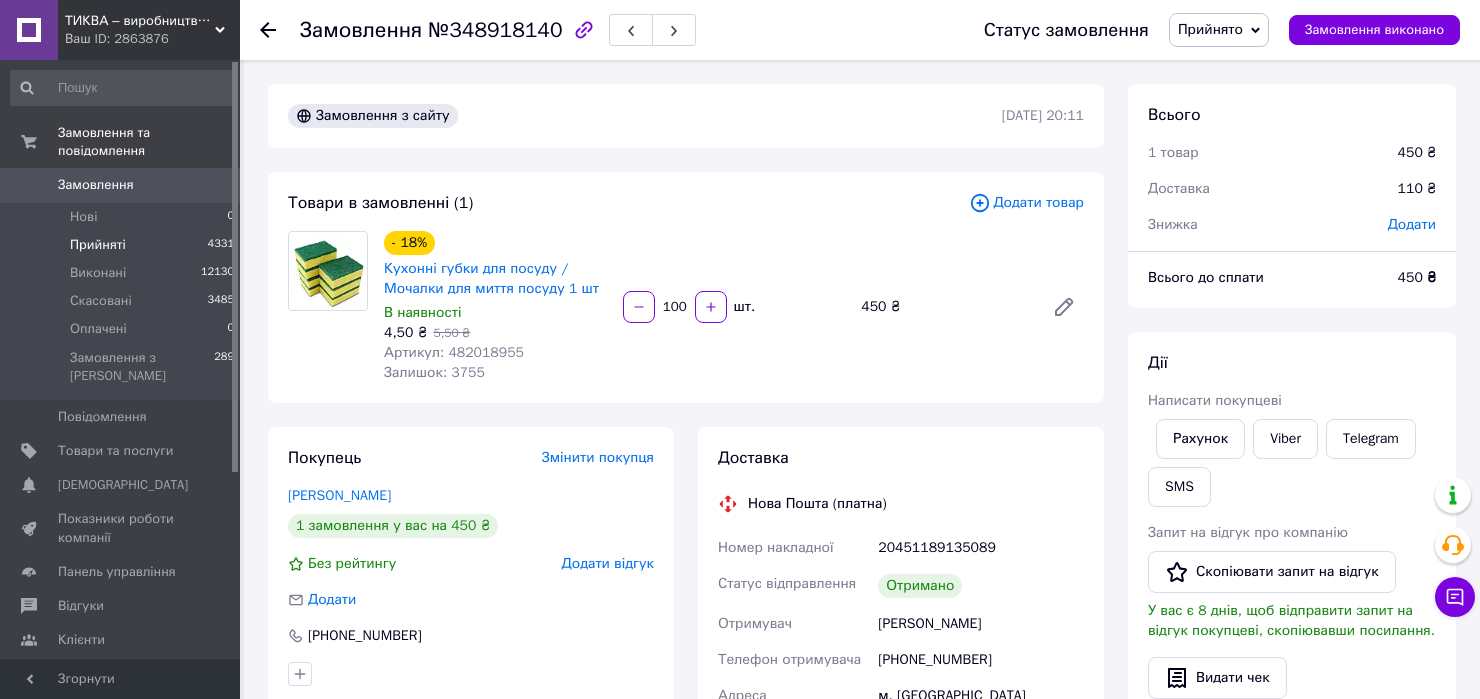scroll, scrollTop: 133, scrollLeft: 0, axis: vertical 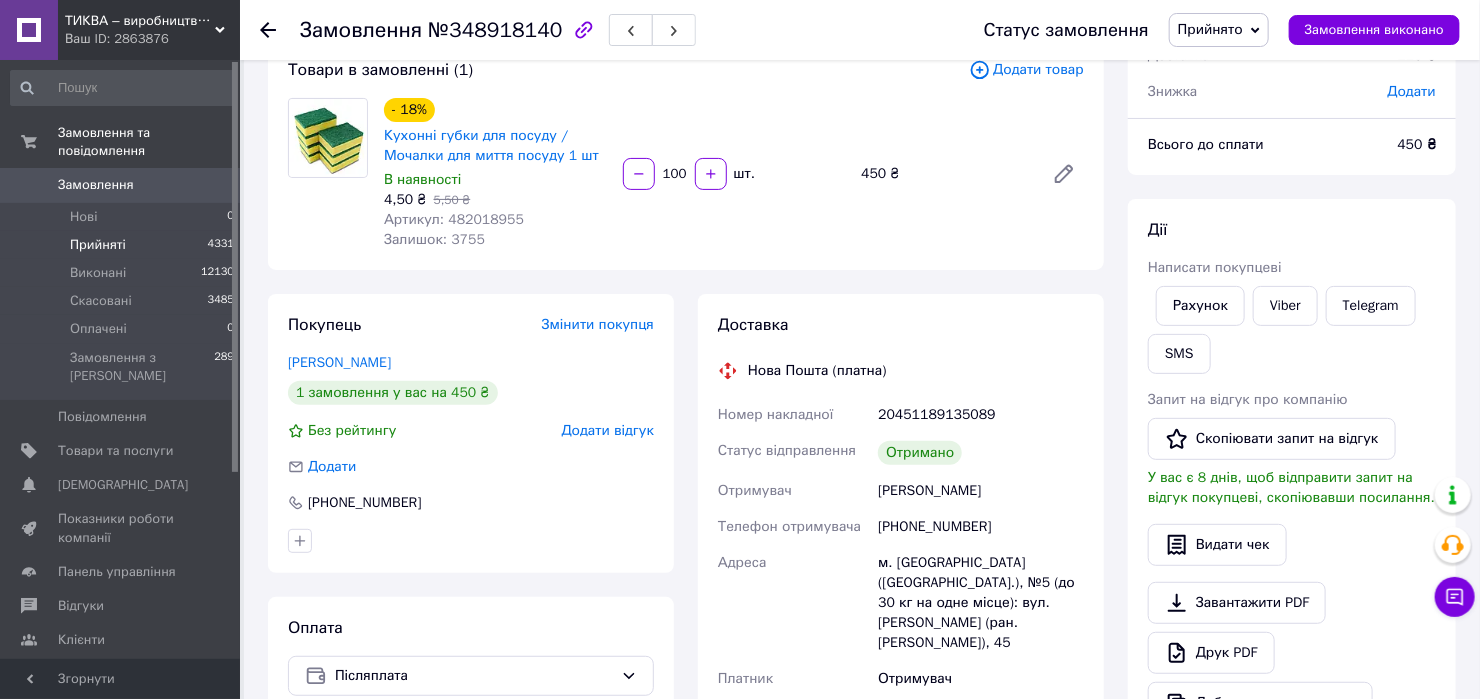 click on "Прийняті 4331" at bounding box center (123, 245) 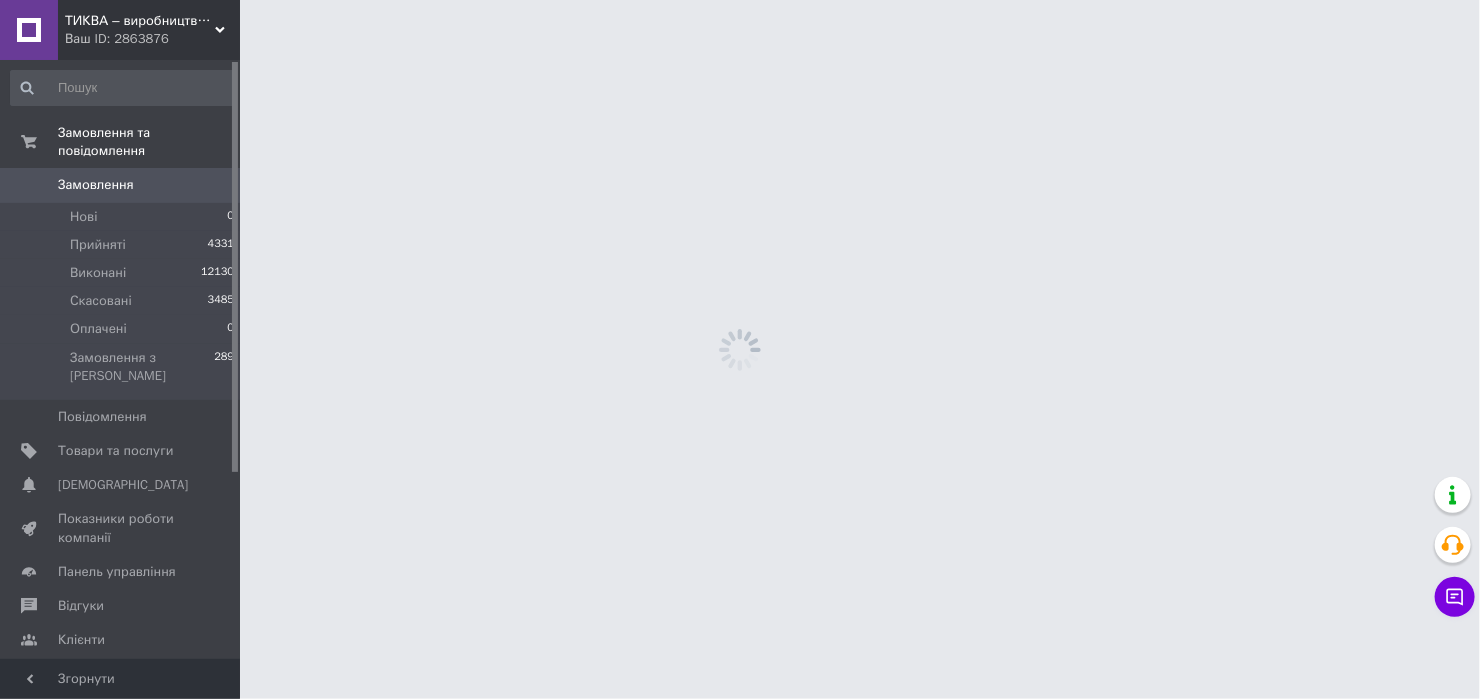 scroll, scrollTop: 0, scrollLeft: 0, axis: both 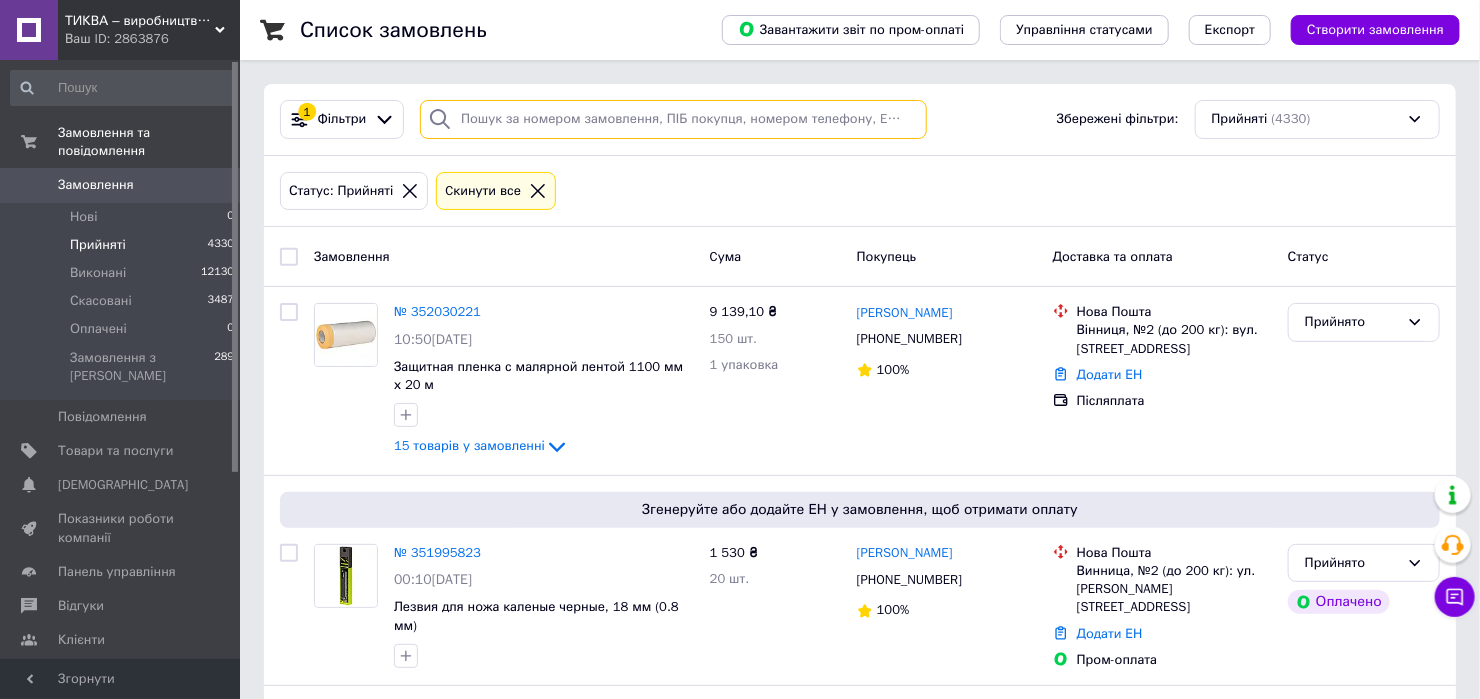 click at bounding box center (673, 119) 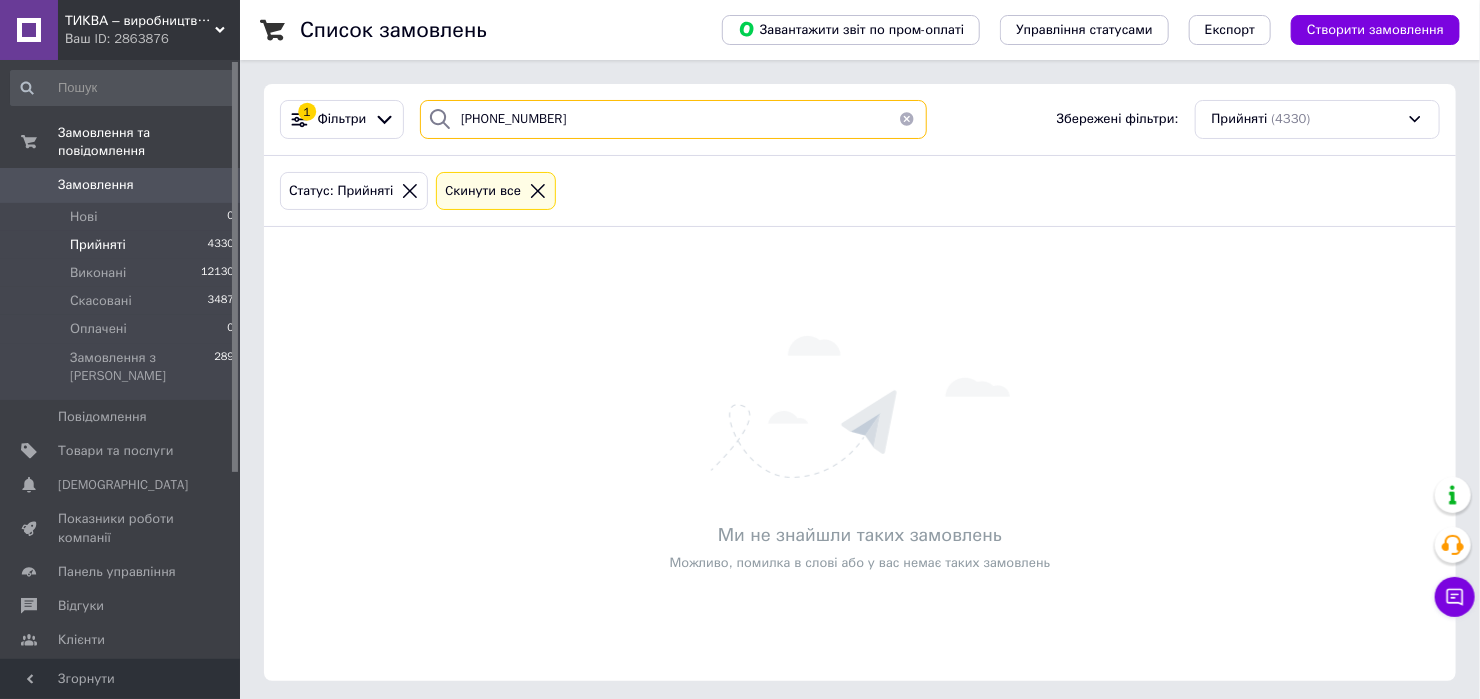 type on "+380962546578" 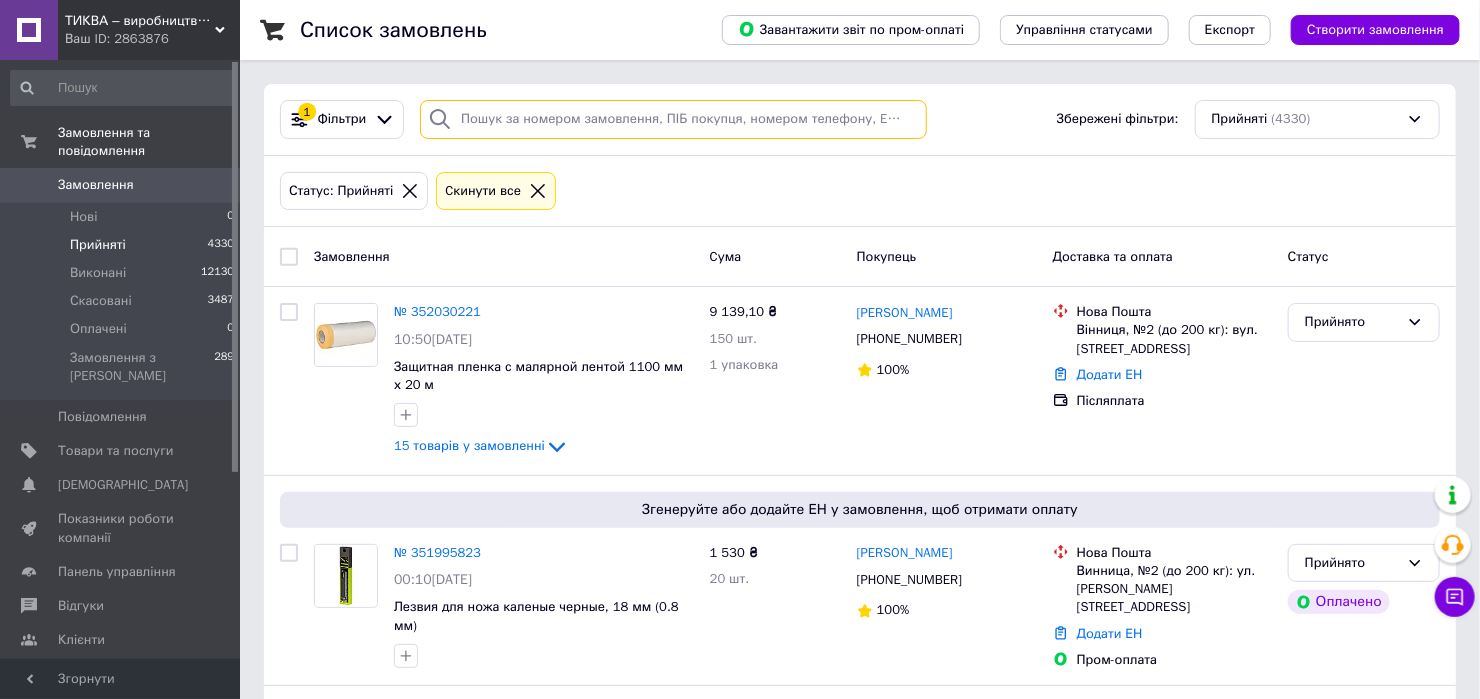 click at bounding box center [673, 119] 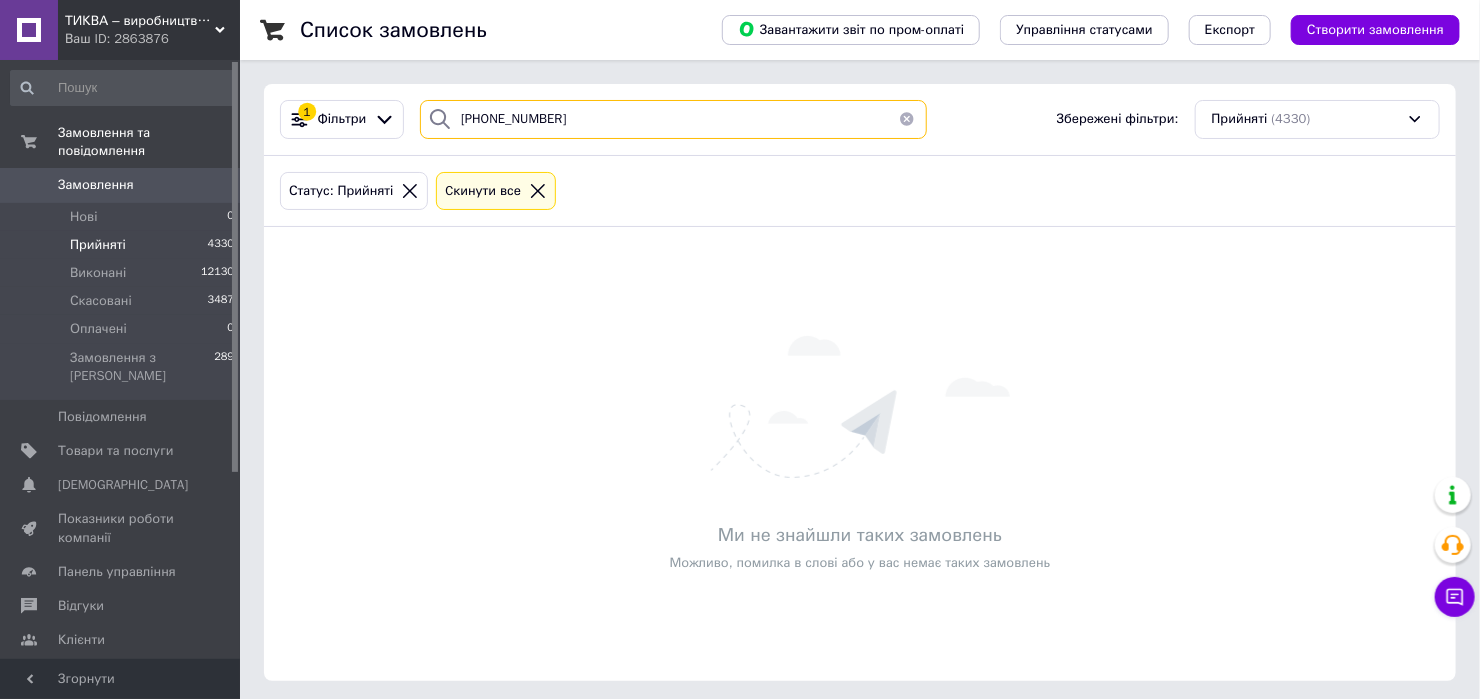 drag, startPoint x: 659, startPoint y: 122, endPoint x: 520, endPoint y: 120, distance: 139.01439 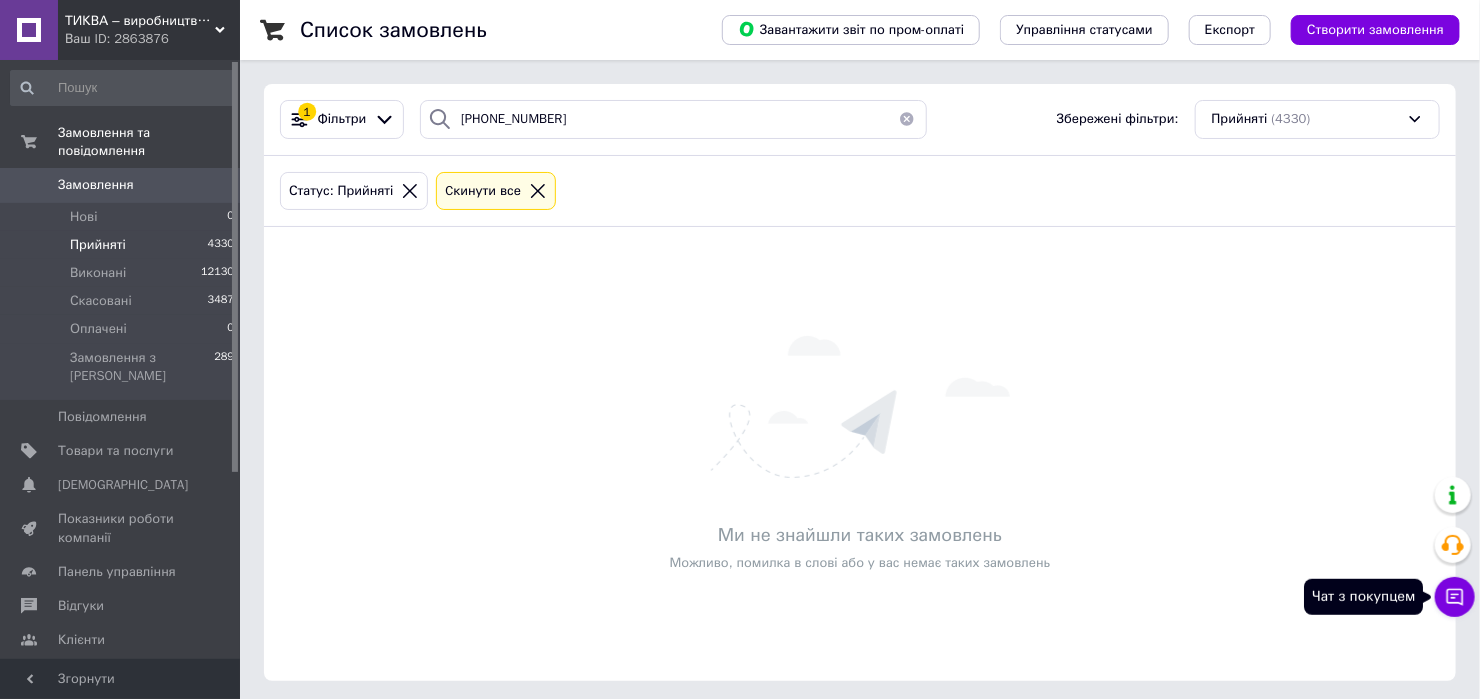 click 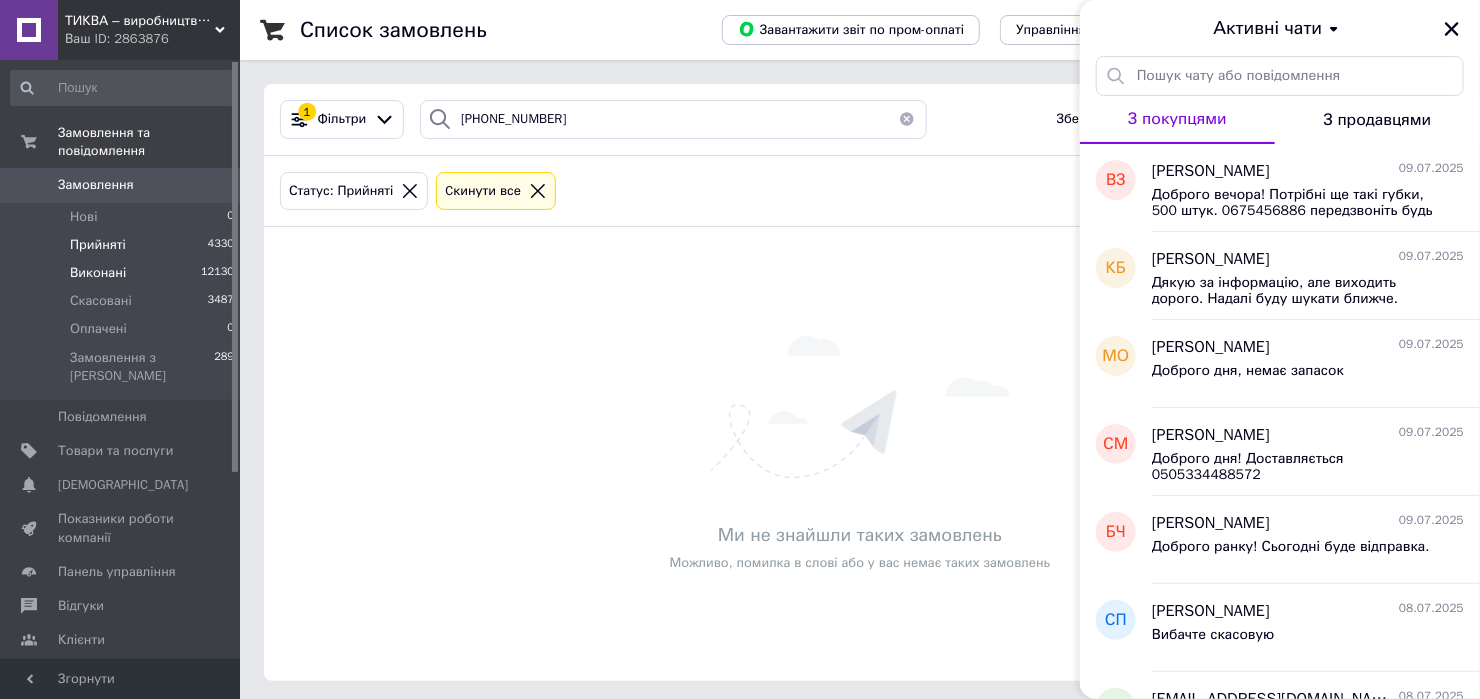 click on "Виконані 12130" at bounding box center (123, 273) 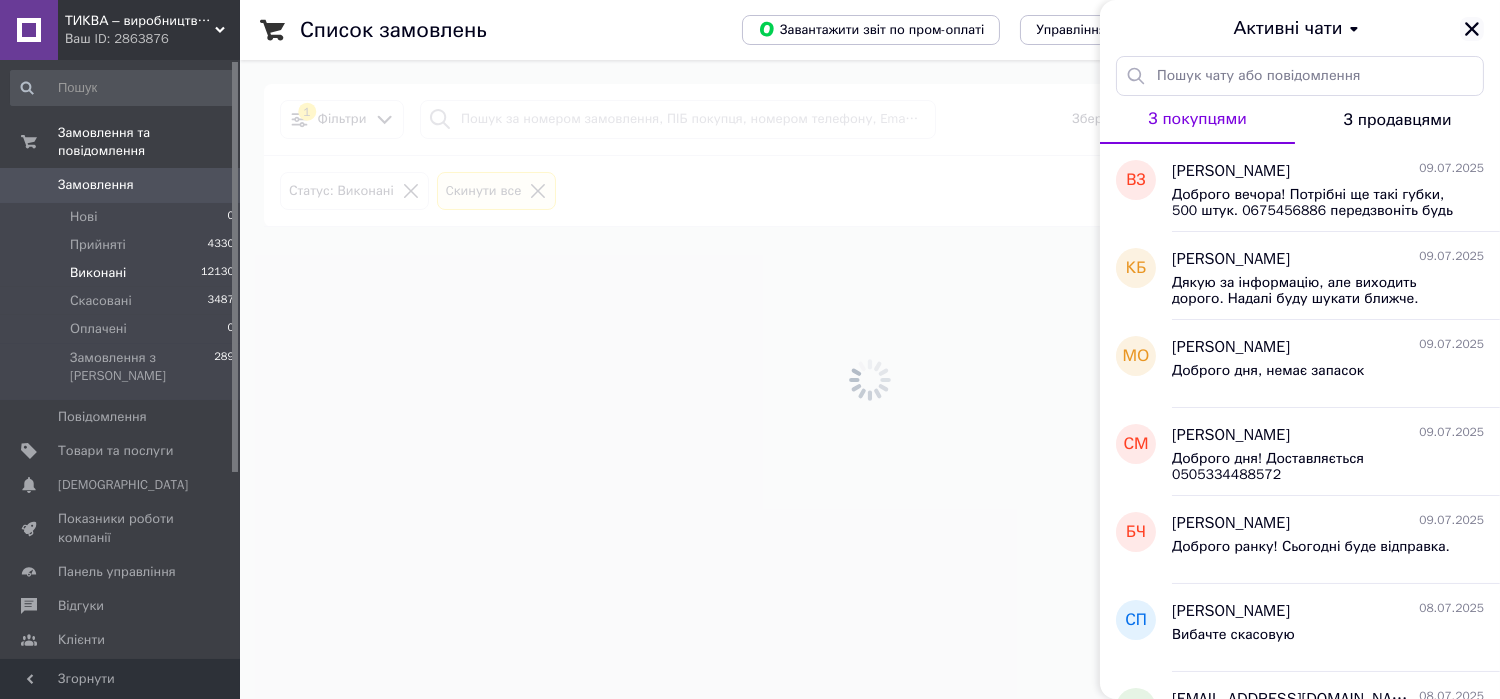 click 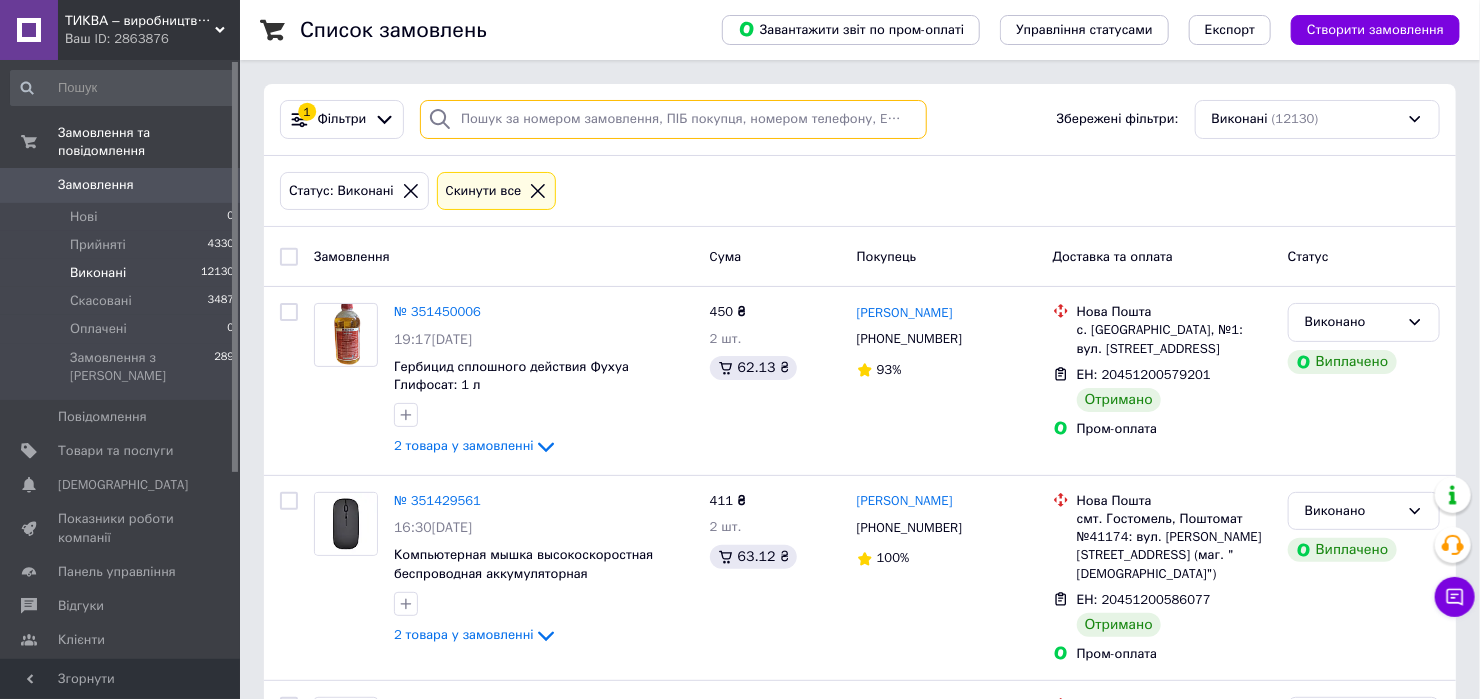 click at bounding box center (673, 119) 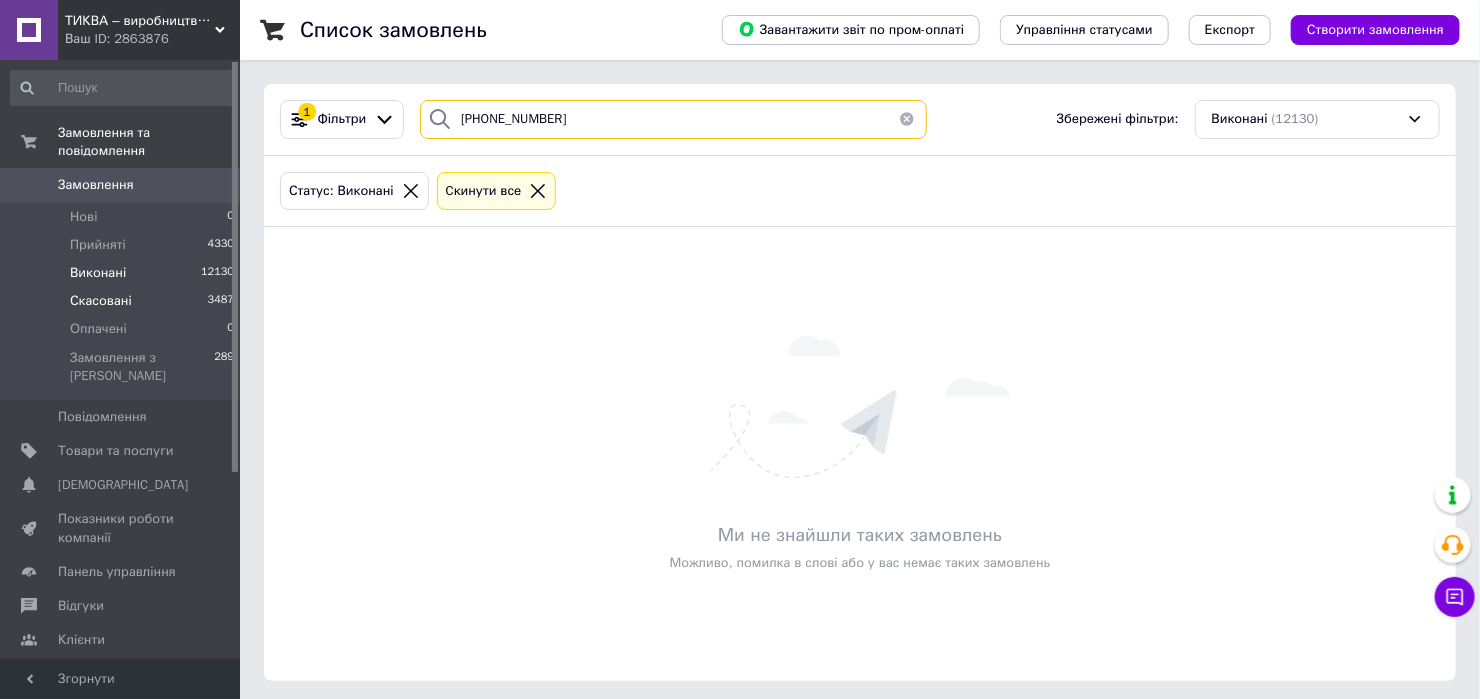 type on "+380967315789" 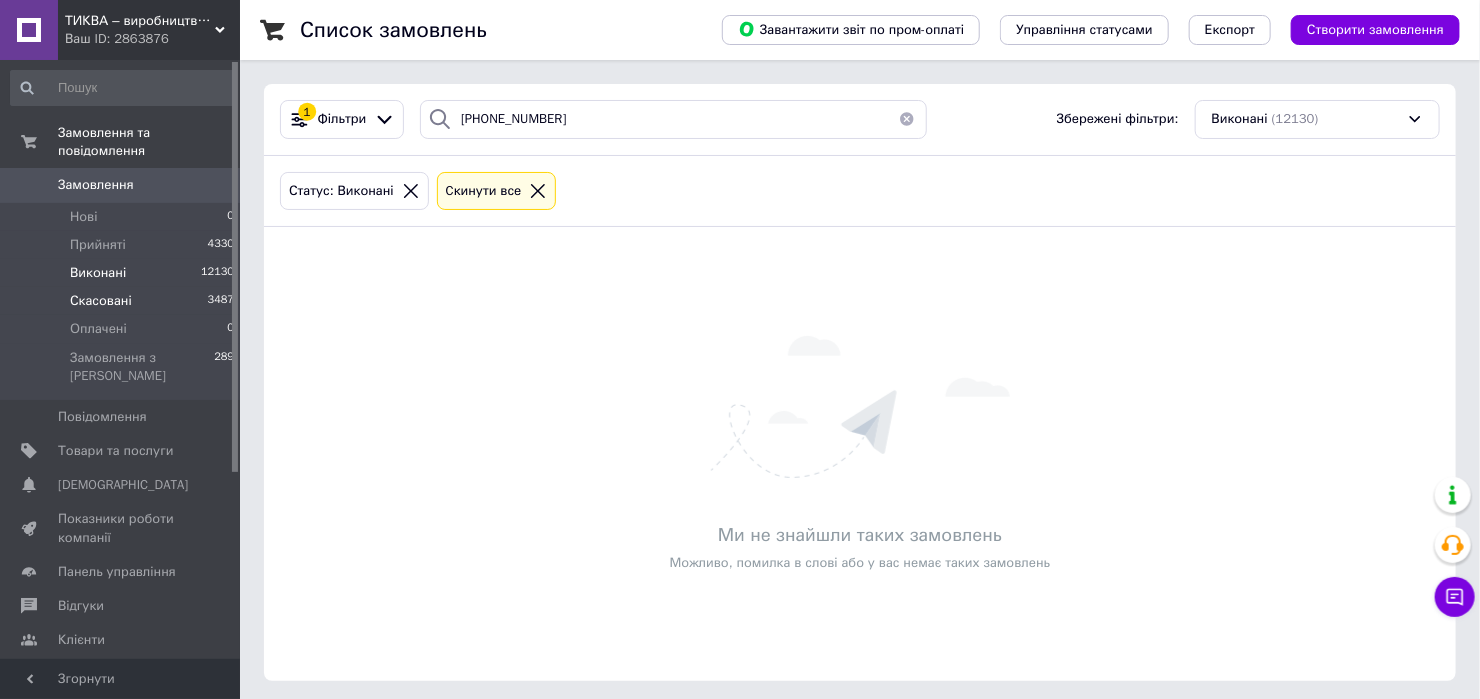drag, startPoint x: 112, startPoint y: 280, endPoint x: 129, endPoint y: 274, distance: 18.027756 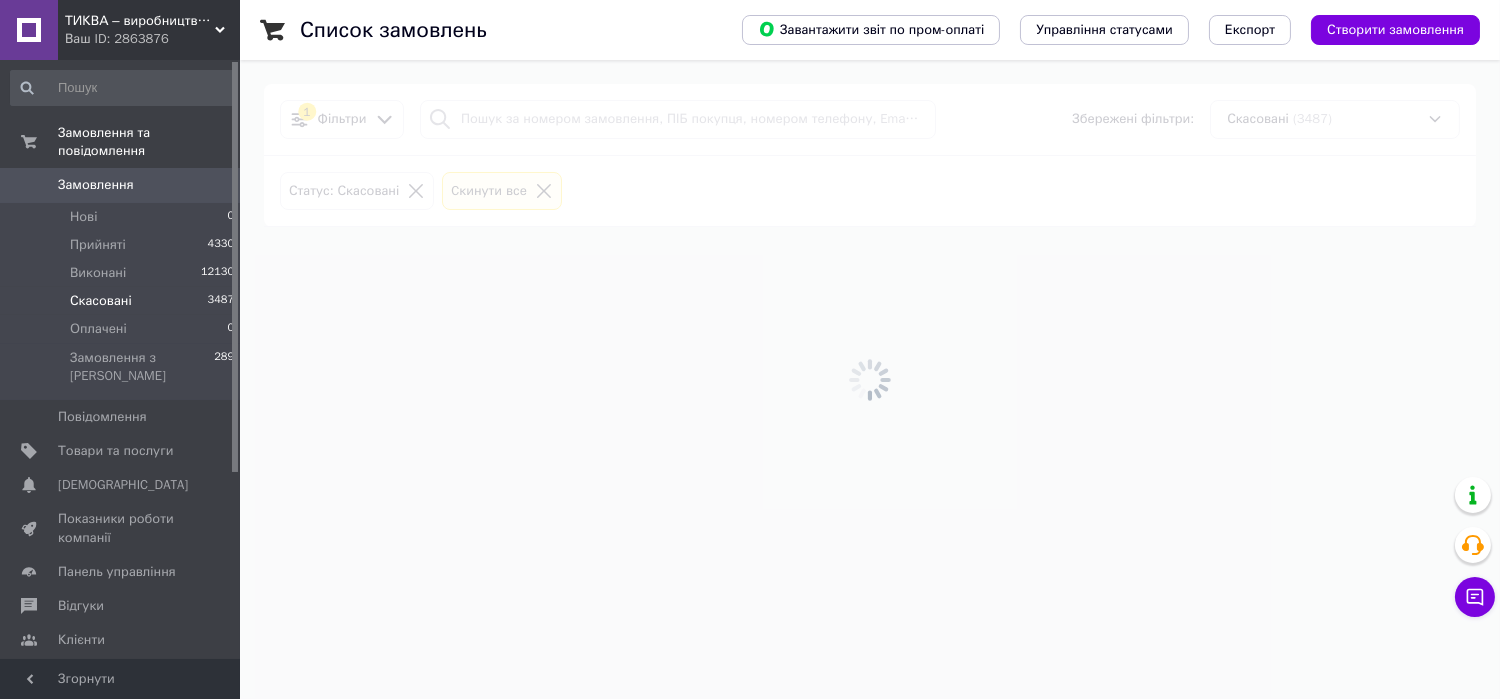 drag, startPoint x: 151, startPoint y: 268, endPoint x: 532, endPoint y: 110, distance: 412.46213 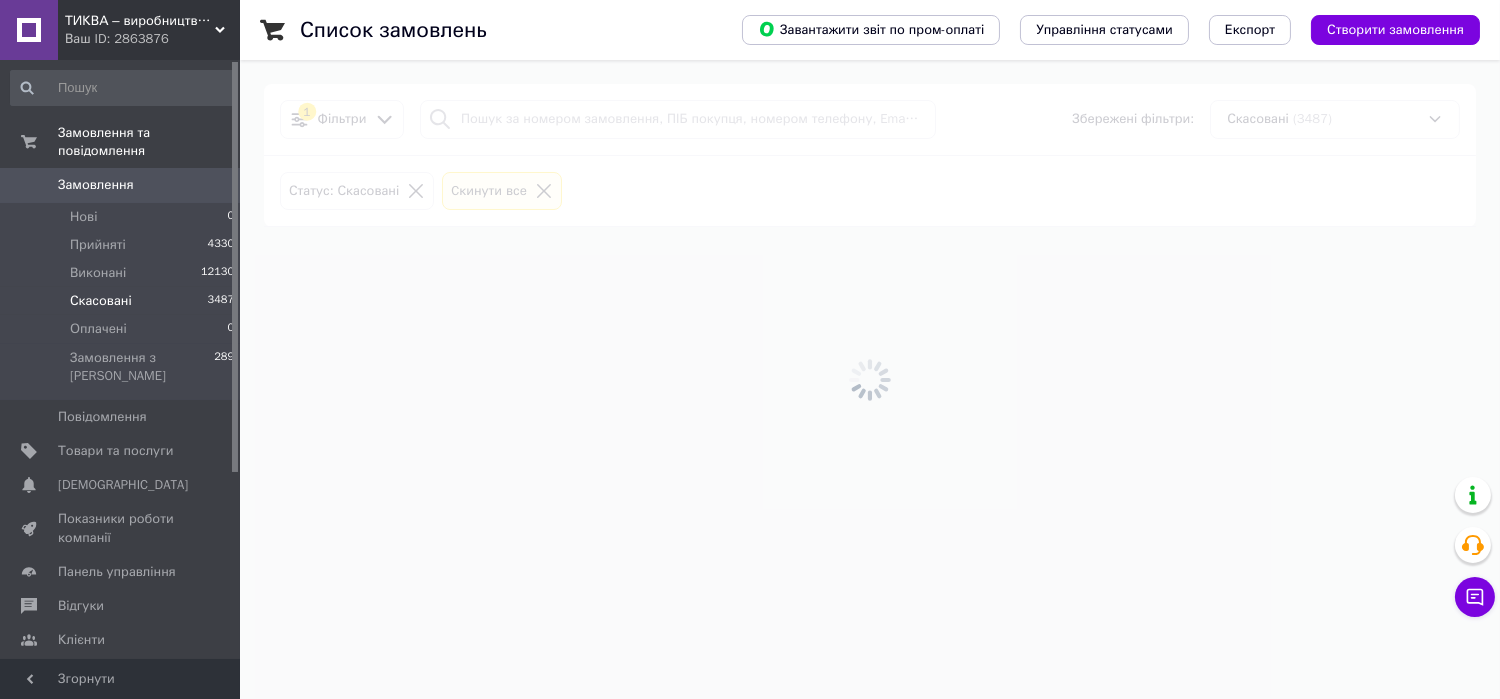 click at bounding box center [870, 379] 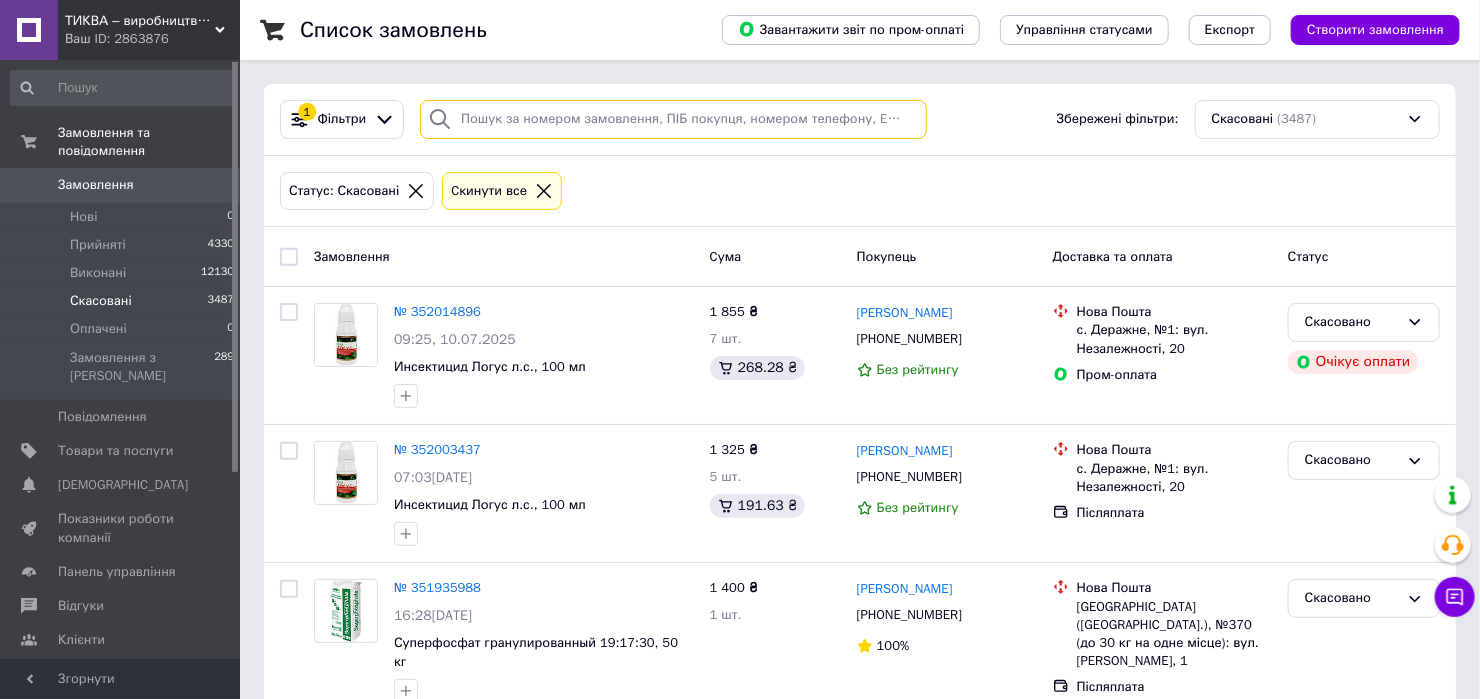 click at bounding box center [673, 119] 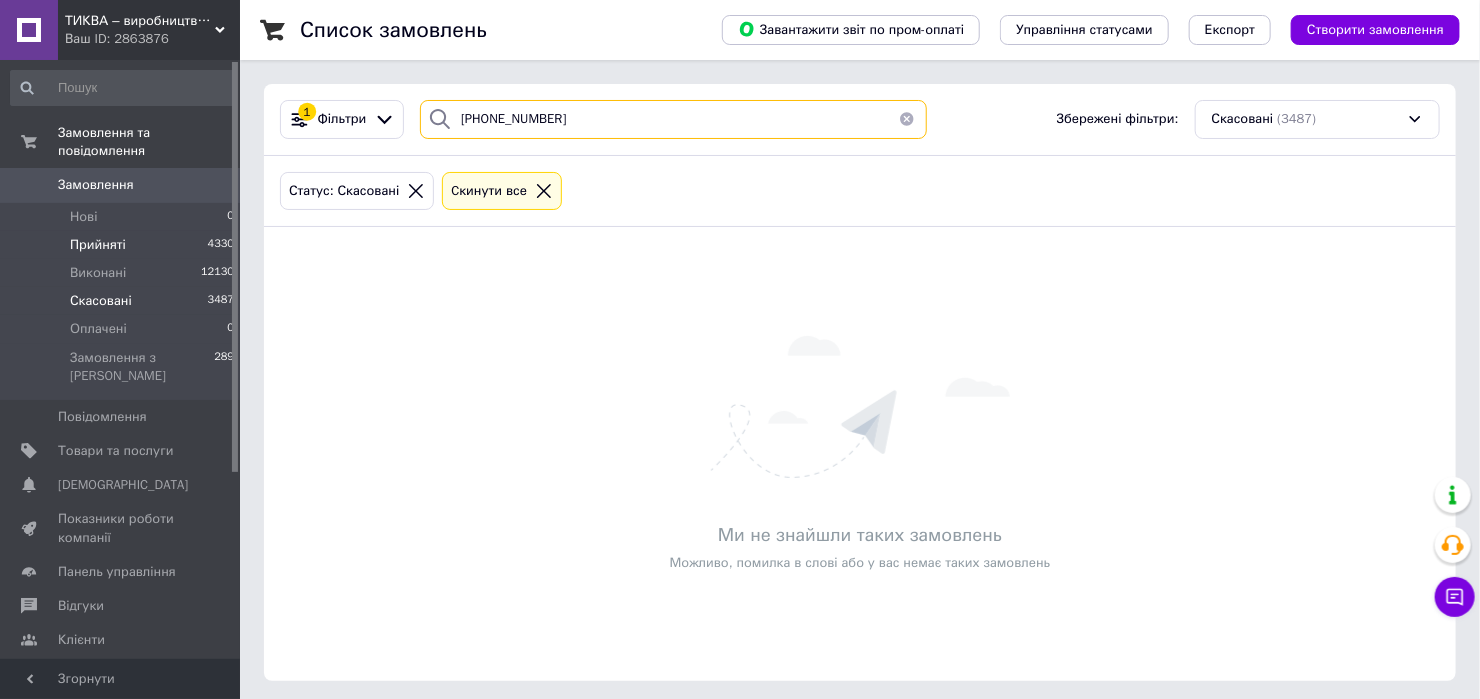 type on "+380967315789" 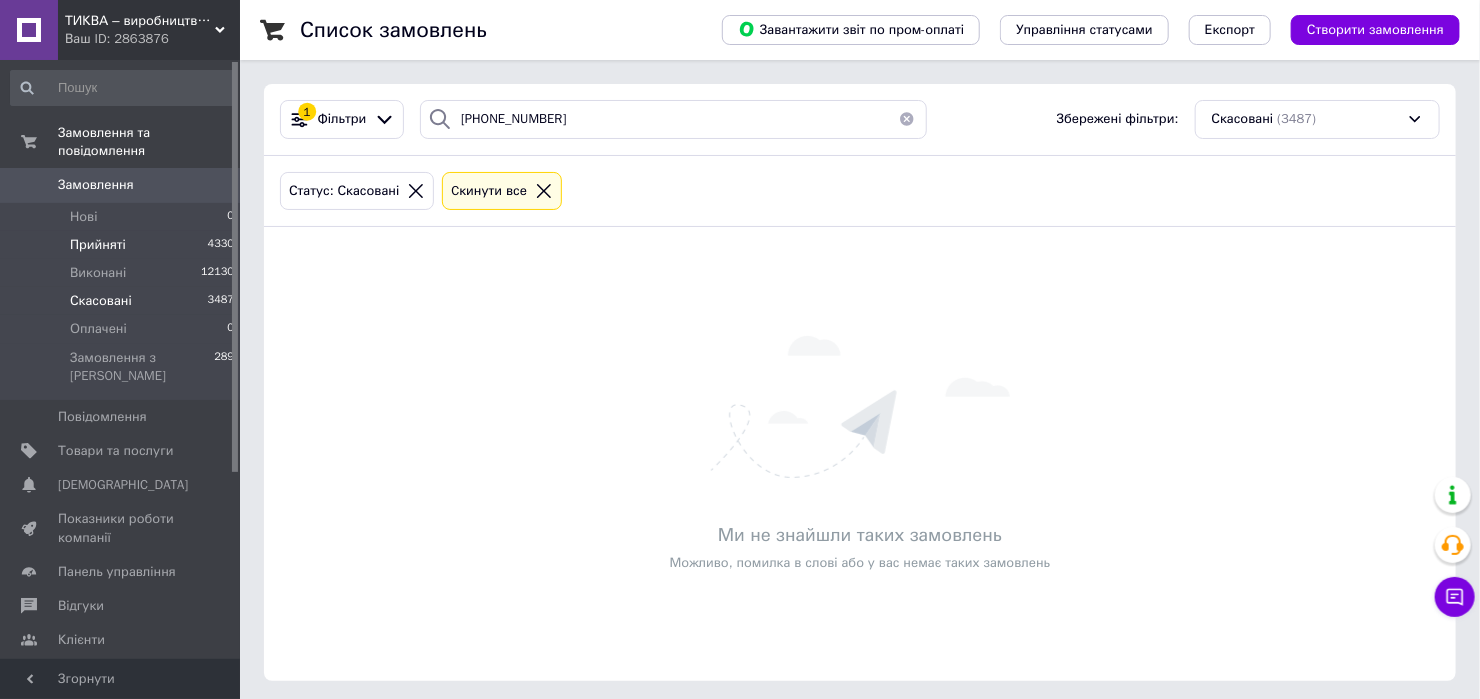 click on "Прийняті" at bounding box center (98, 245) 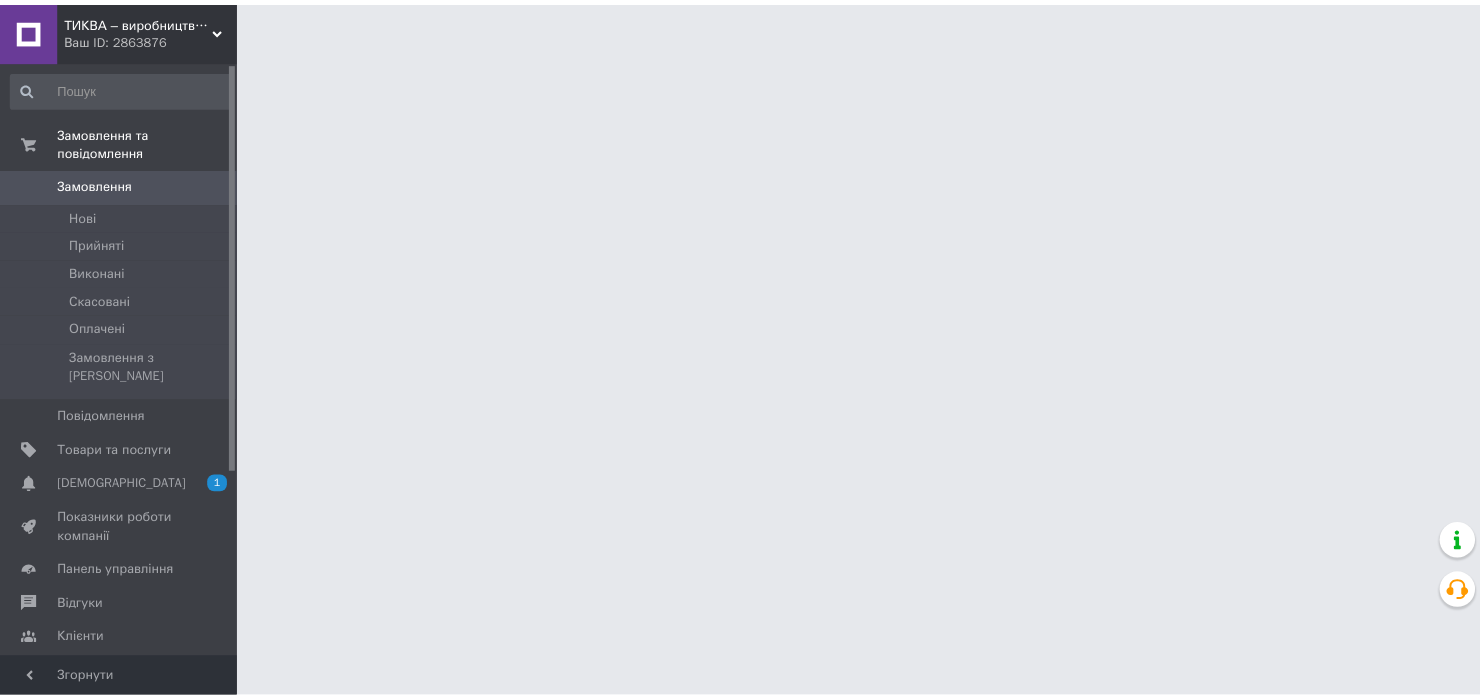 scroll, scrollTop: 0, scrollLeft: 0, axis: both 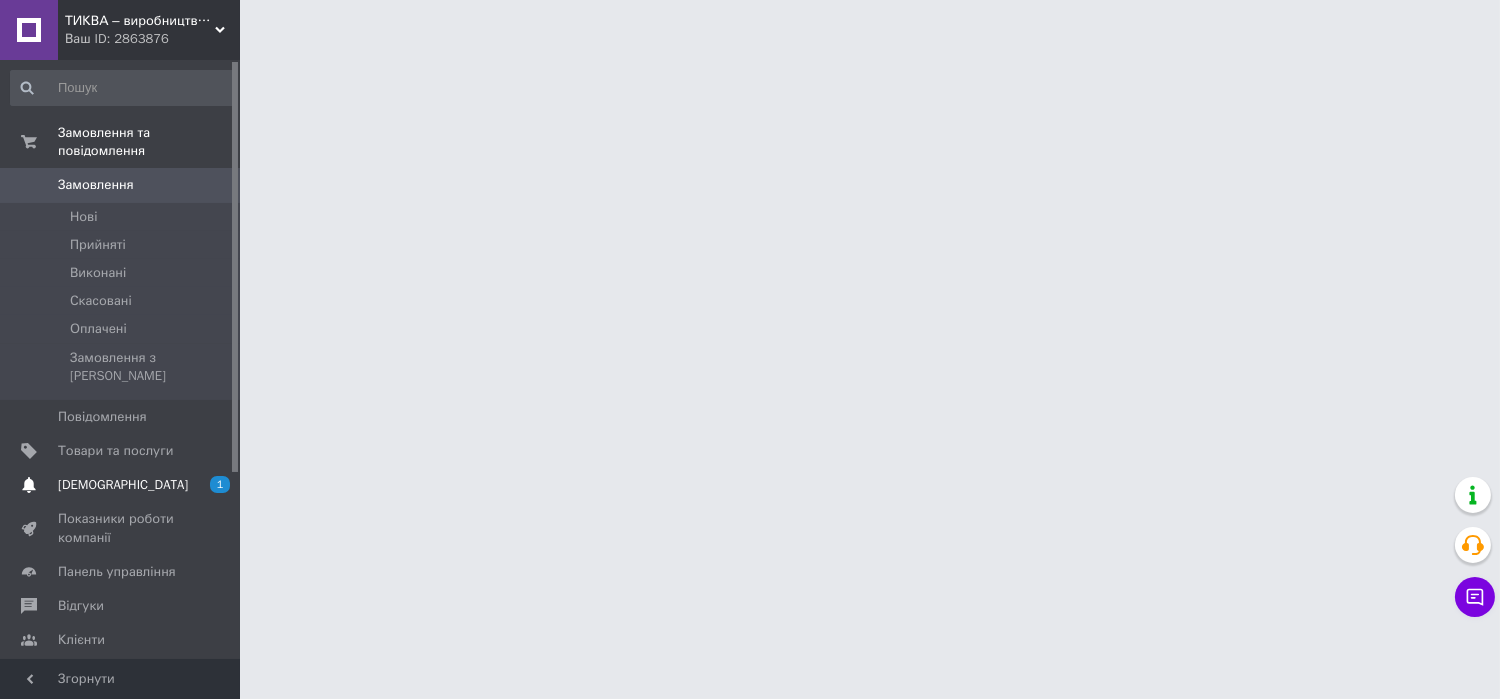 click on "[DEMOGRAPHIC_DATA]" at bounding box center (123, 485) 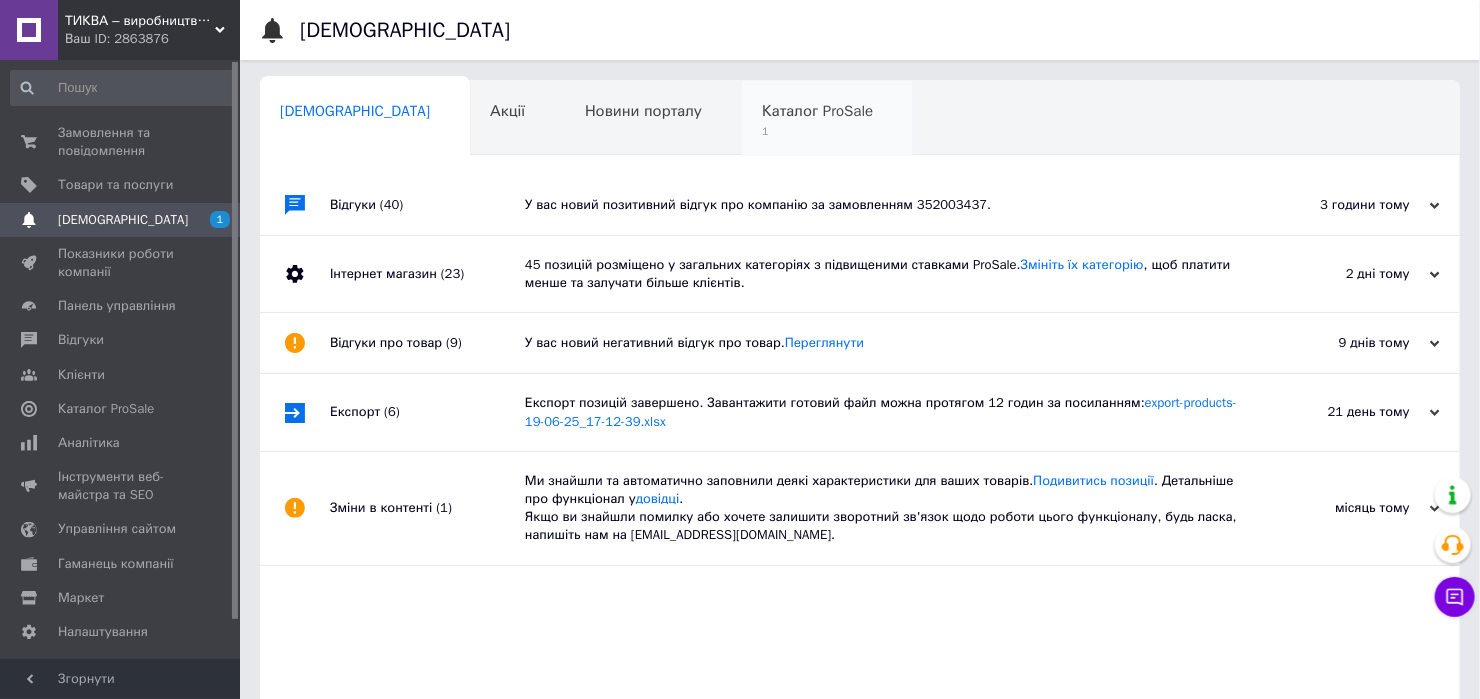 click on "1" at bounding box center (817, 131) 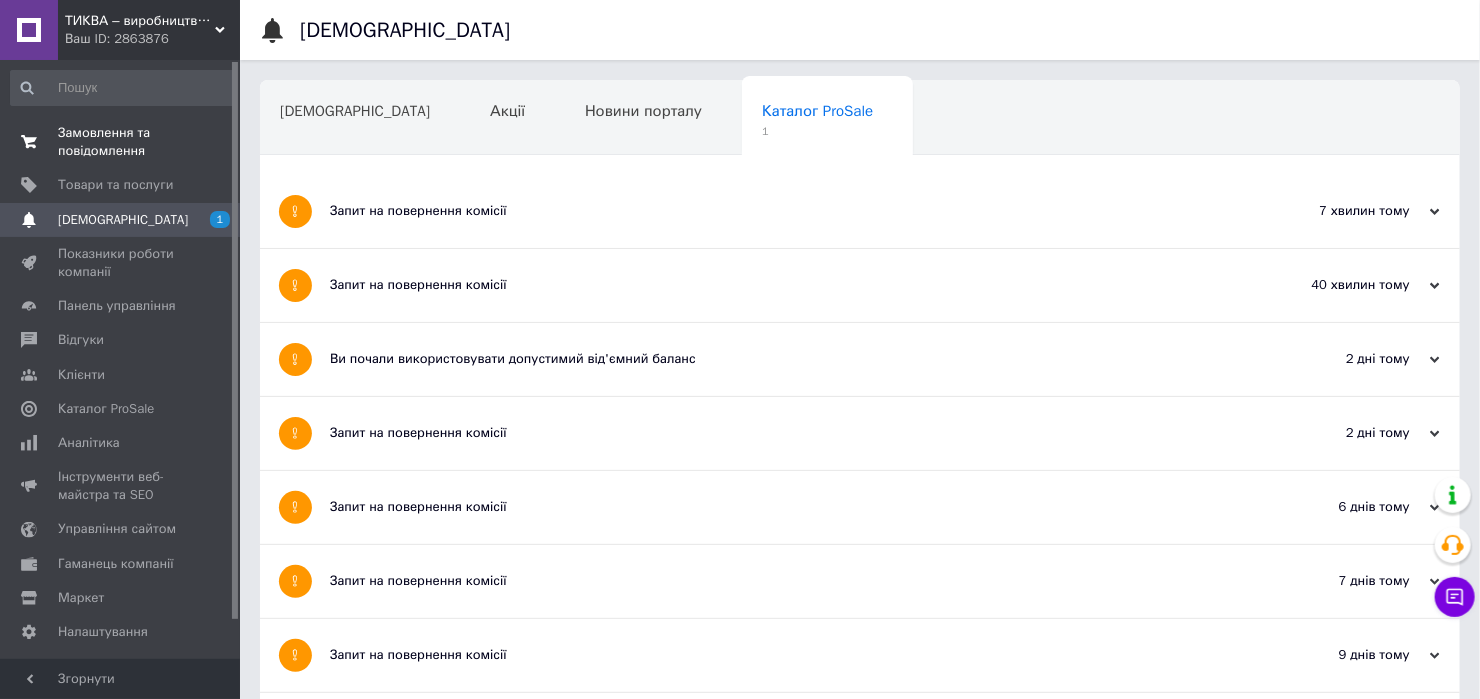 drag, startPoint x: 118, startPoint y: 130, endPoint x: 136, endPoint y: 149, distance: 26.172504 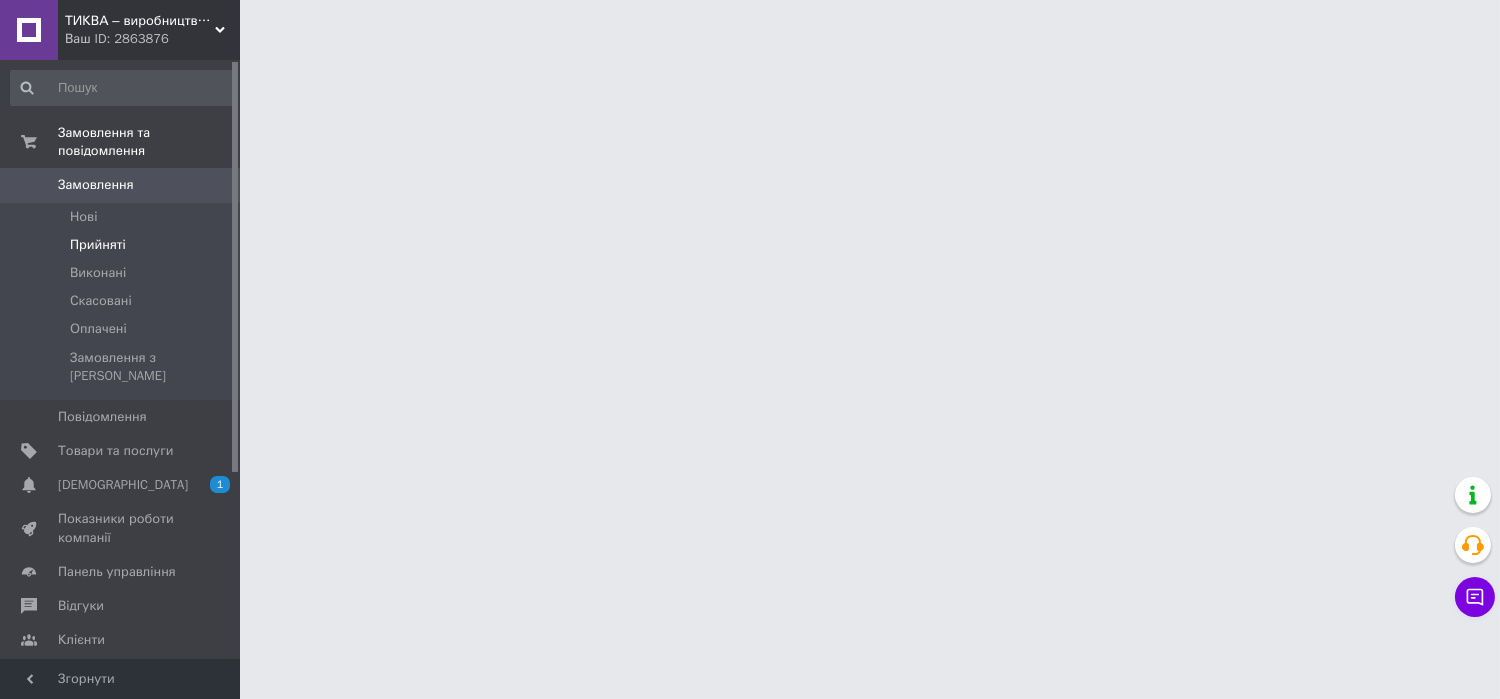click on "Прийняті" at bounding box center [123, 245] 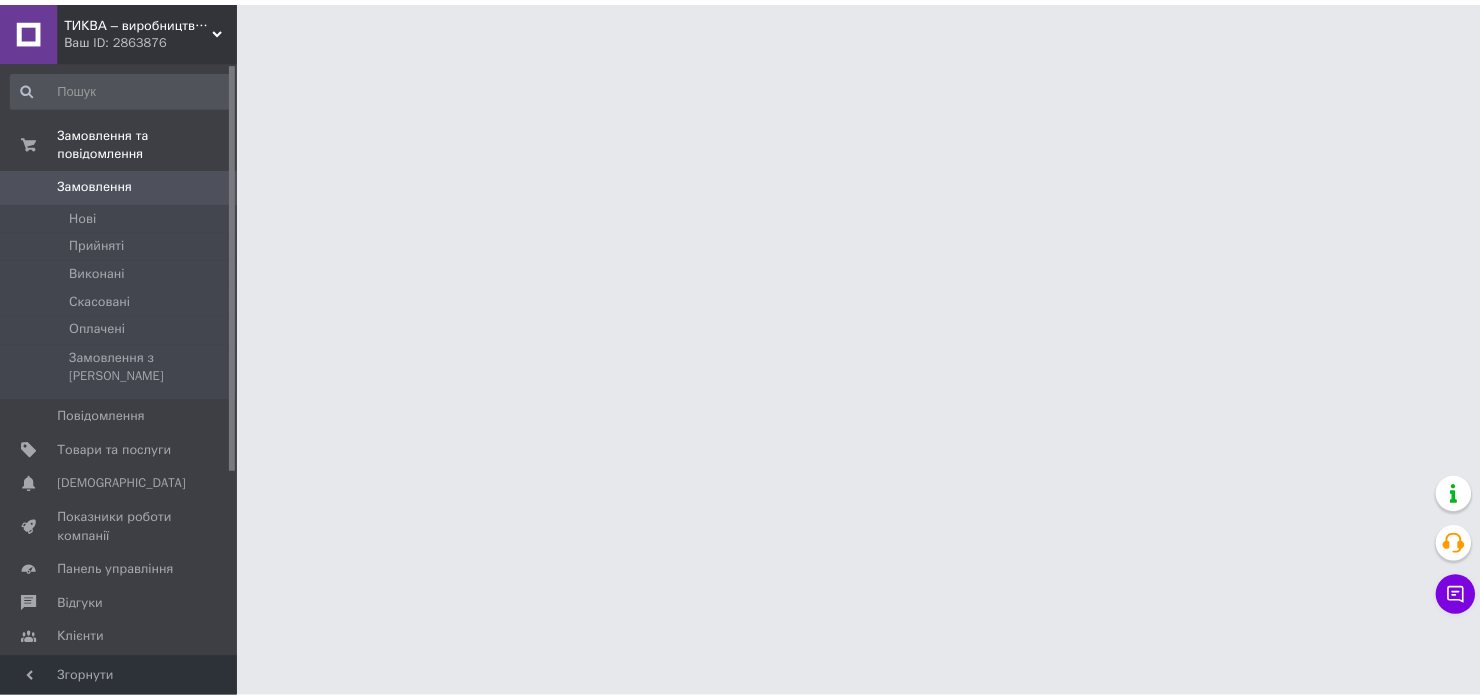 scroll, scrollTop: 0, scrollLeft: 0, axis: both 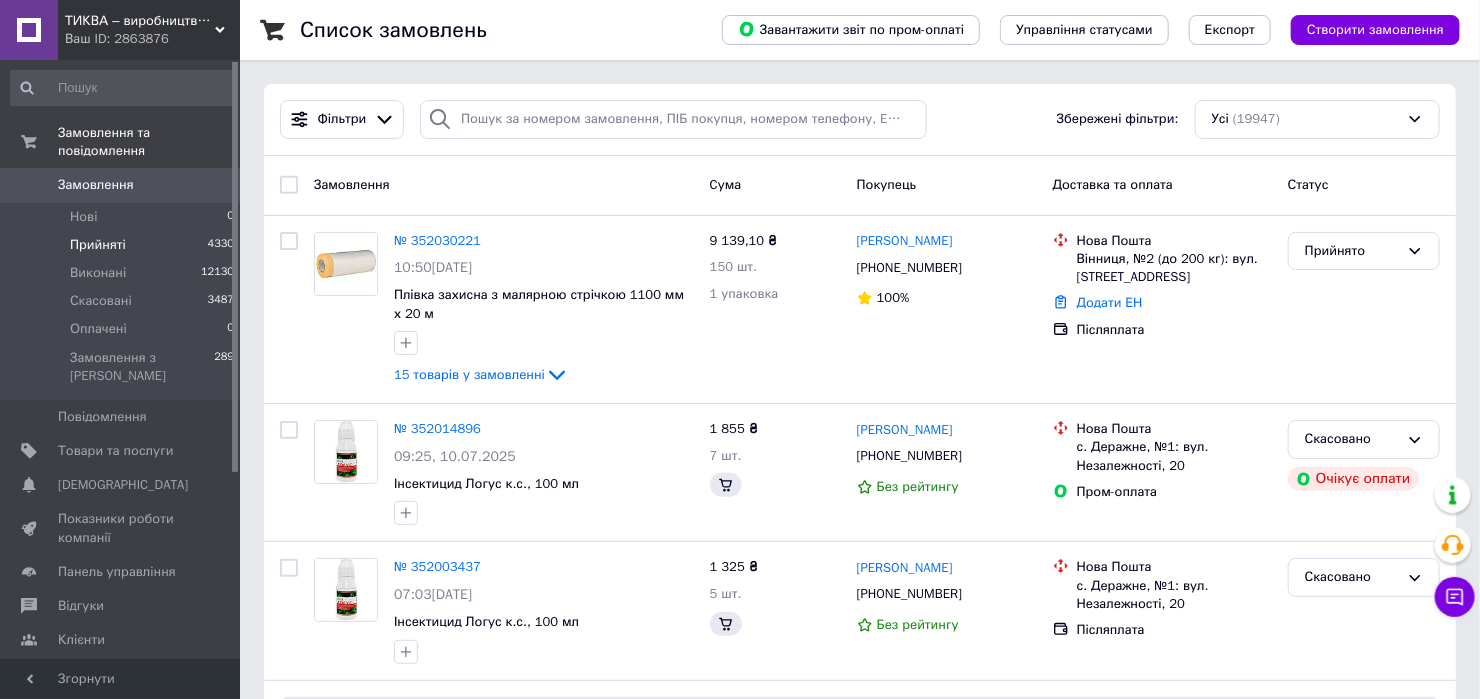 click on "Прийняті 4330" at bounding box center [123, 245] 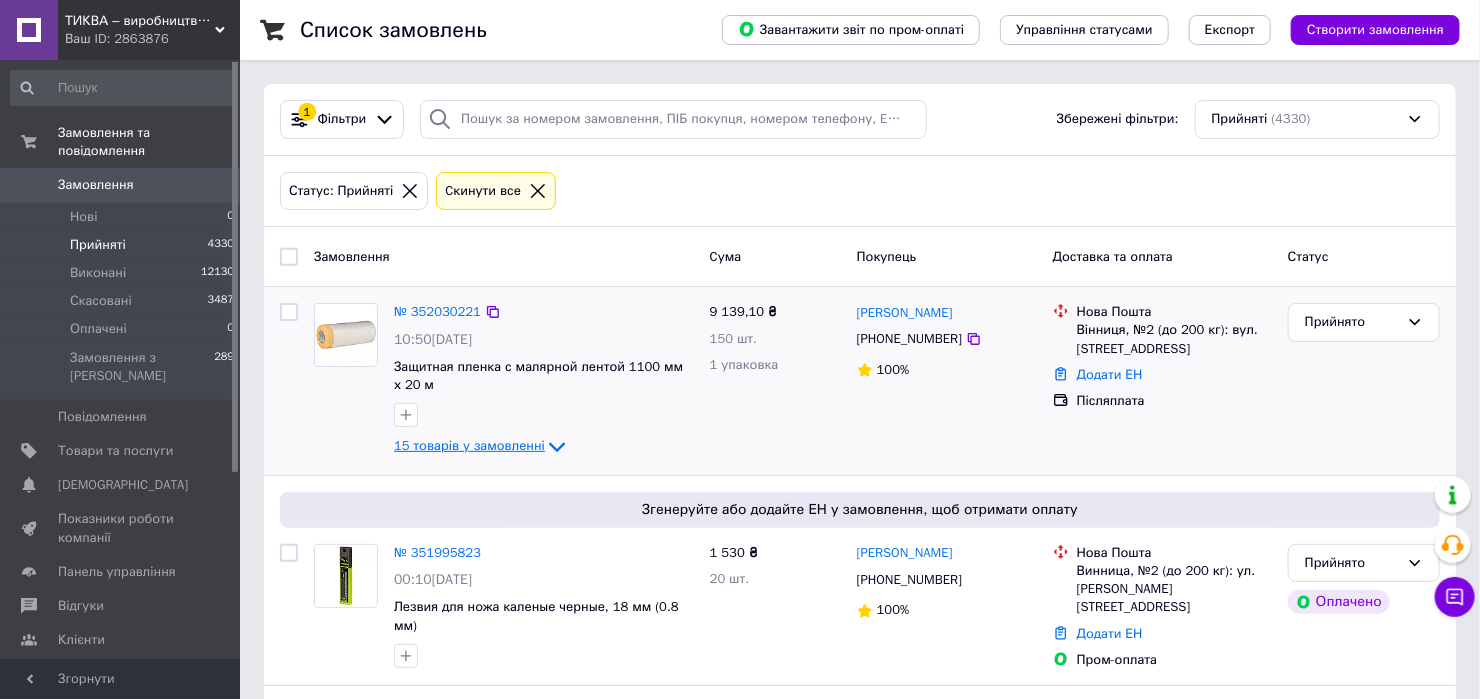 click on "15 товарів у замовленні" at bounding box center [469, 446] 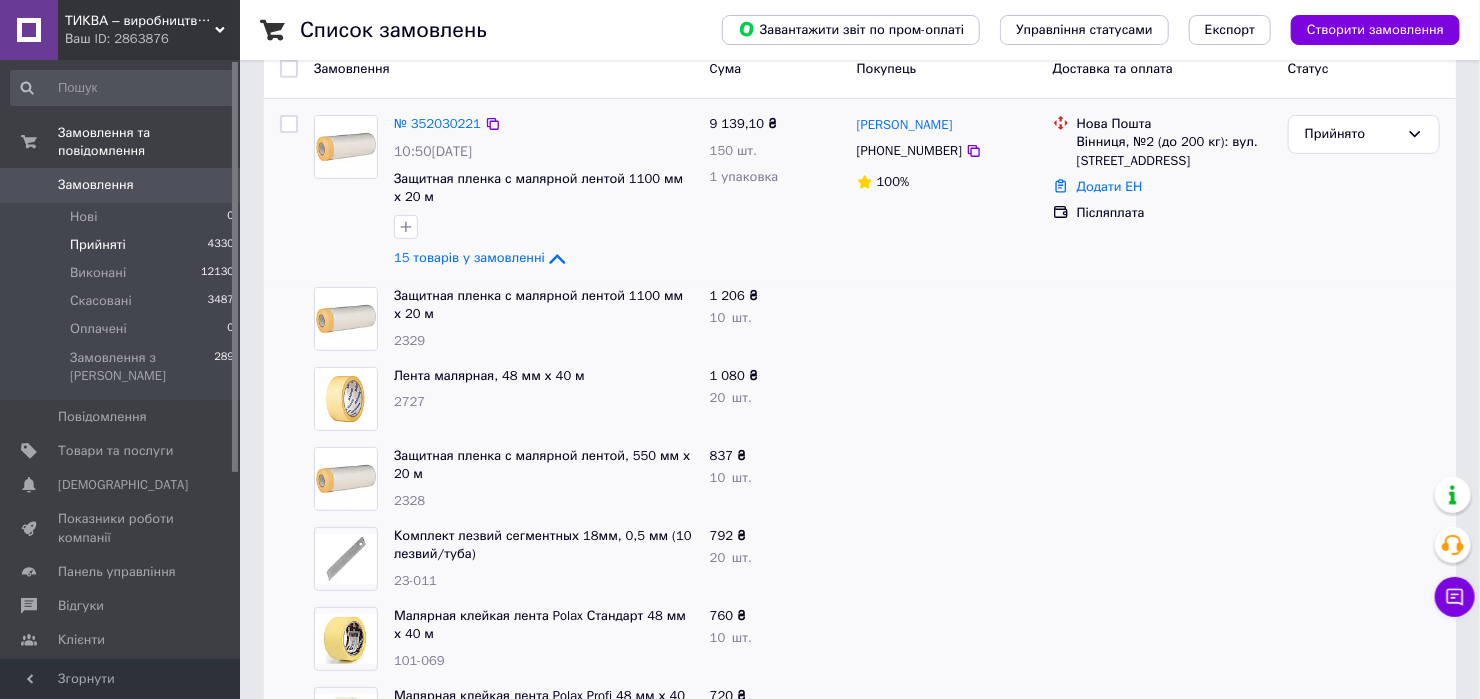 scroll, scrollTop: 266, scrollLeft: 0, axis: vertical 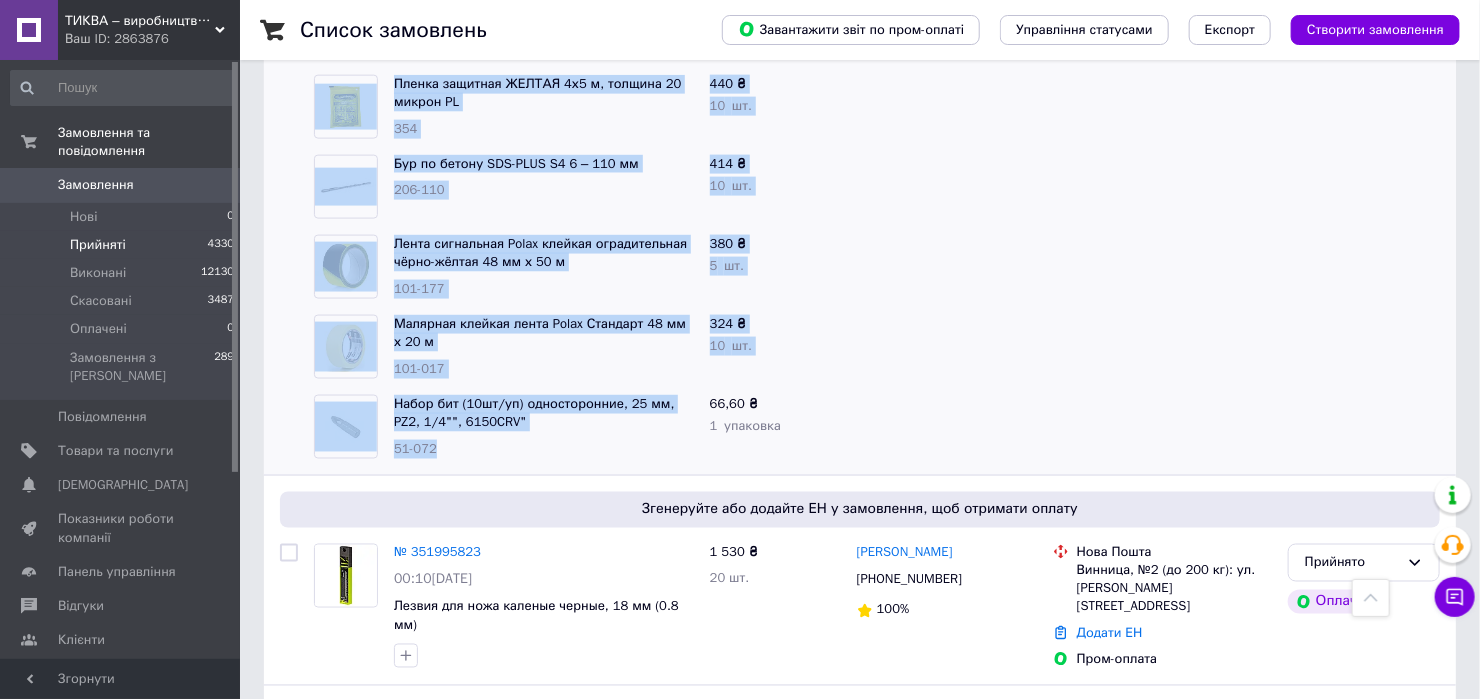 drag, startPoint x: 366, startPoint y: 182, endPoint x: 588, endPoint y: 452, distance: 349.54828 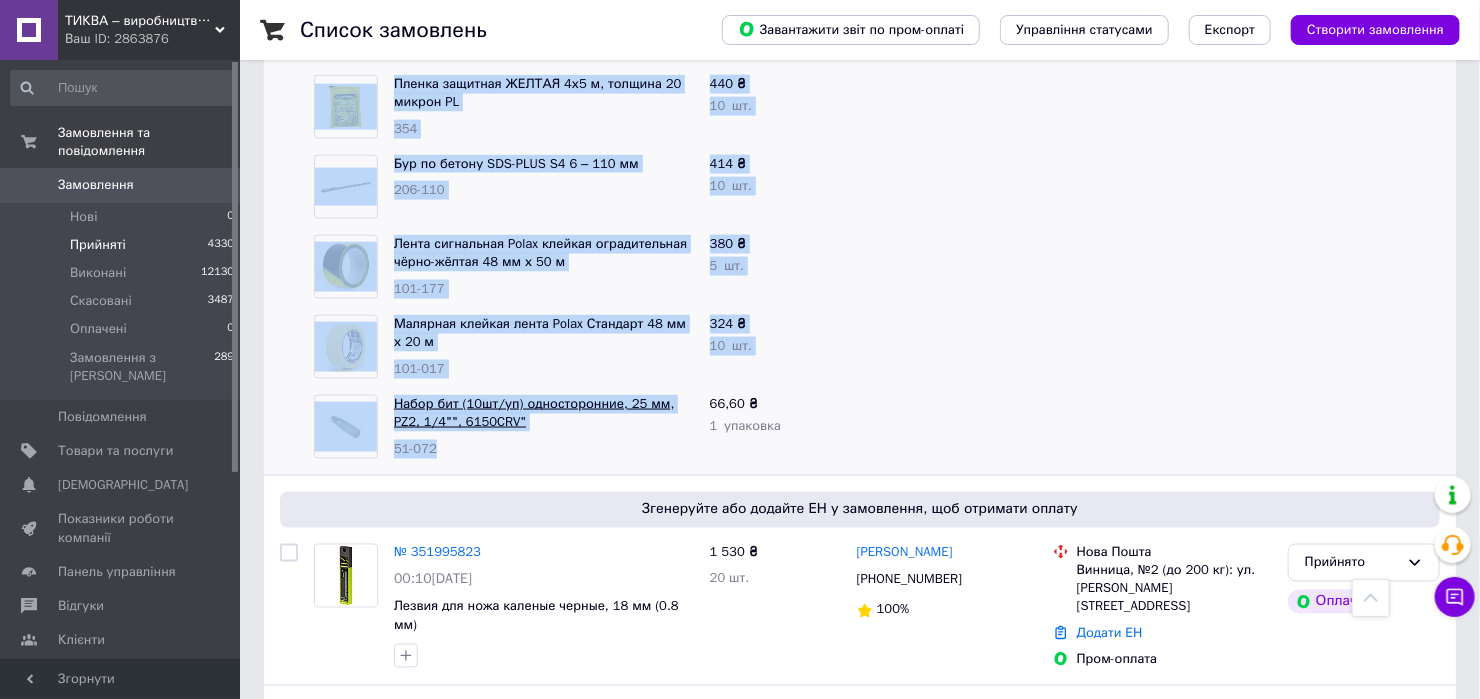 drag, startPoint x: 588, startPoint y: 452, endPoint x: 547, endPoint y: 398, distance: 67.80118 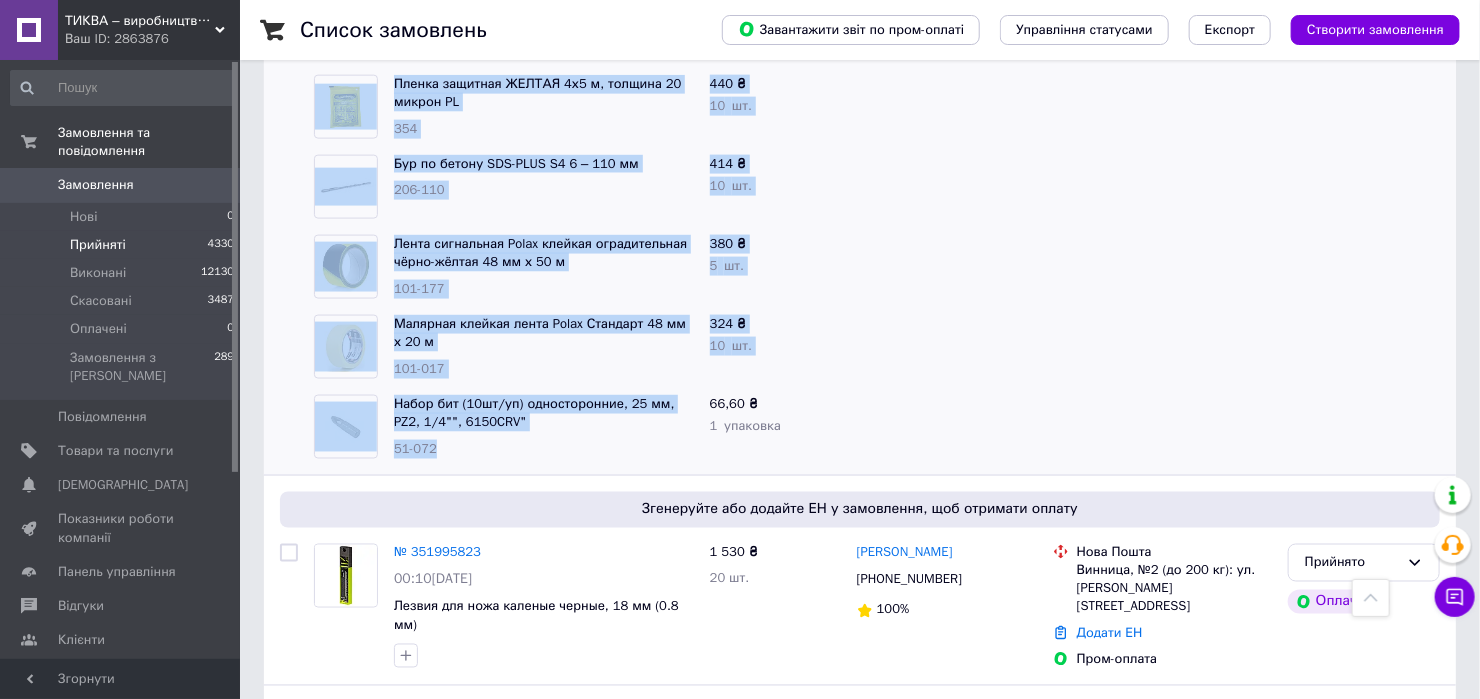 click at bounding box center [947, 347] 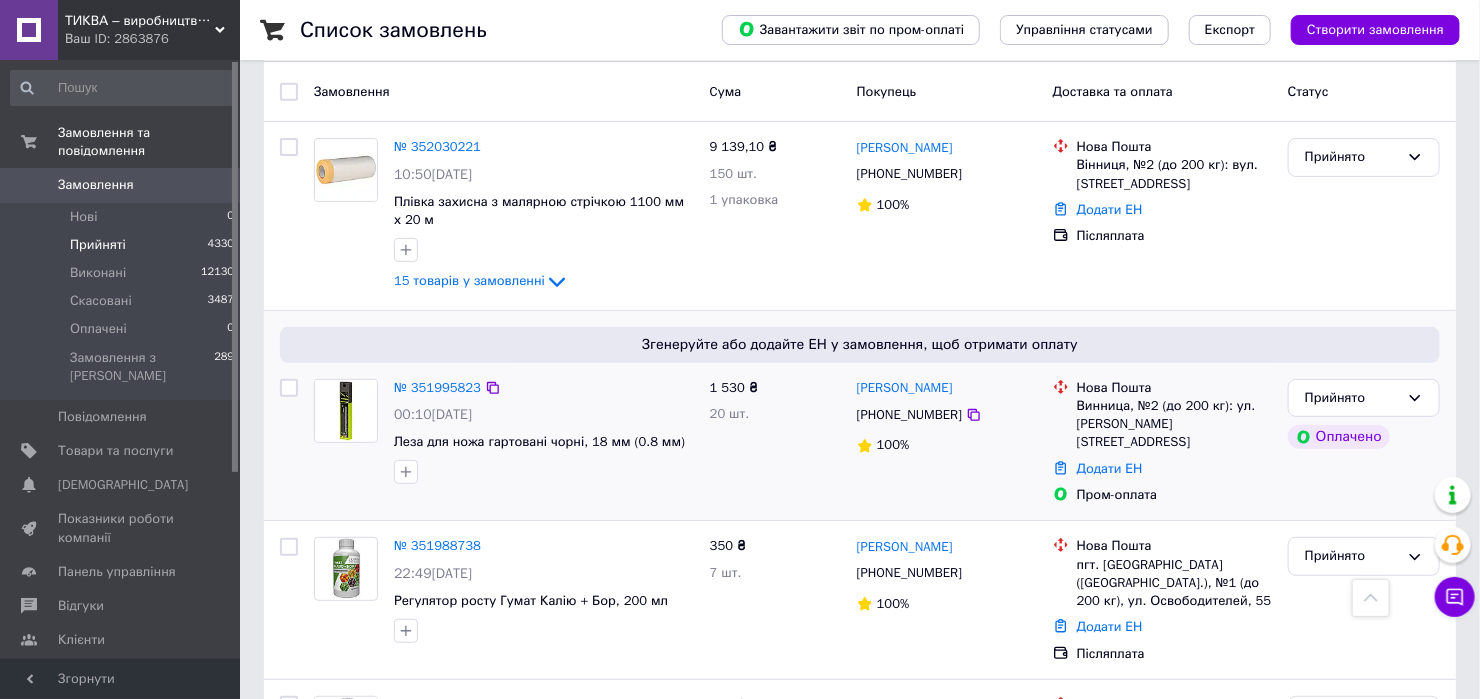 scroll, scrollTop: 0, scrollLeft: 0, axis: both 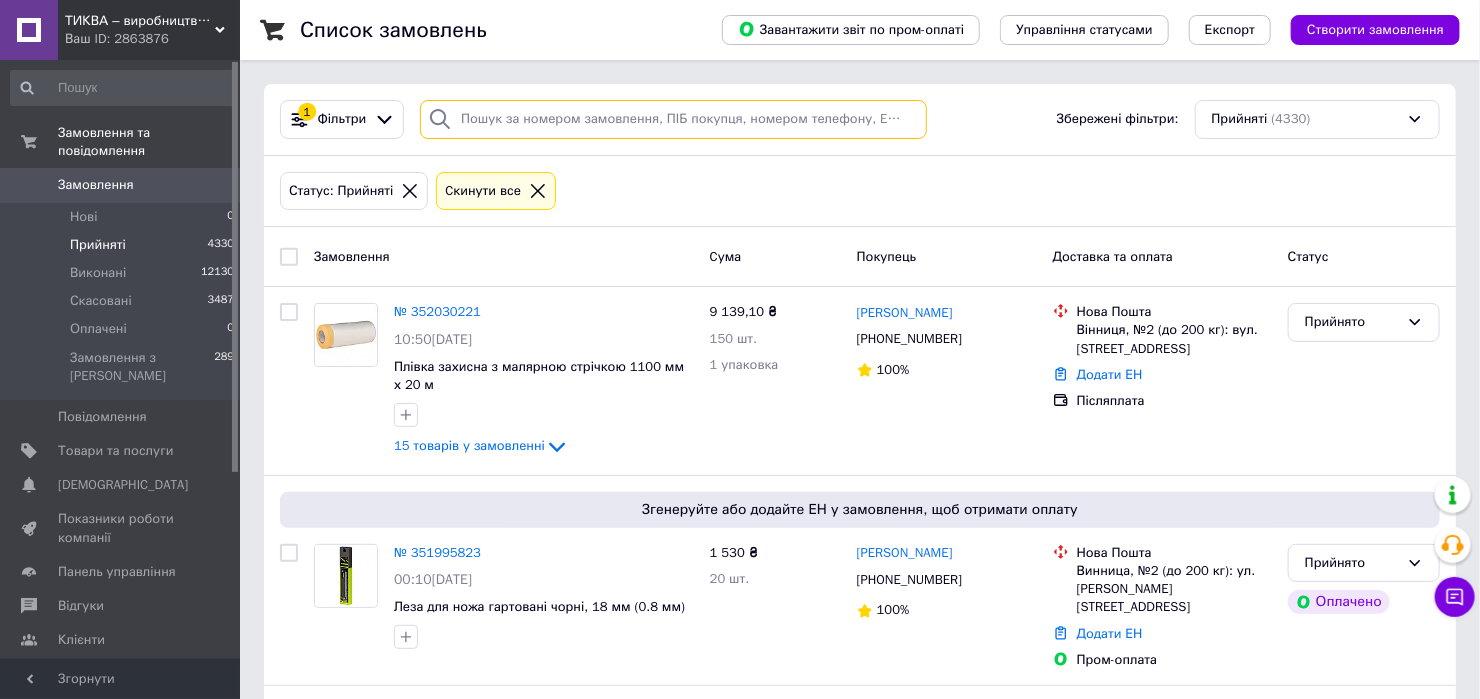 click at bounding box center (673, 119) 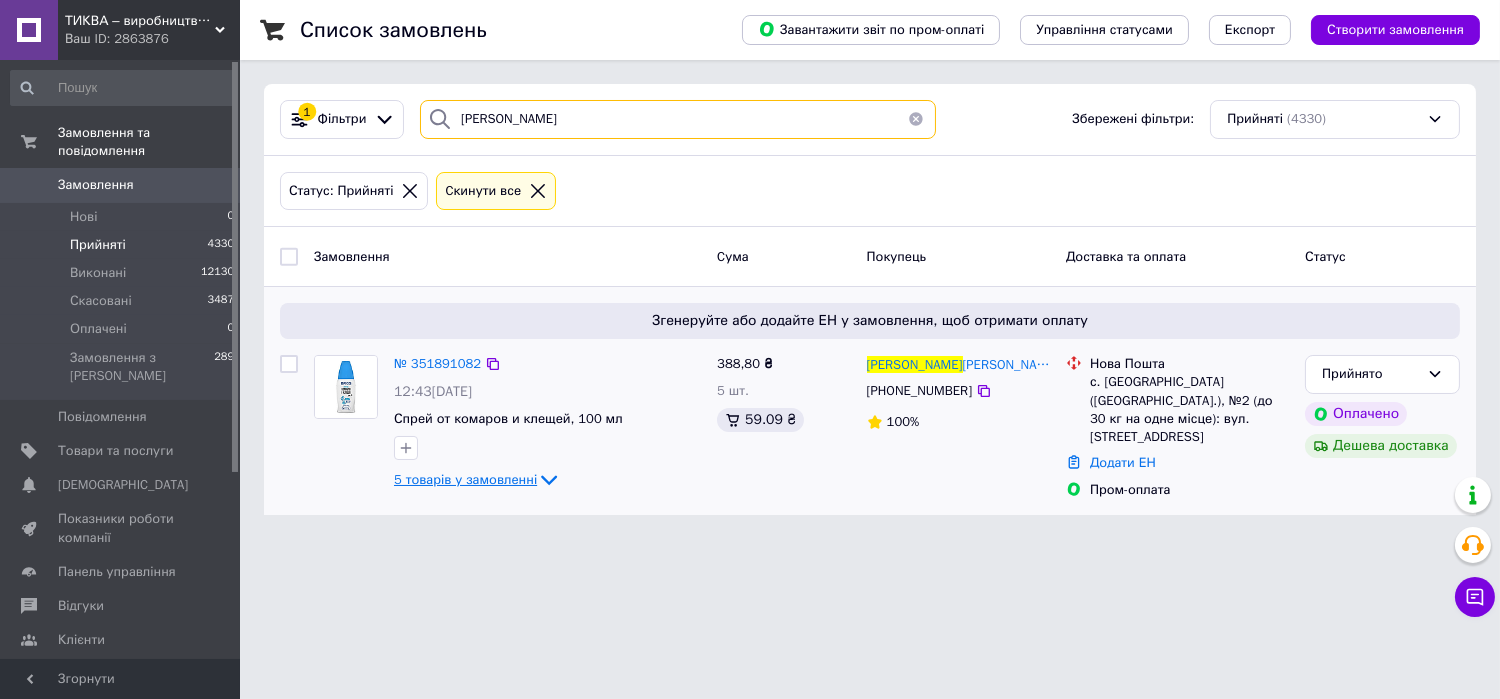 type on "[PERSON_NAME]" 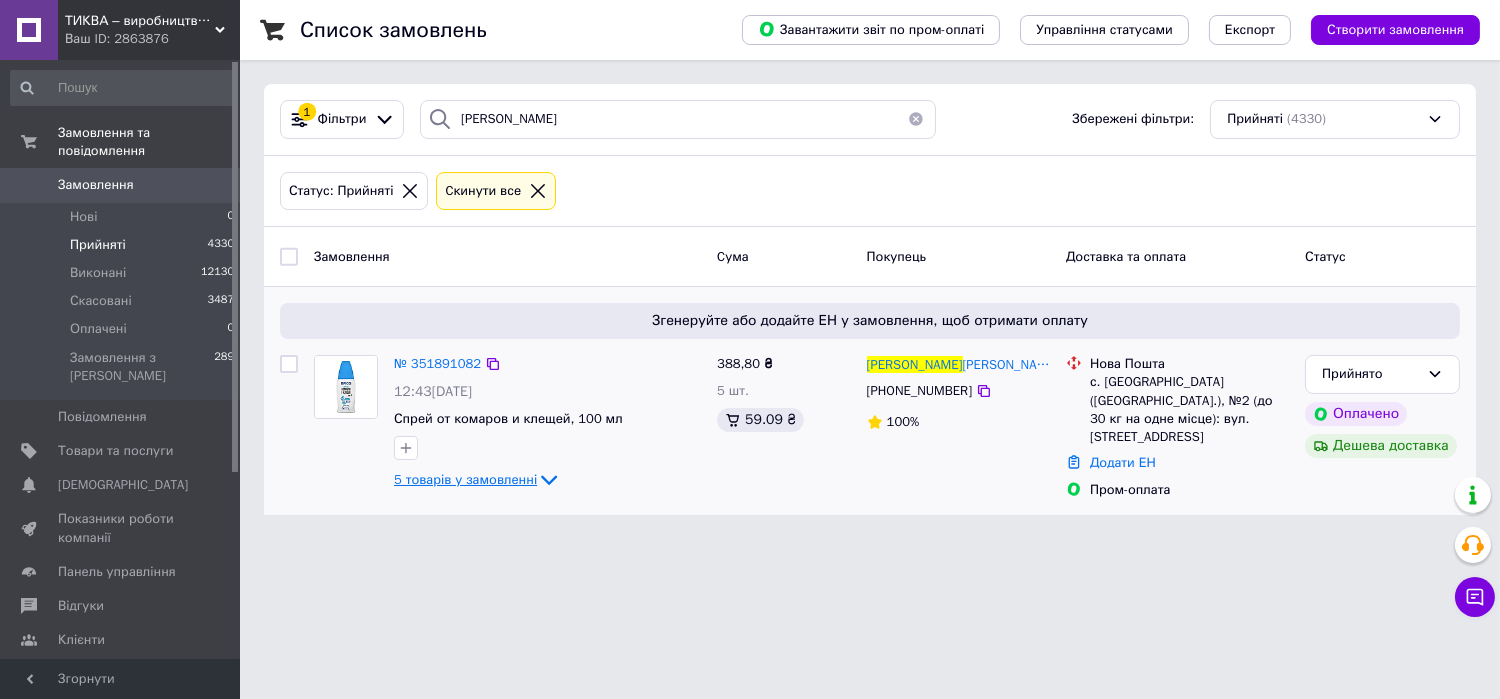 click on "5 товарів у замовленні" at bounding box center (465, 479) 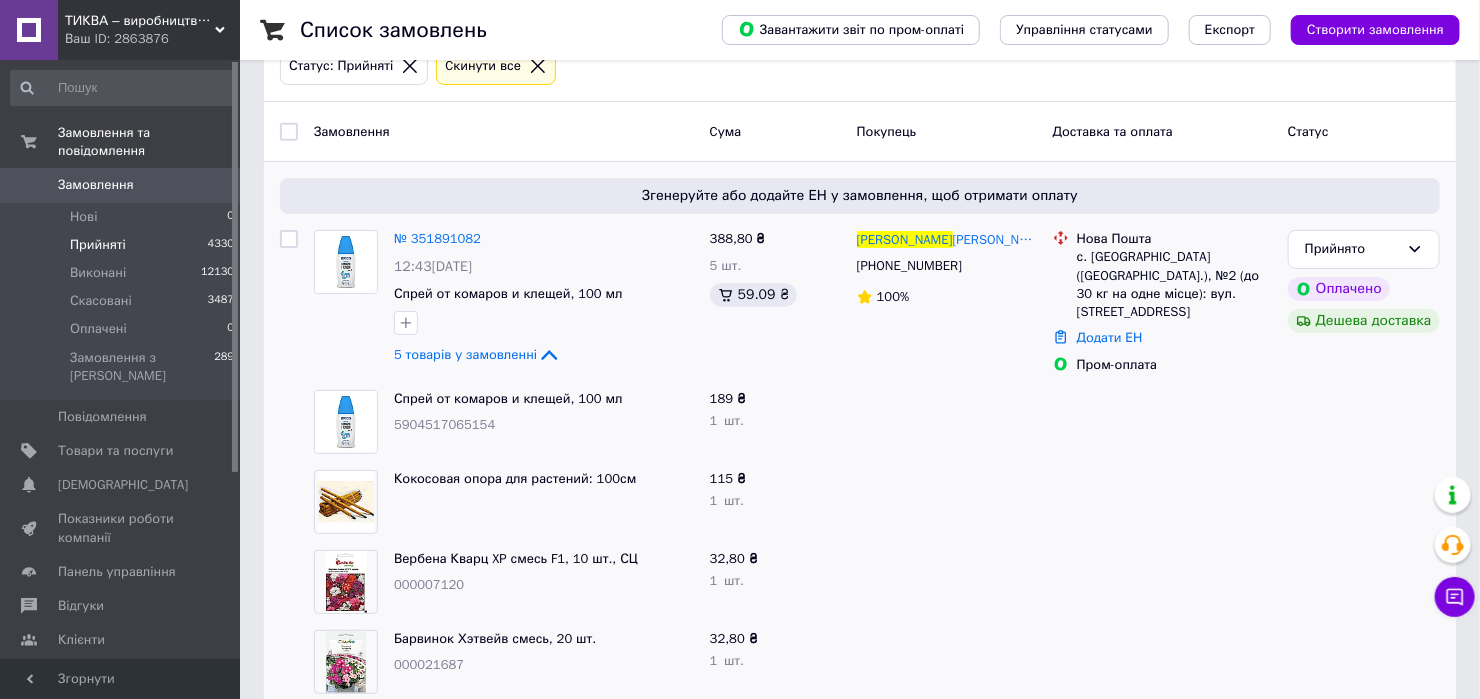 scroll, scrollTop: 232, scrollLeft: 0, axis: vertical 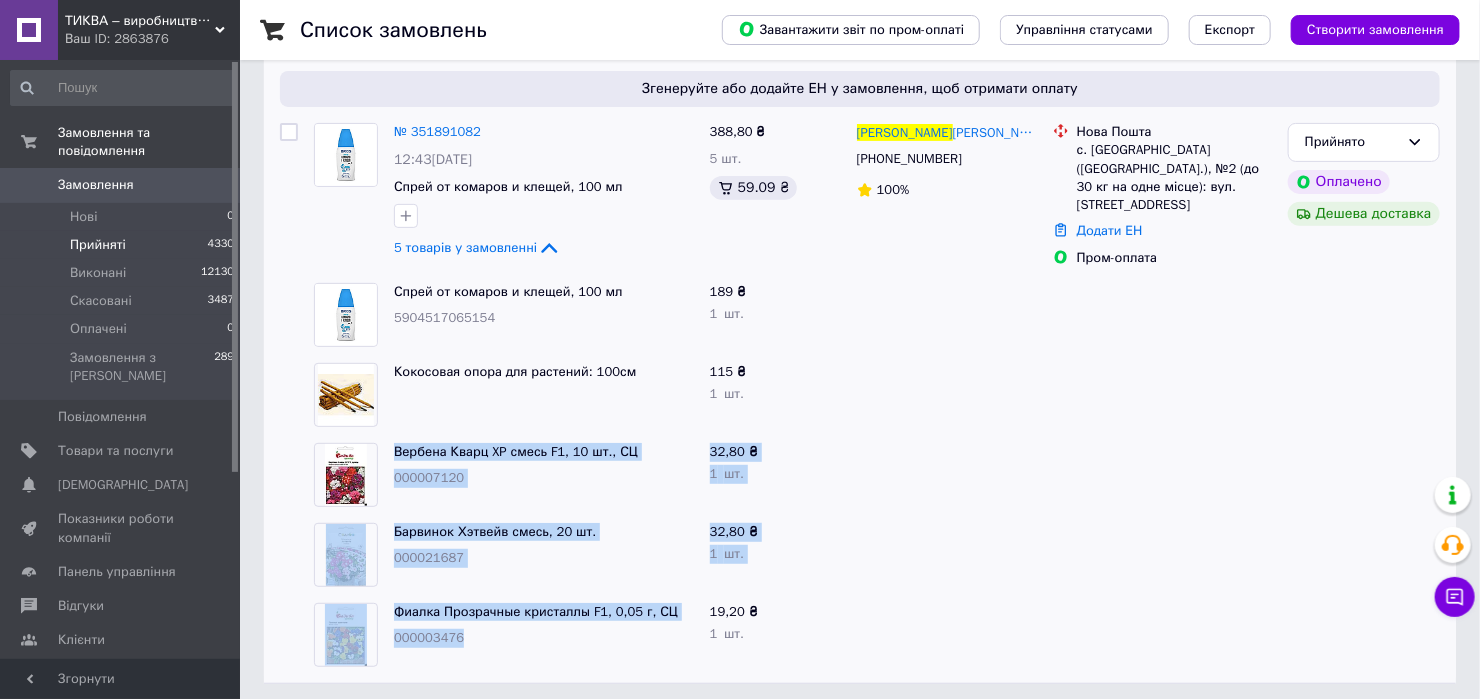 drag, startPoint x: 495, startPoint y: 647, endPoint x: 391, endPoint y: 447, distance: 225.42404 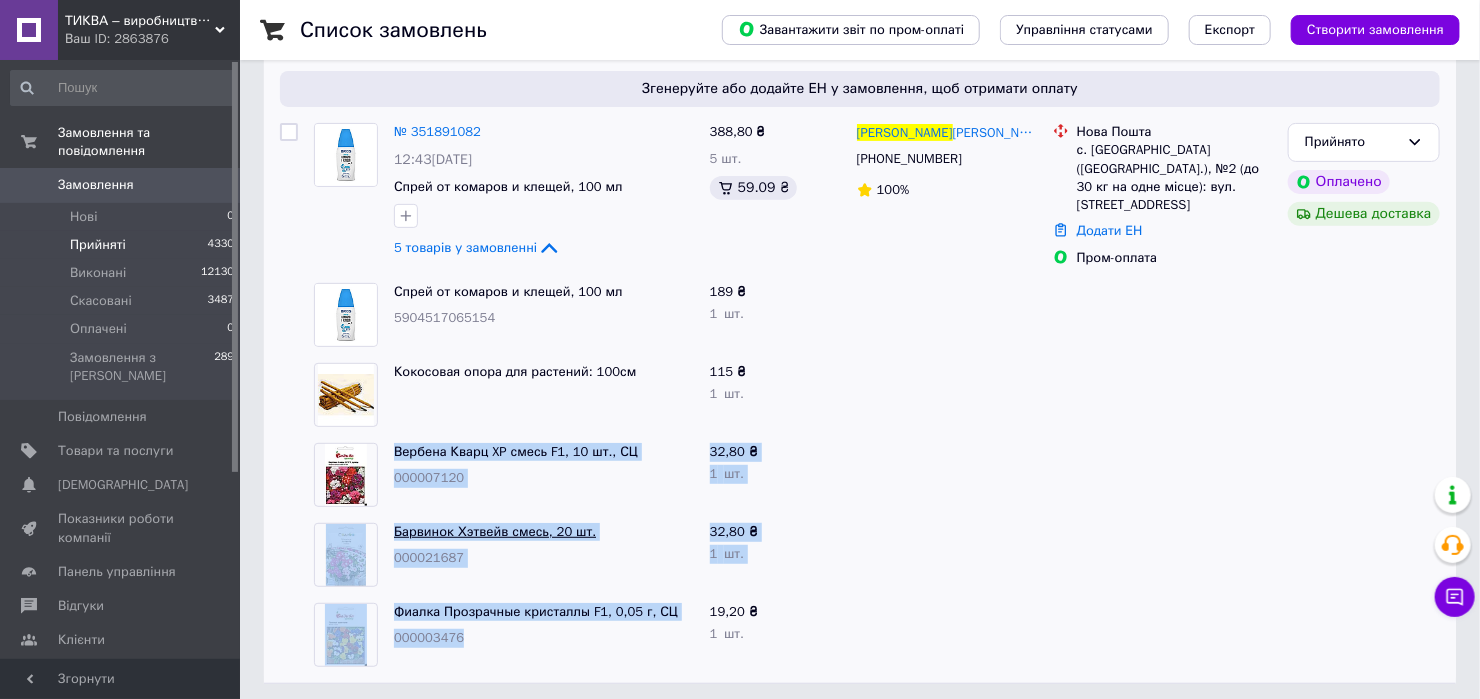drag, startPoint x: 391, startPoint y: 447, endPoint x: 437, endPoint y: 514, distance: 81.27115 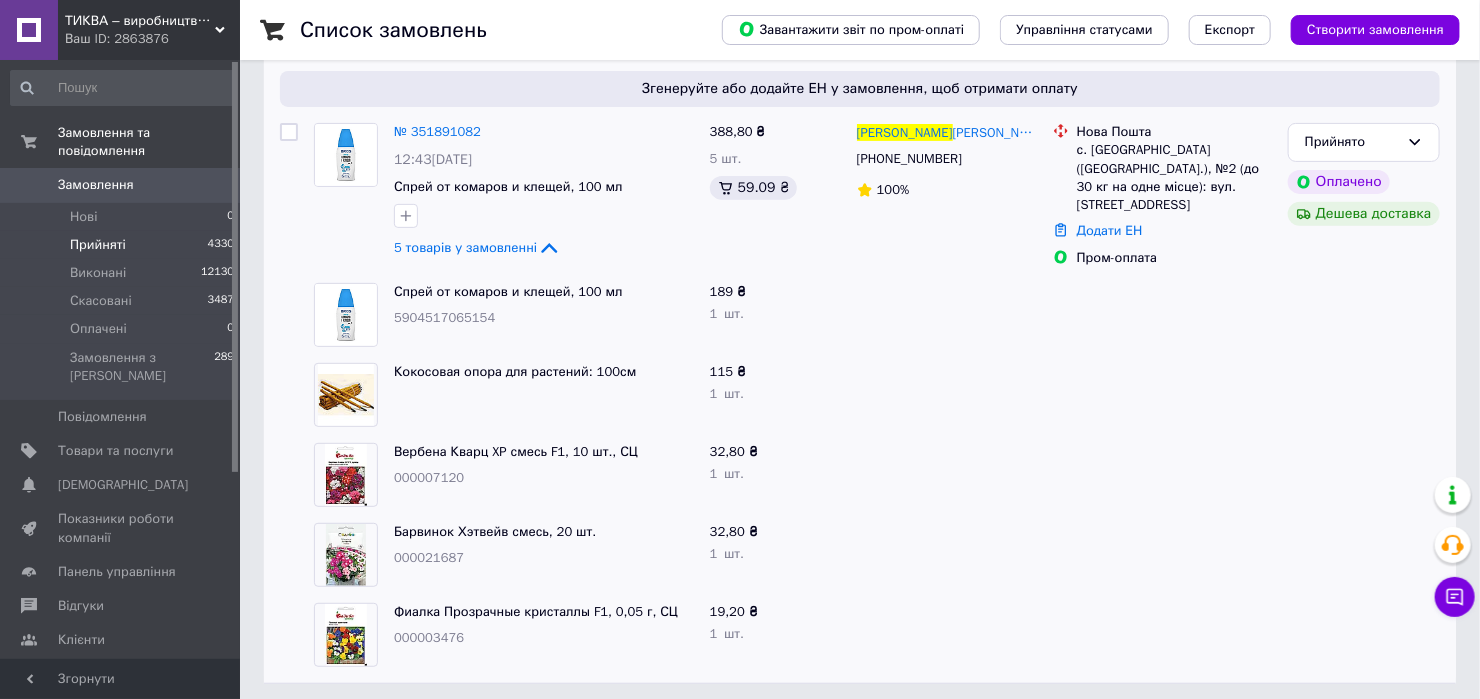 drag, startPoint x: 889, startPoint y: 392, endPoint x: 880, endPoint y: 370, distance: 23.769728 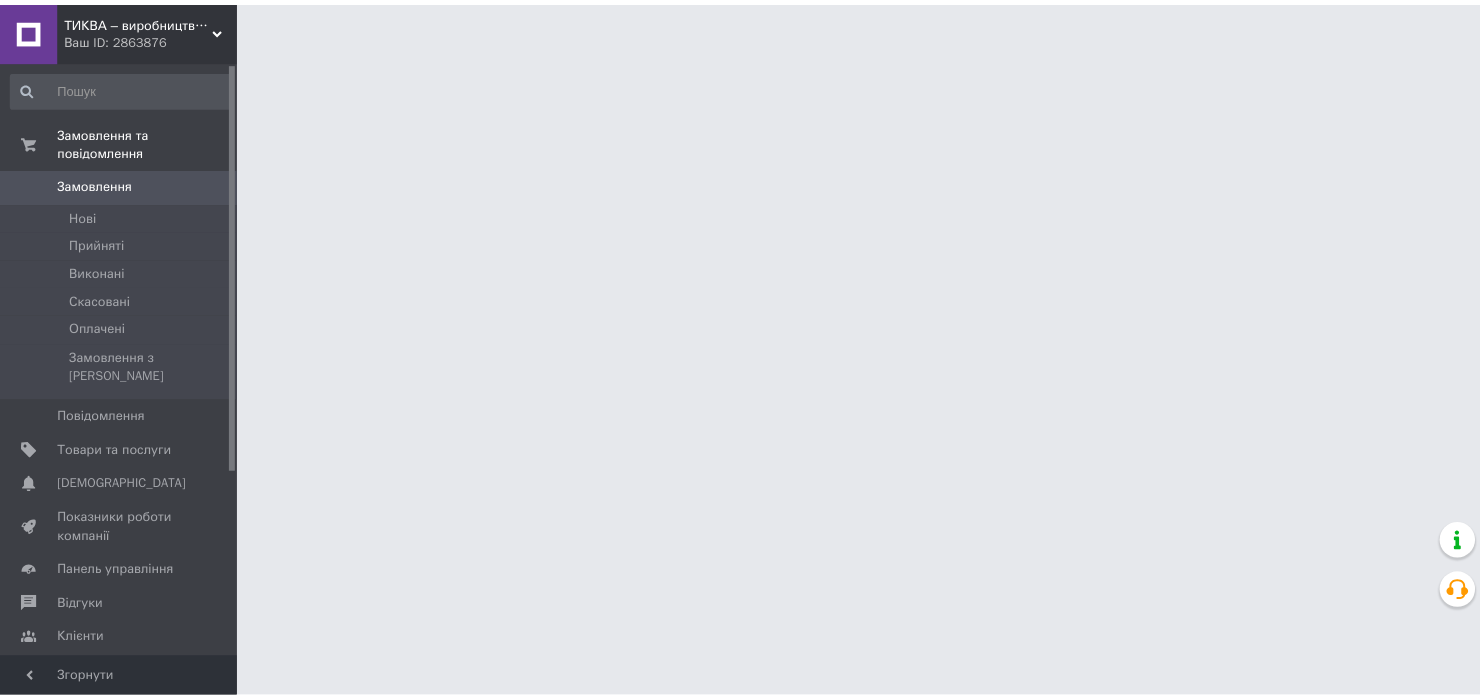 scroll, scrollTop: 0, scrollLeft: 0, axis: both 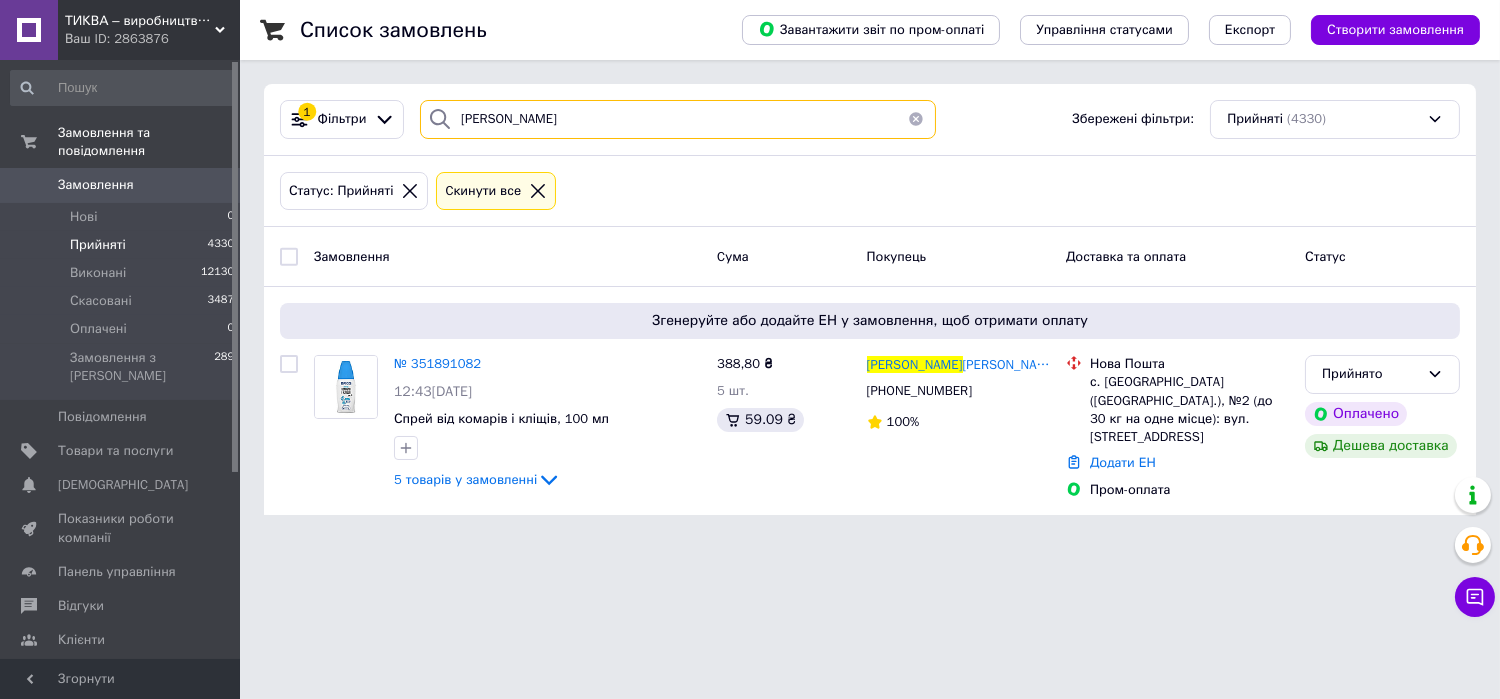 drag, startPoint x: 489, startPoint y: 110, endPoint x: 439, endPoint y: 120, distance: 50.990196 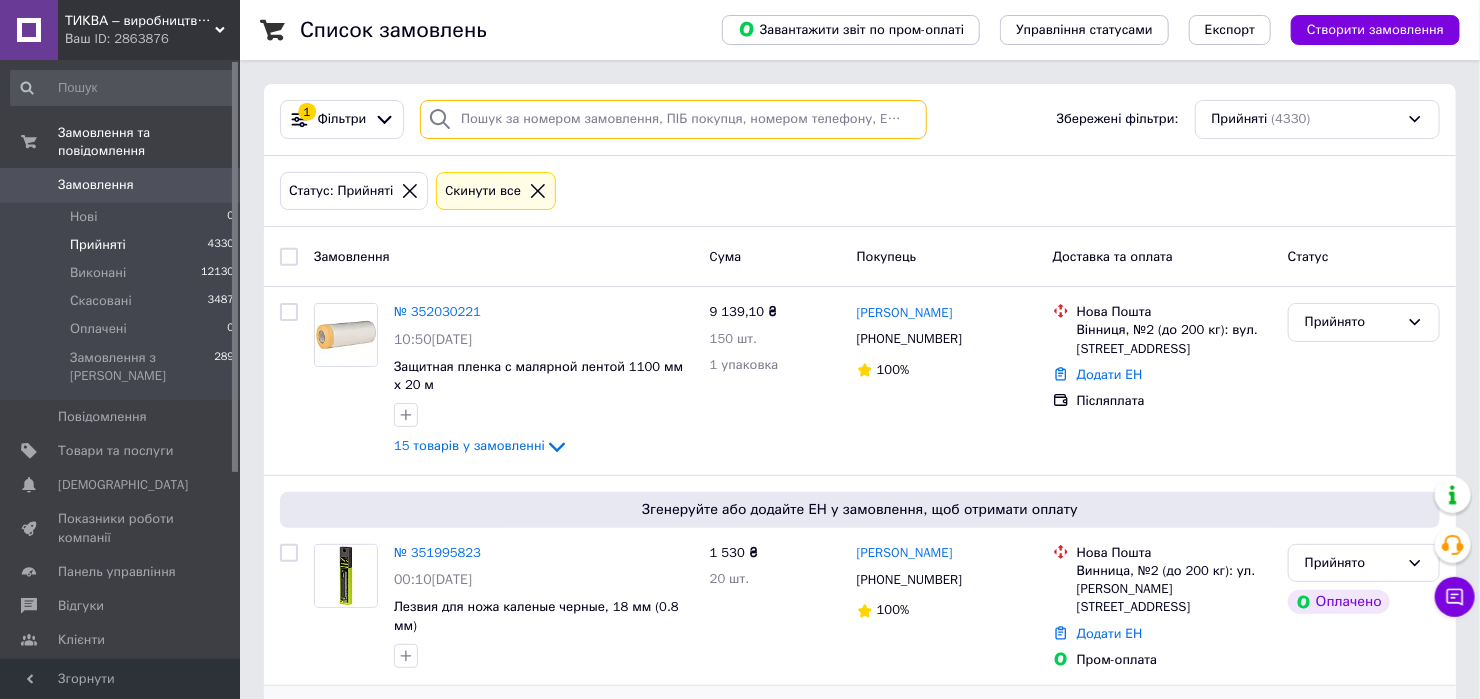 type 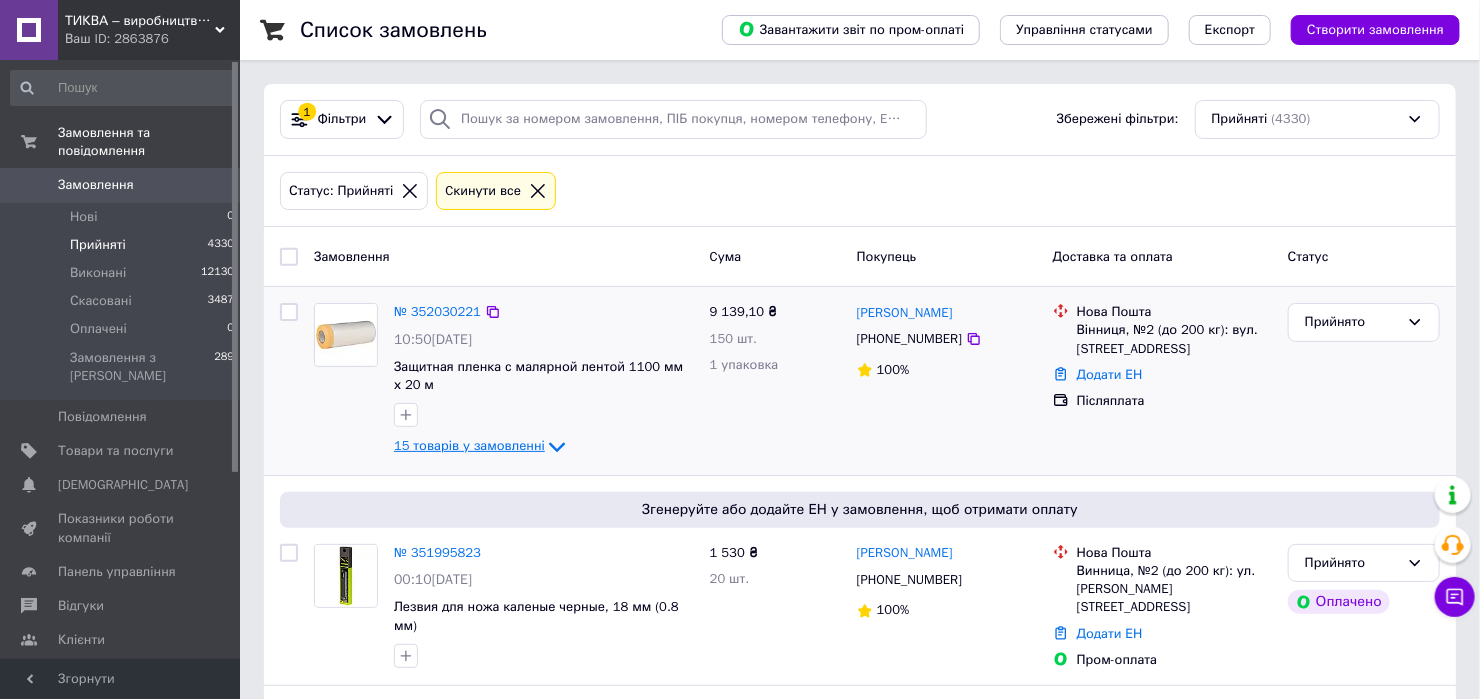 click on "15 товарів у замовленні" at bounding box center (469, 446) 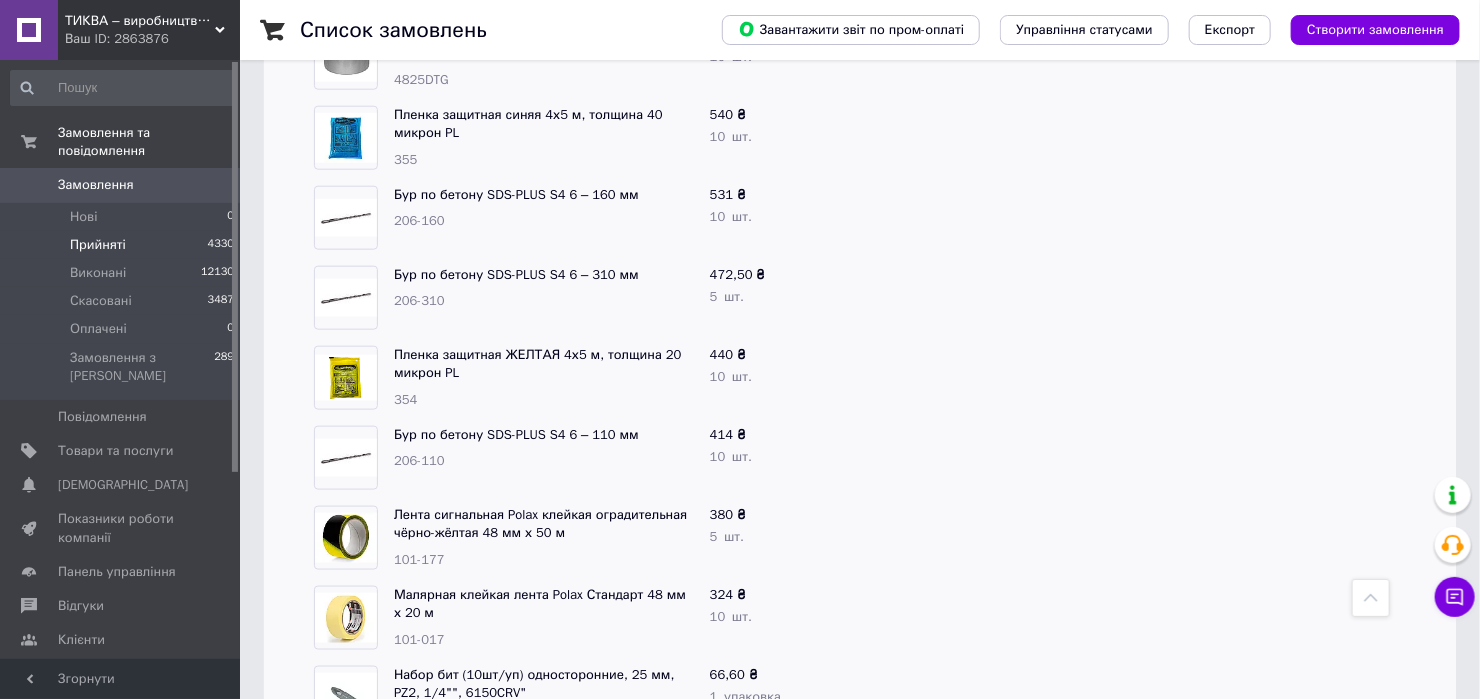 scroll, scrollTop: 933, scrollLeft: 0, axis: vertical 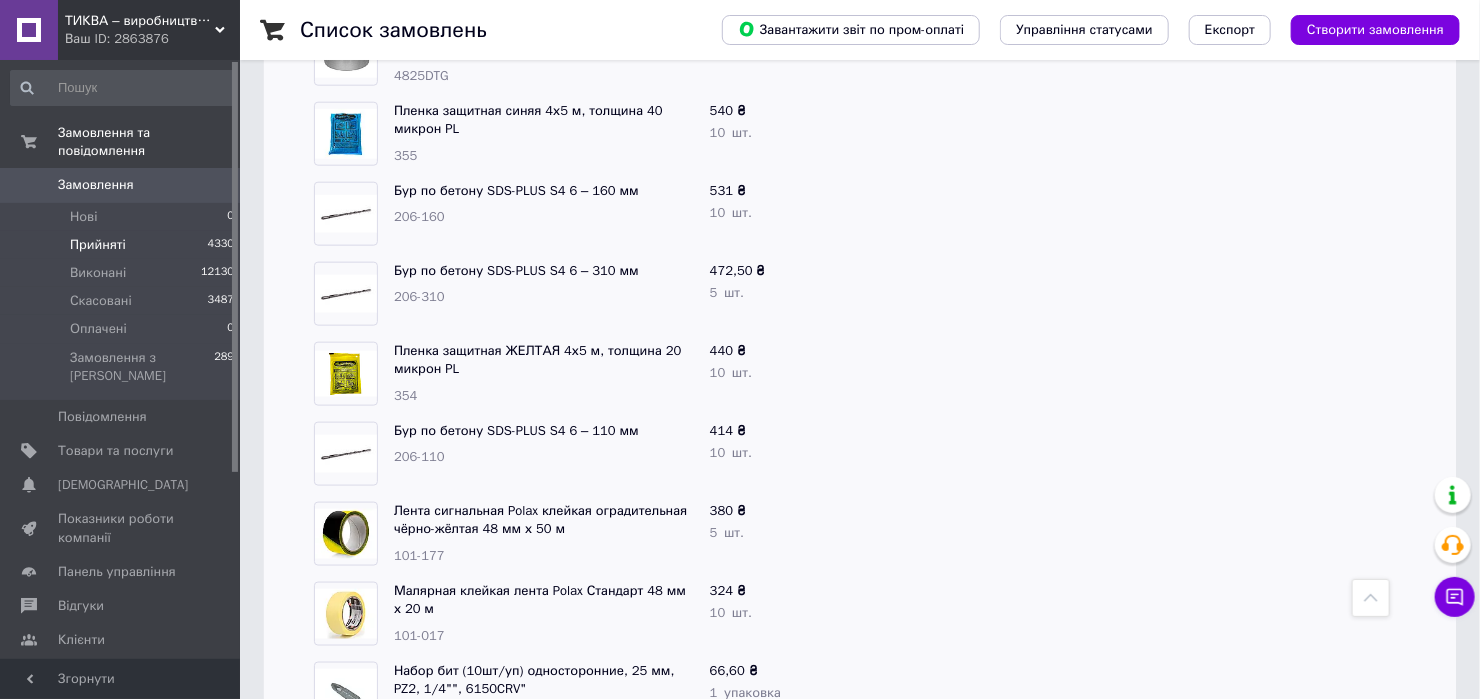 click on "Бур по бетону SDS-PLUS S4 6 – 160 мм 206-160" at bounding box center (544, 214) 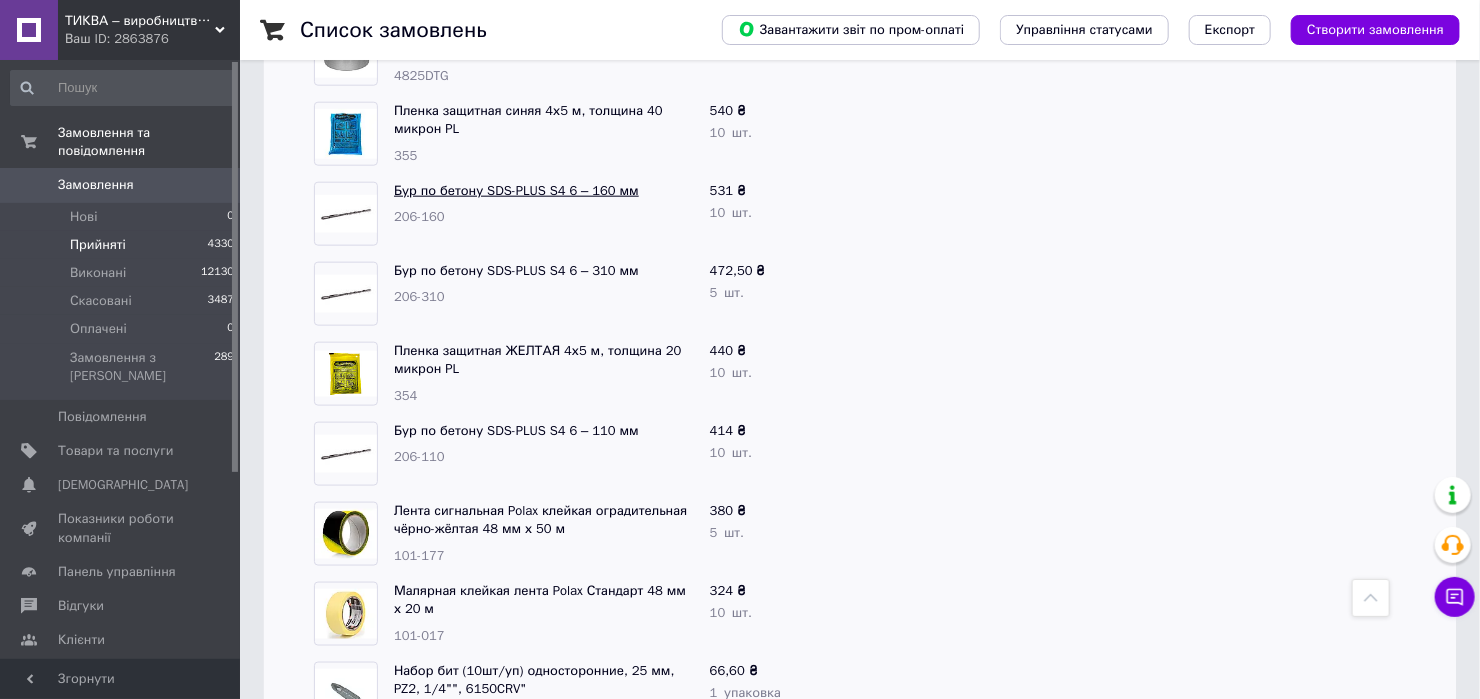 click on "Бур по бетону SDS-PLUS S4 6 – 160 мм" at bounding box center [516, 190] 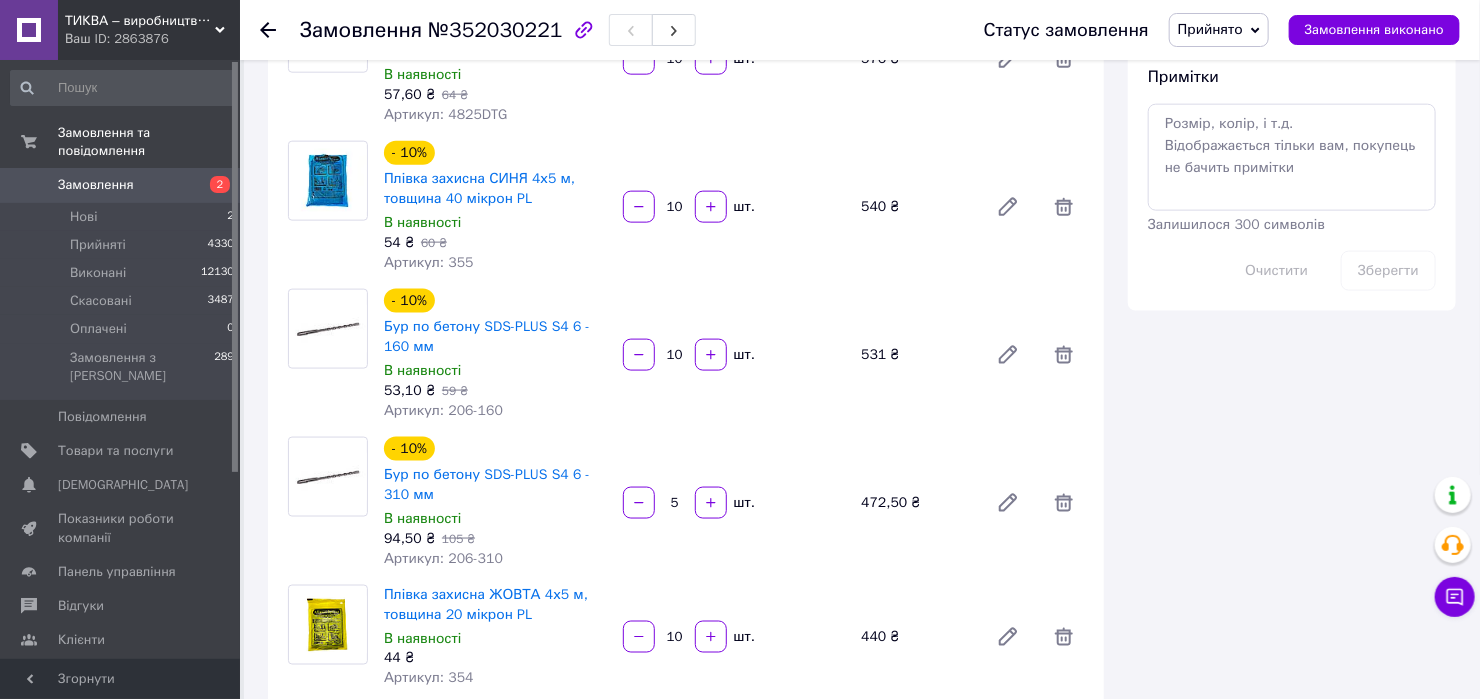 scroll, scrollTop: 1200, scrollLeft: 0, axis: vertical 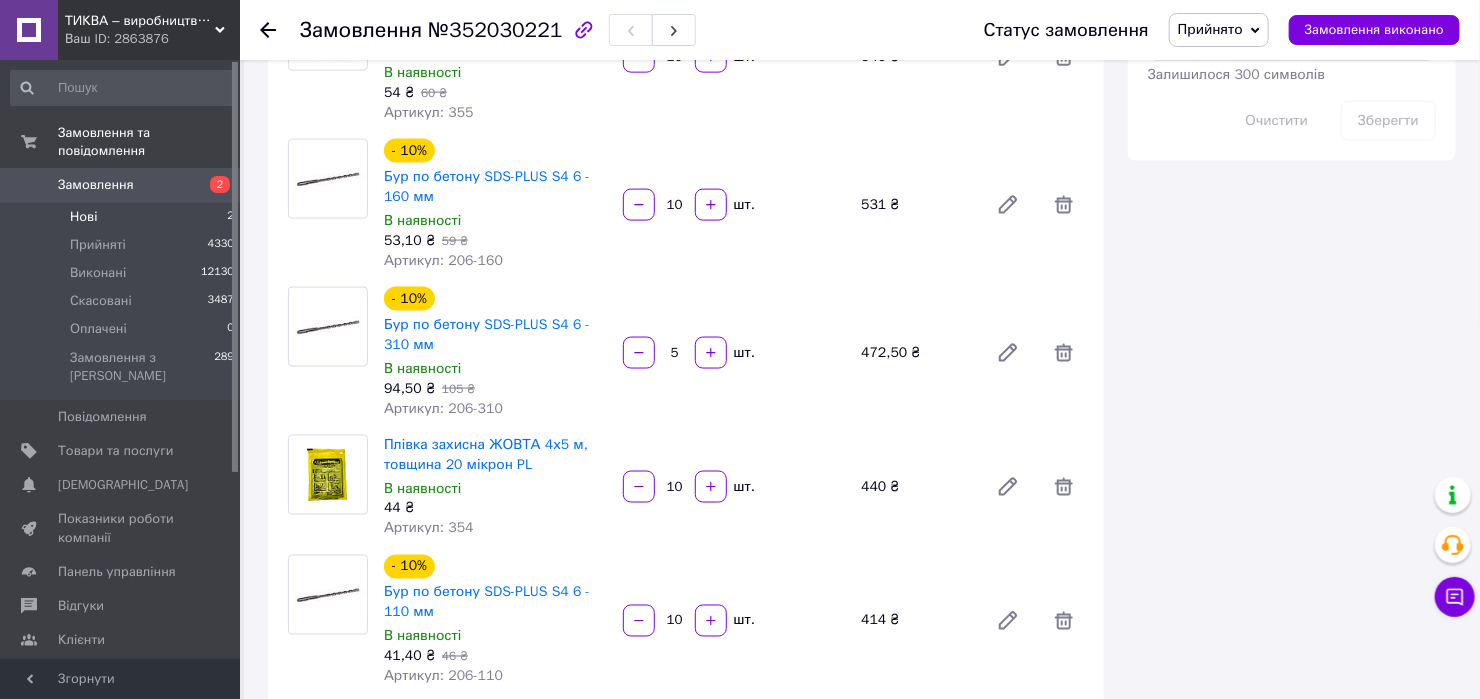 click on "Нові 2" at bounding box center (123, 217) 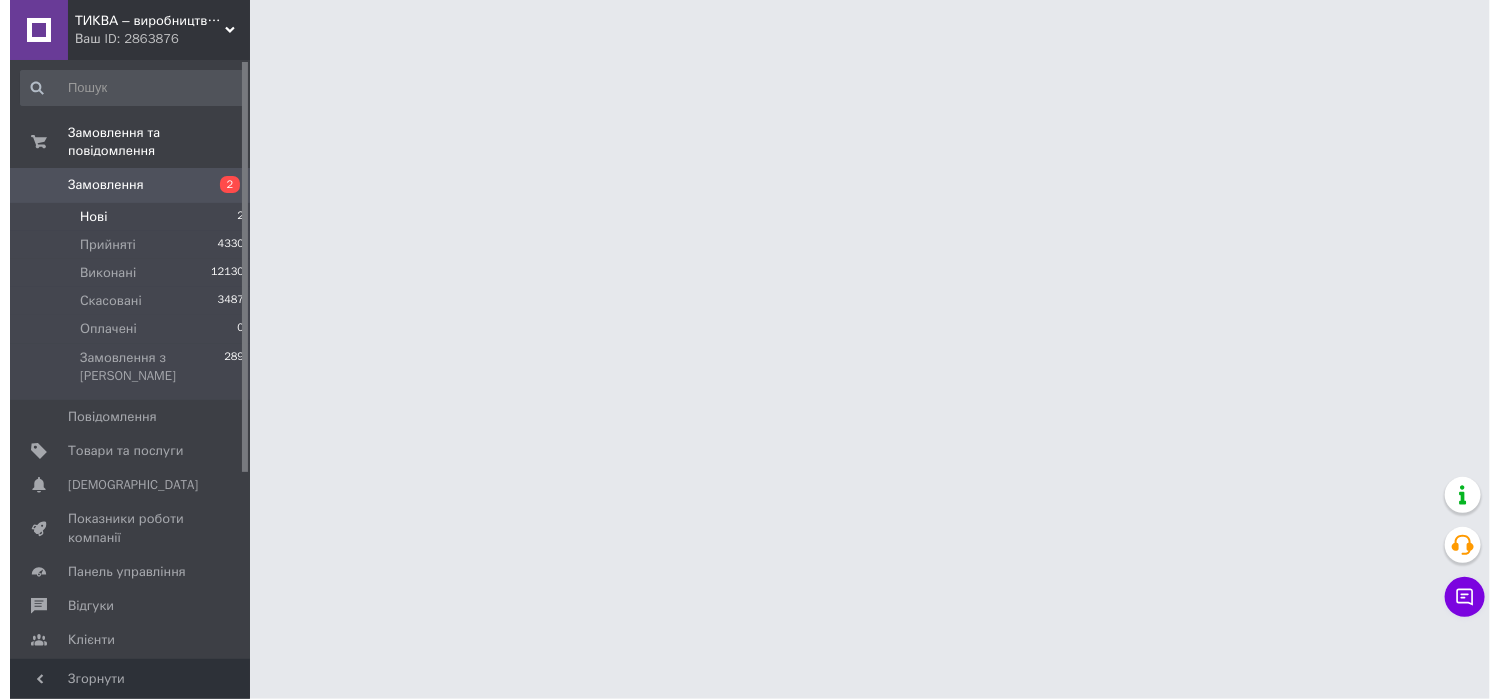 scroll, scrollTop: 0, scrollLeft: 0, axis: both 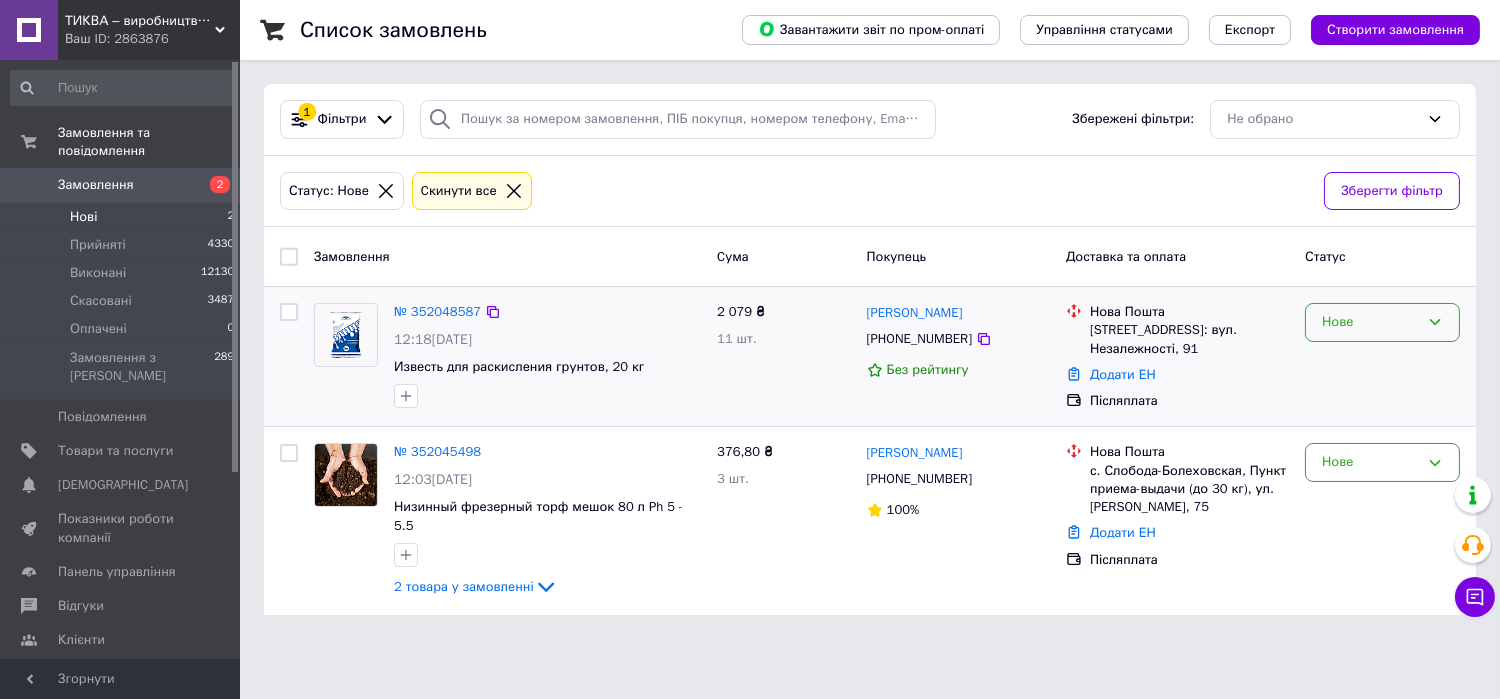 drag, startPoint x: 1326, startPoint y: 312, endPoint x: 1358, endPoint y: 337, distance: 40.60788 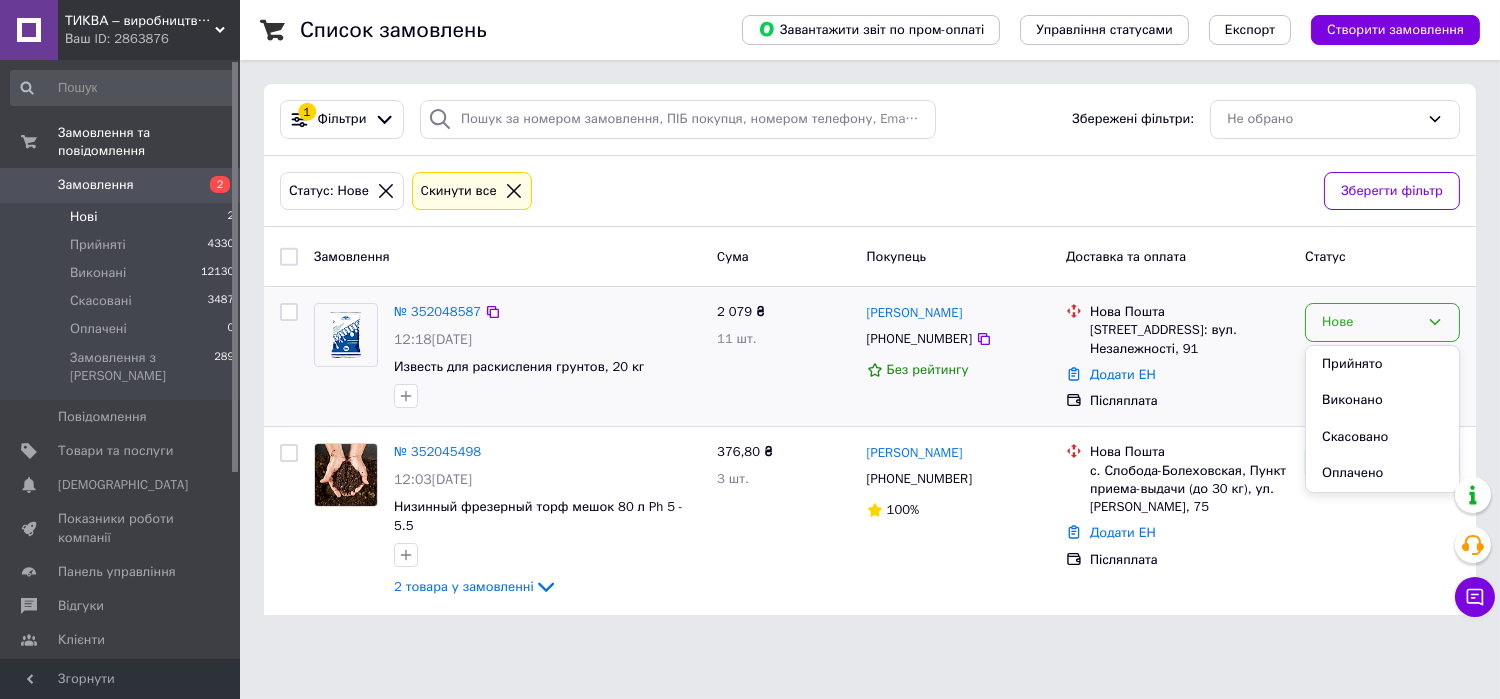 drag, startPoint x: 1377, startPoint y: 369, endPoint x: 1357, endPoint y: 376, distance: 21.189621 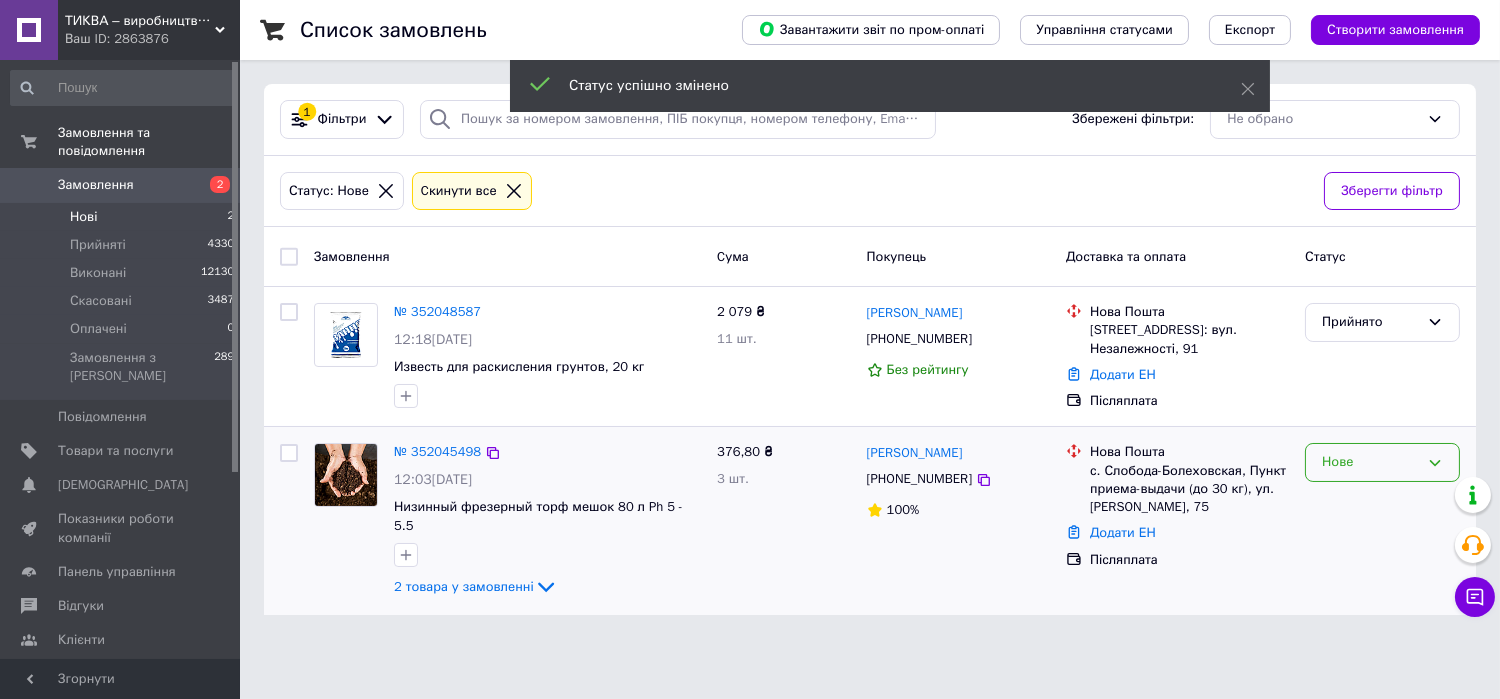 click on "Нове" at bounding box center [1370, 462] 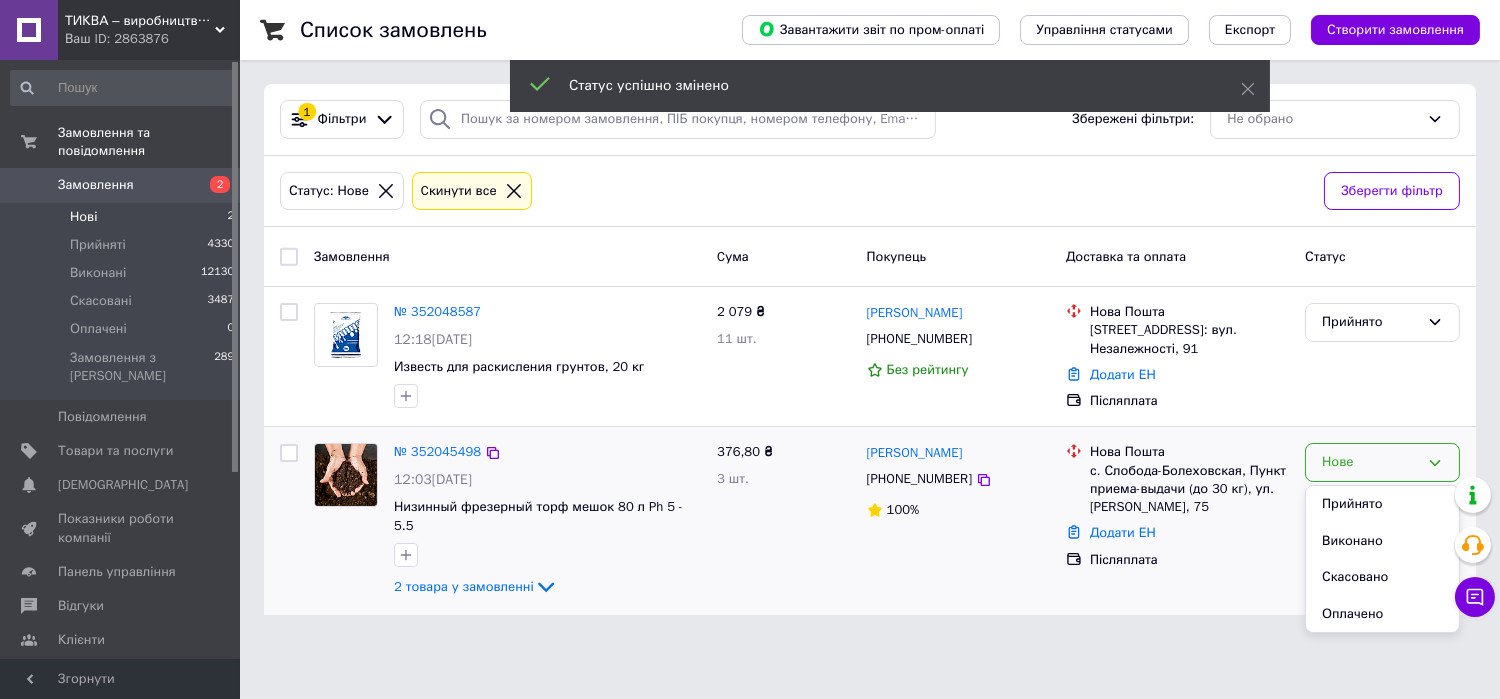 click on "Прийнято" at bounding box center [1382, 504] 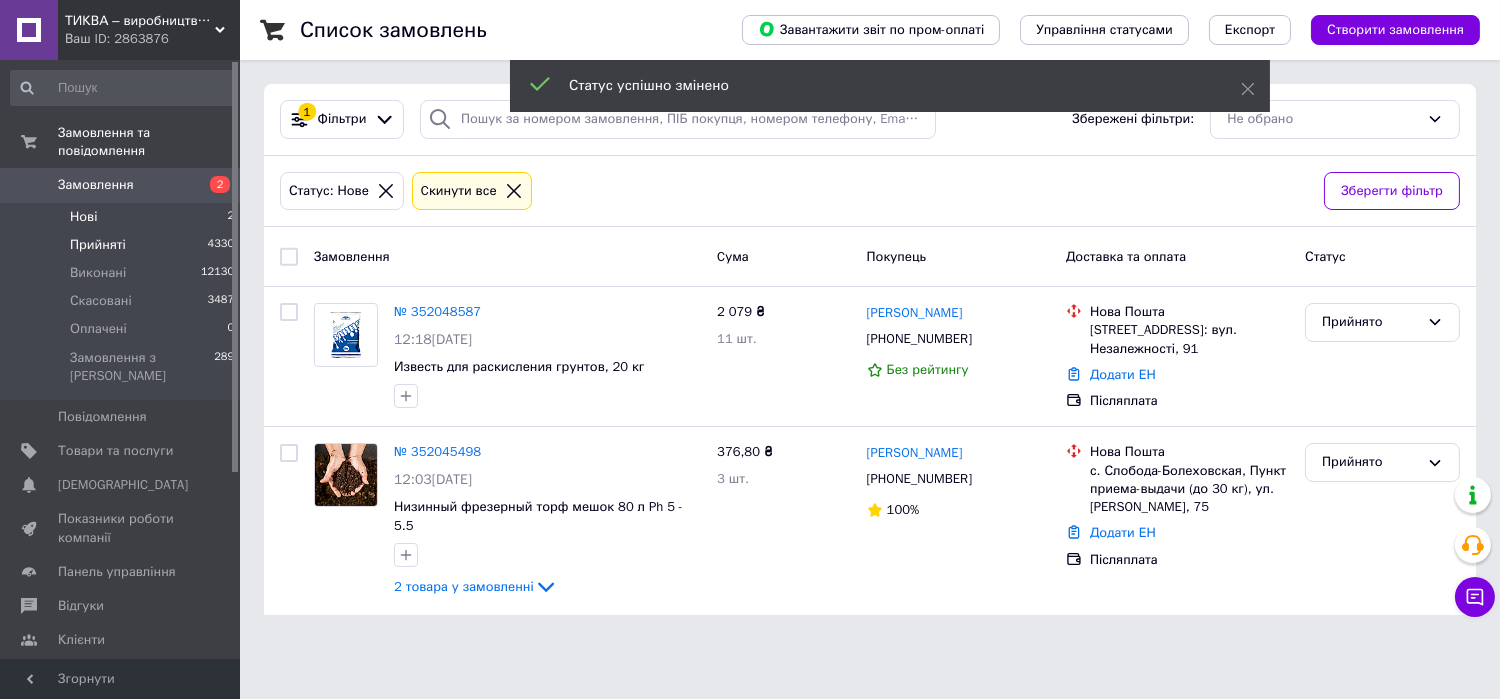 click on "Прийняті 4330" at bounding box center [123, 245] 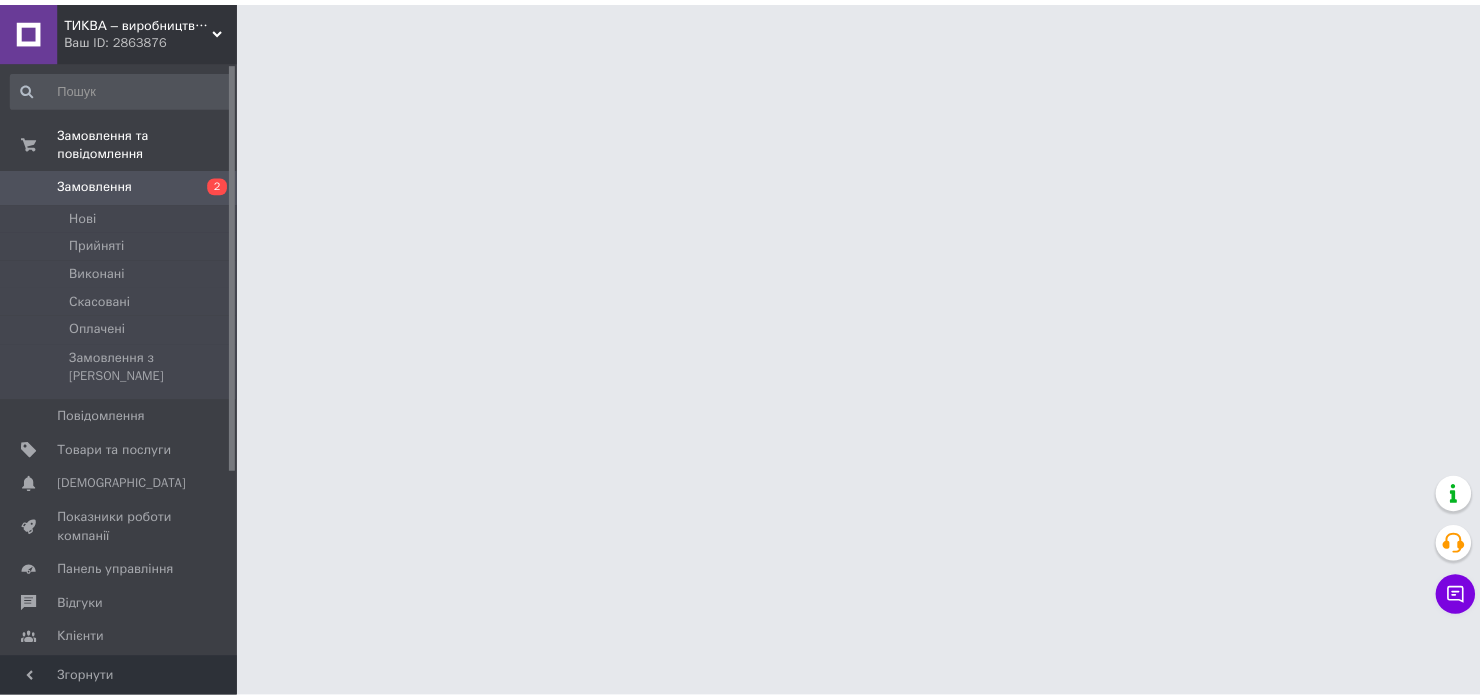 scroll, scrollTop: 0, scrollLeft: 0, axis: both 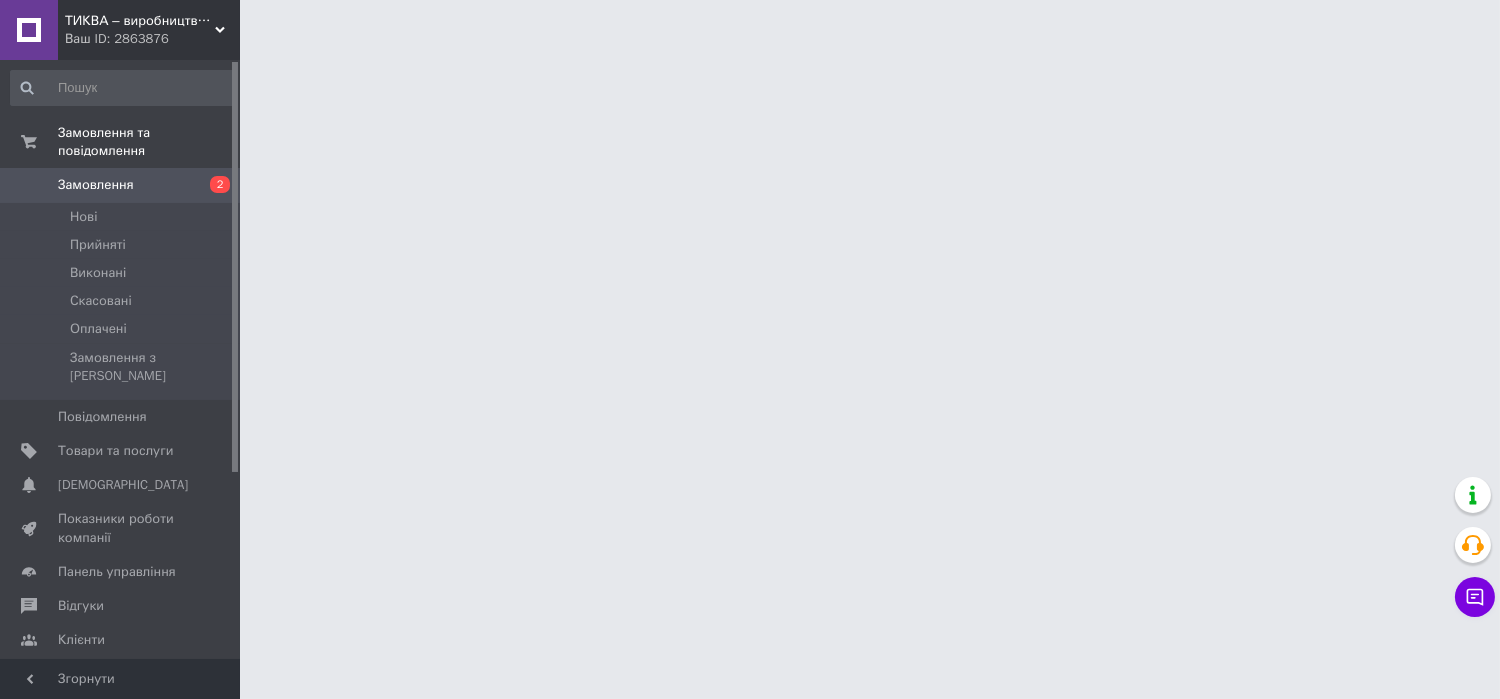 click on "[DEMOGRAPHIC_DATA]" at bounding box center (123, 485) 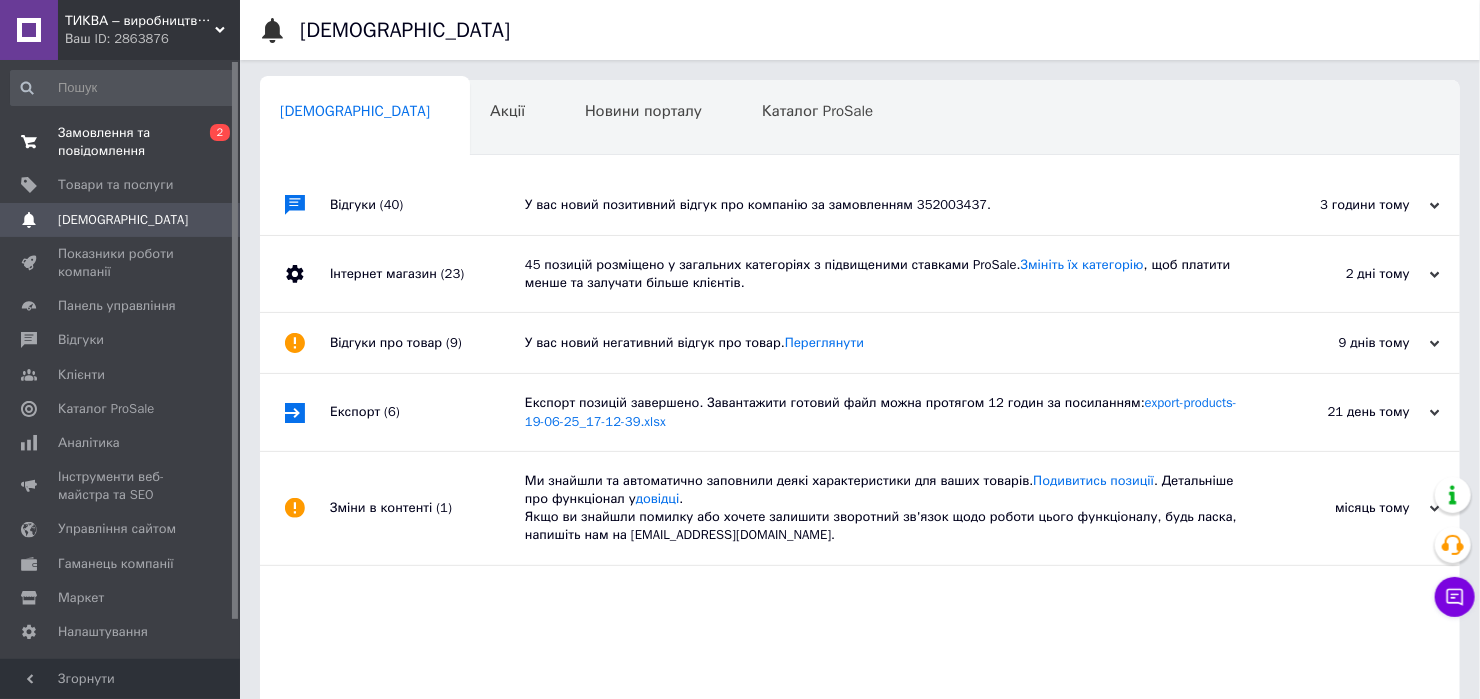 click on "Замовлення та повідомлення" at bounding box center [121, 142] 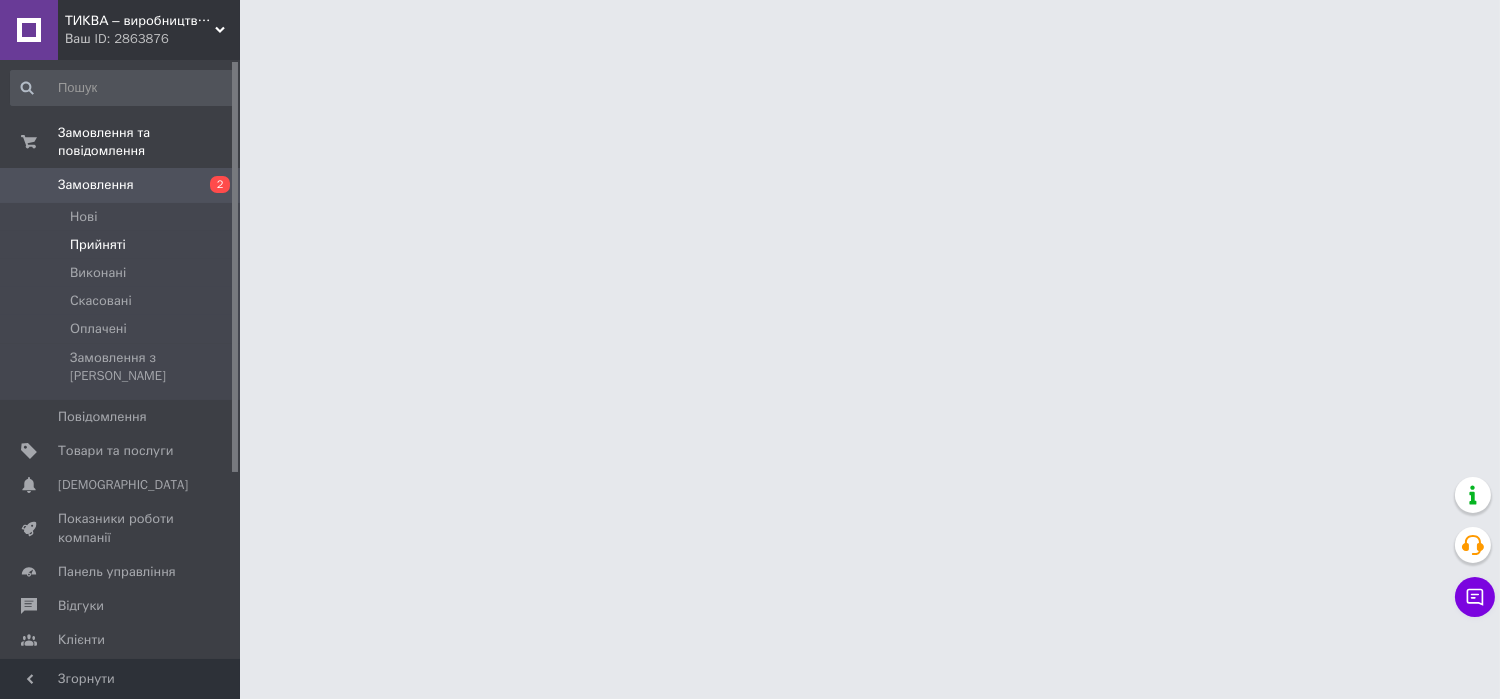 click on "Прийняті" at bounding box center [123, 245] 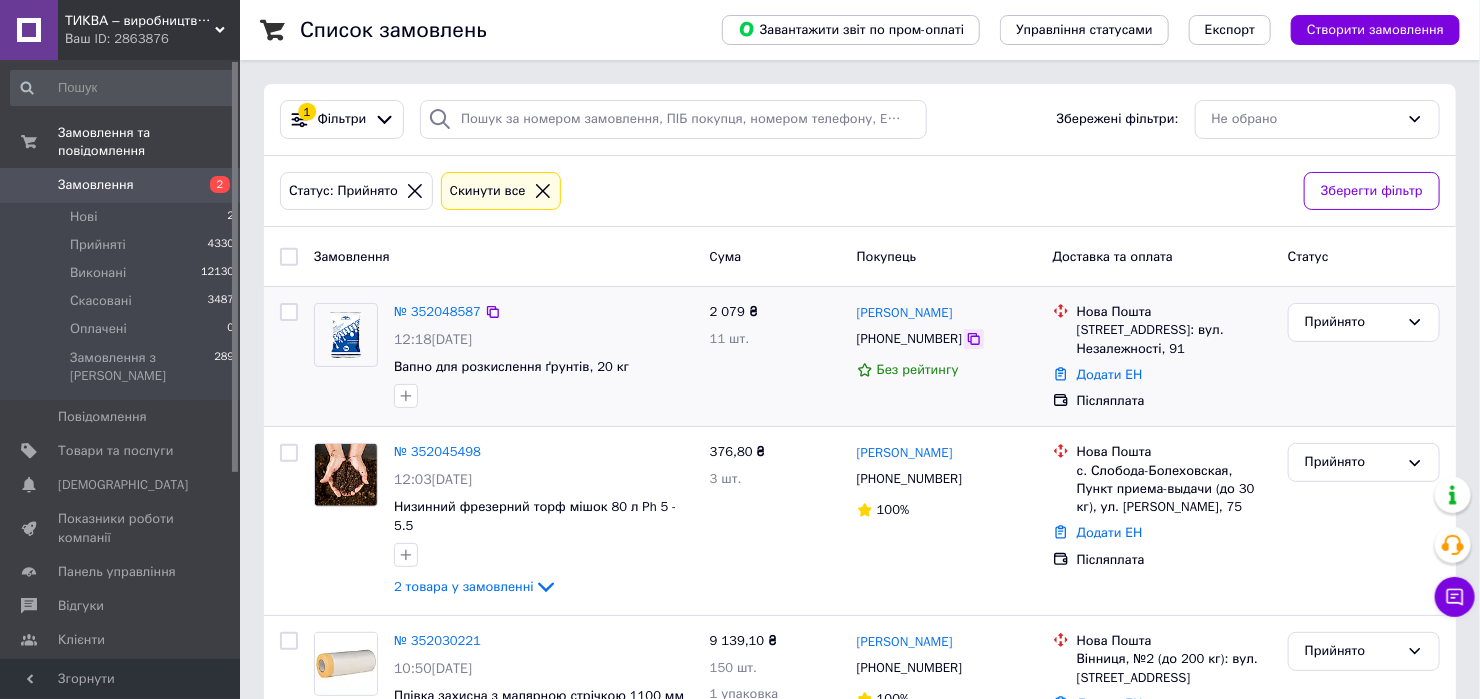 click 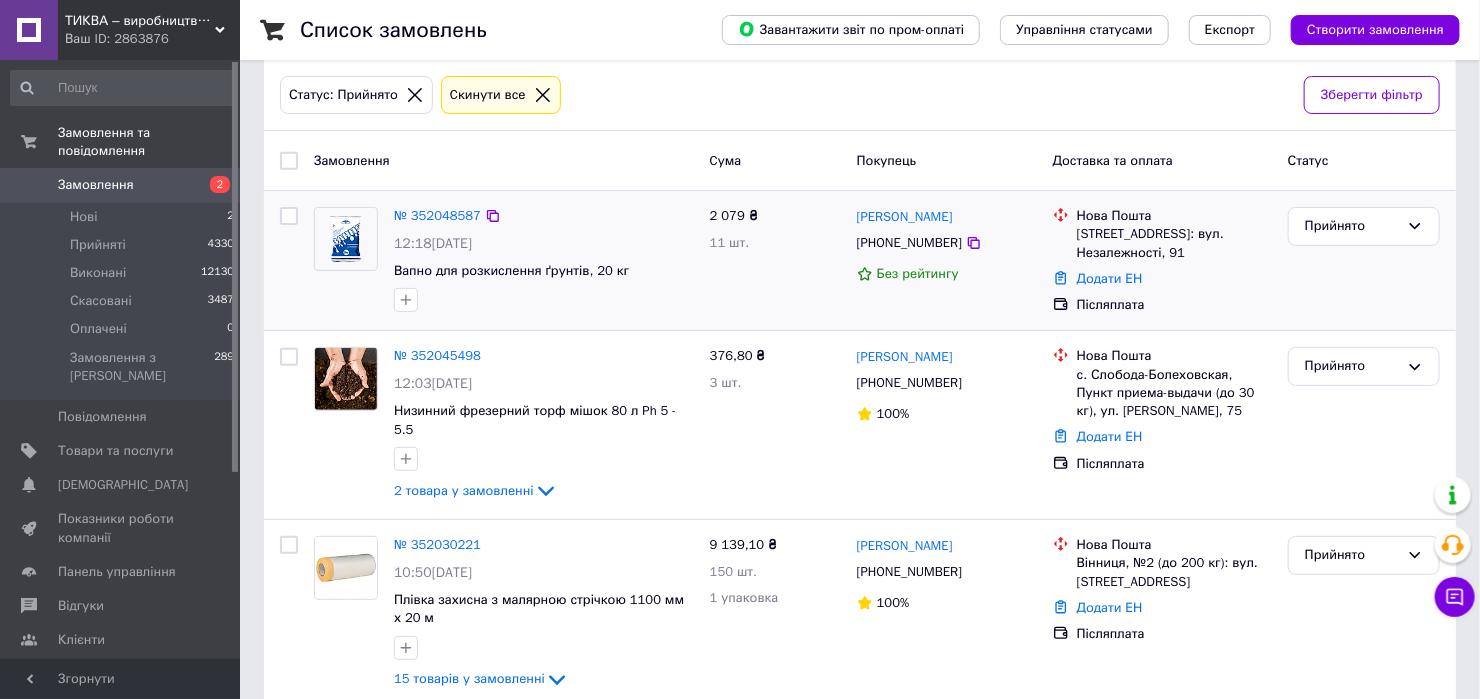 scroll, scrollTop: 133, scrollLeft: 0, axis: vertical 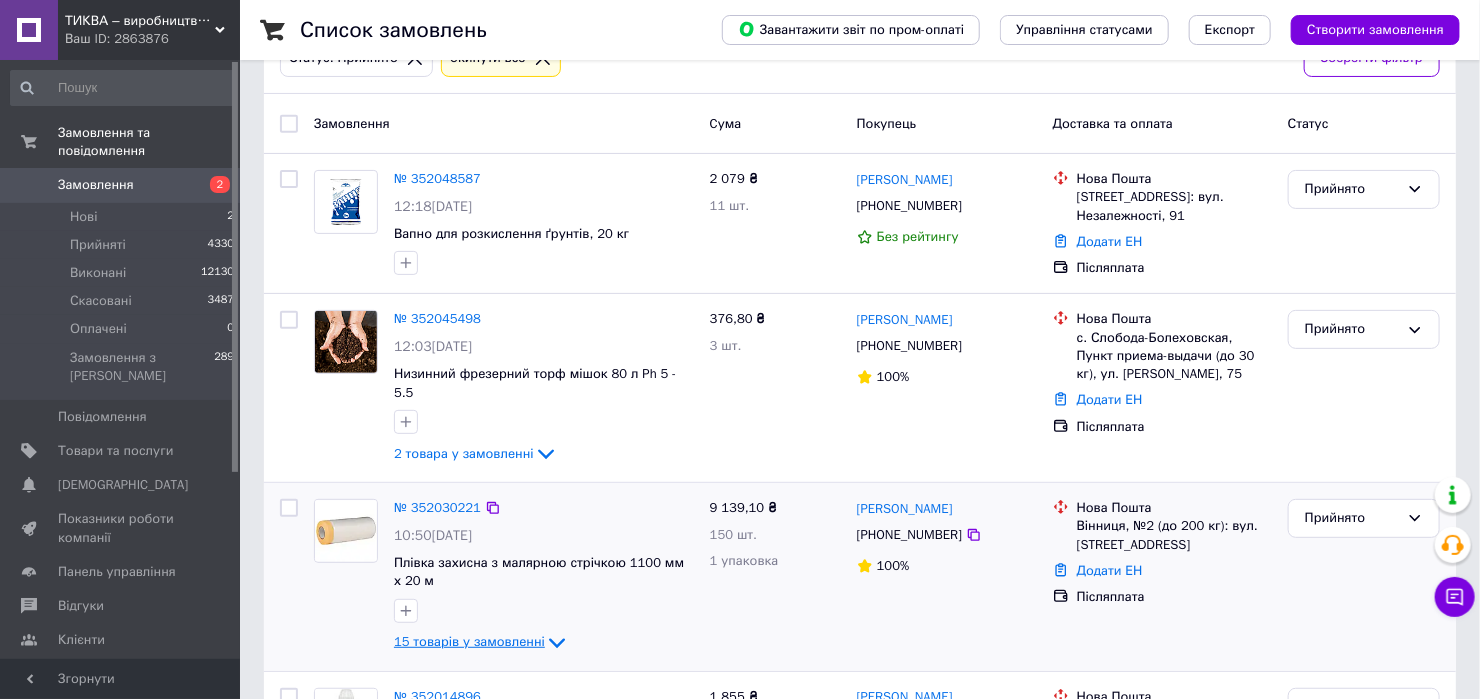 drag, startPoint x: 435, startPoint y: 618, endPoint x: 448, endPoint y: 613, distance: 13.928389 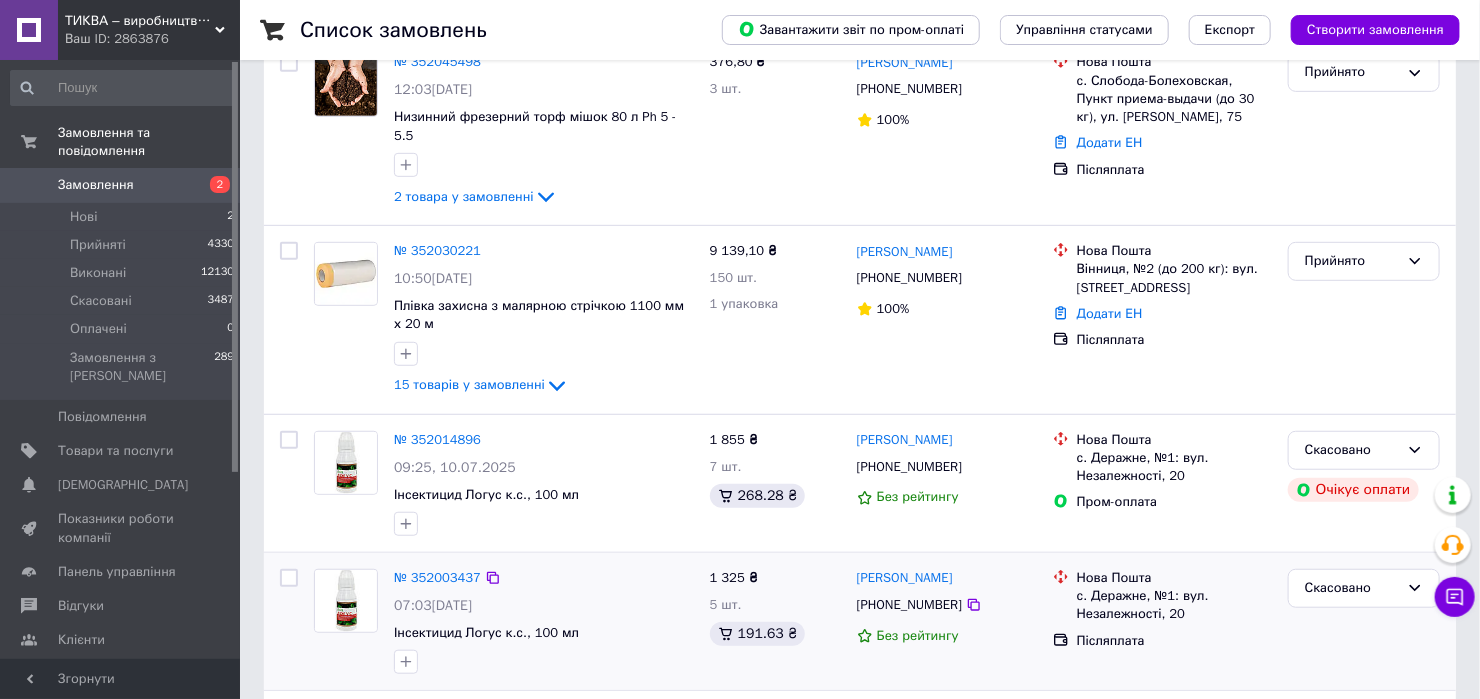 scroll, scrollTop: 533, scrollLeft: 0, axis: vertical 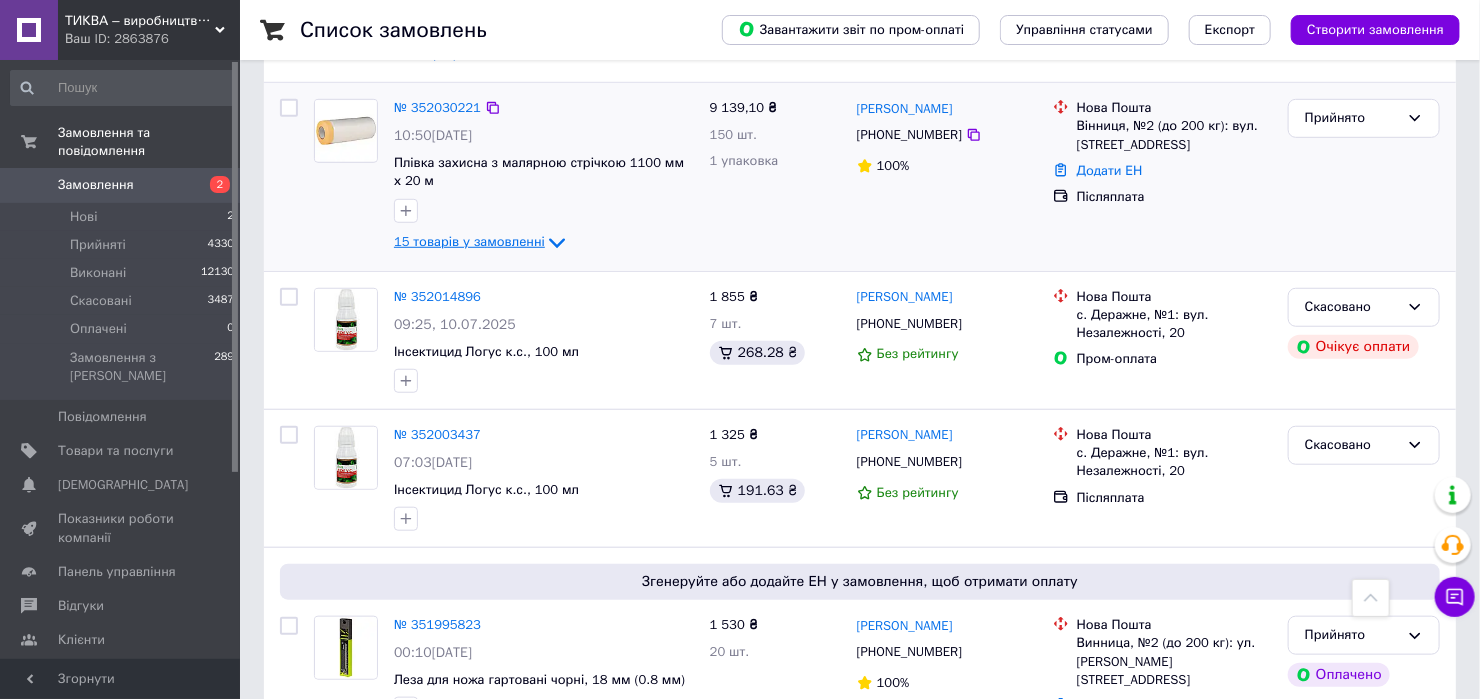 click on "15 товарів у замовленні" at bounding box center [469, 242] 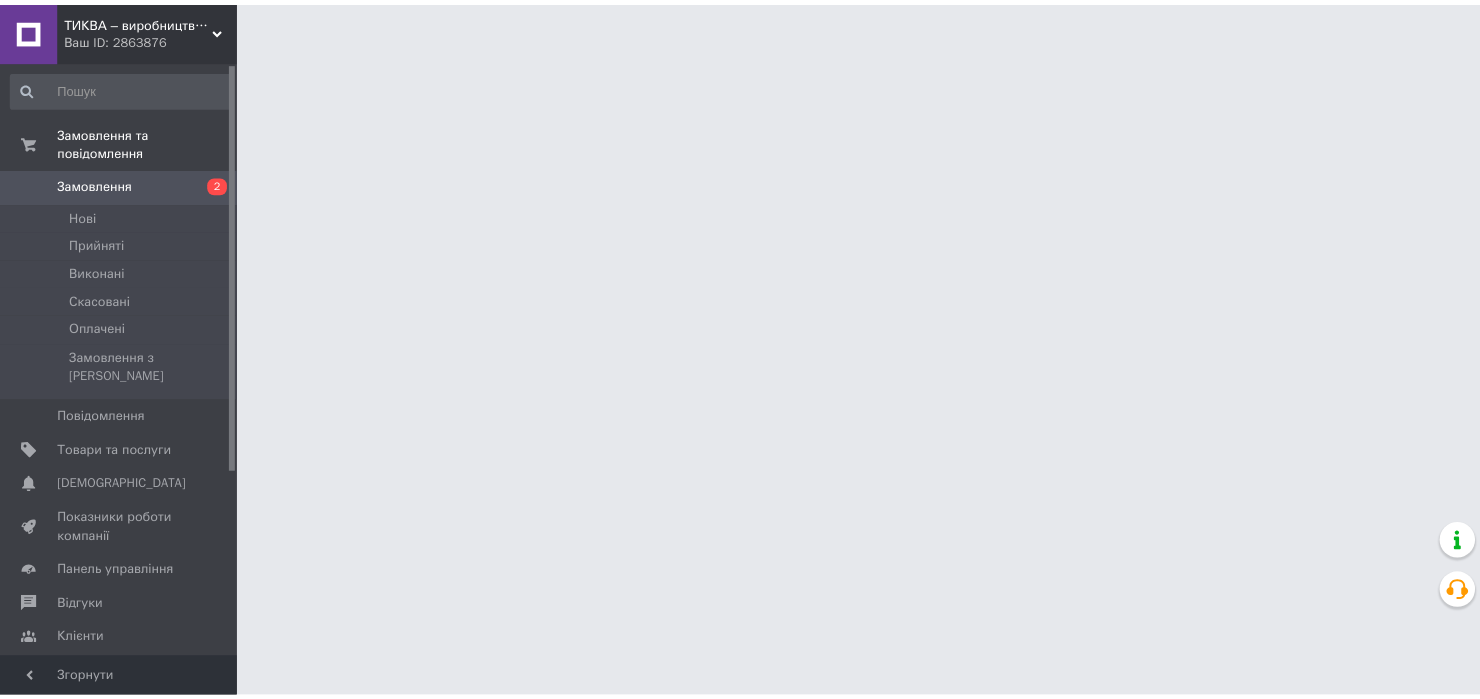 scroll, scrollTop: 0, scrollLeft: 0, axis: both 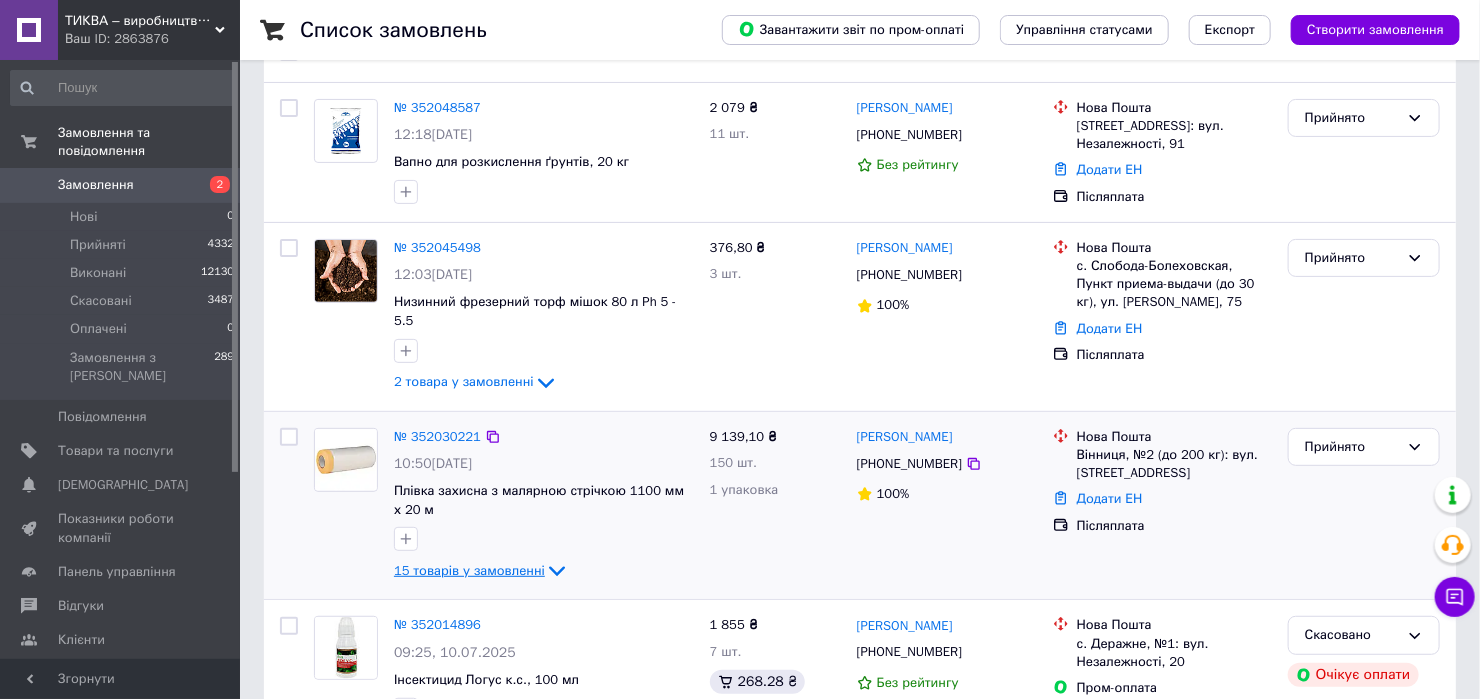 click on "15 товарів у замовленні" at bounding box center (469, 570) 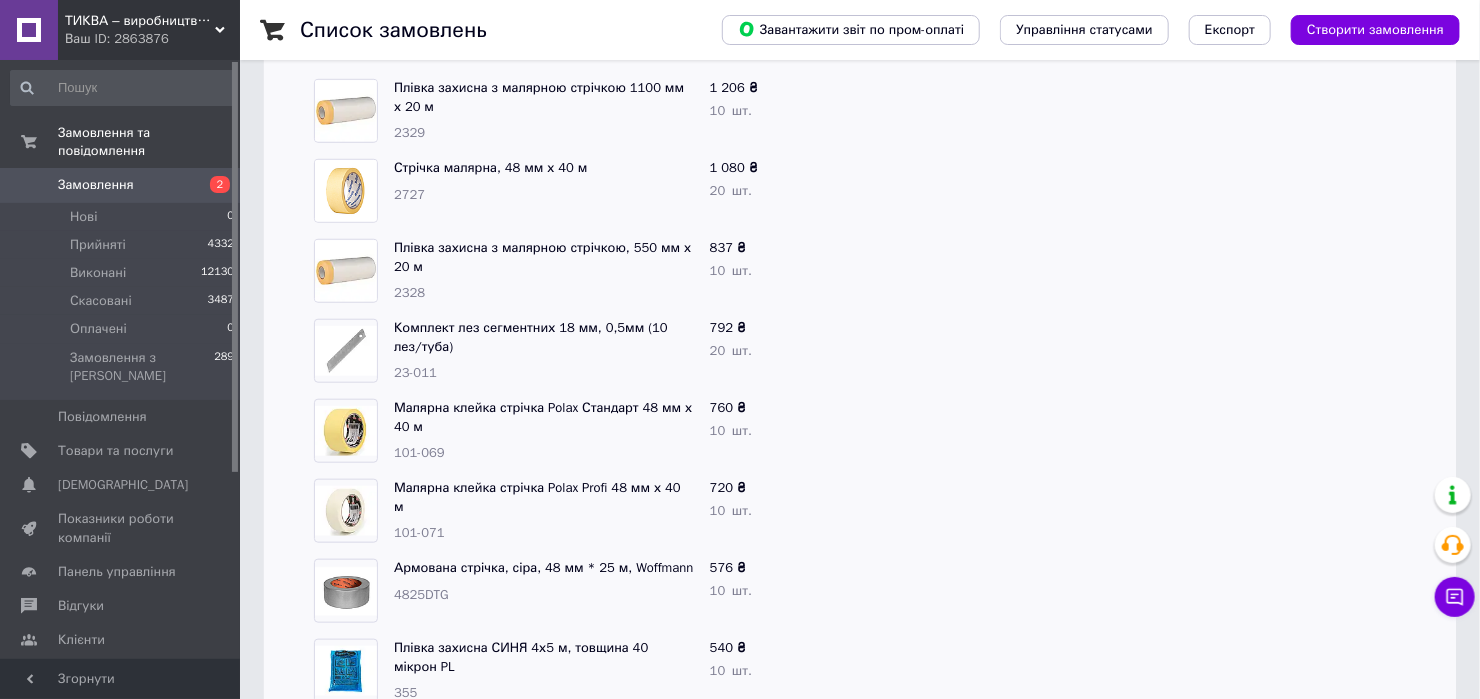 scroll, scrollTop: 800, scrollLeft: 0, axis: vertical 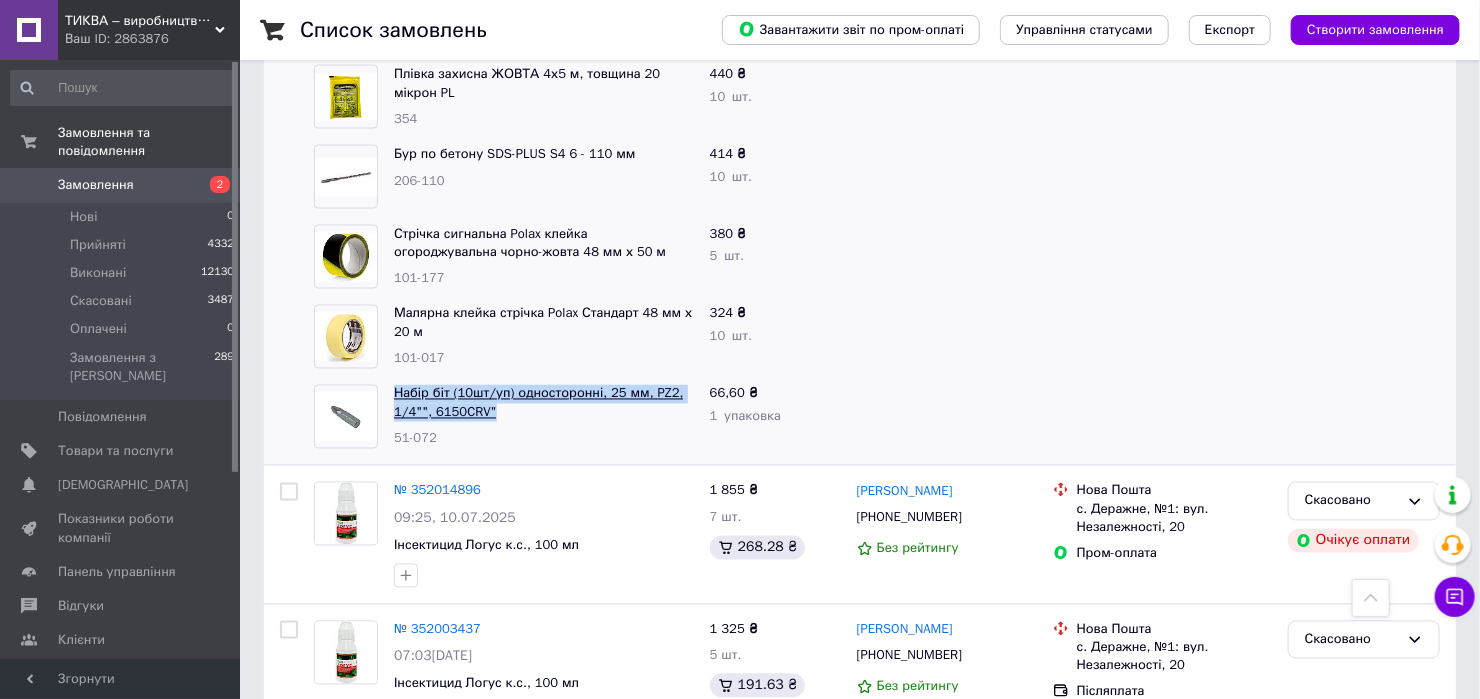 drag, startPoint x: 508, startPoint y: 400, endPoint x: 403, endPoint y: 378, distance: 107.28001 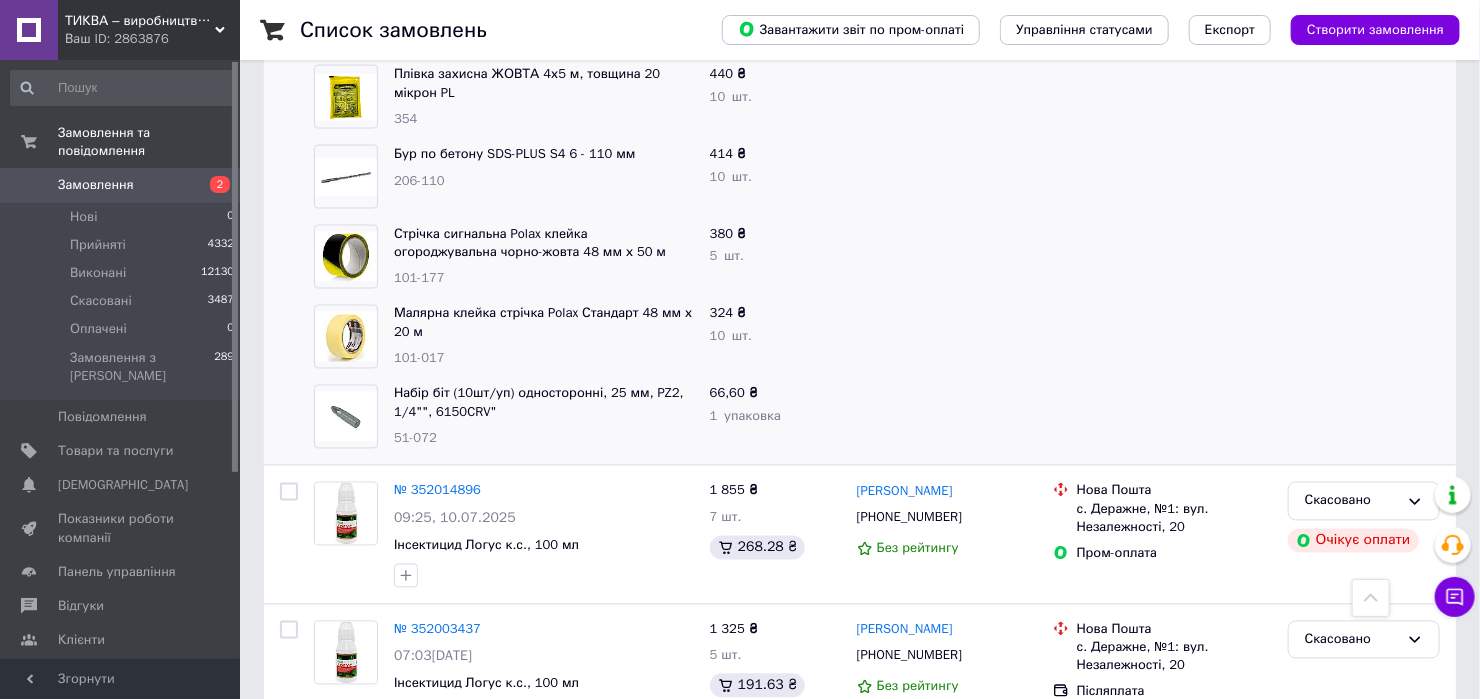 drag, startPoint x: 932, startPoint y: 417, endPoint x: 916, endPoint y: 421, distance: 16.492422 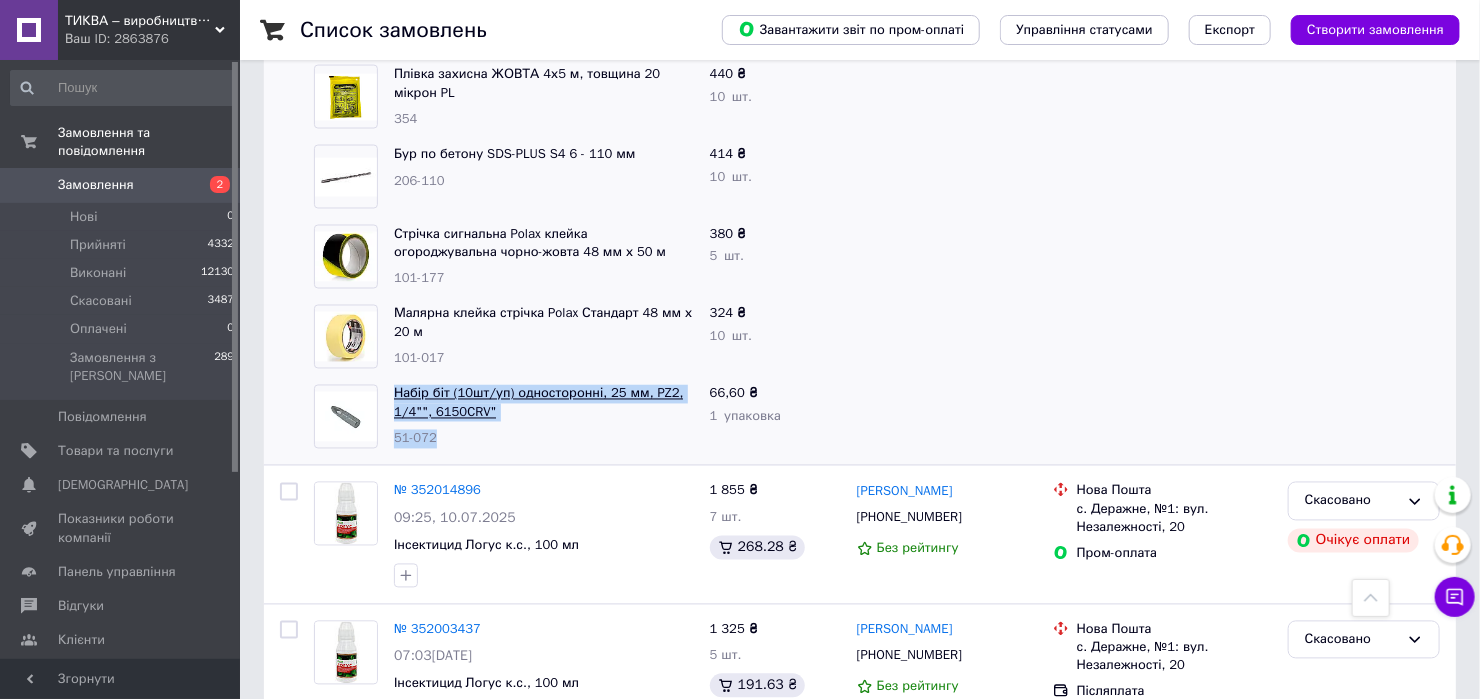 drag, startPoint x: 461, startPoint y: 415, endPoint x: 393, endPoint y: 374, distance: 79.40403 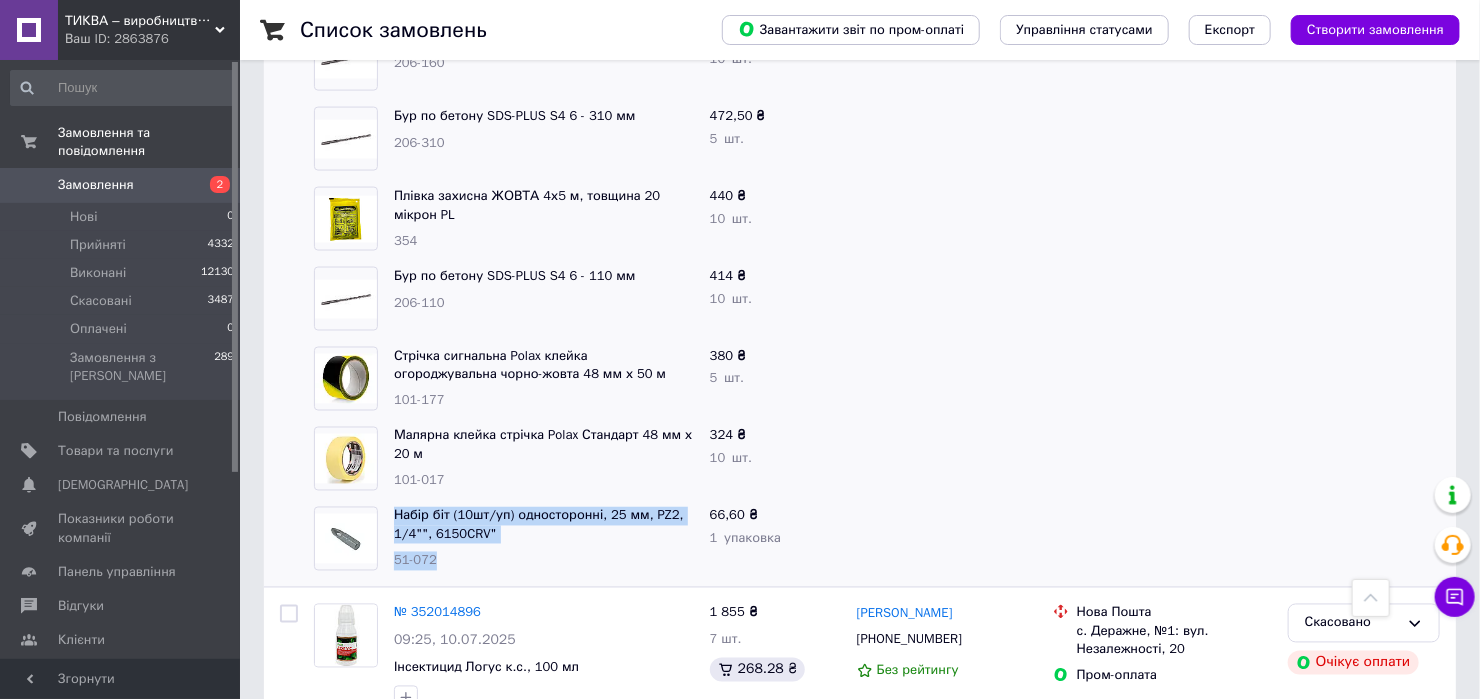 scroll, scrollTop: 1200, scrollLeft: 0, axis: vertical 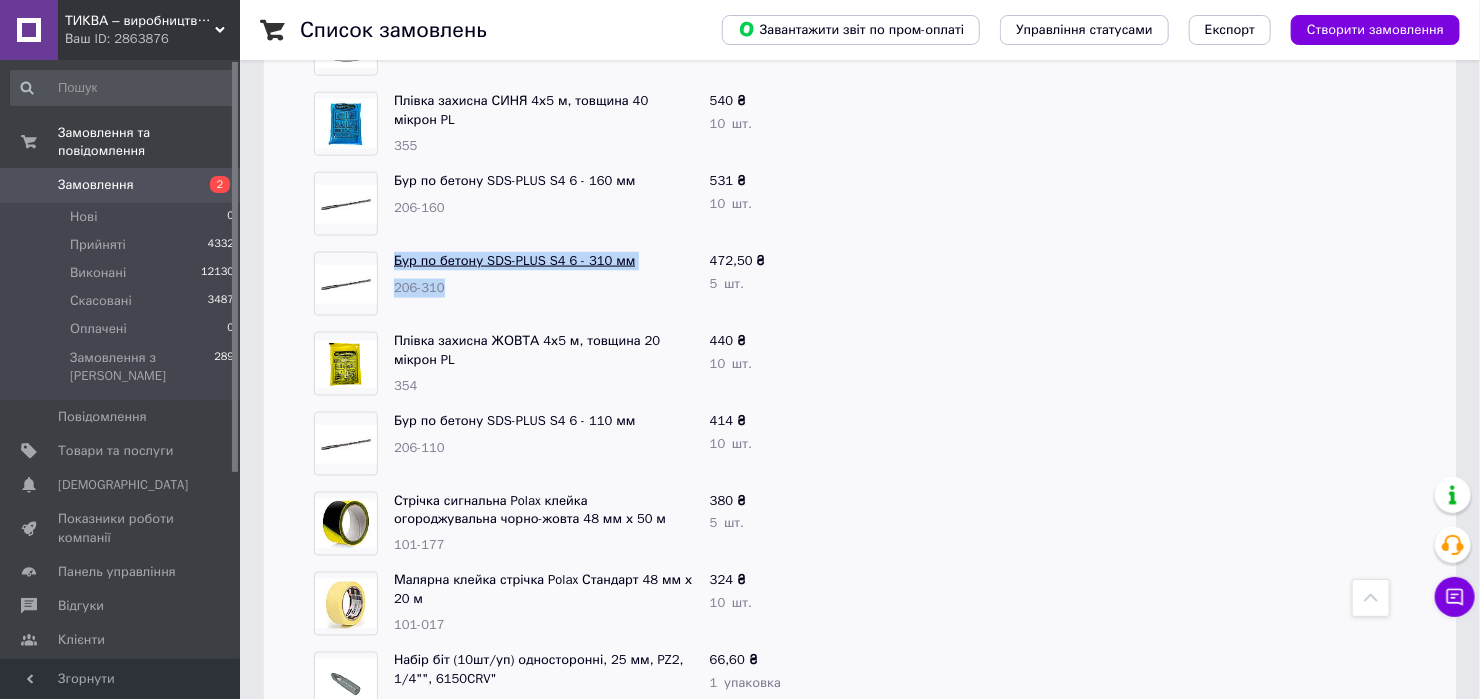 drag, startPoint x: 463, startPoint y: 268, endPoint x: 396, endPoint y: 234, distance: 75.13322 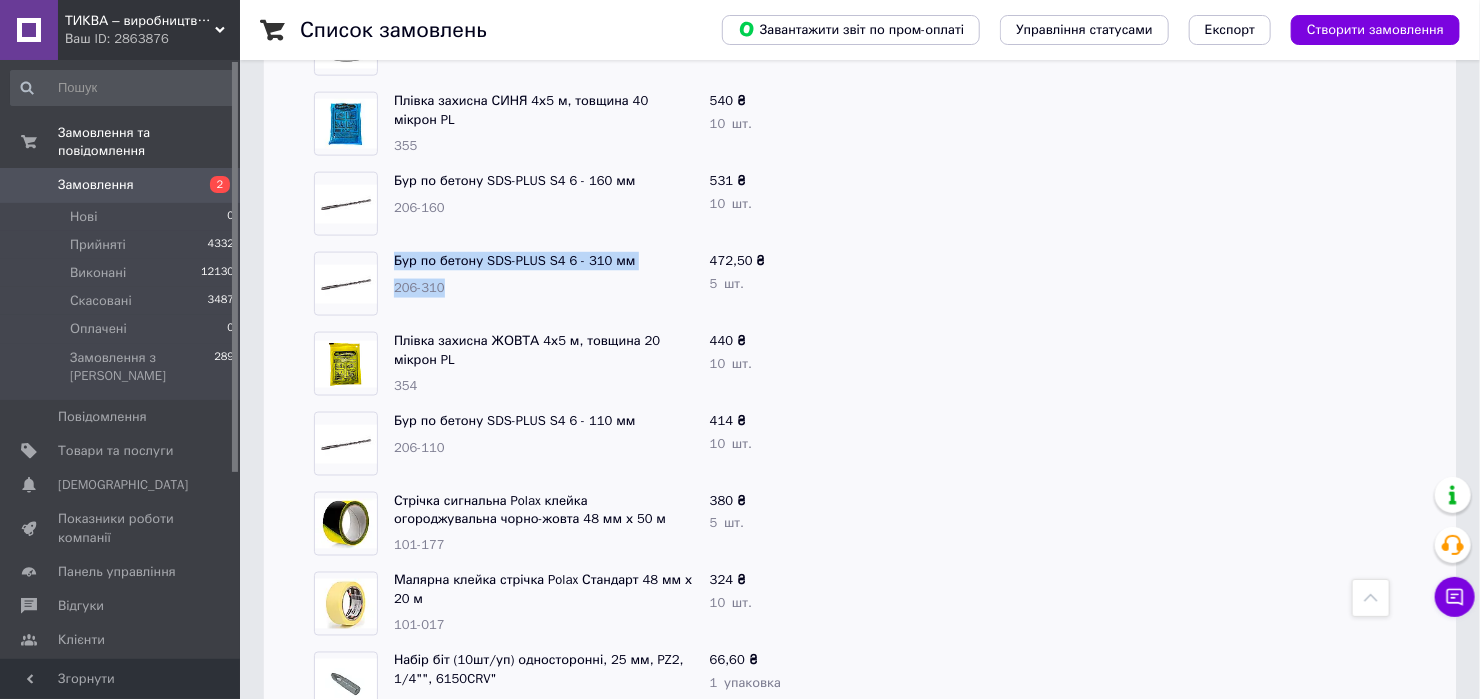 drag, startPoint x: 396, startPoint y: 234, endPoint x: 412, endPoint y: 264, distance: 34 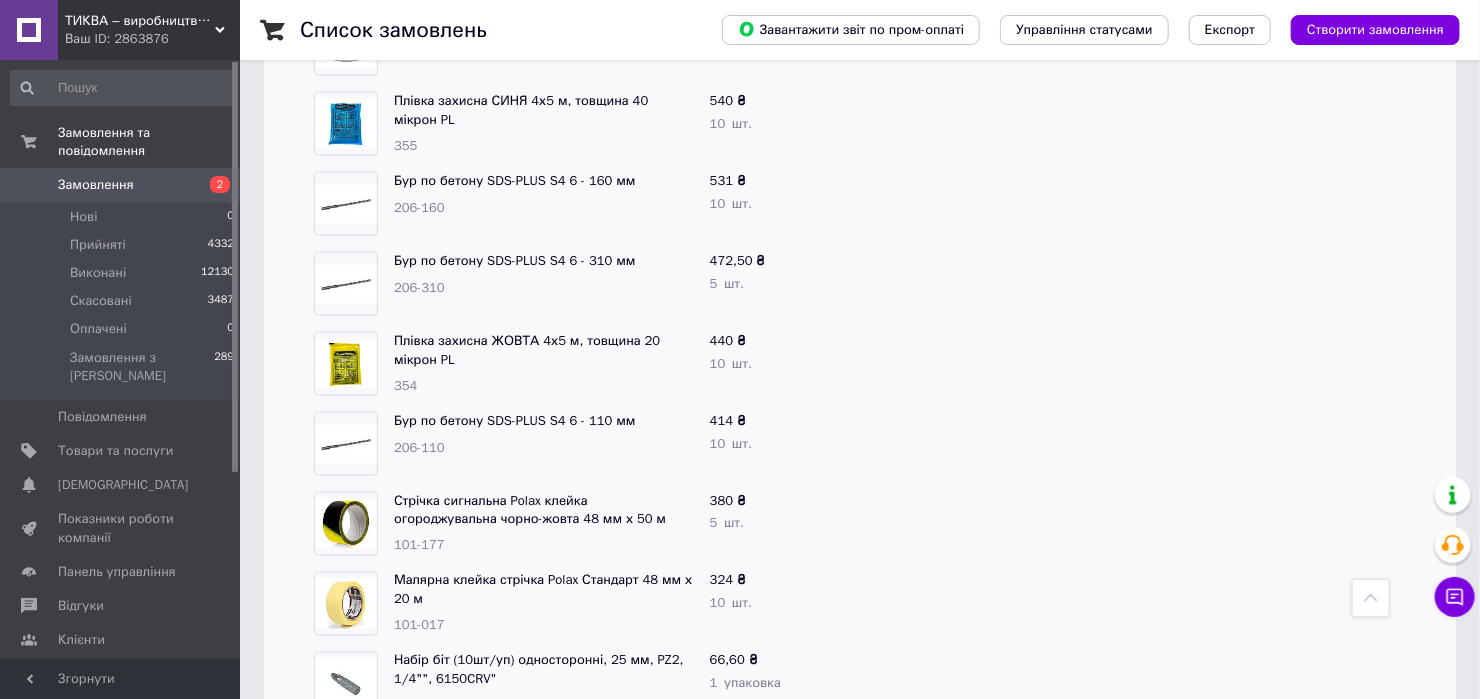 click on "206-110" at bounding box center [544, 448] 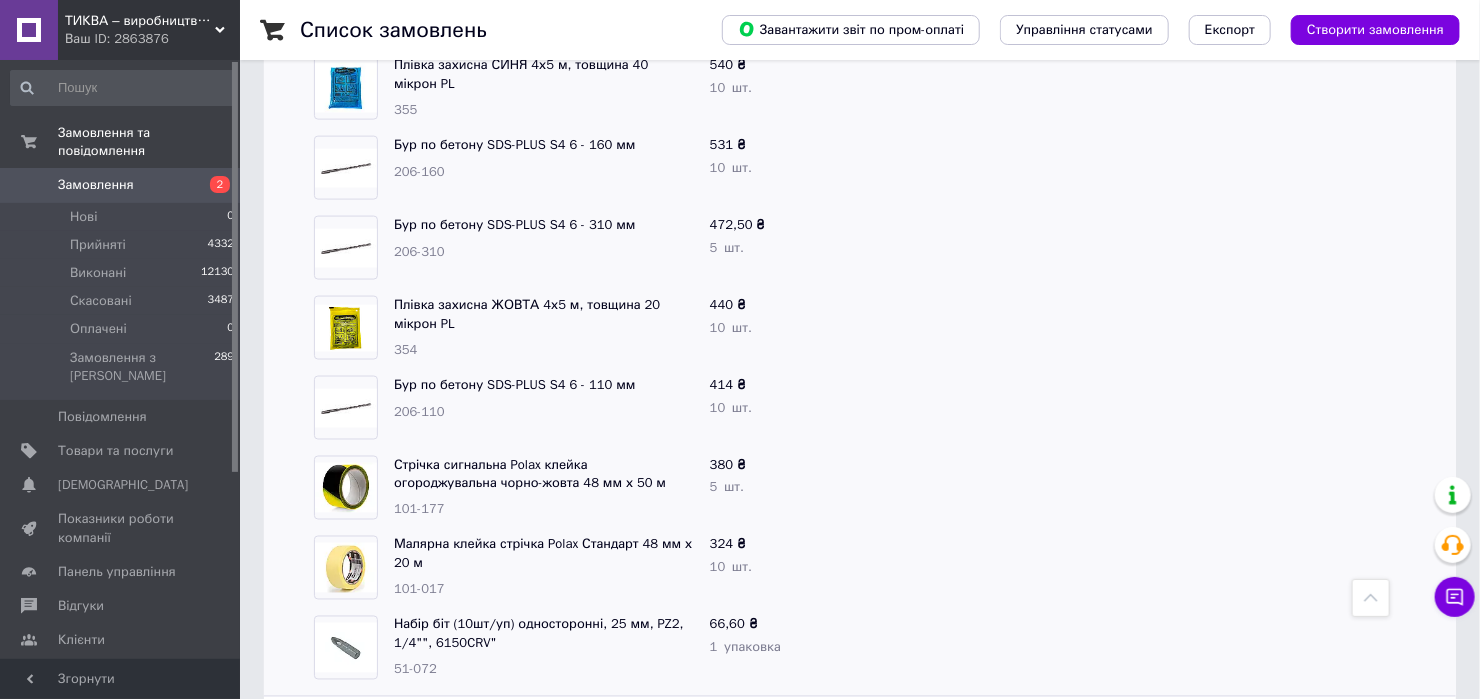 scroll, scrollTop: 1200, scrollLeft: 0, axis: vertical 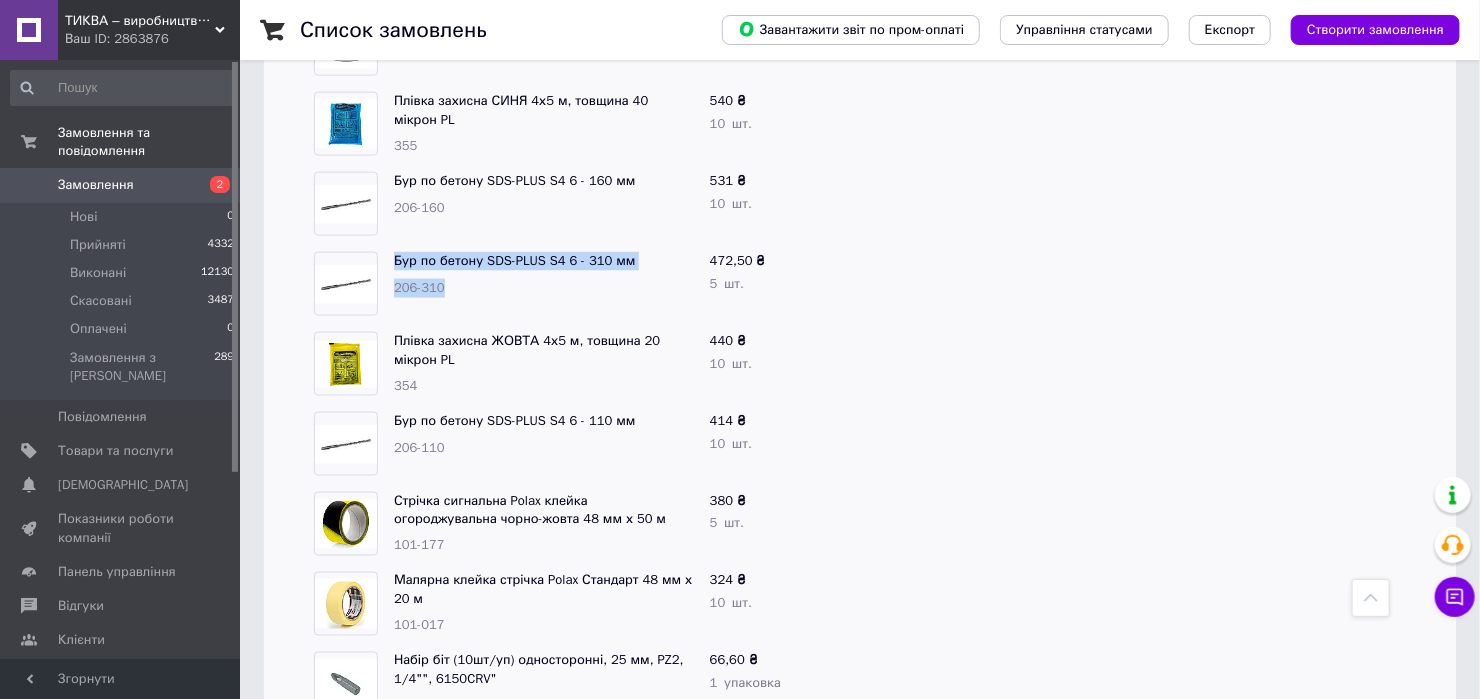drag, startPoint x: 445, startPoint y: 271, endPoint x: 386, endPoint y: 238, distance: 67.601776 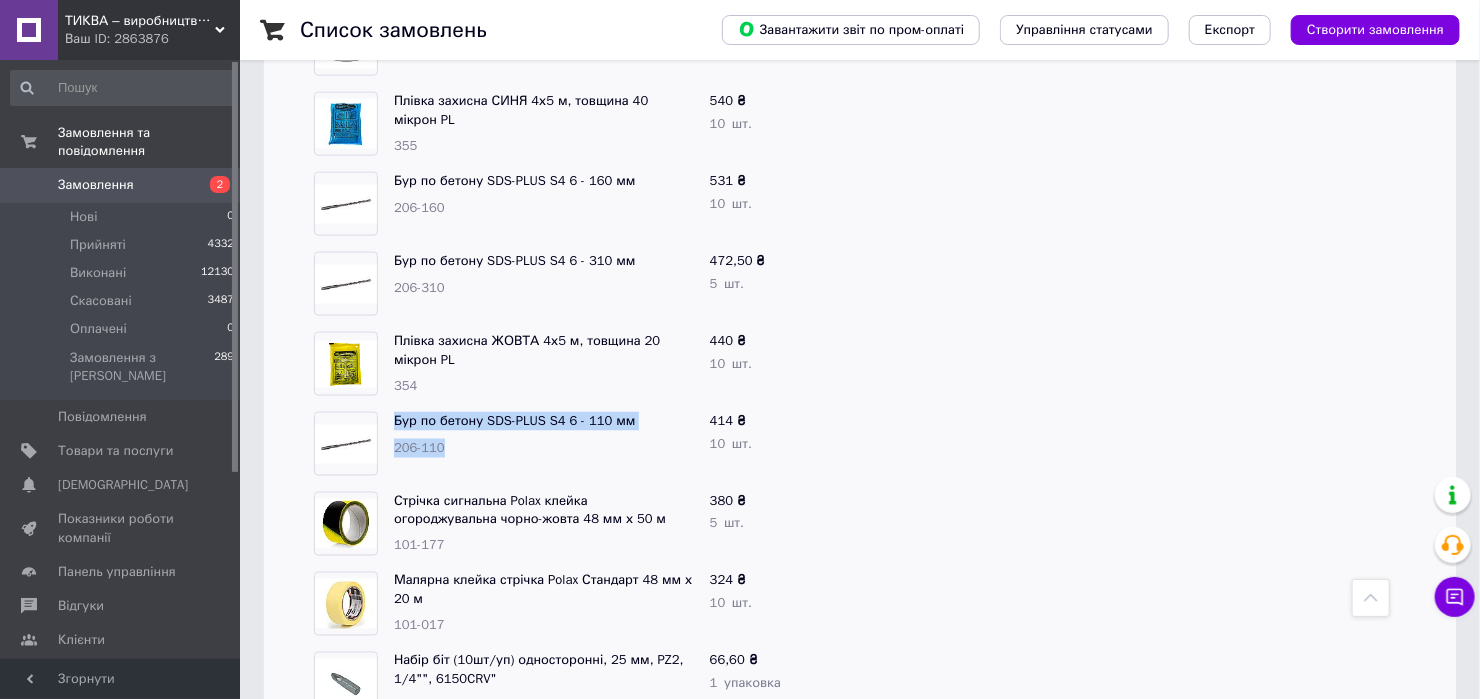 drag, startPoint x: 465, startPoint y: 427, endPoint x: 387, endPoint y: 392, distance: 85.49269 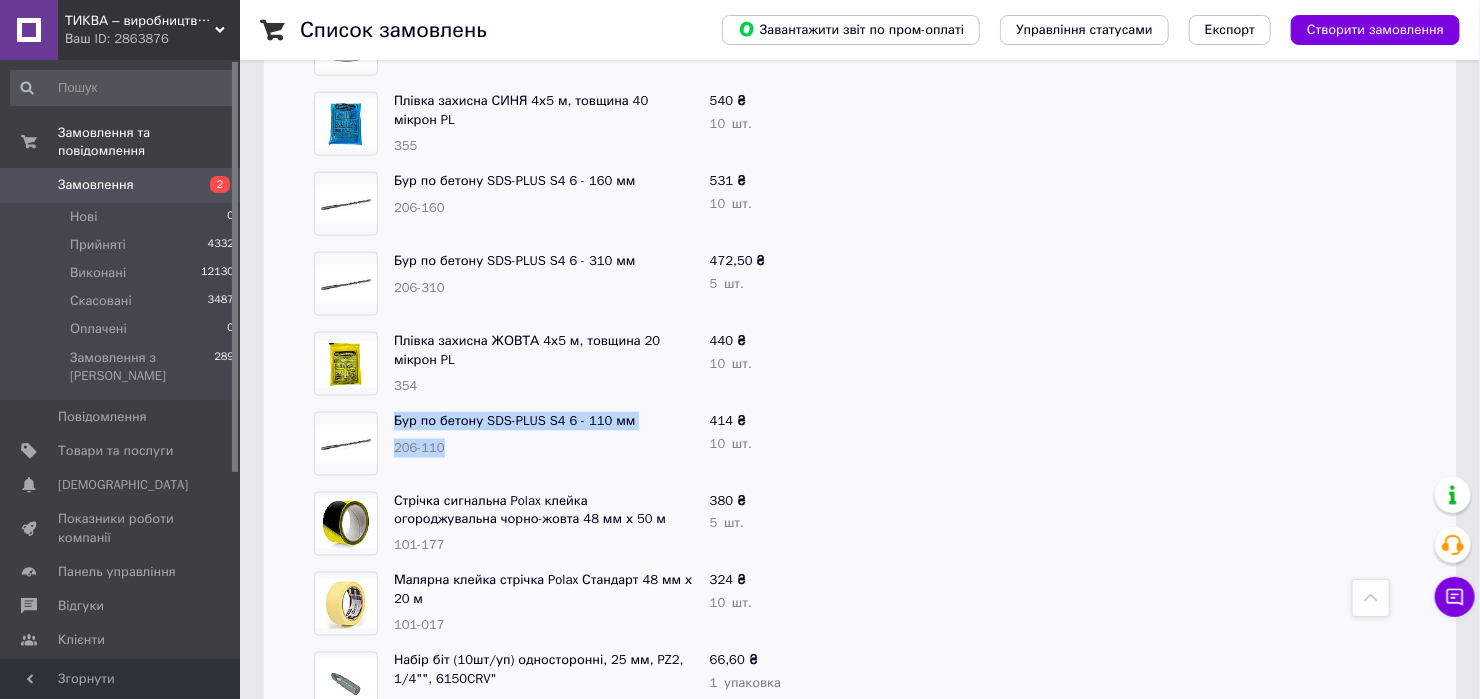 copy on "Бур по бетону SDS-PLUS S4 6 - 110 мм 206-110" 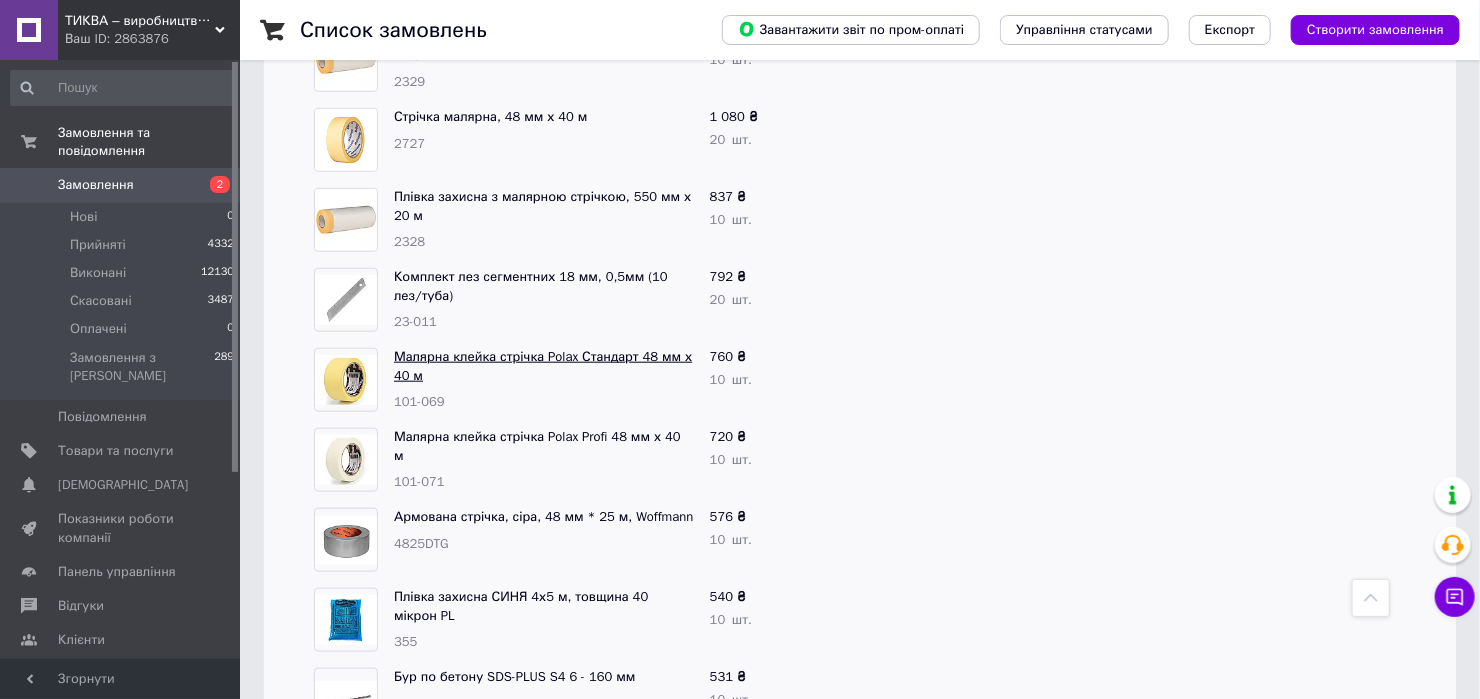 scroll, scrollTop: 667, scrollLeft: 0, axis: vertical 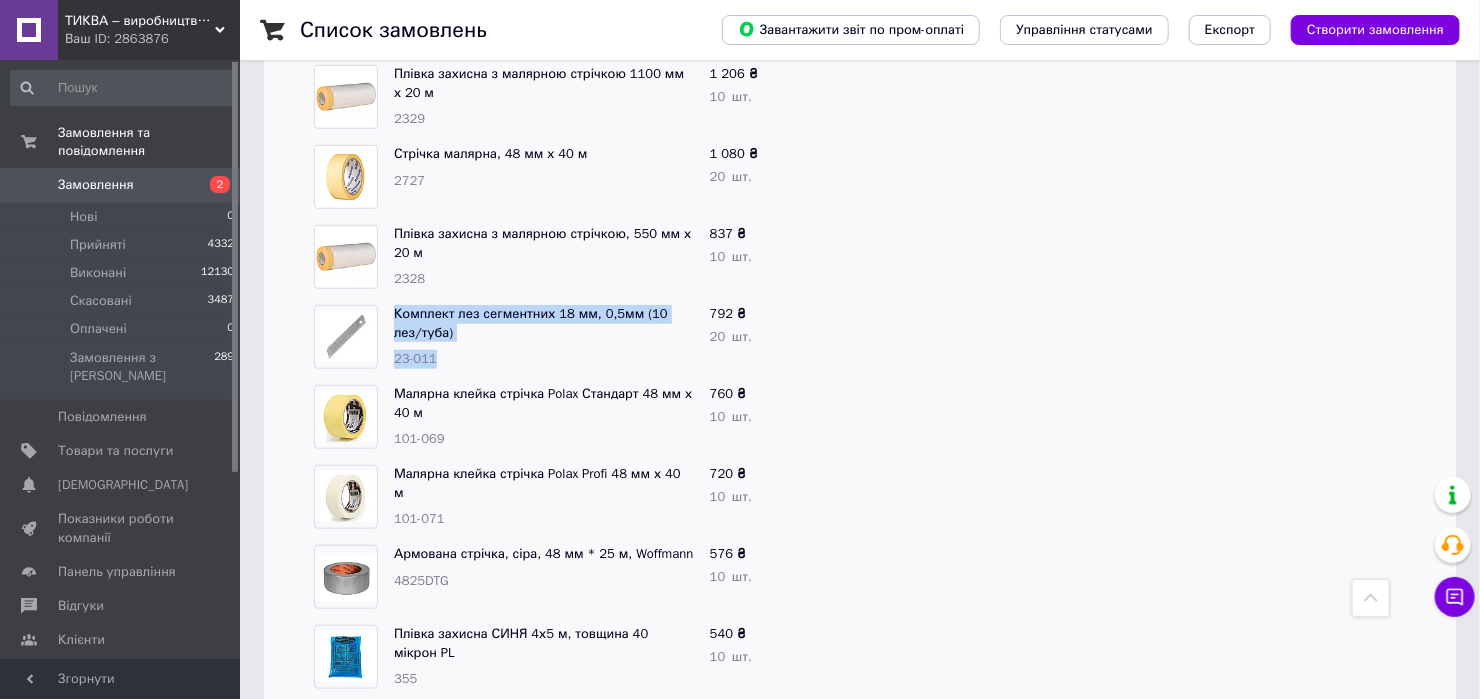 drag, startPoint x: 467, startPoint y: 336, endPoint x: 390, endPoint y: 298, distance: 85.86617 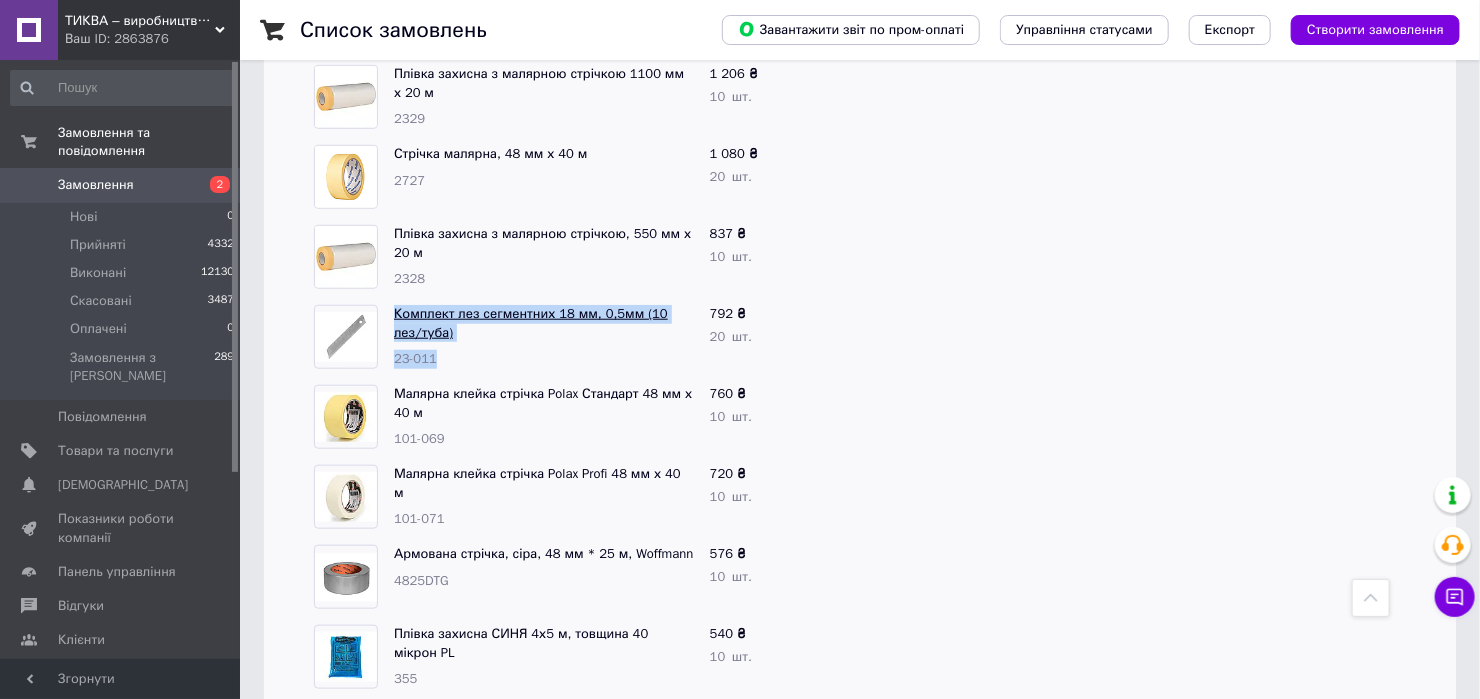 drag, startPoint x: 390, startPoint y: 298, endPoint x: 539, endPoint y: 285, distance: 149.56604 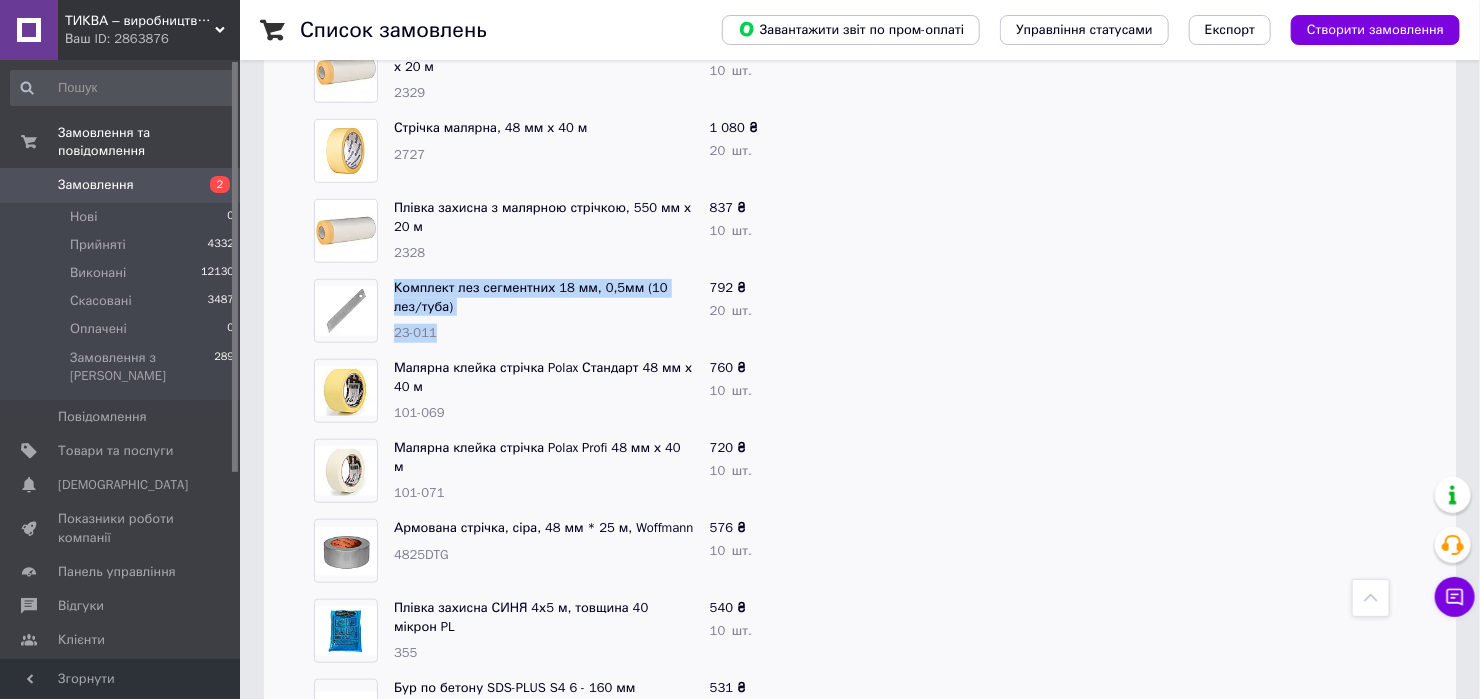 scroll, scrollTop: 533, scrollLeft: 0, axis: vertical 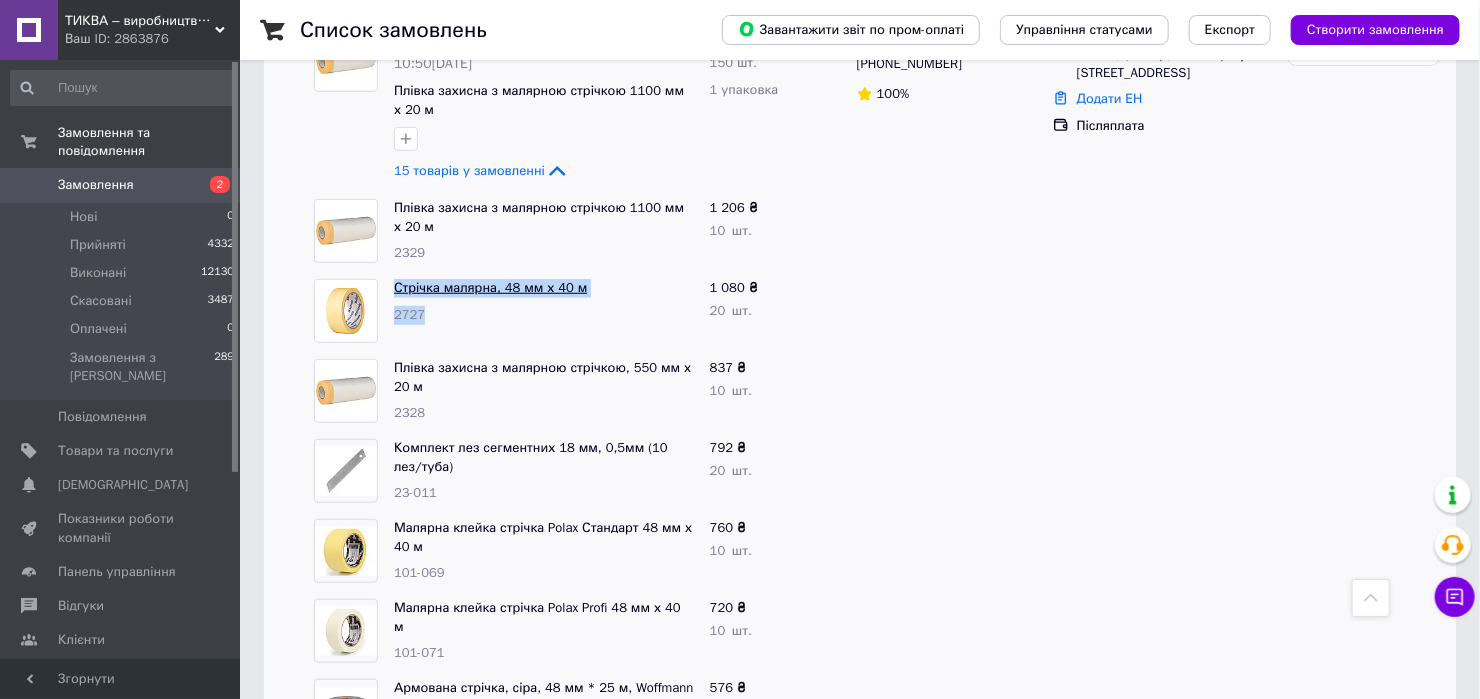 drag, startPoint x: 448, startPoint y: 293, endPoint x: 395, endPoint y: 266, distance: 59.48109 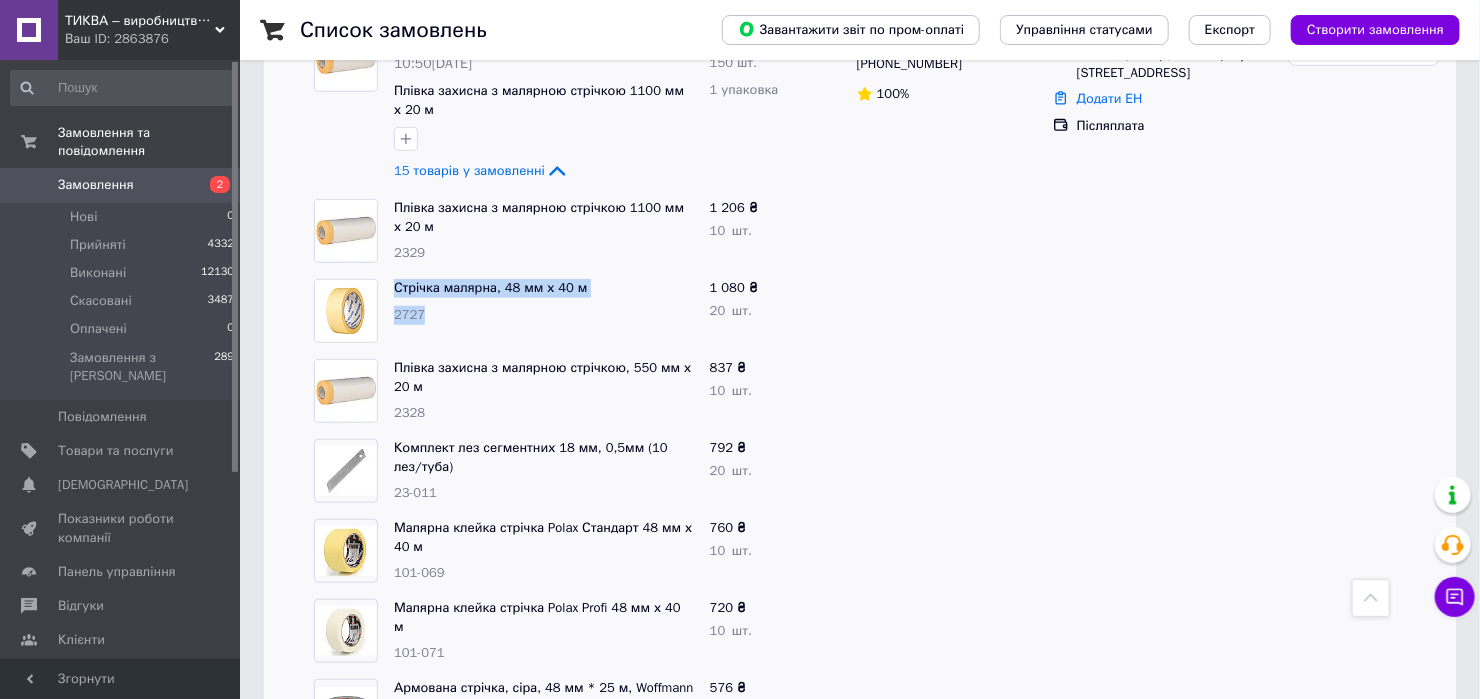 drag, startPoint x: 395, startPoint y: 266, endPoint x: 412, endPoint y: 294, distance: 32.75668 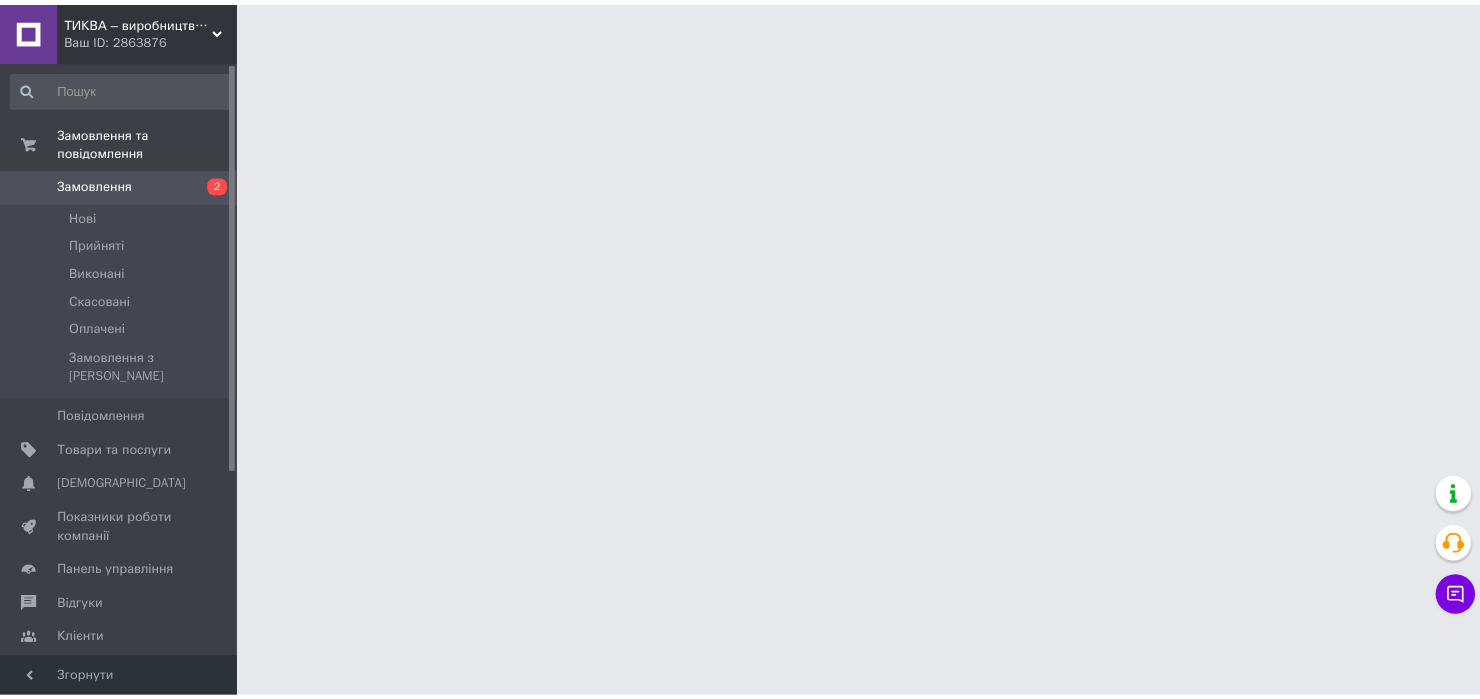 scroll, scrollTop: 0, scrollLeft: 0, axis: both 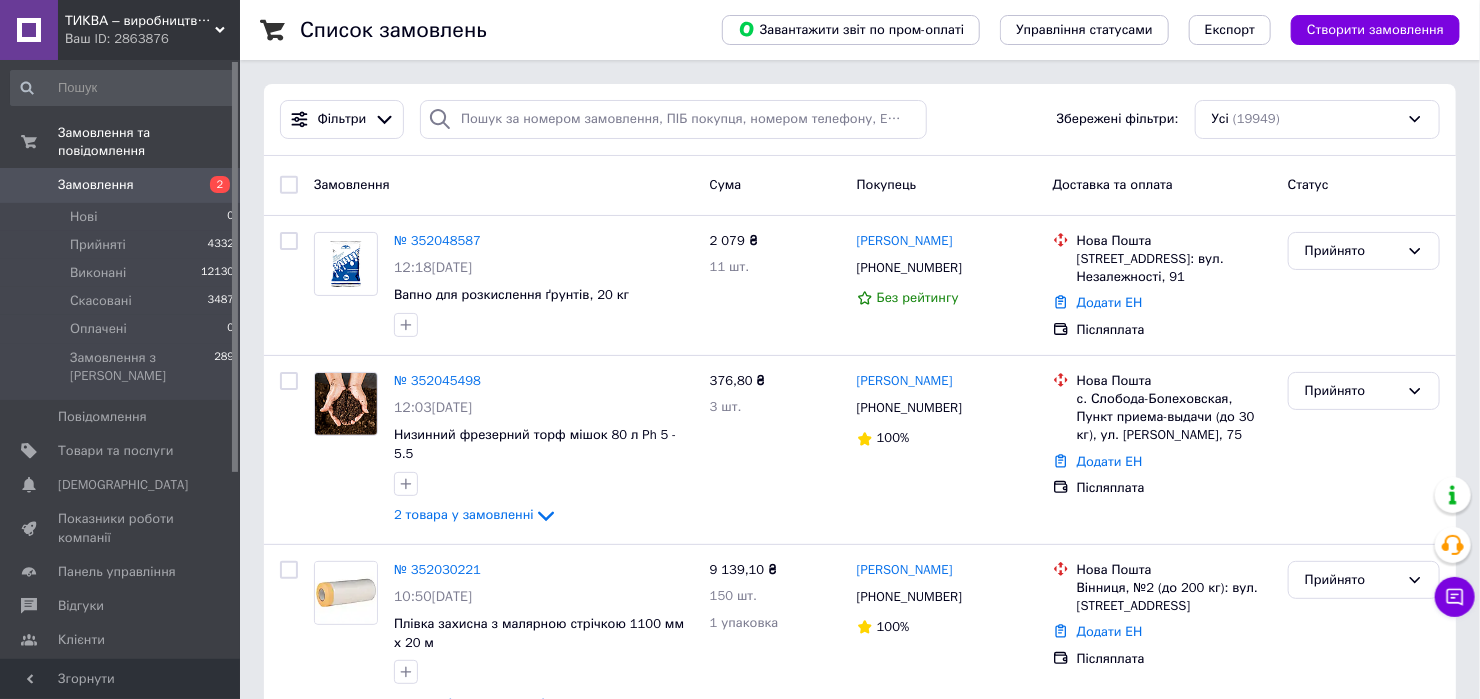 drag, startPoint x: 102, startPoint y: 415, endPoint x: 285, endPoint y: 348, distance: 194.87946 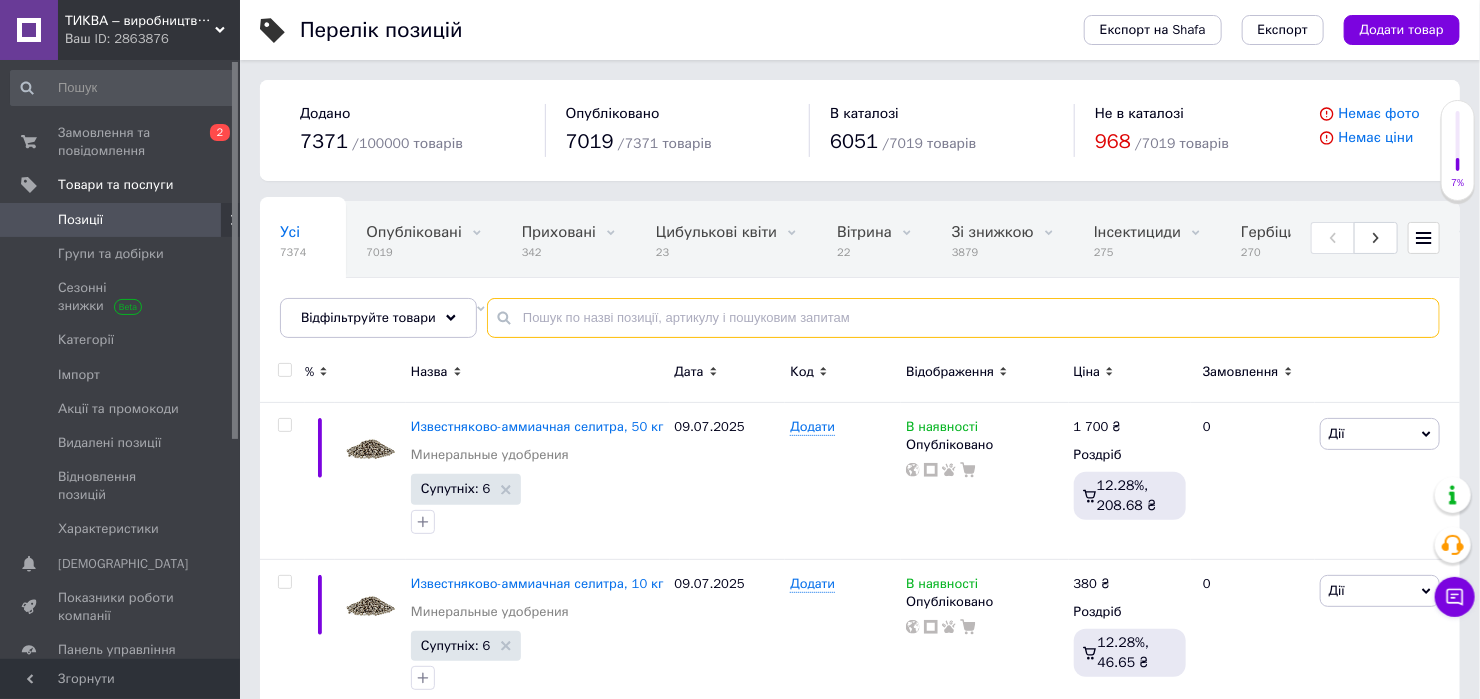 click at bounding box center [963, 318] 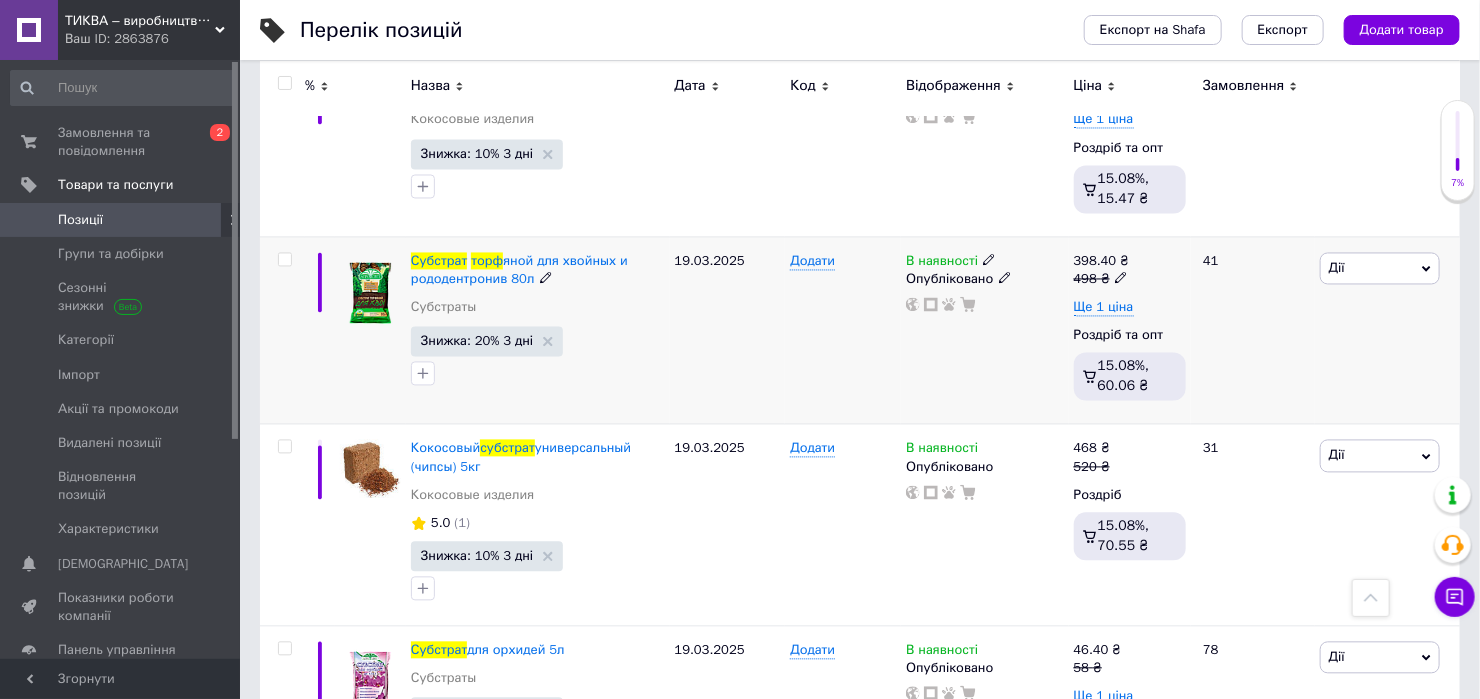 scroll, scrollTop: 1733, scrollLeft: 0, axis: vertical 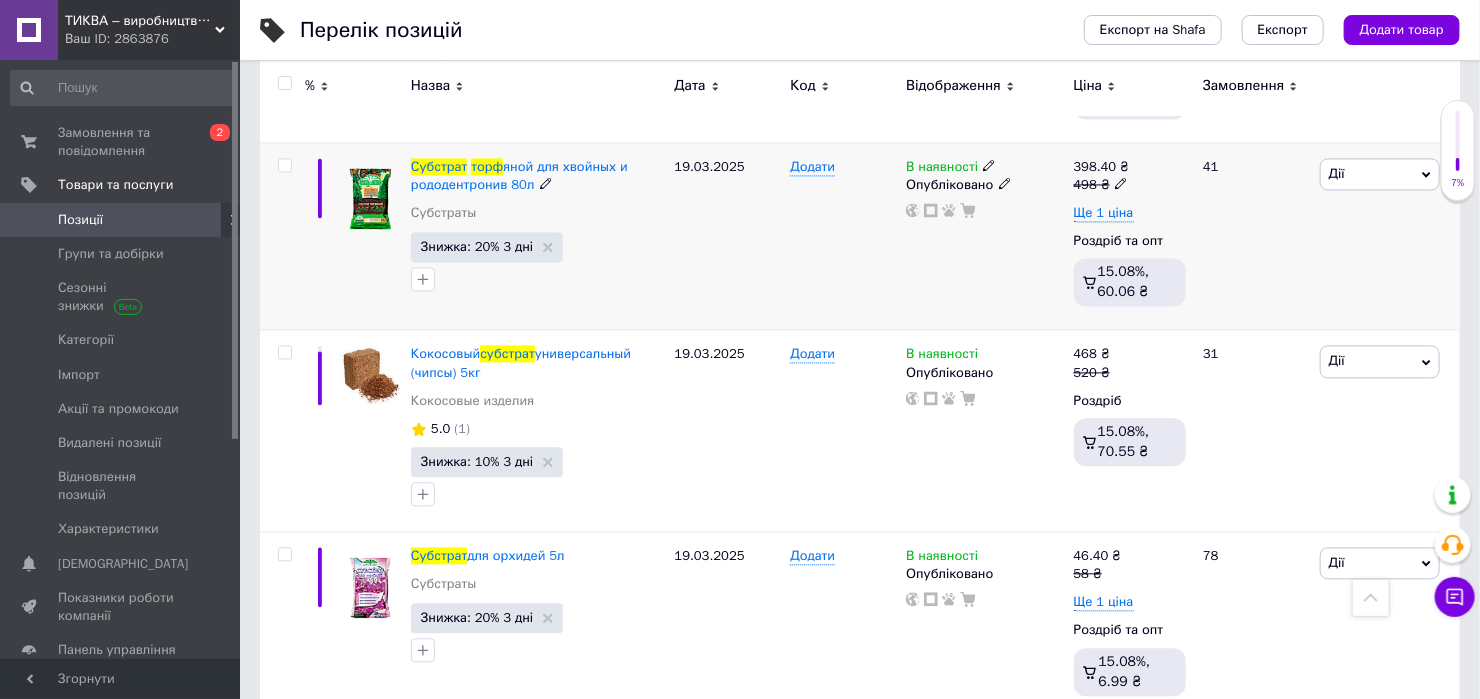 type on "субстрат торф" 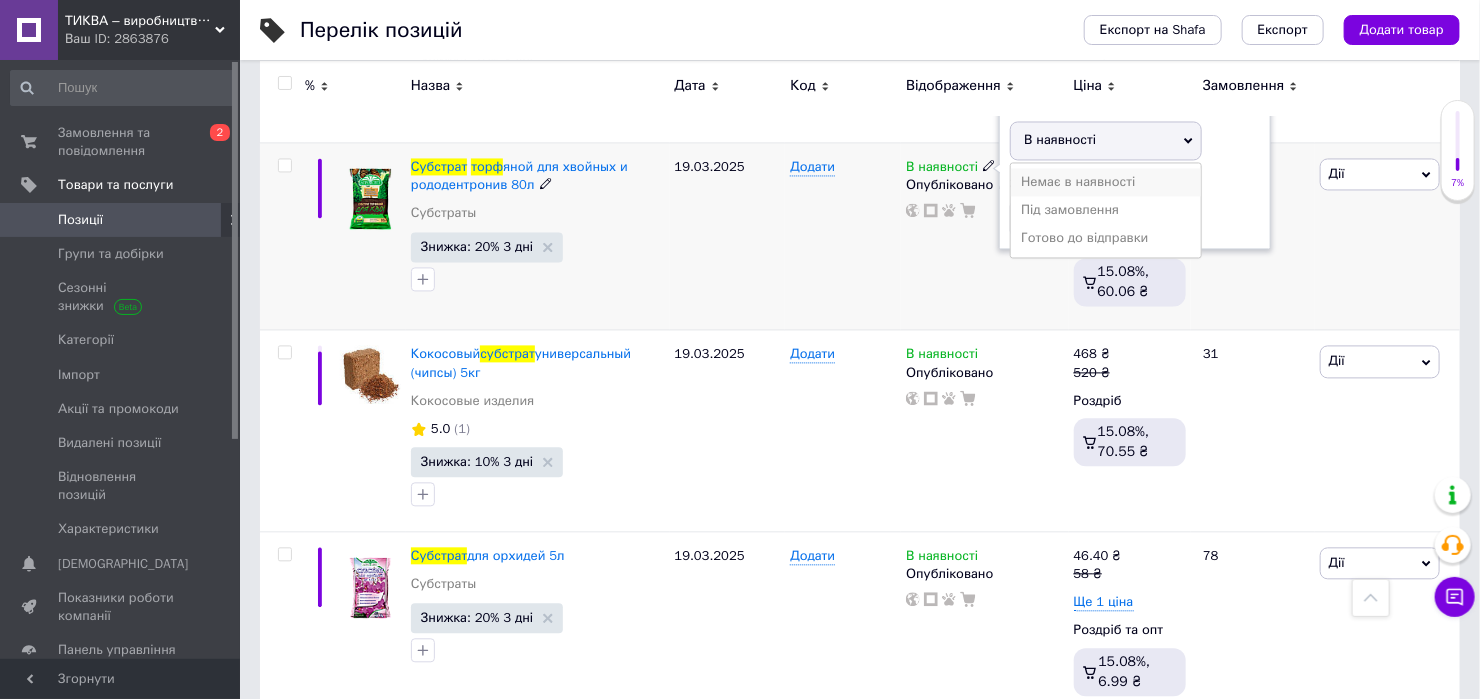 click on "Немає в наявності" at bounding box center (1106, 182) 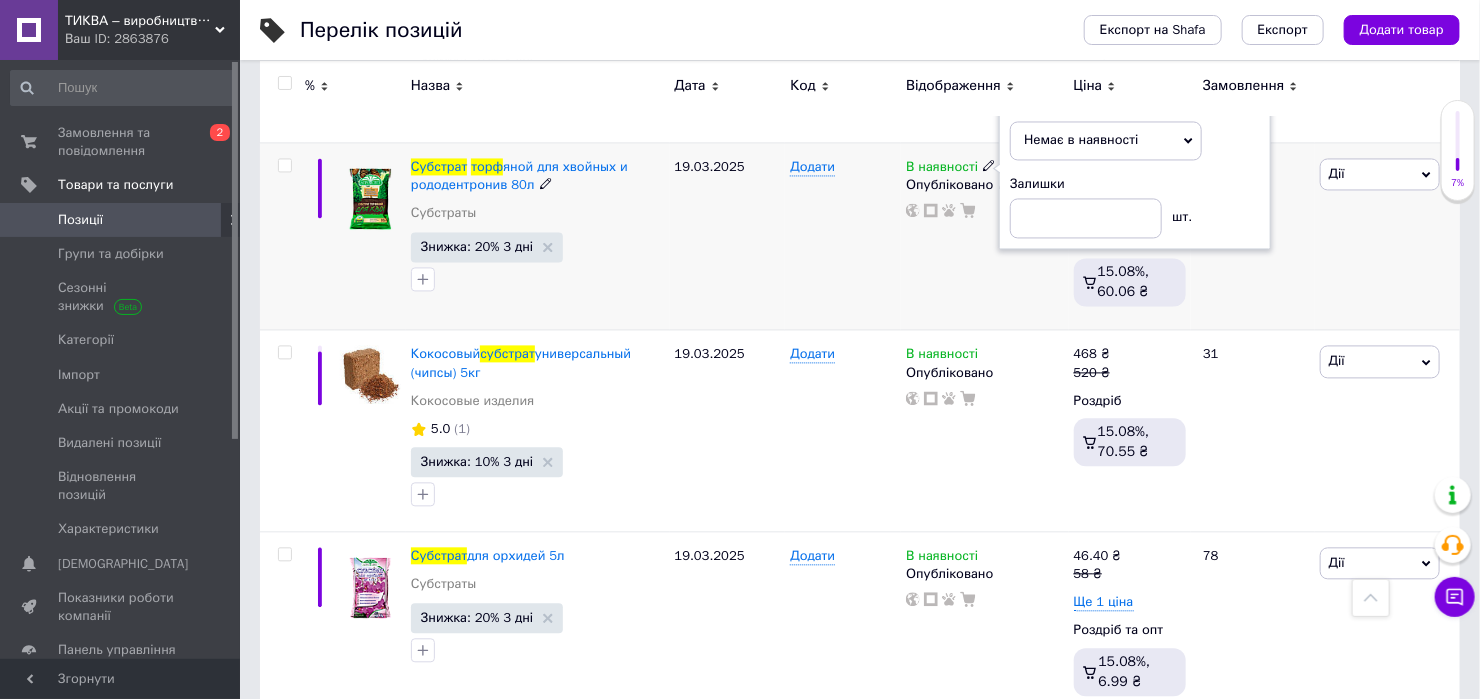 click on "Дії Редагувати Підняти на початок групи Копіювати Знижка Подарунок Супутні Приховати Ярлик Додати на вітрину Додати в кампанію Каталог ProSale Видалити" at bounding box center (1387, 236) 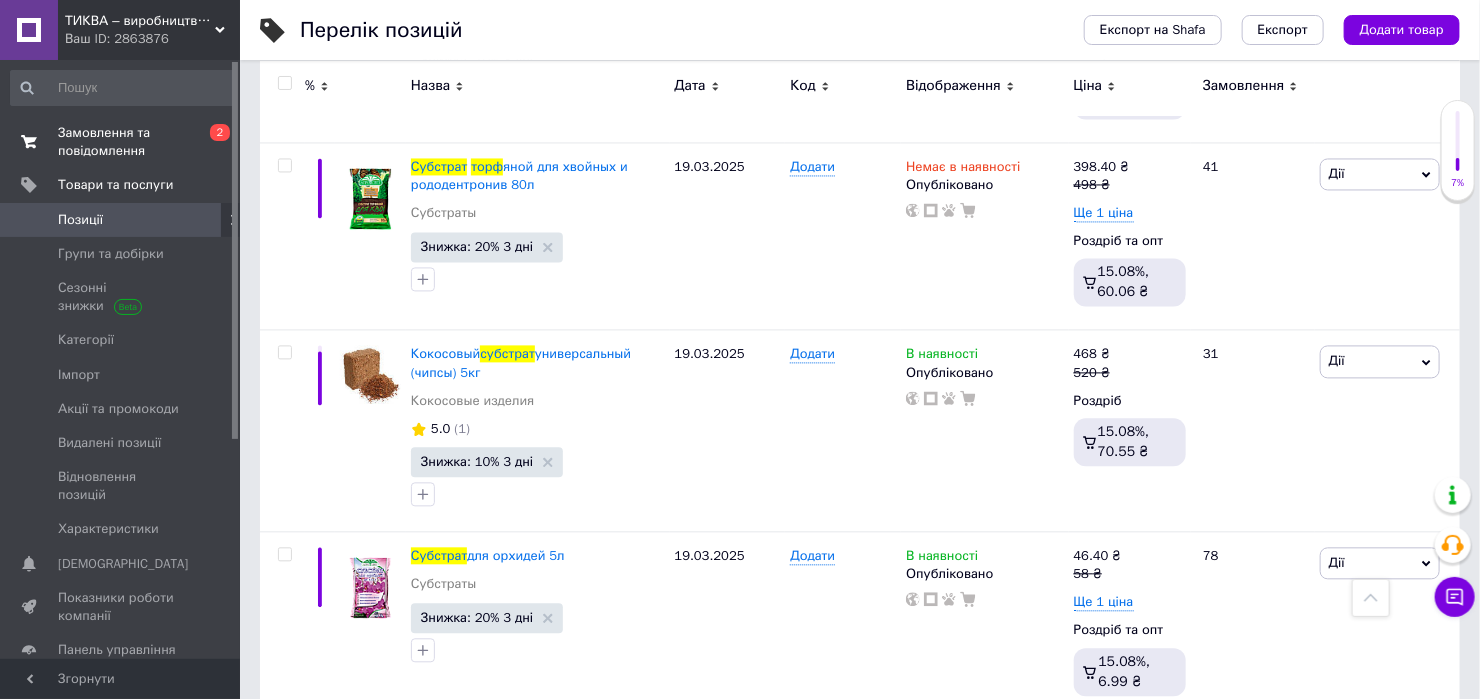 click on "Замовлення та повідомлення" at bounding box center (121, 142) 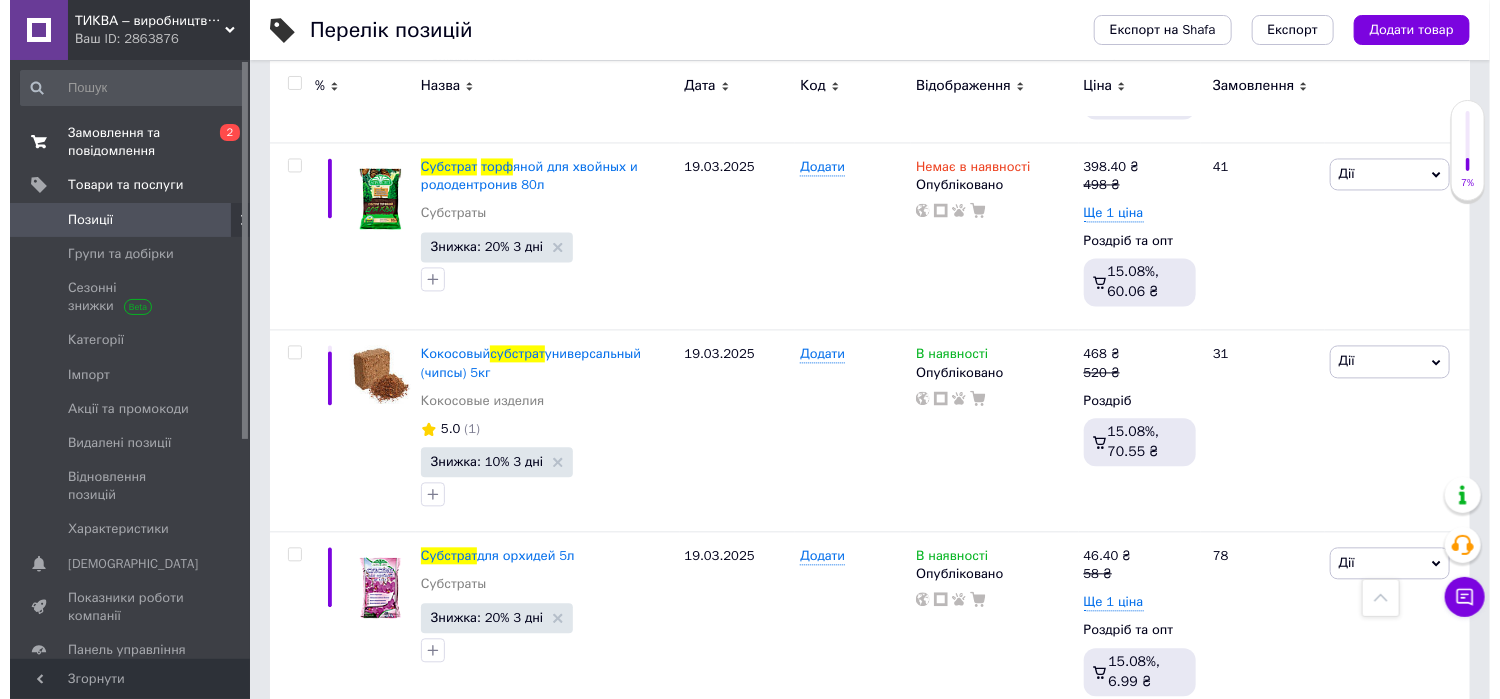 scroll, scrollTop: 0, scrollLeft: 0, axis: both 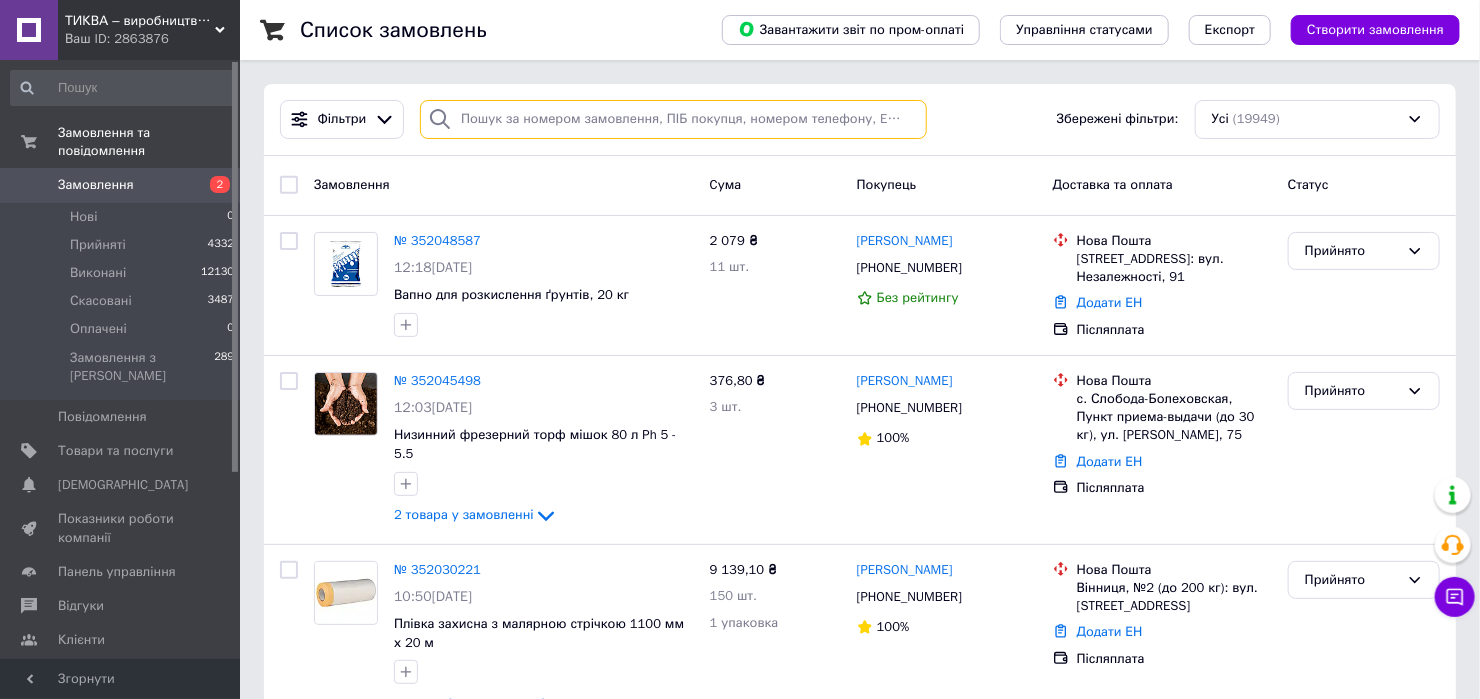 click at bounding box center (673, 119) 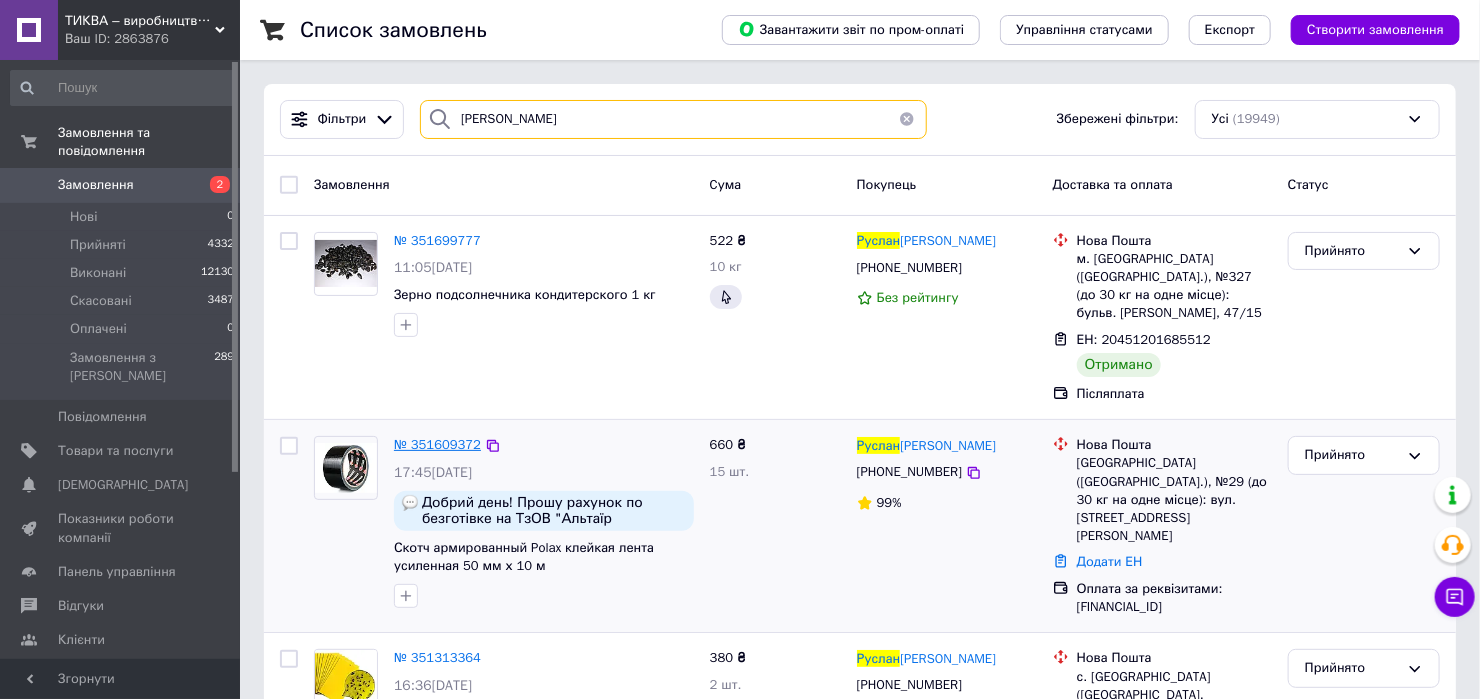 type on "[PERSON_NAME]" 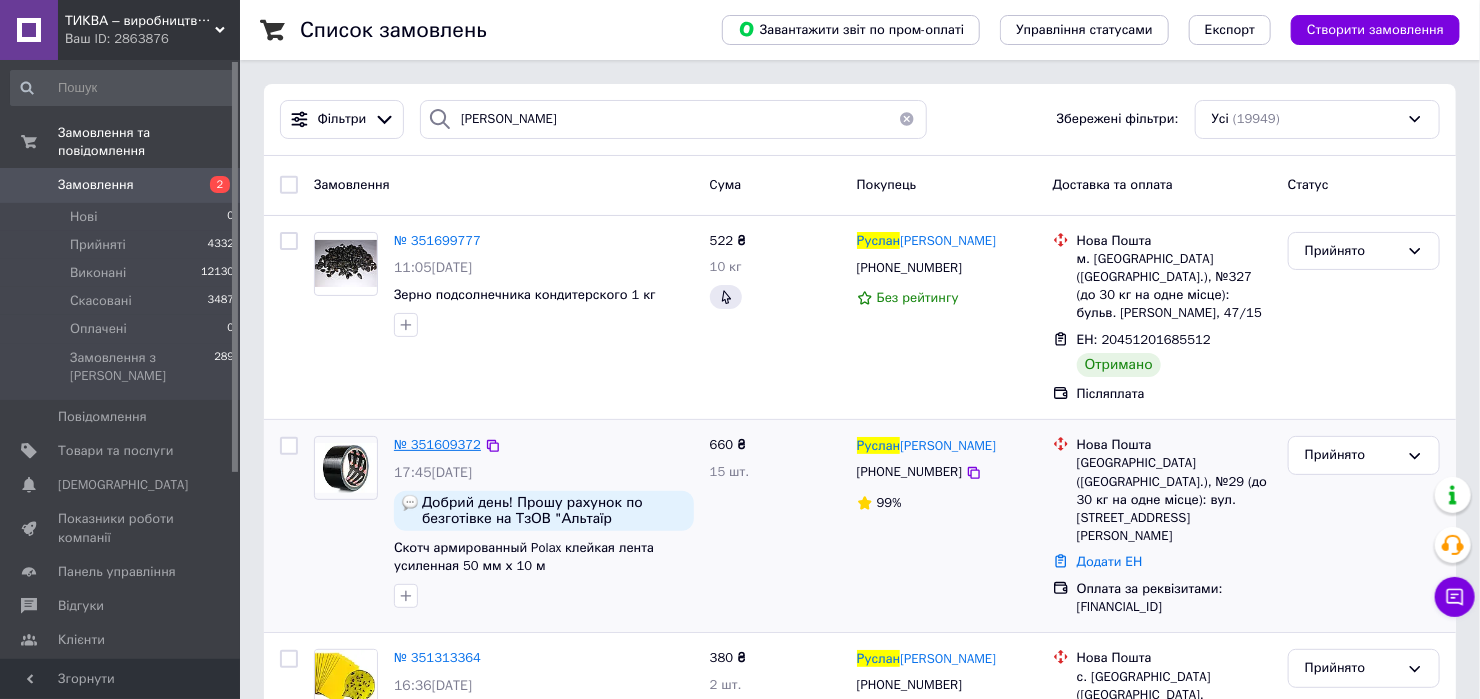 click on "№ 351609372" at bounding box center [437, 444] 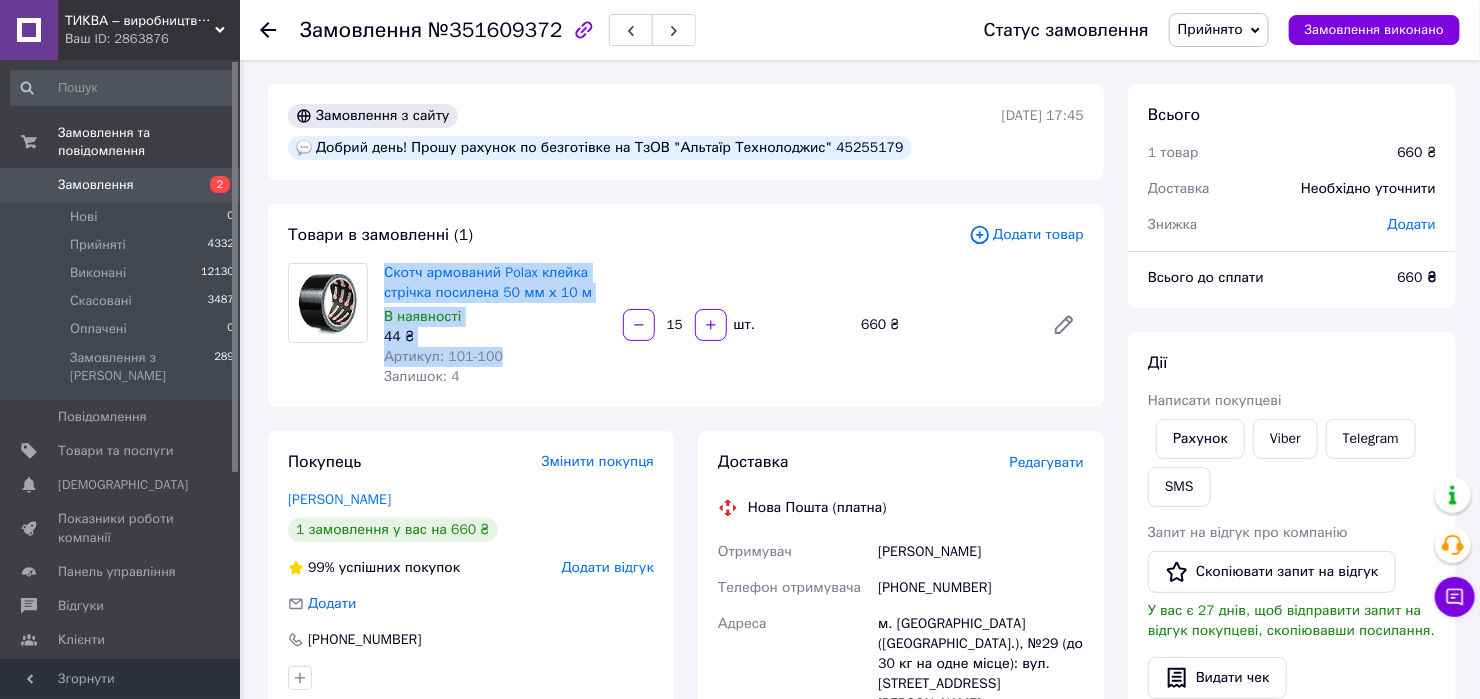 drag, startPoint x: 528, startPoint y: 351, endPoint x: 375, endPoint y: 269, distance: 173.5886 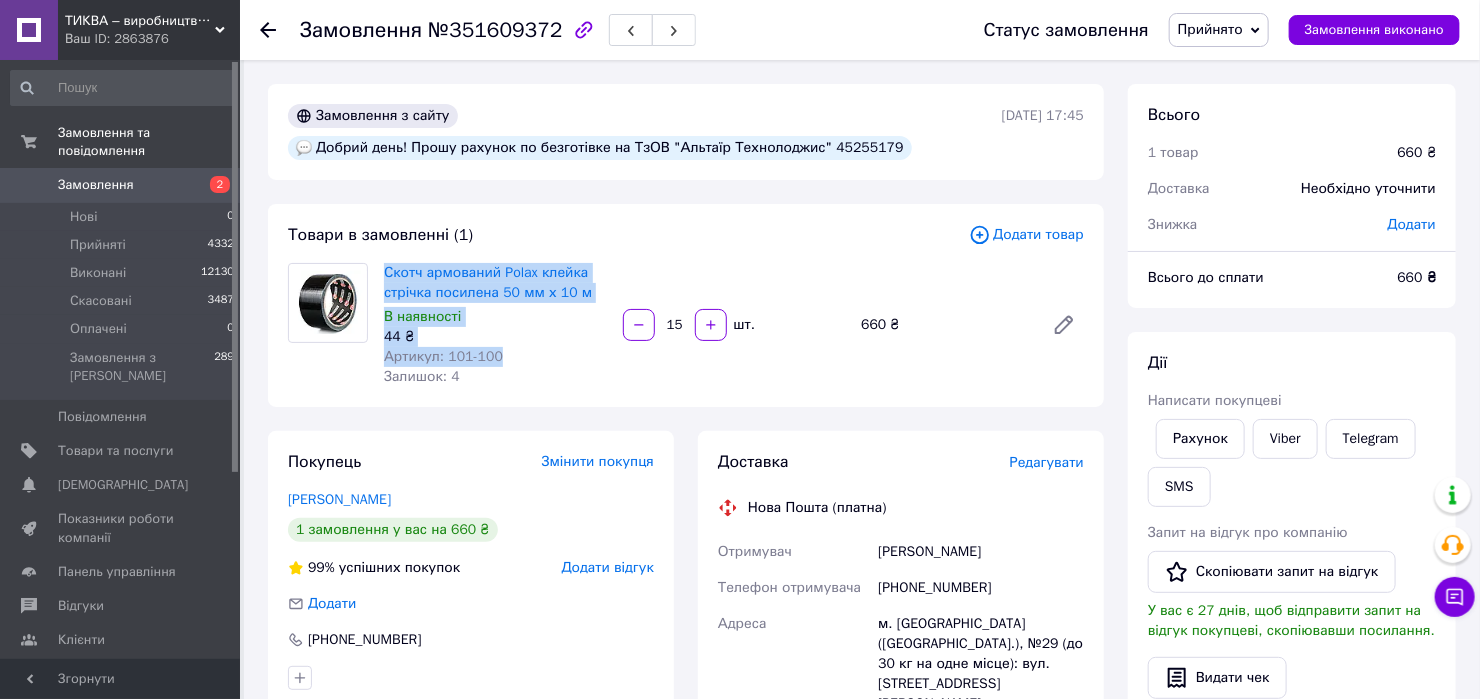 copy on "Скотч армований Polax клейка стрічка посилена 50 мм х 10 м В наявності 44 ₴ Артикул: 101-100" 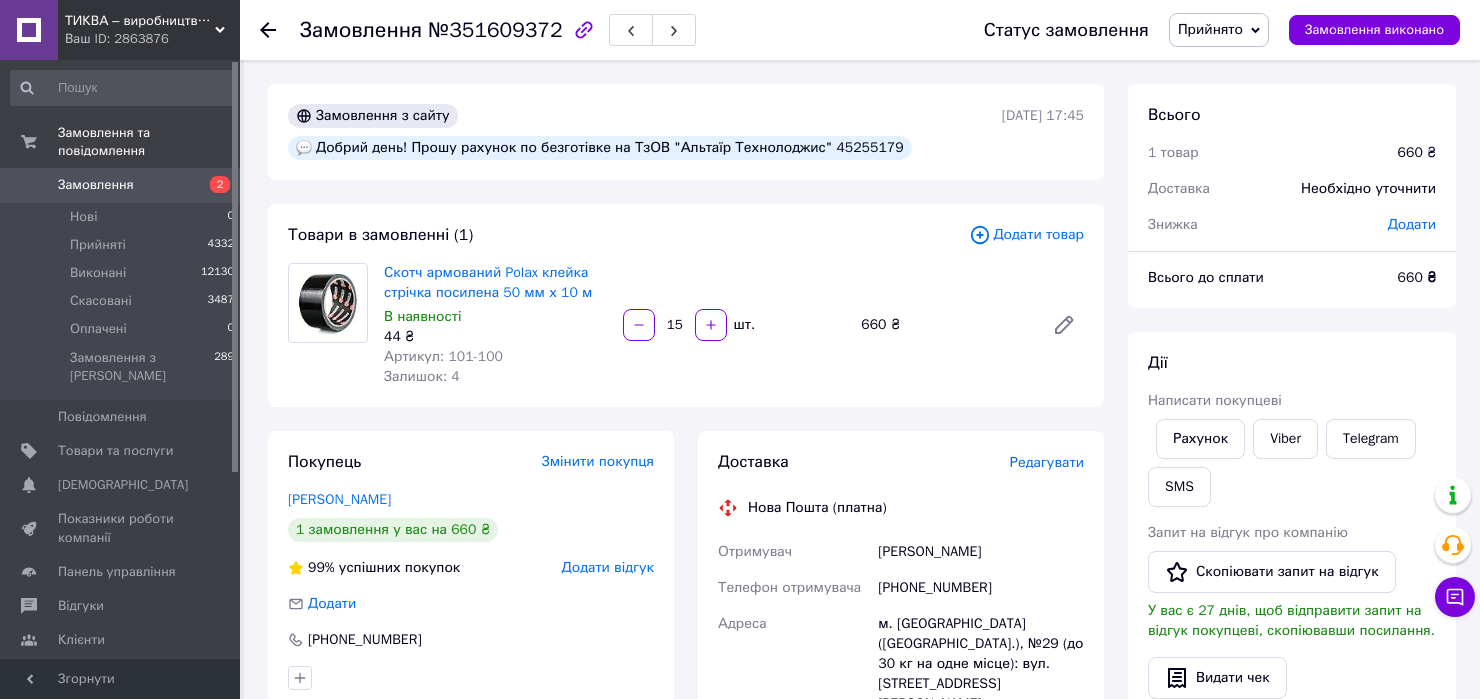 scroll, scrollTop: 0, scrollLeft: 0, axis: both 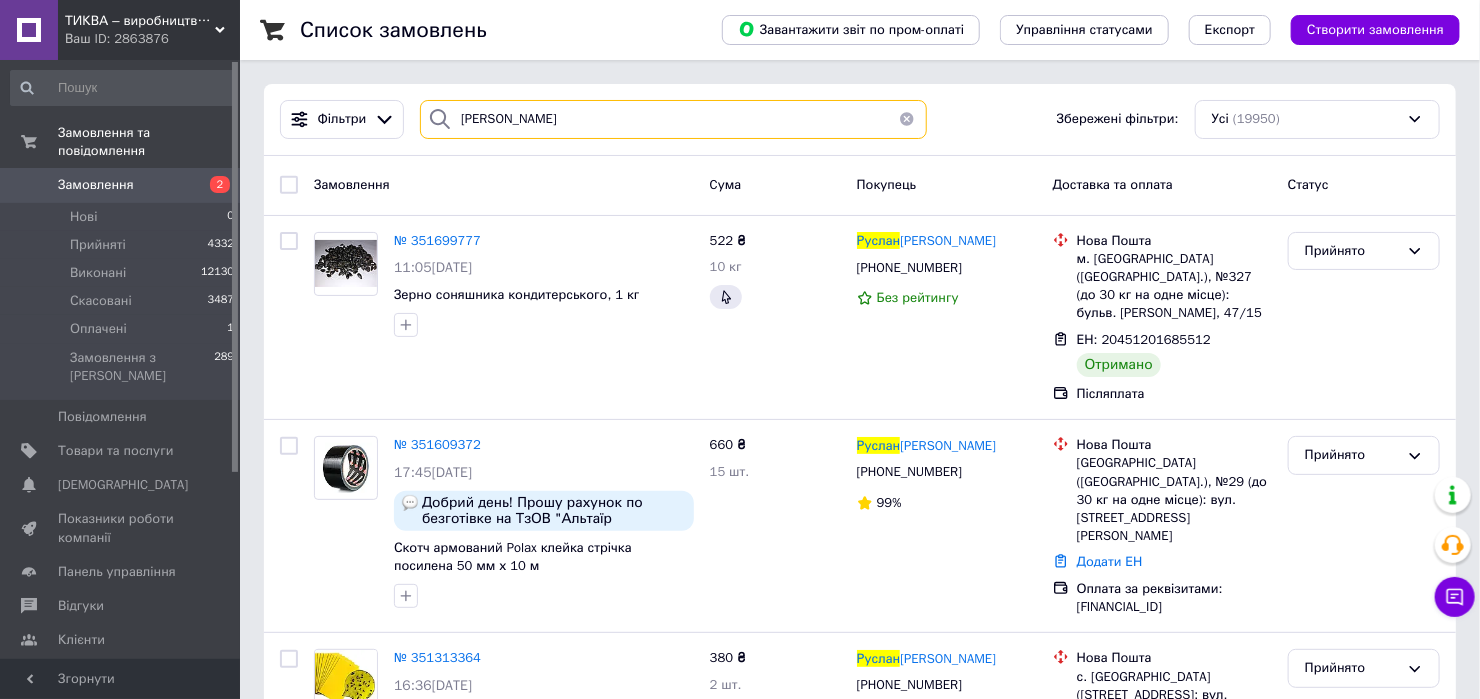 drag, startPoint x: 588, startPoint y: 115, endPoint x: 300, endPoint y: 92, distance: 288.91693 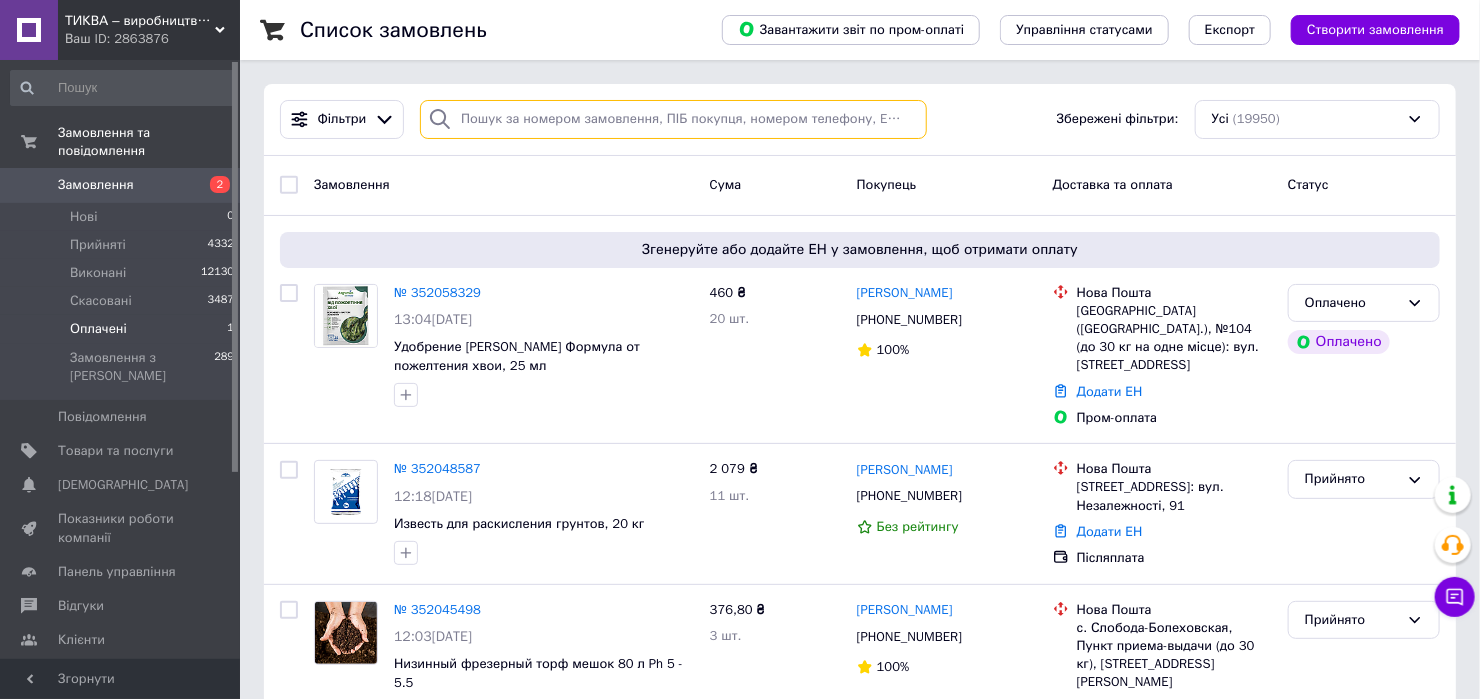 type 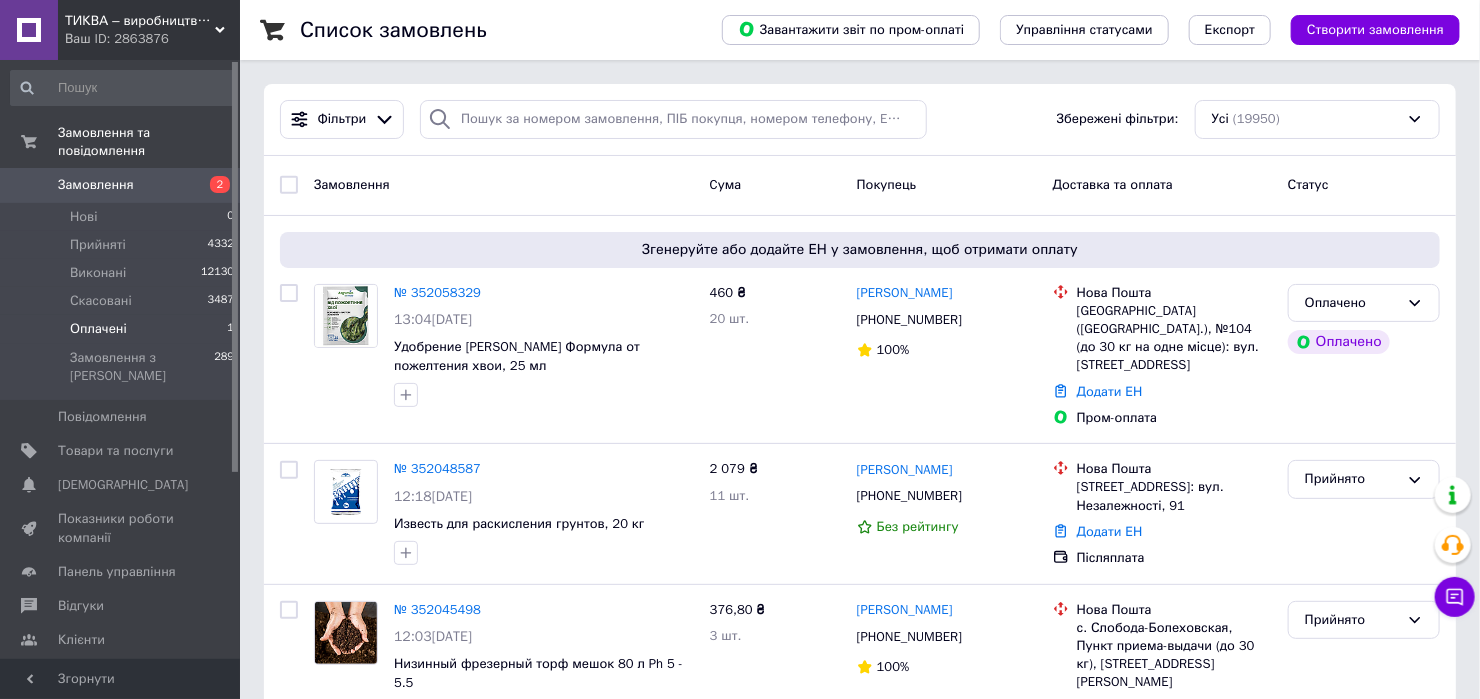 click on "Оплачені 1" at bounding box center (123, 329) 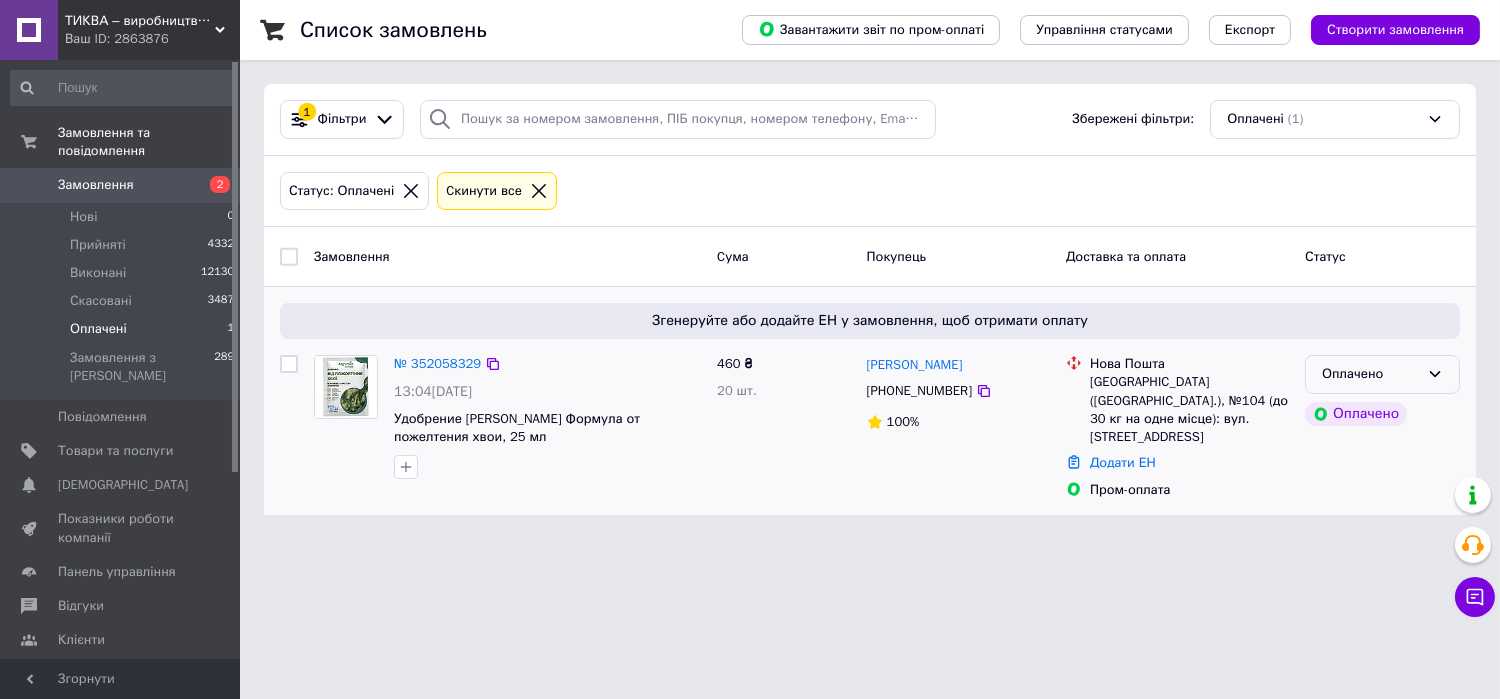 drag, startPoint x: 1376, startPoint y: 374, endPoint x: 1372, endPoint y: 386, distance: 12.649111 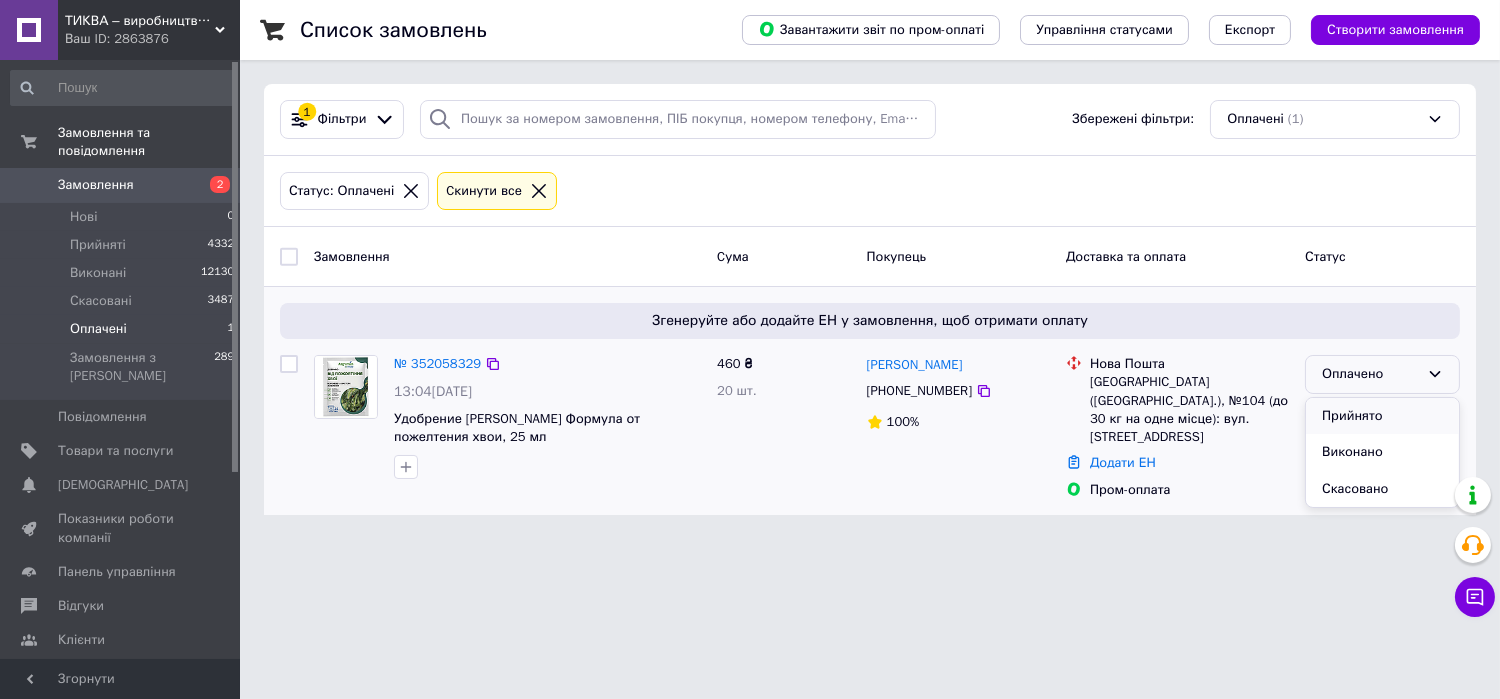 click on "Прийнято" at bounding box center [1382, 416] 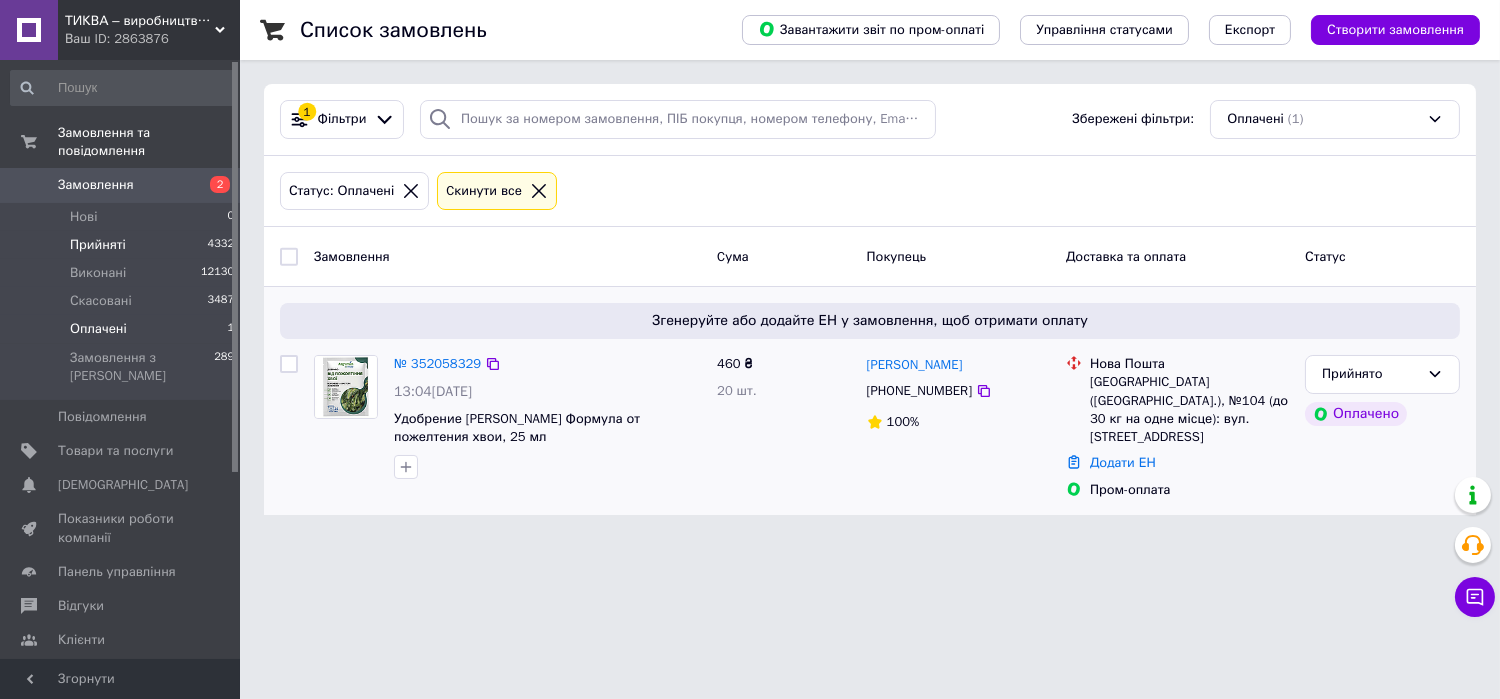 click on "Прийняті" at bounding box center (98, 245) 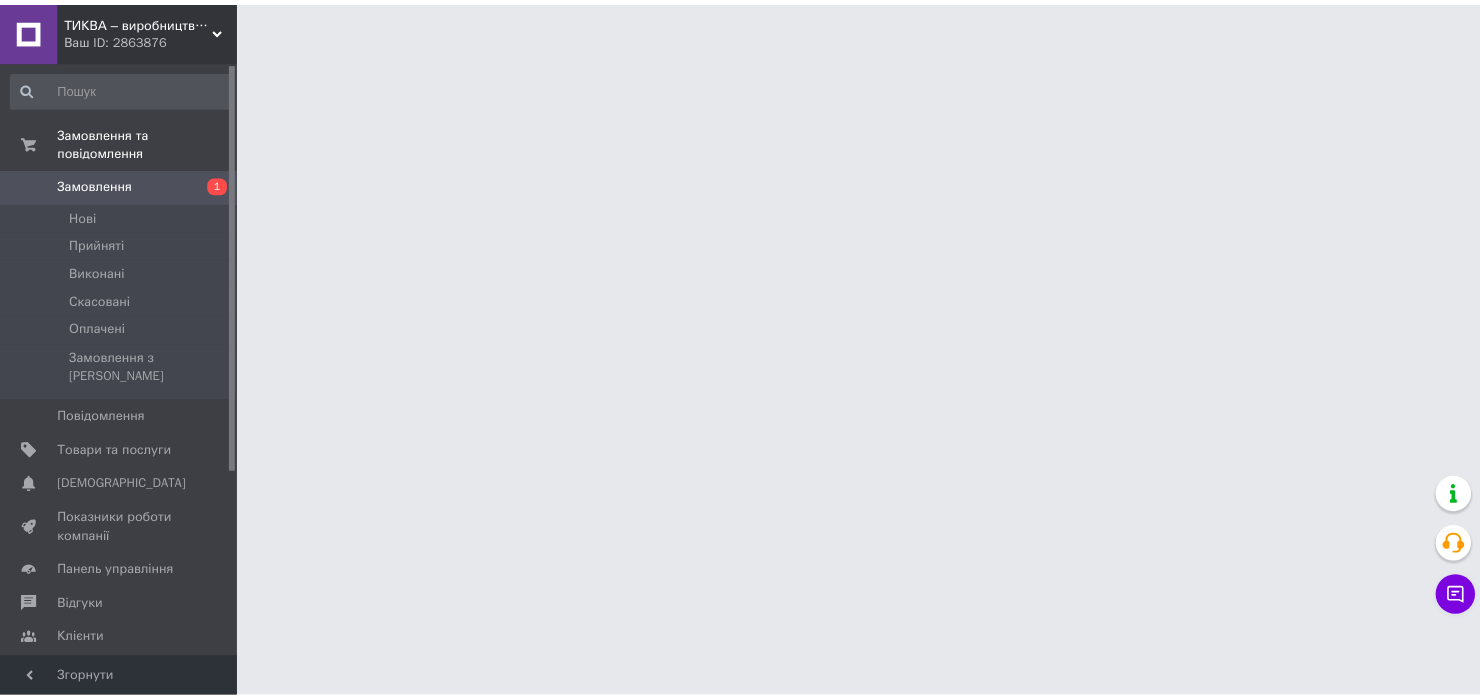 scroll, scrollTop: 0, scrollLeft: 0, axis: both 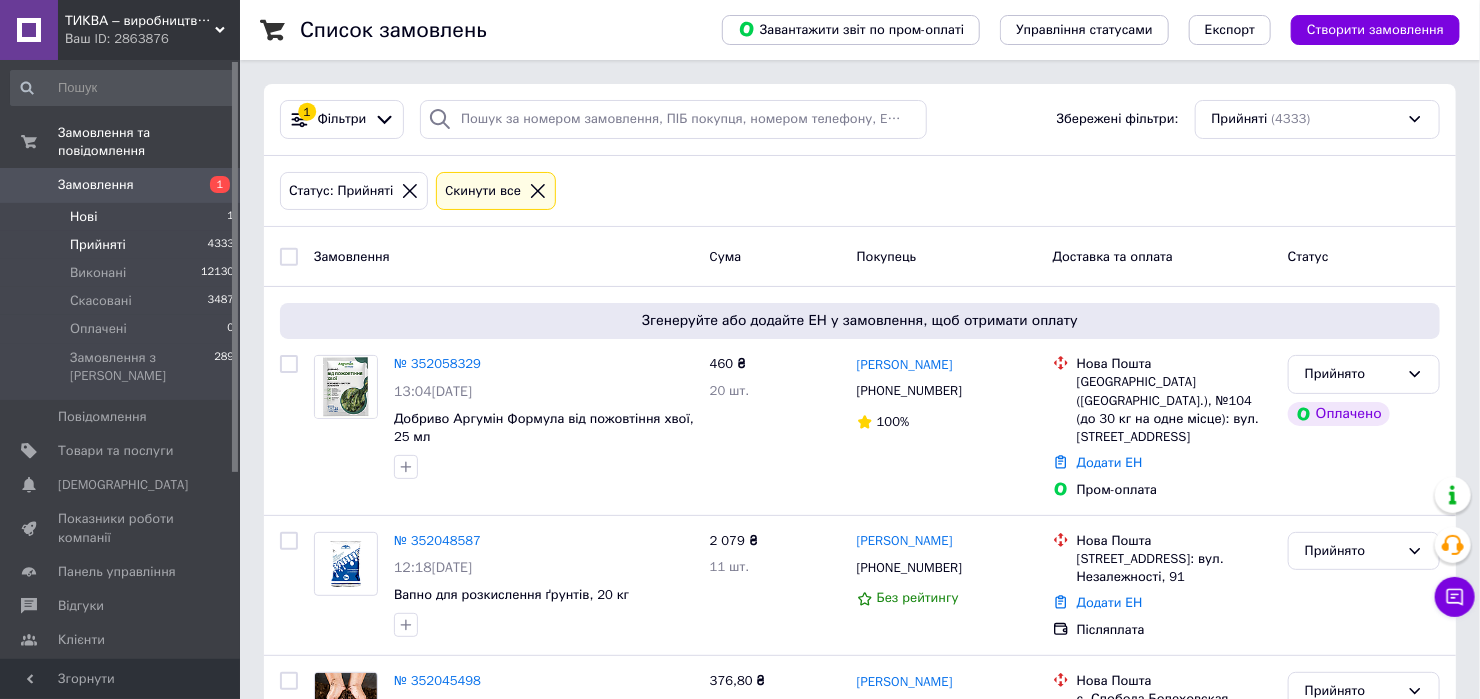 click on "Нові 1" at bounding box center [123, 217] 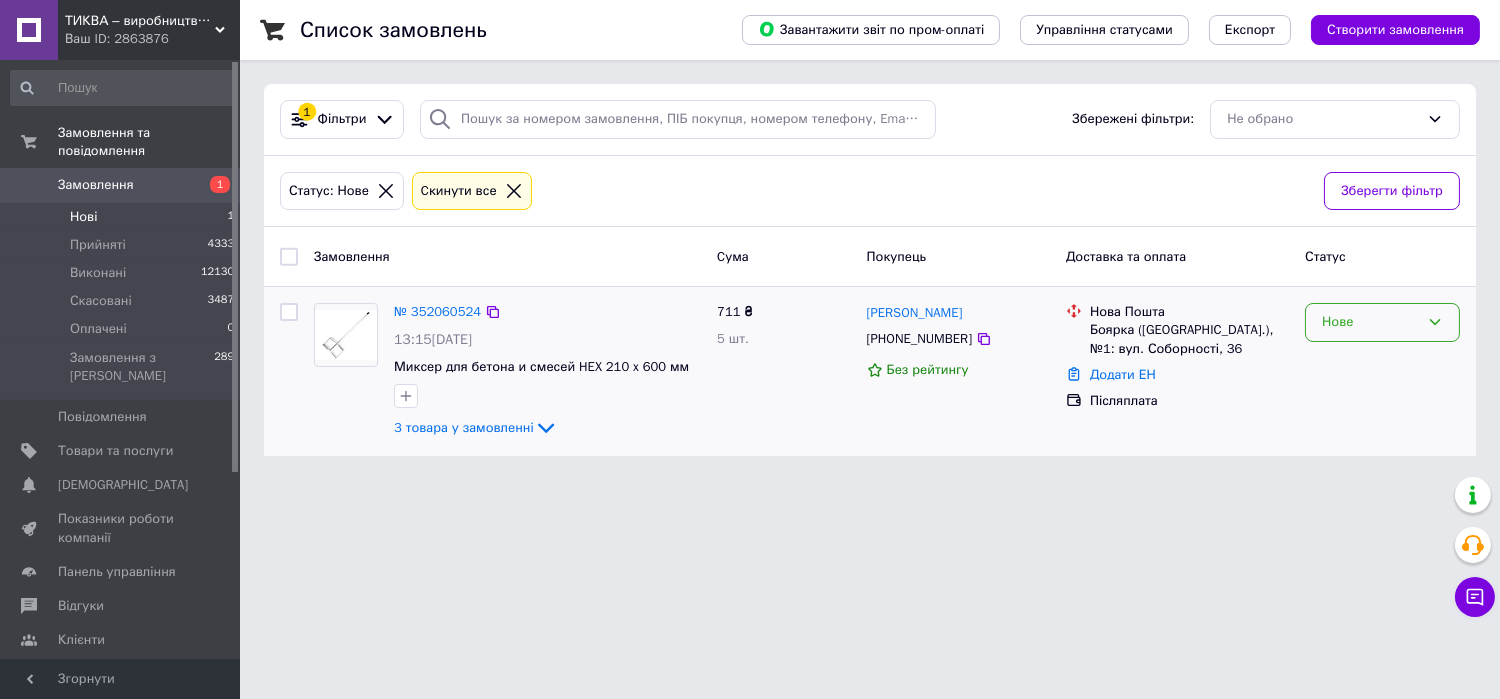 drag, startPoint x: 1379, startPoint y: 315, endPoint x: 1366, endPoint y: 336, distance: 24.698177 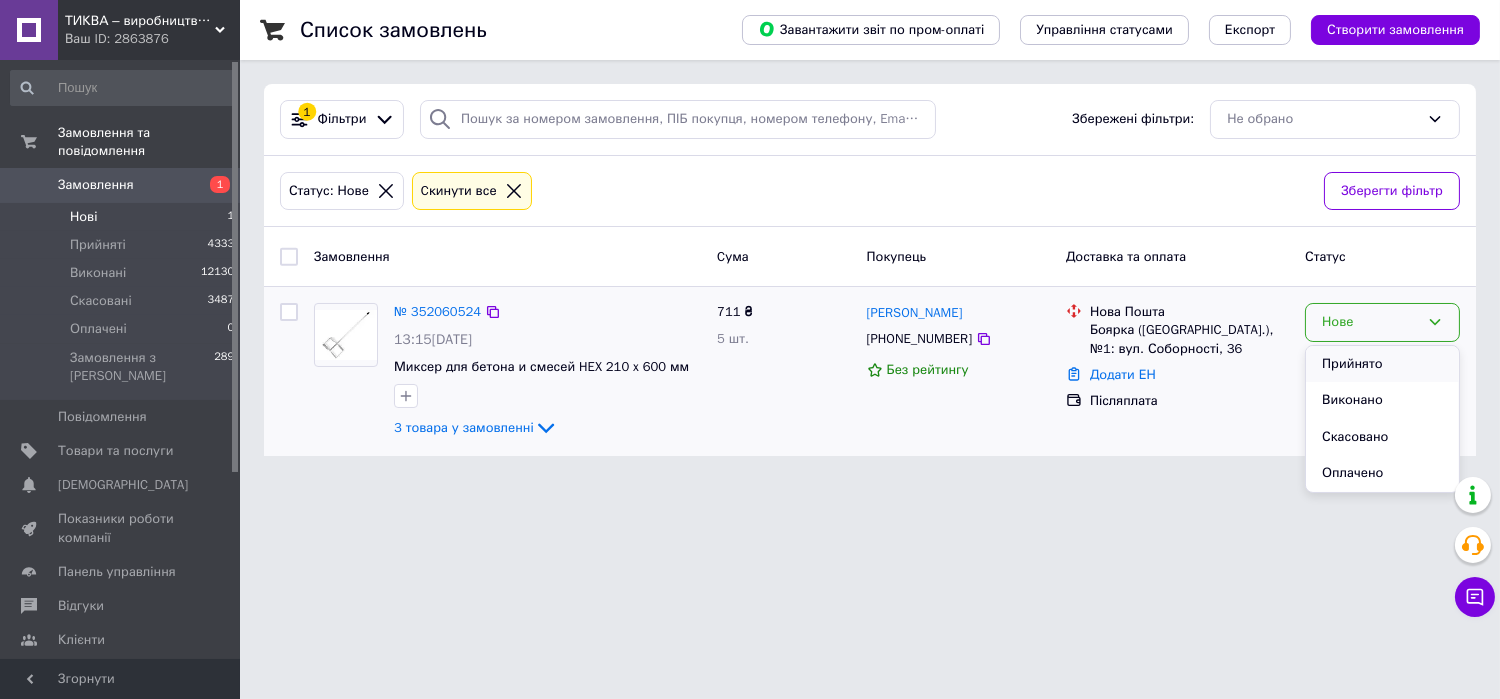 click on "Прийнято" at bounding box center (1382, 364) 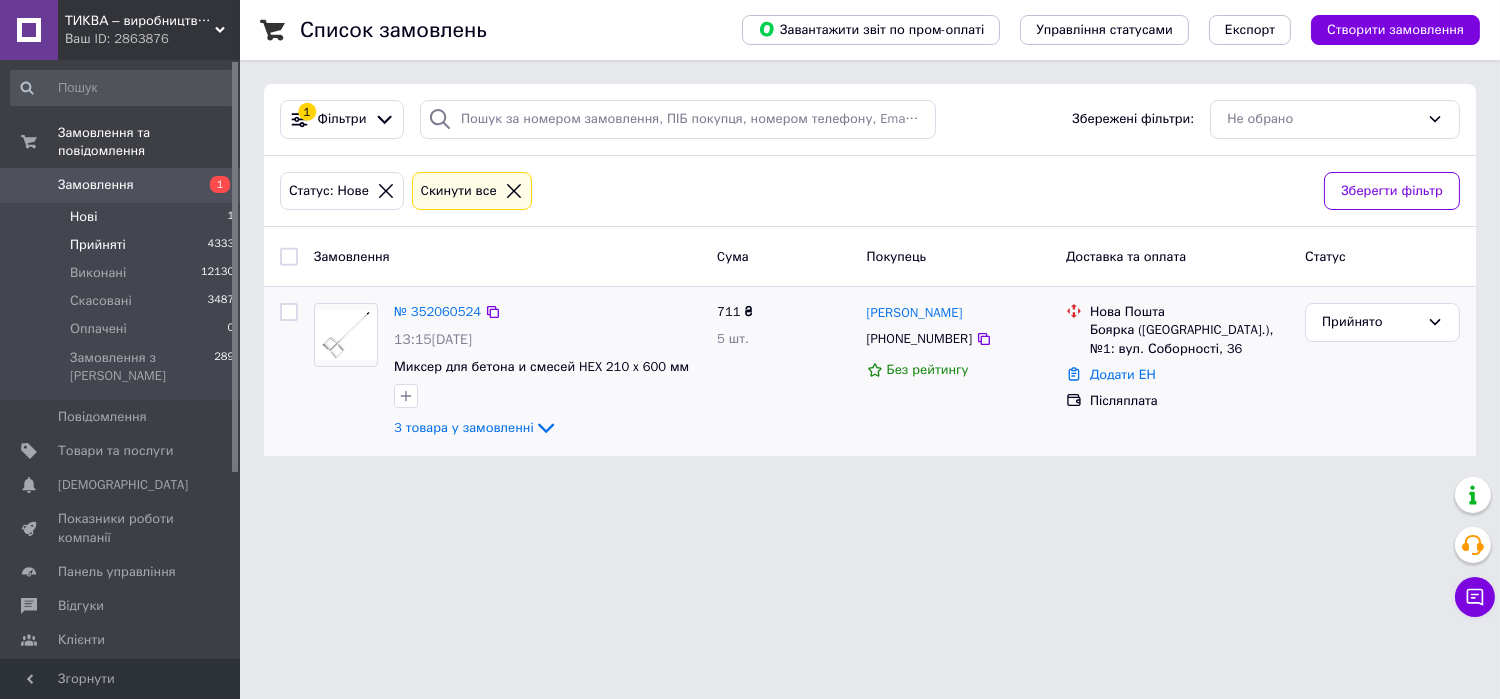 click on "Прийняті 4333" at bounding box center (123, 245) 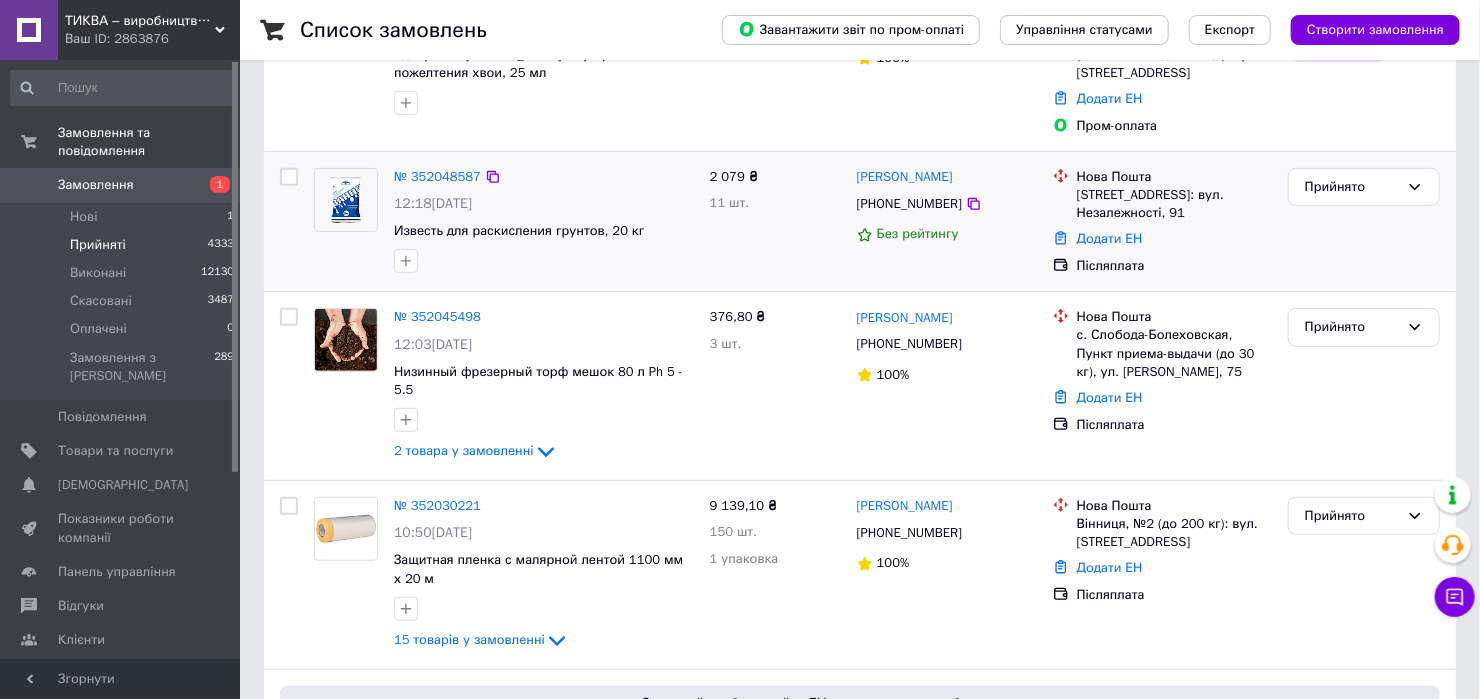 scroll, scrollTop: 400, scrollLeft: 0, axis: vertical 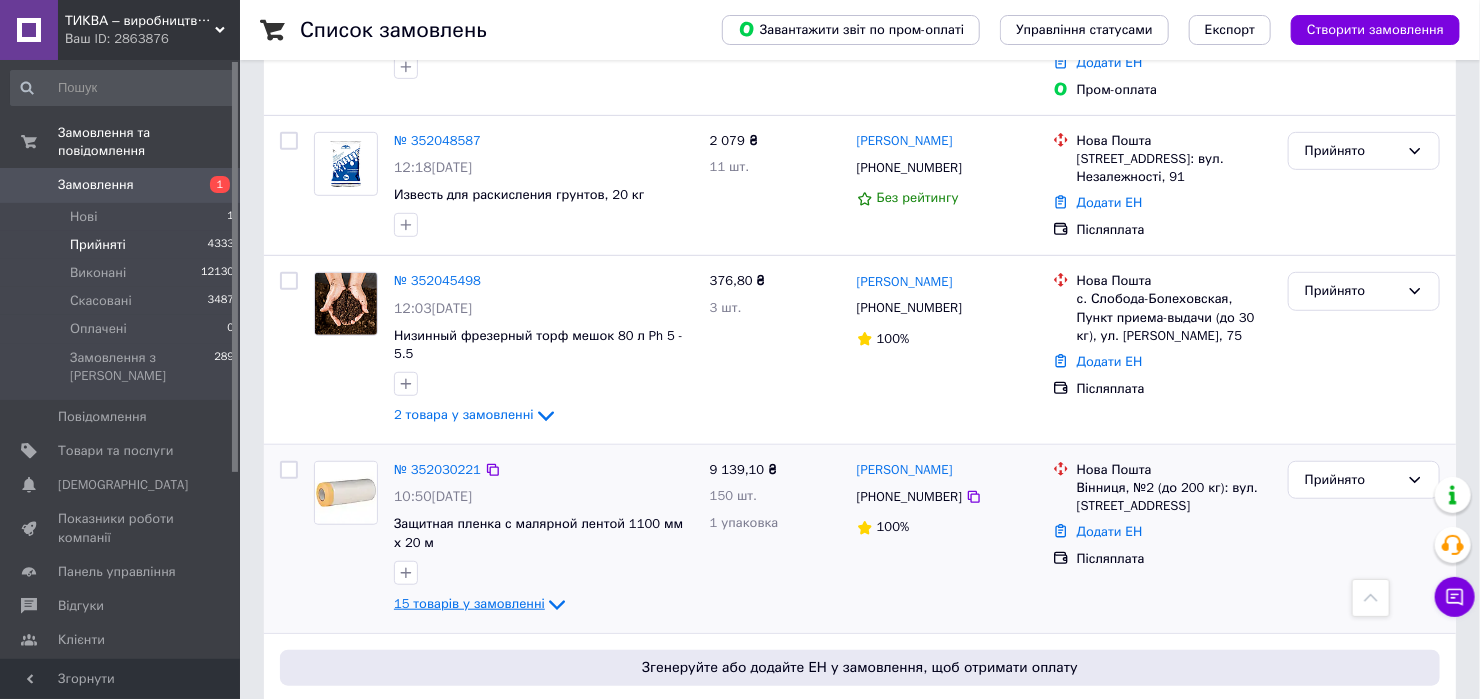click on "15 товарів у замовленні" at bounding box center (469, 603) 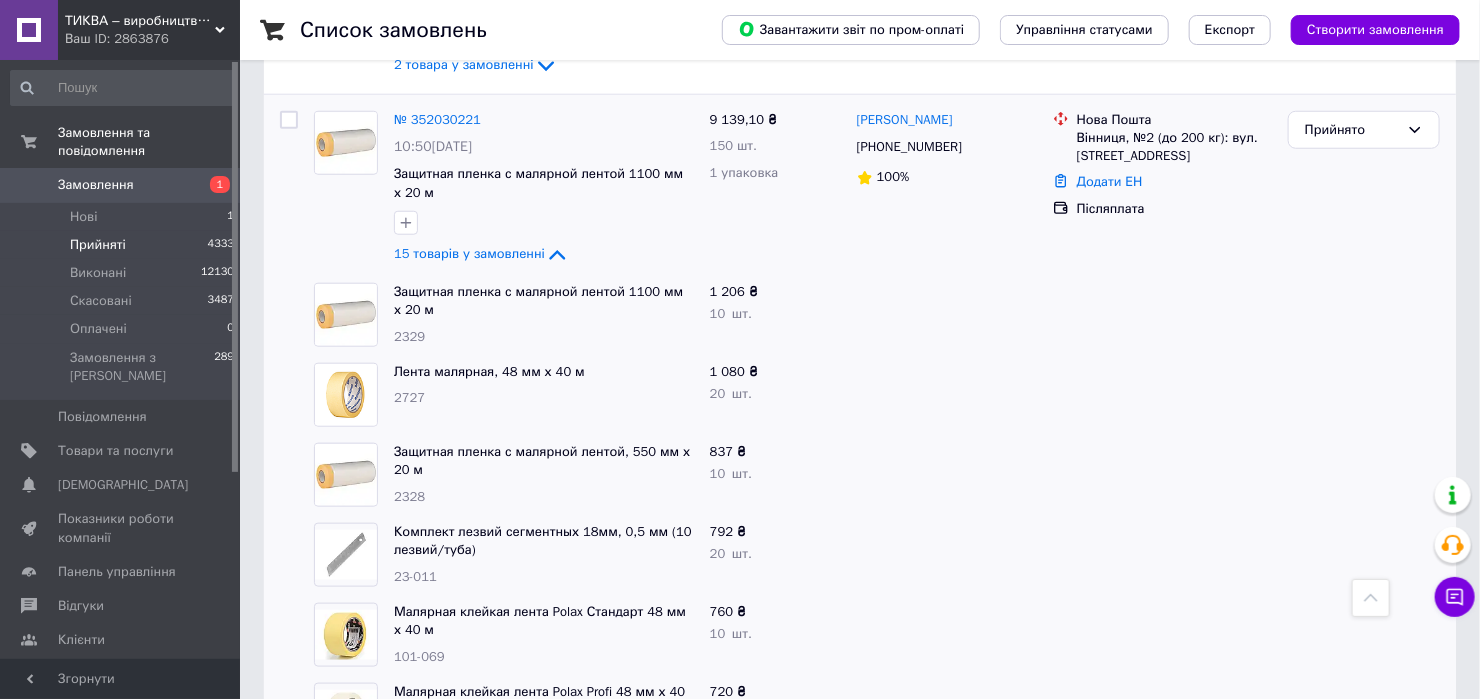 scroll, scrollTop: 533, scrollLeft: 0, axis: vertical 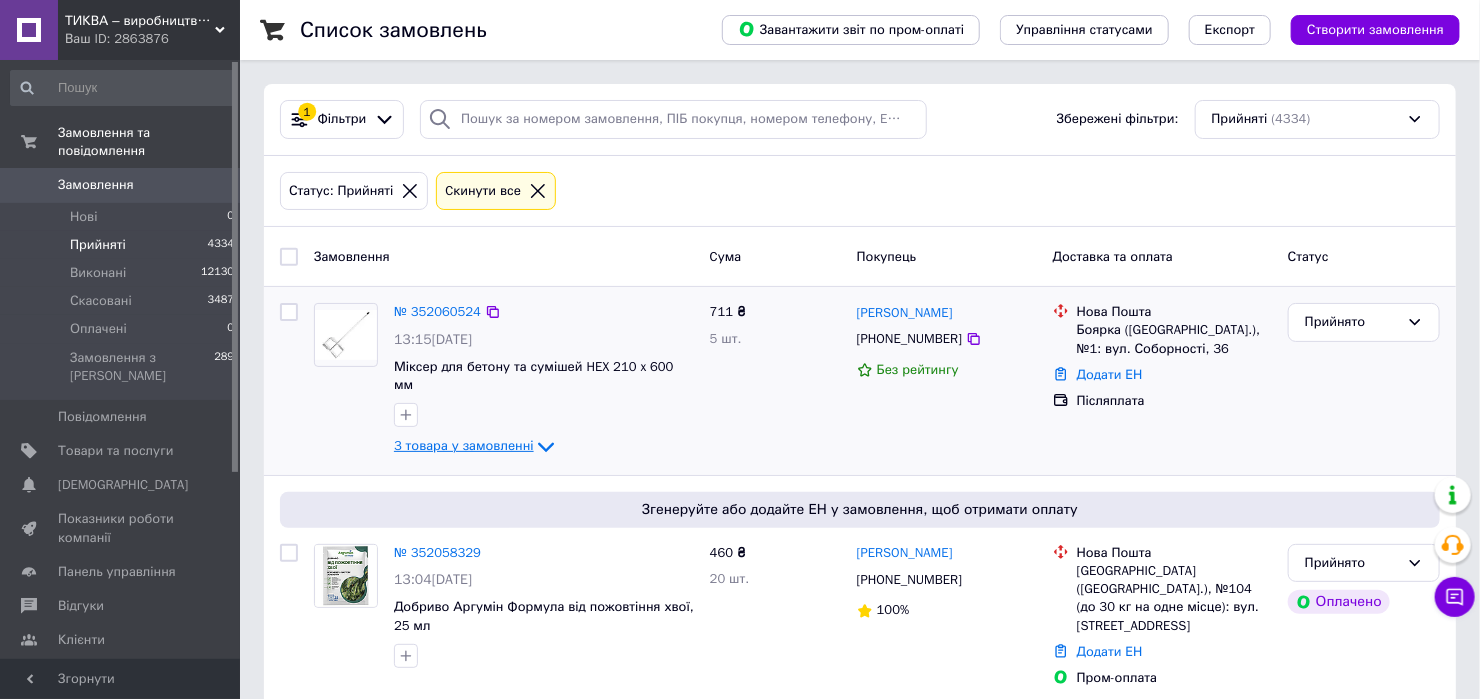 click on "3 товара у замовленні" at bounding box center [464, 446] 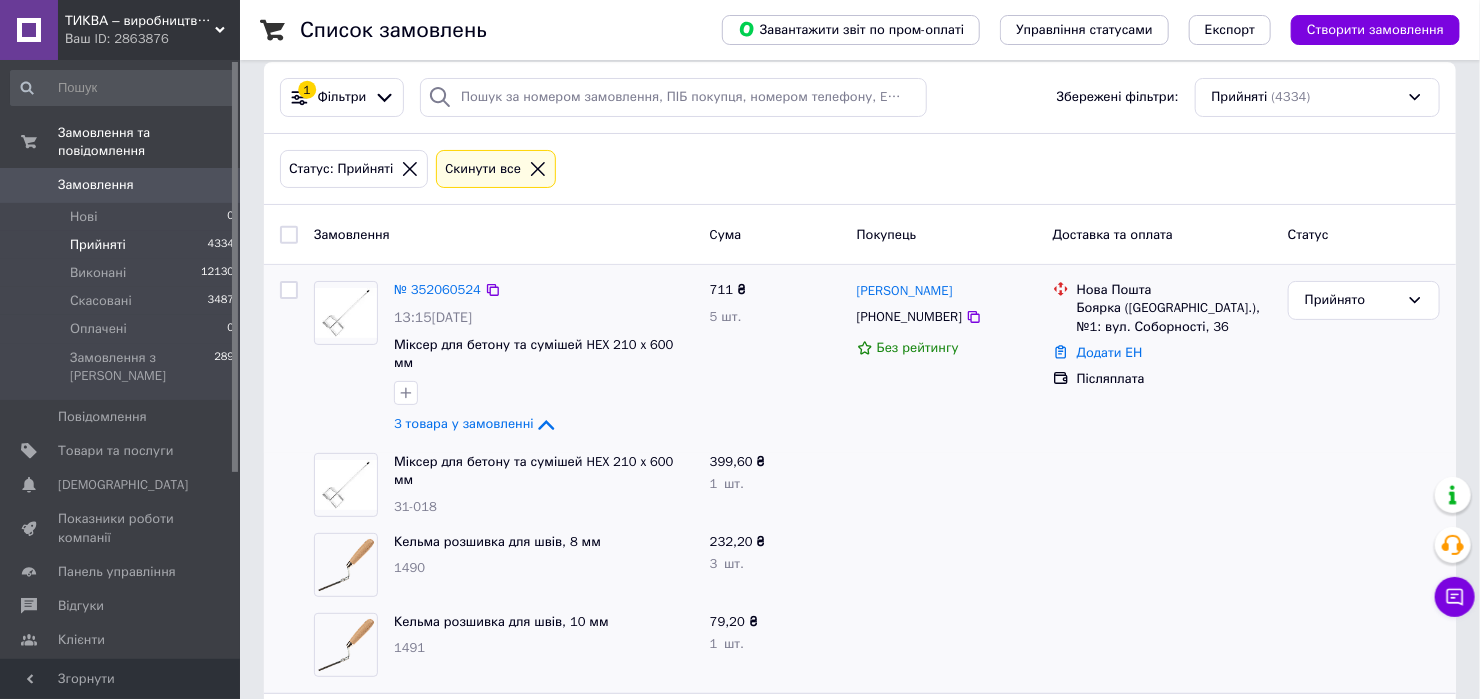 scroll, scrollTop: 133, scrollLeft: 0, axis: vertical 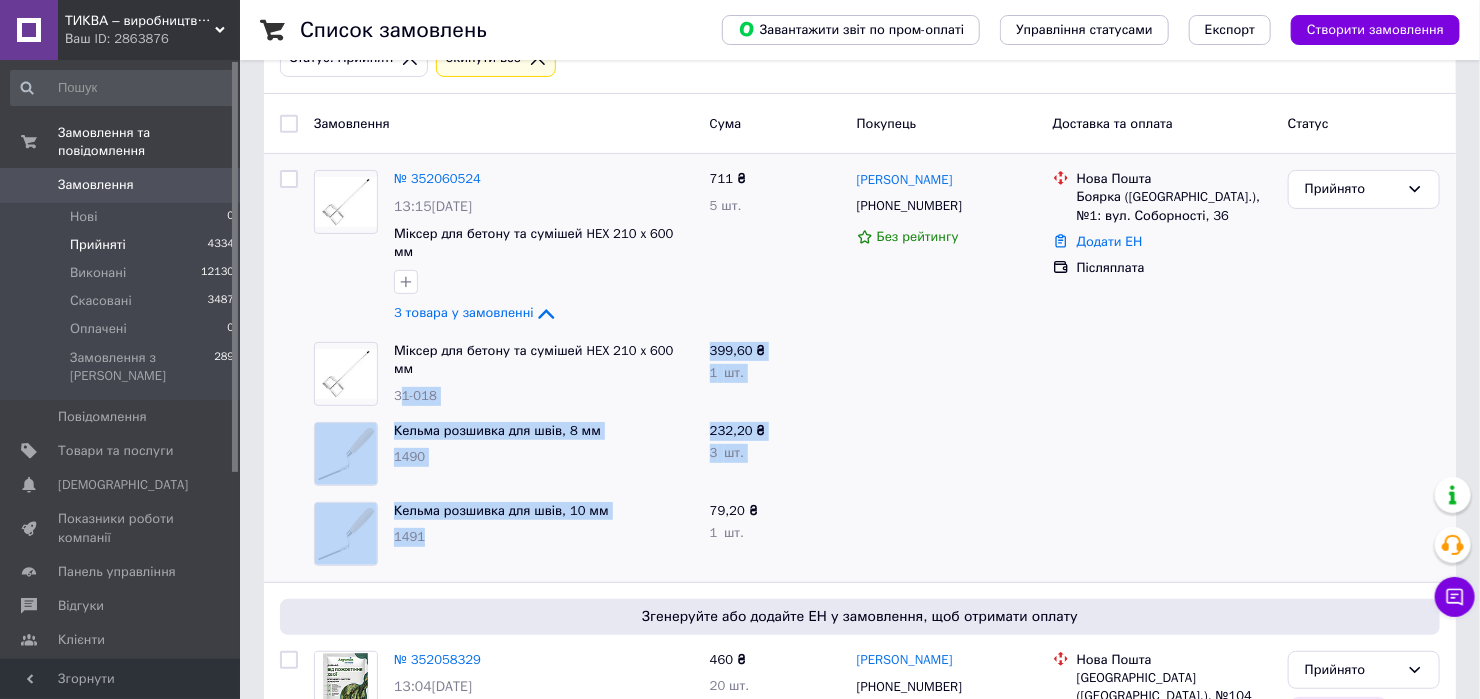 drag, startPoint x: 455, startPoint y: 519, endPoint x: 398, endPoint y: 340, distance: 187.85632 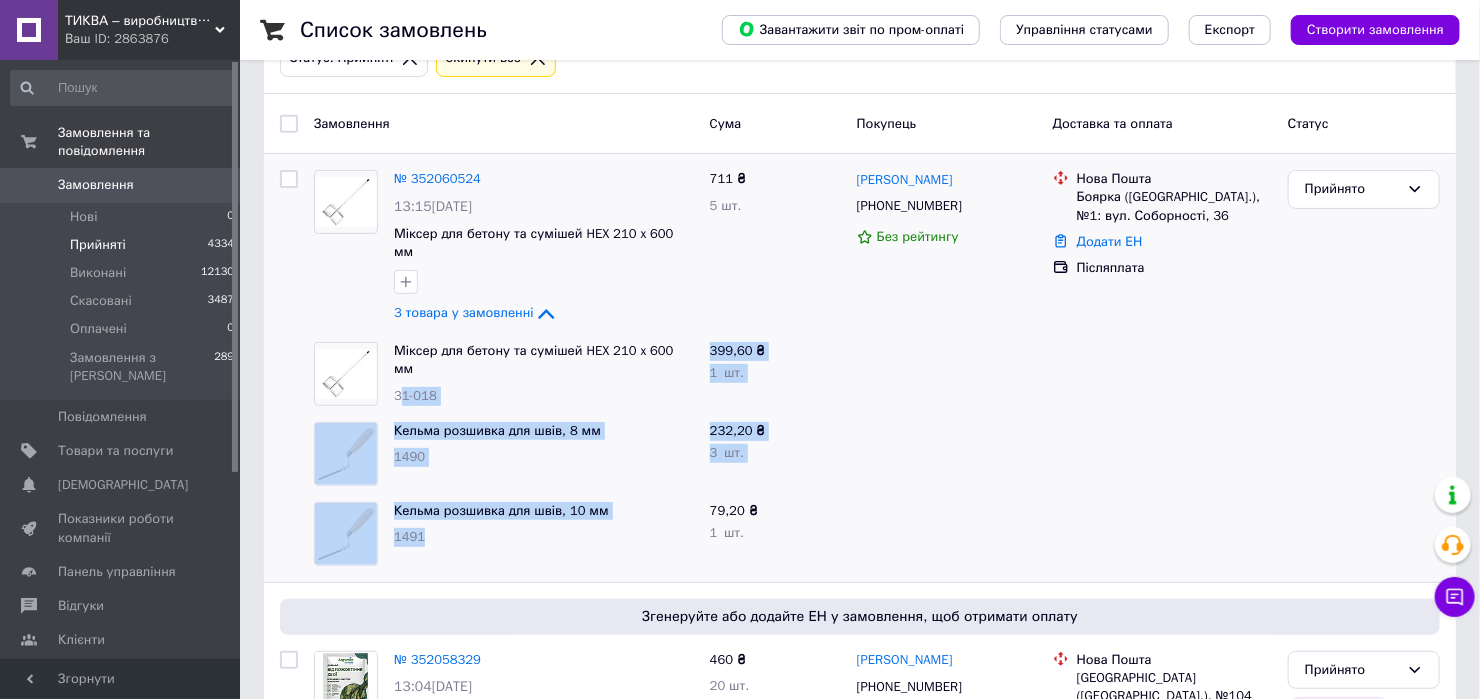 drag, startPoint x: 398, startPoint y: 340, endPoint x: 534, endPoint y: 551, distance: 251.03188 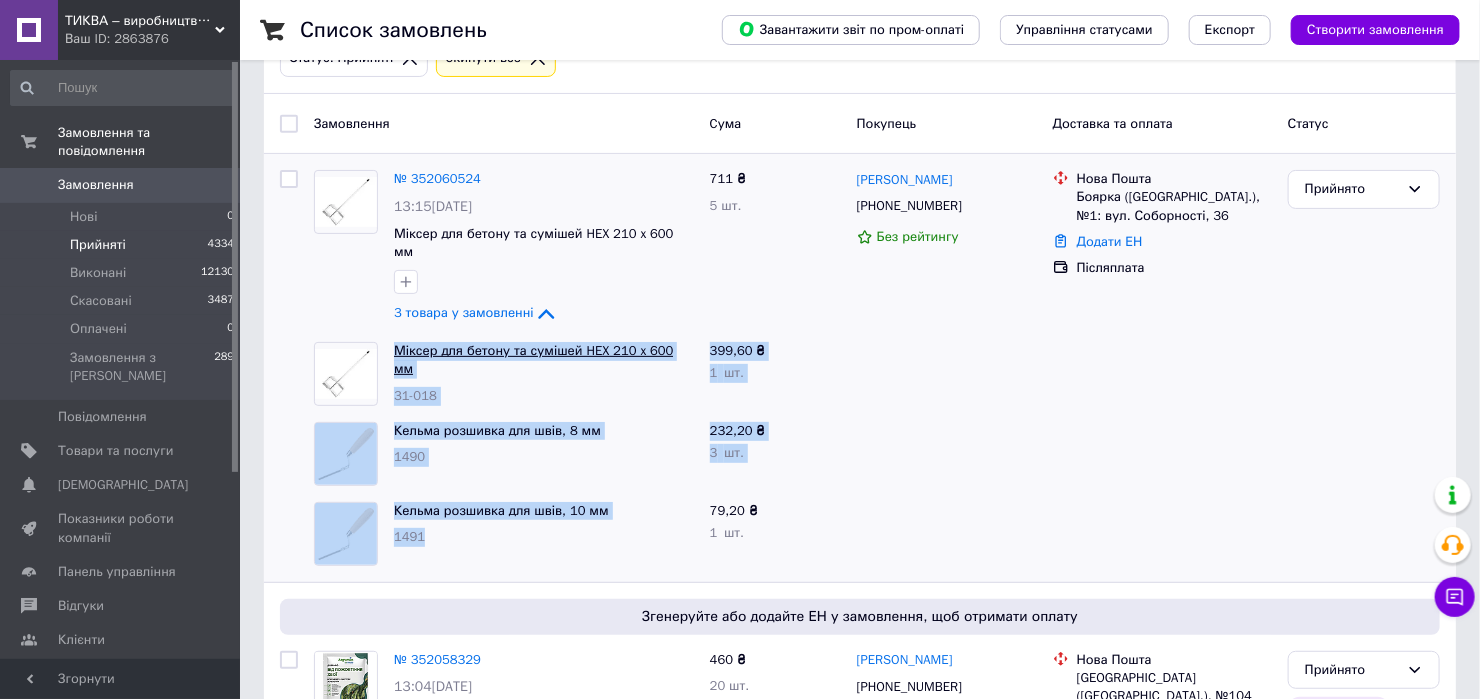 drag, startPoint x: 442, startPoint y: 530, endPoint x: 395, endPoint y: 331, distance: 204.47493 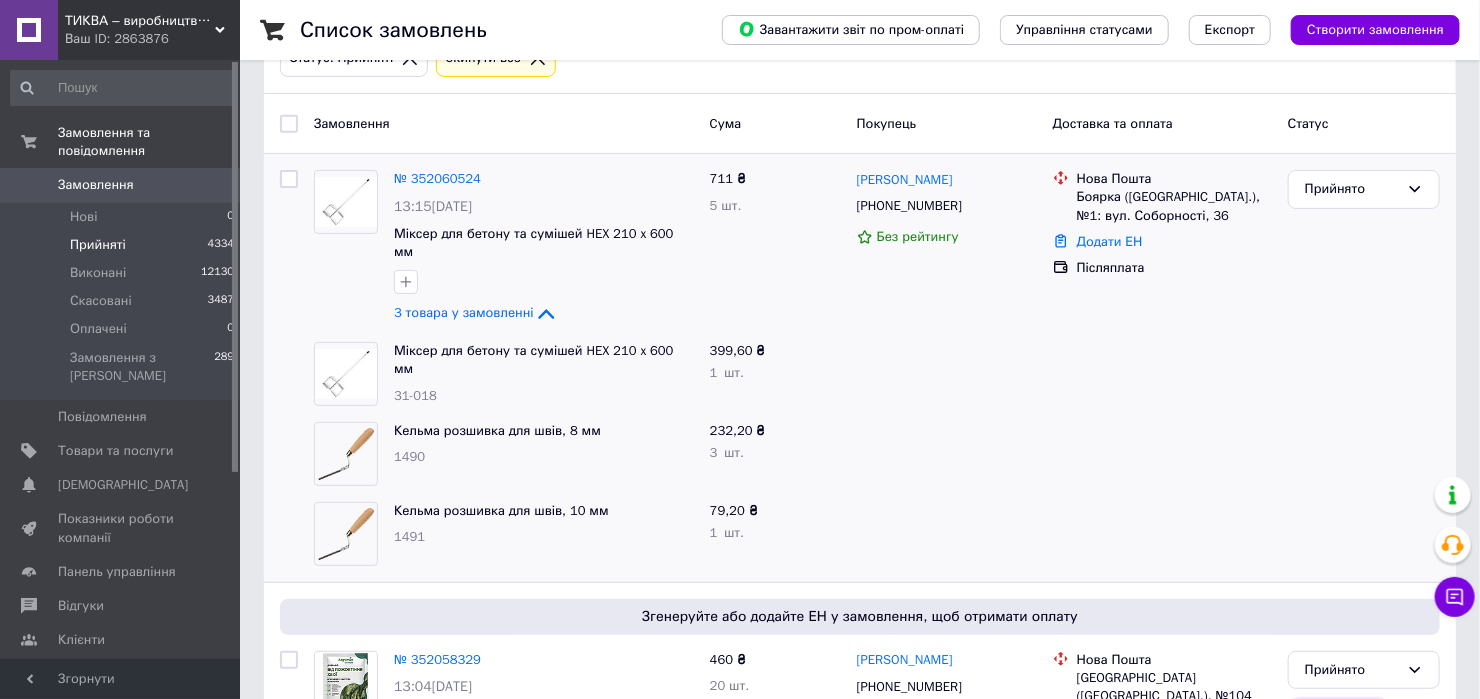 click on "Статус: Прийняті Cкинути все" at bounding box center (860, 59) 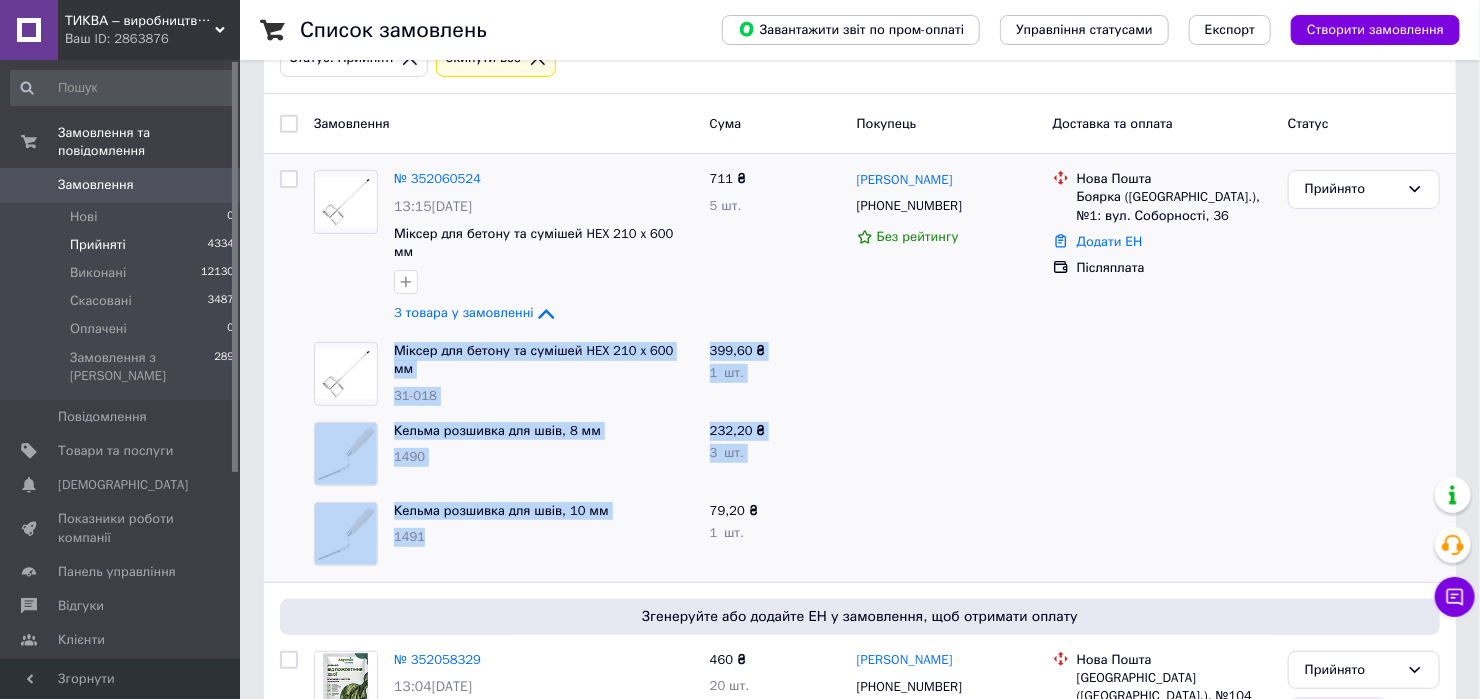 drag, startPoint x: 446, startPoint y: 516, endPoint x: 388, endPoint y: 330, distance: 194.83327 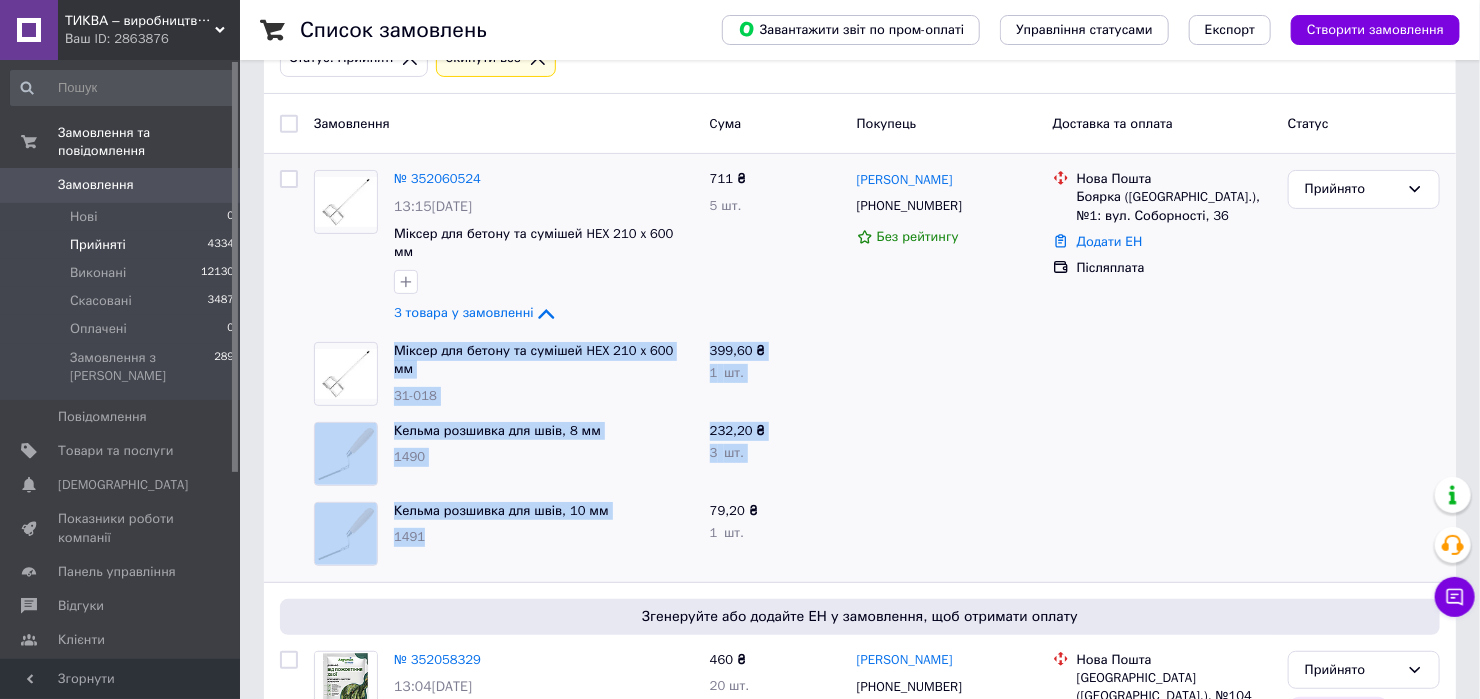 copy on "Міксер для бетону та сумішей HEX 210 x 600 мм 31-018 399,60 ₴ 1   шт. Кельма розшивка для швів, 8 мм 1490 232,20 ₴ 3   шт. Кельма розшивка для швів, 10 мм 1491" 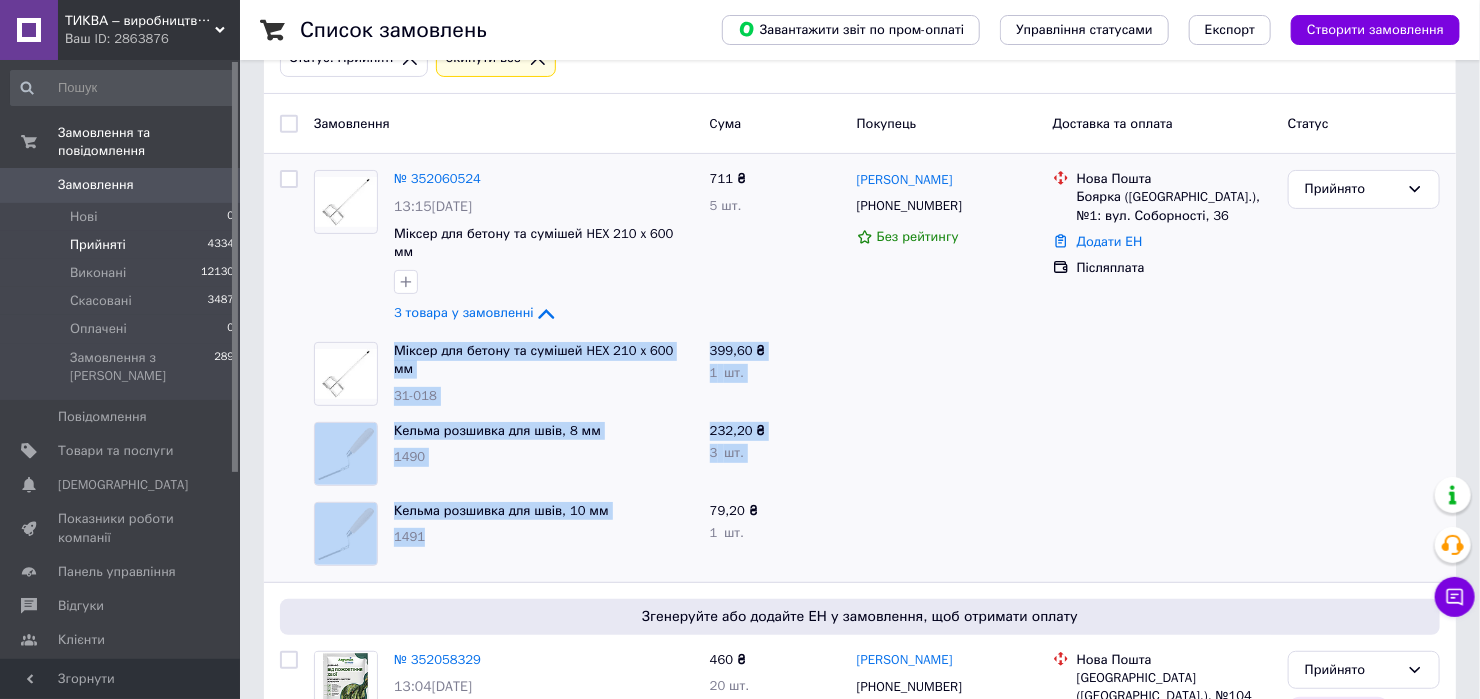 click at bounding box center (947, 454) 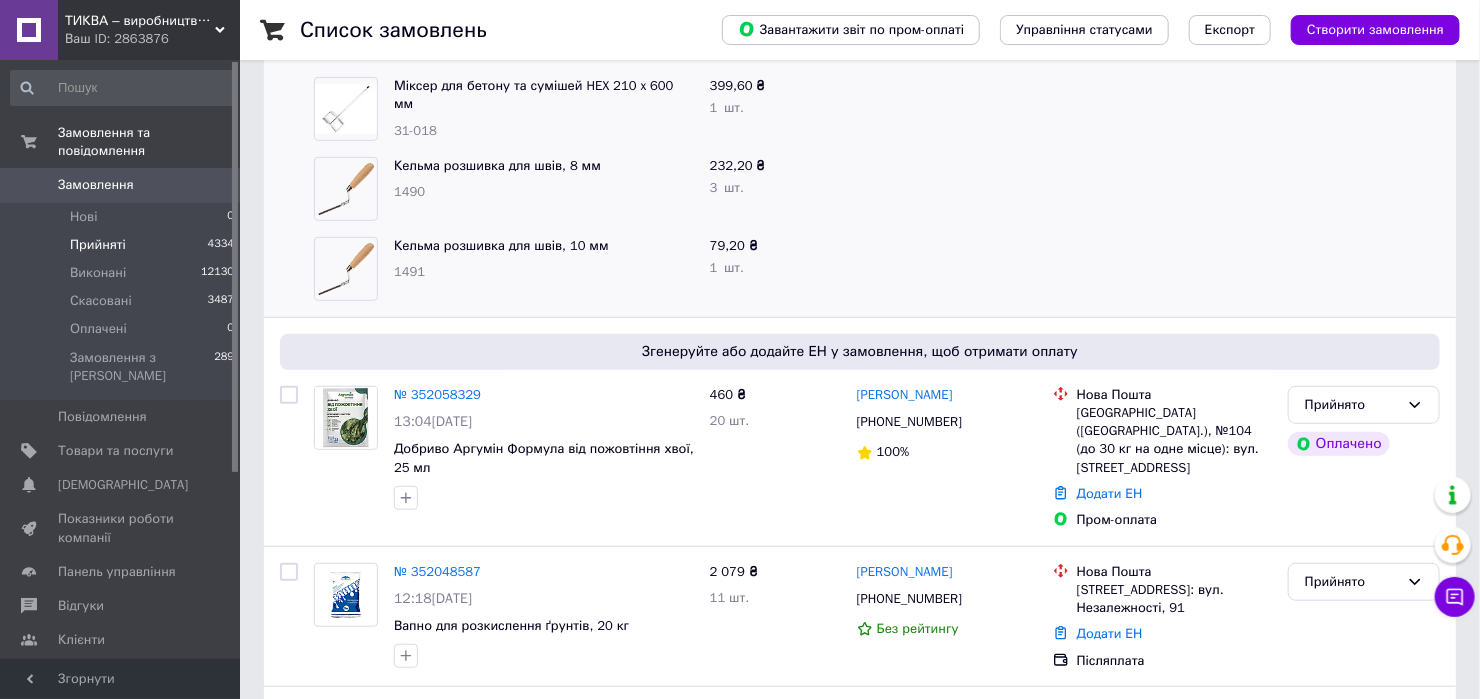 scroll, scrollTop: 400, scrollLeft: 0, axis: vertical 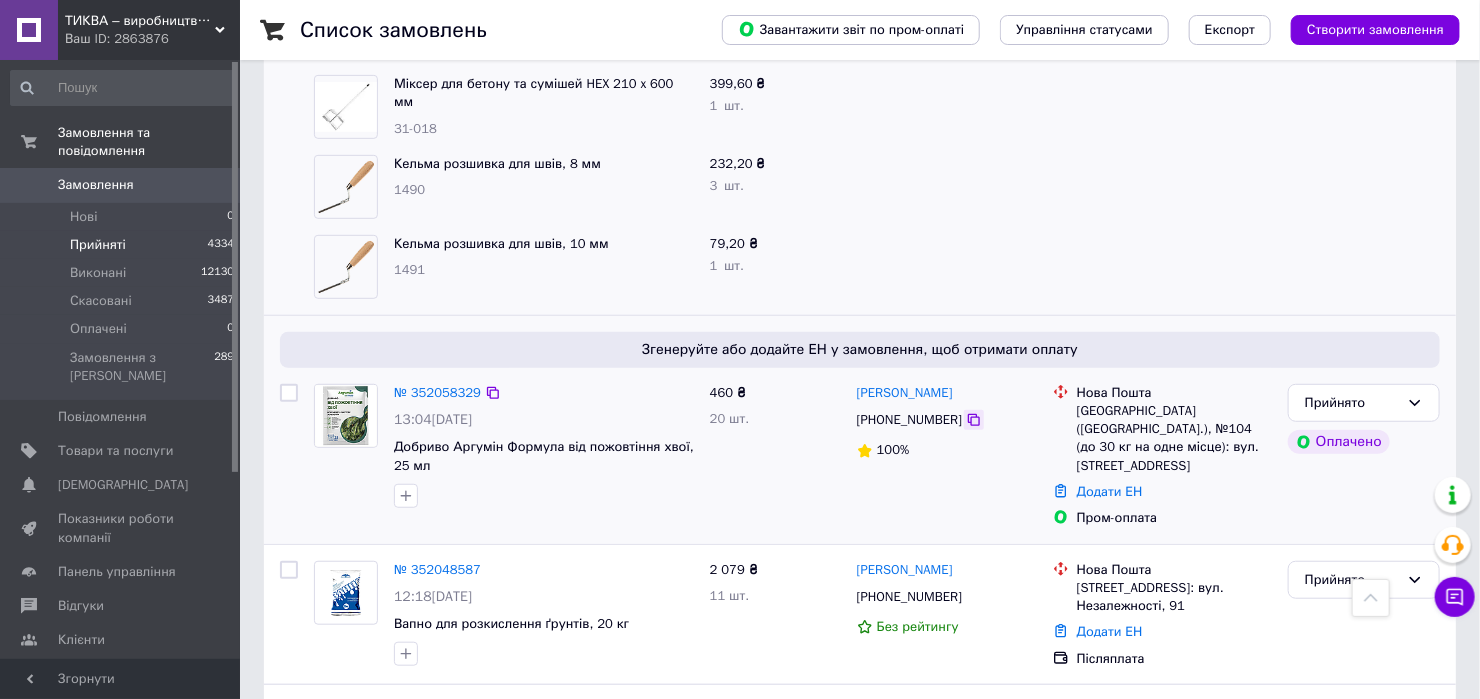 click 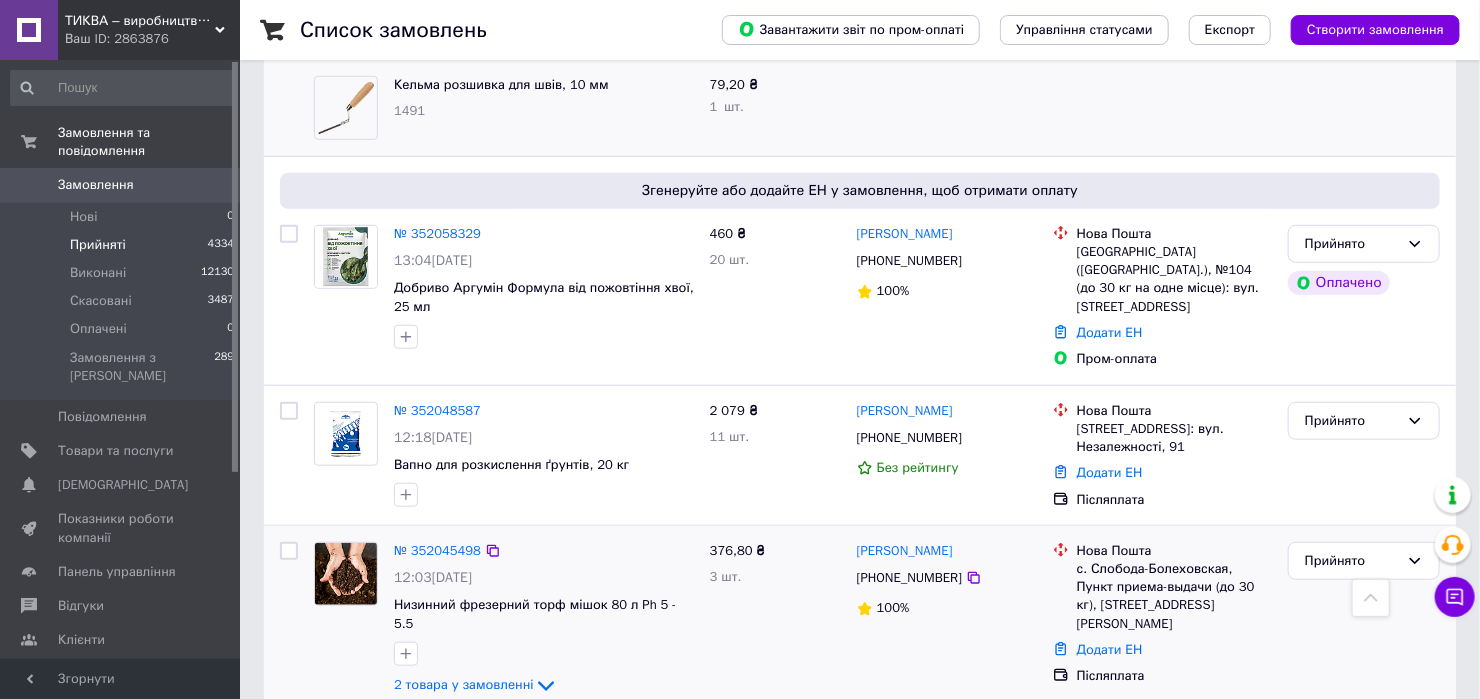 scroll, scrollTop: 667, scrollLeft: 0, axis: vertical 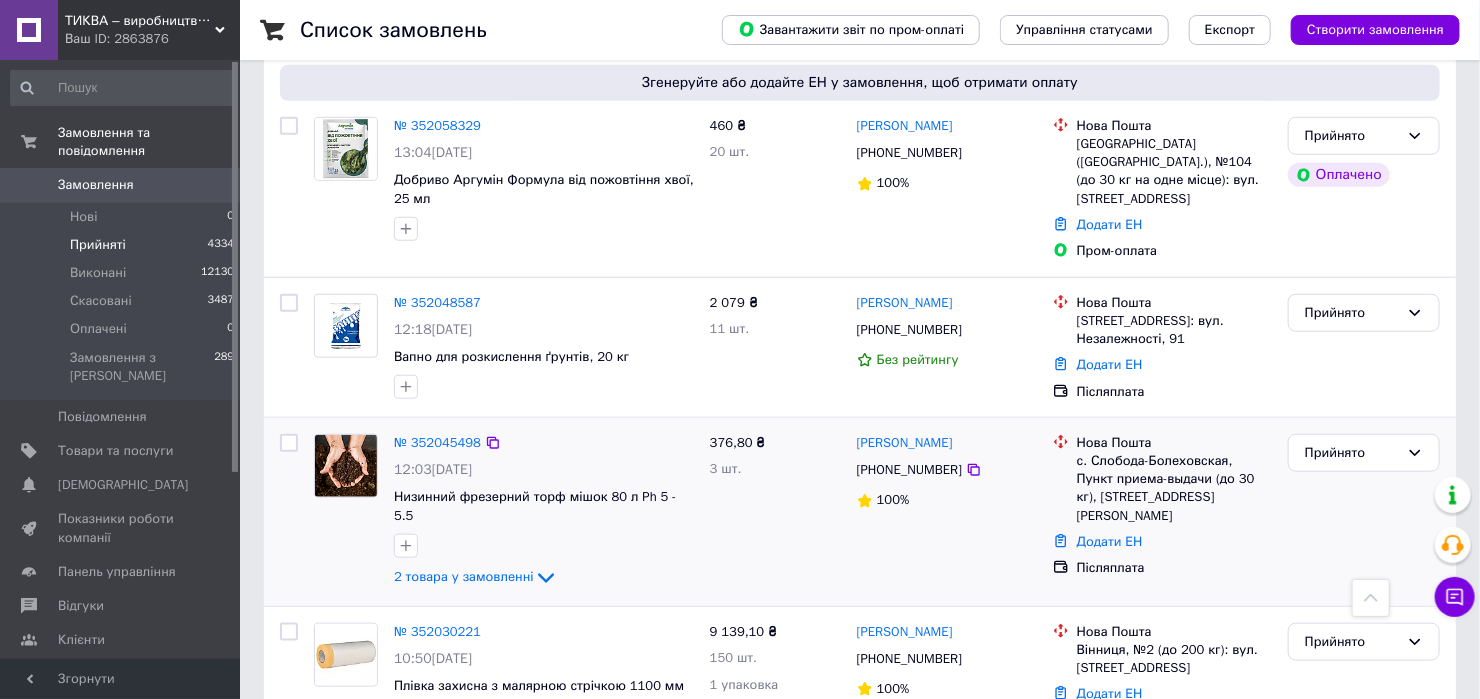 drag, startPoint x: 498, startPoint y: 518, endPoint x: 588, endPoint y: 532, distance: 91.08238 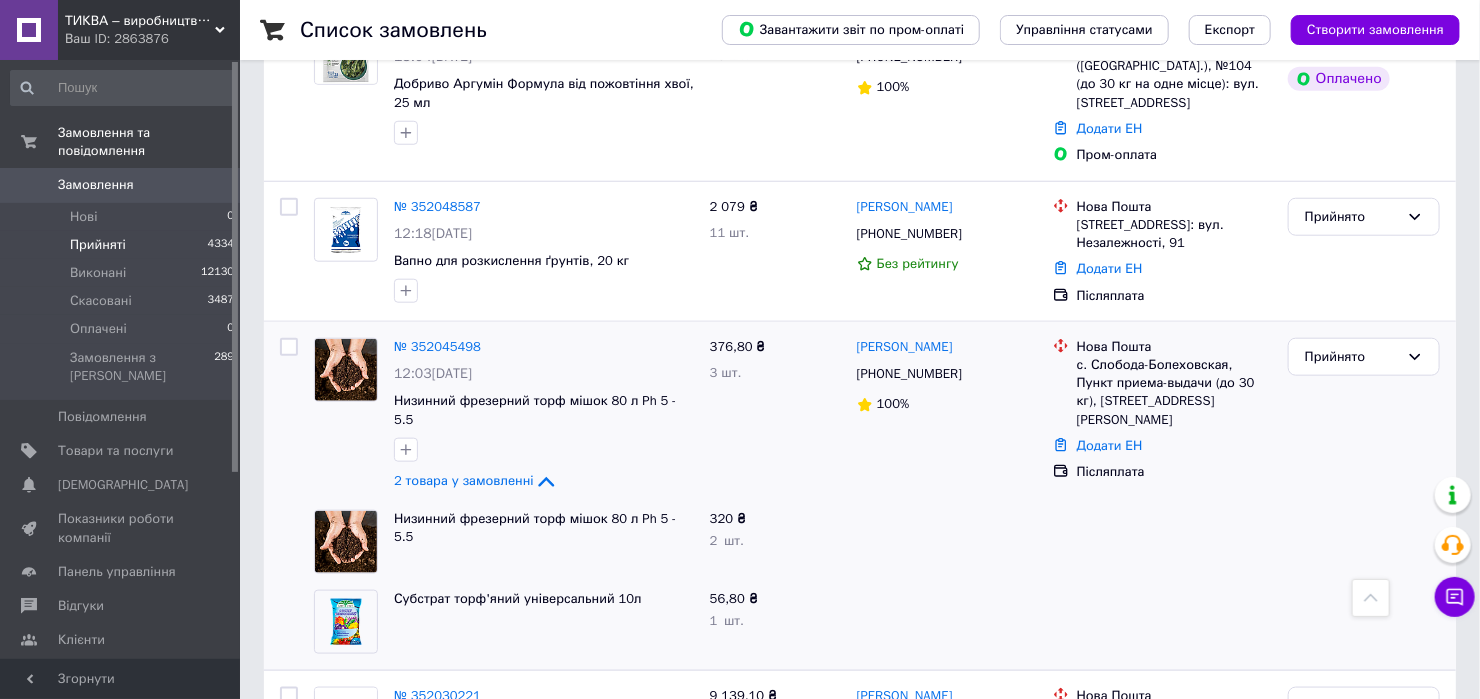 scroll, scrollTop: 800, scrollLeft: 0, axis: vertical 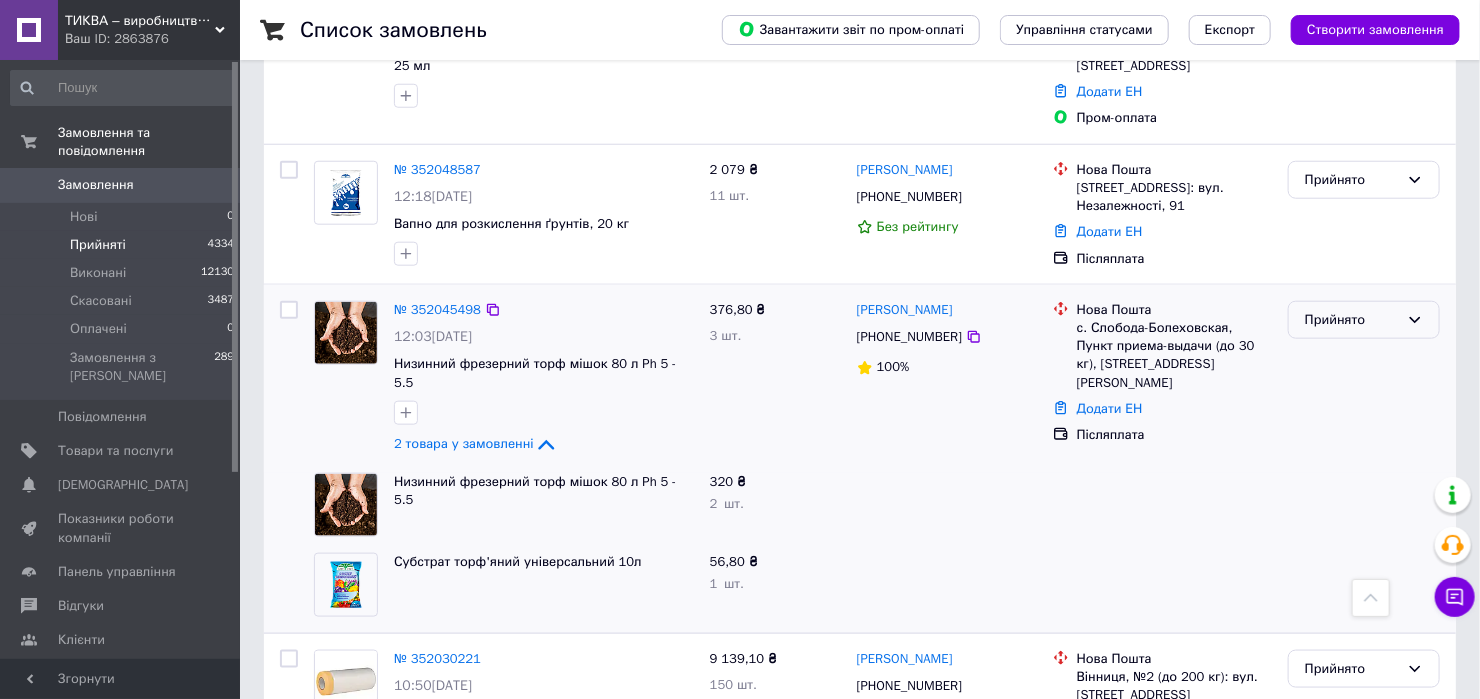 click on "Прийнято" at bounding box center (1352, 320) 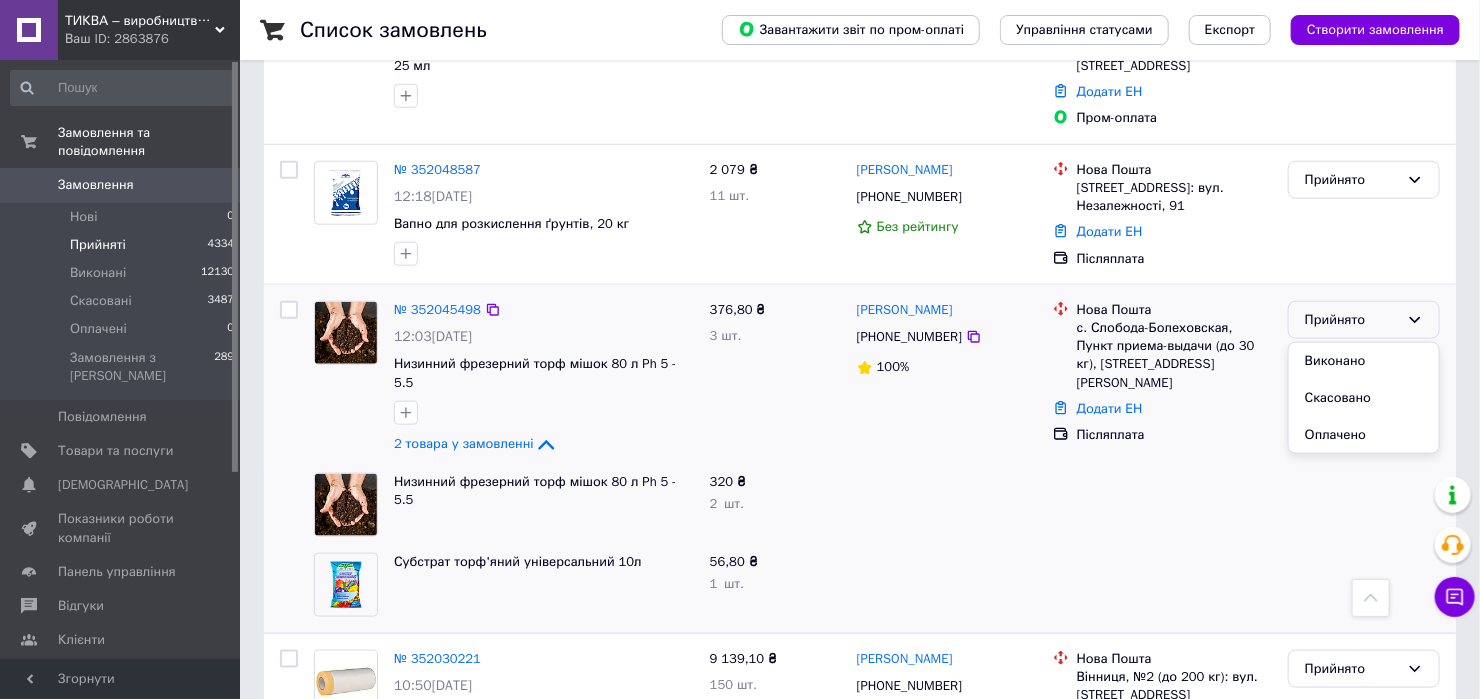 drag, startPoint x: 1355, startPoint y: 350, endPoint x: 1334, endPoint y: 343, distance: 22.135944 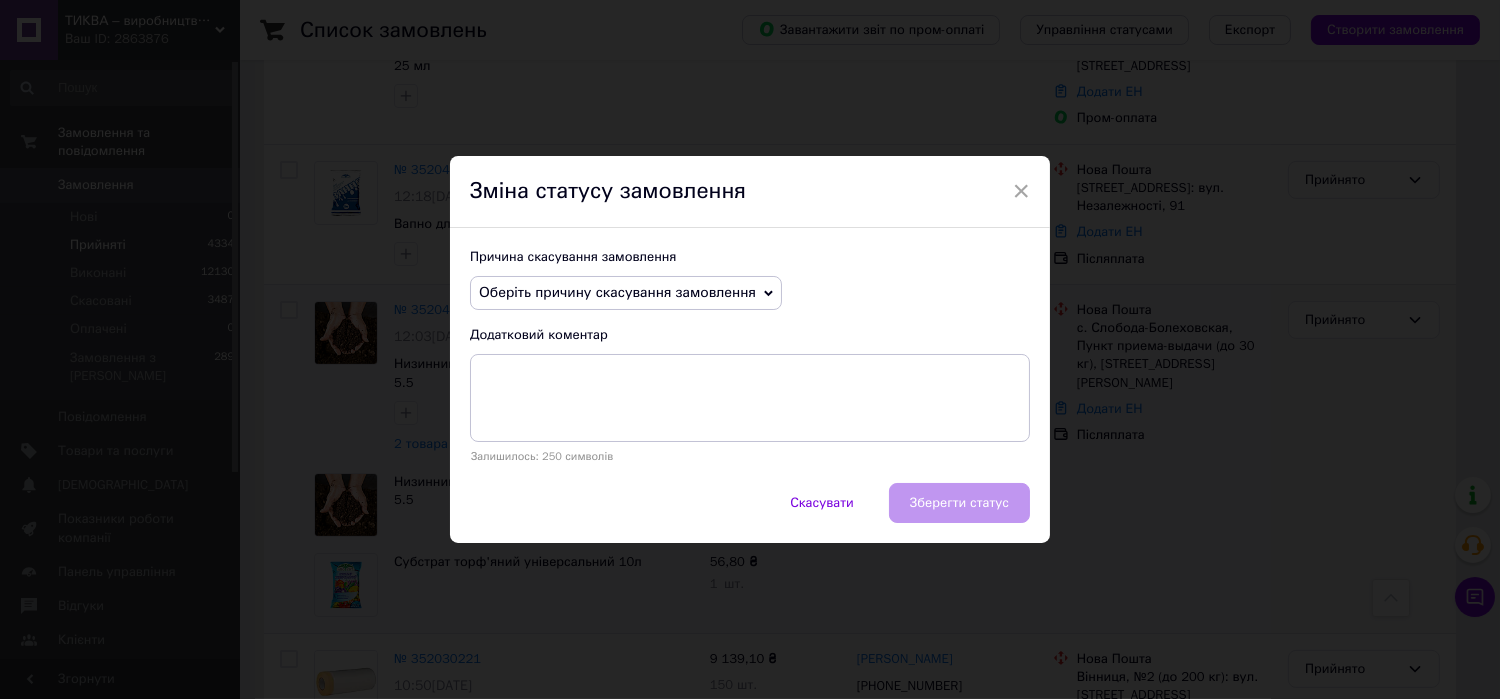 drag, startPoint x: 633, startPoint y: 293, endPoint x: 622, endPoint y: 308, distance: 18.601076 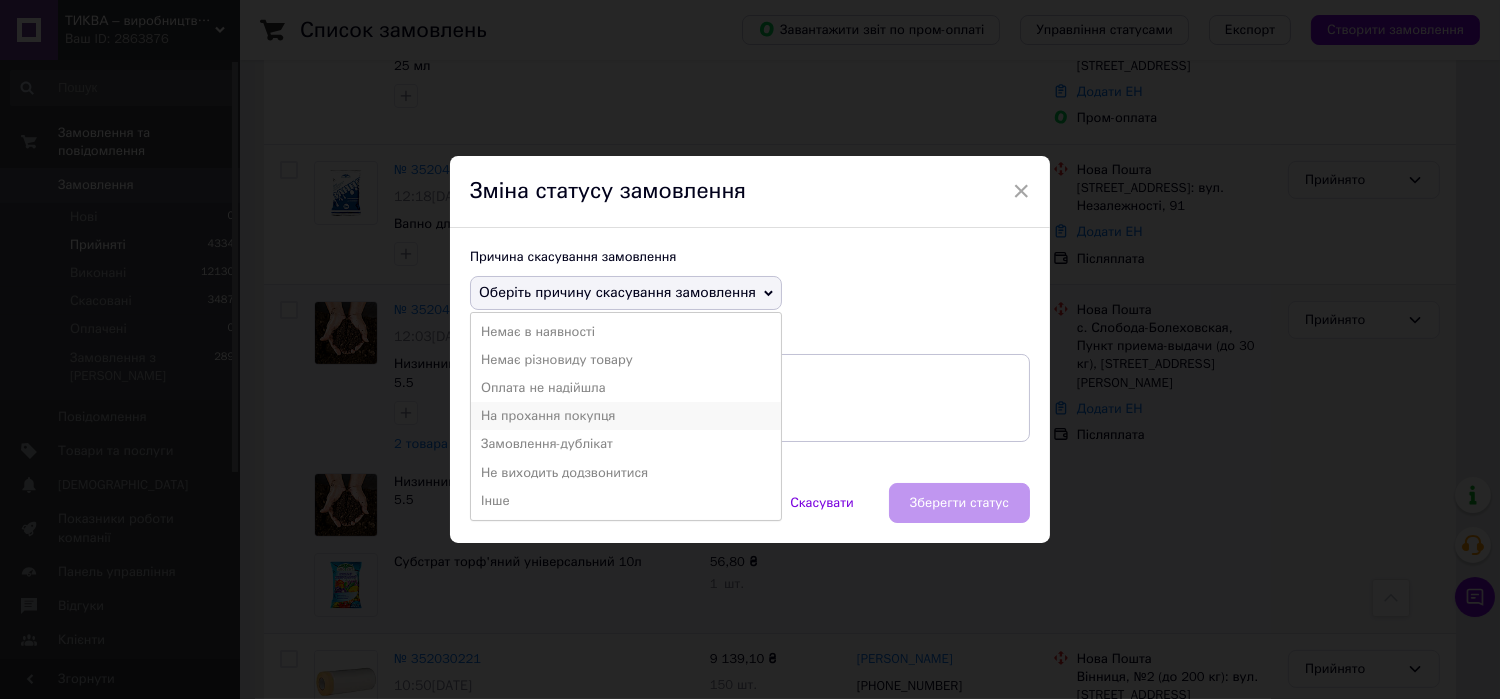 click on "На прохання покупця" at bounding box center (626, 416) 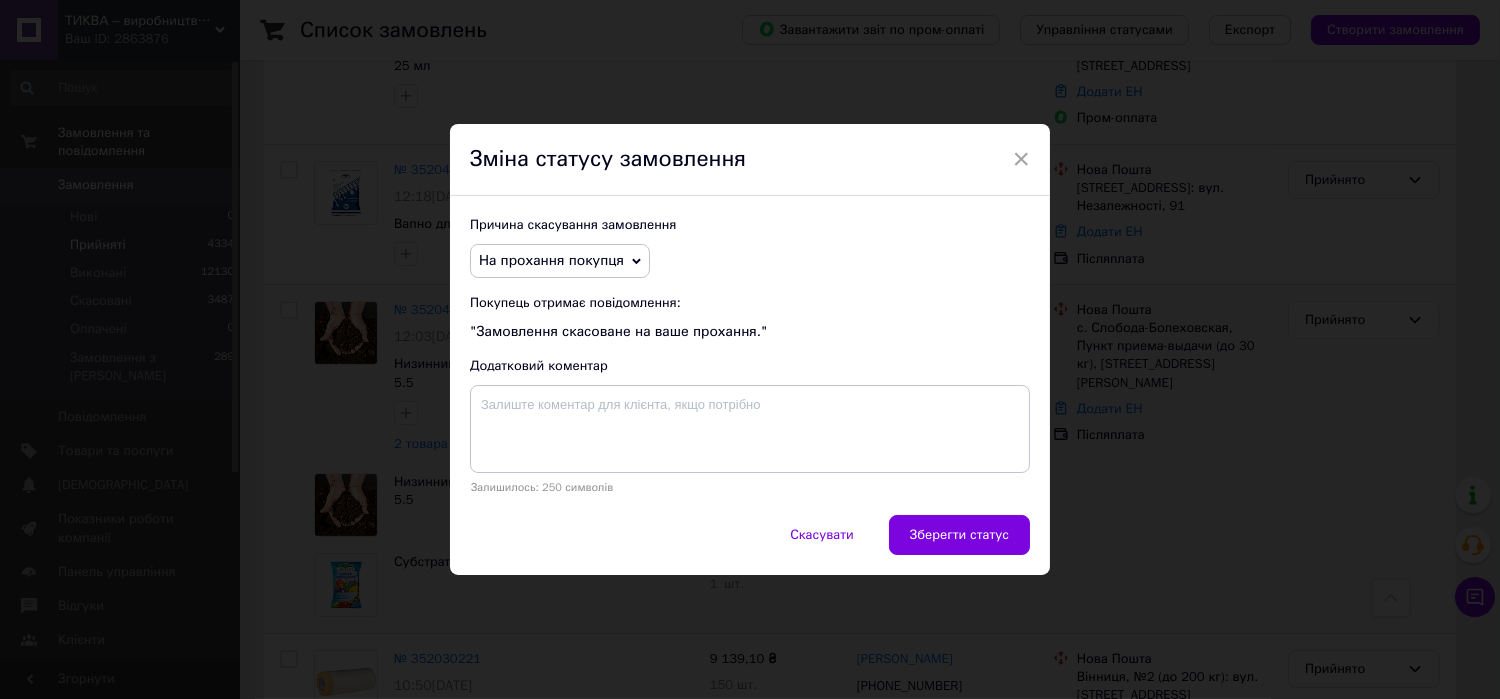 drag, startPoint x: 947, startPoint y: 526, endPoint x: 934, endPoint y: 532, distance: 14.3178215 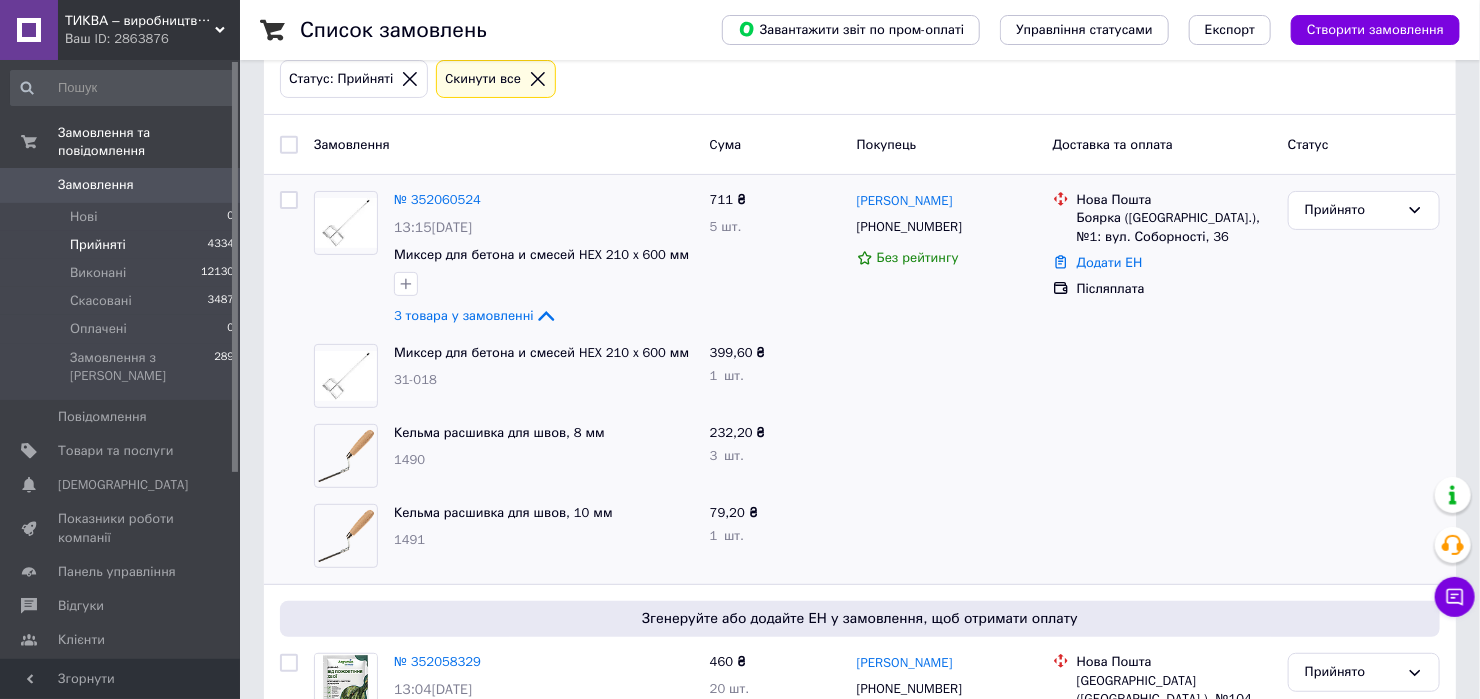 scroll, scrollTop: 133, scrollLeft: 0, axis: vertical 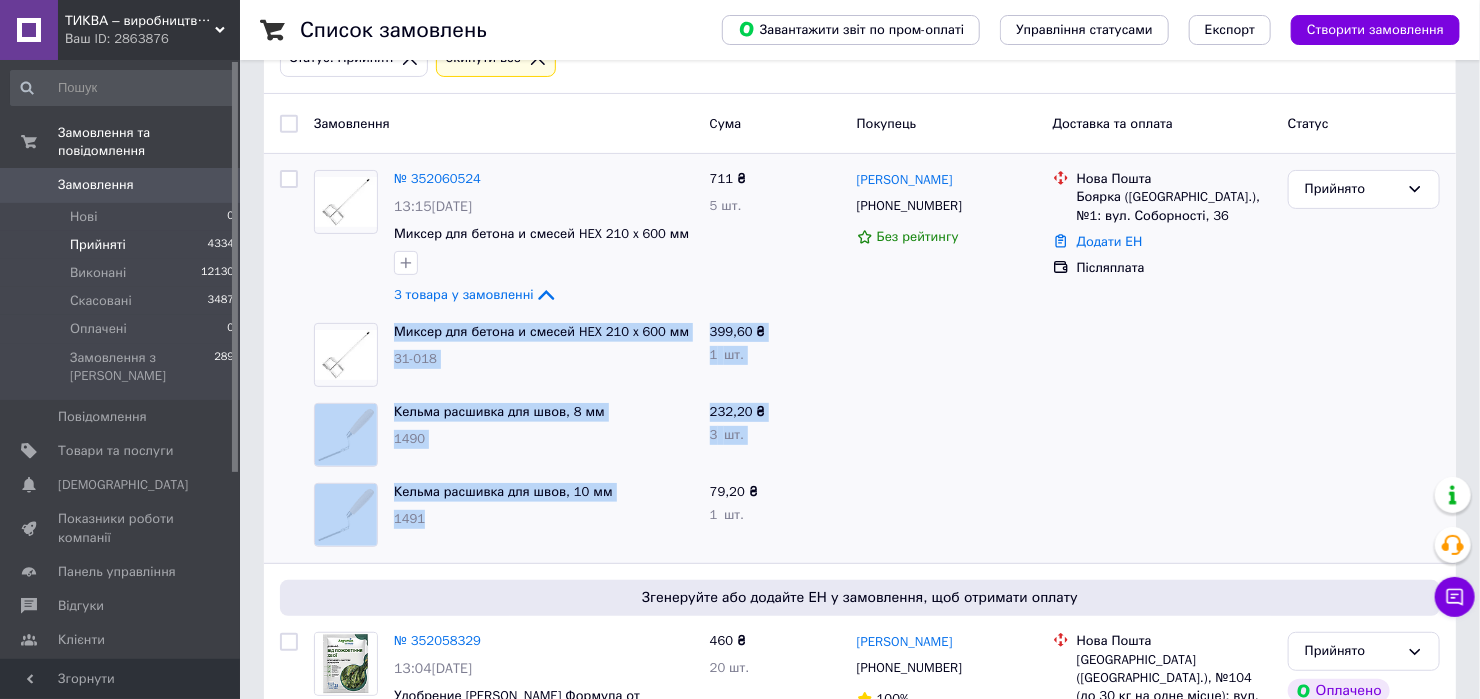 drag, startPoint x: 453, startPoint y: 524, endPoint x: 370, endPoint y: 336, distance: 205.50668 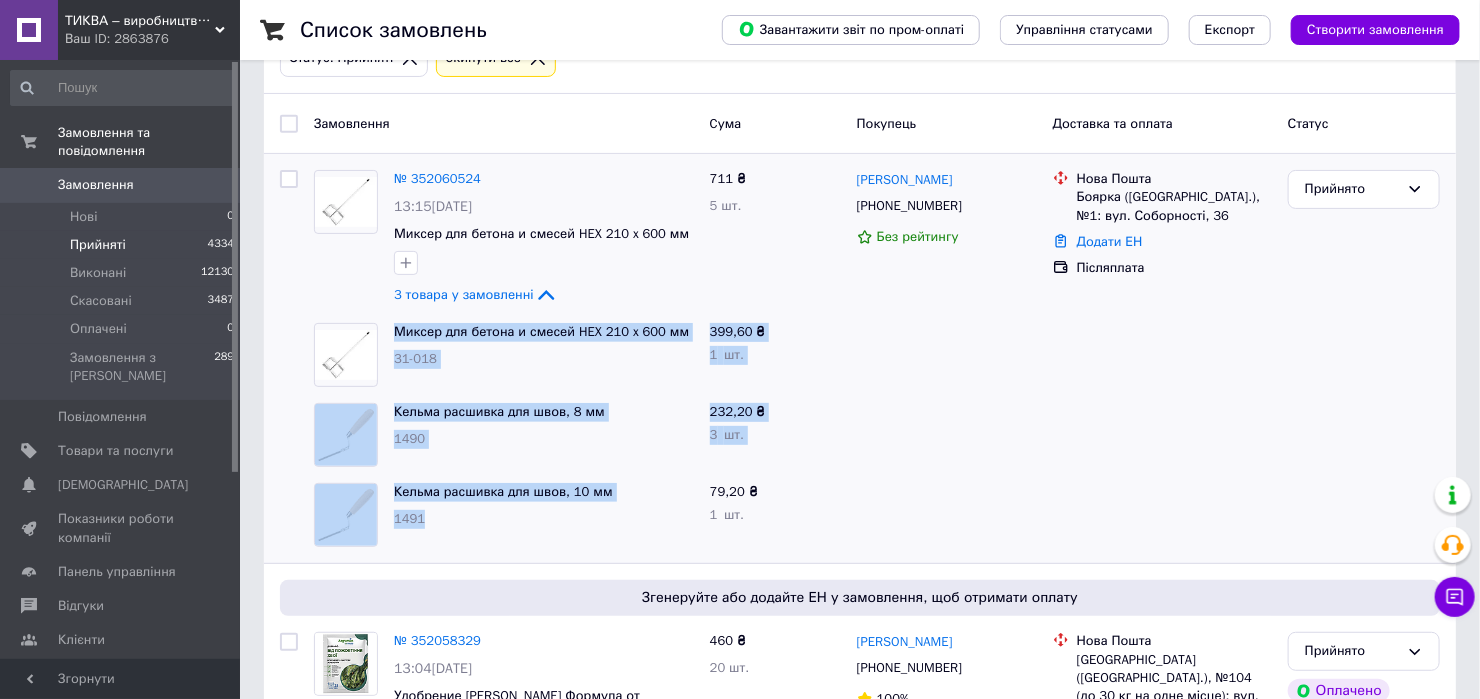 copy on "Миксер для бетона и смесей HEX 210 x 600 мм 31-018 399,60 ₴ 1   шт. Кельма расшивка для швов, 8 мм 1490 232,20 ₴ 3   шт. Кельма расшивка для швов, 10 мм 1491" 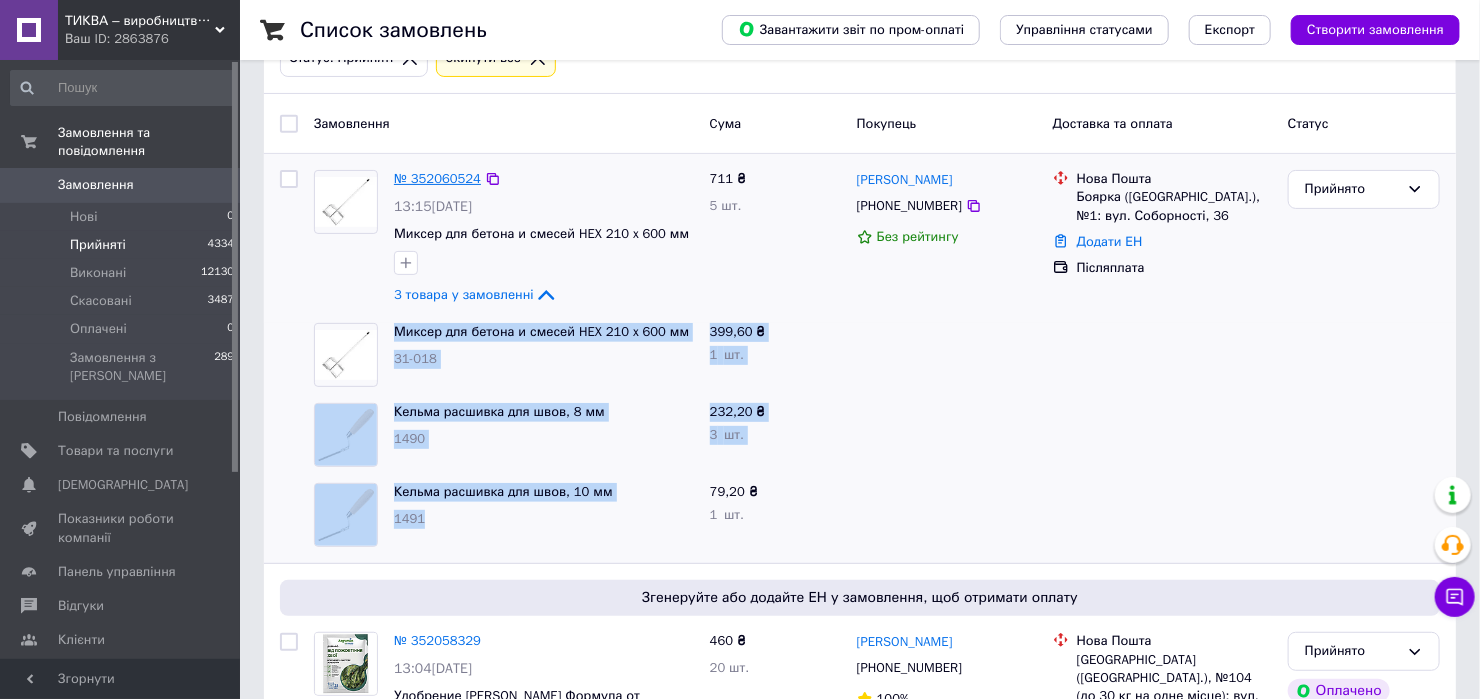 click on "№ 352060524" at bounding box center (437, 178) 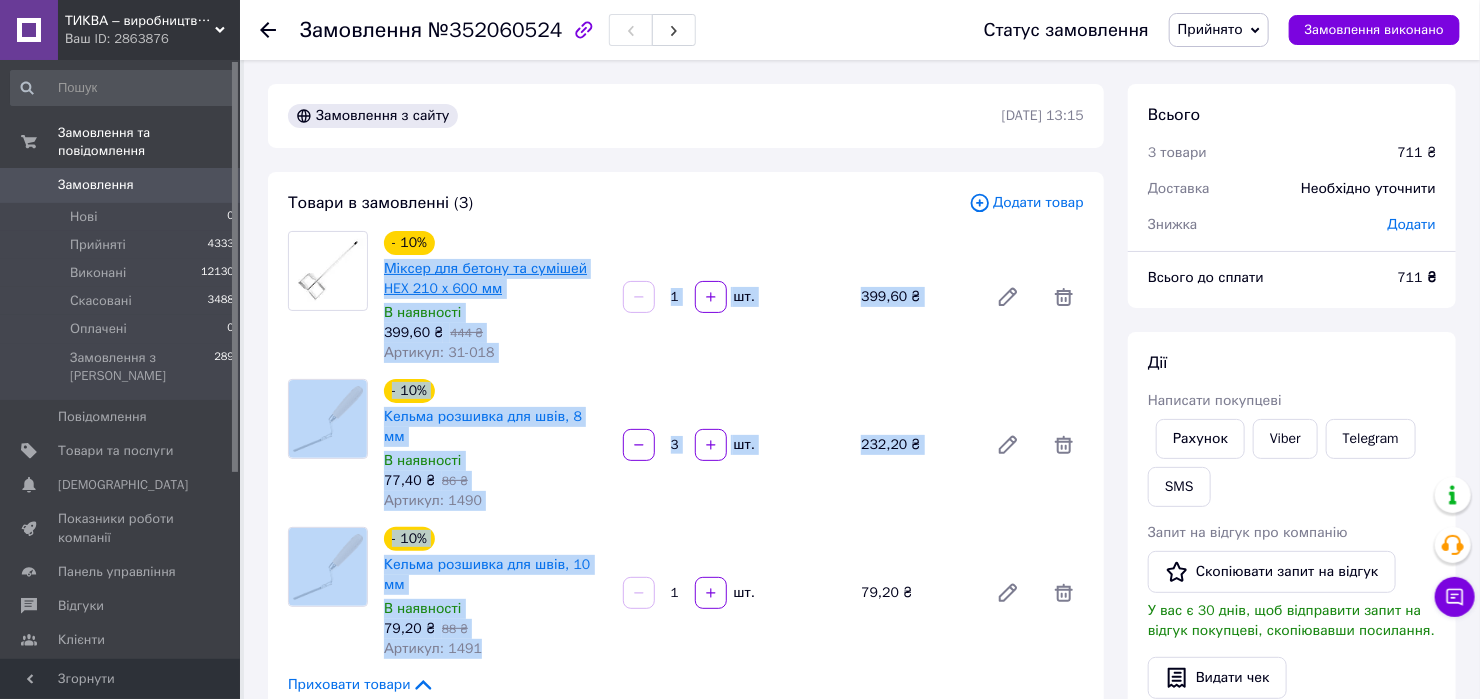drag, startPoint x: 483, startPoint y: 605, endPoint x: 384, endPoint y: 263, distance: 356.04074 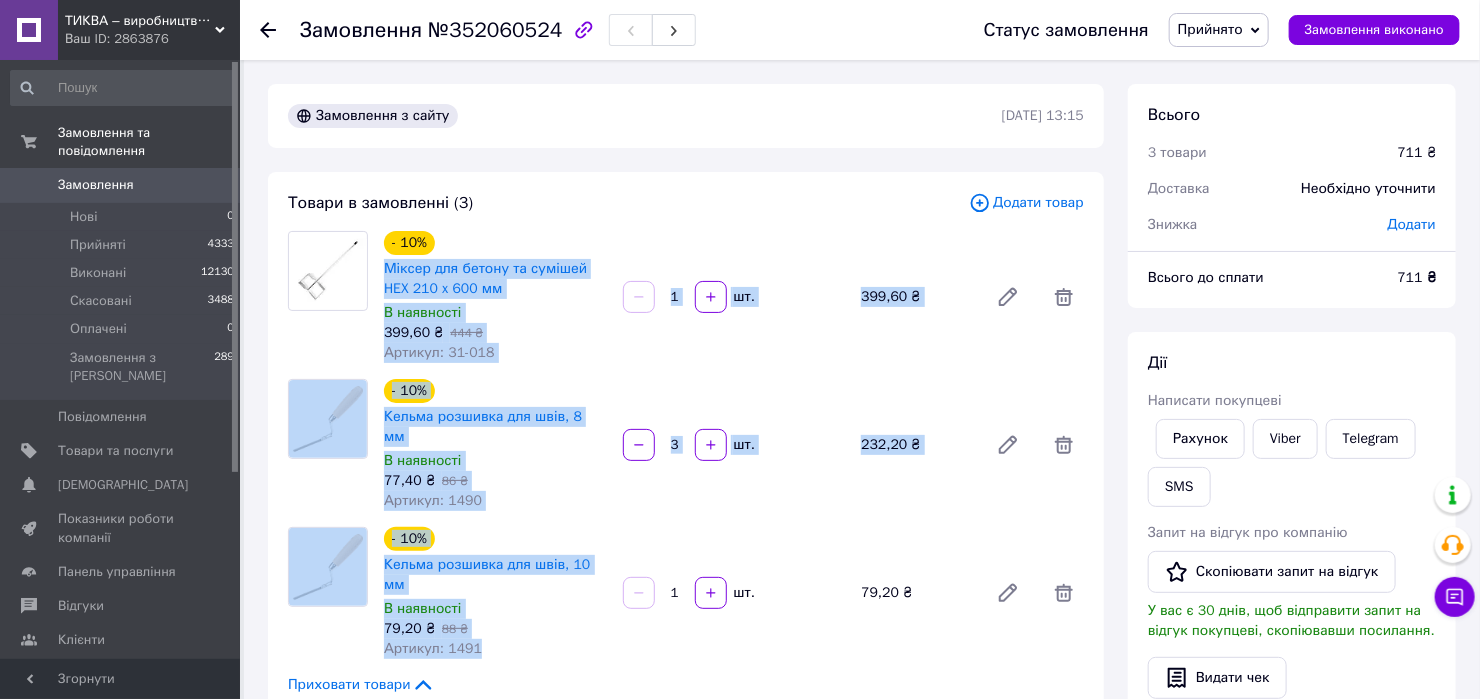 drag, startPoint x: 384, startPoint y: 263, endPoint x: 456, endPoint y: 352, distance: 114.47707 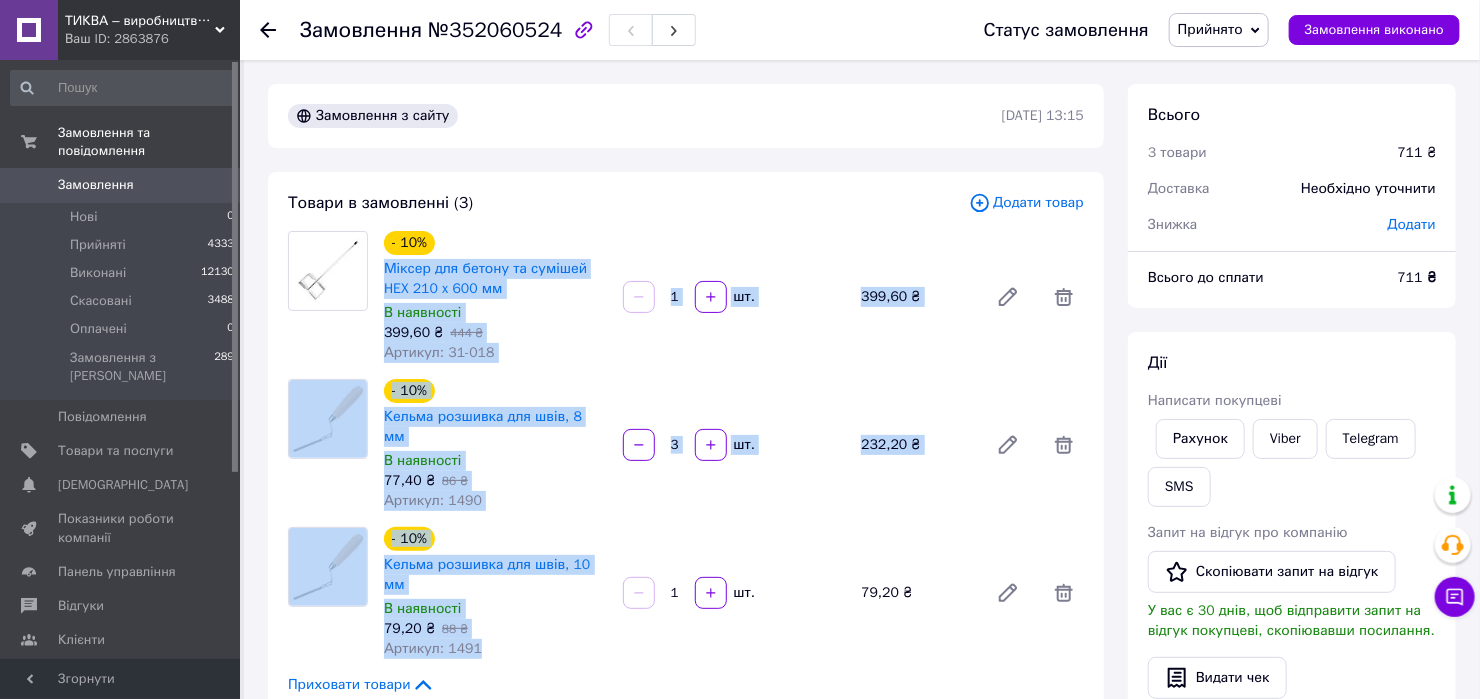 copy on "Міксер для бетону та сумішей HEX 210 x 600 мм В наявності 399,60 ₴   444 ₴ Артикул: 31-018   шт. 399,60 ₴ - 10% Кельма розшивка для швів, 8 мм В наявності 77,40 ₴   86 ₴ Артикул: 1490   шт. 232,20 ₴ - 10% Кельма розшивка для швів, 10 мм В наявності 79,20 ₴   88 ₴ Артикул: 1491" 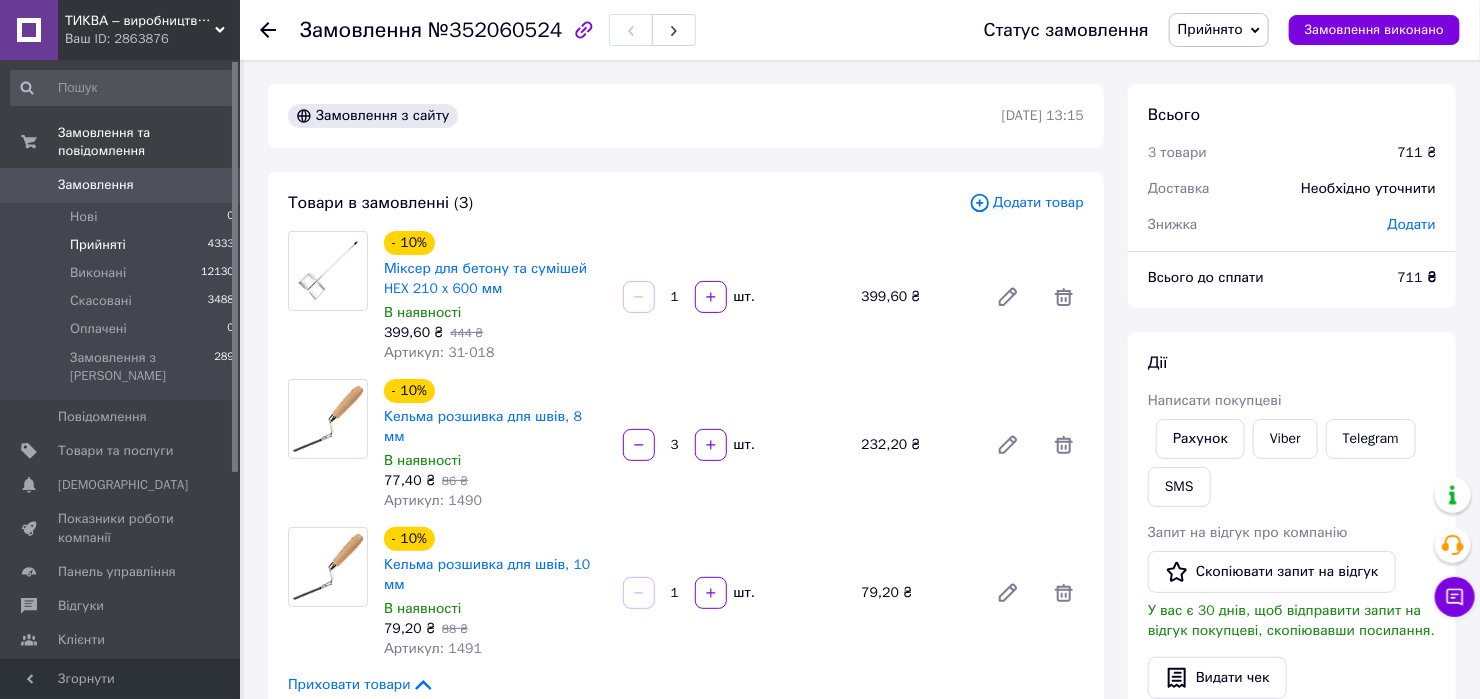 click on "Прийняті 4333" at bounding box center [123, 245] 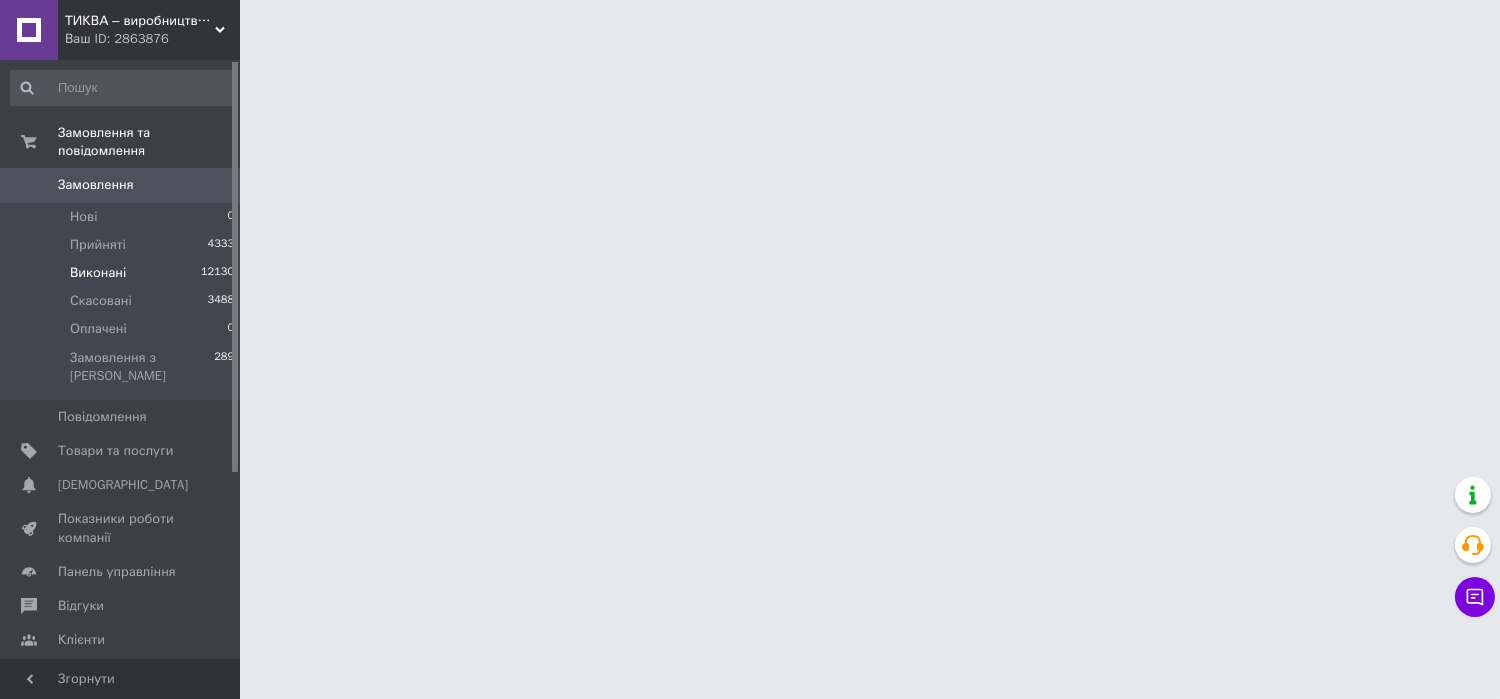 click on "Виконані 12130" at bounding box center [123, 273] 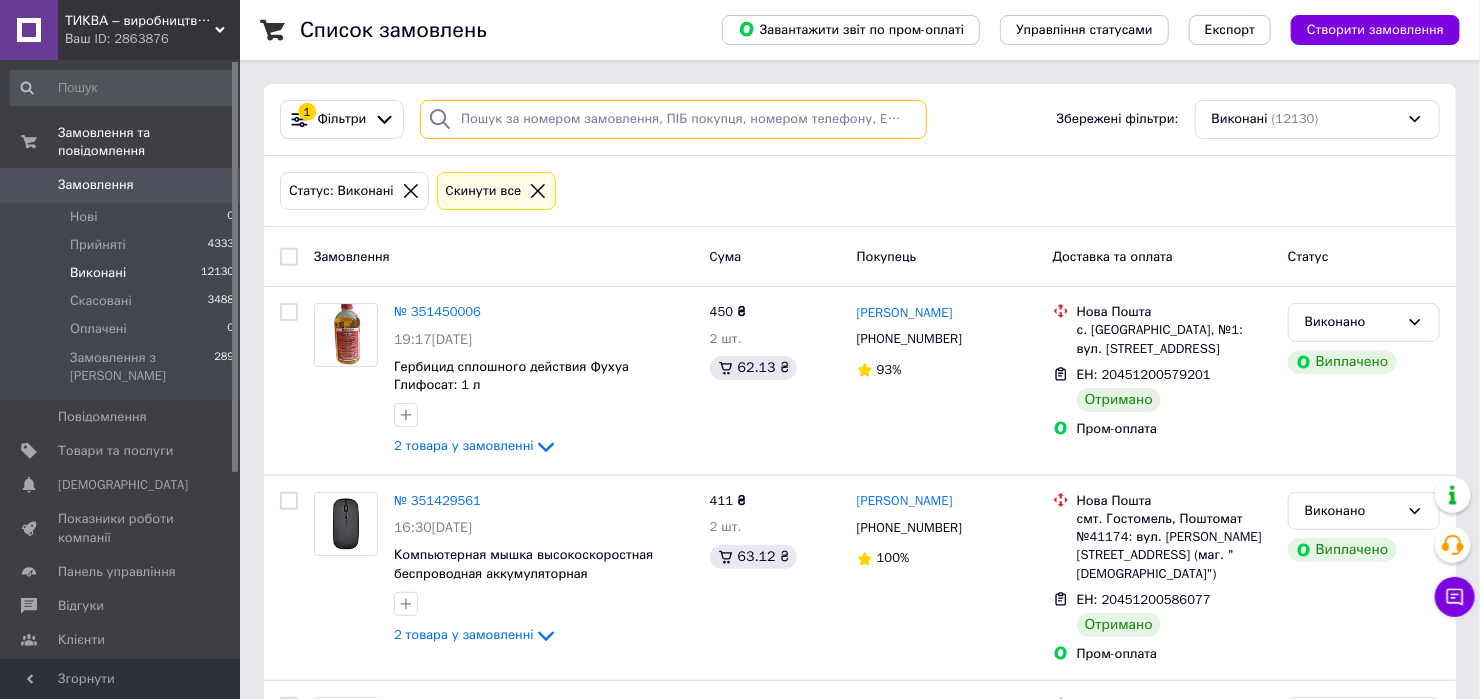 click at bounding box center (673, 119) 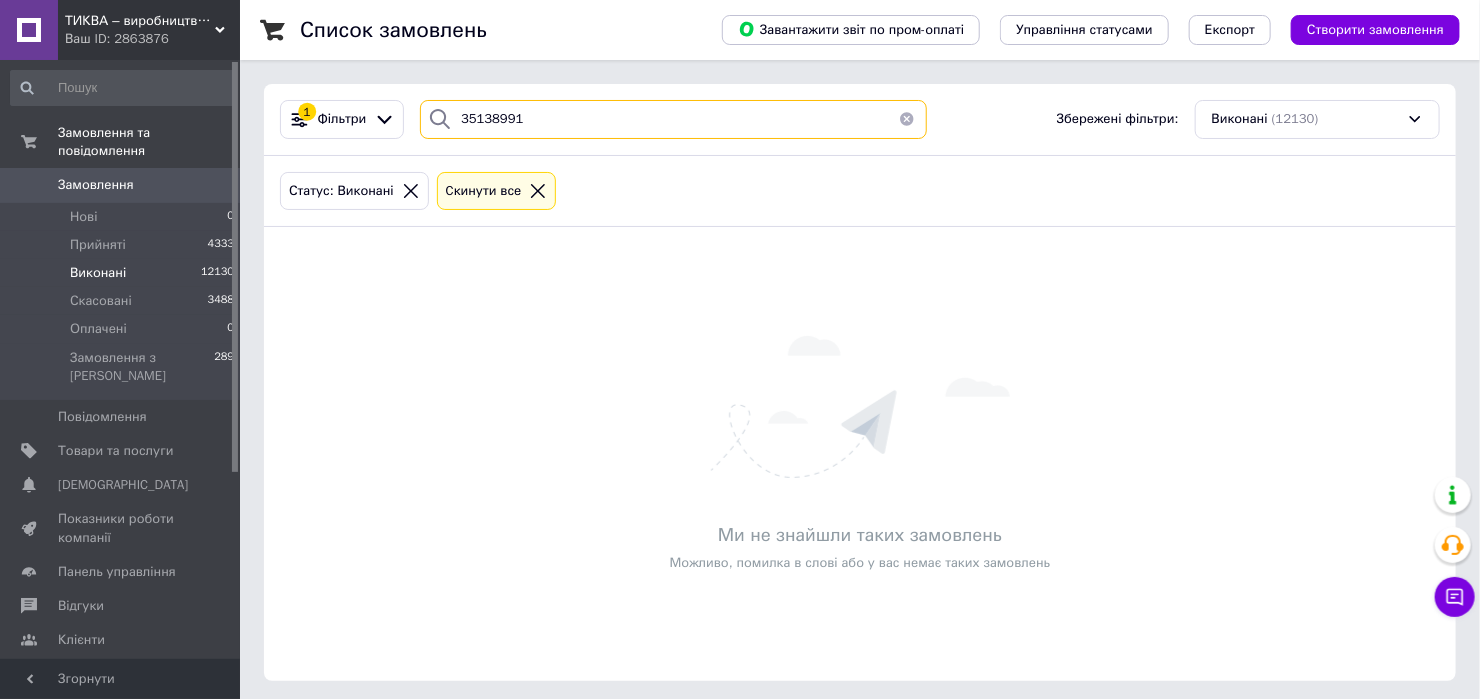 type on "351389915" 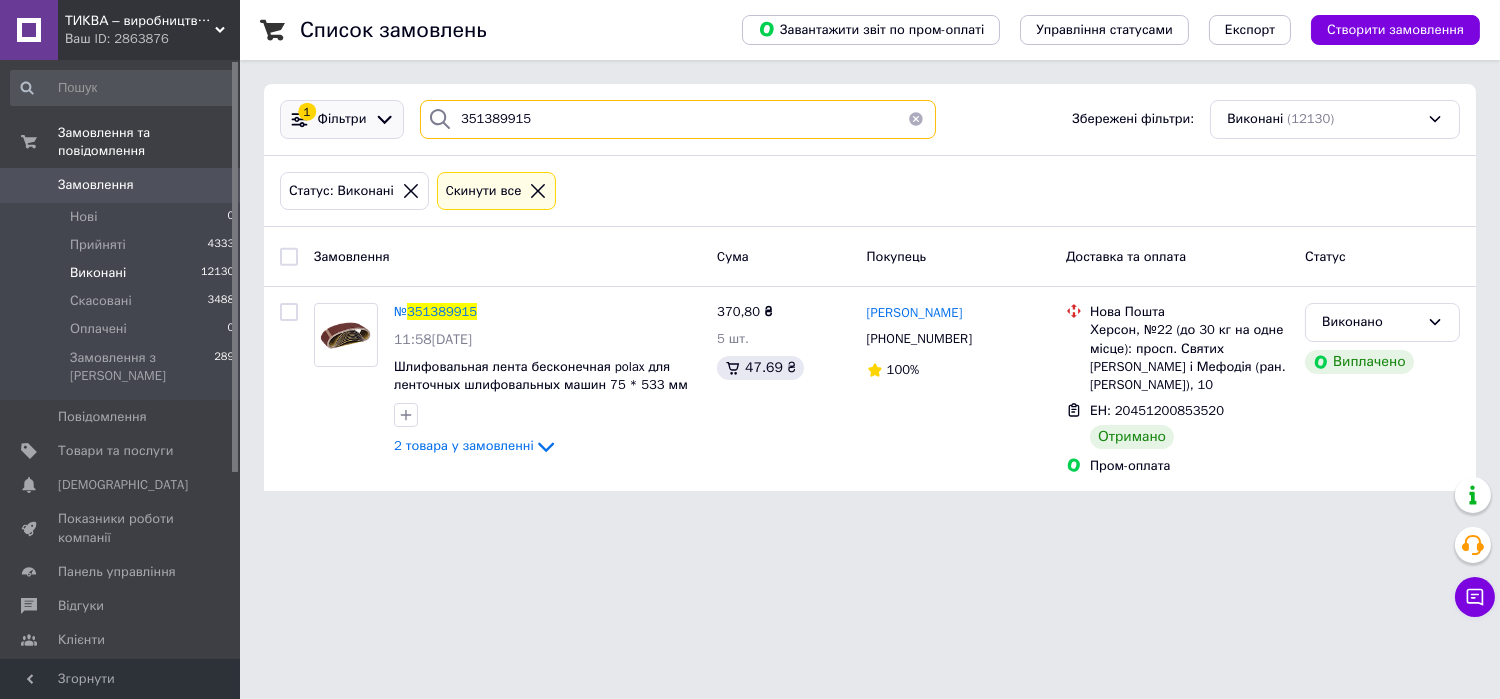 drag, startPoint x: 572, startPoint y: 121, endPoint x: 369, endPoint y: 103, distance: 203.79646 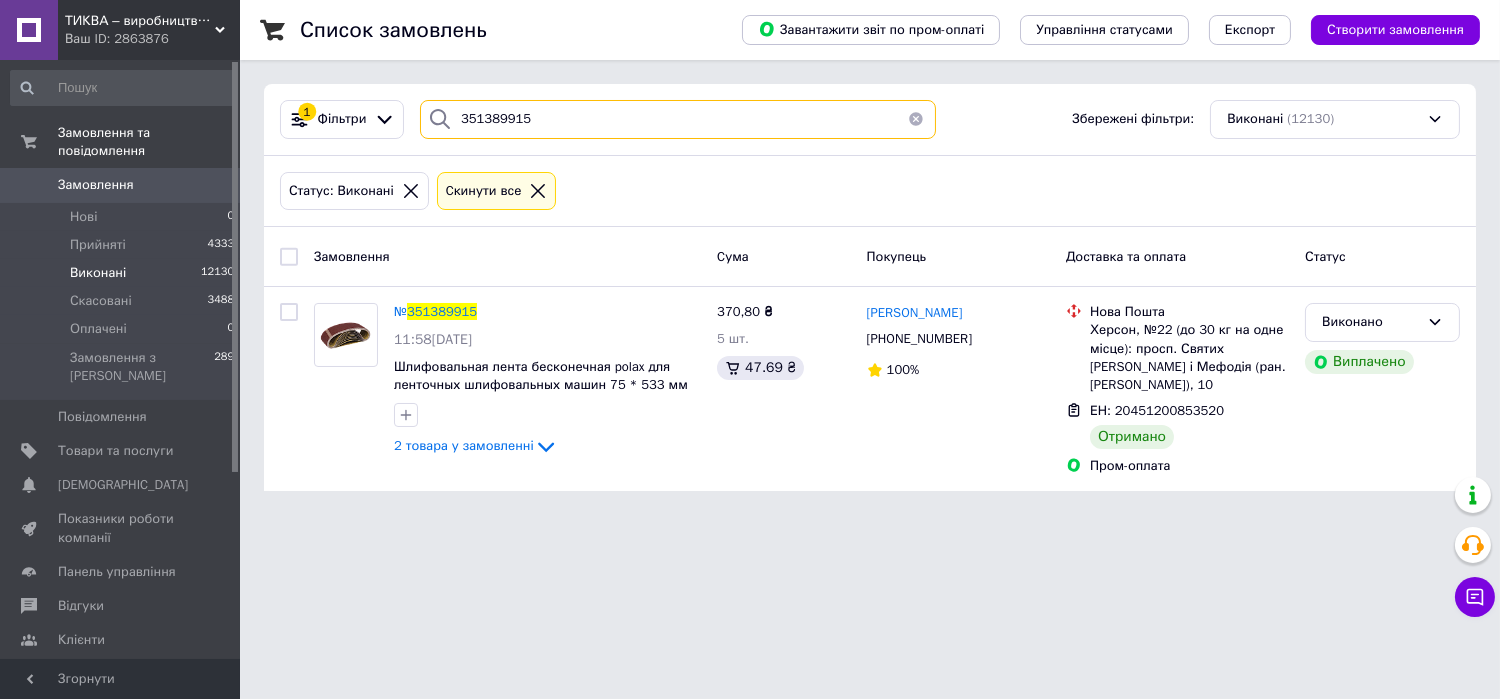 type 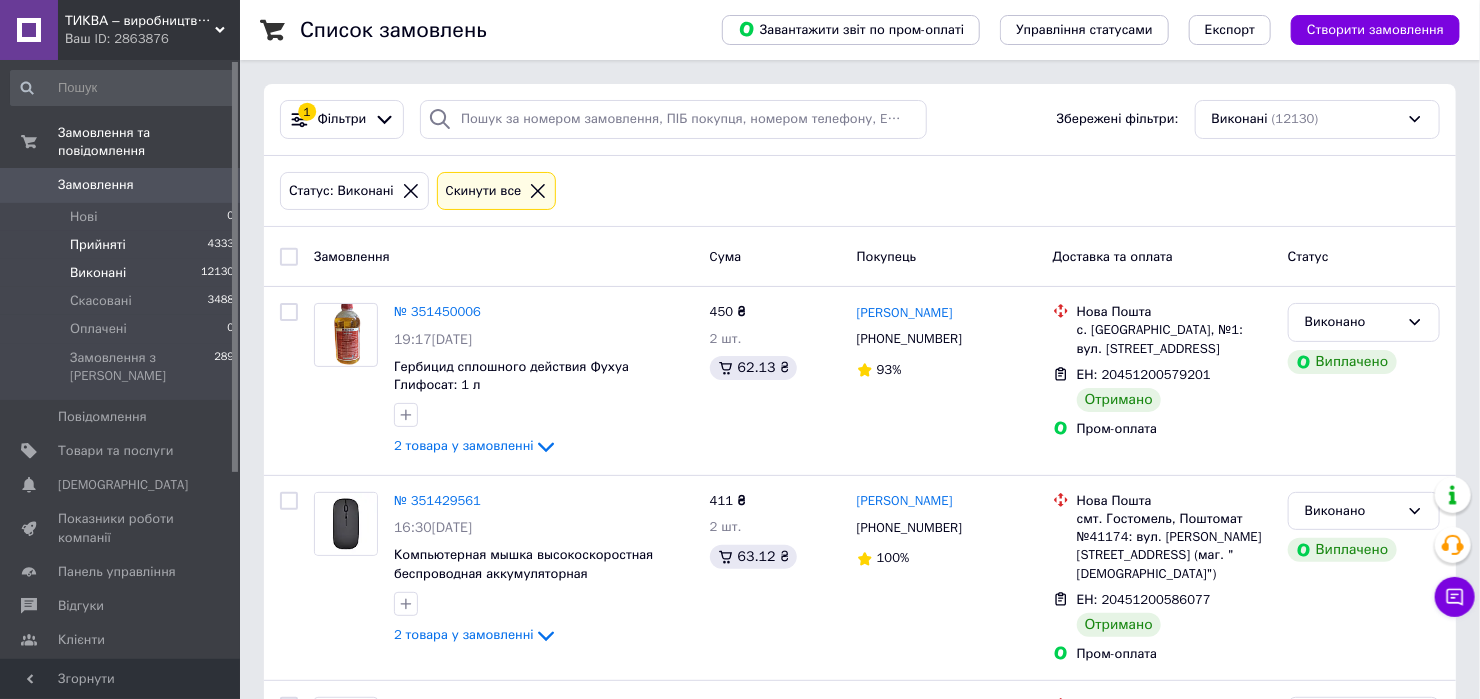 click on "Прийняті 4333" at bounding box center [123, 245] 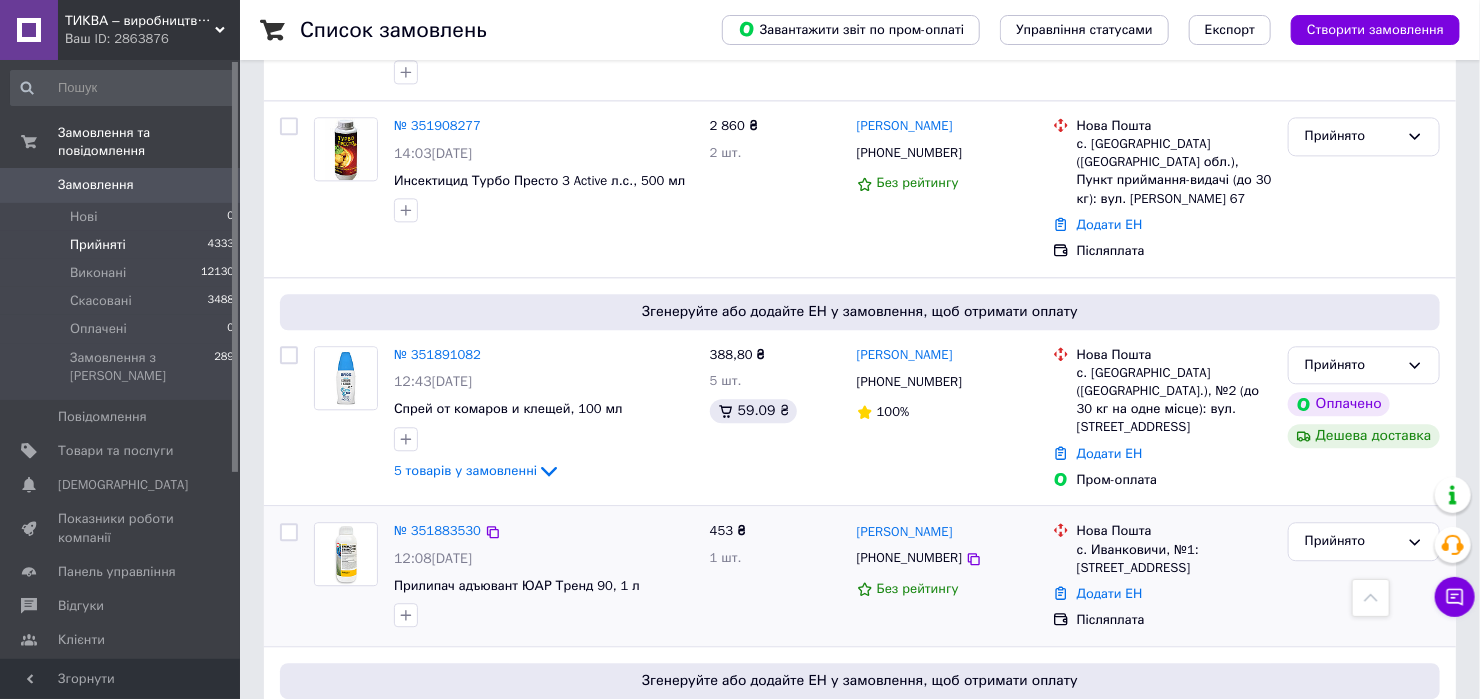 scroll, scrollTop: 2133, scrollLeft: 0, axis: vertical 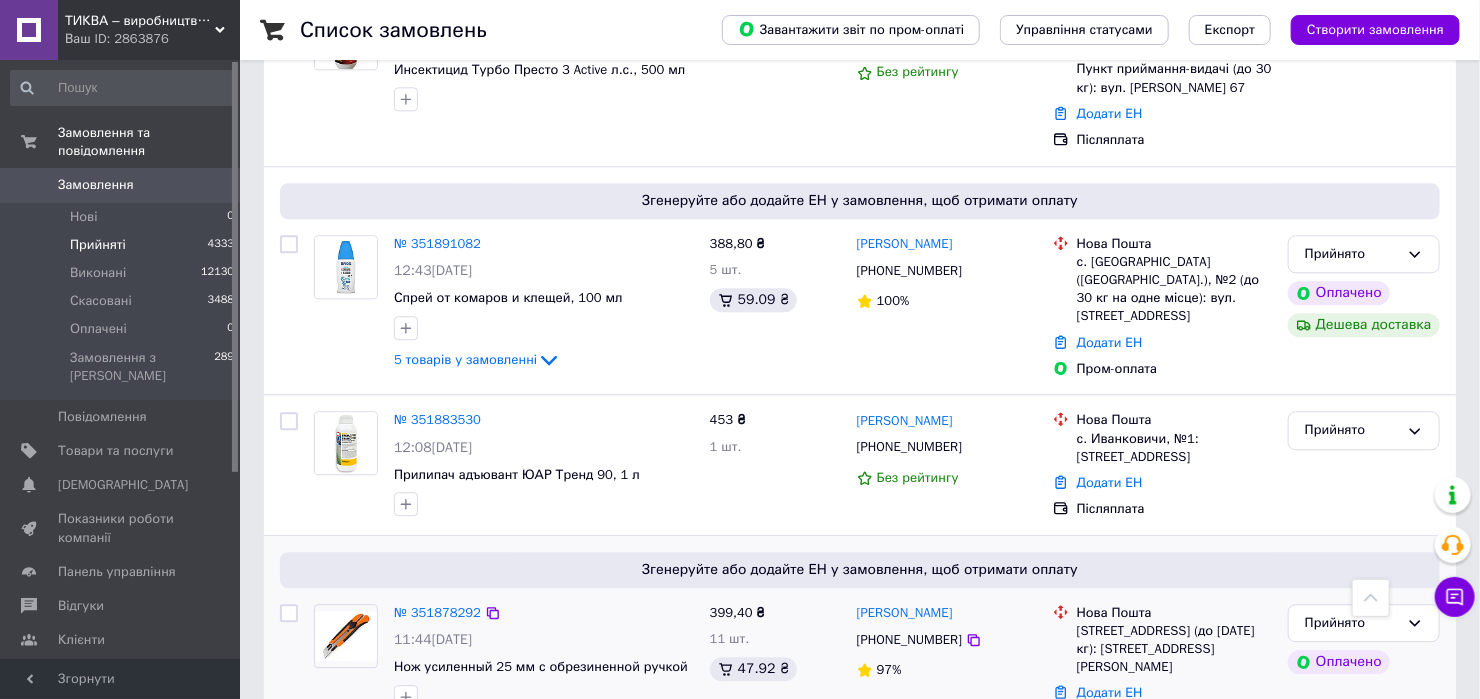 click on "3 товара у замовленні" at bounding box center [464, 728] 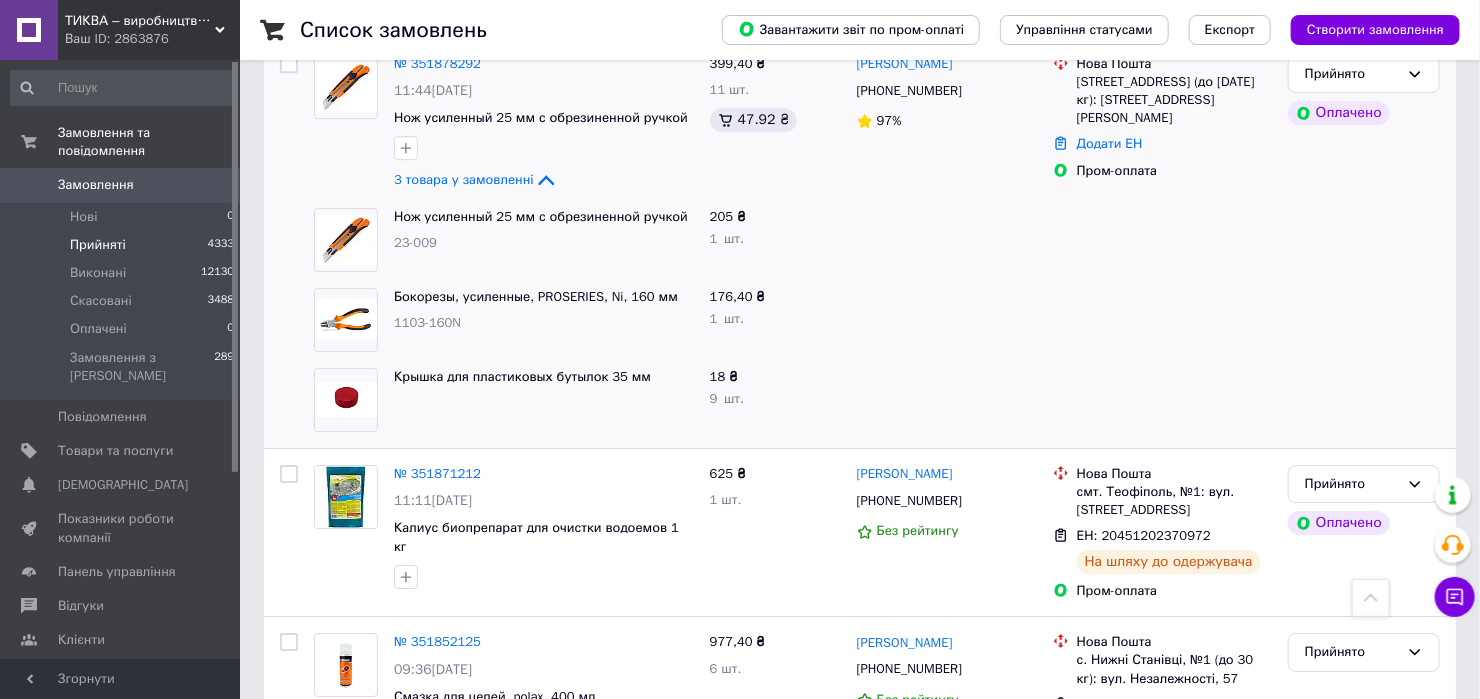 scroll, scrollTop: 2800, scrollLeft: 0, axis: vertical 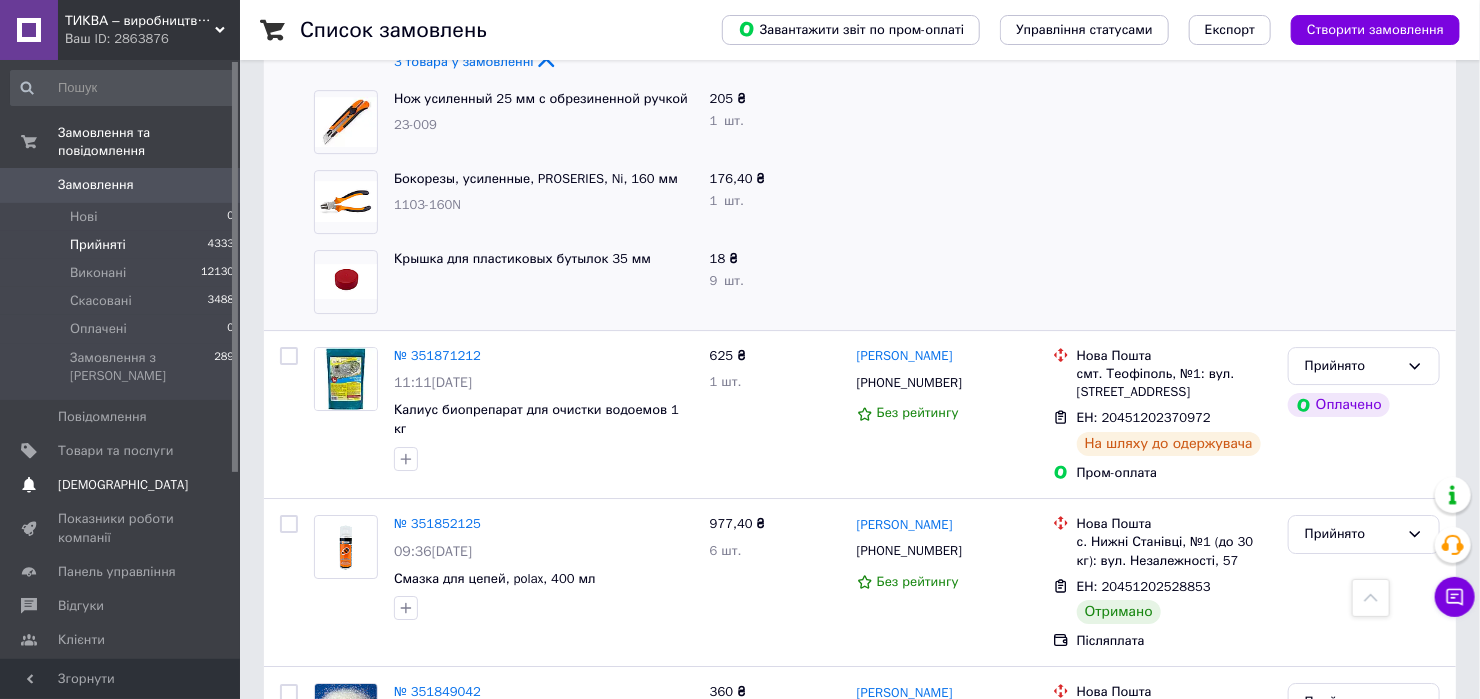 click on "Сповіщення 0 0" at bounding box center [123, 485] 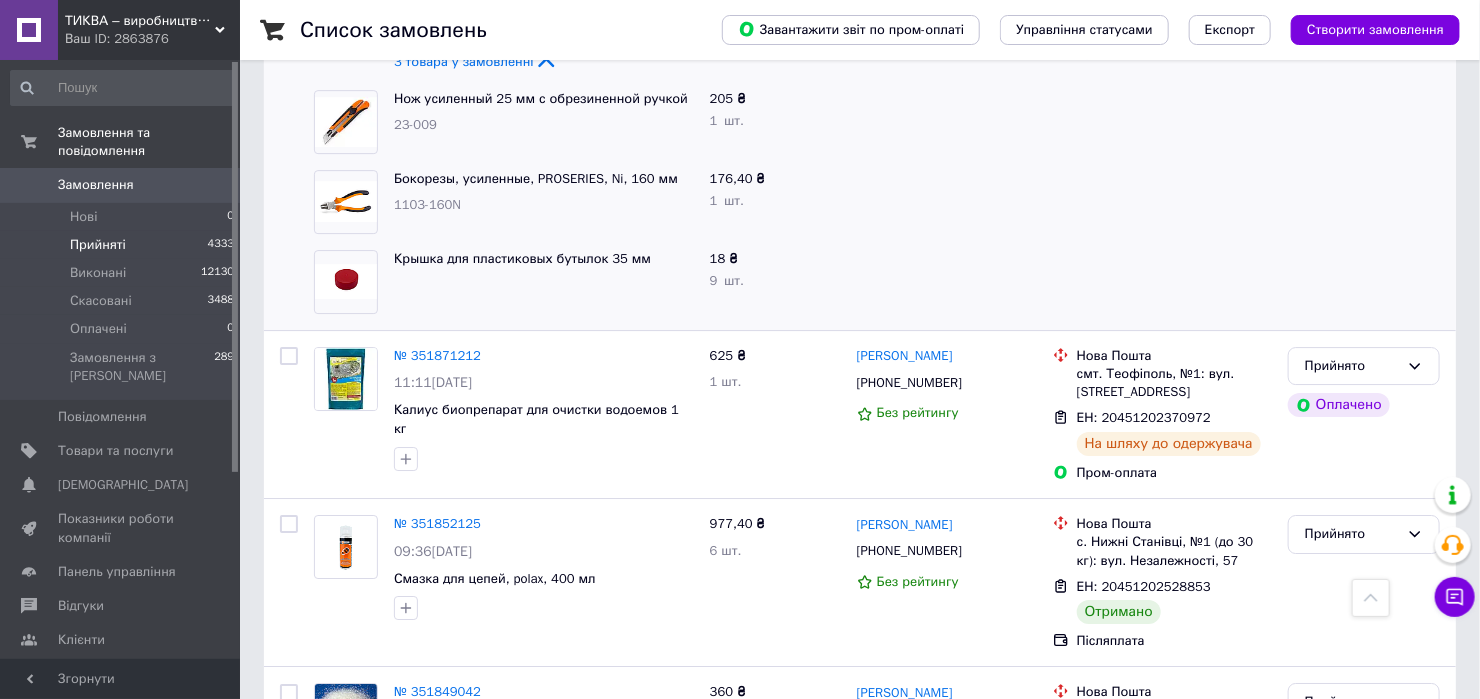 scroll, scrollTop: 0, scrollLeft: 0, axis: both 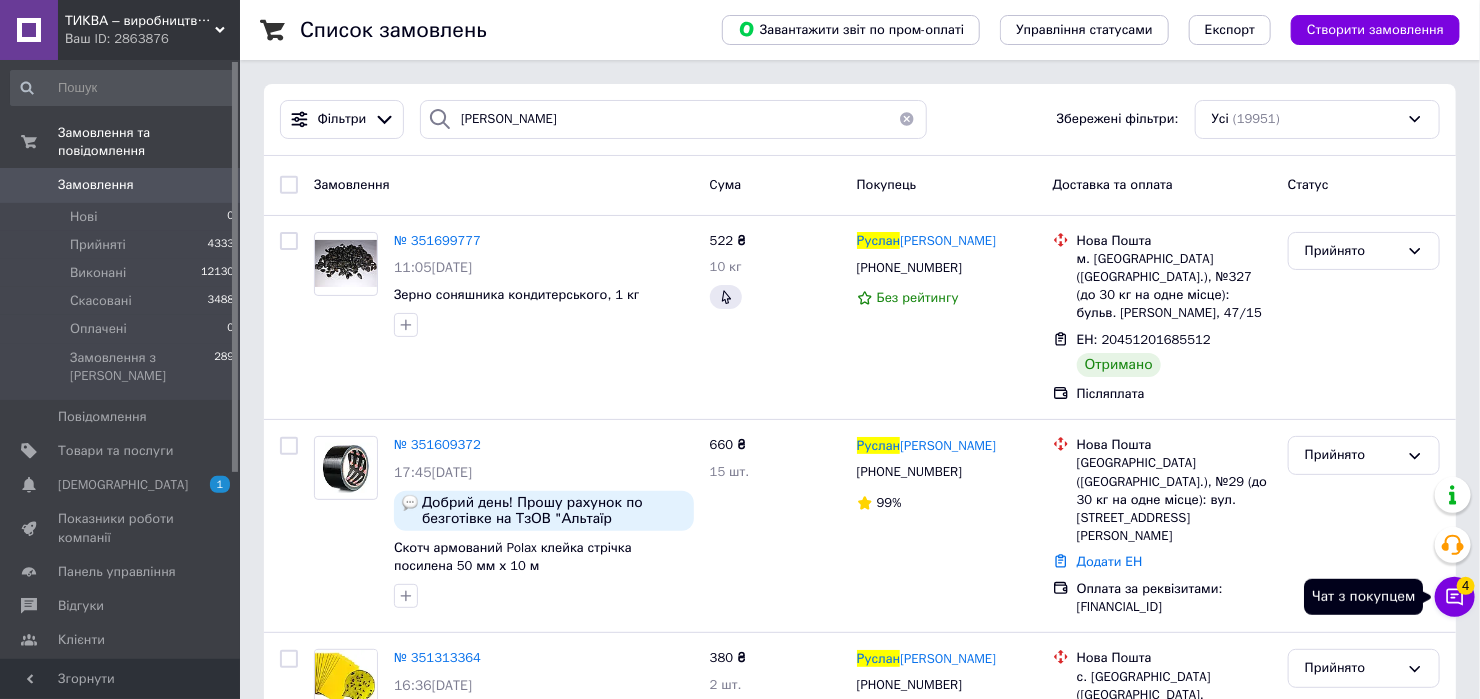 click 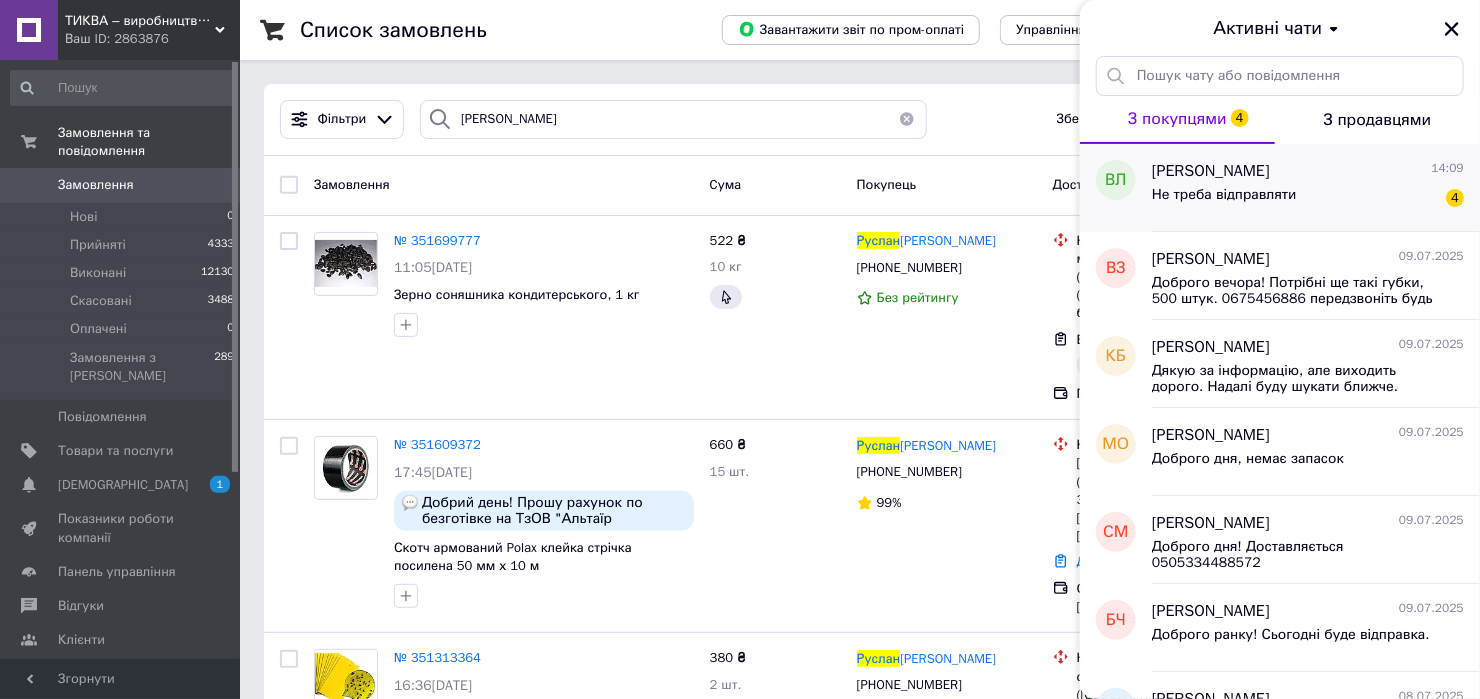 click on "Не треба відправляти" at bounding box center [1224, 195] 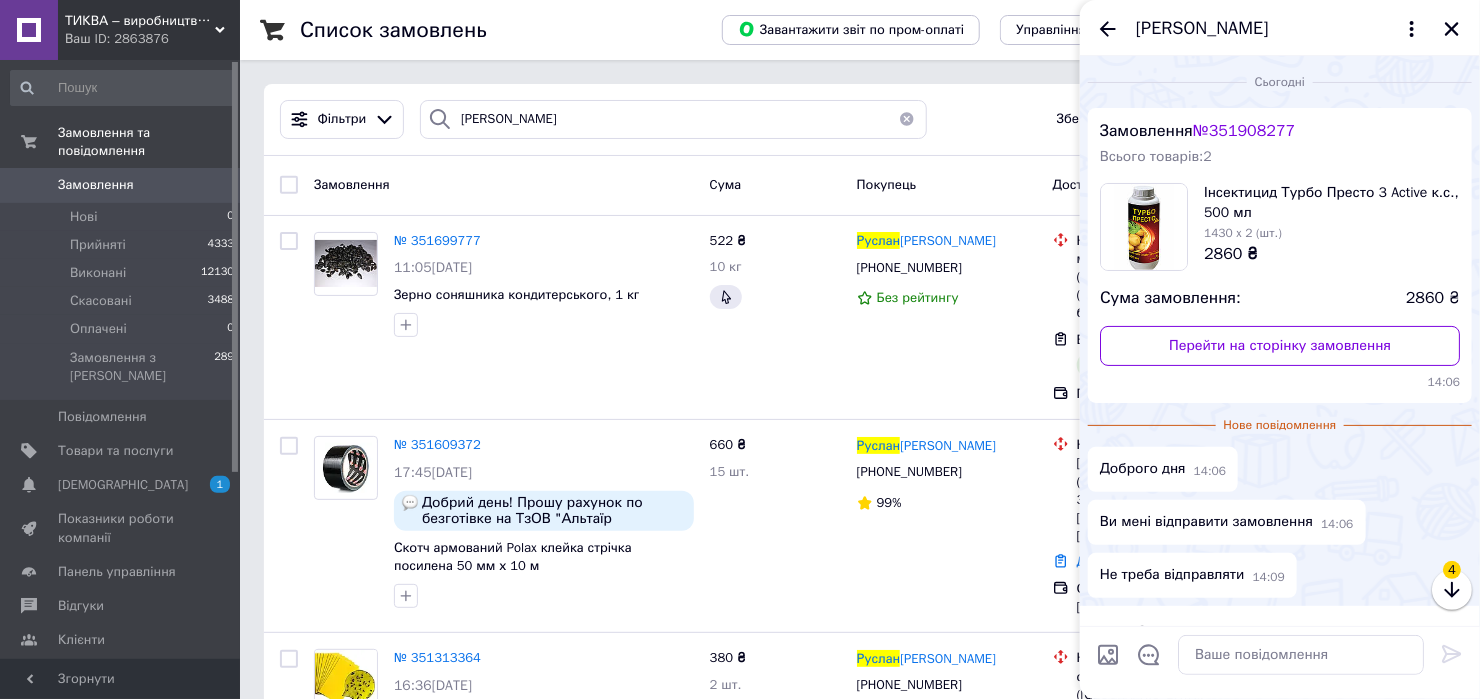 scroll, scrollTop: 52, scrollLeft: 0, axis: vertical 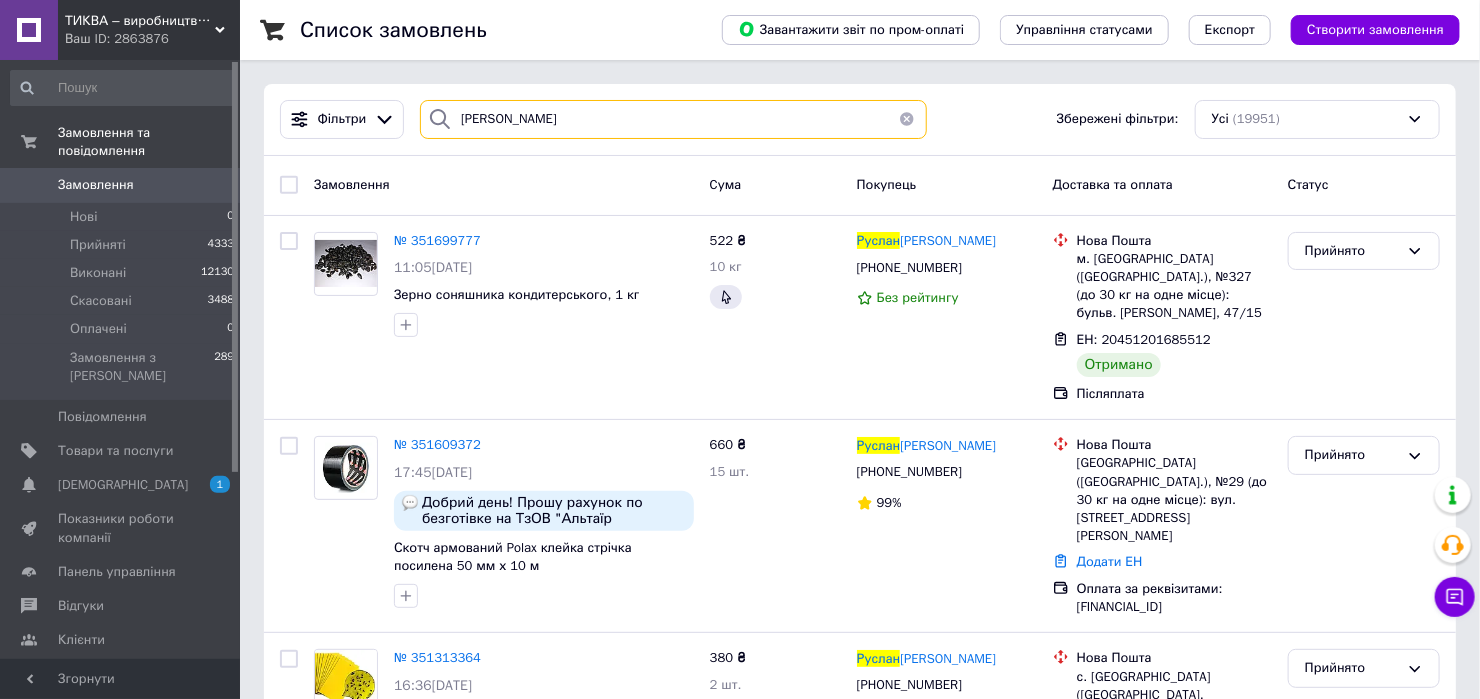 drag, startPoint x: 589, startPoint y: 116, endPoint x: 424, endPoint y: 101, distance: 165.68042 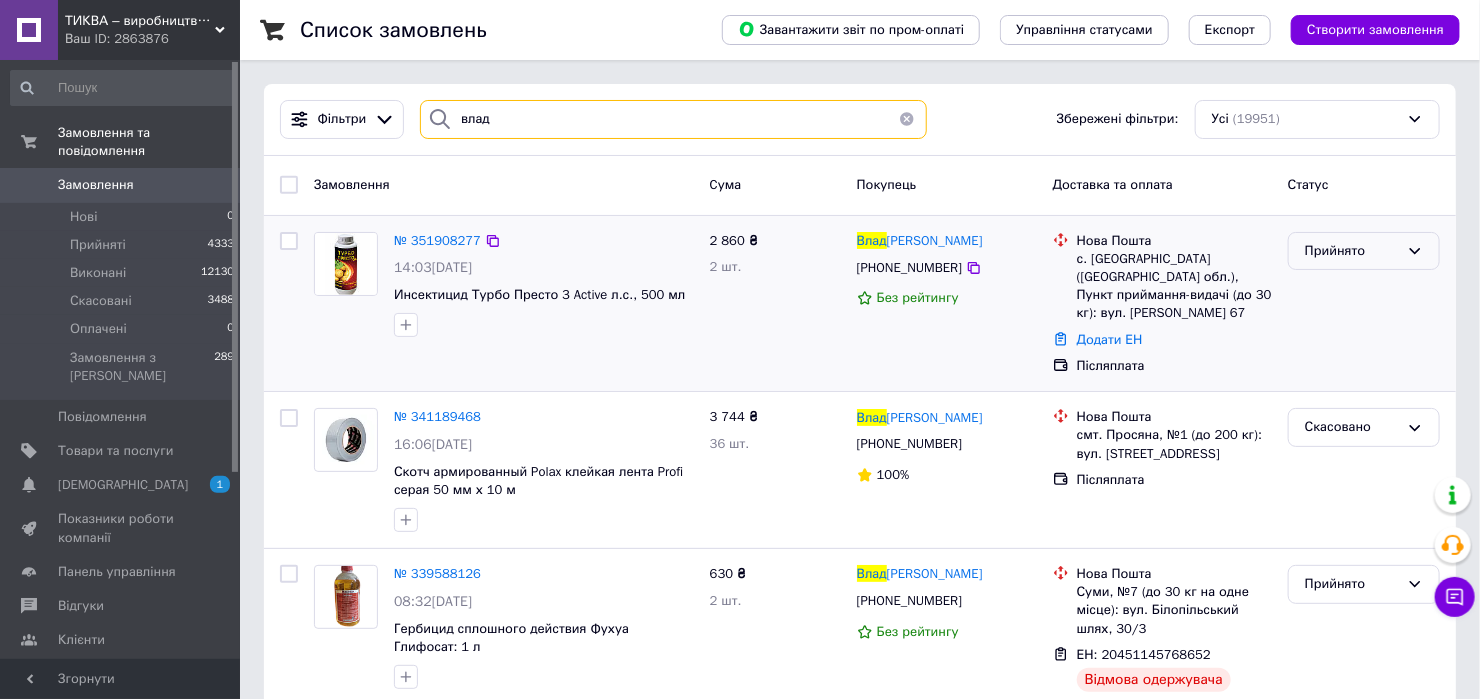 type on "влад" 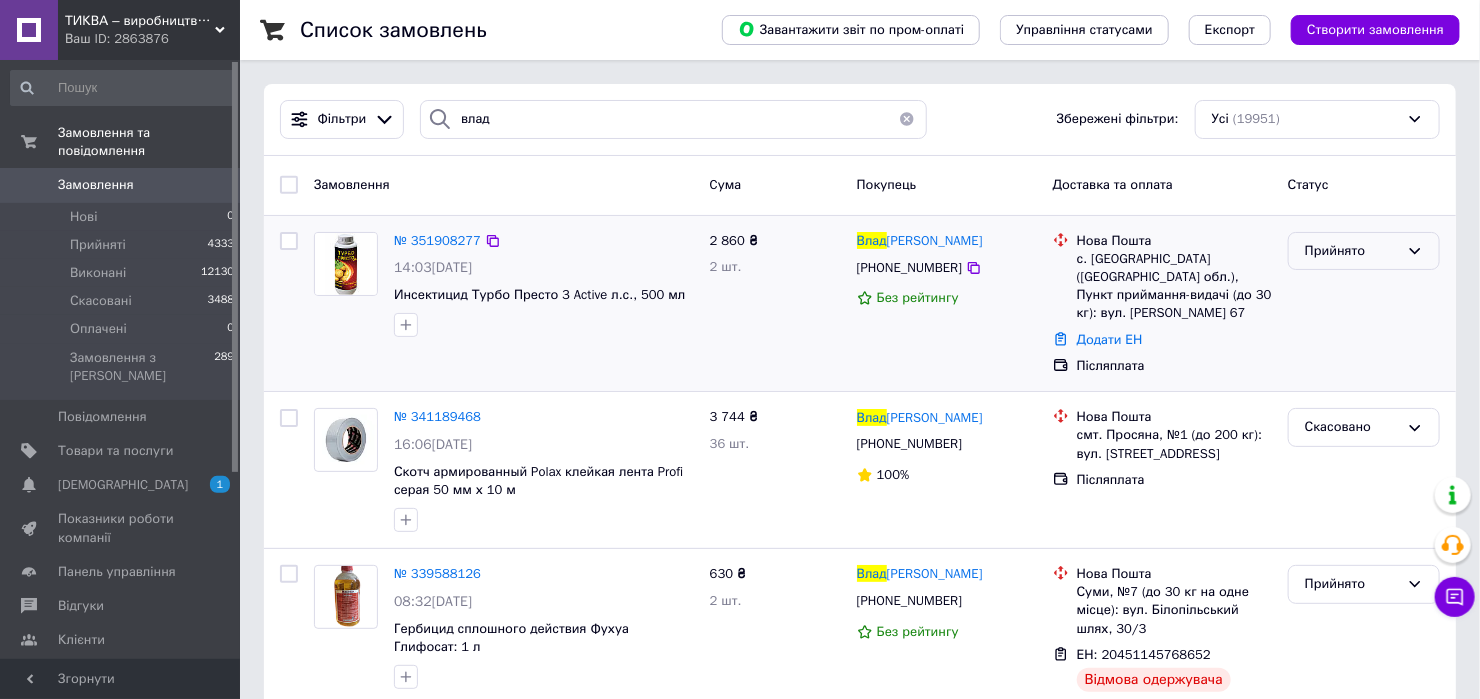 click on "Прийнято" at bounding box center (1352, 251) 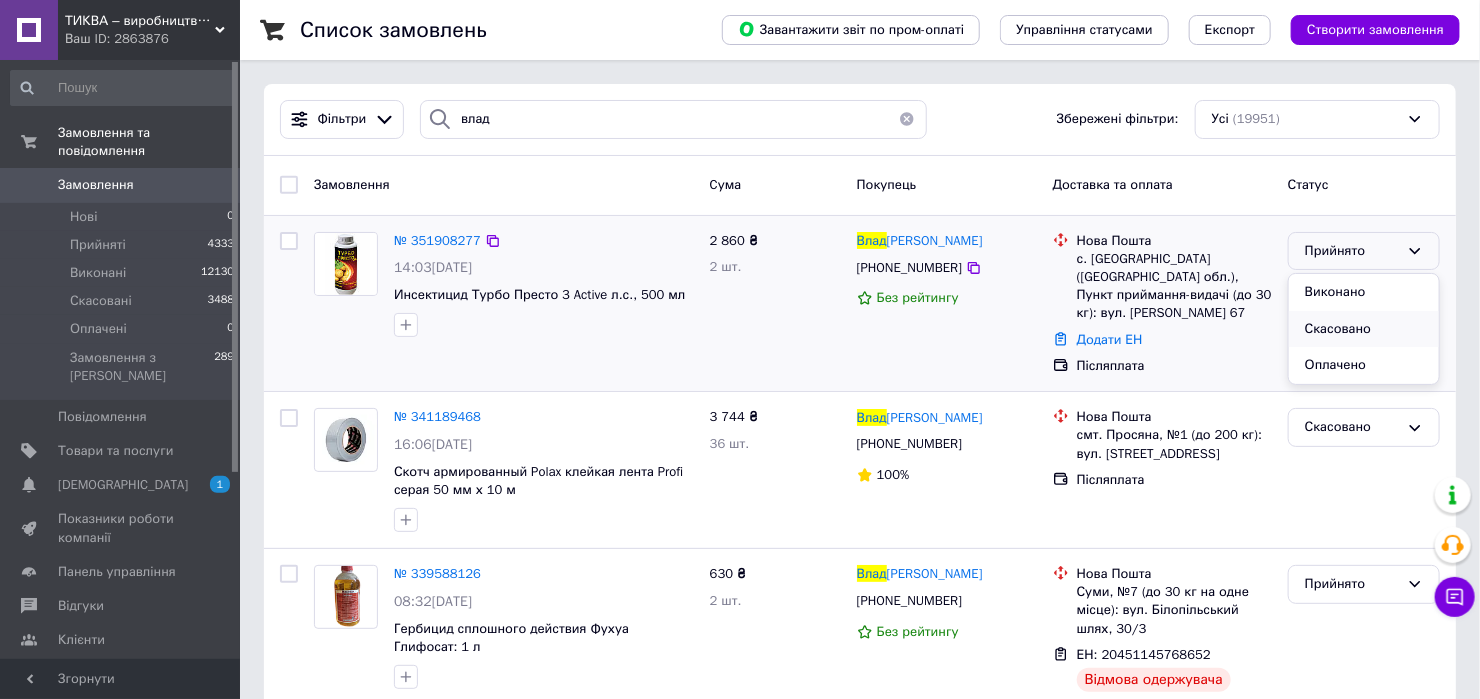 click on "Скасовано" at bounding box center (1364, 329) 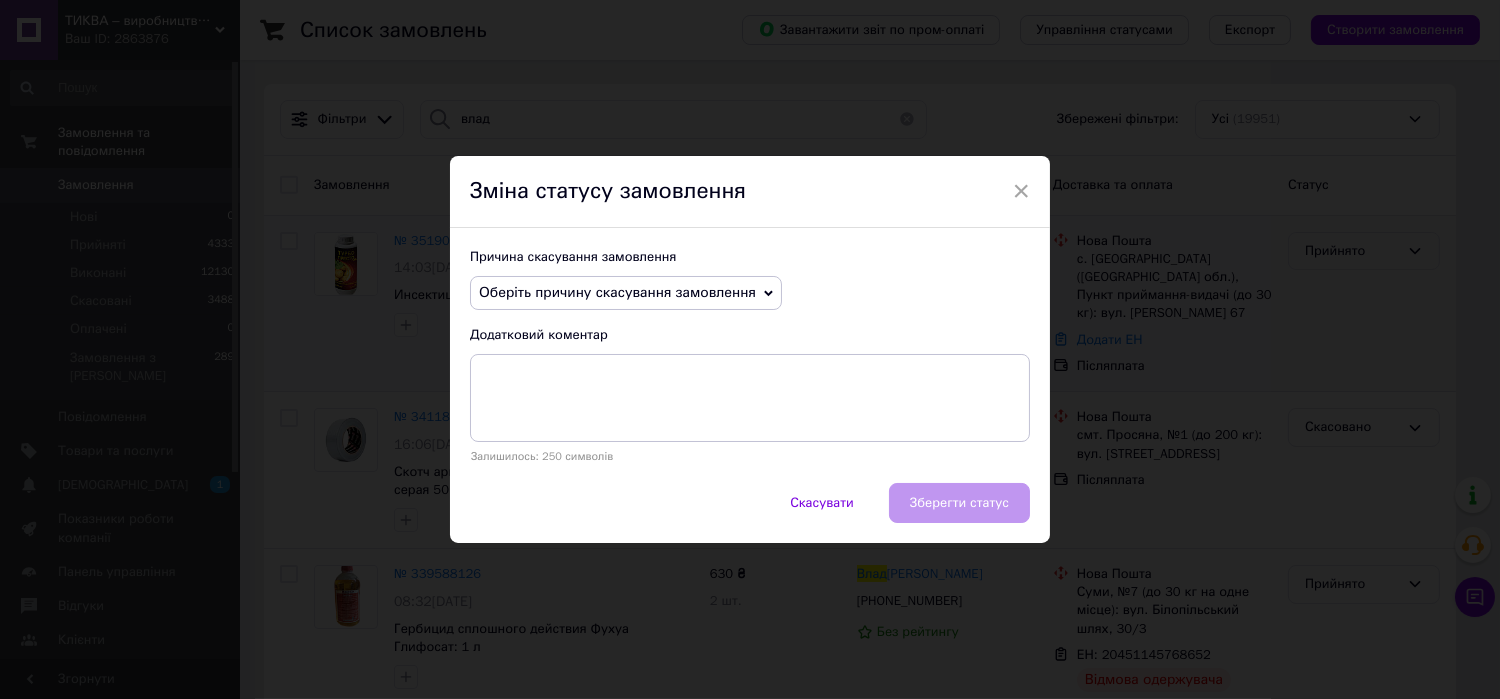 drag, startPoint x: 634, startPoint y: 294, endPoint x: 638, endPoint y: 322, distance: 28.284271 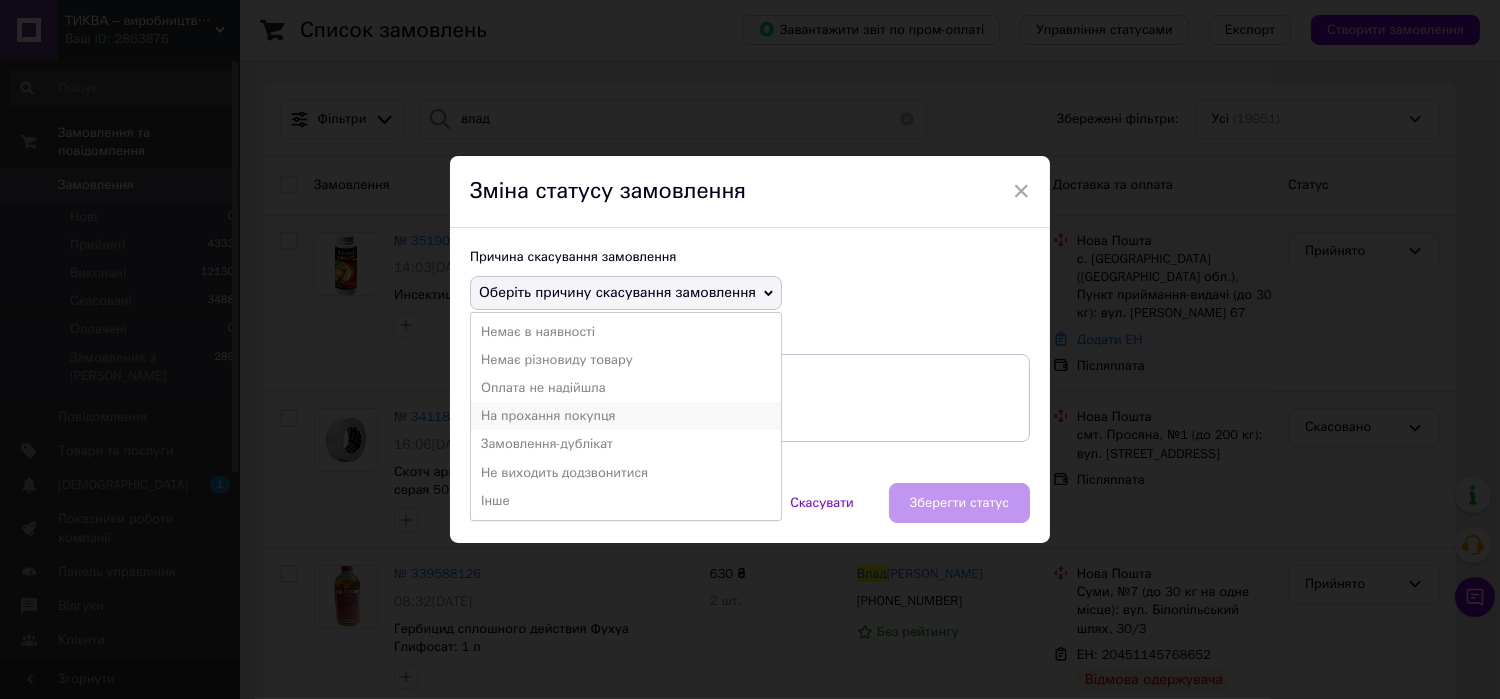 click on "На прохання покупця" at bounding box center (626, 416) 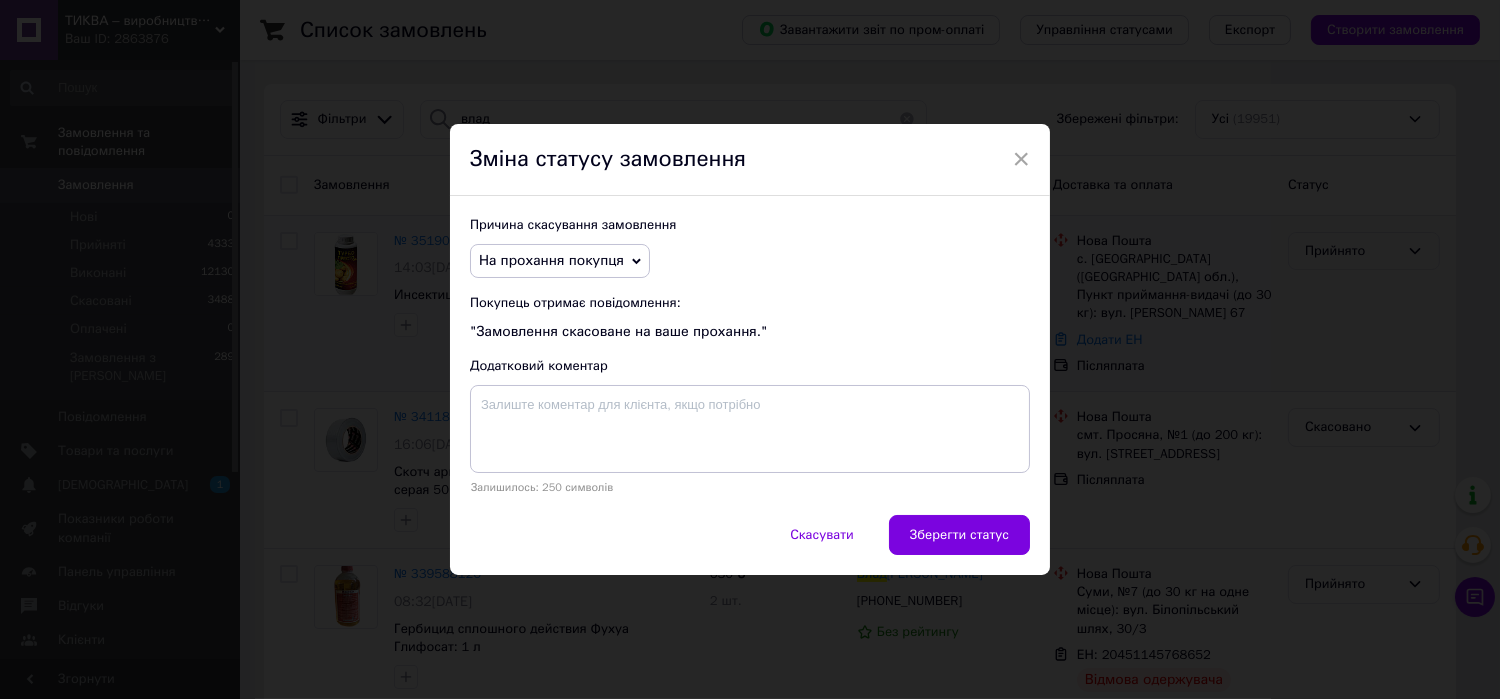 click on "Зберегти статус" at bounding box center (959, 535) 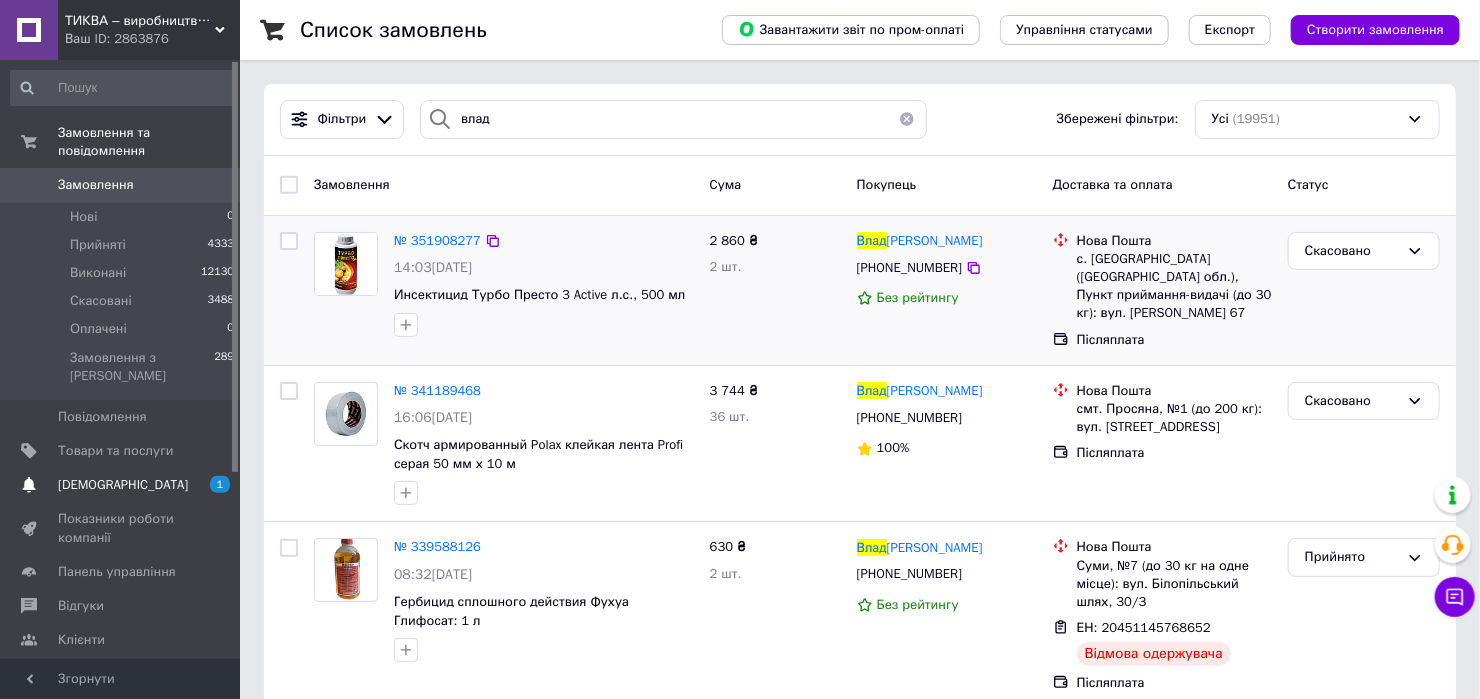 click on "[DEMOGRAPHIC_DATA]" at bounding box center (121, 485) 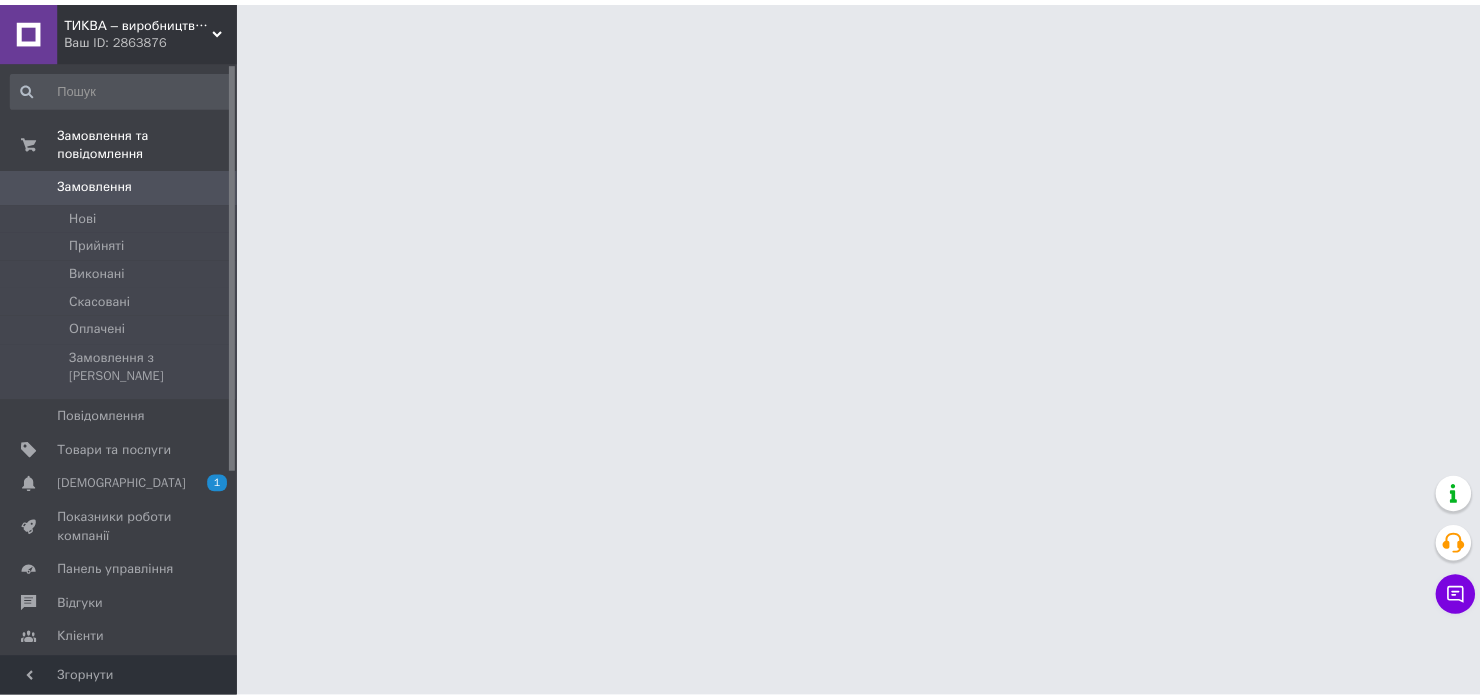 scroll, scrollTop: 0, scrollLeft: 0, axis: both 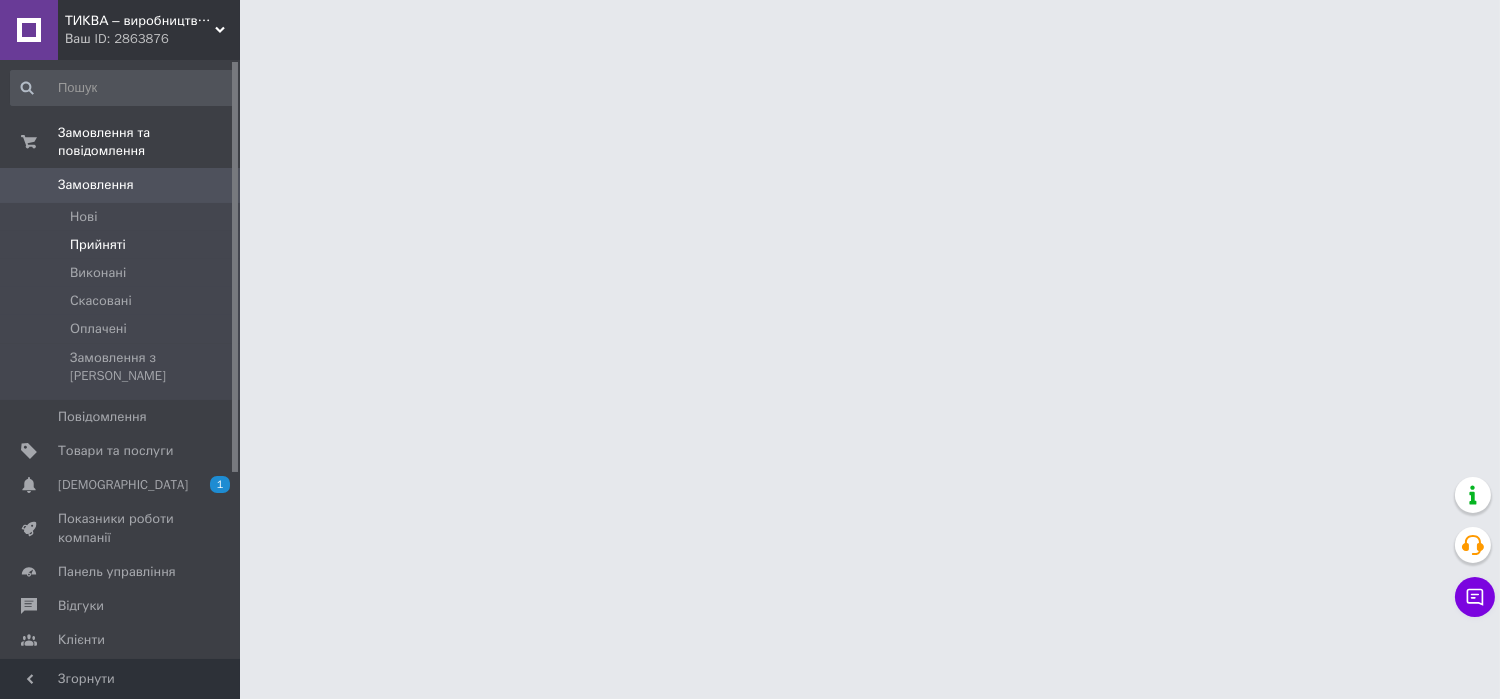 click on "Прийняті" at bounding box center (123, 245) 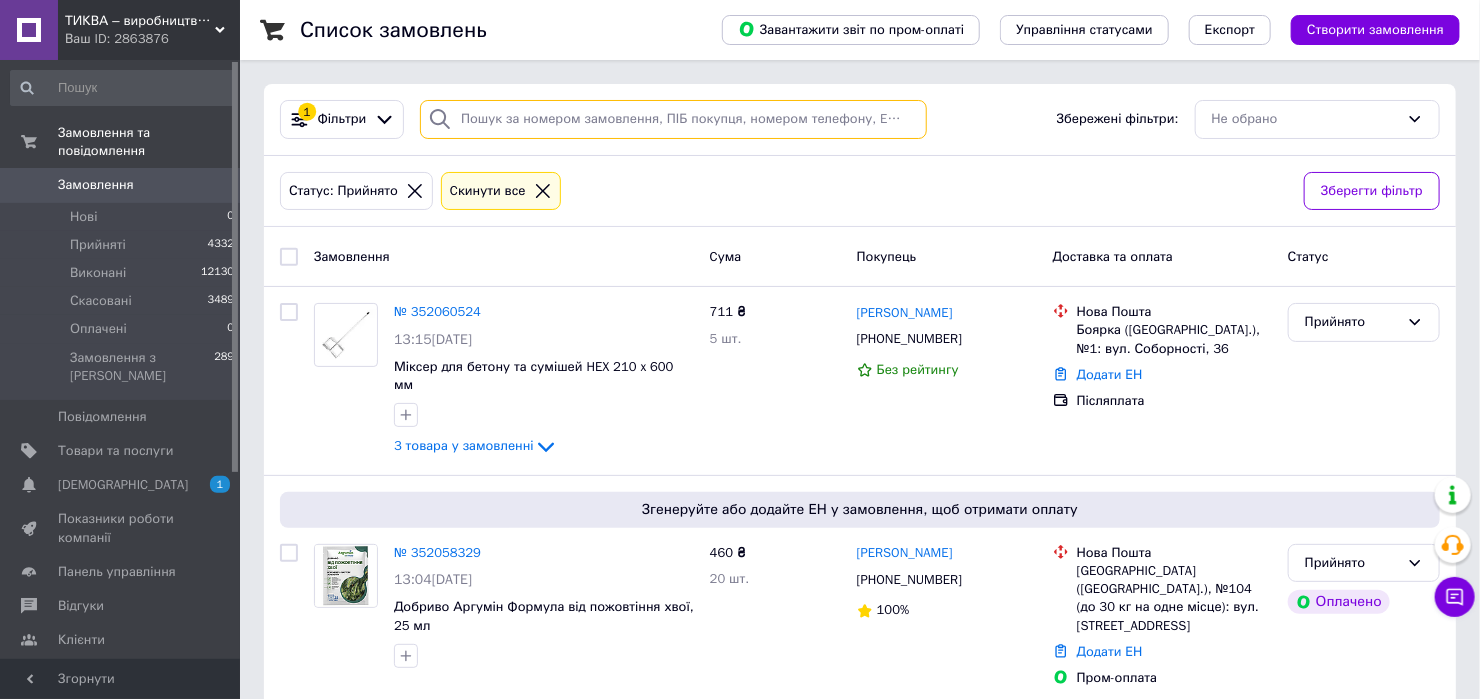 click at bounding box center (673, 119) 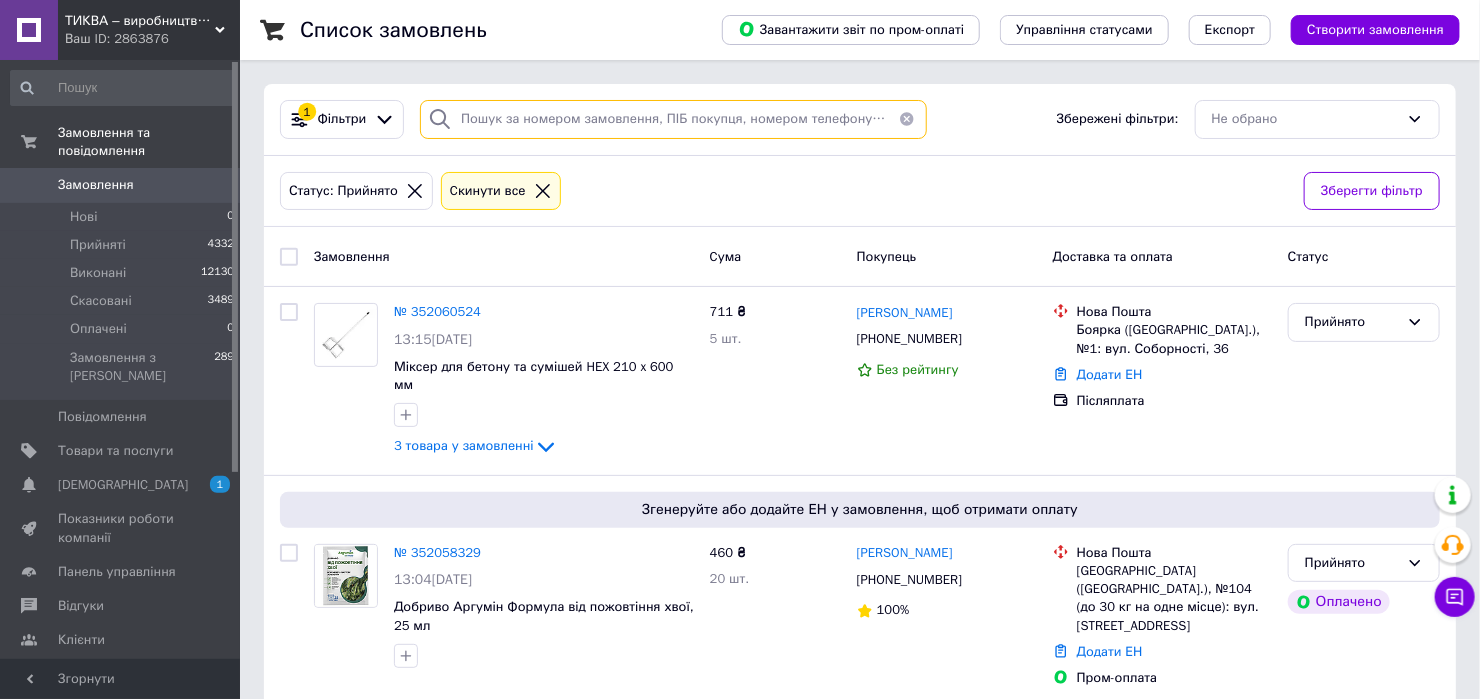 type 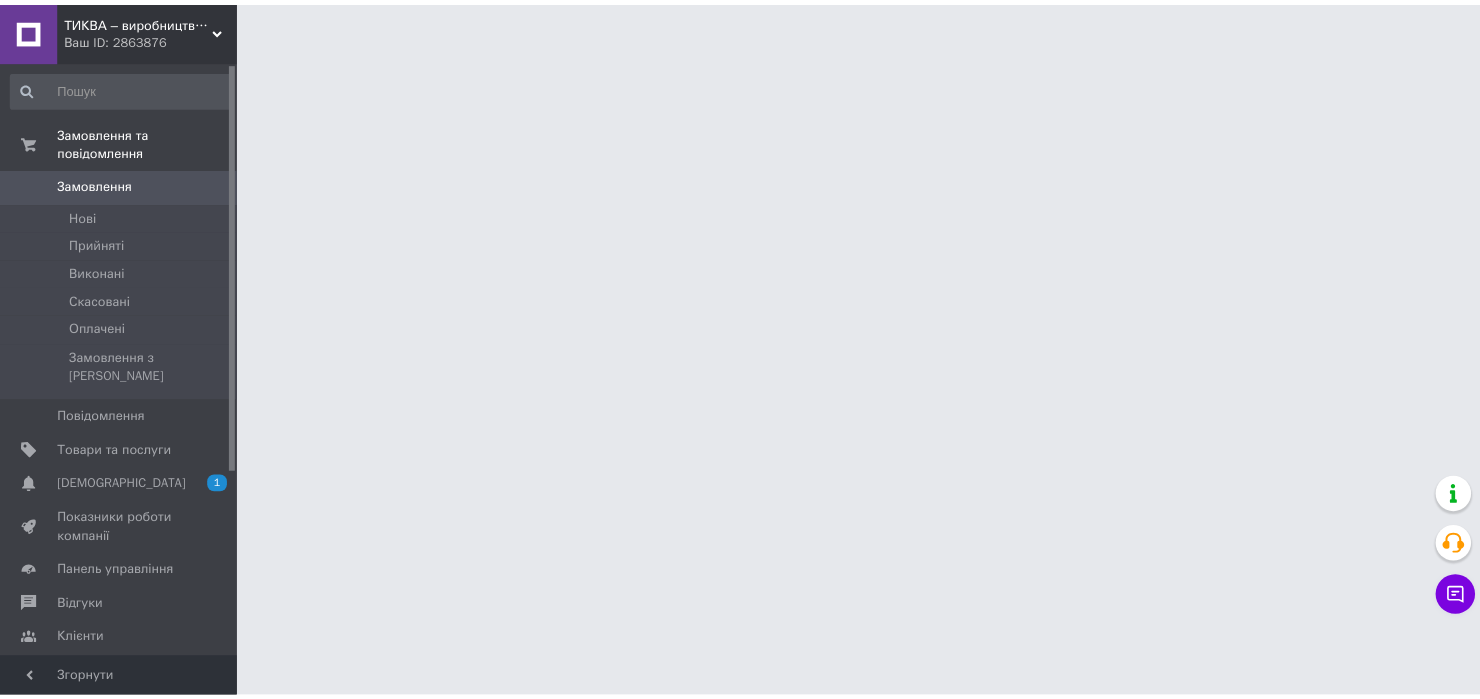 scroll, scrollTop: 0, scrollLeft: 0, axis: both 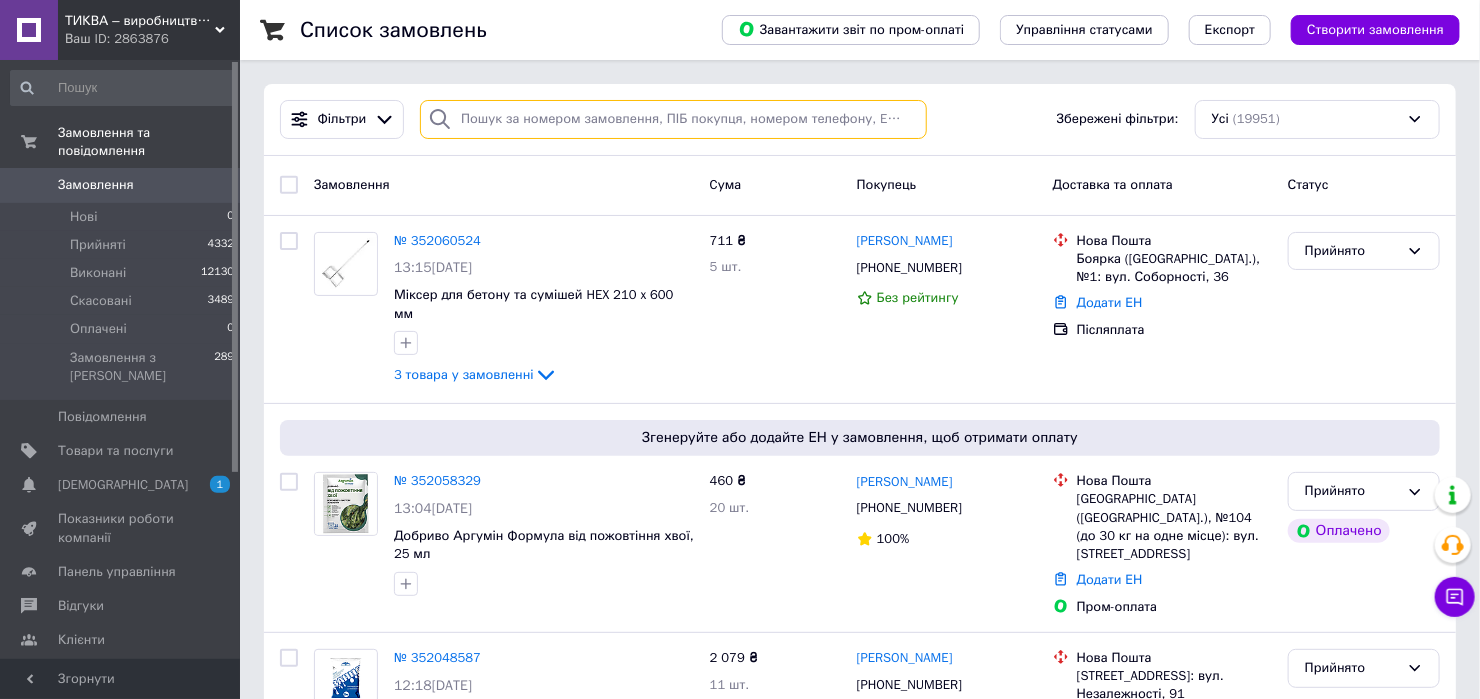 click at bounding box center (673, 119) 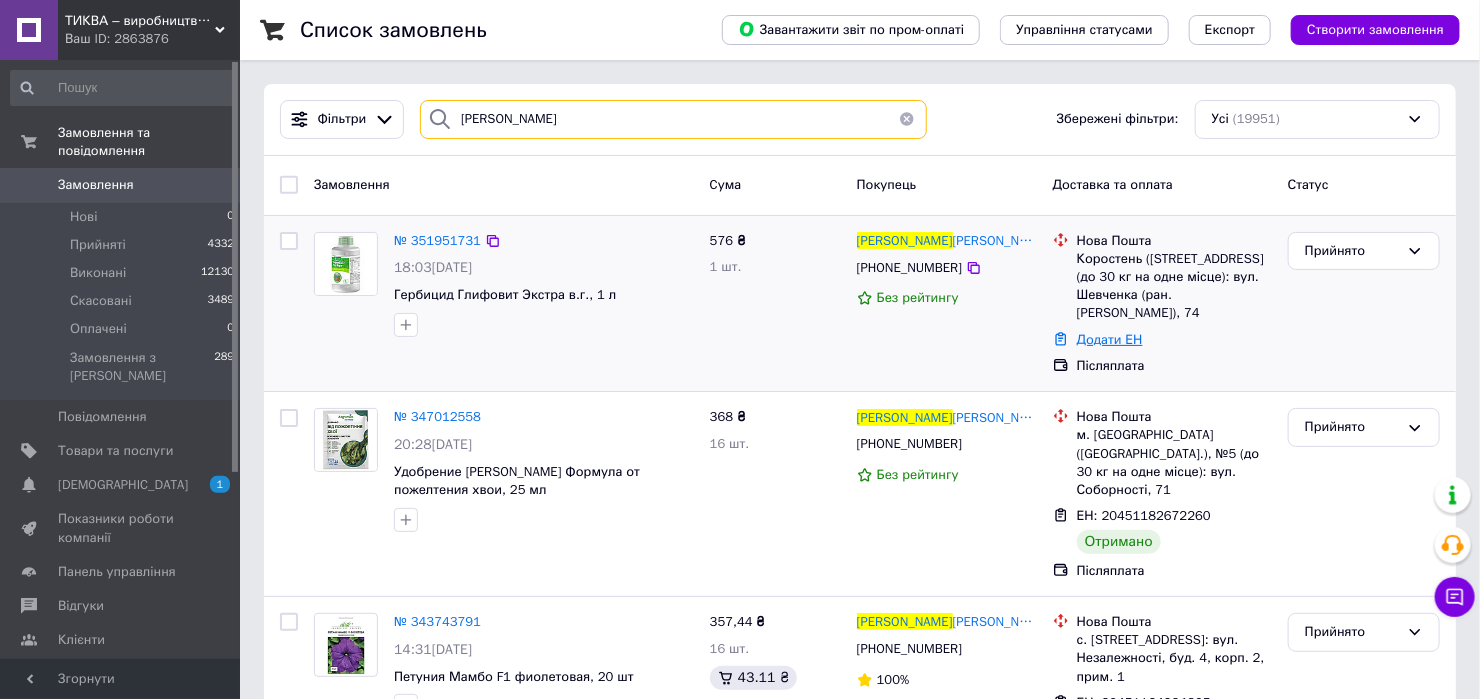 type on "[PERSON_NAME]" 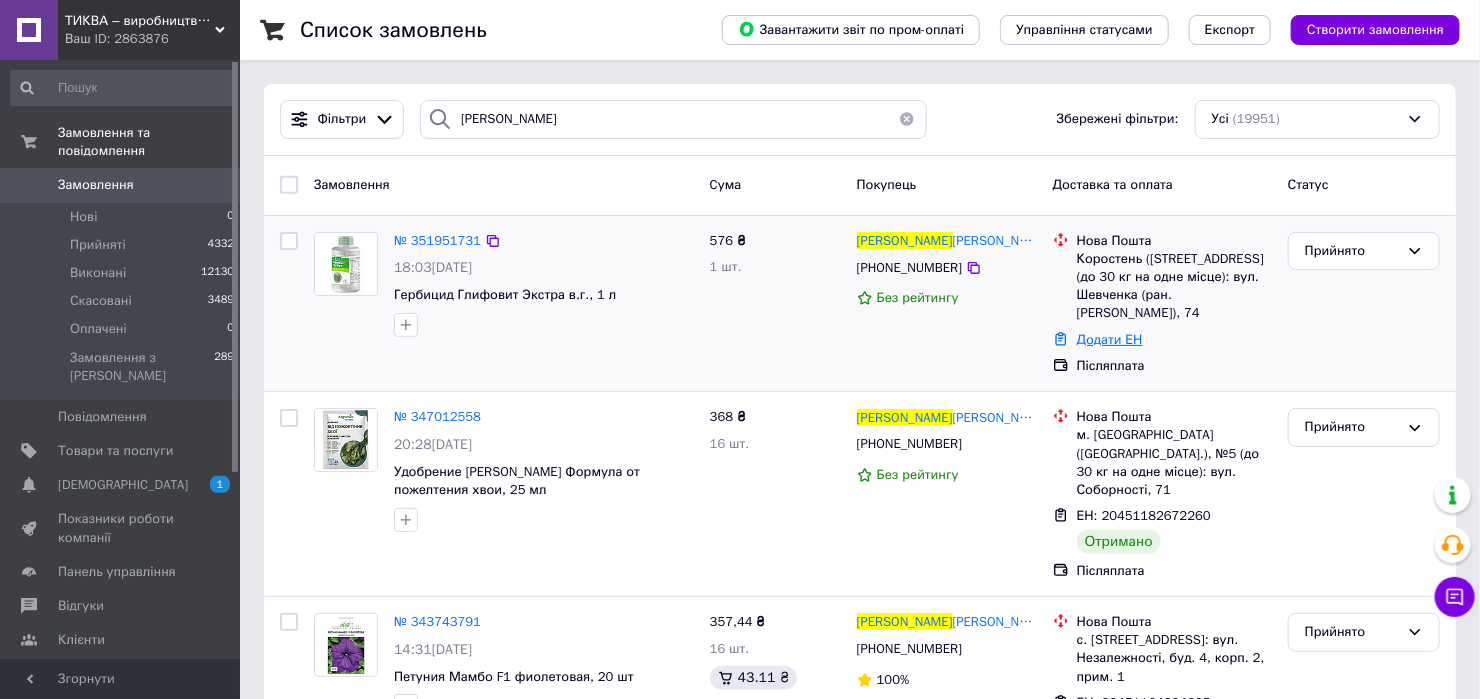drag, startPoint x: 1102, startPoint y: 315, endPoint x: 1064, endPoint y: 337, distance: 43.908997 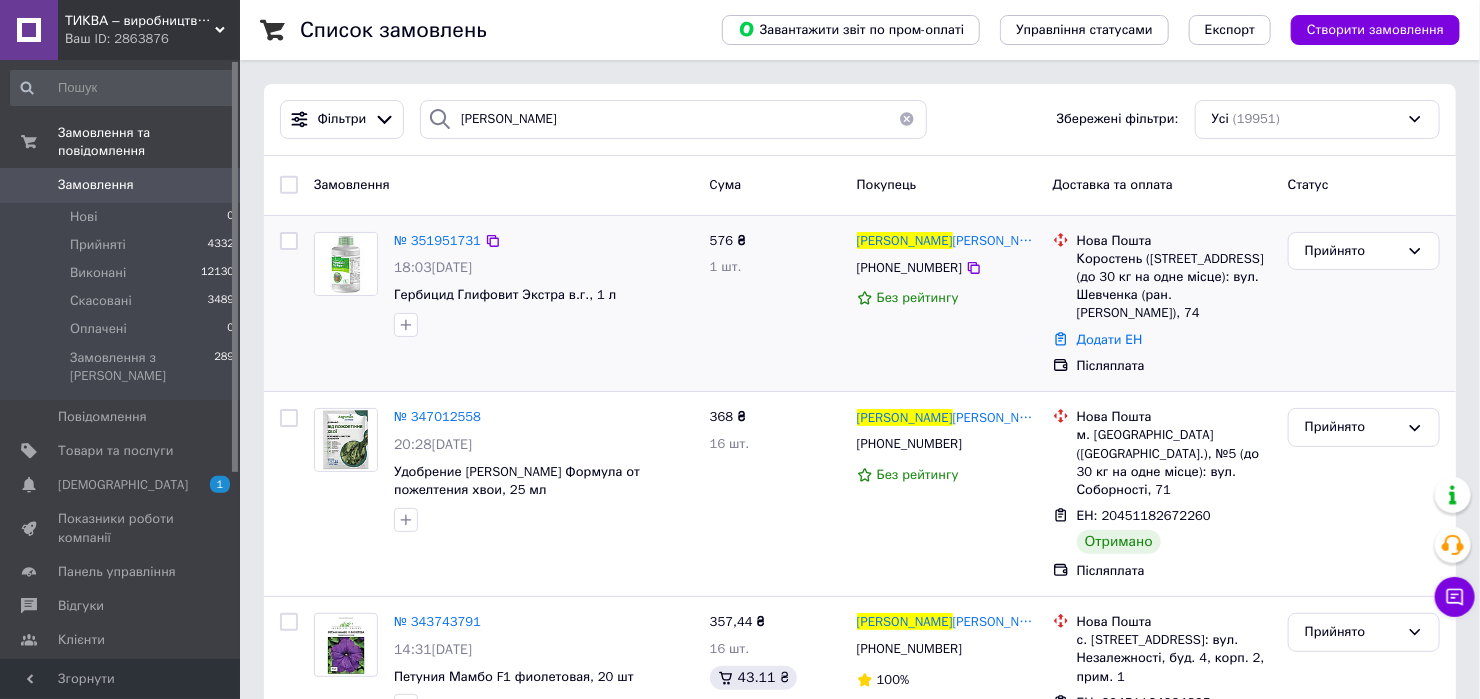 click on "Додати ЕН" at bounding box center (1110, 339) 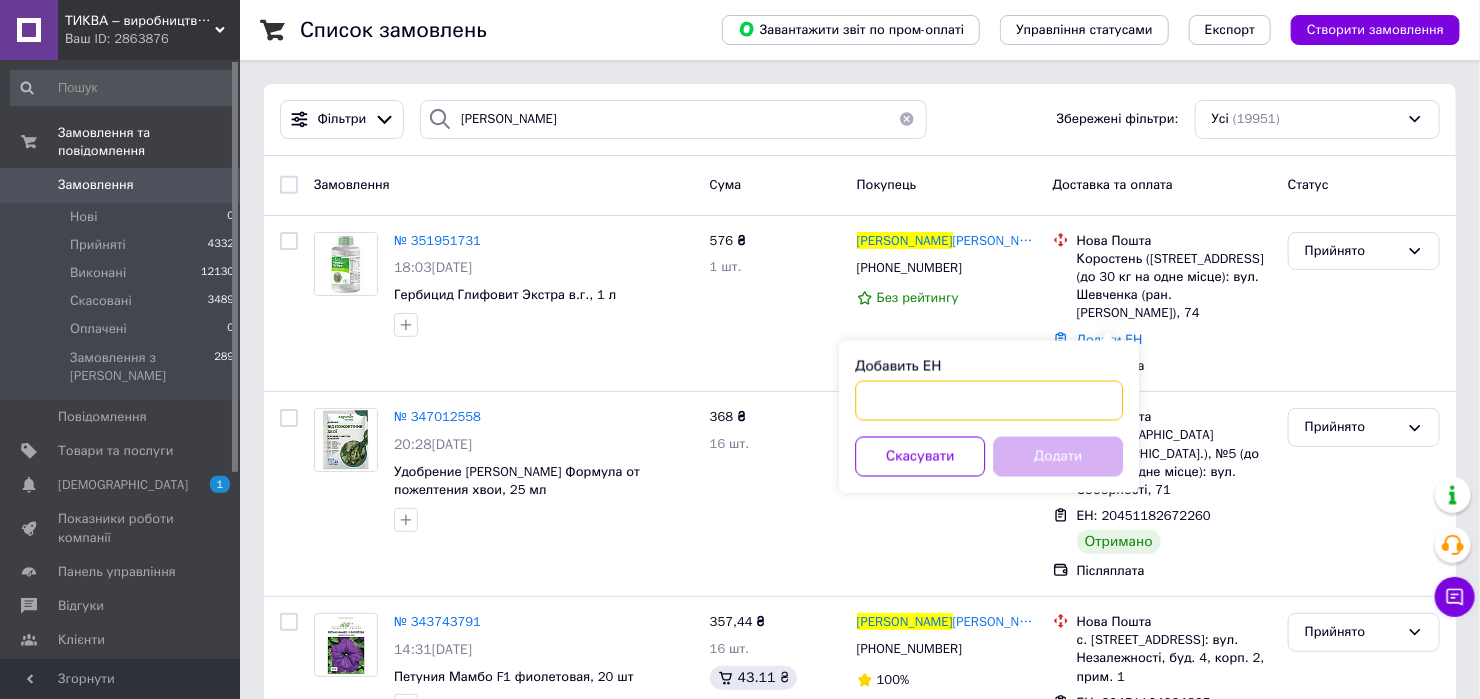 click on "Добавить ЕН" at bounding box center (989, 401) 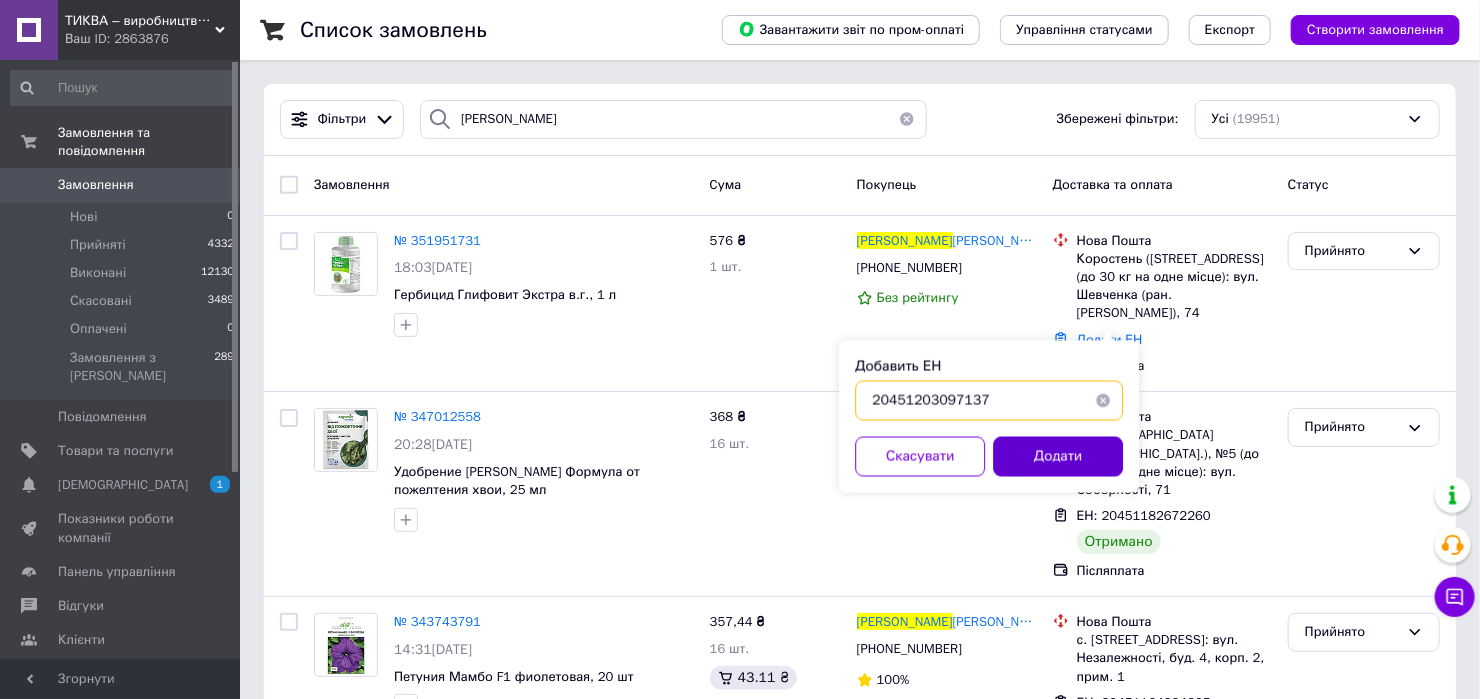 type on "20451203097137" 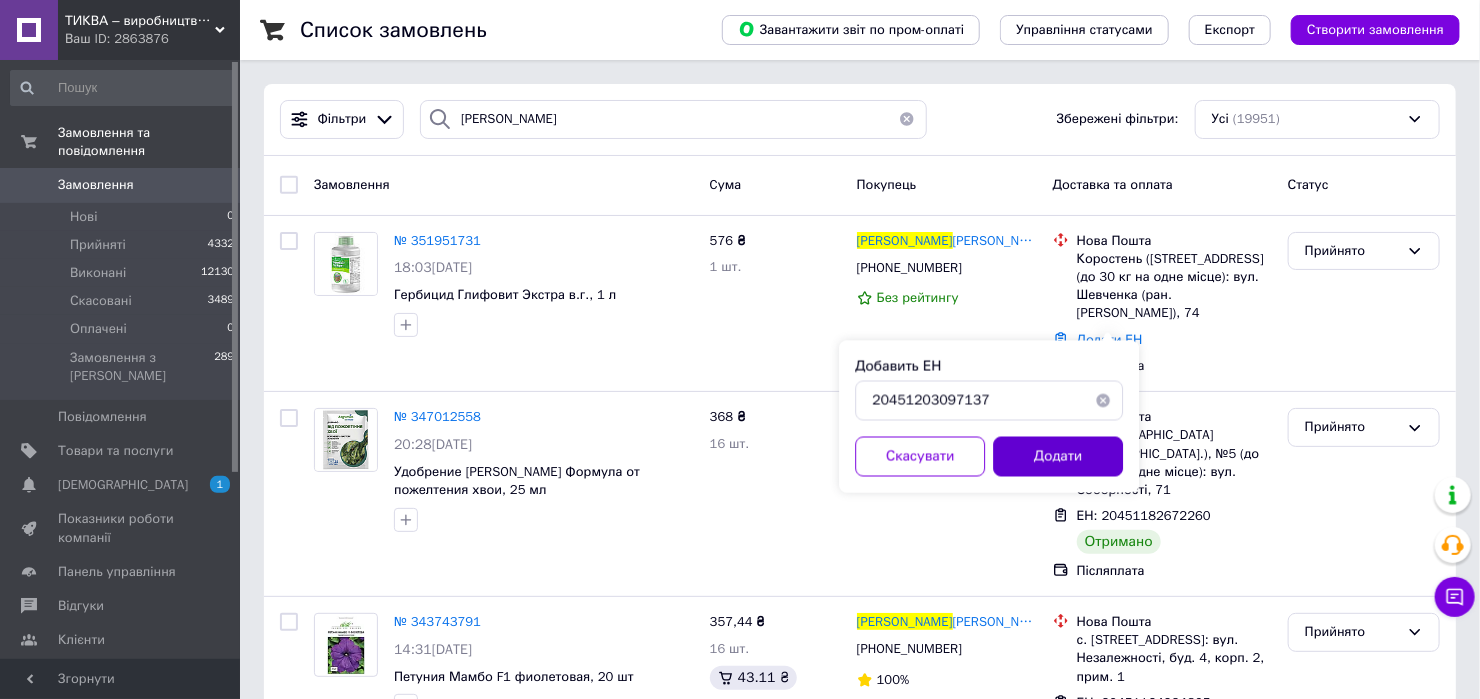 click on "Додати" at bounding box center [1058, 457] 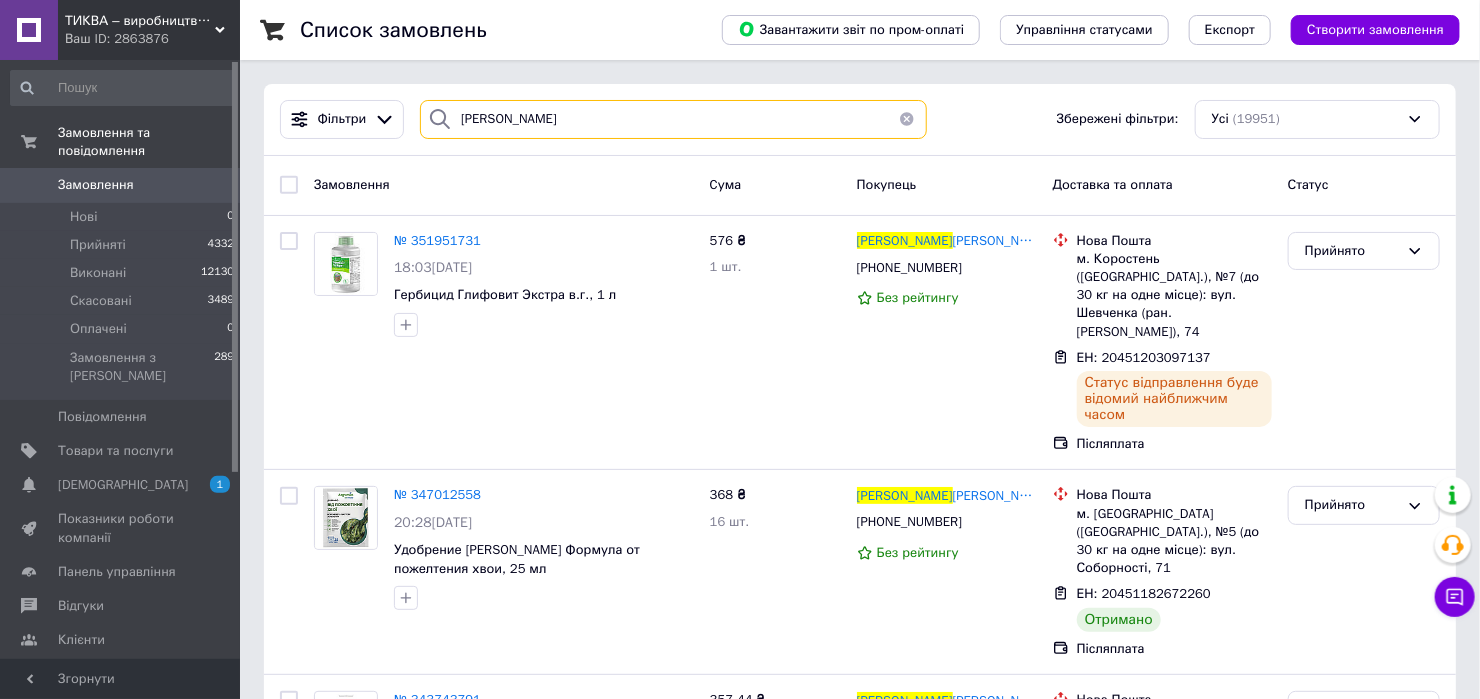 drag, startPoint x: 526, startPoint y: 96, endPoint x: 375, endPoint y: 96, distance: 151 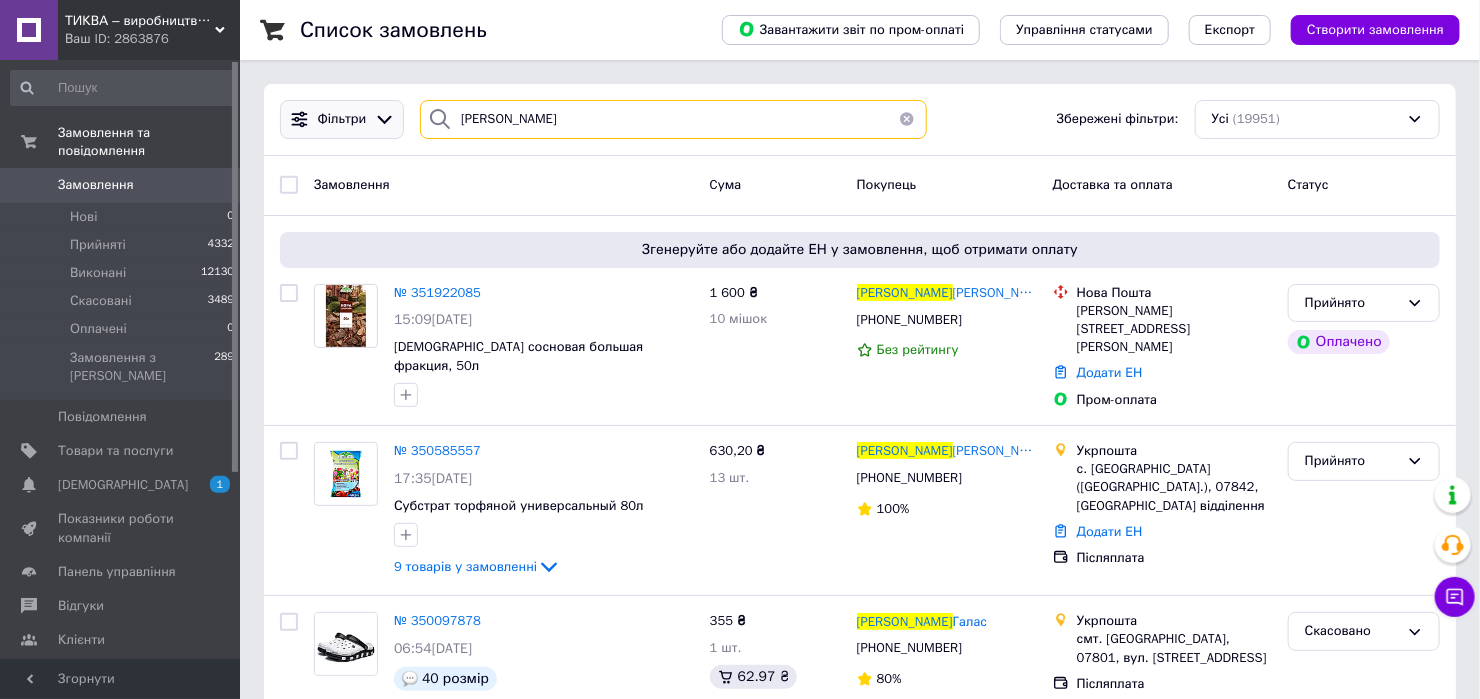 drag, startPoint x: 521, startPoint y: 115, endPoint x: 362, endPoint y: 121, distance: 159.11317 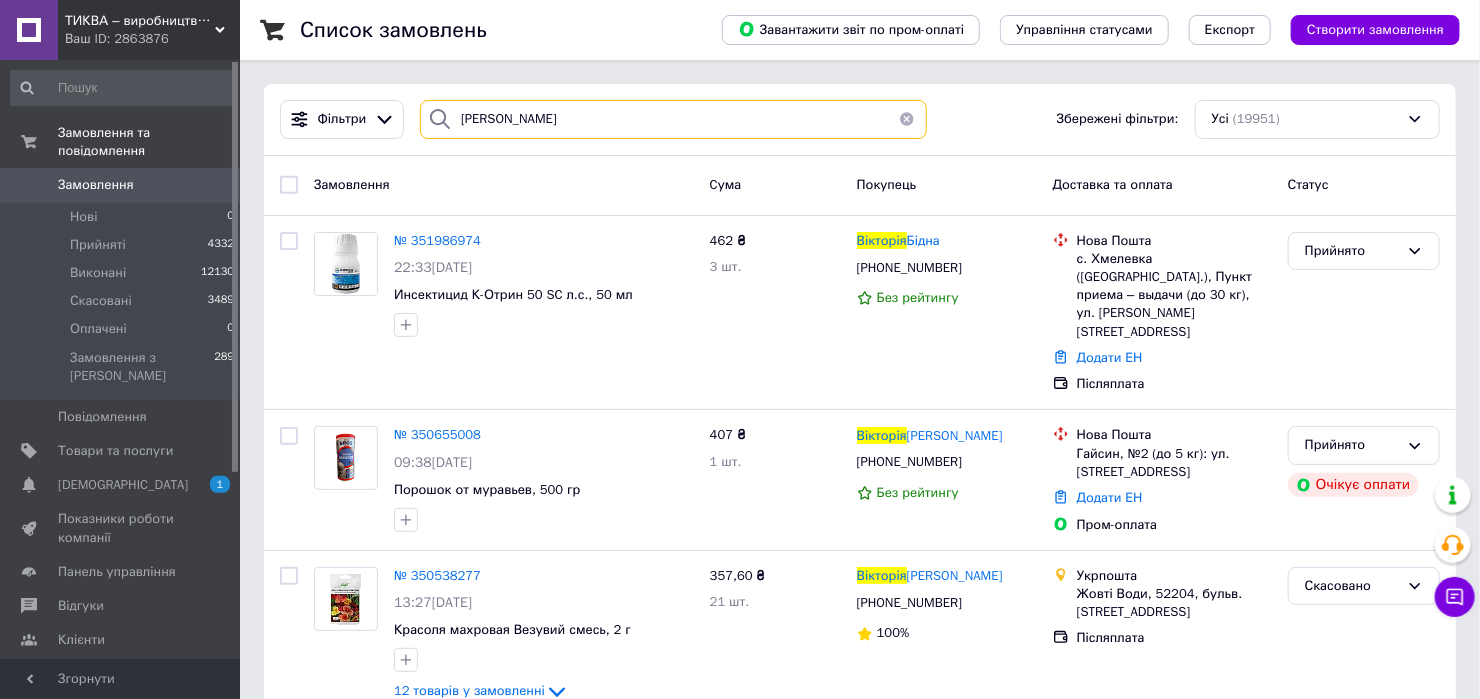 type on "вікторія" 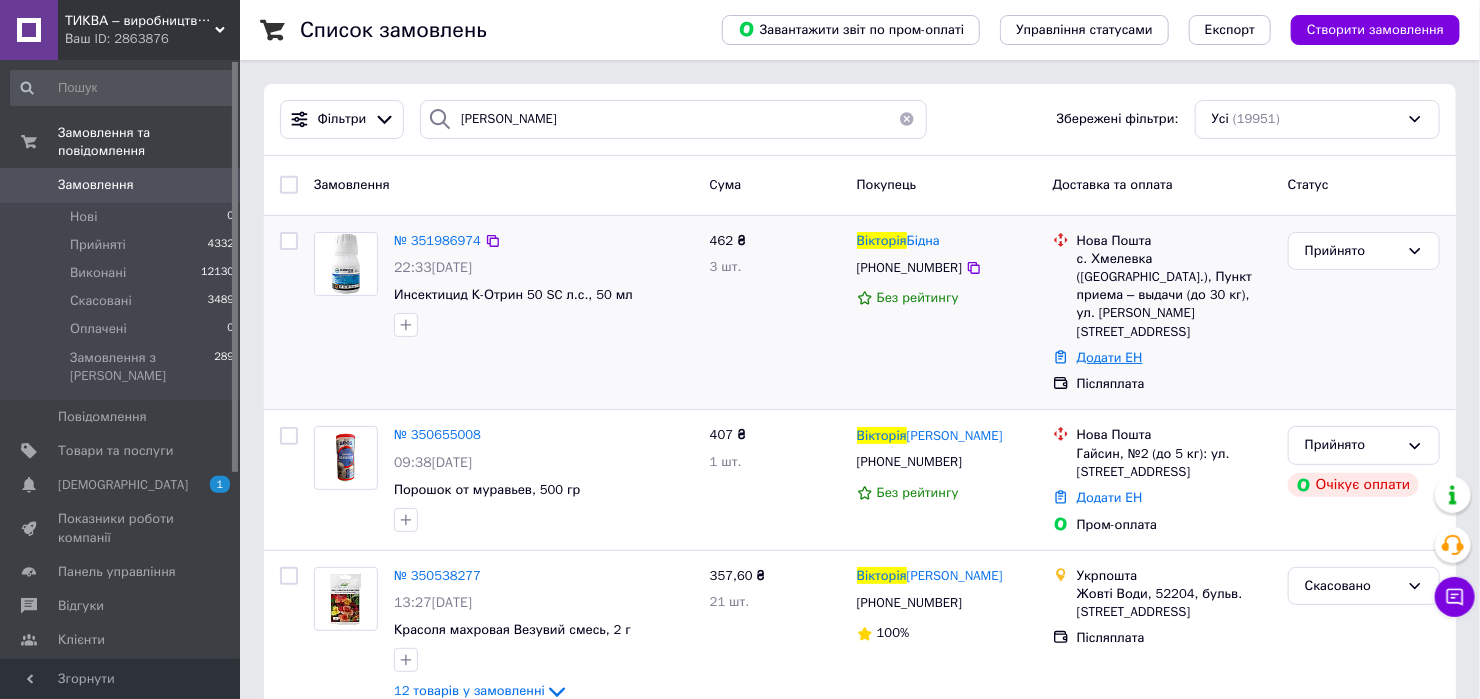 click on "Додати ЕН" at bounding box center (1110, 357) 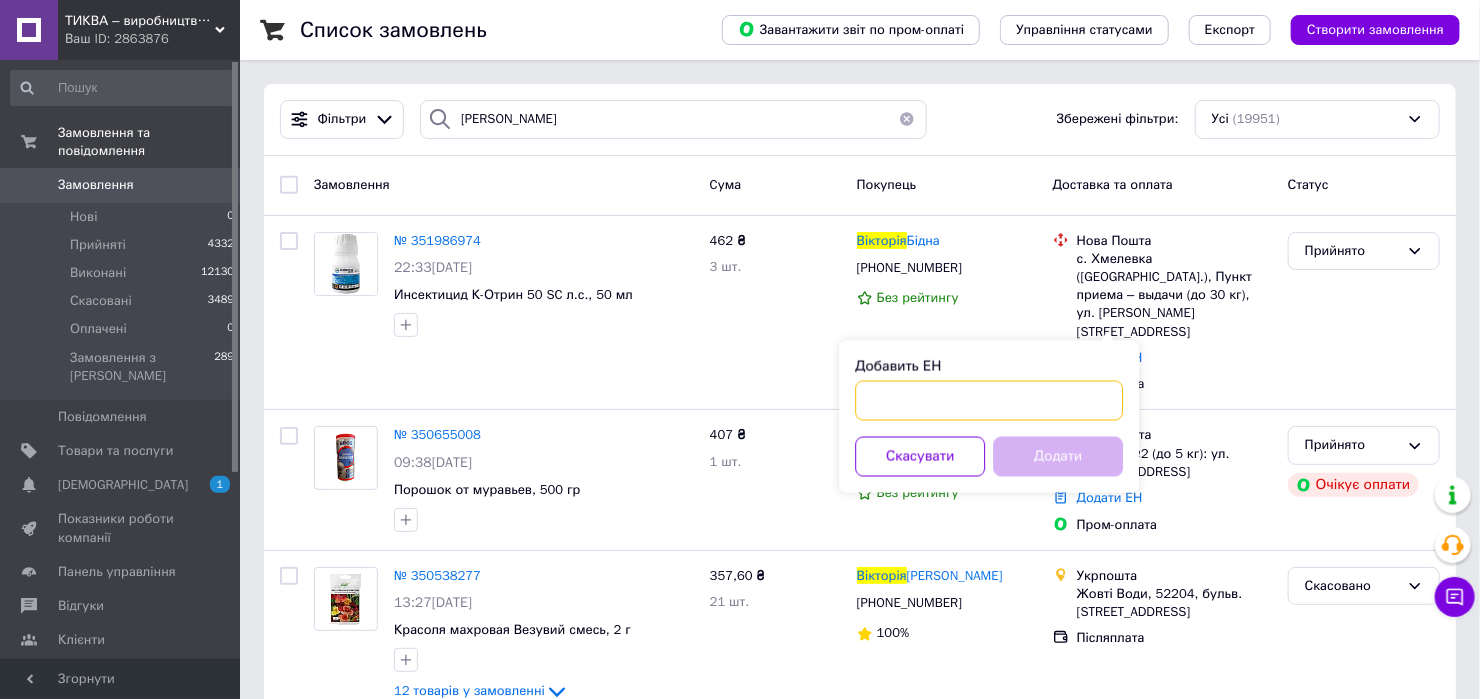 click on "Добавить ЕН" at bounding box center [989, 401] 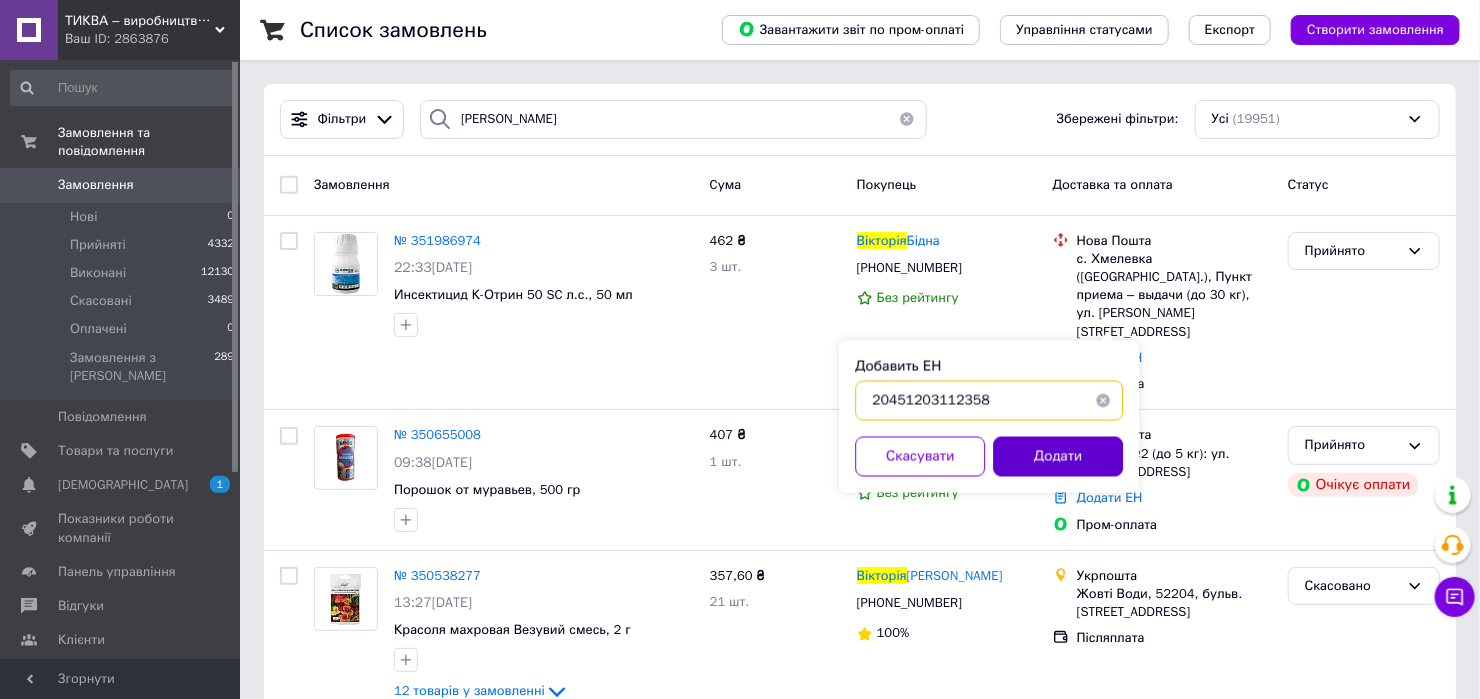 type on "20451203112358" 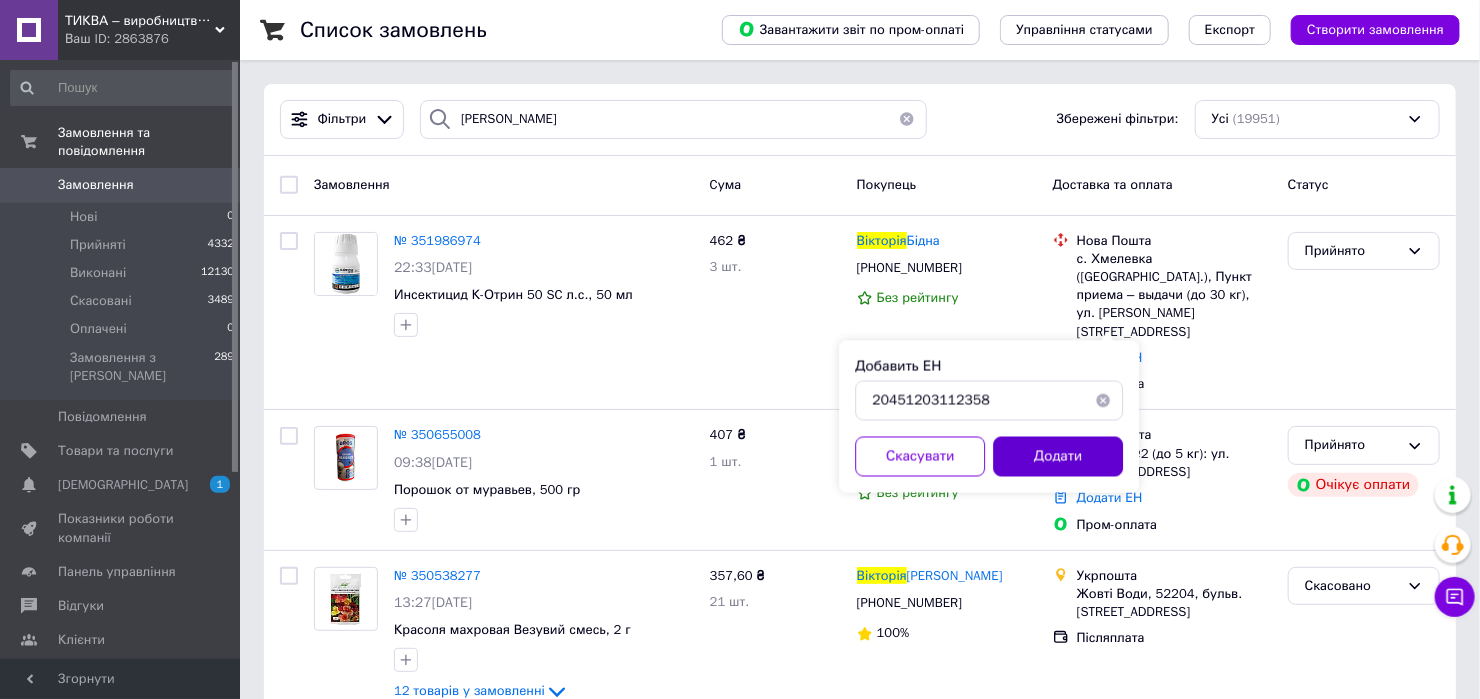 click on "Додати" at bounding box center (1058, 457) 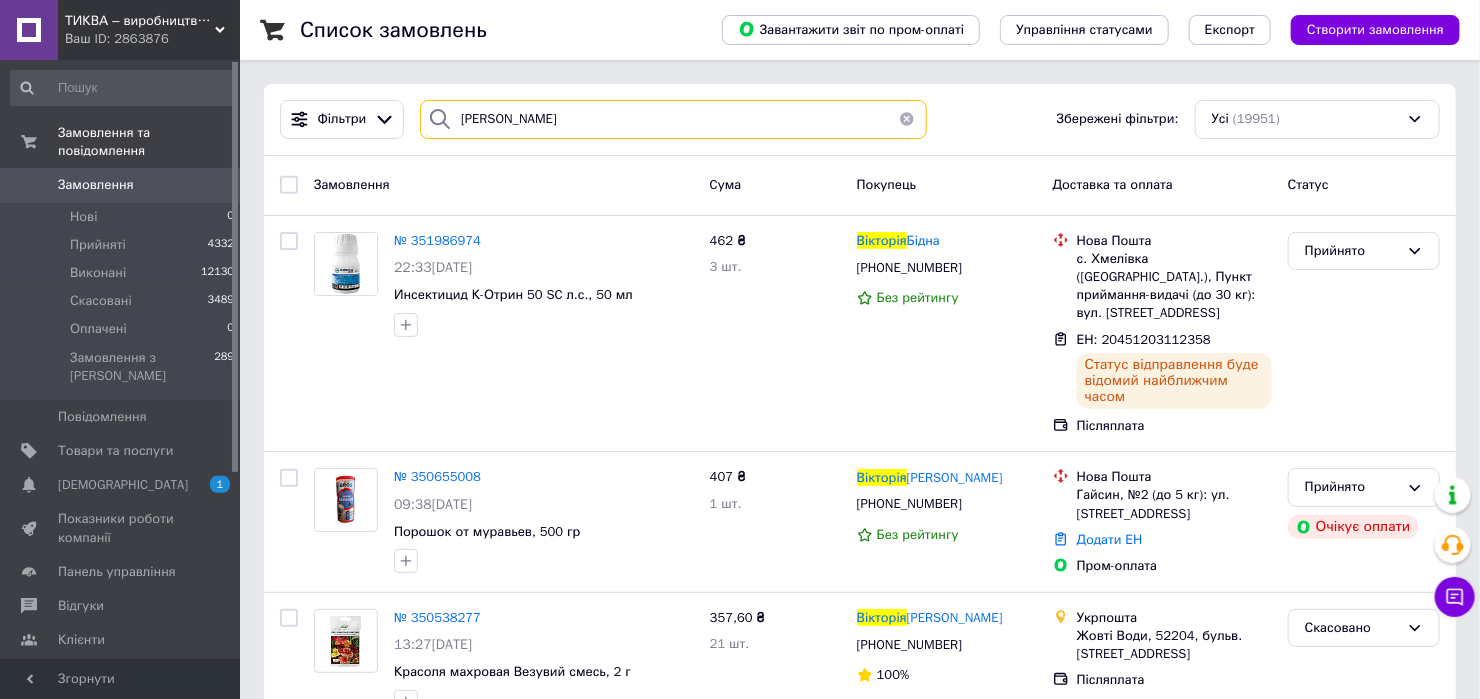 drag, startPoint x: 569, startPoint y: 109, endPoint x: 380, endPoint y: 145, distance: 192.39803 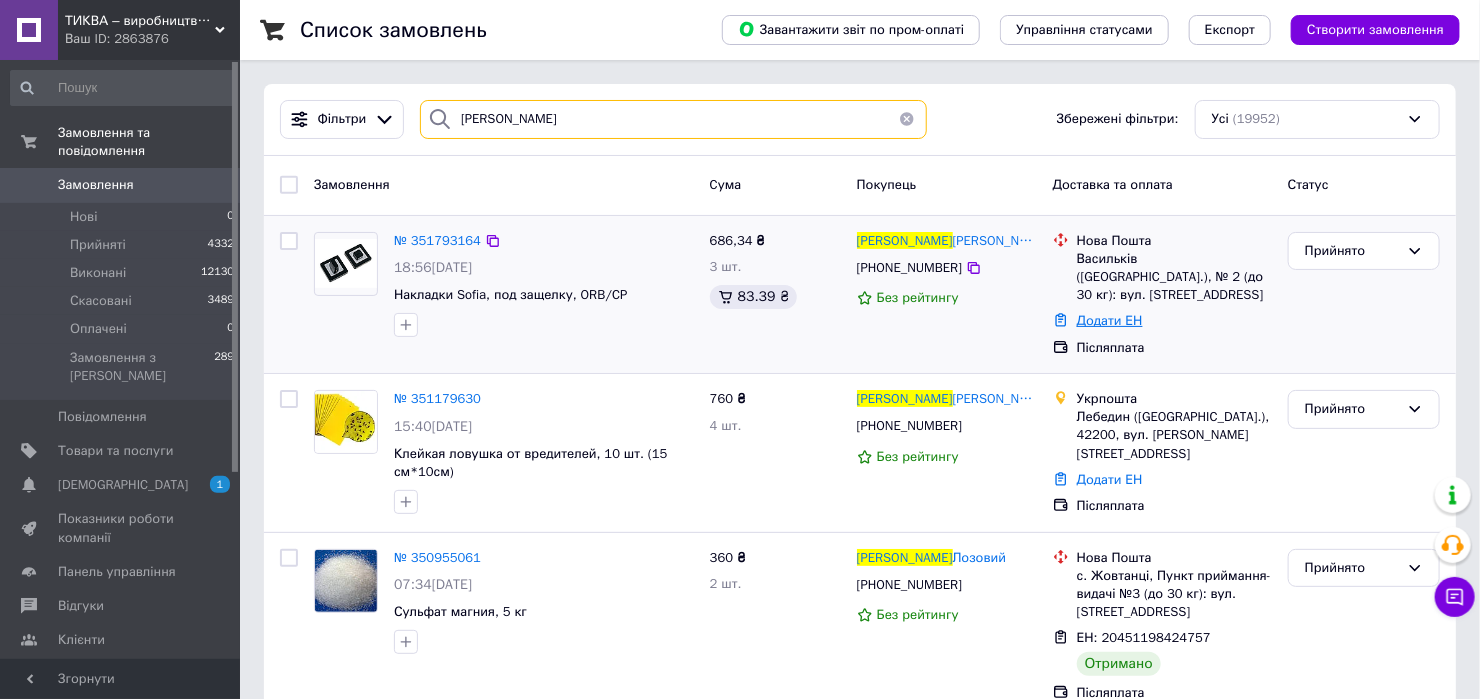 type on "олексій" 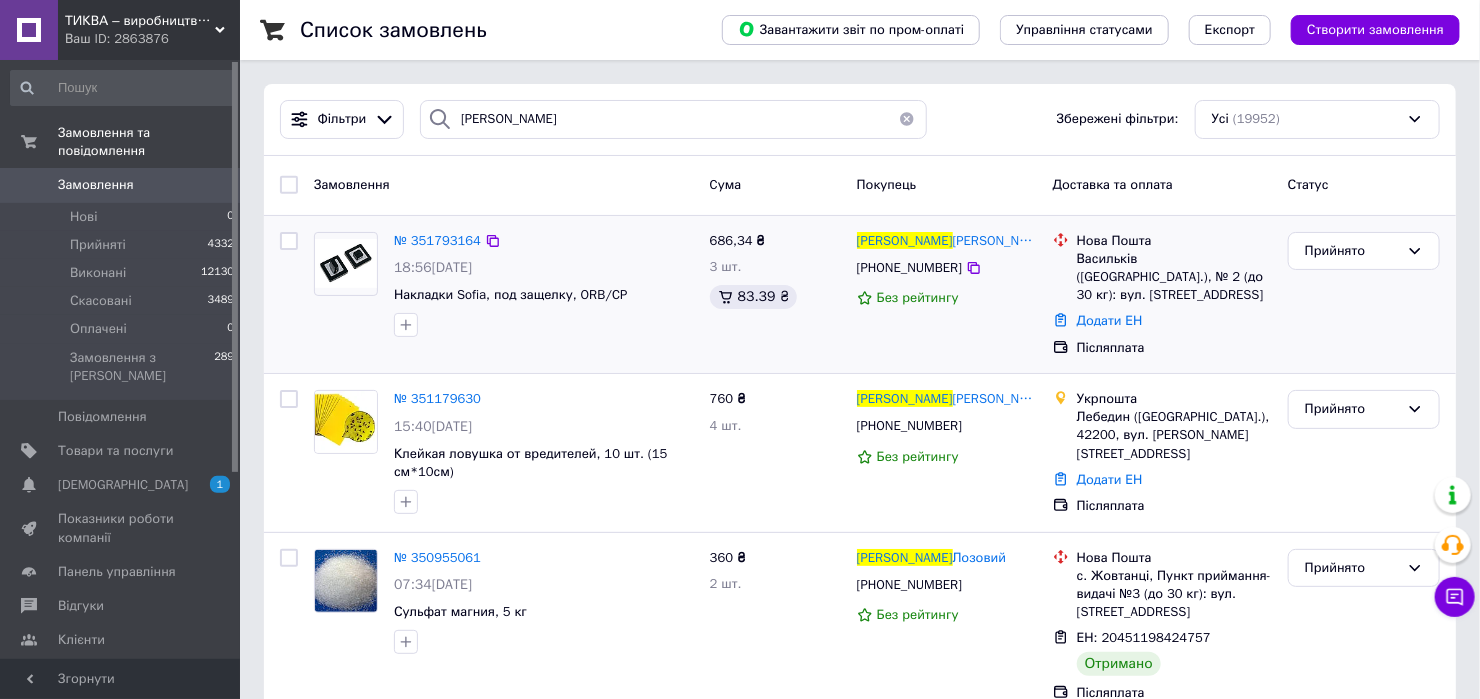 drag, startPoint x: 1085, startPoint y: 303, endPoint x: 1082, endPoint y: 313, distance: 10.440307 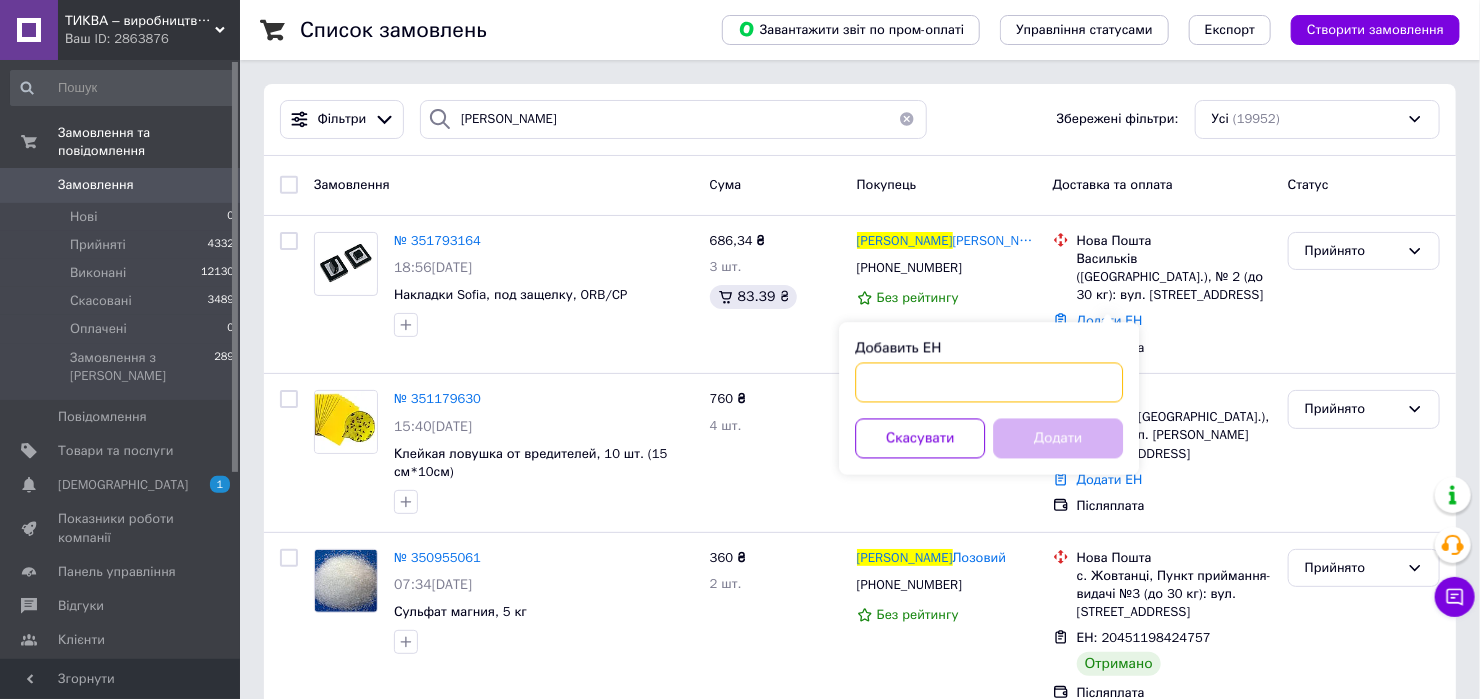 click on "Добавить ЕН" at bounding box center (989, 383) 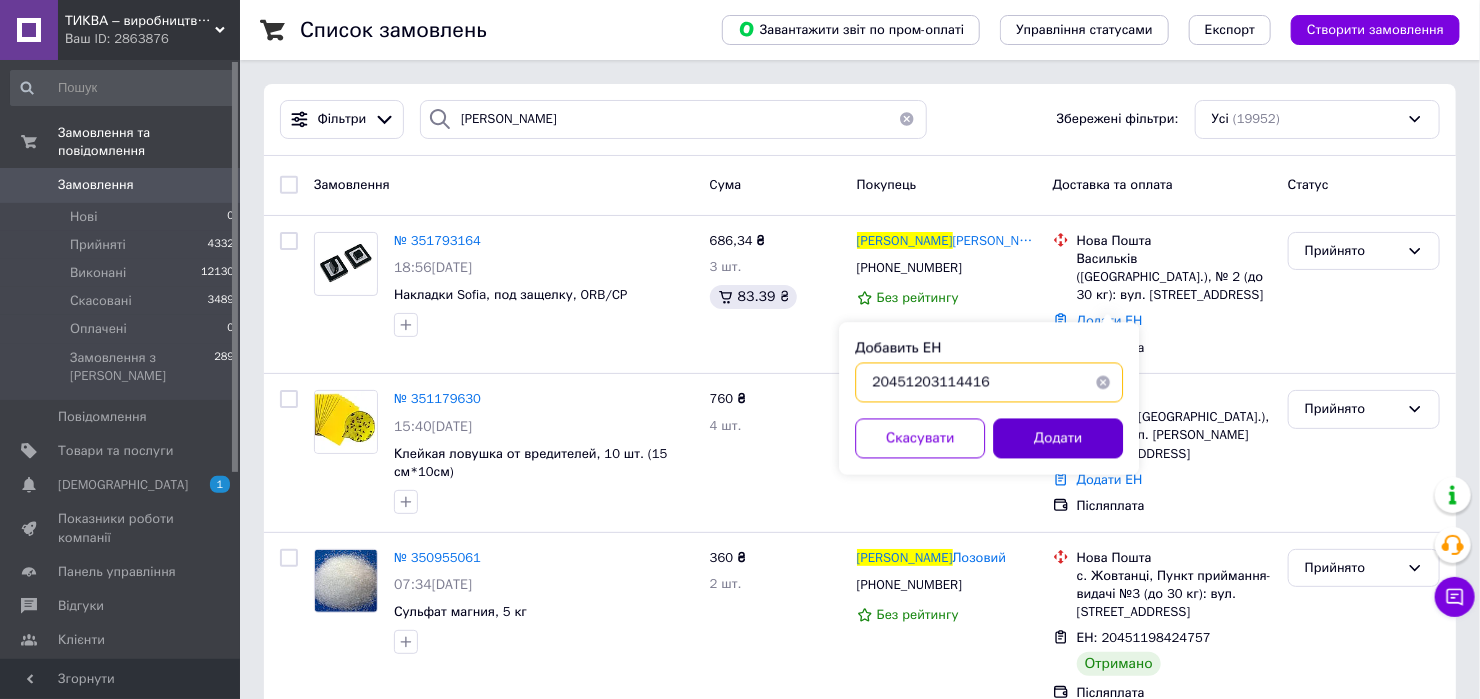 type on "20451203114416" 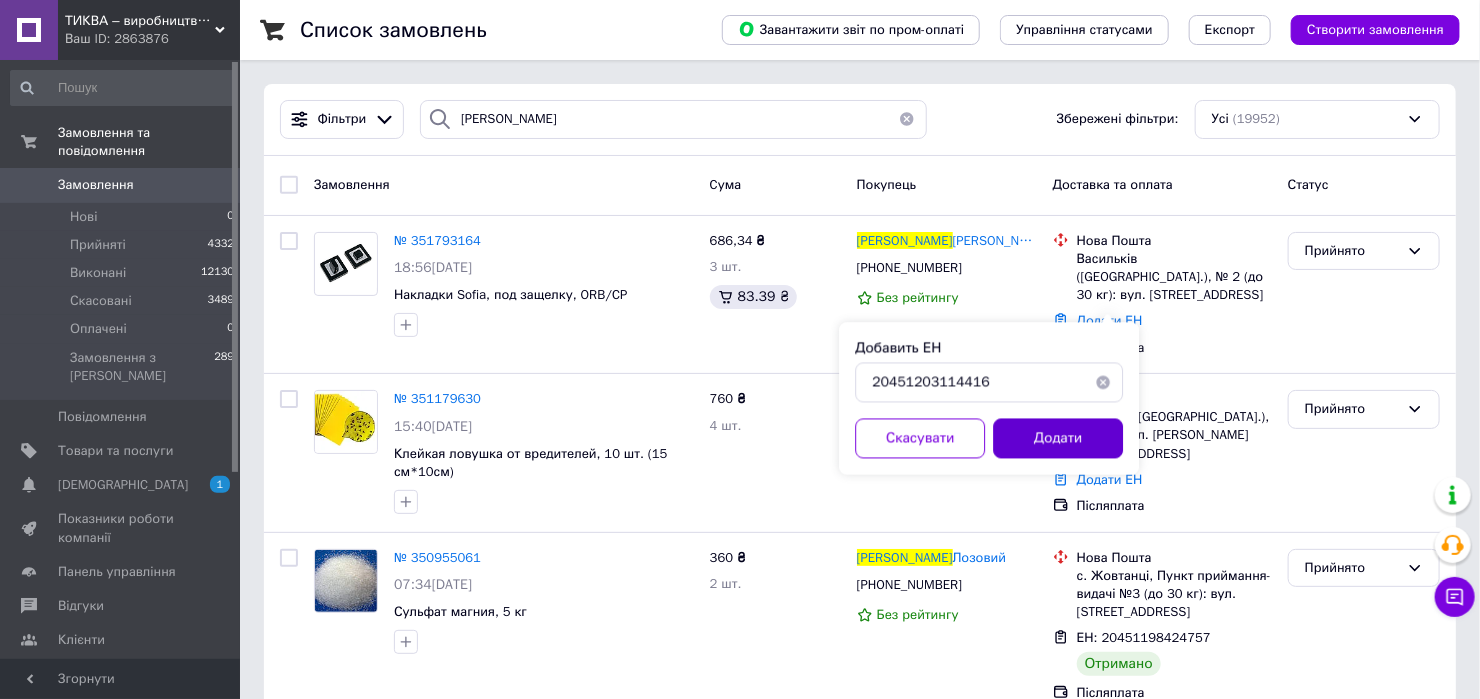click on "Додати" at bounding box center [1058, 439] 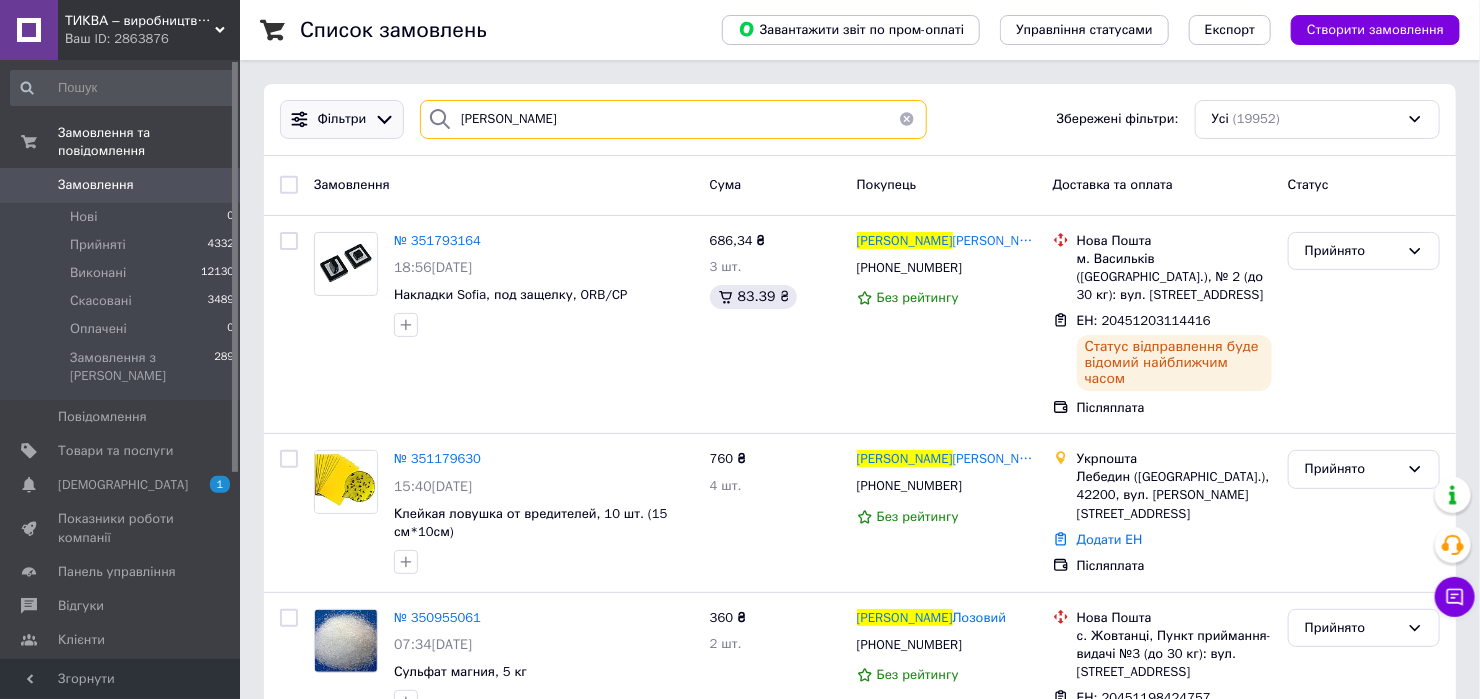 drag, startPoint x: 522, startPoint y: 109, endPoint x: 347, endPoint y: 116, distance: 175.13994 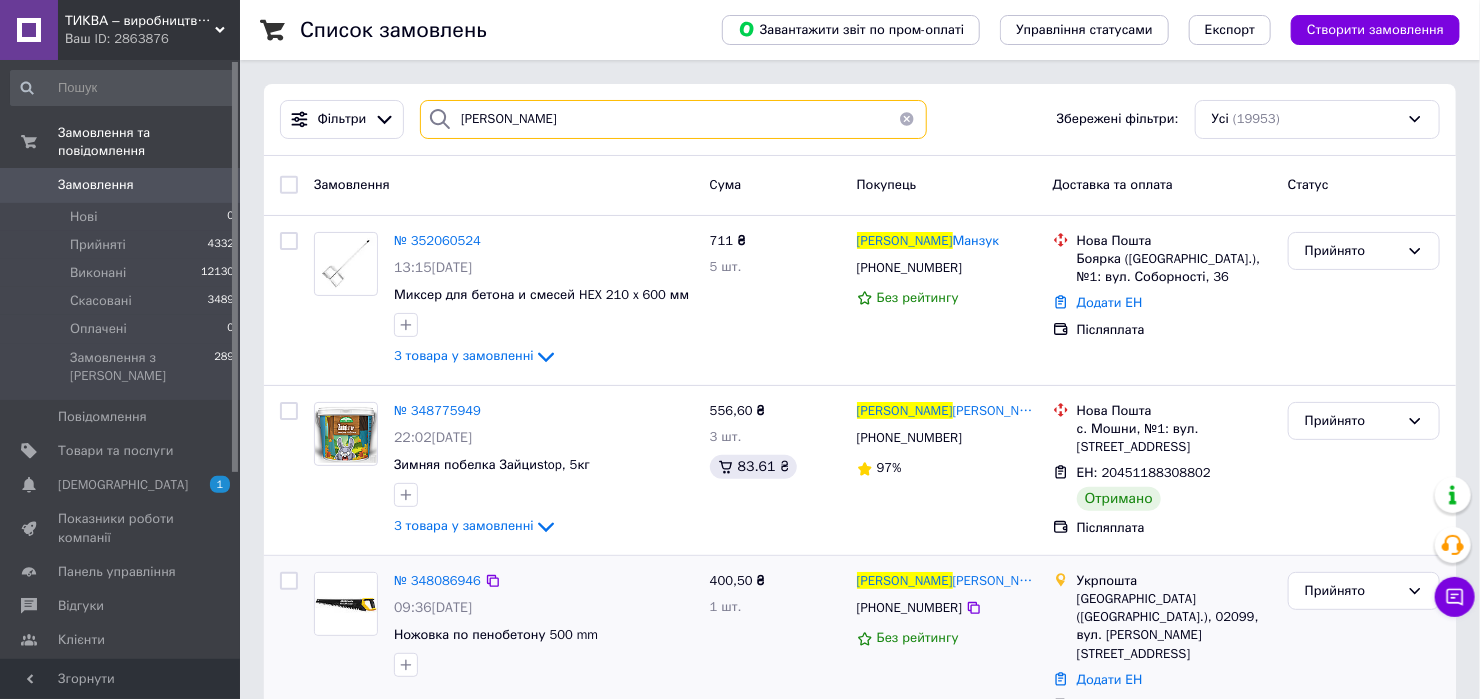 type on "[PERSON_NAME]" 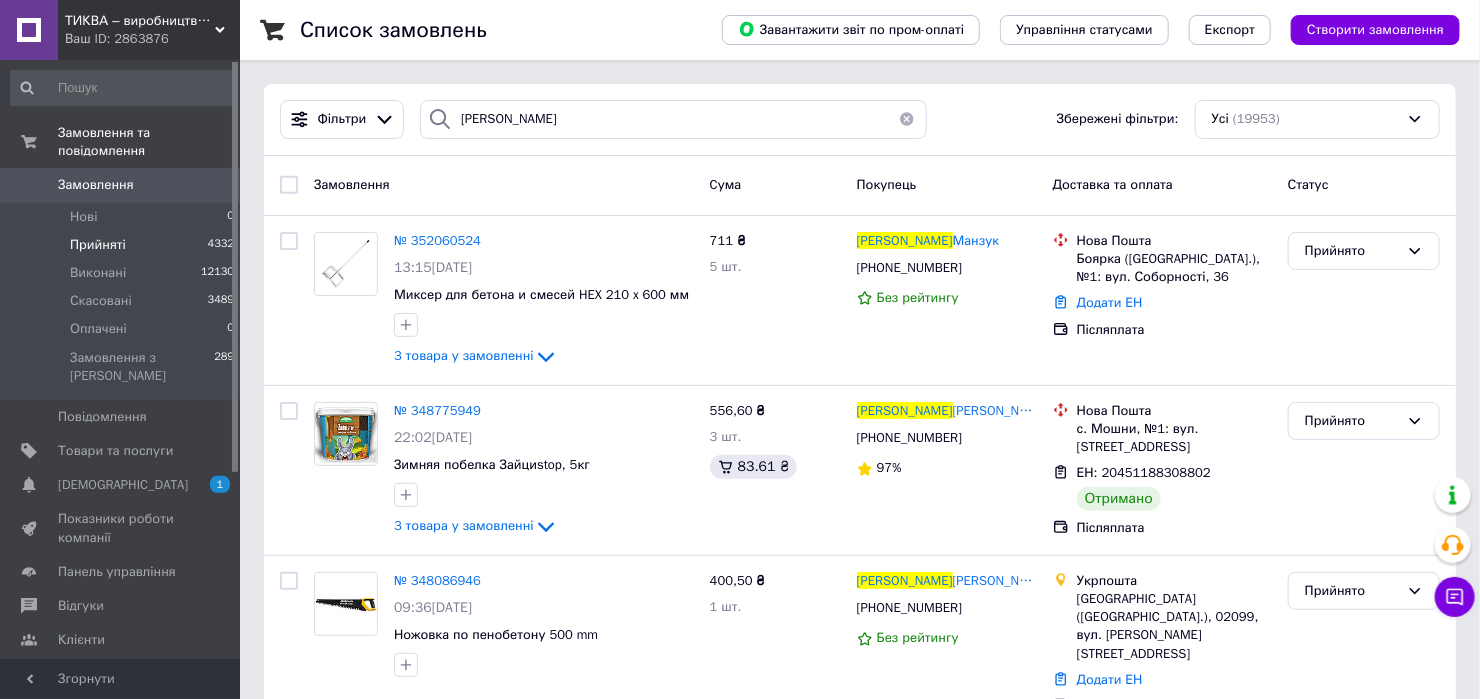 drag, startPoint x: 125, startPoint y: 221, endPoint x: 177, endPoint y: 217, distance: 52.153618 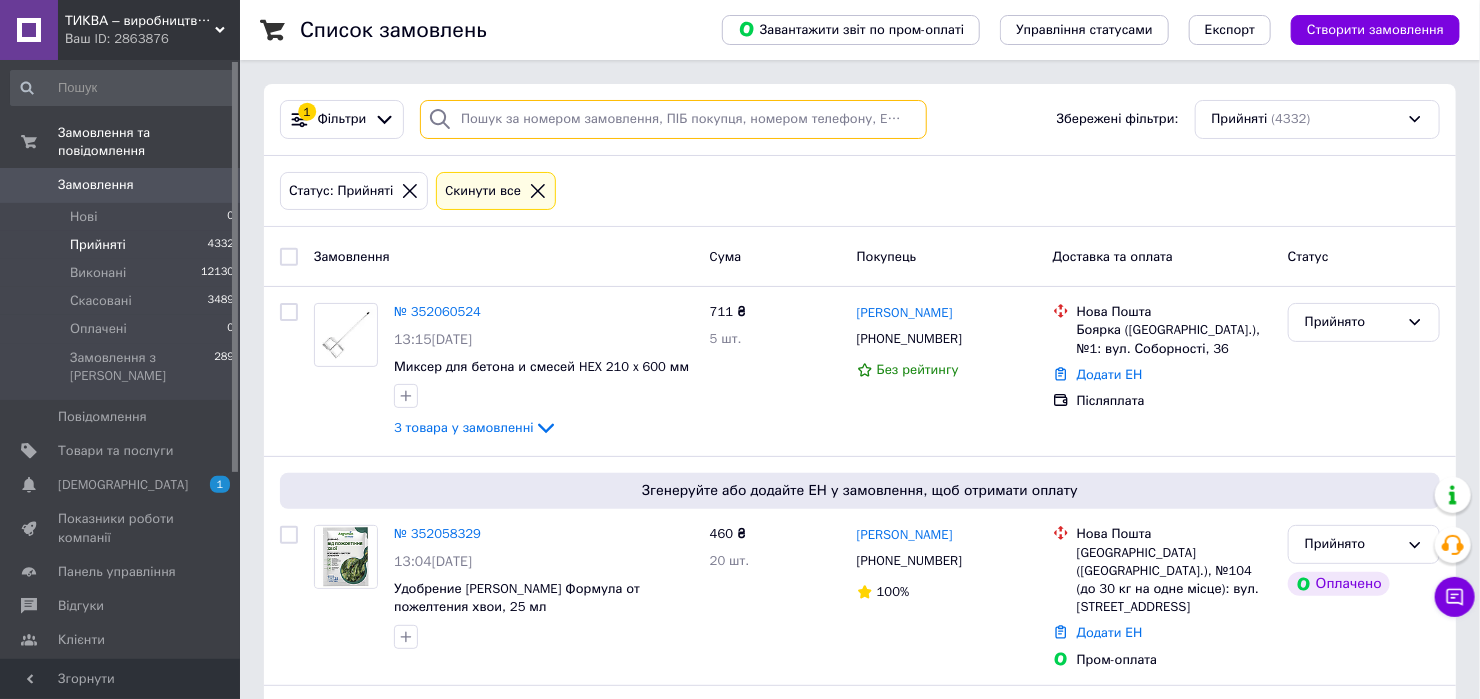 click at bounding box center [673, 119] 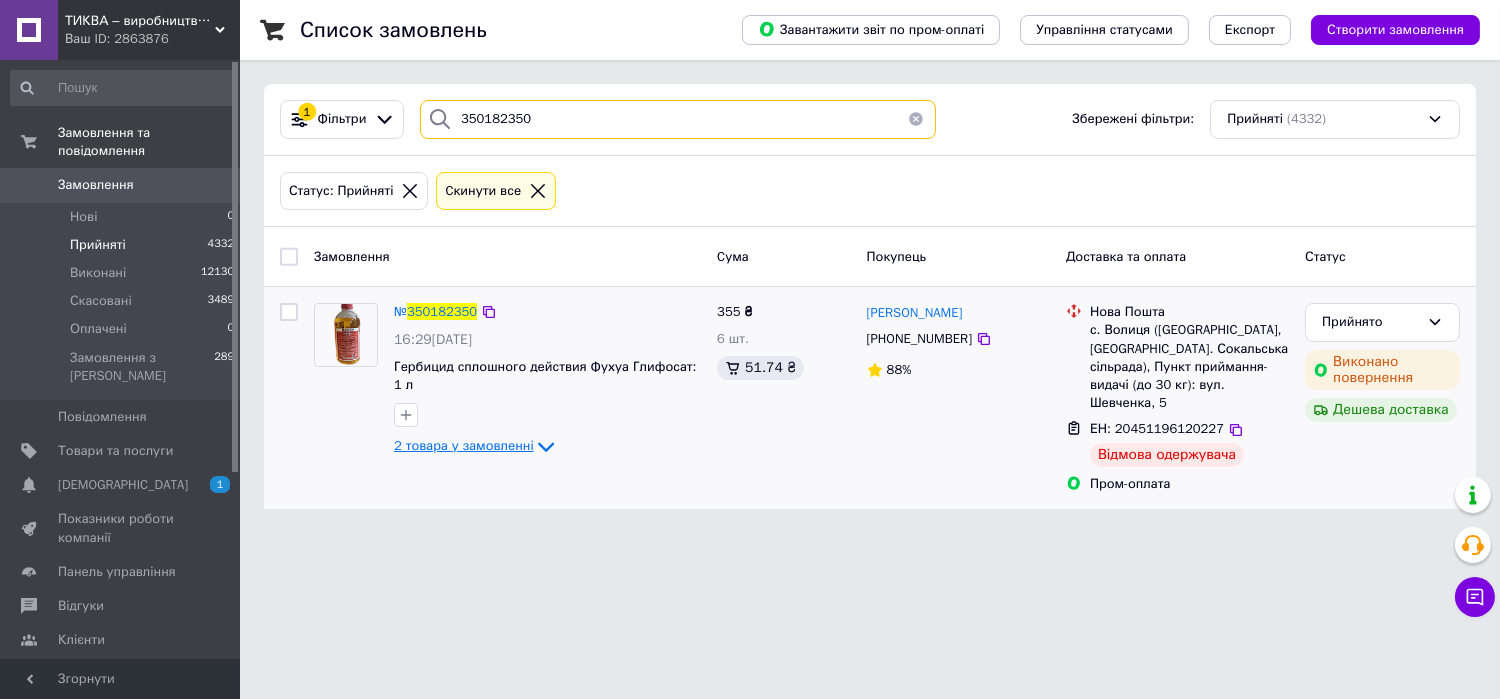 type on "350182350" 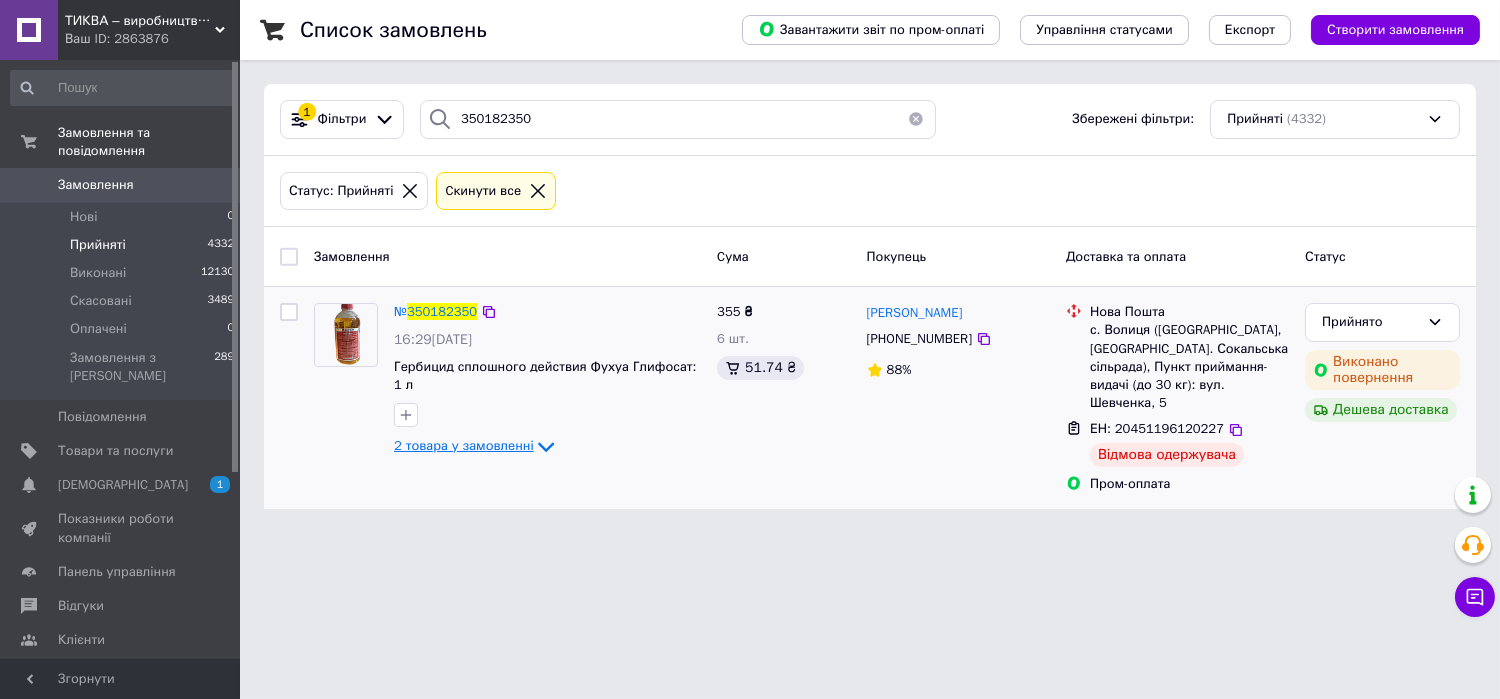 click on "2 товара у замовленні" at bounding box center [464, 446] 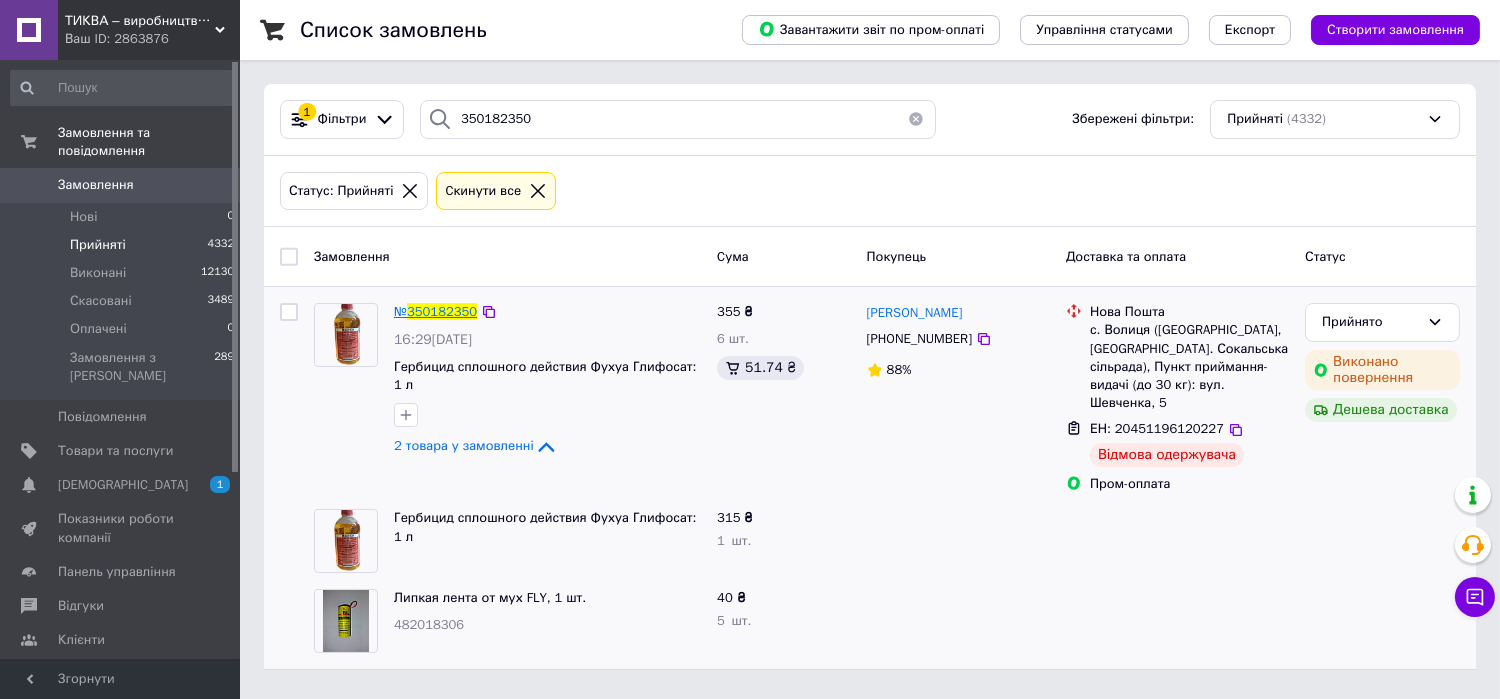click on "350182350" at bounding box center (442, 311) 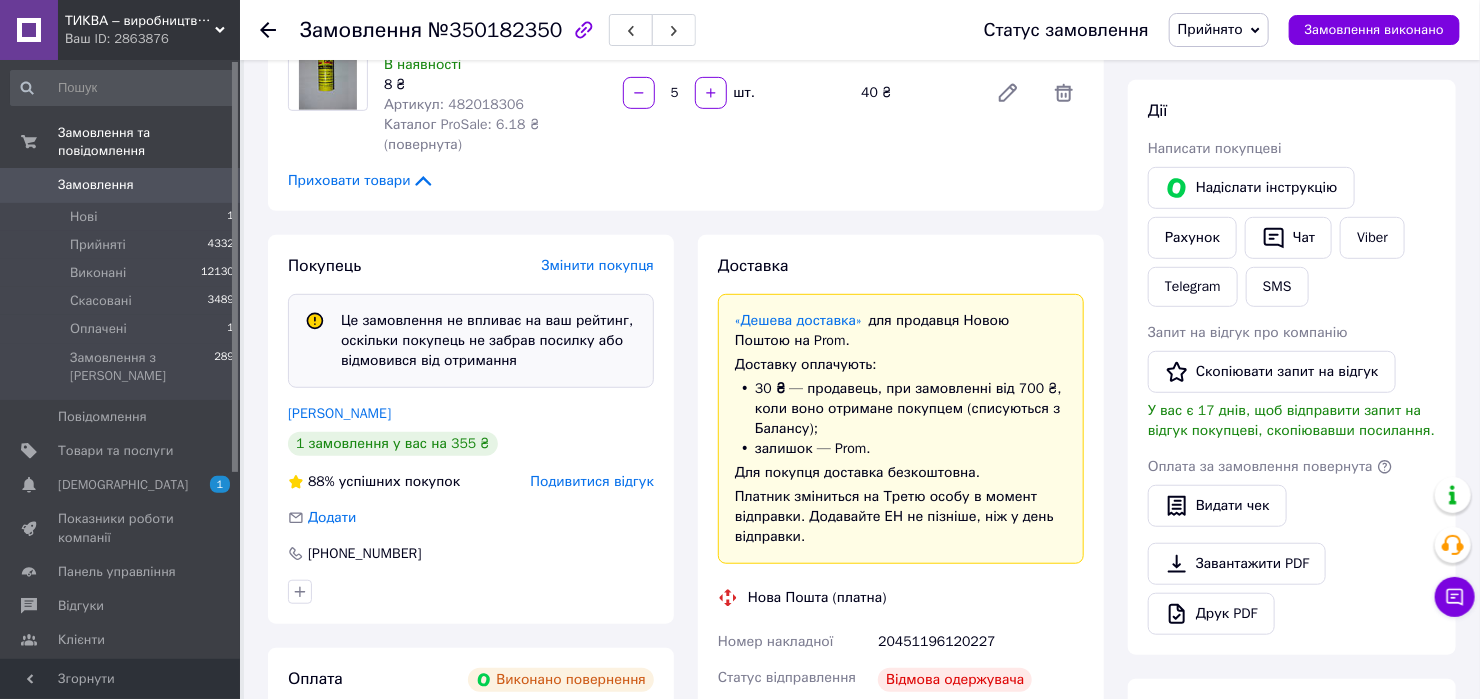 scroll, scrollTop: 251, scrollLeft: 0, axis: vertical 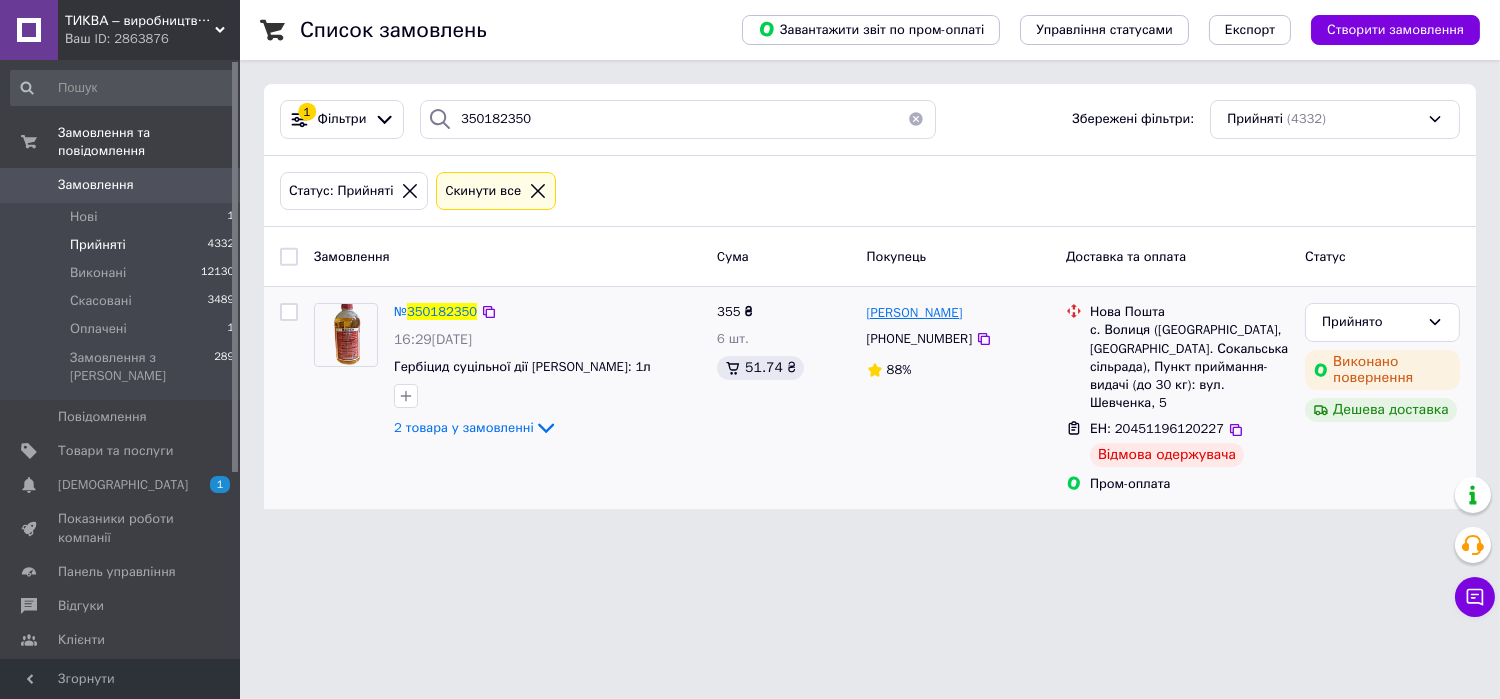 click on "[PERSON_NAME]" at bounding box center [915, 312] 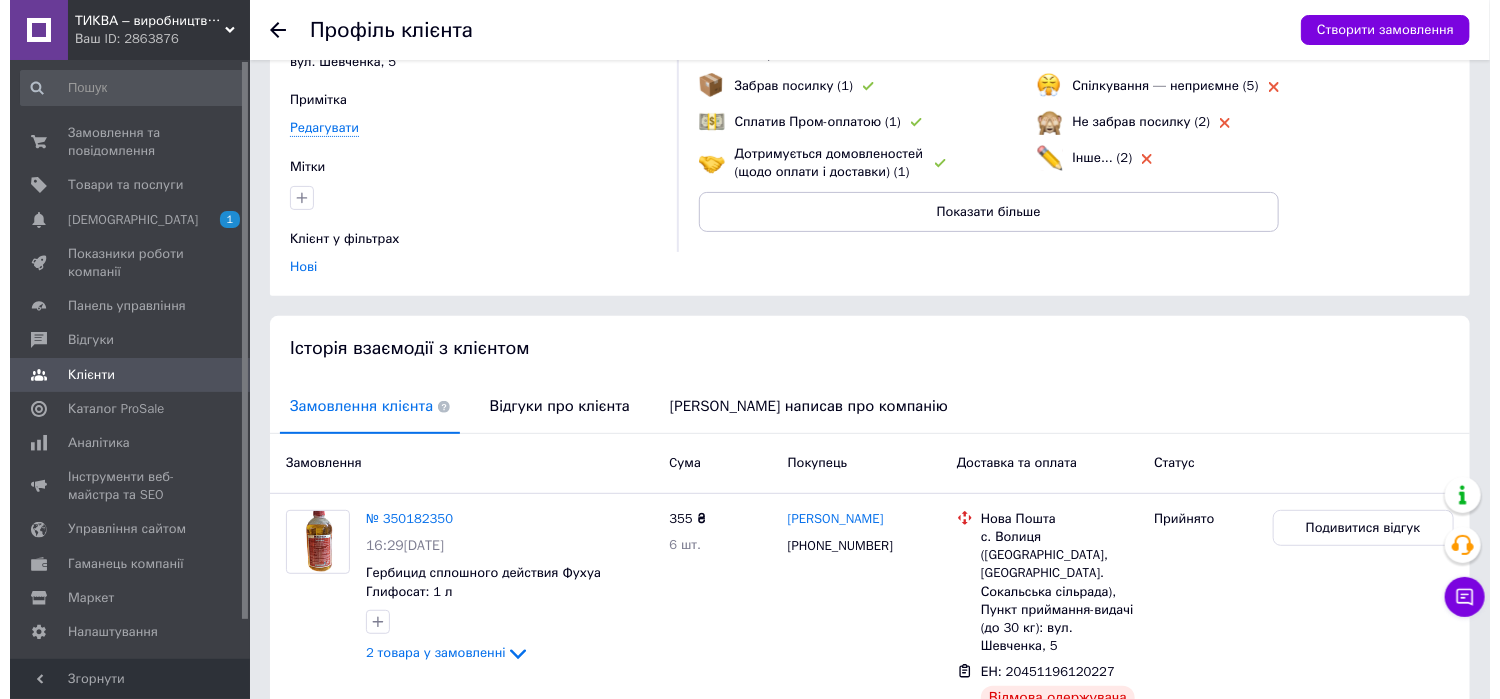 scroll, scrollTop: 266, scrollLeft: 0, axis: vertical 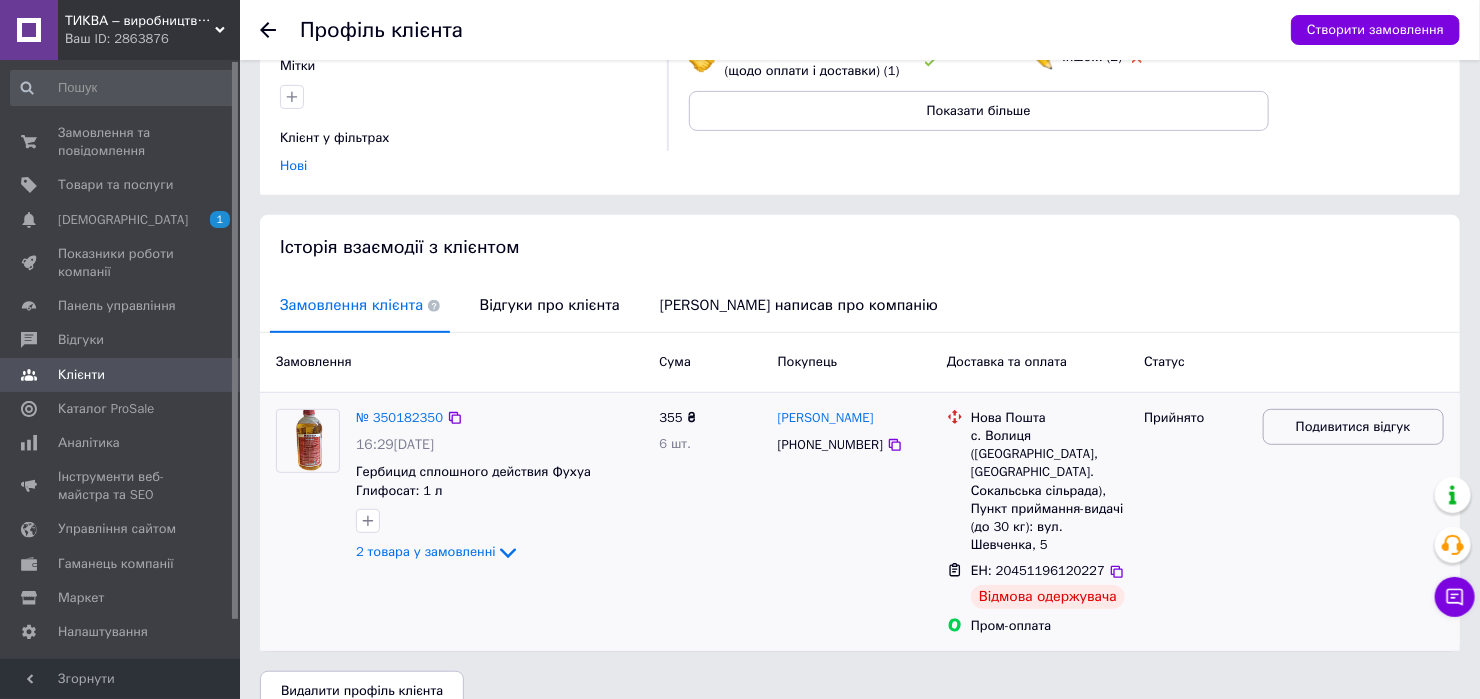 click on "Подивитися відгук" at bounding box center (1353, 427) 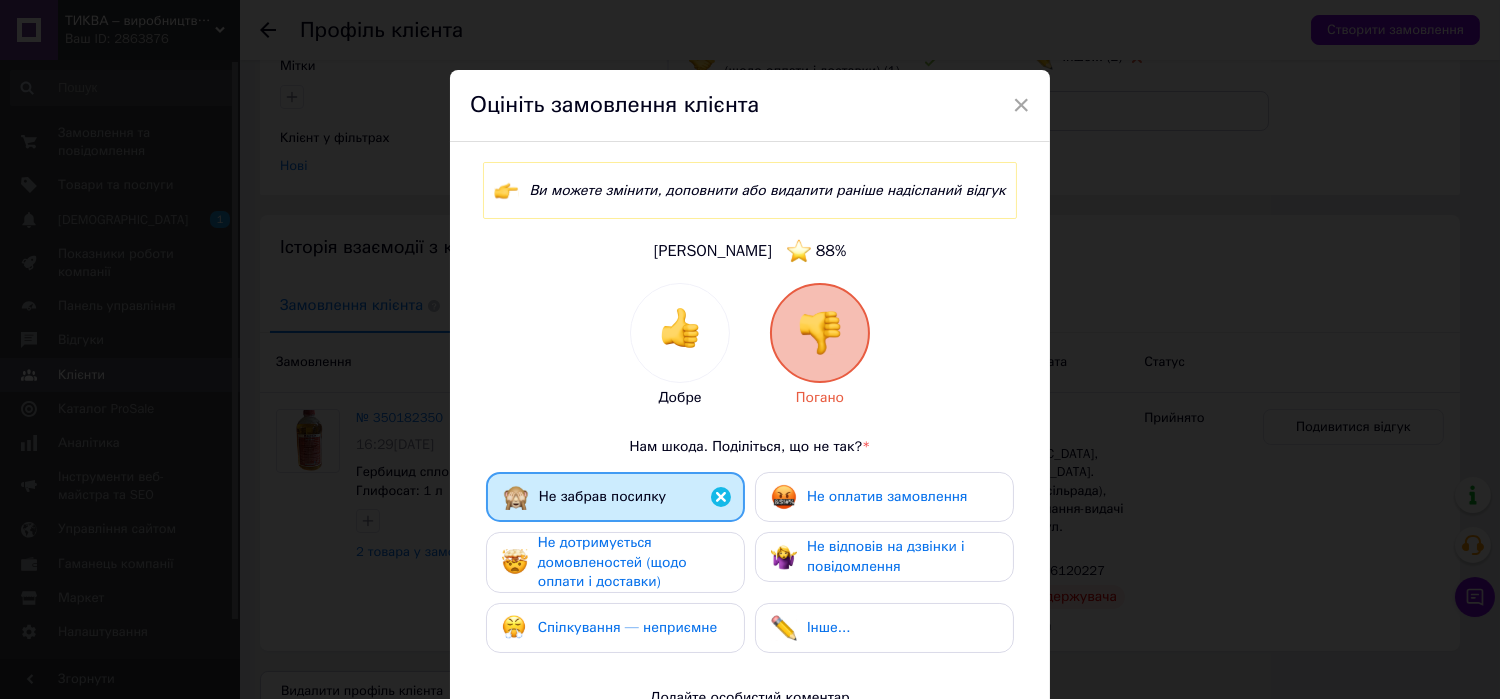 click at bounding box center (820, 333) 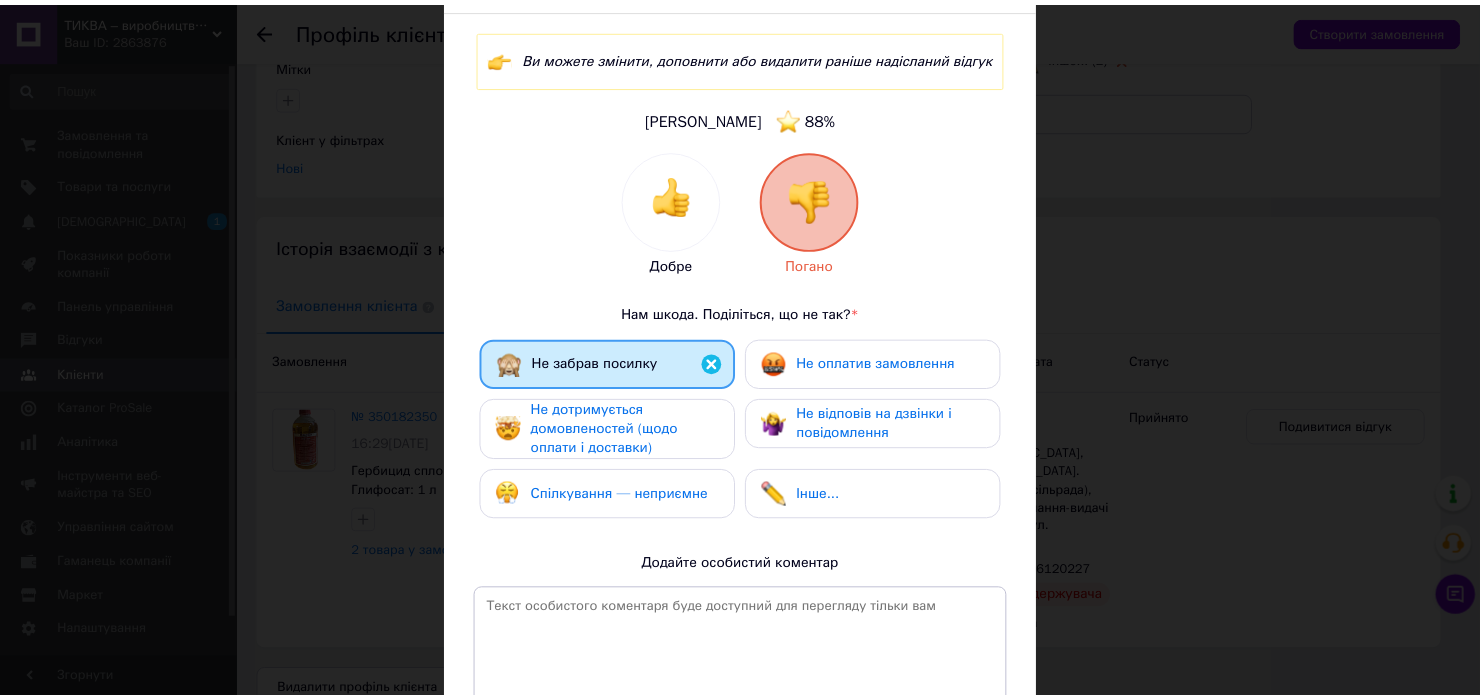 scroll, scrollTop: 266, scrollLeft: 0, axis: vertical 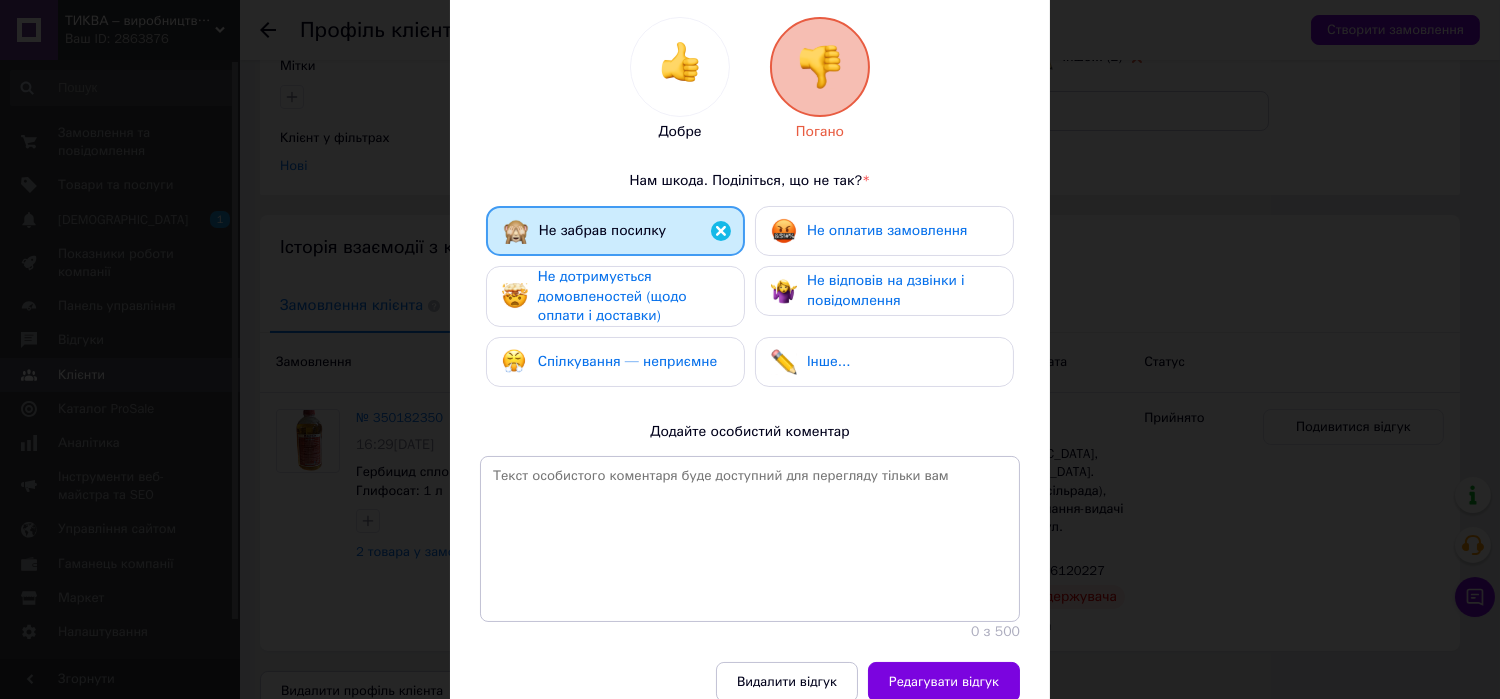 drag, startPoint x: 640, startPoint y: 294, endPoint x: 763, endPoint y: 331, distance: 128.44453 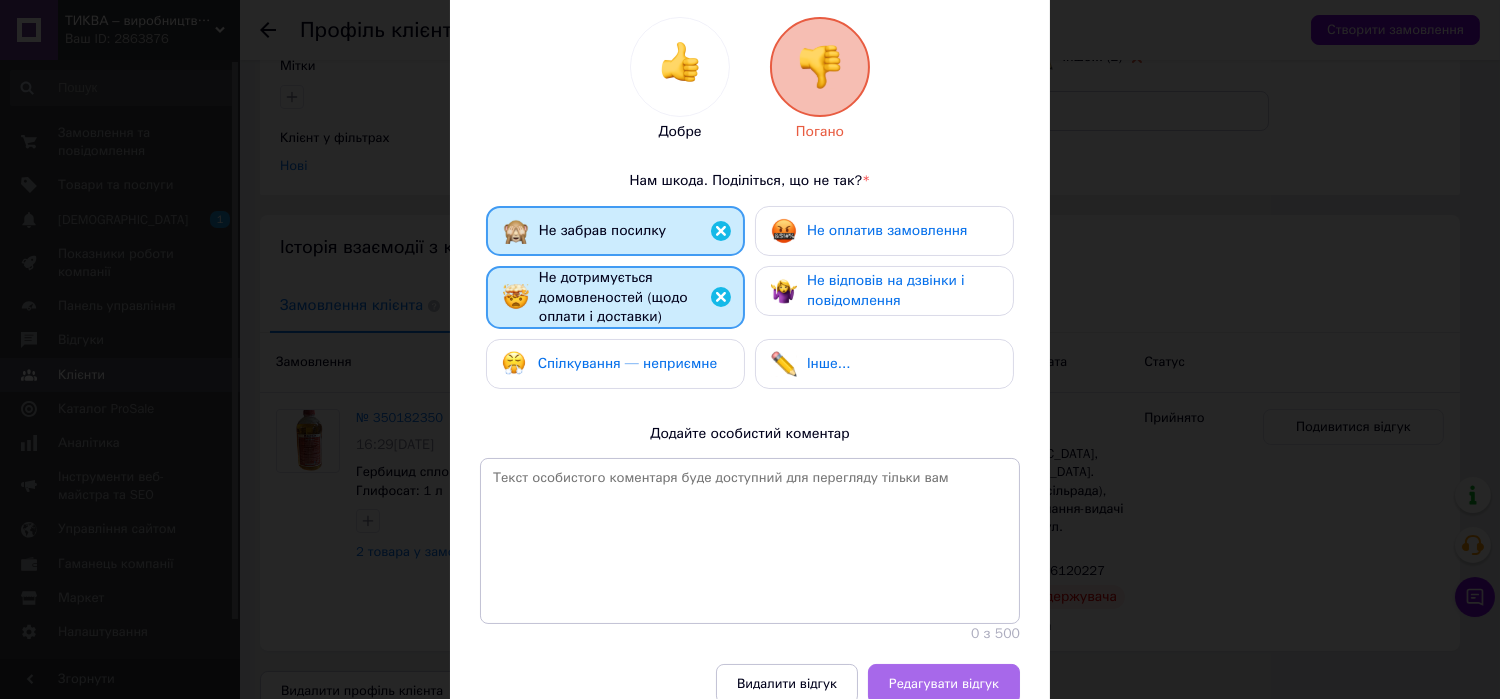 click on "Редагувати відгук" at bounding box center (944, 684) 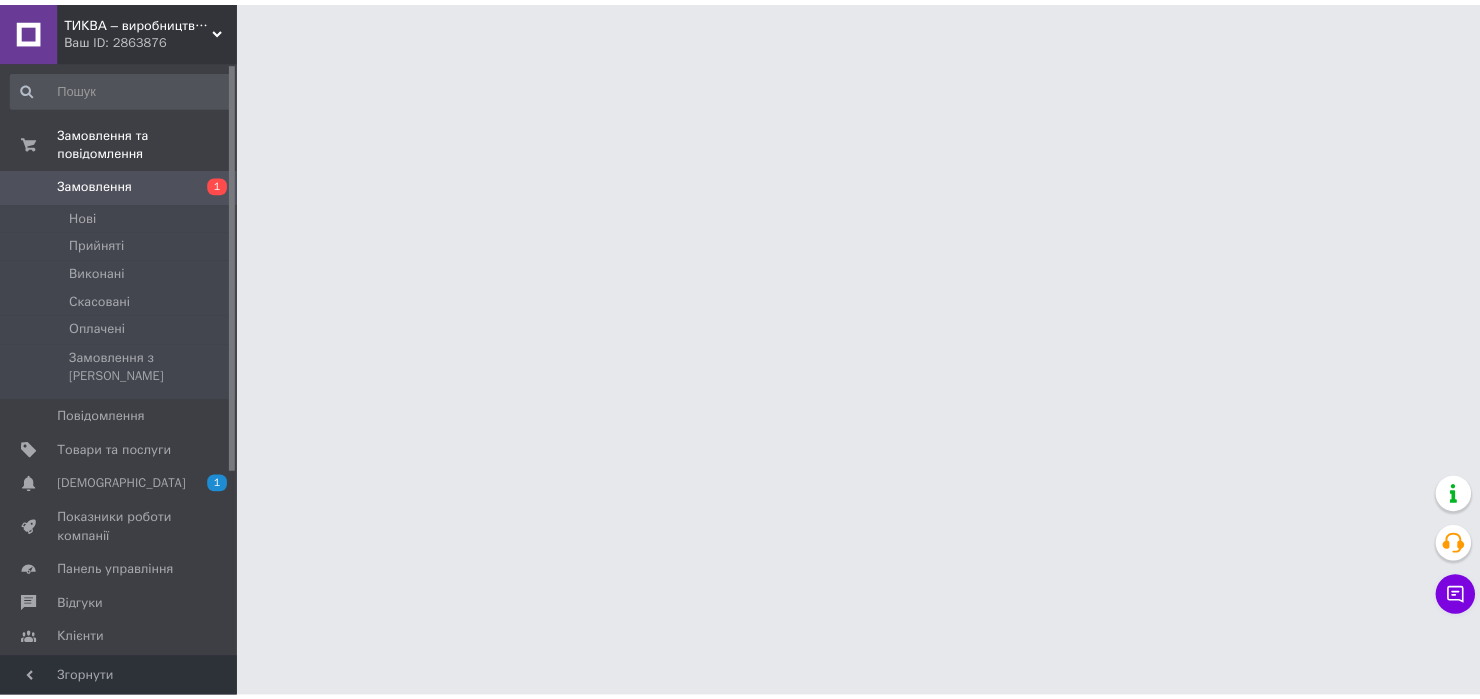 scroll, scrollTop: 0, scrollLeft: 0, axis: both 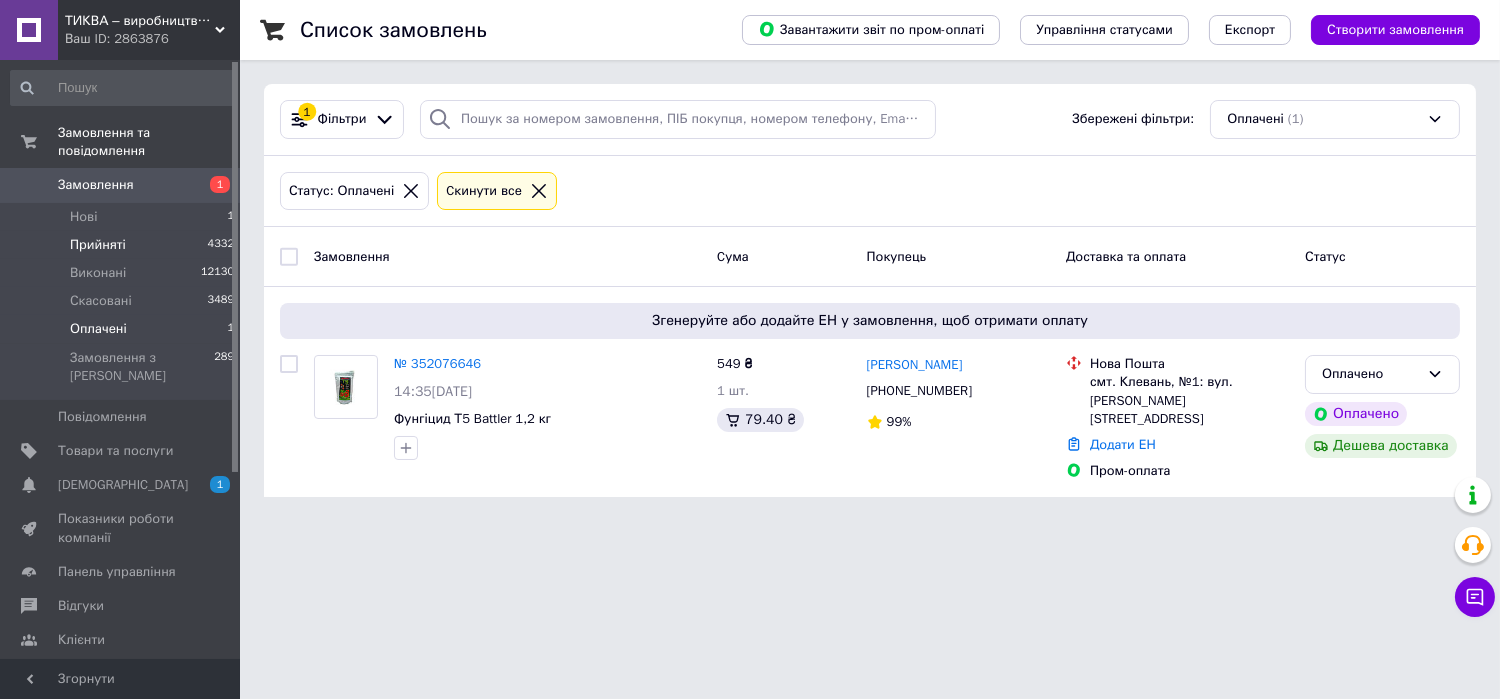 drag, startPoint x: 167, startPoint y: 219, endPoint x: 220, endPoint y: 215, distance: 53.15073 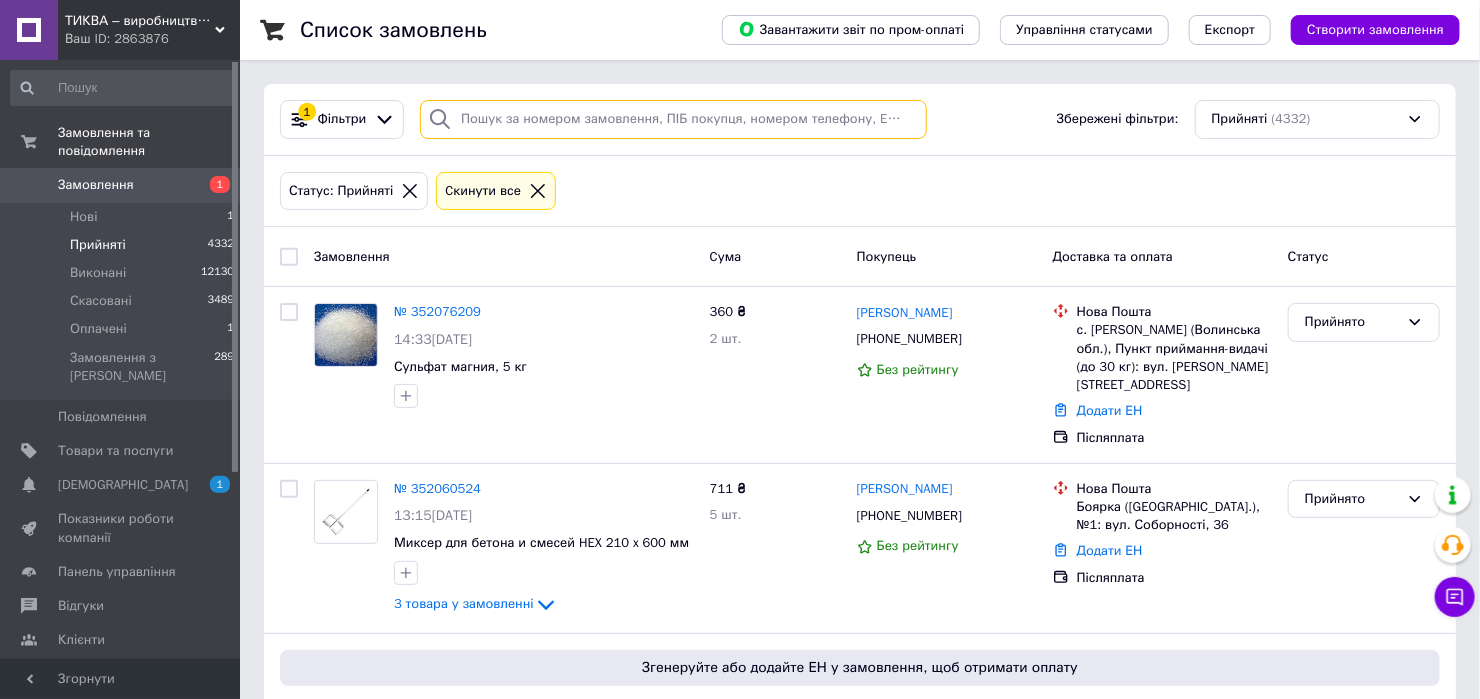 click at bounding box center (673, 119) 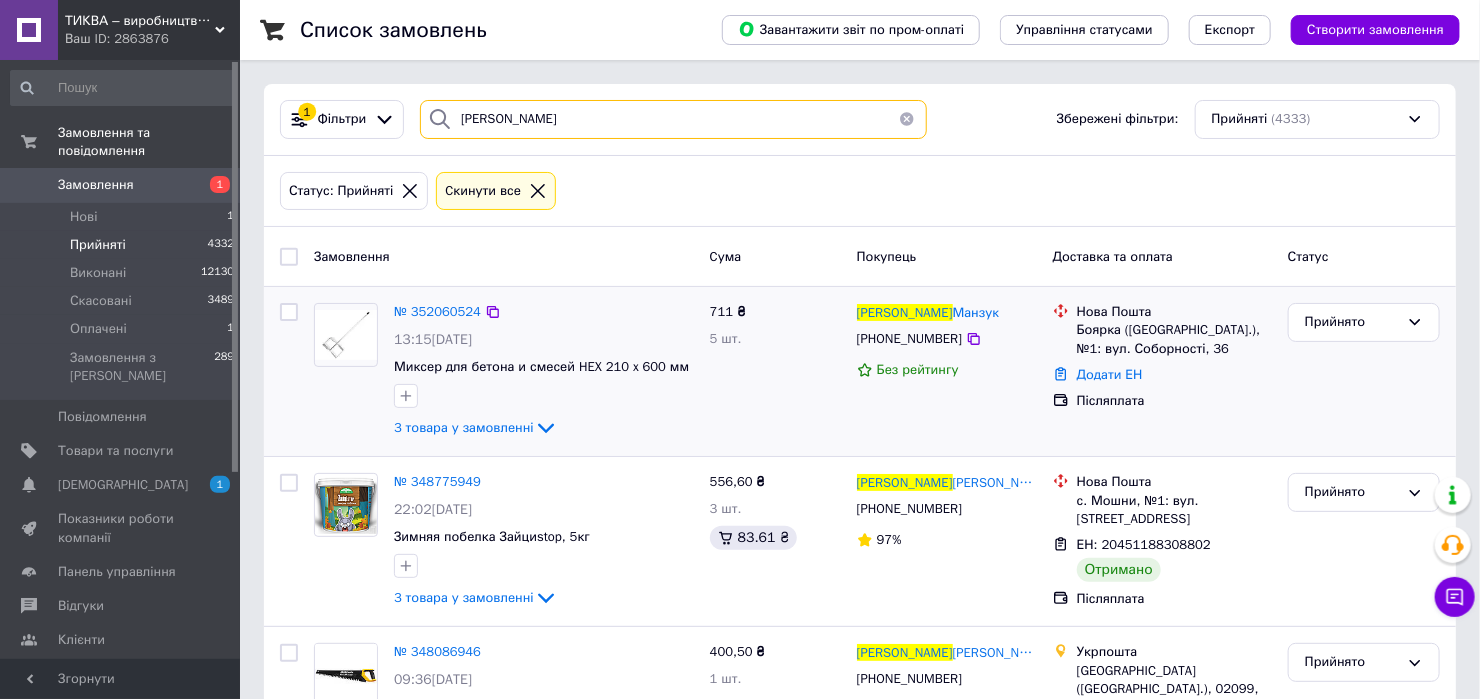 type on "андрей" 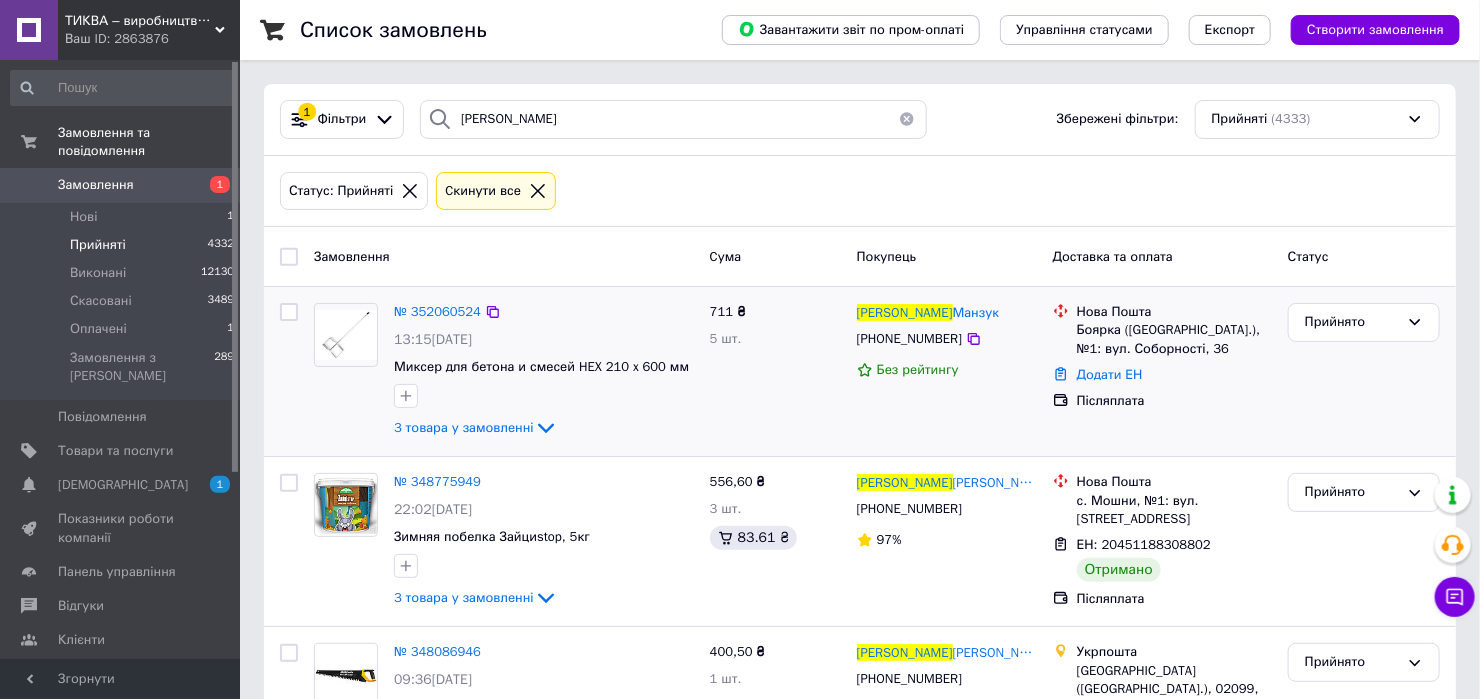 click on "3 товара у замовленні" 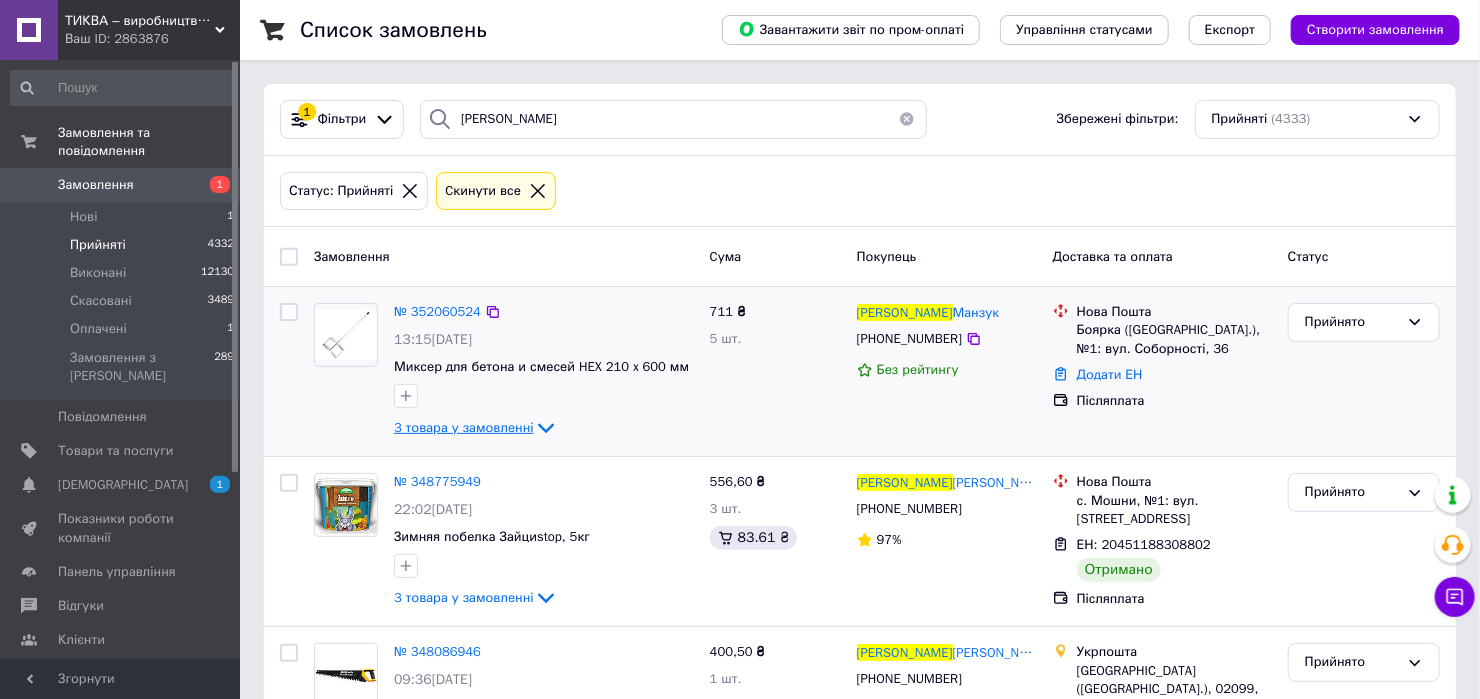 click on "3 товара у замовленні" at bounding box center (464, 427) 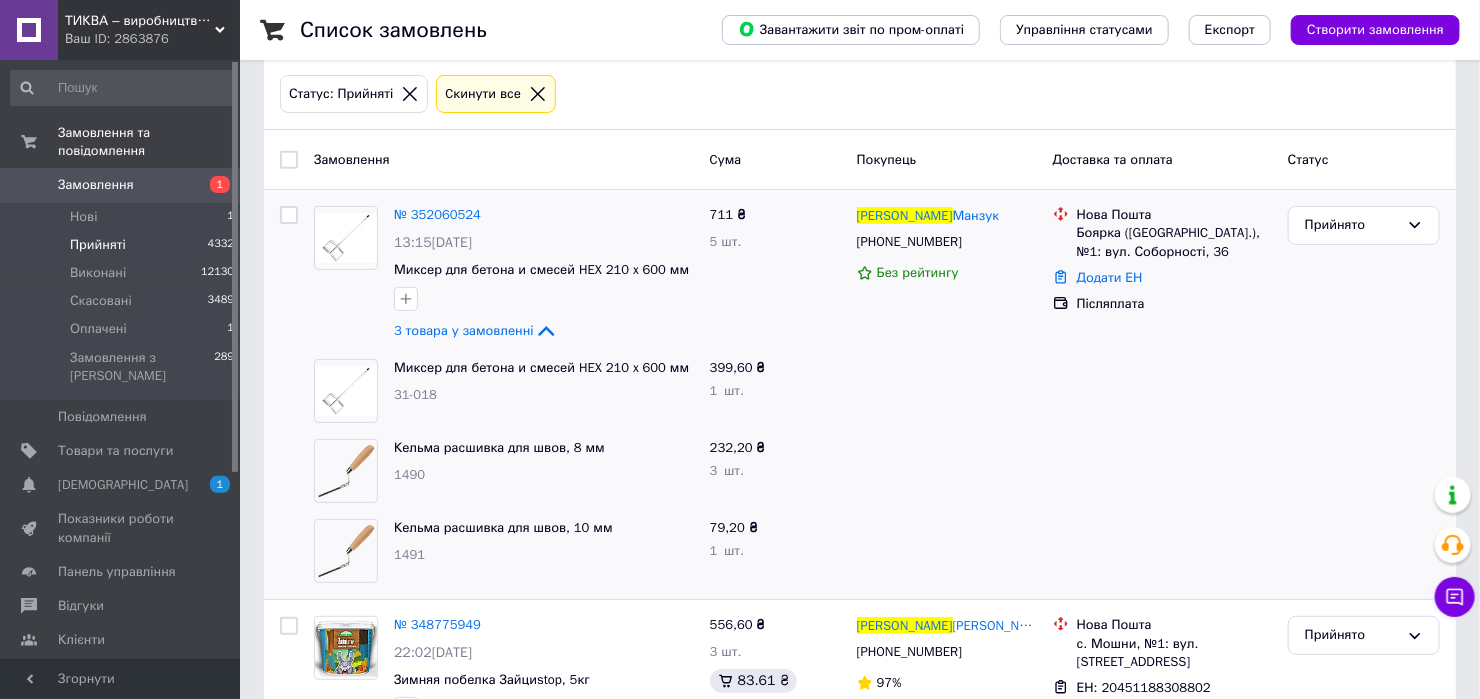 scroll, scrollTop: 133, scrollLeft: 0, axis: vertical 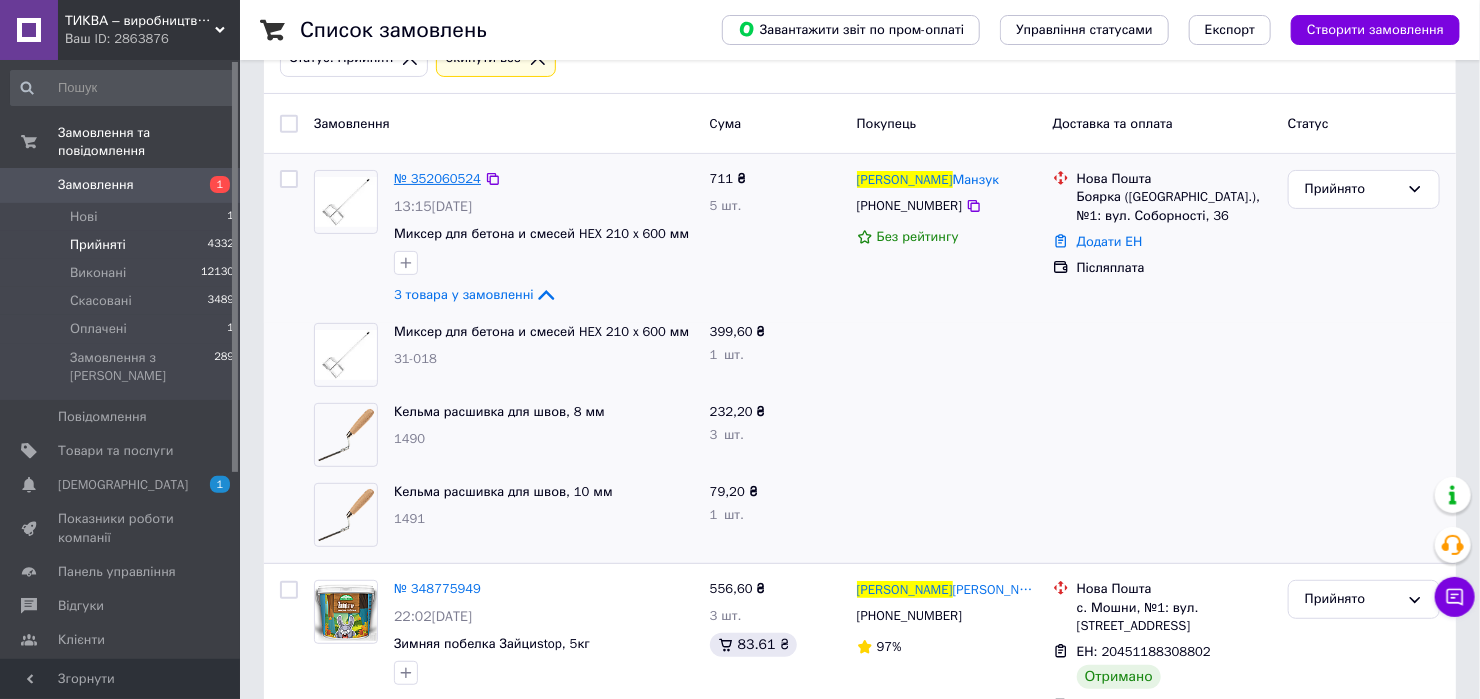 click on "№ 352060524" at bounding box center [437, 178] 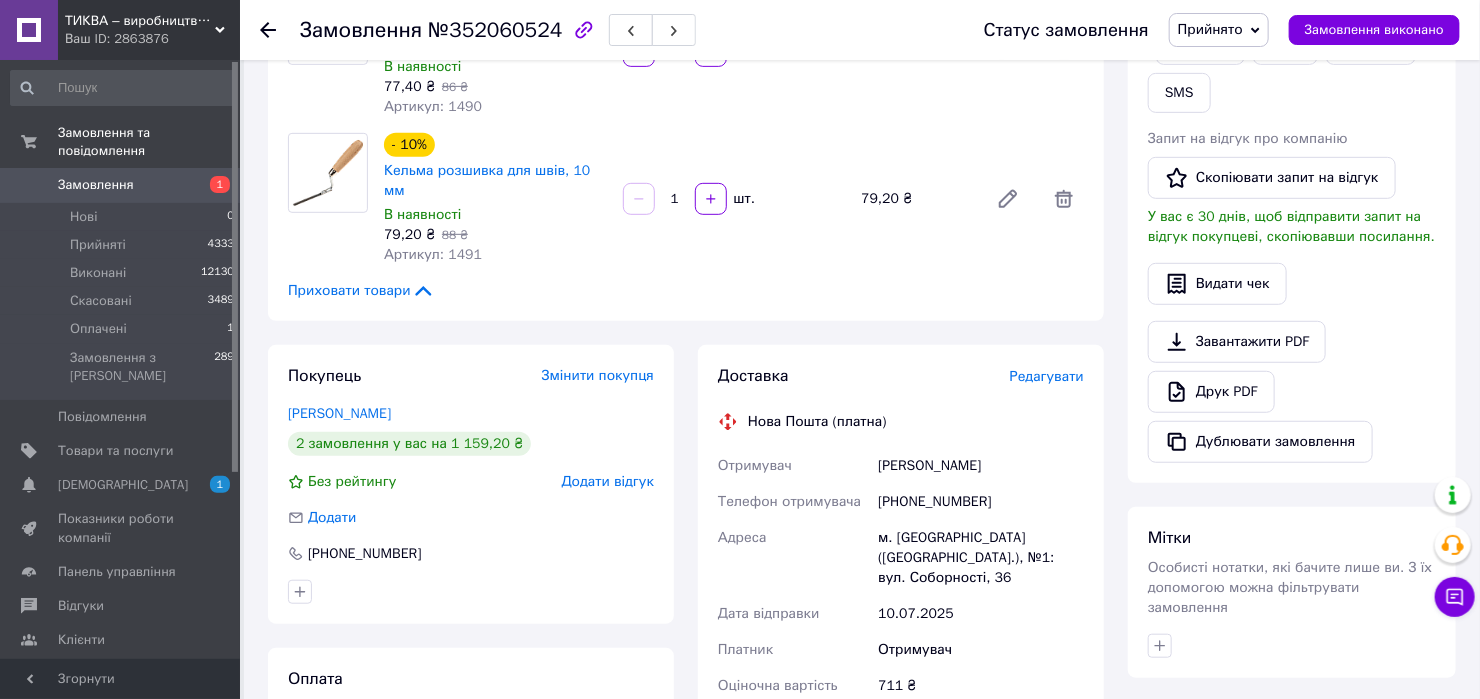 scroll, scrollTop: 533, scrollLeft: 0, axis: vertical 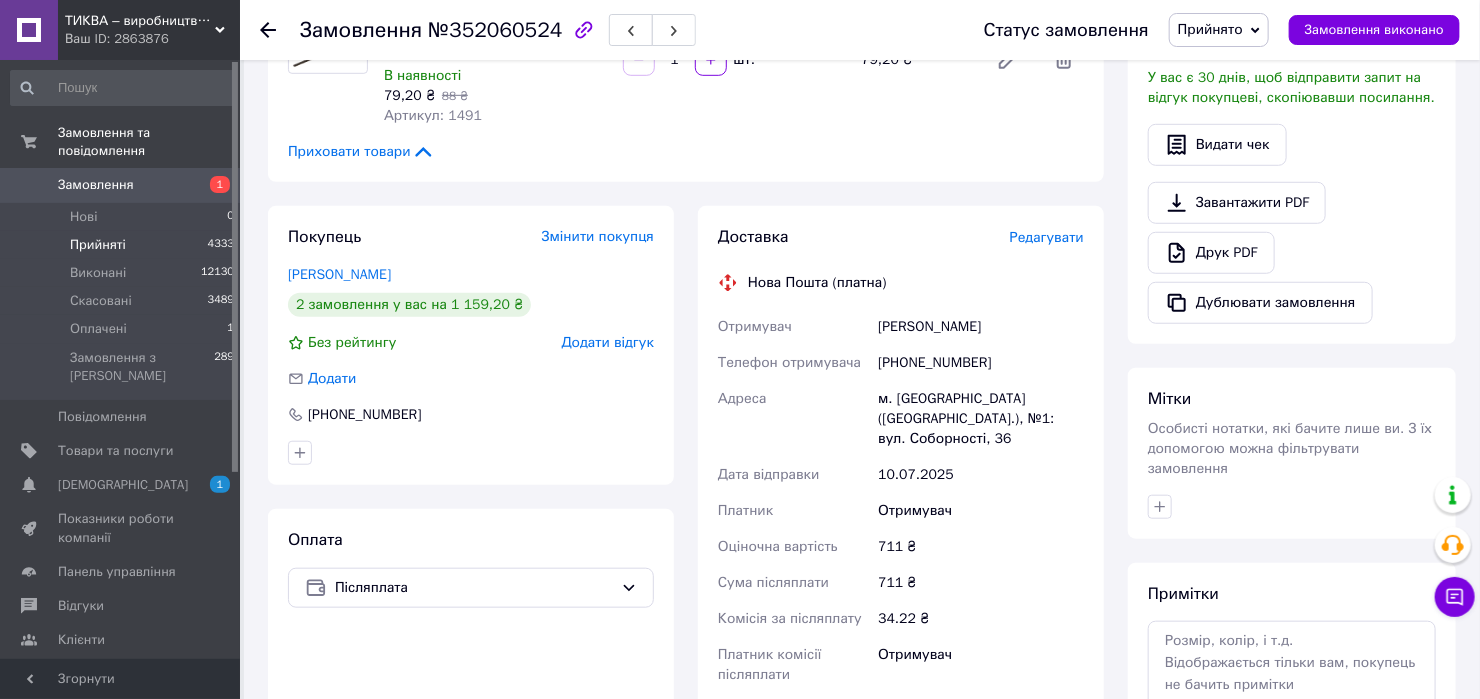 click on "Прийняті 4333" at bounding box center [123, 245] 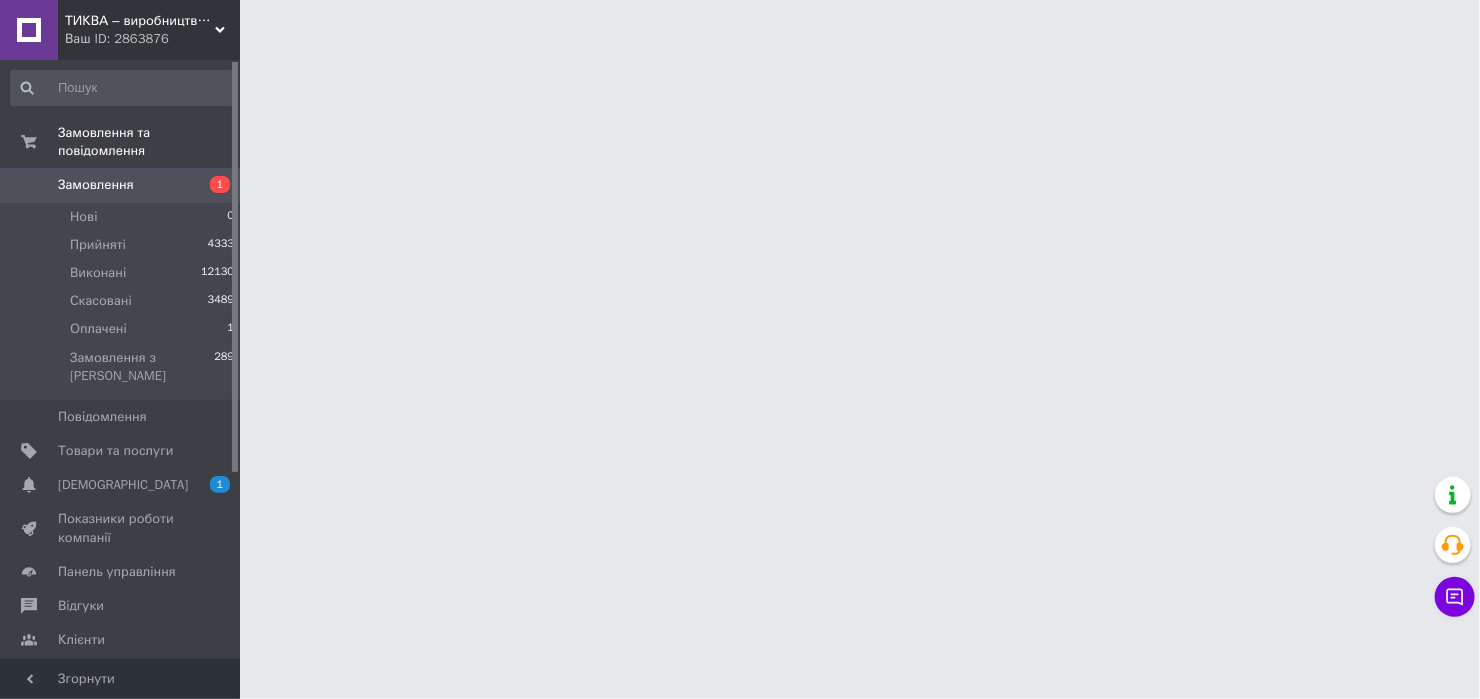 scroll, scrollTop: 0, scrollLeft: 0, axis: both 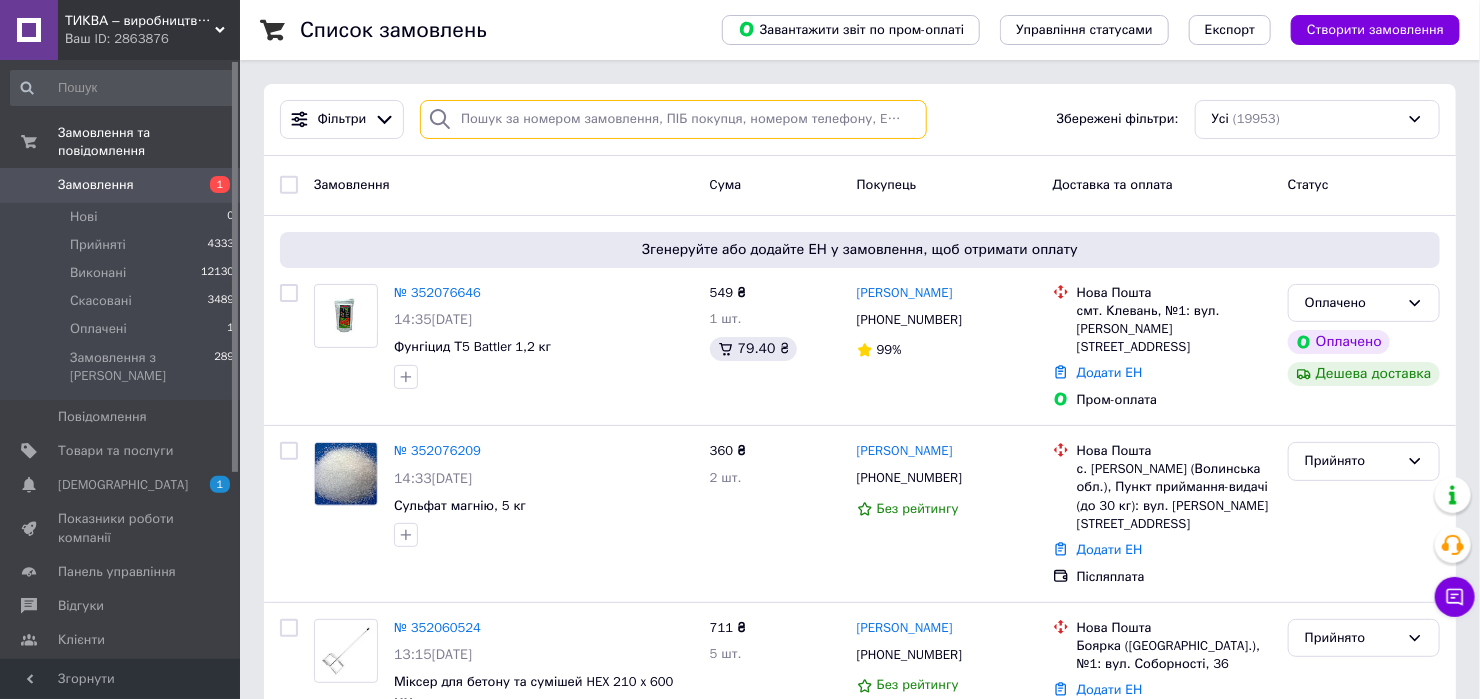 click at bounding box center (673, 119) 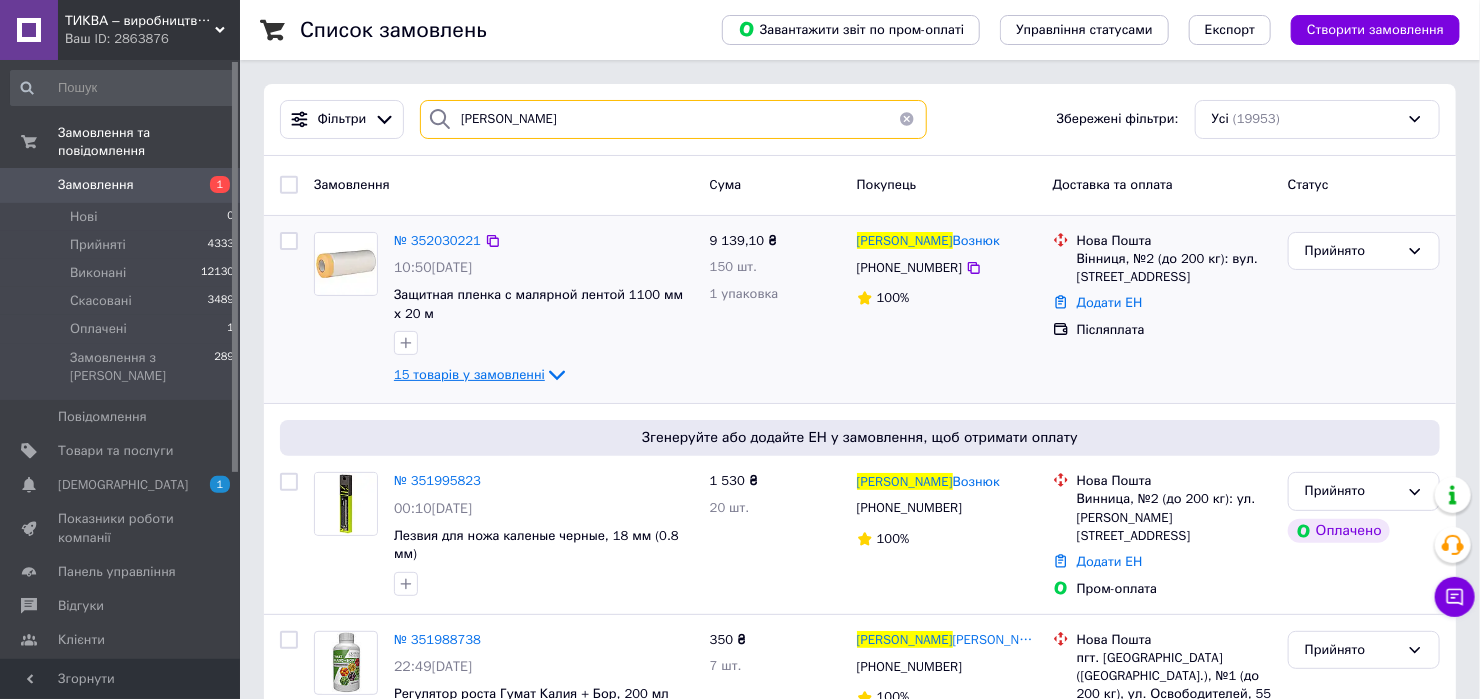 type on "дмитро" 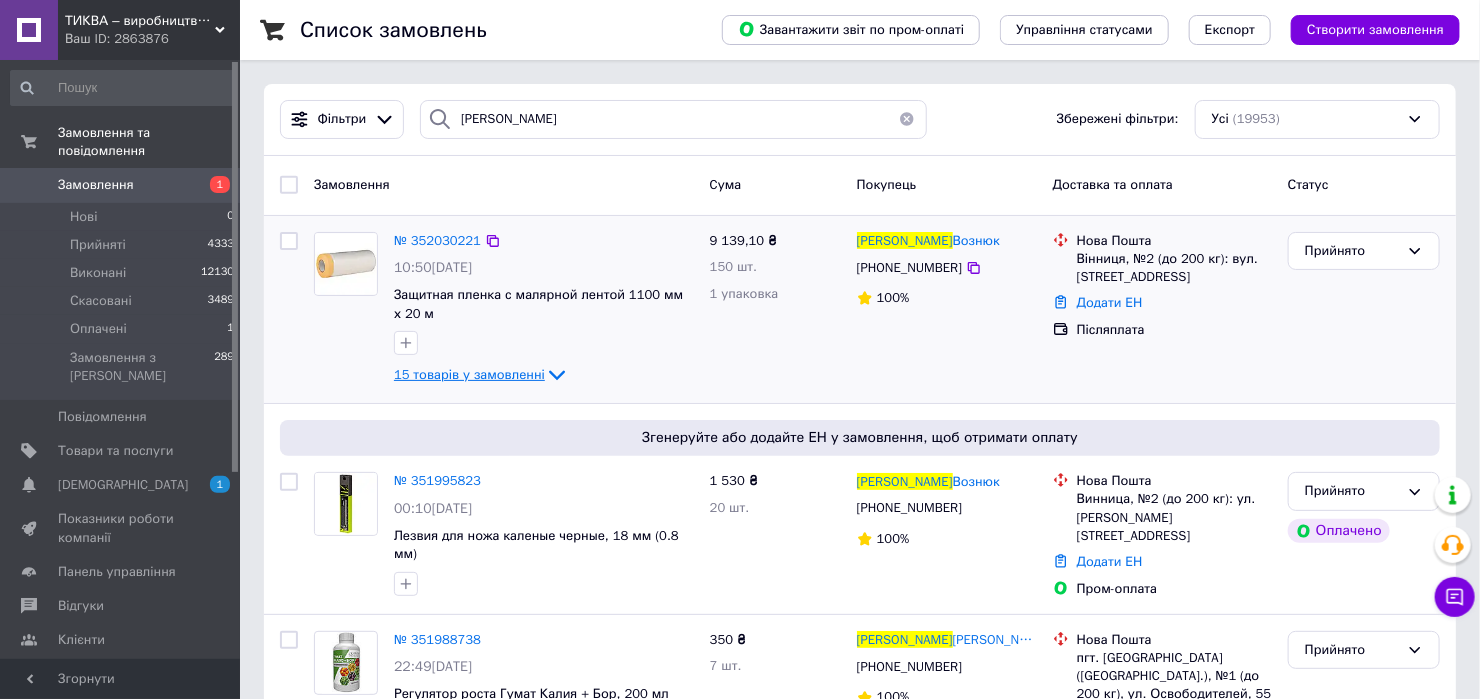 click on "15 товарів у замовленні" at bounding box center (469, 374) 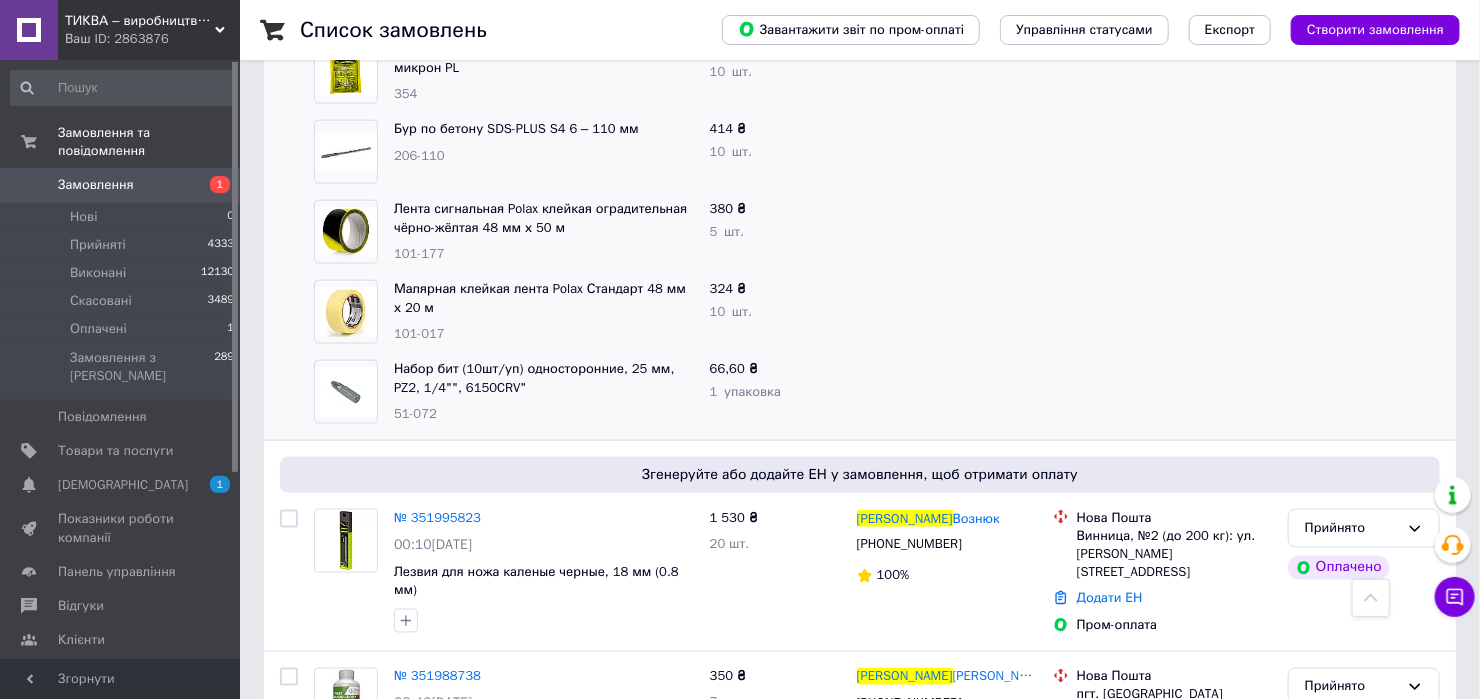 scroll, scrollTop: 1200, scrollLeft: 0, axis: vertical 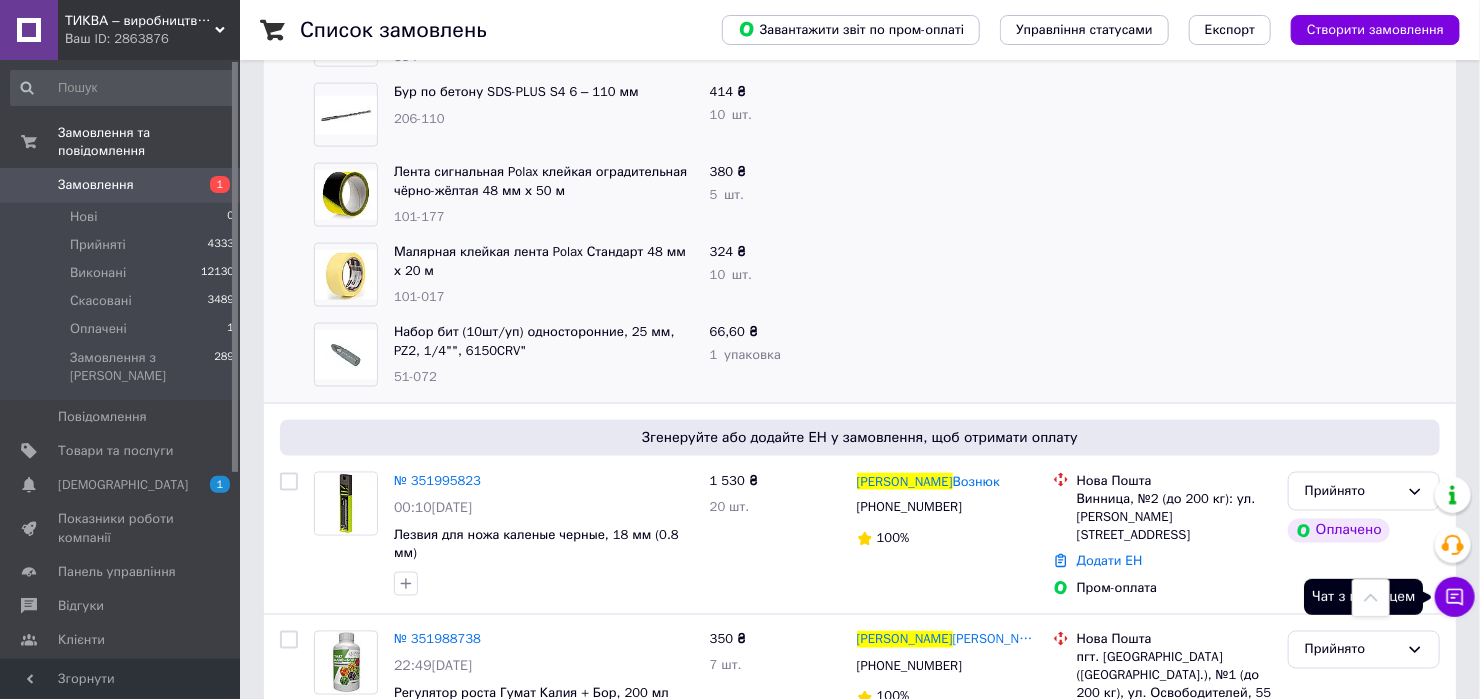 drag, startPoint x: 1452, startPoint y: 598, endPoint x: 1457, endPoint y: 584, distance: 14.866069 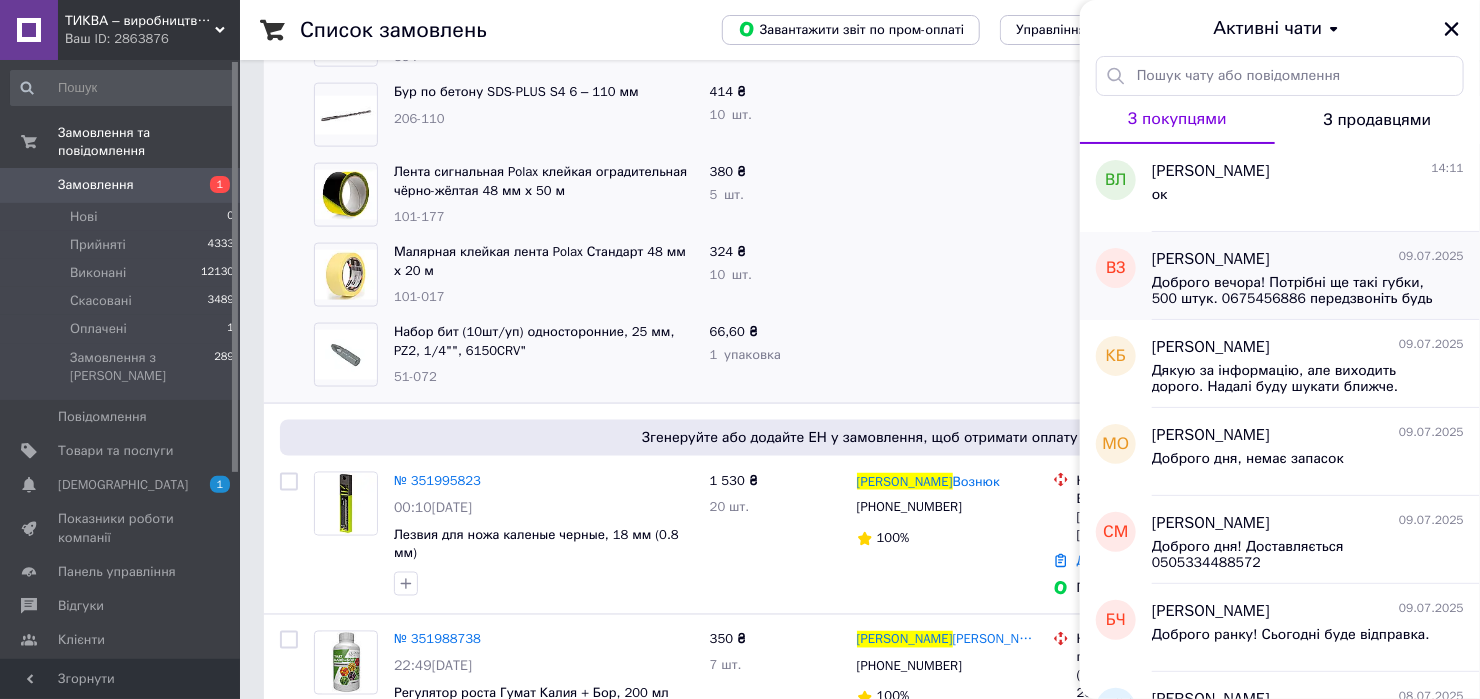 click on "Доброго вечора! Потрібні ще такі губки, 500 штук. 0675456886 передзвоніть будь ласка" at bounding box center (1294, 291) 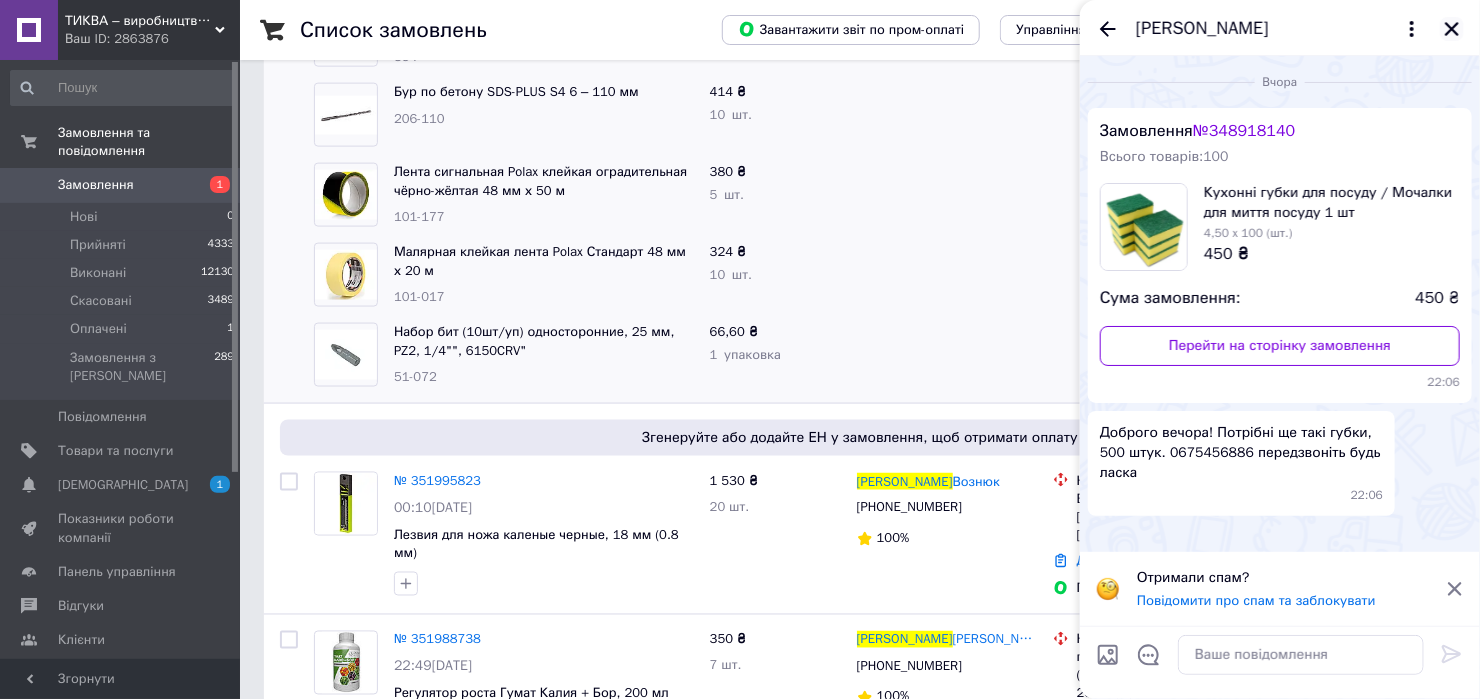 click 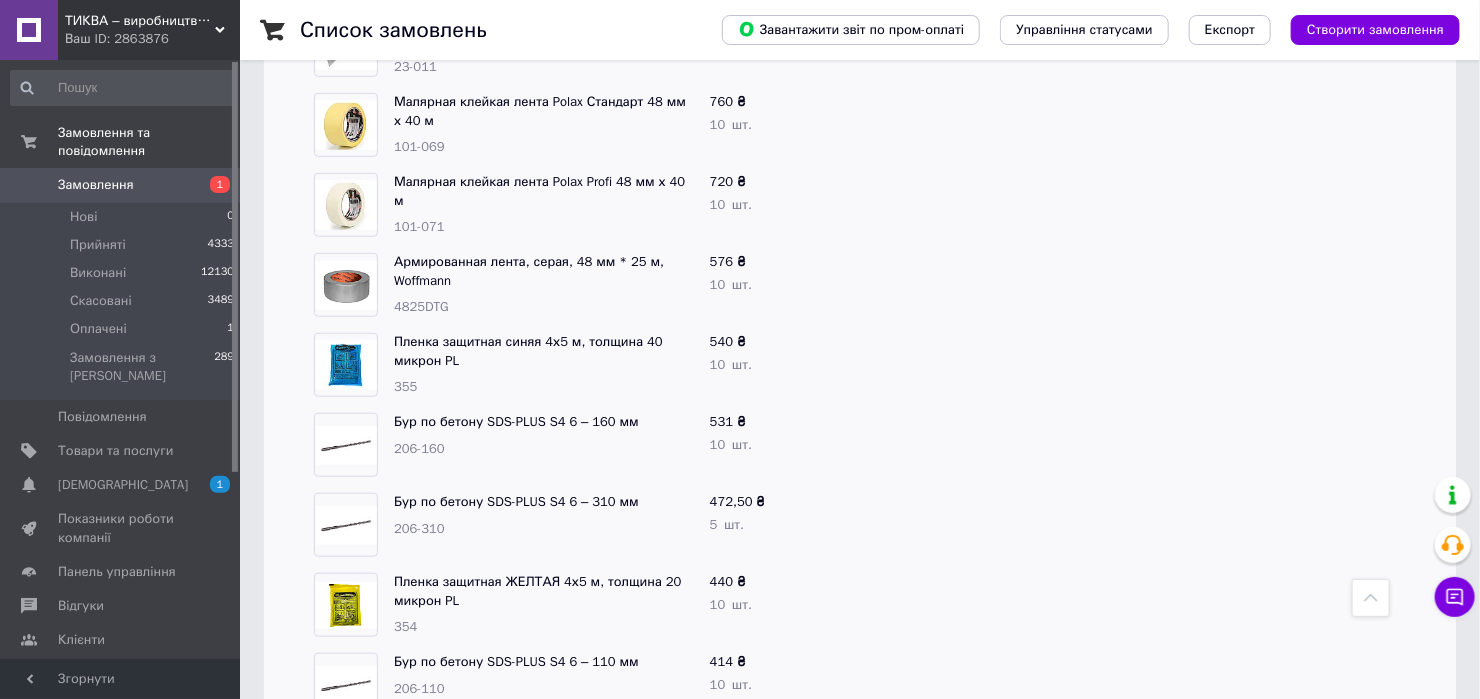 scroll, scrollTop: 667, scrollLeft: 0, axis: vertical 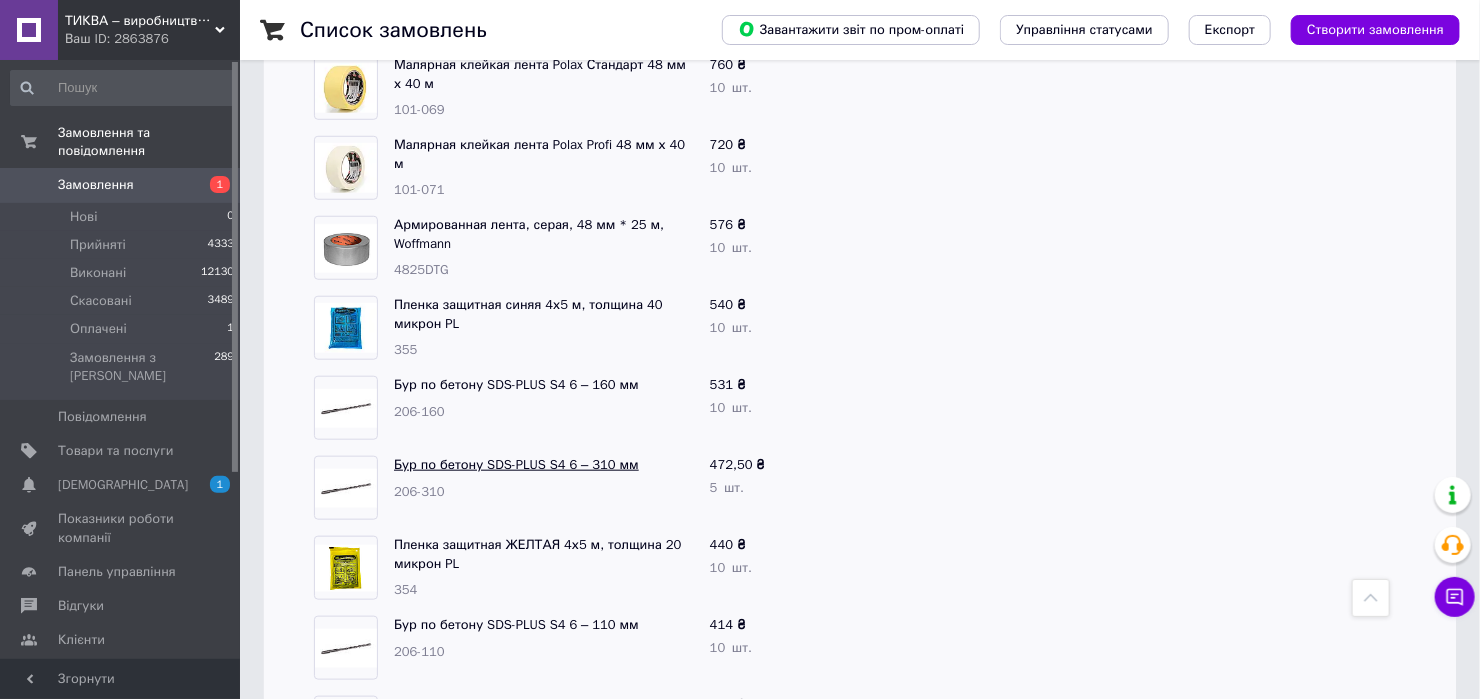 click on "Бур по бетону SDS-PLUS S4 6 – 310 мм" at bounding box center [516, 464] 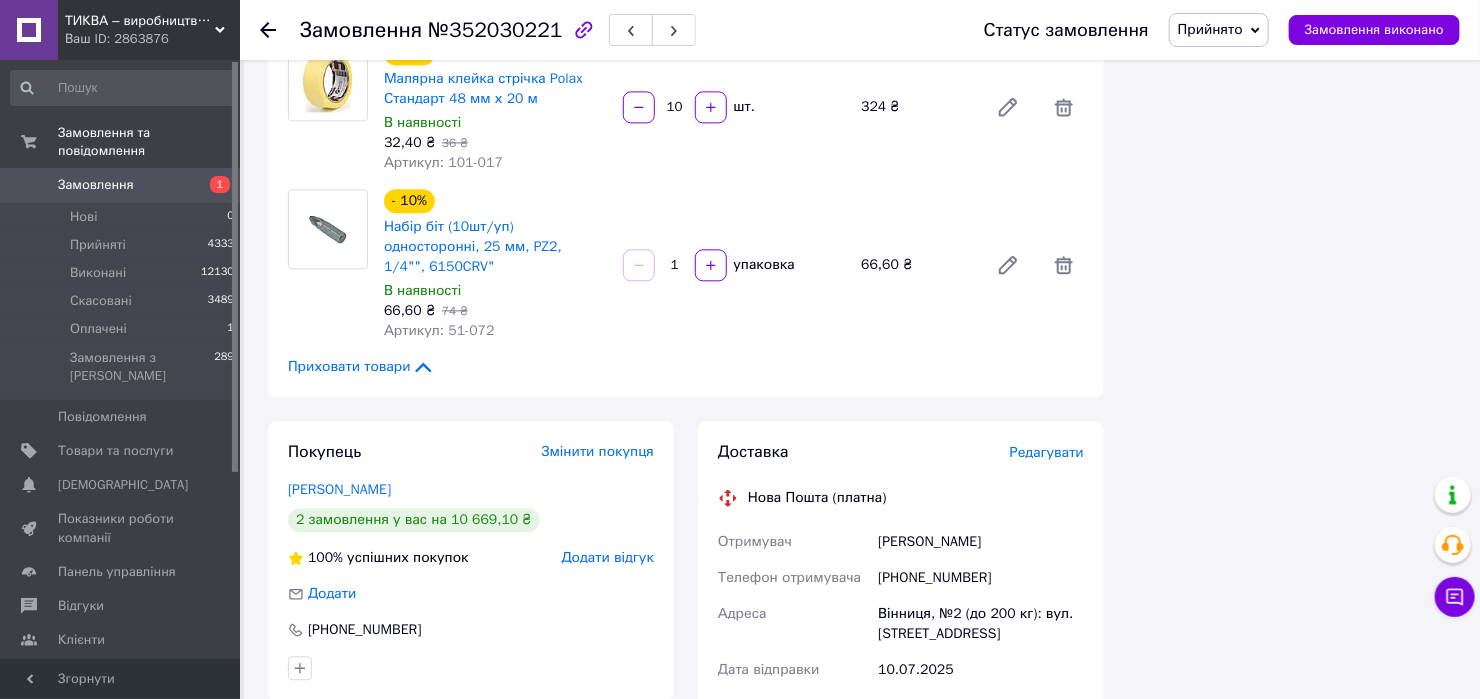 scroll, scrollTop: 1866, scrollLeft: 0, axis: vertical 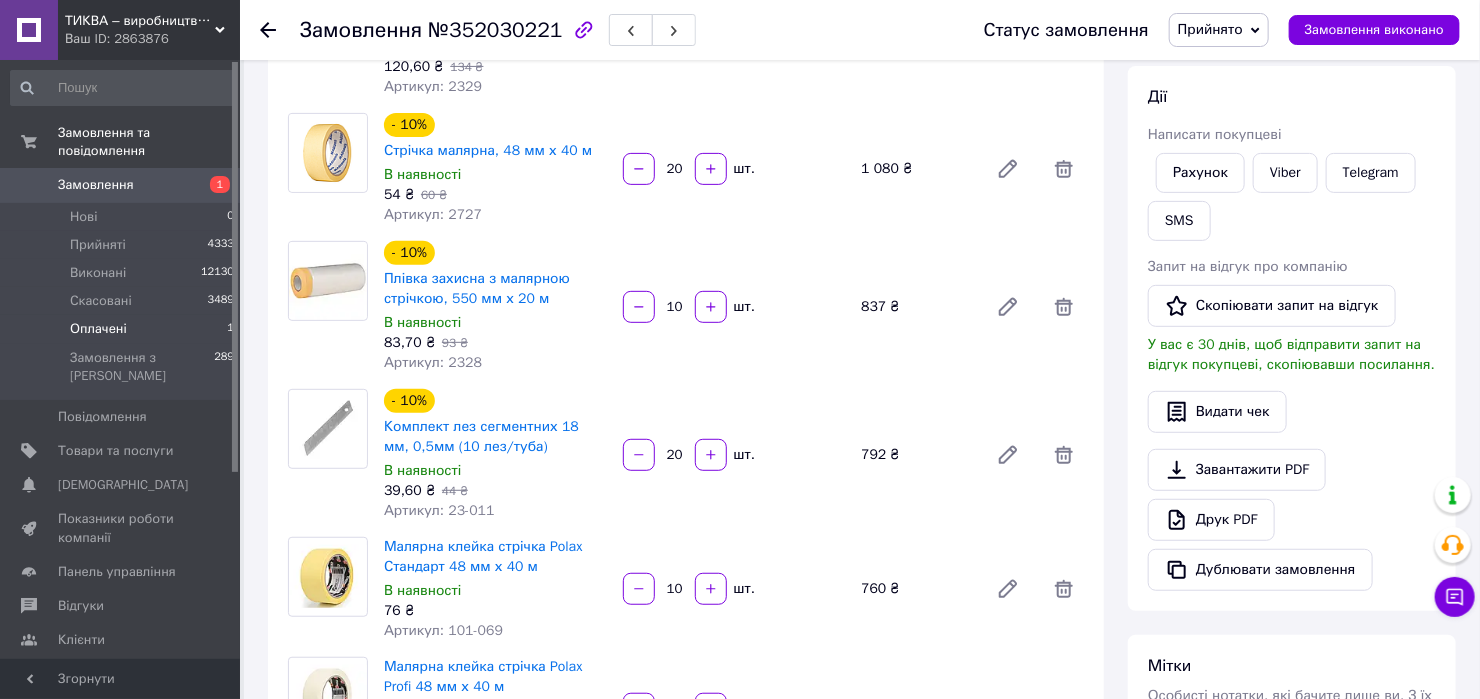 click on "Оплачені 1" at bounding box center (123, 329) 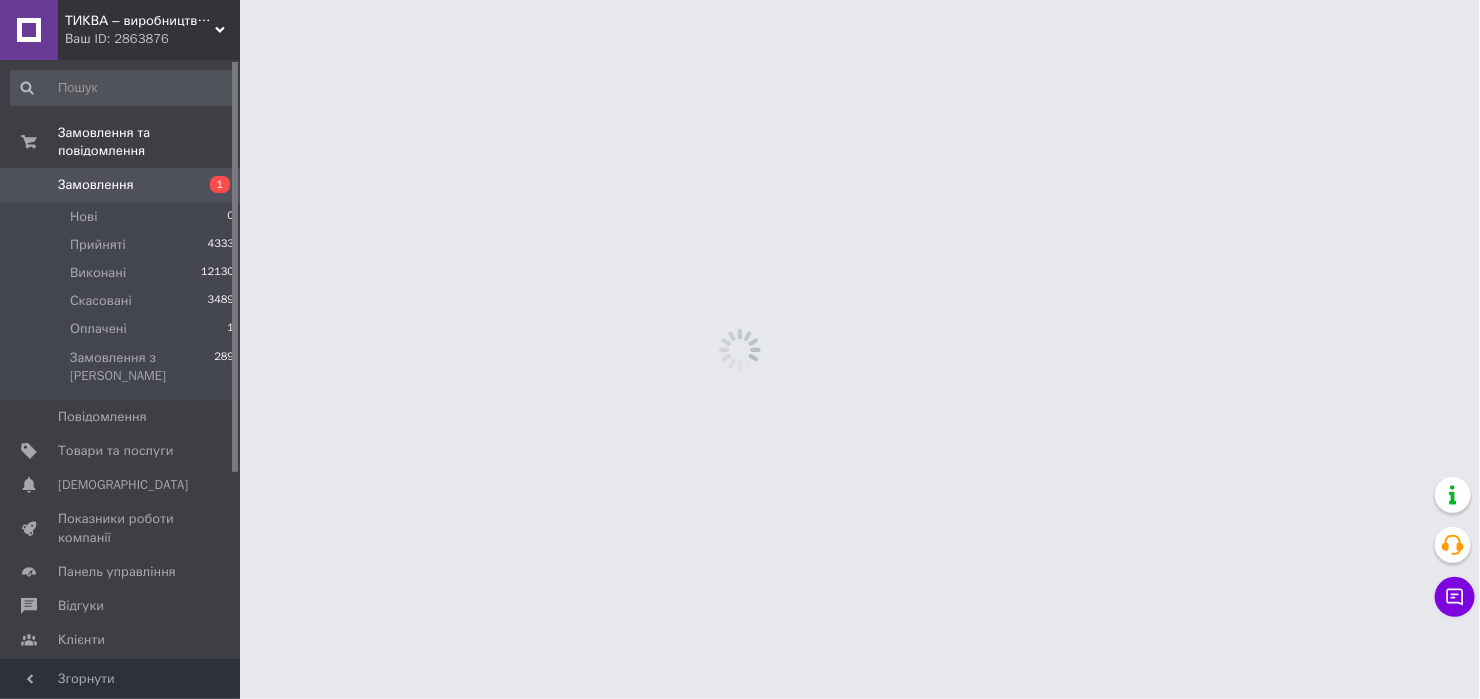 scroll, scrollTop: 0, scrollLeft: 0, axis: both 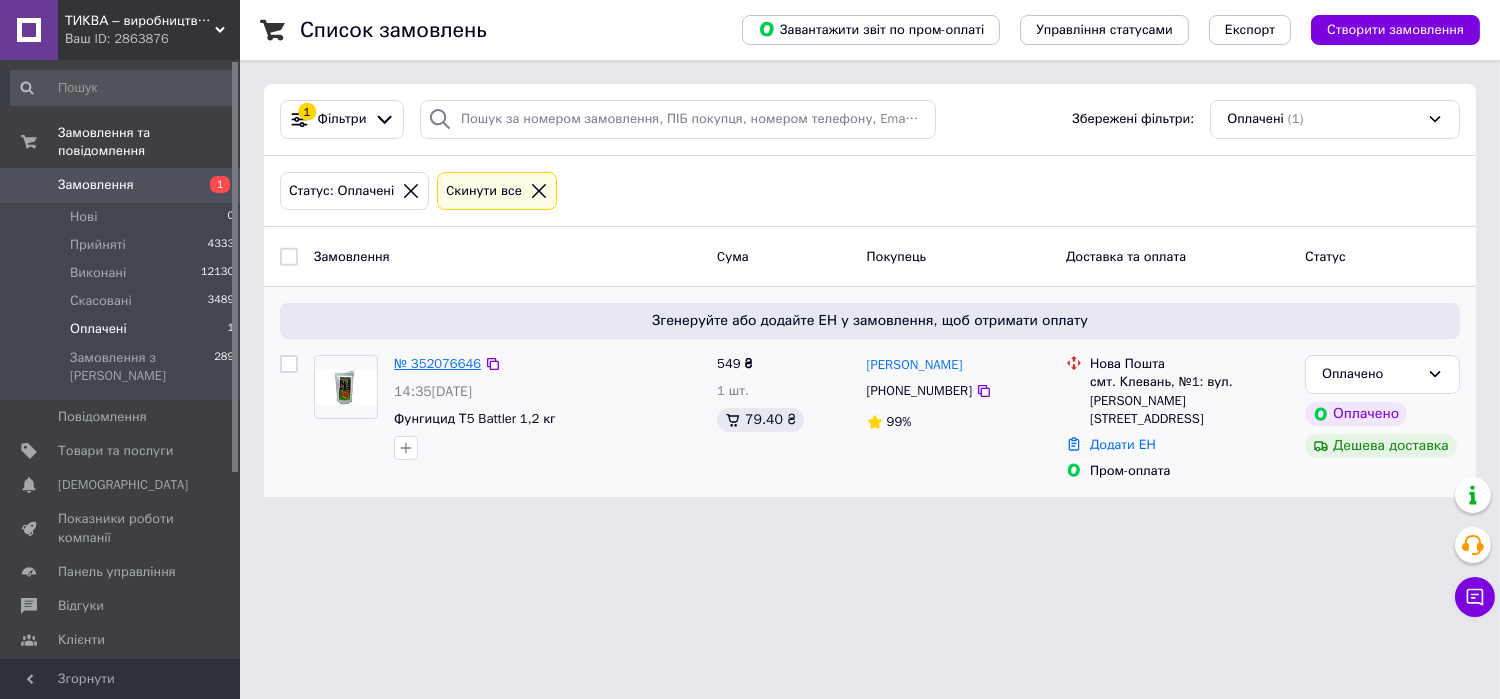 click on "№ 352076646" at bounding box center (437, 363) 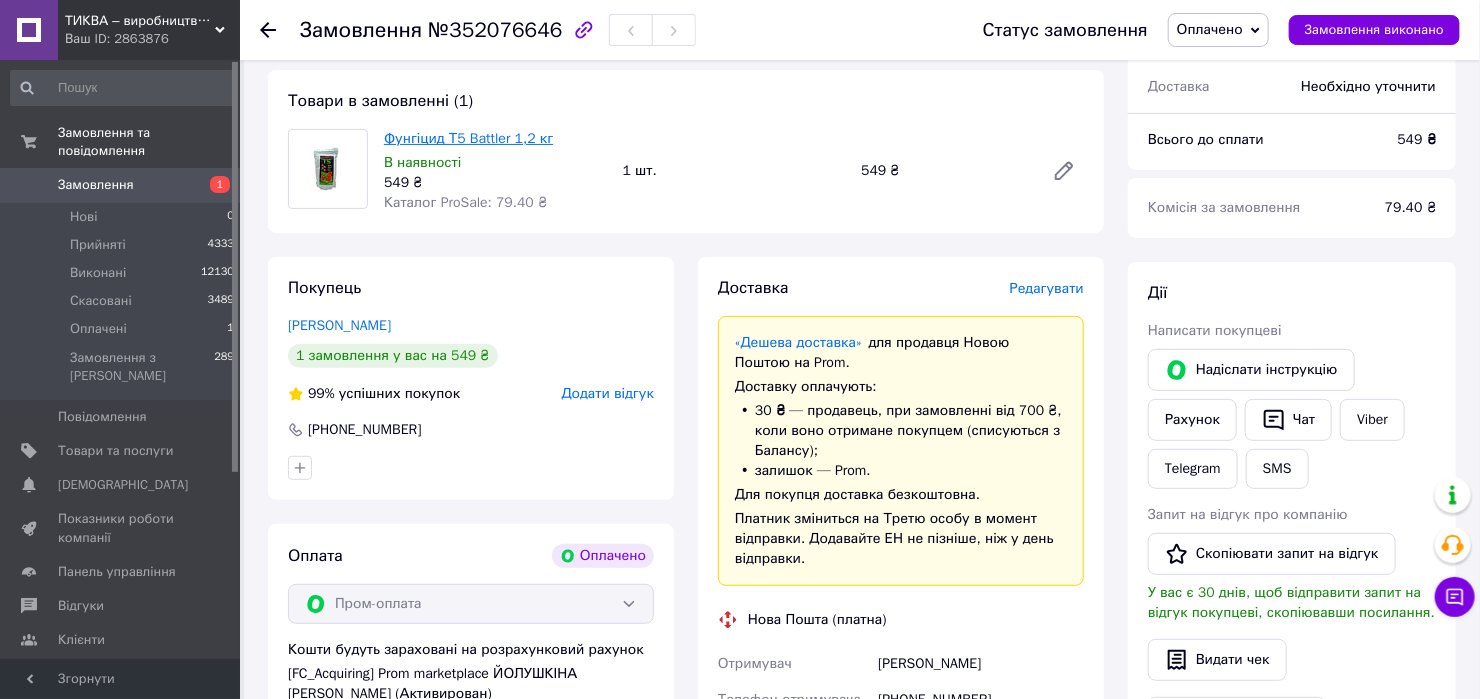 scroll, scrollTop: 109, scrollLeft: 0, axis: vertical 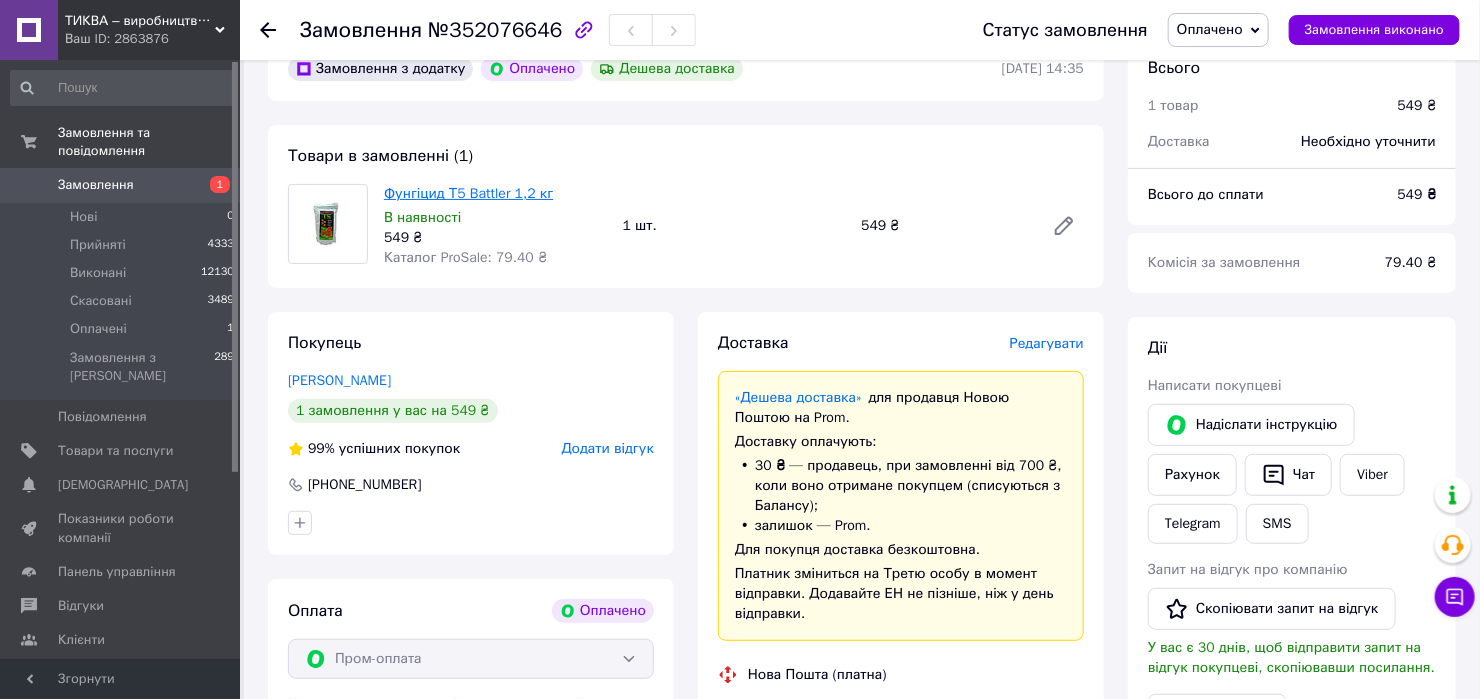 click on "Фунгіцид Т5 Battler 1,2 кг" at bounding box center (468, 193) 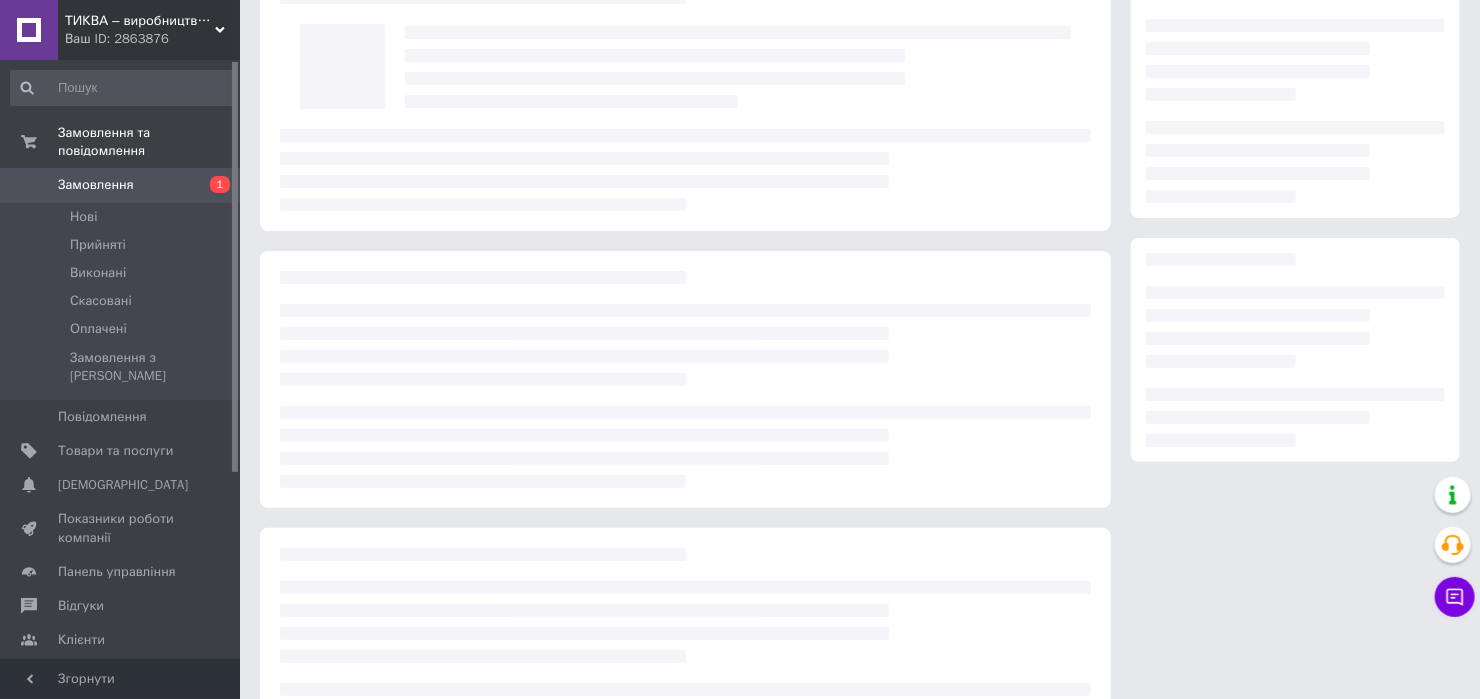 scroll, scrollTop: 109, scrollLeft: 0, axis: vertical 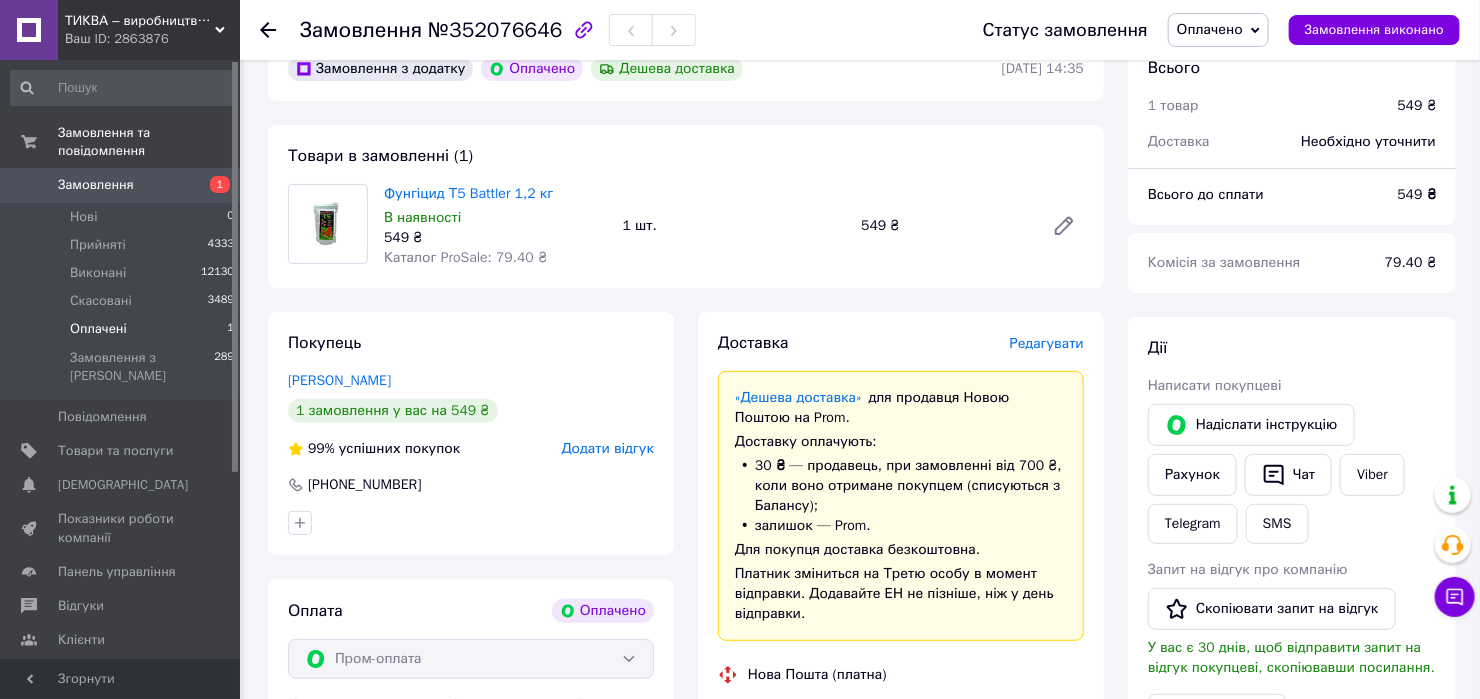 click on "Оплачені 1" at bounding box center (123, 329) 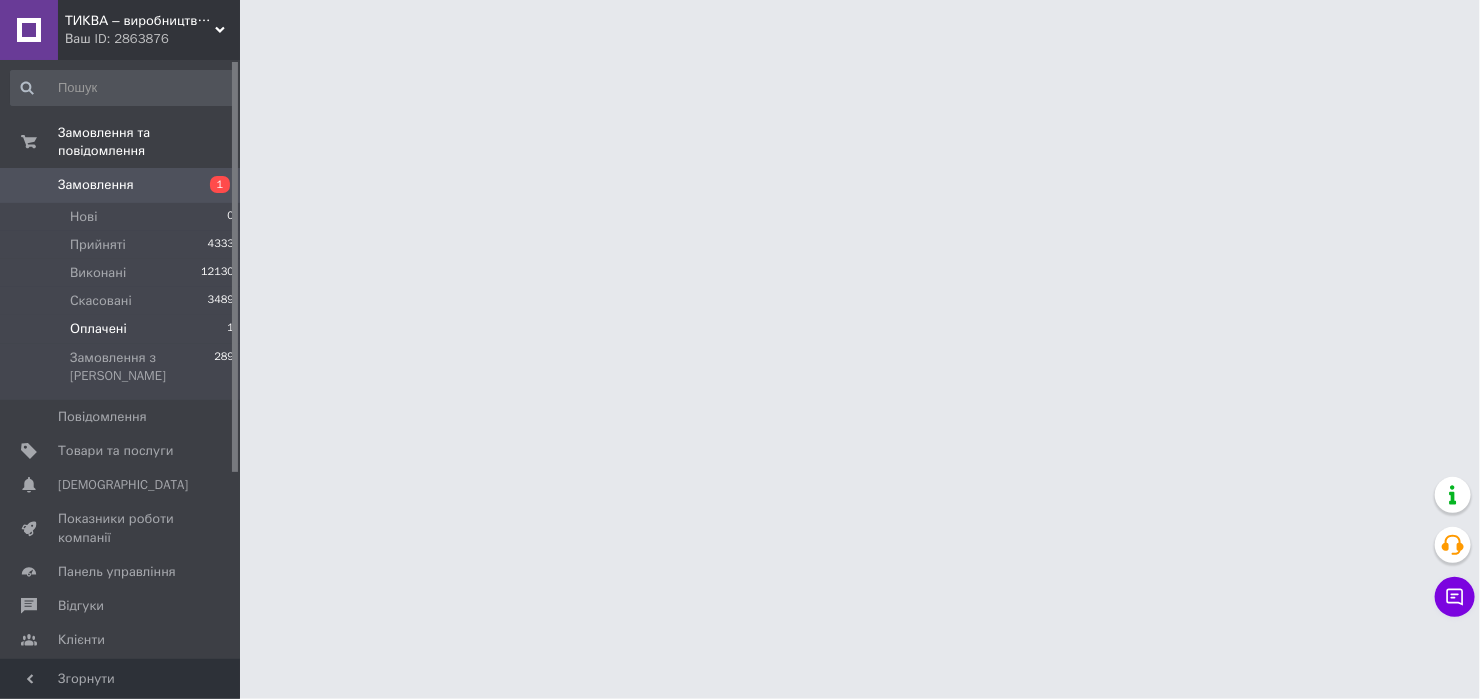 scroll, scrollTop: 0, scrollLeft: 0, axis: both 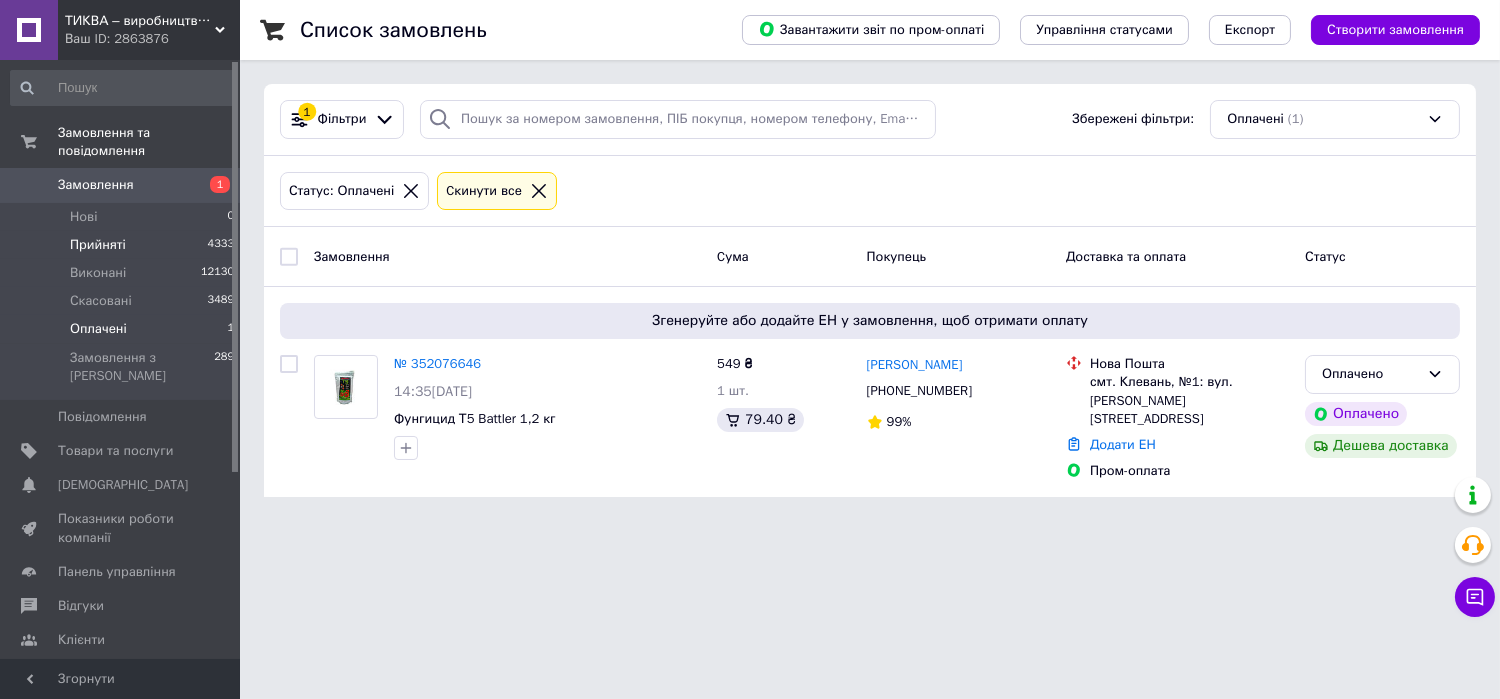 drag, startPoint x: 84, startPoint y: 227, endPoint x: 185, endPoint y: 212, distance: 102.10779 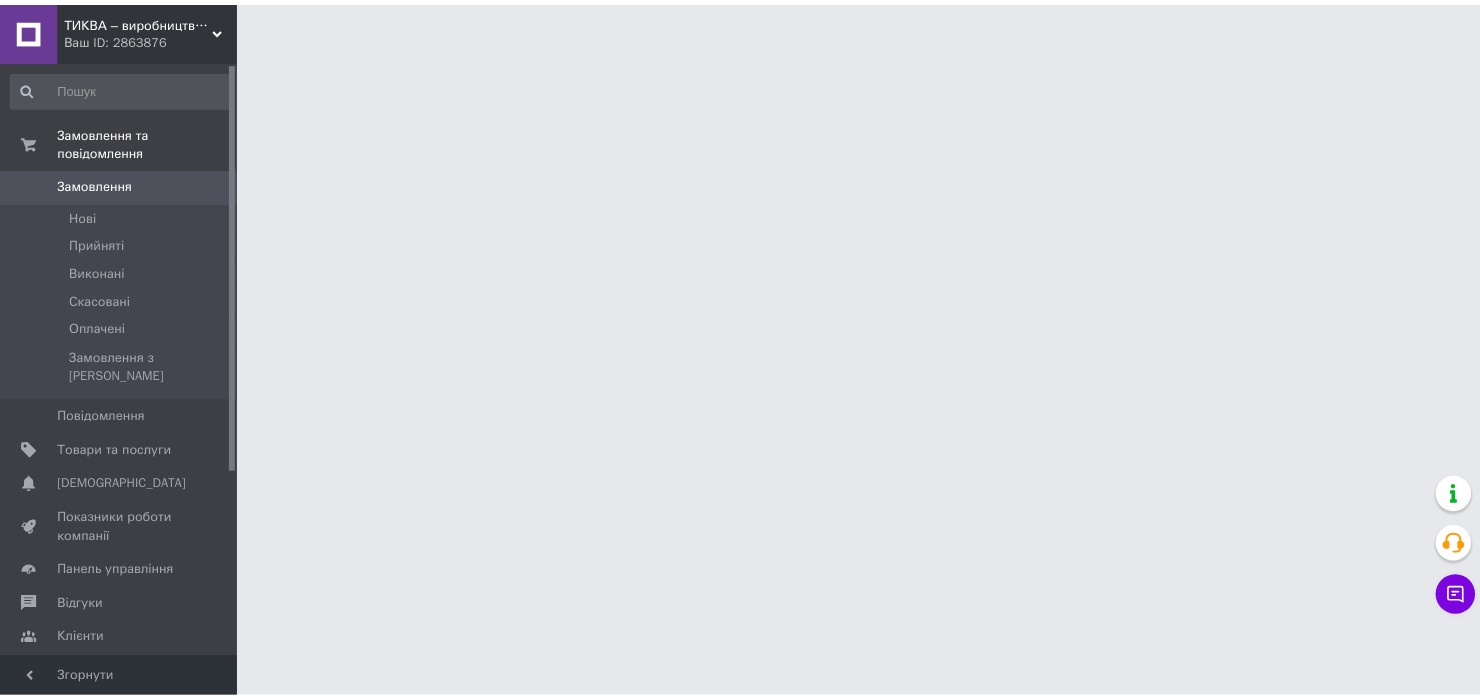 scroll, scrollTop: 0, scrollLeft: 0, axis: both 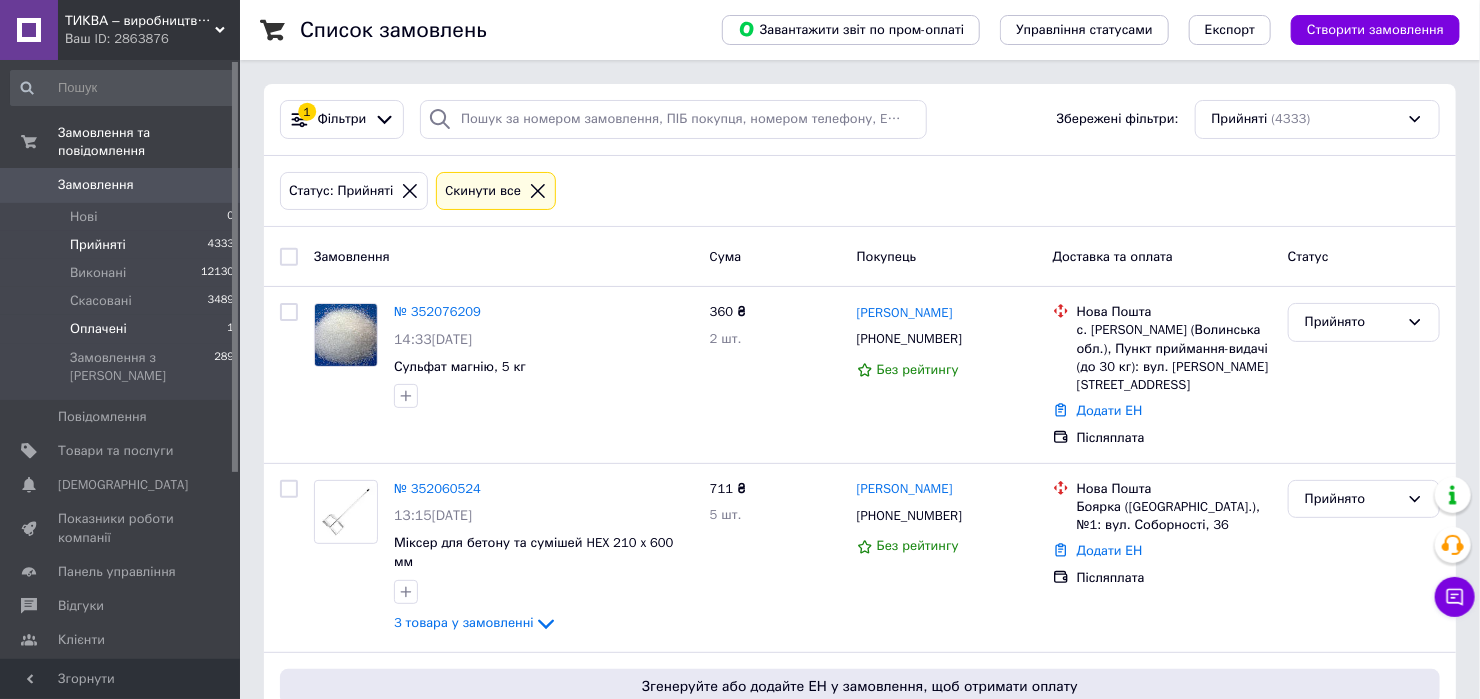 click on "Оплачені 1" at bounding box center (123, 329) 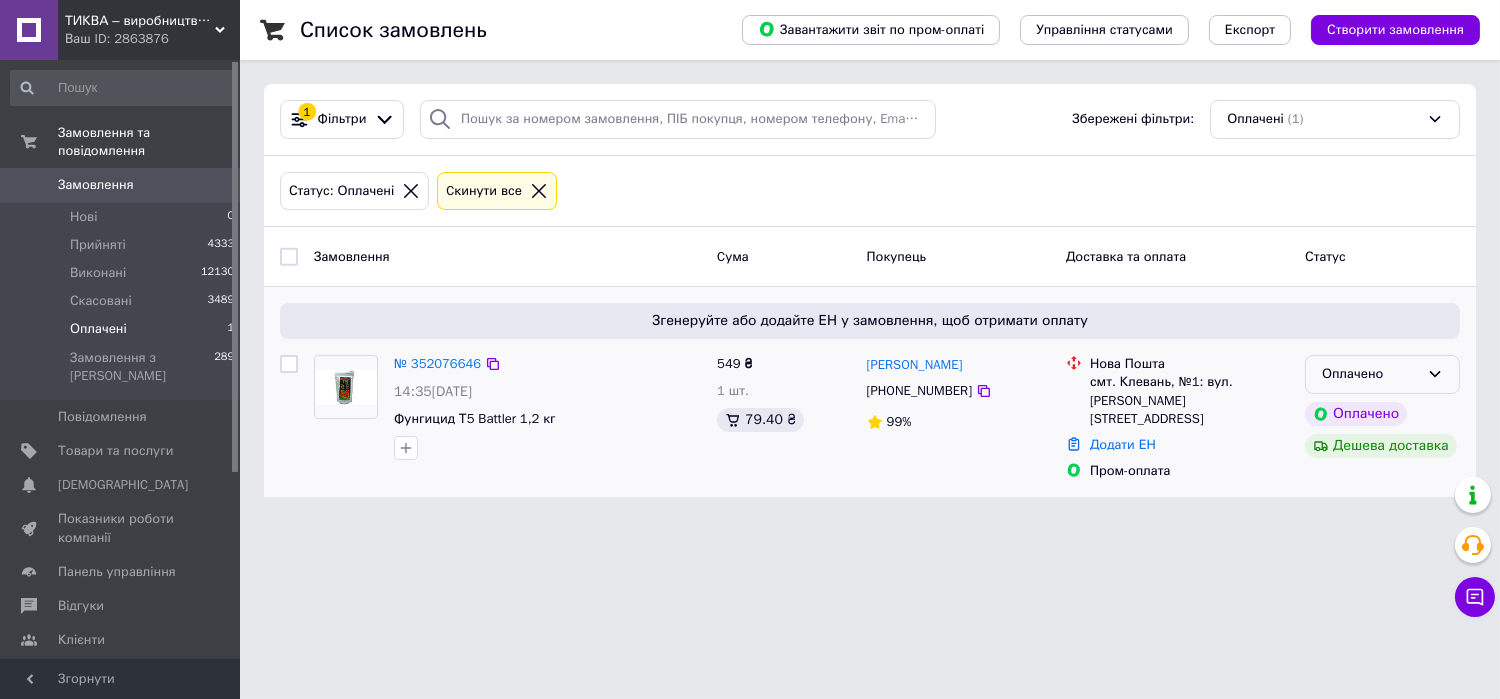 click on "Оплачено" at bounding box center (1370, 374) 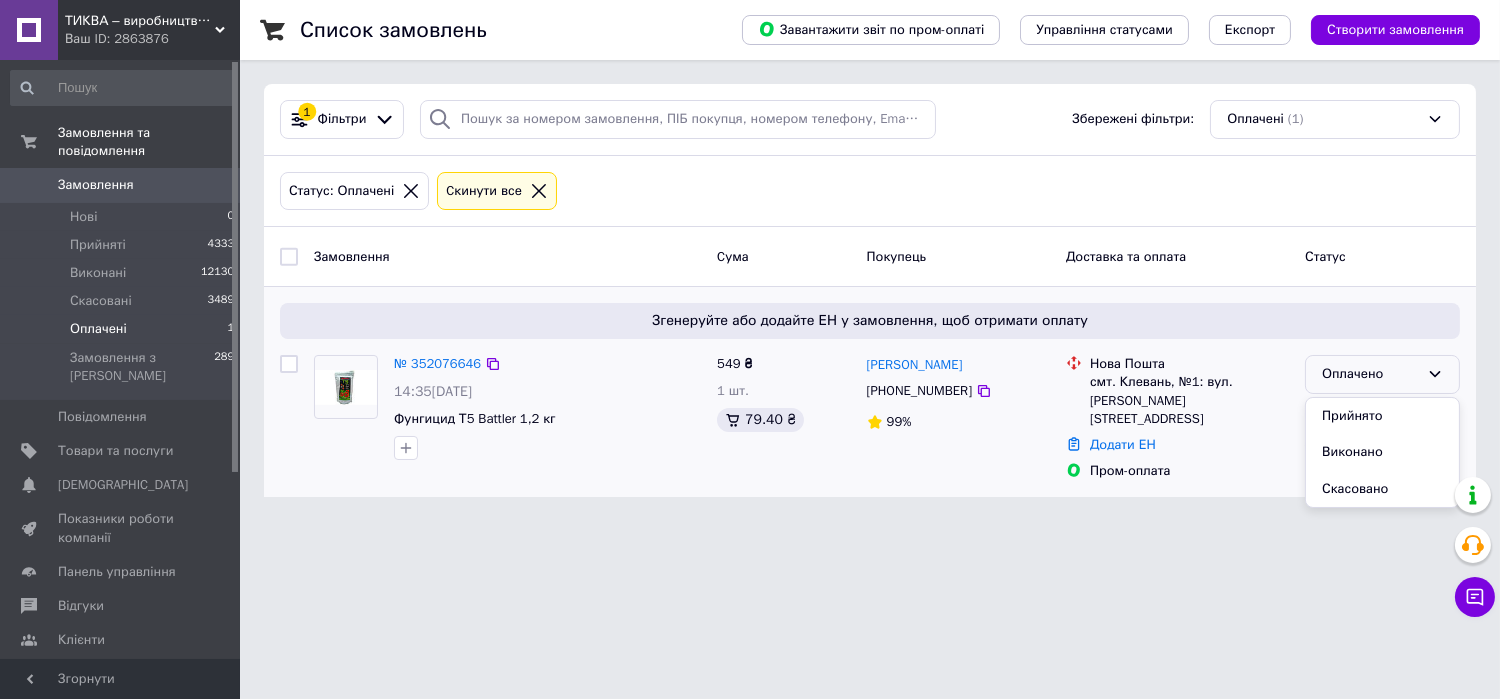 click on "Прийнято" at bounding box center (1382, 416) 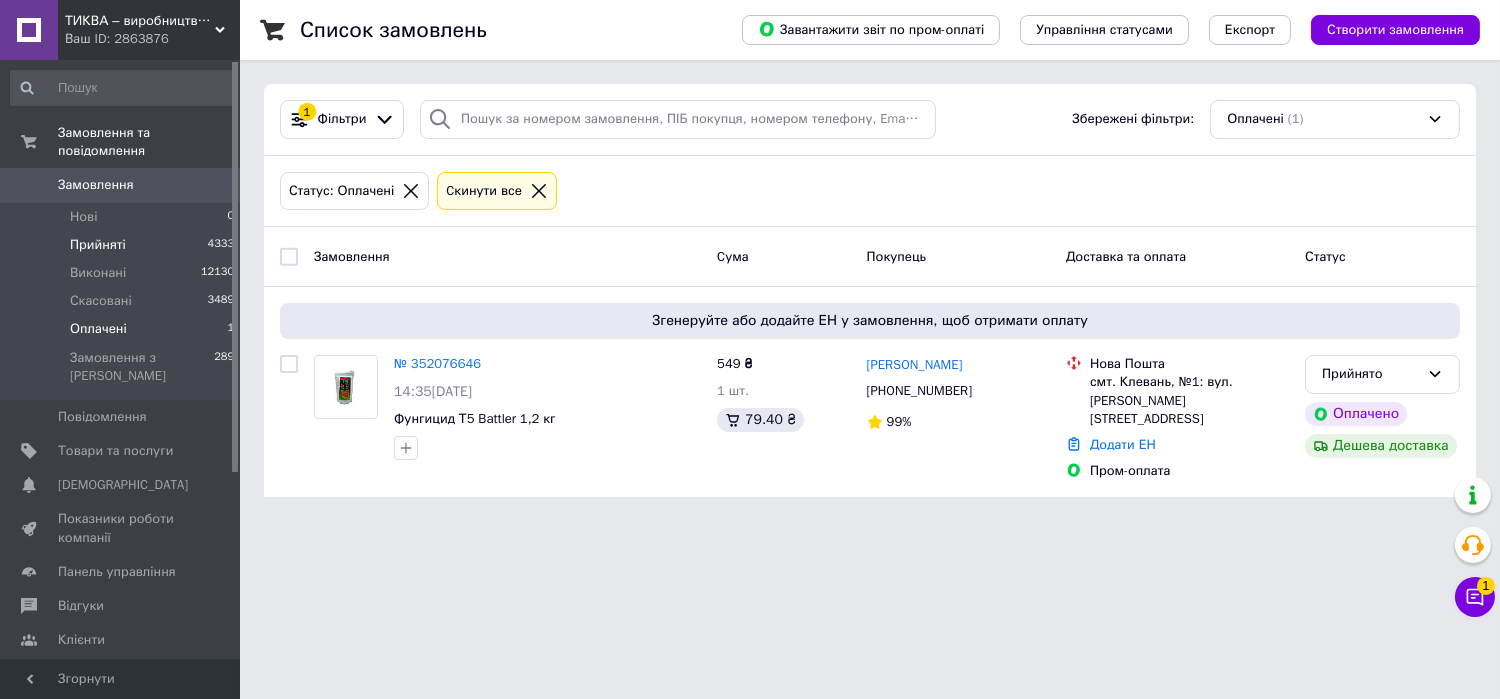 click on "Прийняті 4333" at bounding box center (123, 245) 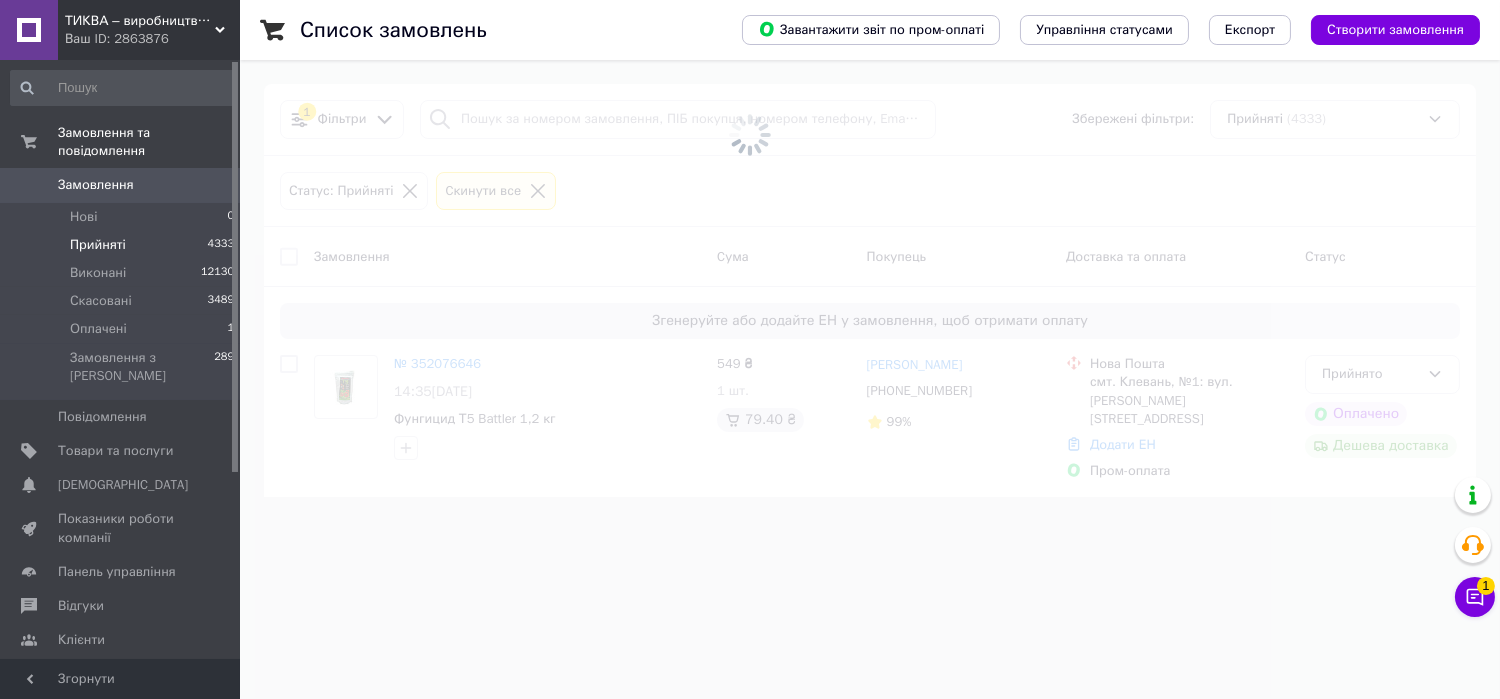 click at bounding box center [750, 135] 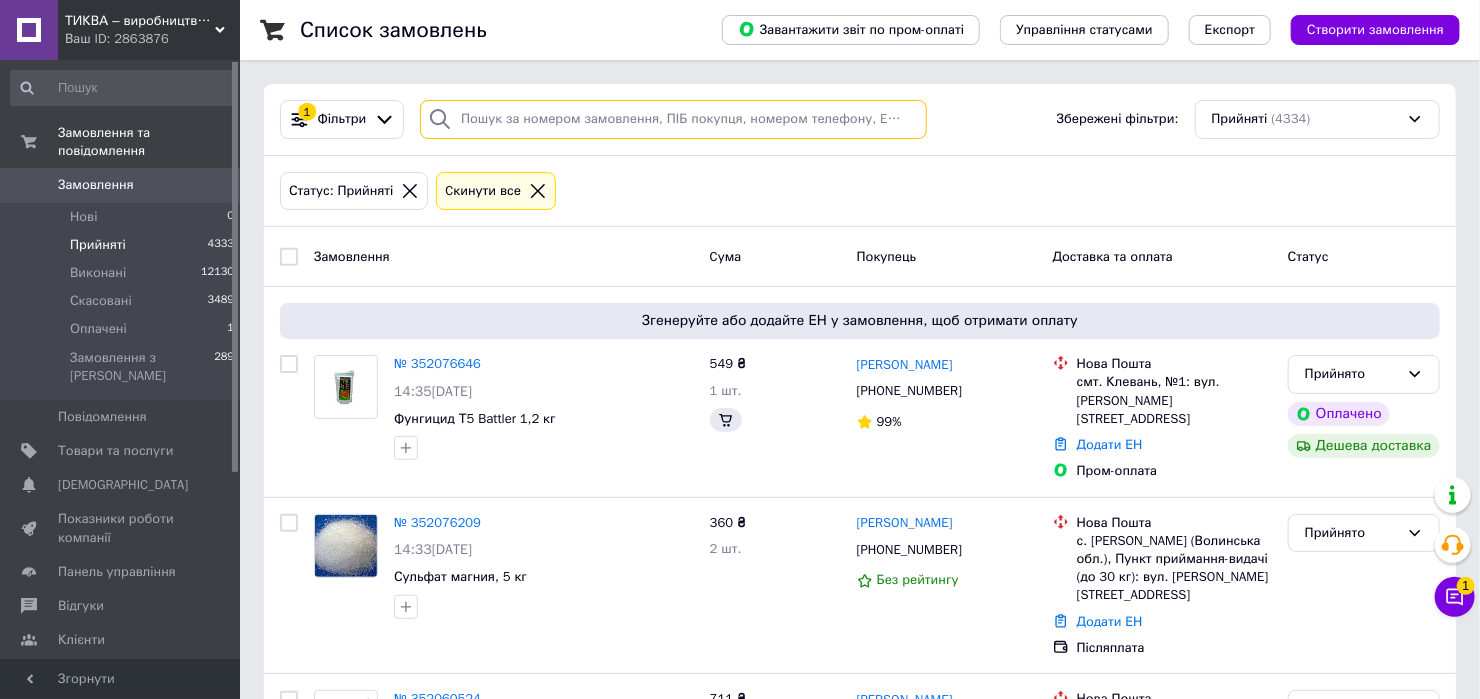 click at bounding box center (673, 119) 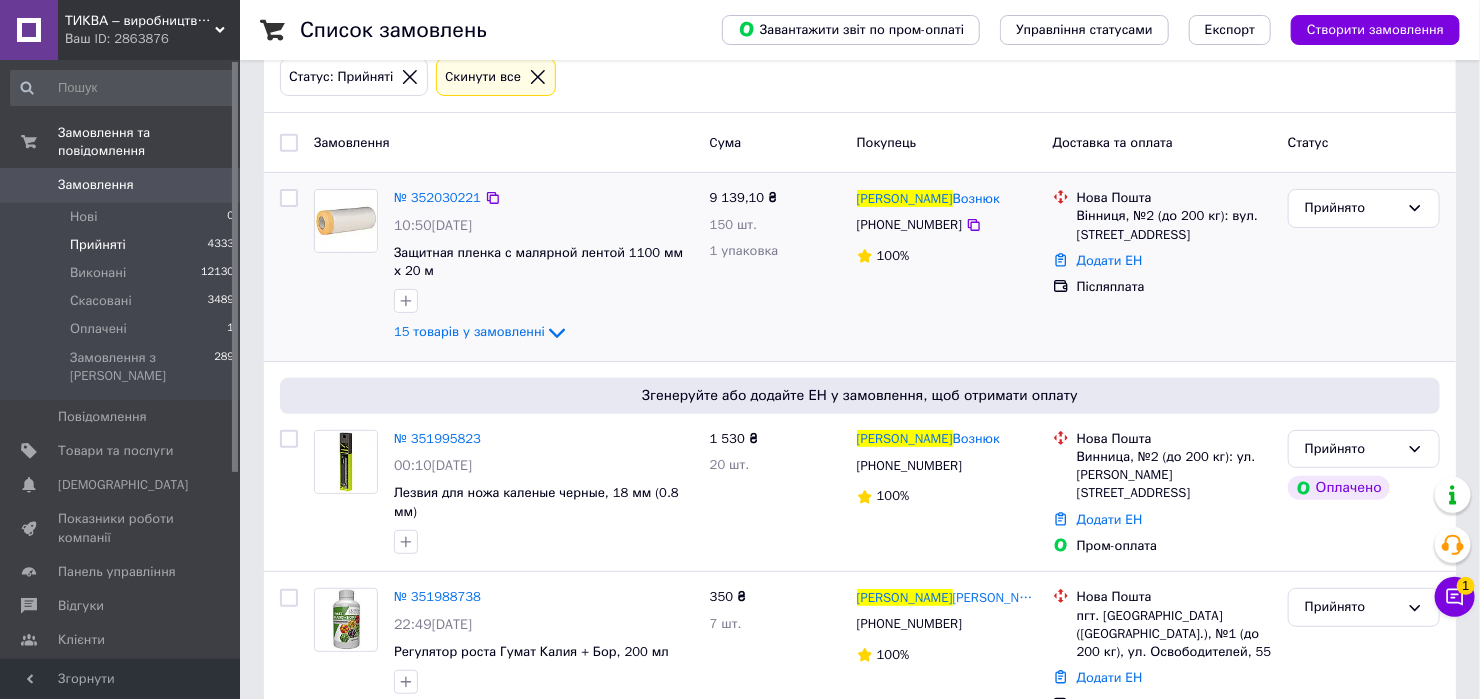 scroll, scrollTop: 133, scrollLeft: 0, axis: vertical 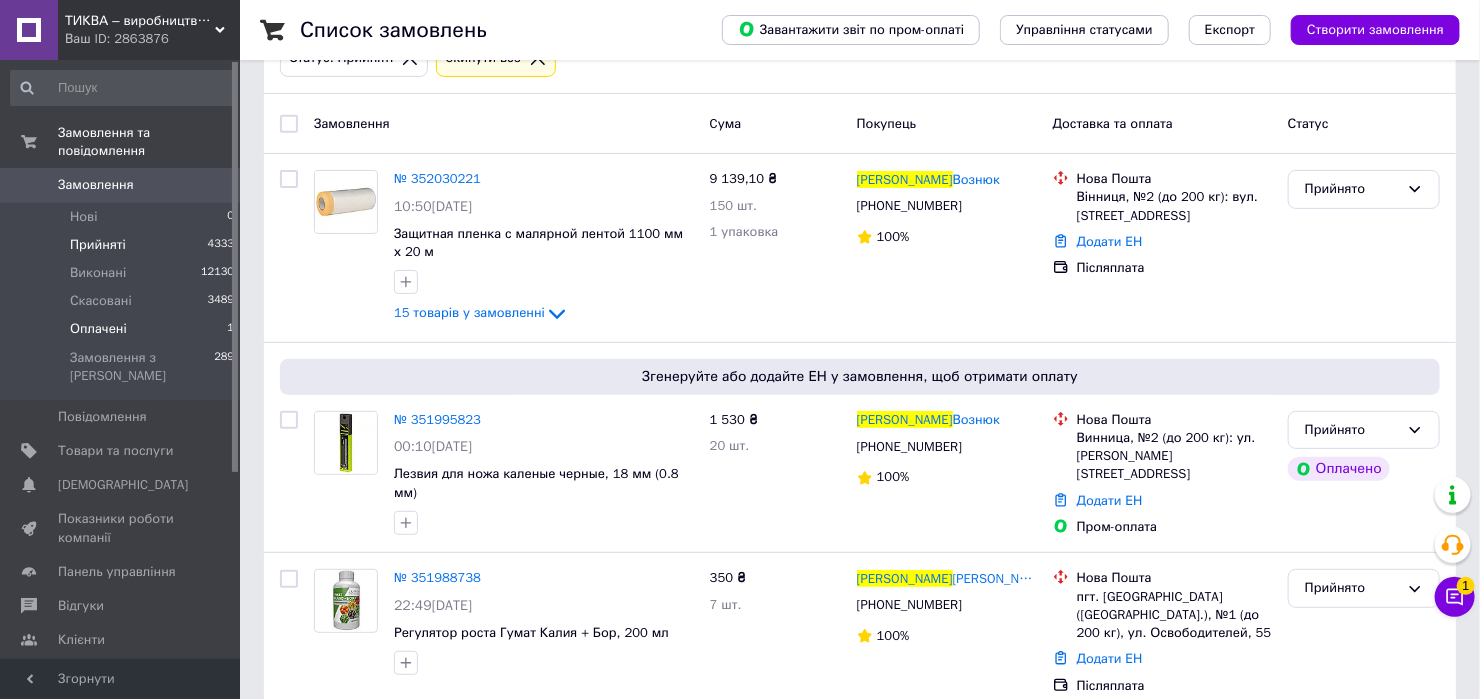 type on "[PERSON_NAME]" 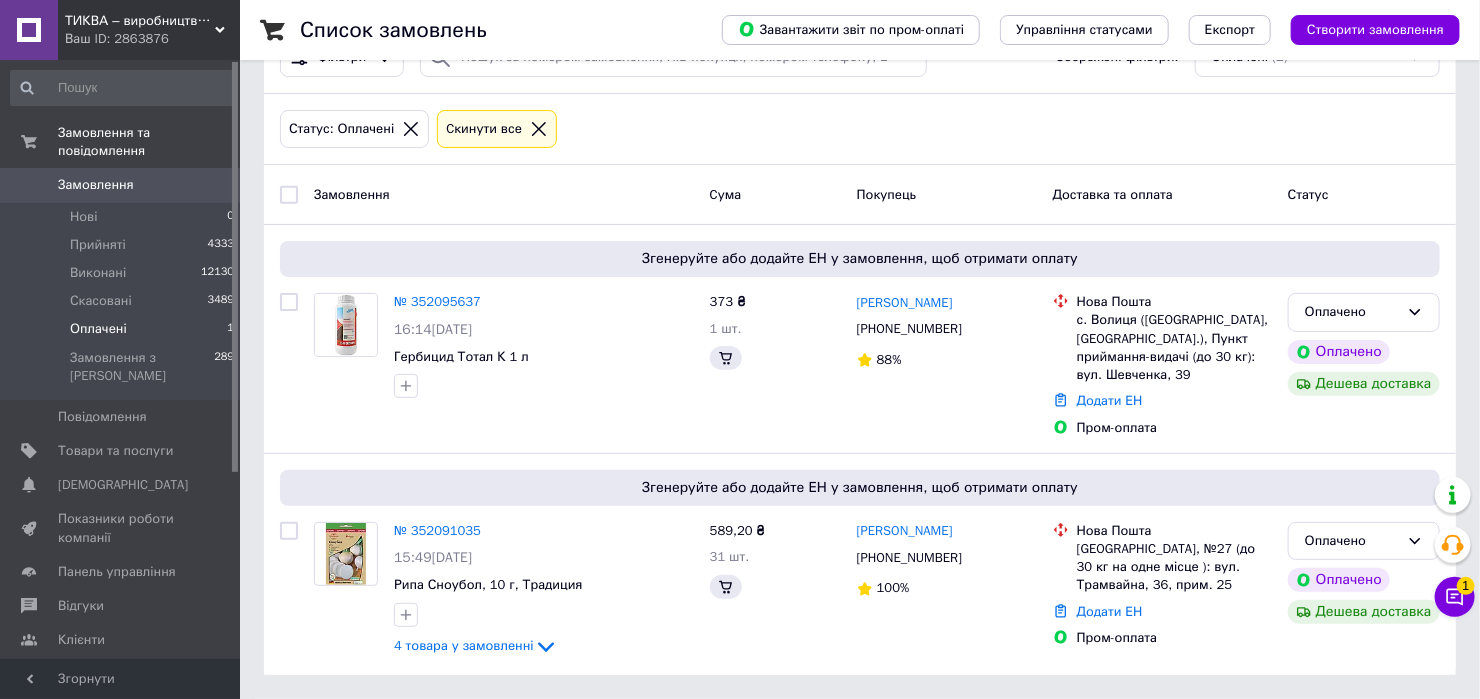 scroll, scrollTop: 0, scrollLeft: 0, axis: both 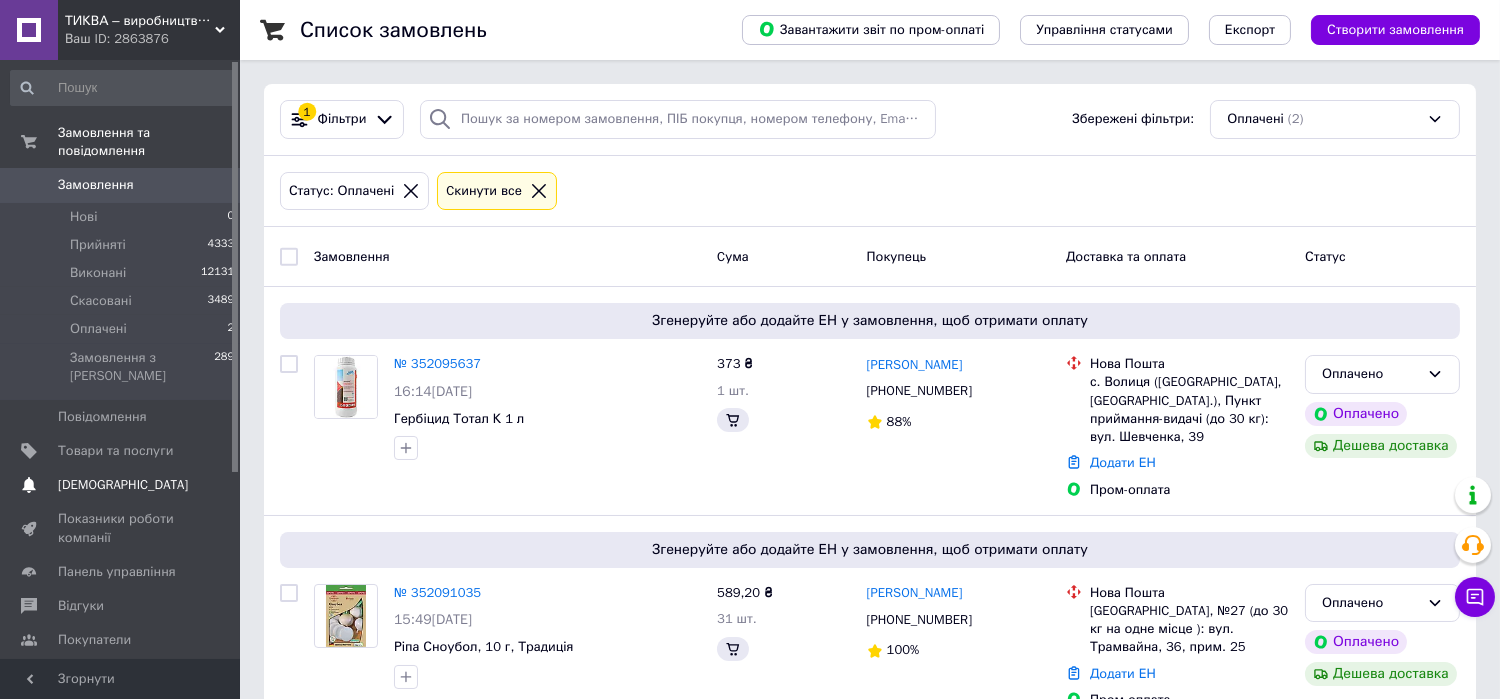 click on "[DEMOGRAPHIC_DATA]" at bounding box center (121, 485) 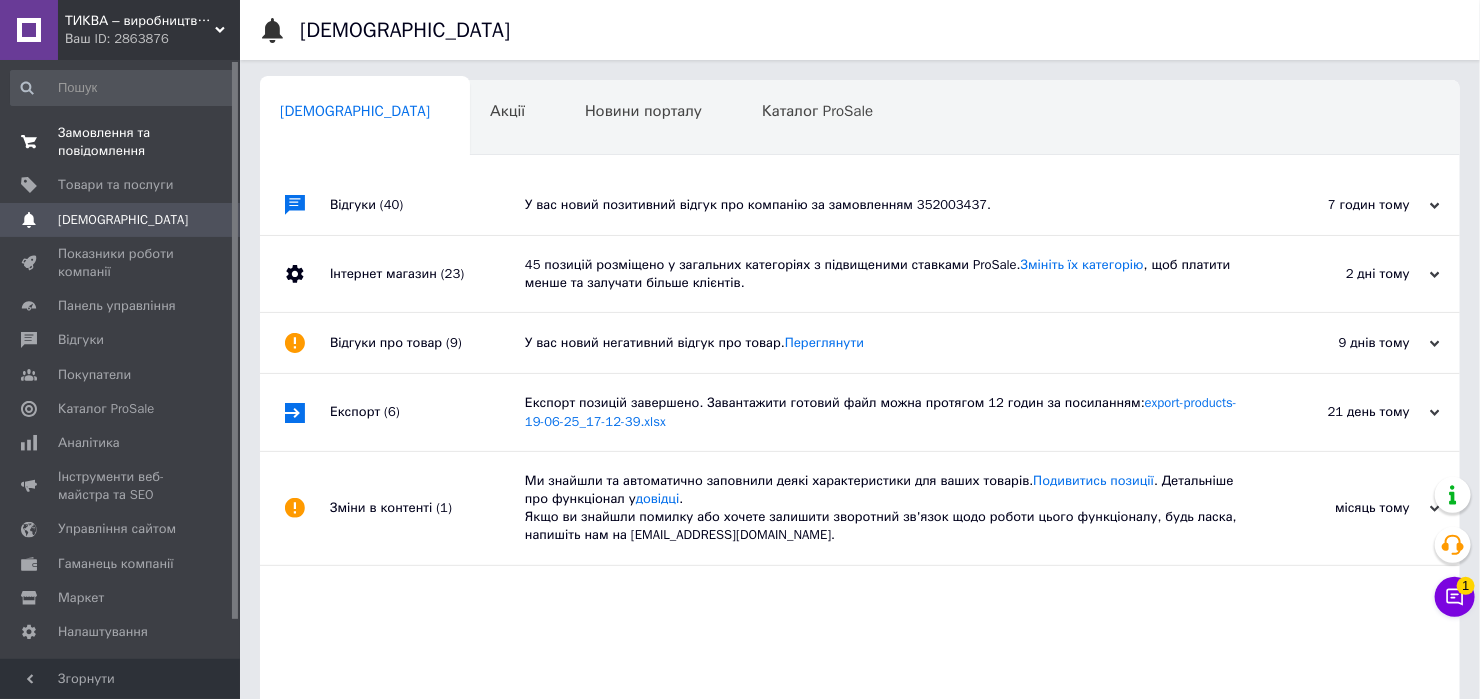 click on "Замовлення та повідомлення" at bounding box center (121, 142) 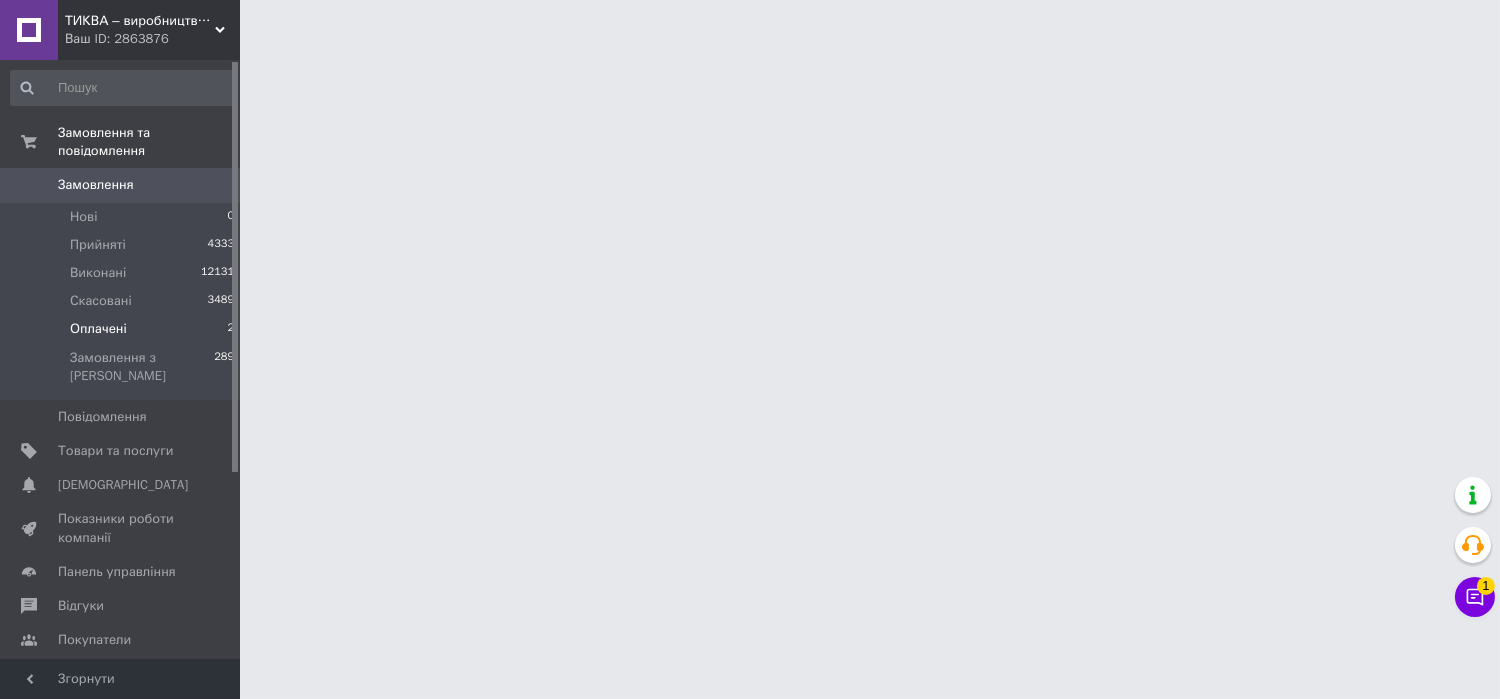 click on "Оплачені 2" at bounding box center (123, 329) 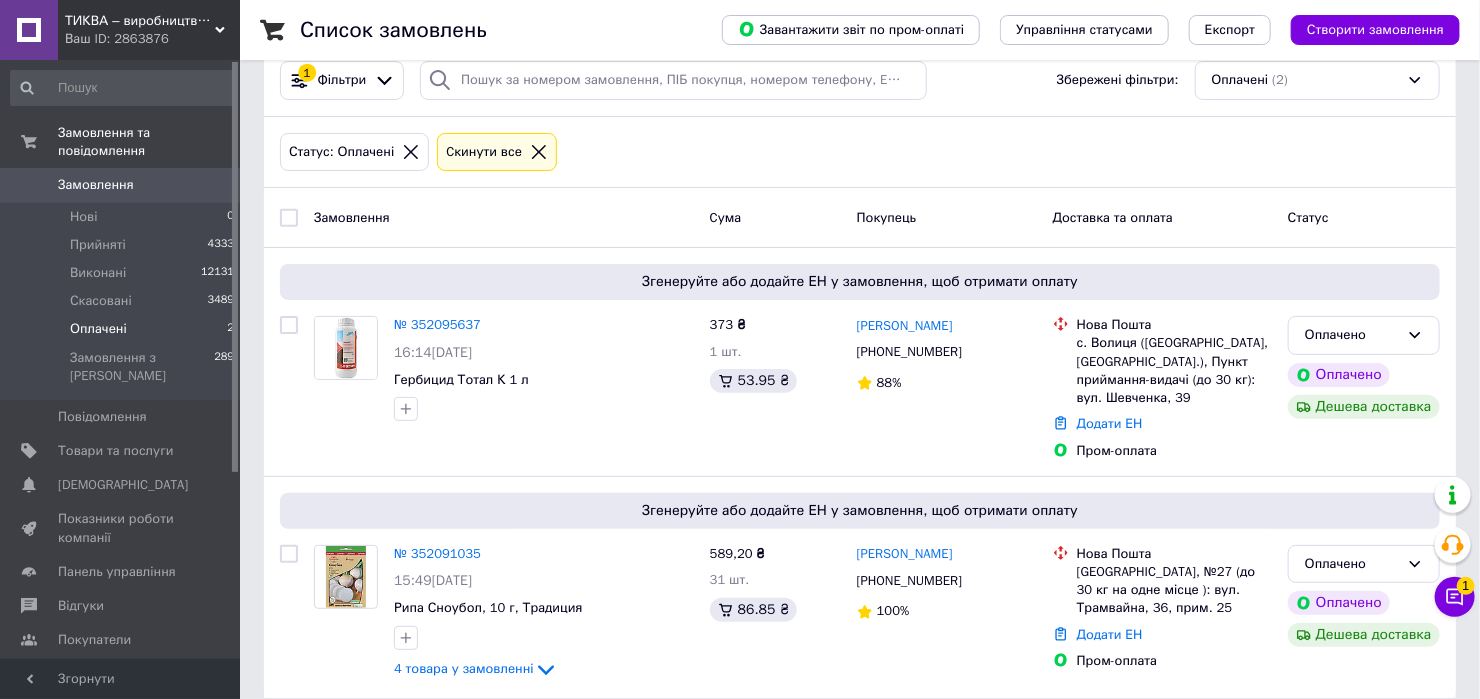 scroll, scrollTop: 59, scrollLeft: 0, axis: vertical 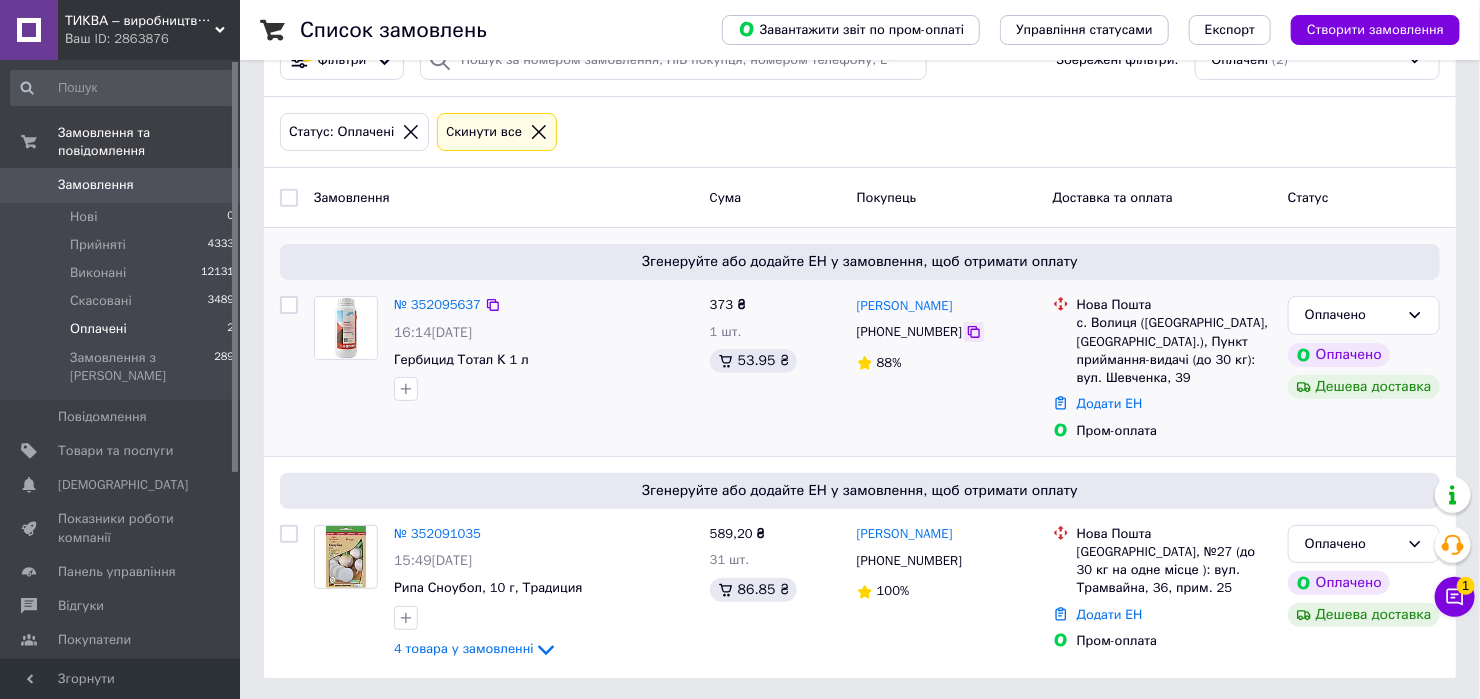 click 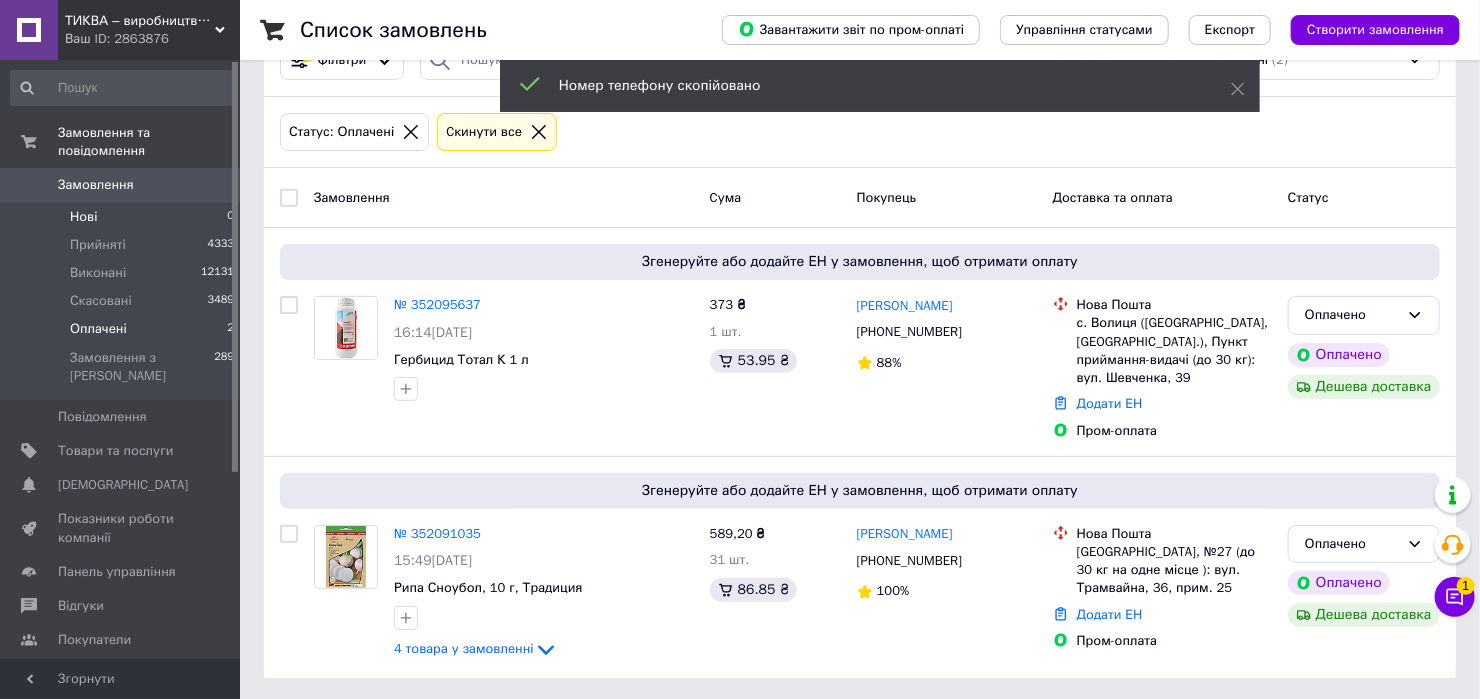 drag, startPoint x: 133, startPoint y: 226, endPoint x: 202, endPoint y: 208, distance: 71.30919 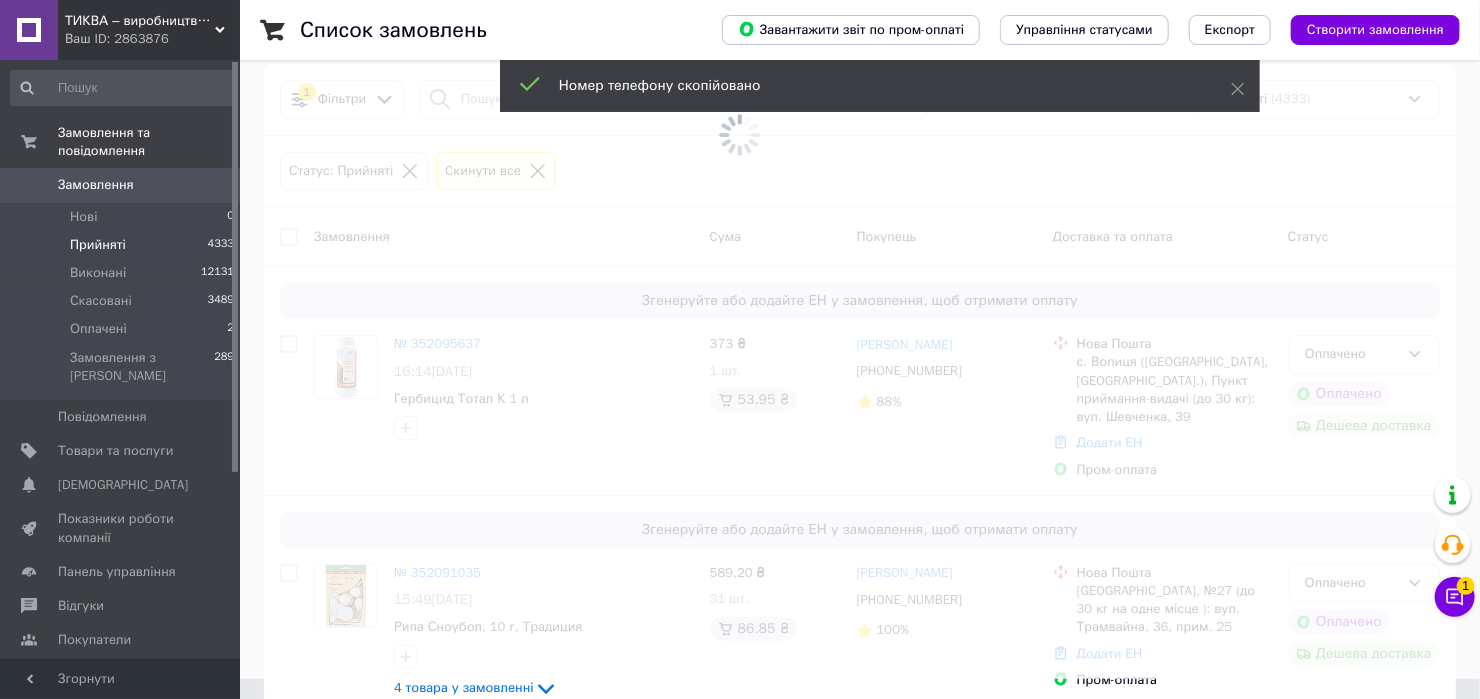 scroll, scrollTop: 0, scrollLeft: 0, axis: both 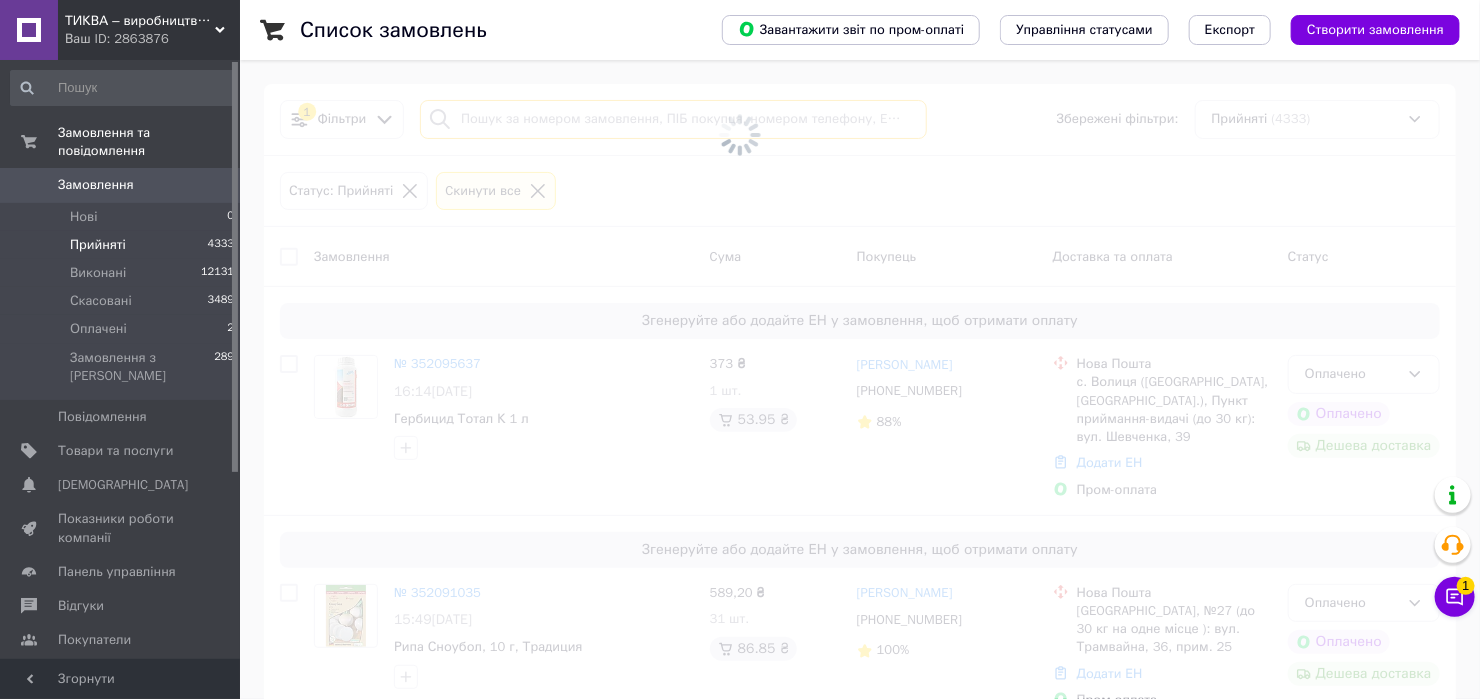 click at bounding box center [673, 119] 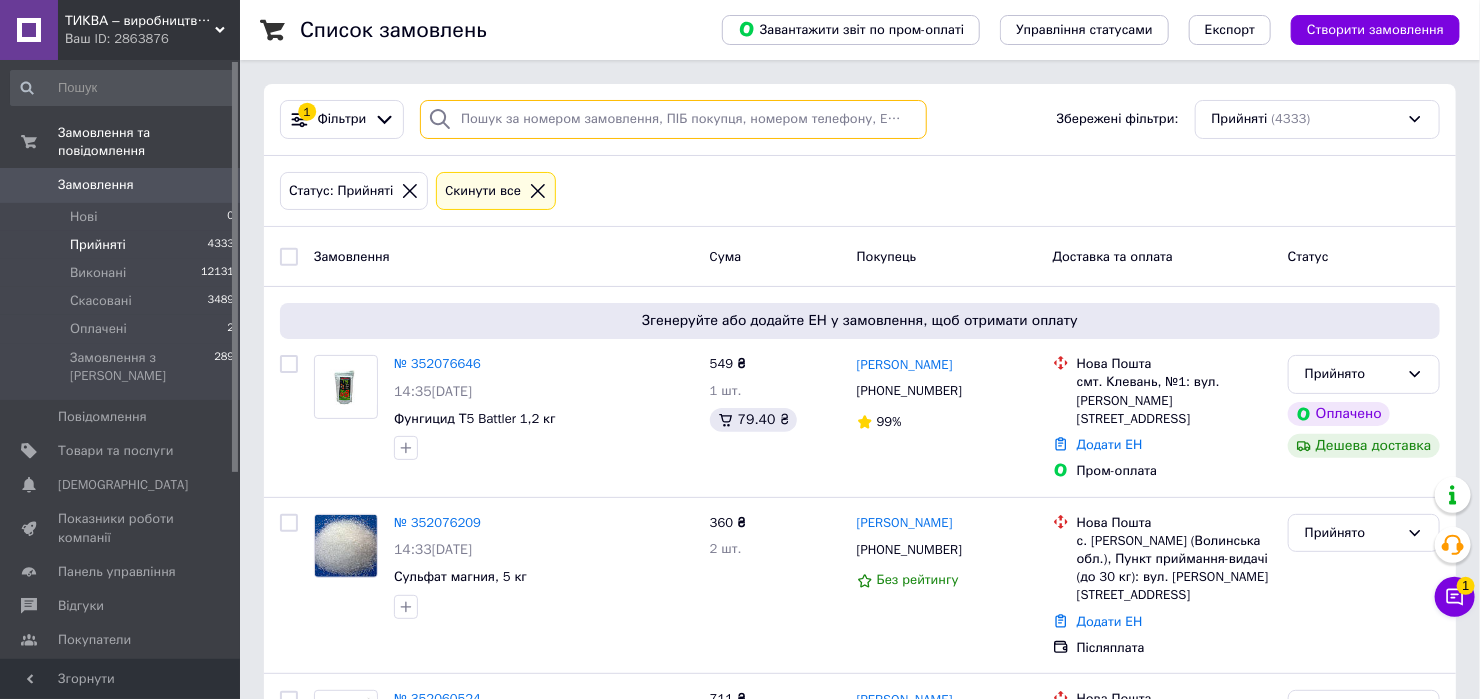 click at bounding box center (673, 119) 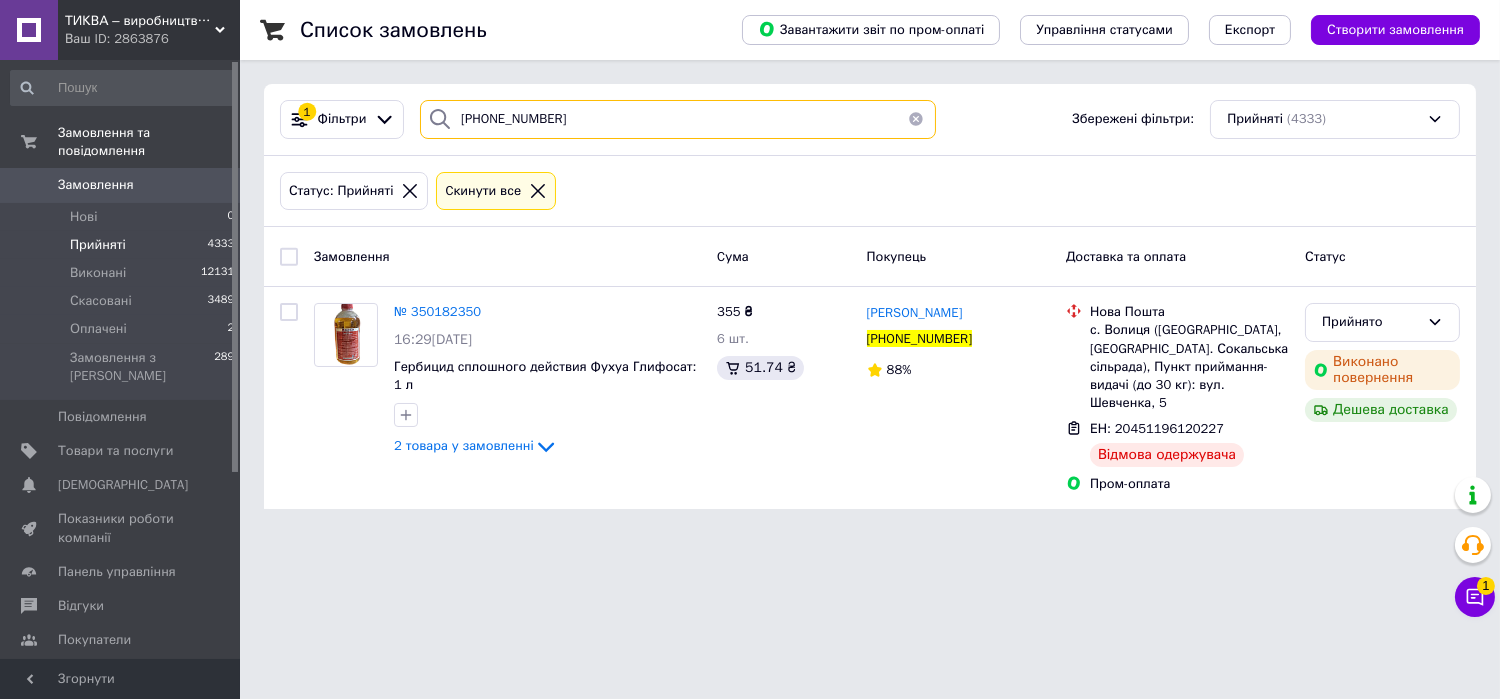 type on "[PHONE_NUMBER]" 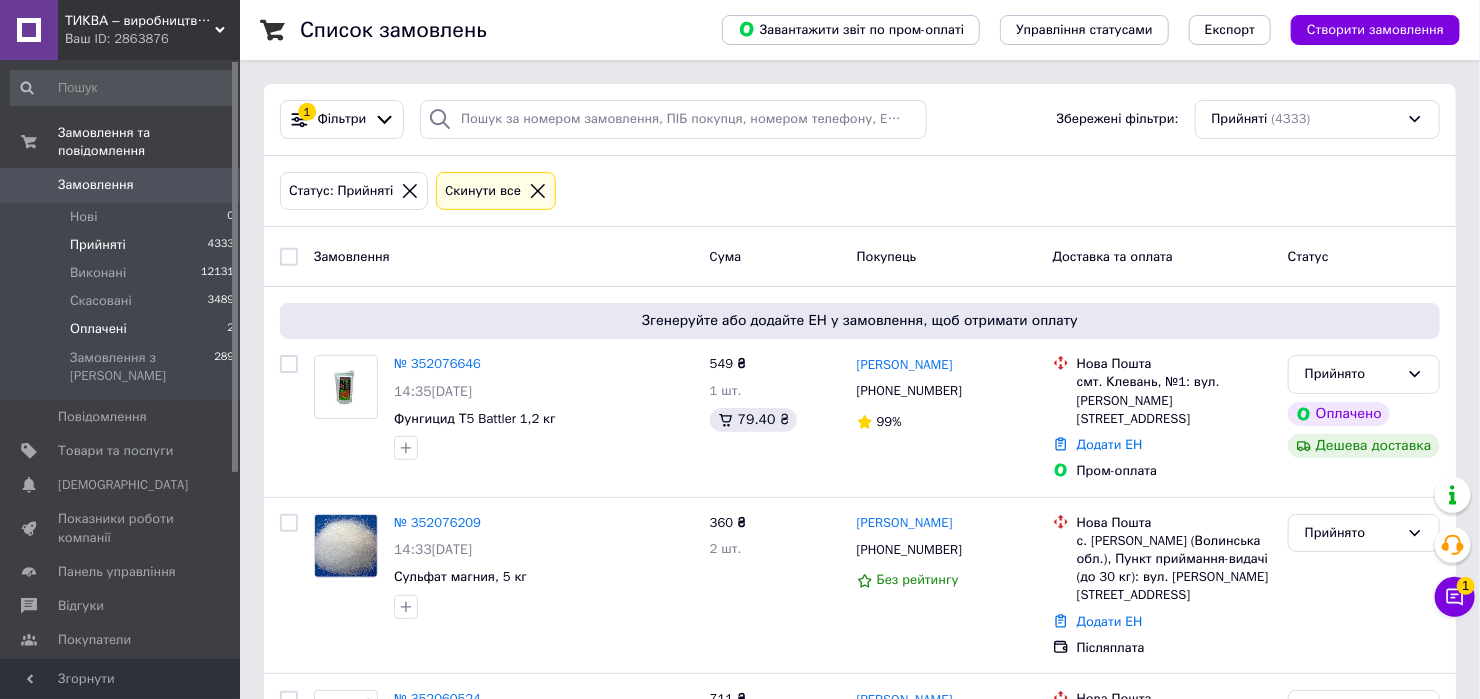 click on "Оплачені 2" at bounding box center (123, 329) 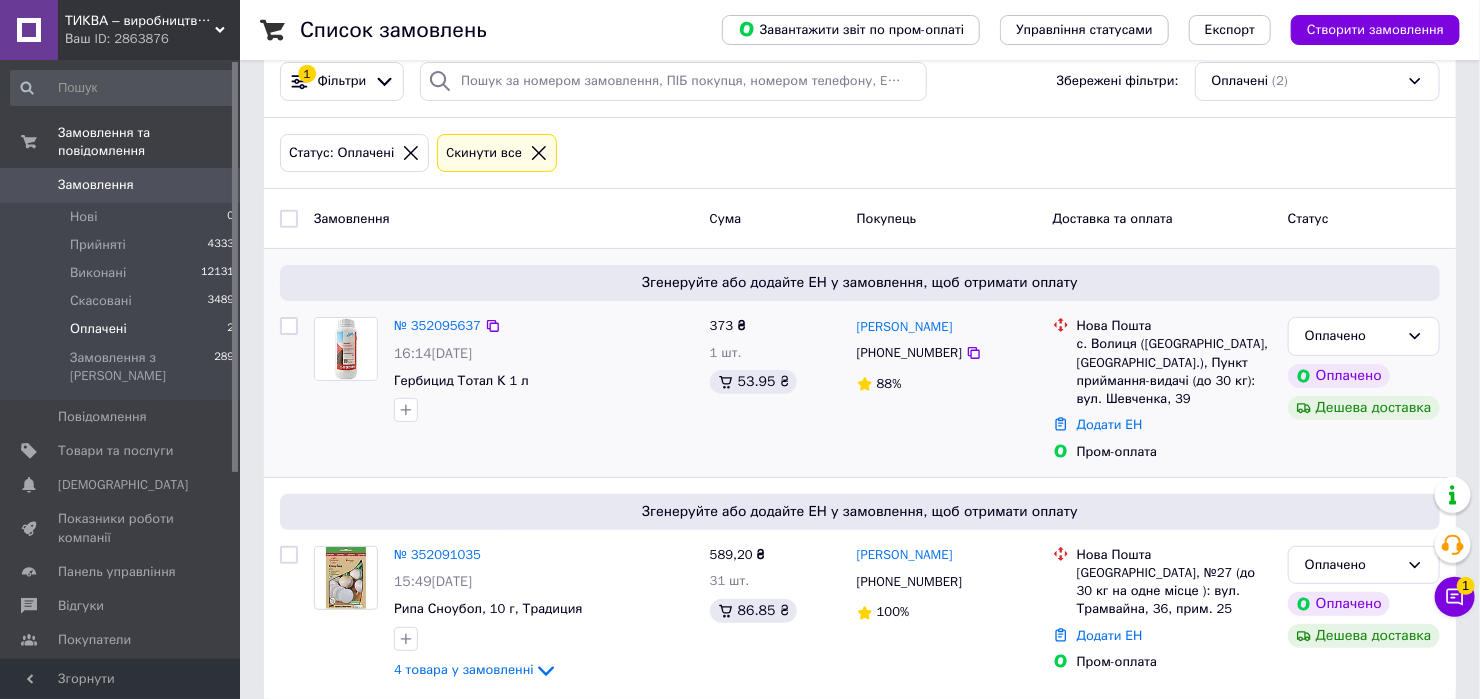 scroll, scrollTop: 59, scrollLeft: 0, axis: vertical 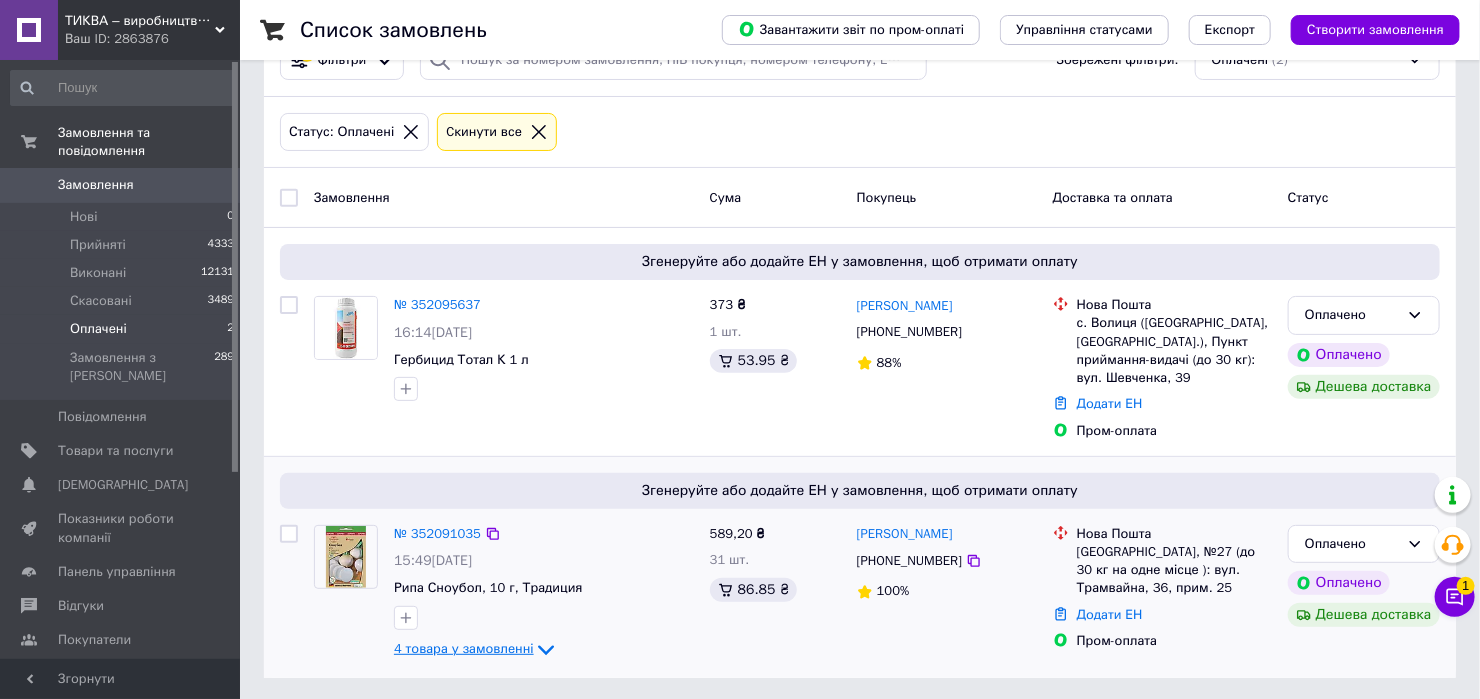 click on "4 товара у замовленні" at bounding box center [464, 649] 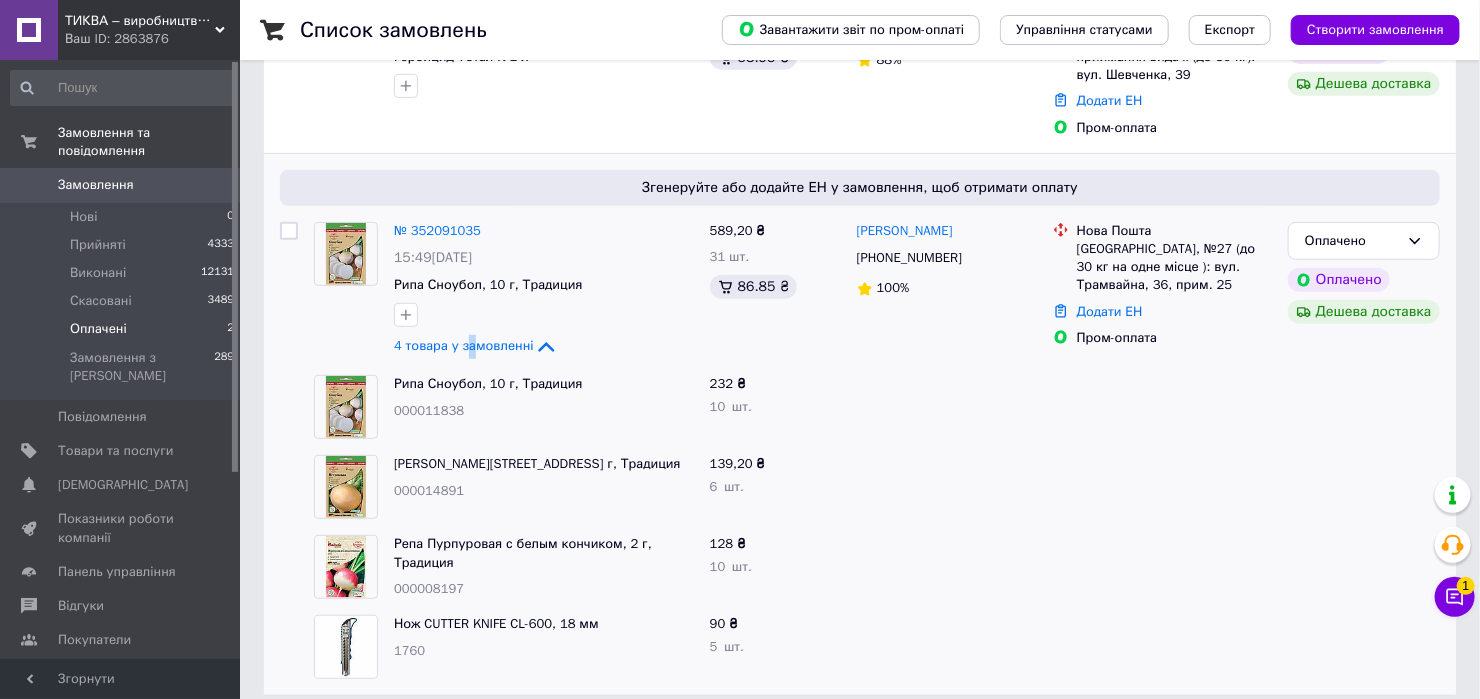 scroll, scrollTop: 380, scrollLeft: 0, axis: vertical 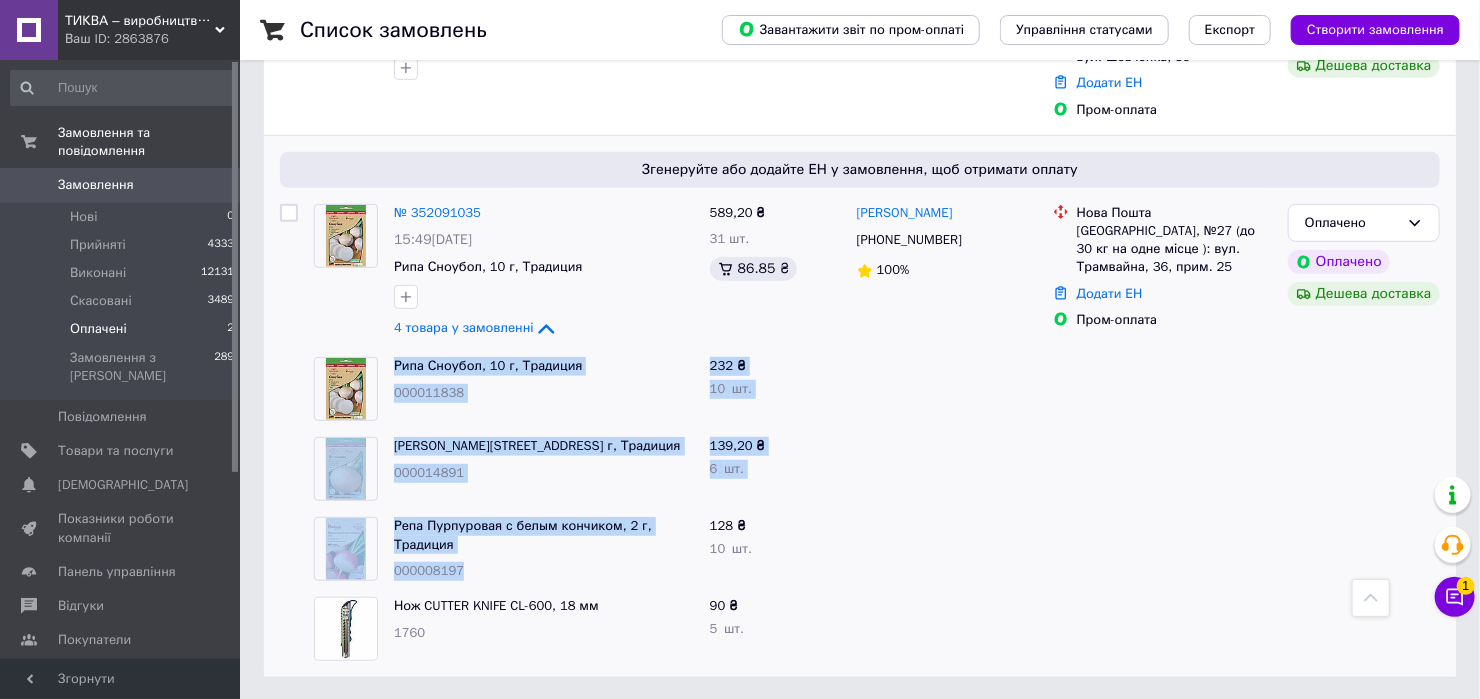 drag, startPoint x: 520, startPoint y: 567, endPoint x: 369, endPoint y: 354, distance: 261.09384 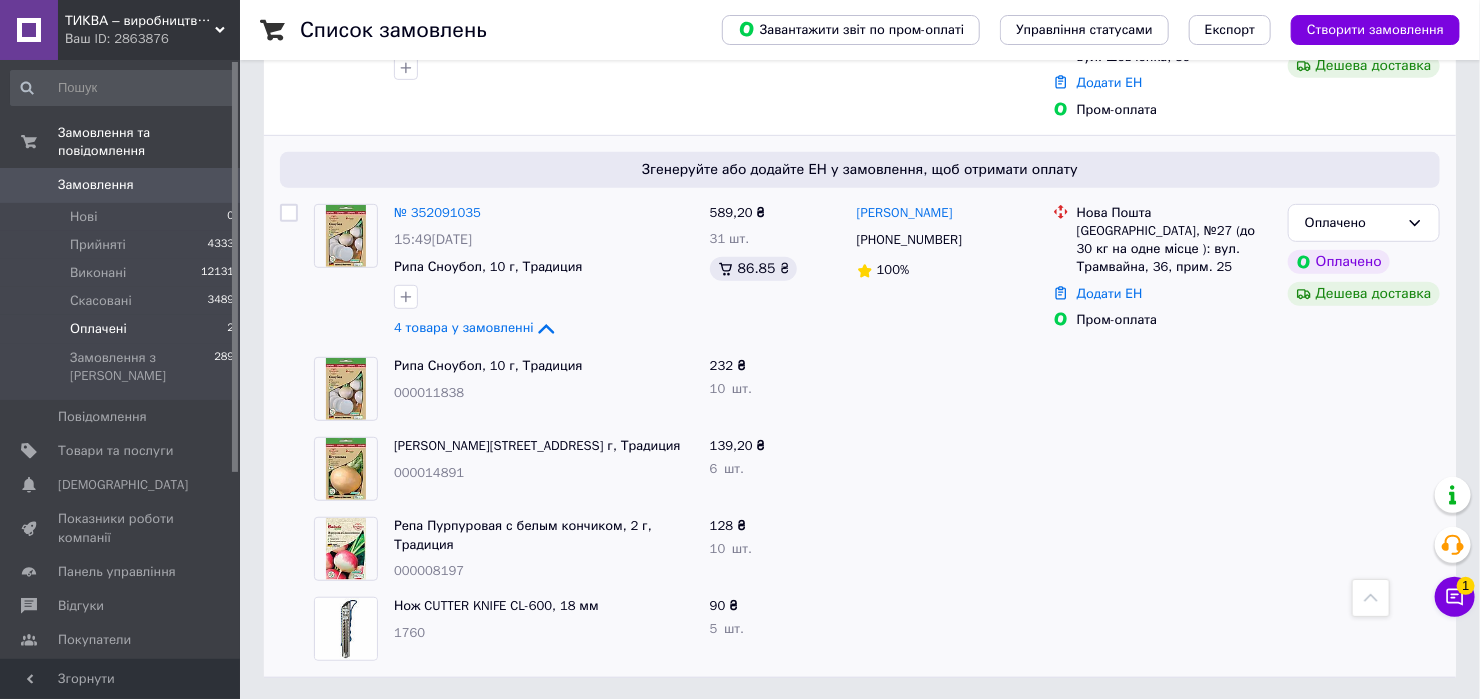 drag, startPoint x: 876, startPoint y: 555, endPoint x: 602, endPoint y: 562, distance: 274.08942 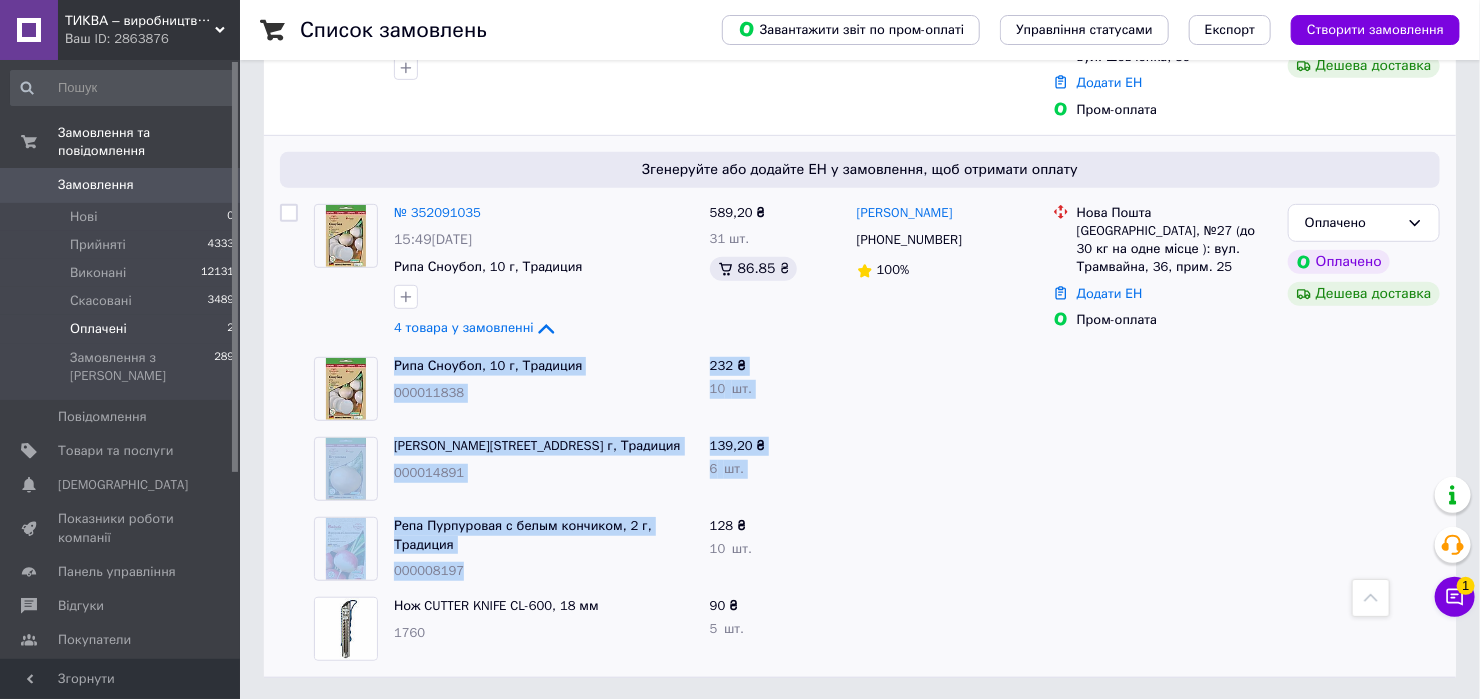 drag, startPoint x: 498, startPoint y: 573, endPoint x: 380, endPoint y: 374, distance: 231.3547 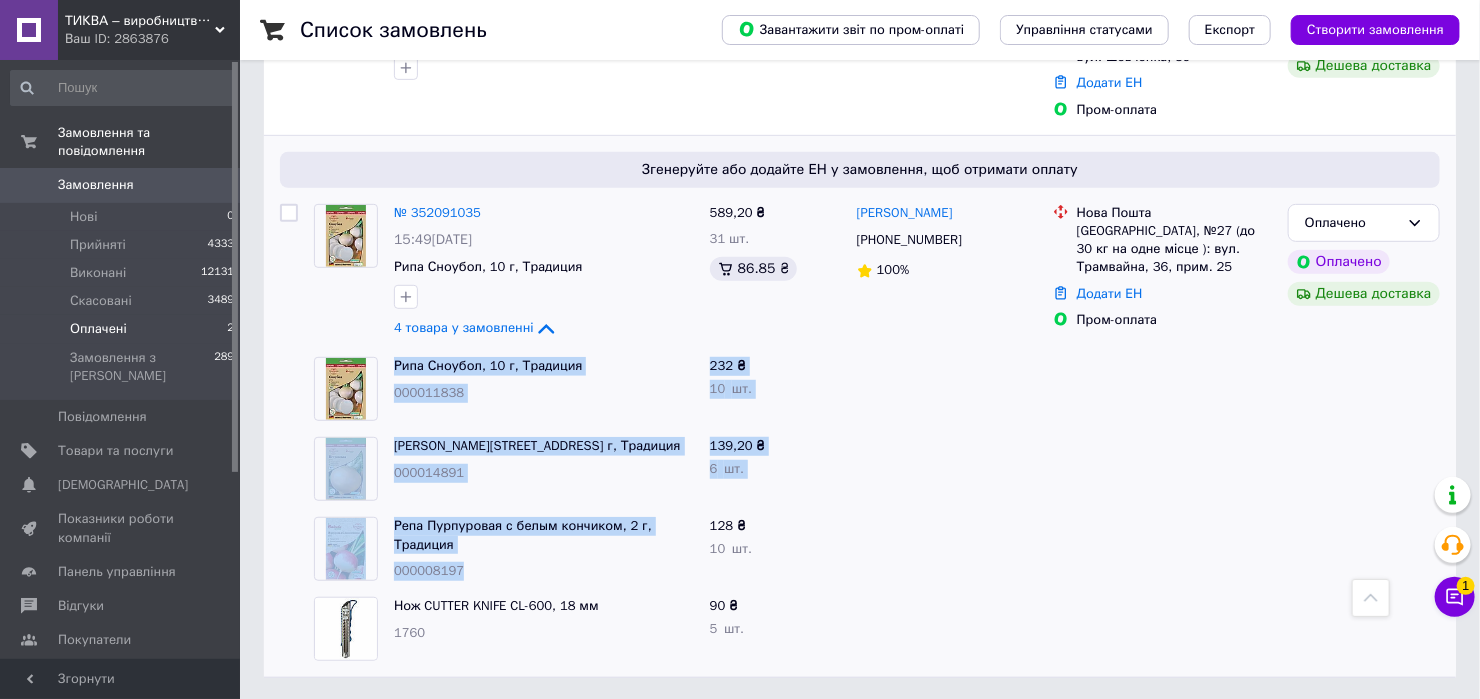 click on "Згенеруйте або додайте ЕН у замовлення, щоб отримати оплату № 352091035 15:49, 10.07.2025 Рипа Сноубол, 10 г, Традиция 4 товара у замовленні 589,20 ₴ 31 шт. 86.85 ₴ Андрей Мысловский +380931159065 100% Нова Пошта Вінниця, №27 (до 30 кг на одне місце ): вул. Трамвайна, 36, прим. 25 Додати ЕН Пром-оплата Оплачено Оплачено Дешева доставка Рипа Сноубол, 10 г, Традиция 000011838 232 ₴ 10   шт. Репа Петровская, 10 г, Традиция 000014891 139,20 ₴ 6   шт. Репа Пурпуровая с белым кончиком, 2 г, Традиция 000008197 128 ₴ 10   шт. Нож CUTTER KNIFE CL-600, 18 мм 1760 90 ₴ 5   шт." at bounding box center (860, 407) 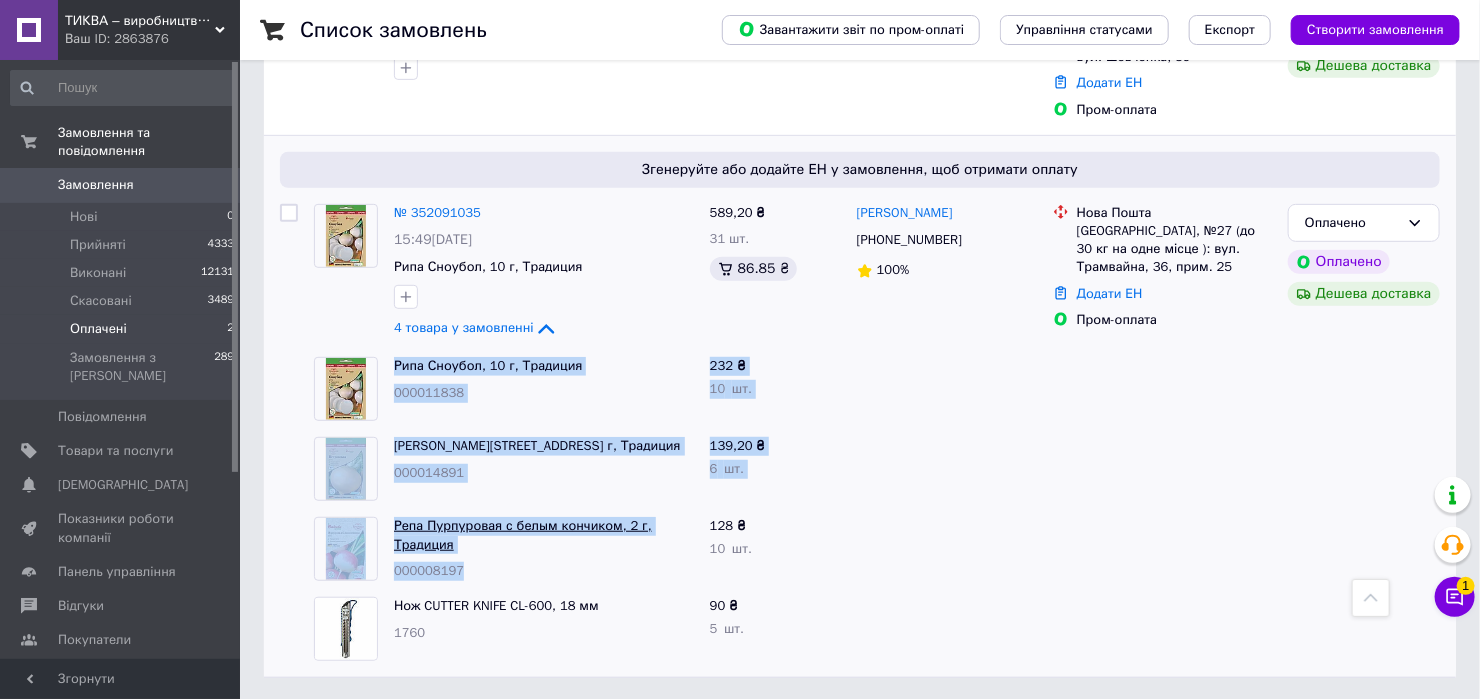 drag, startPoint x: 380, startPoint y: 374, endPoint x: 571, endPoint y: 526, distance: 244.10039 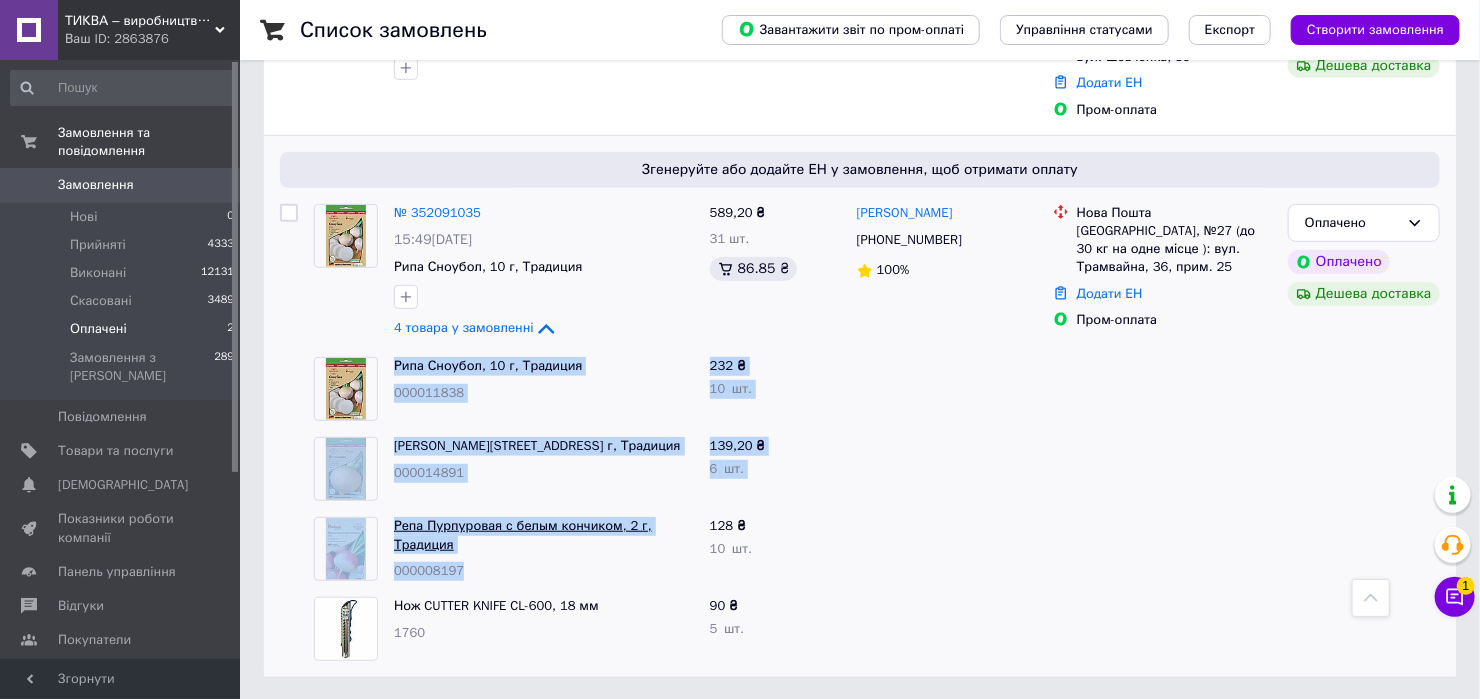 copy on "Рипа Сноубол, 10 г, Традиция 000011838 232 ₴ 10   шт. Репа Петровская, 10 г, Традиция 000014891 139,20 ₴ 6   шт. Репа Пурпуровая с белым кончиком, 2 г, Традиция 000008197" 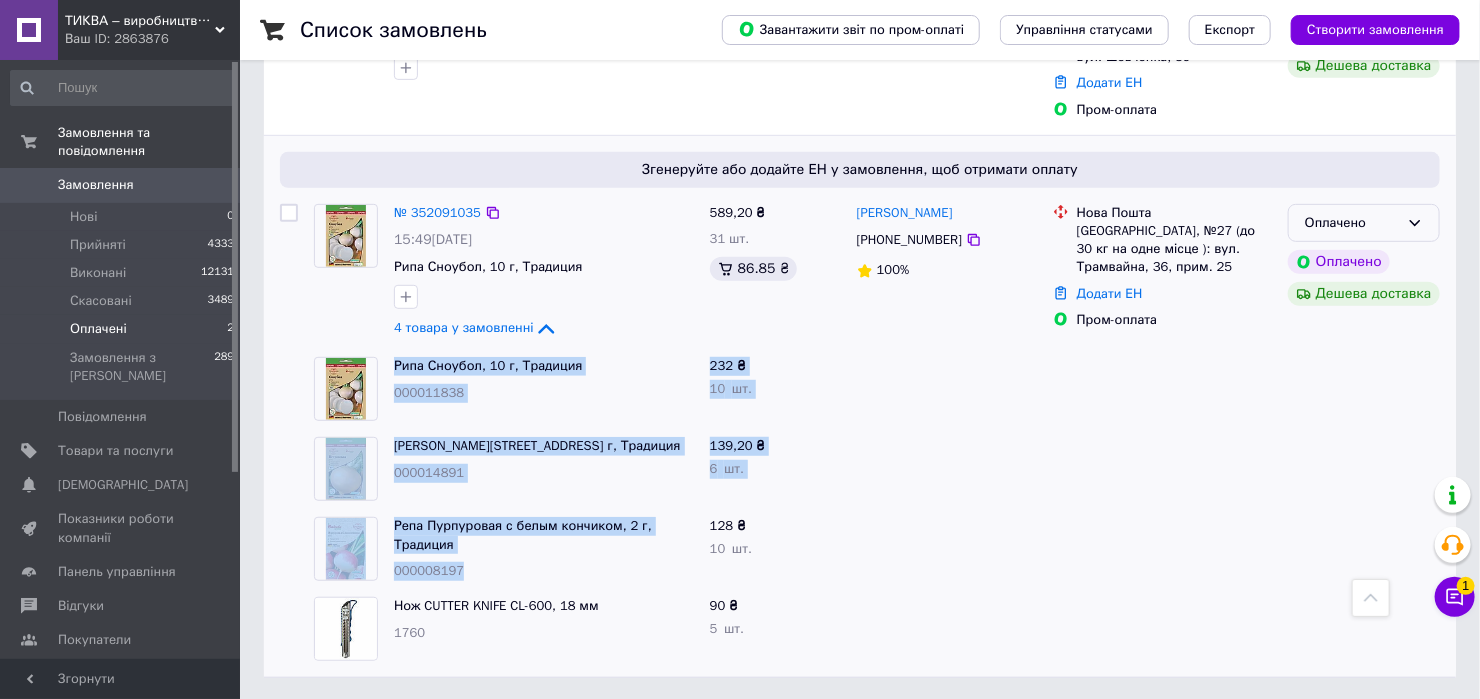 click on "Оплачено" at bounding box center [1352, 223] 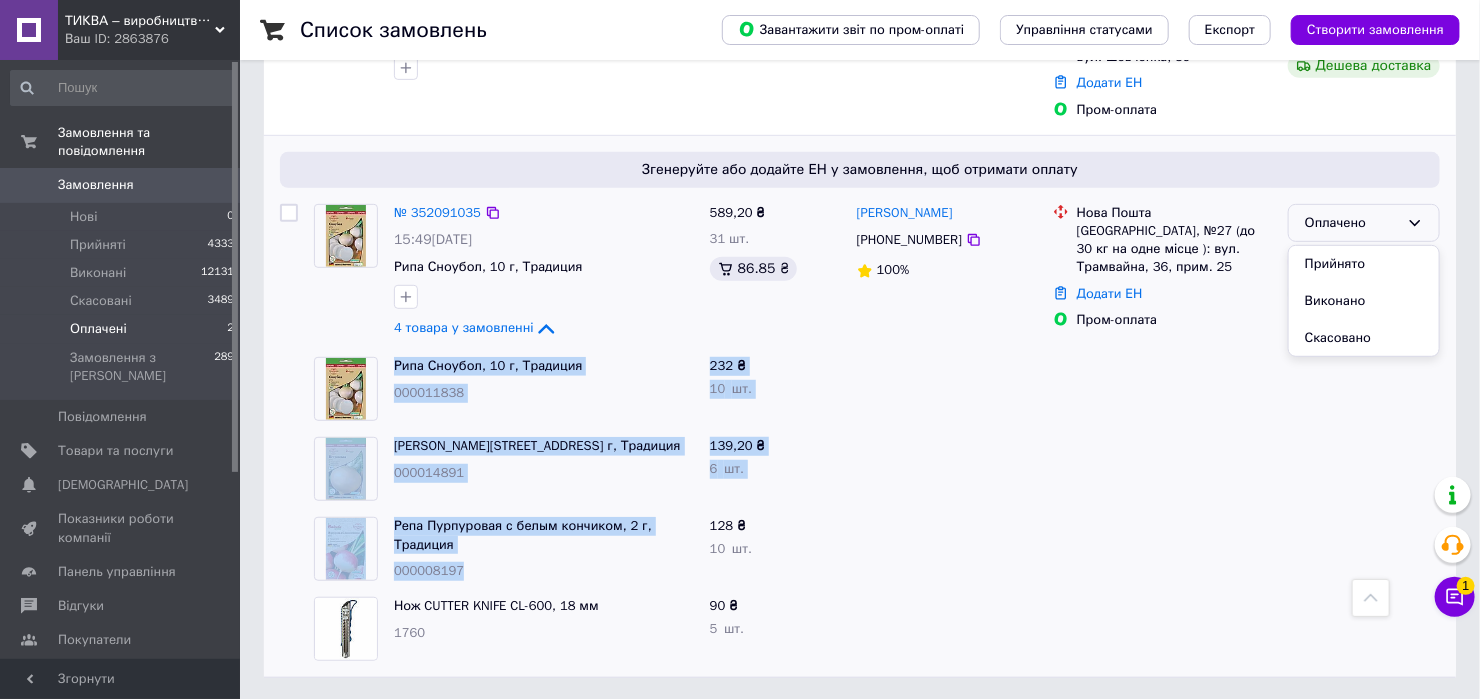 click on "Прийнято" at bounding box center (1364, 264) 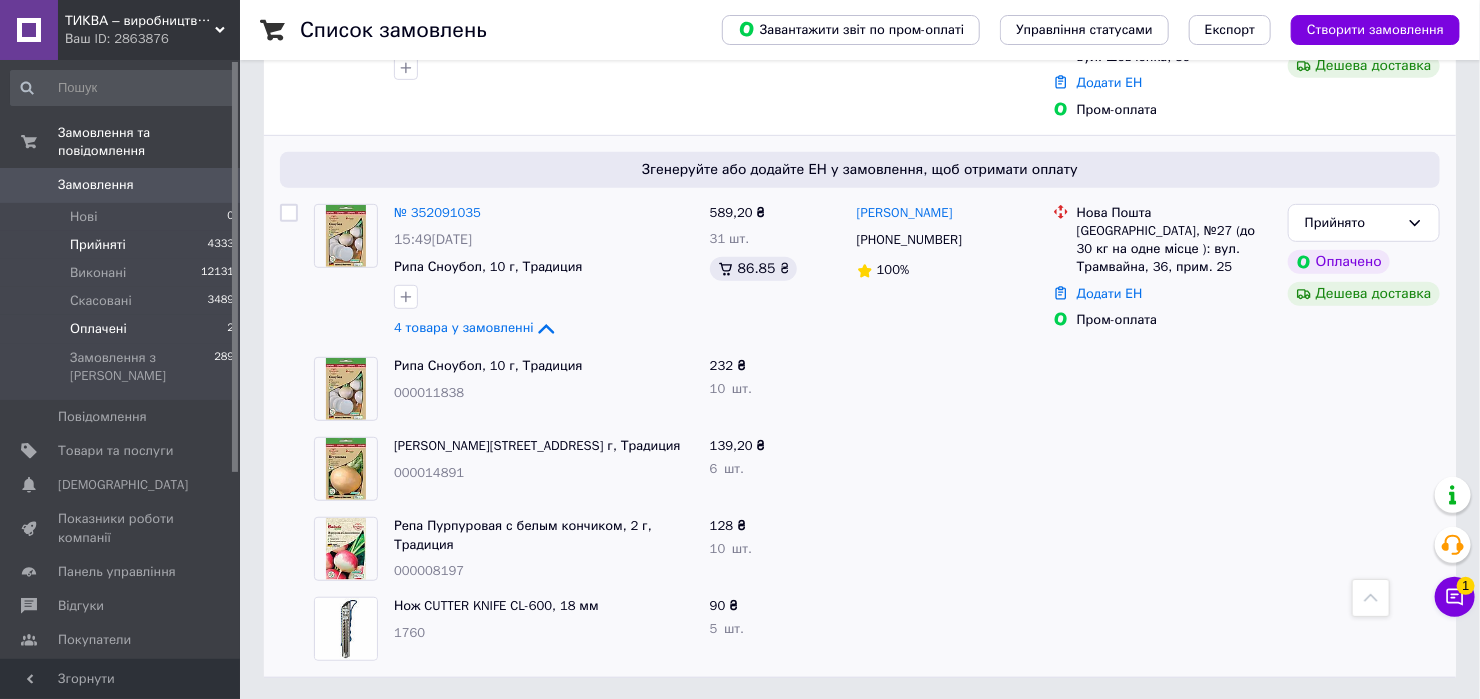 click on "Прийняті 4333" at bounding box center (123, 245) 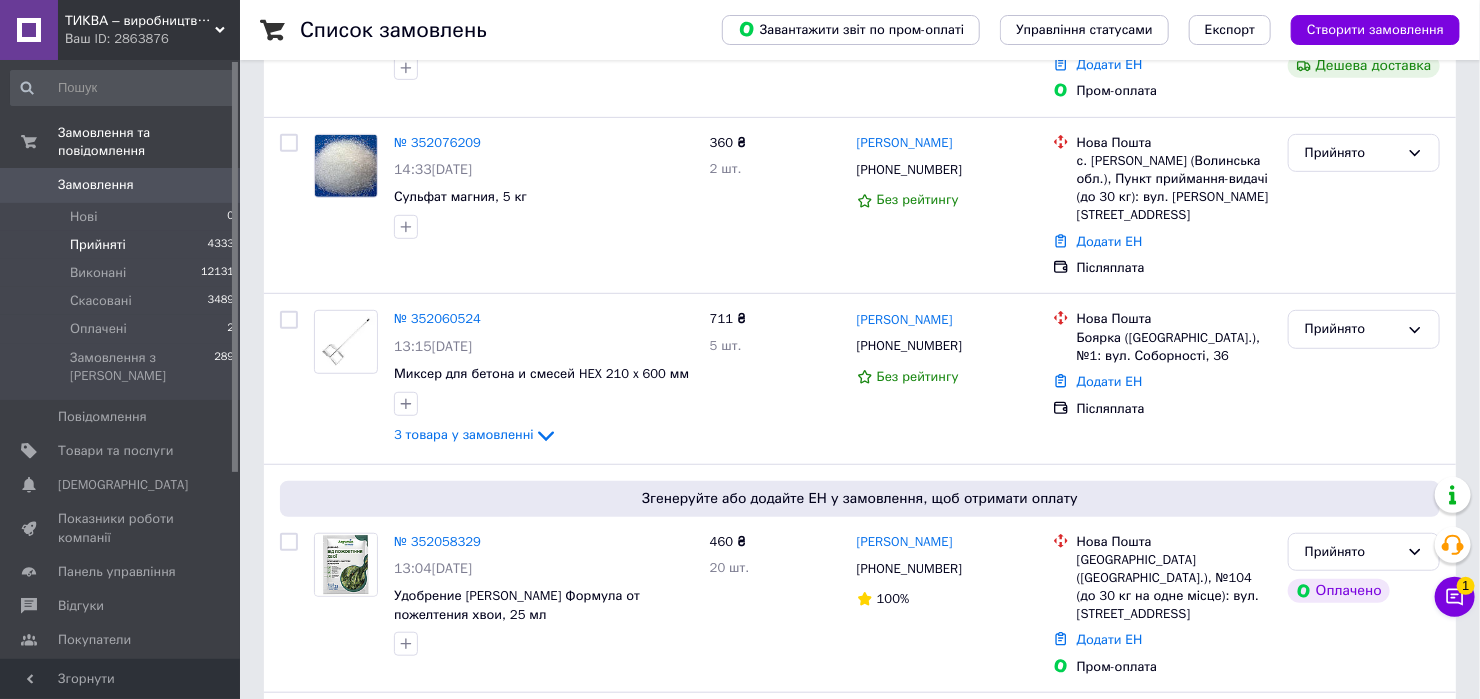 scroll, scrollTop: 0, scrollLeft: 0, axis: both 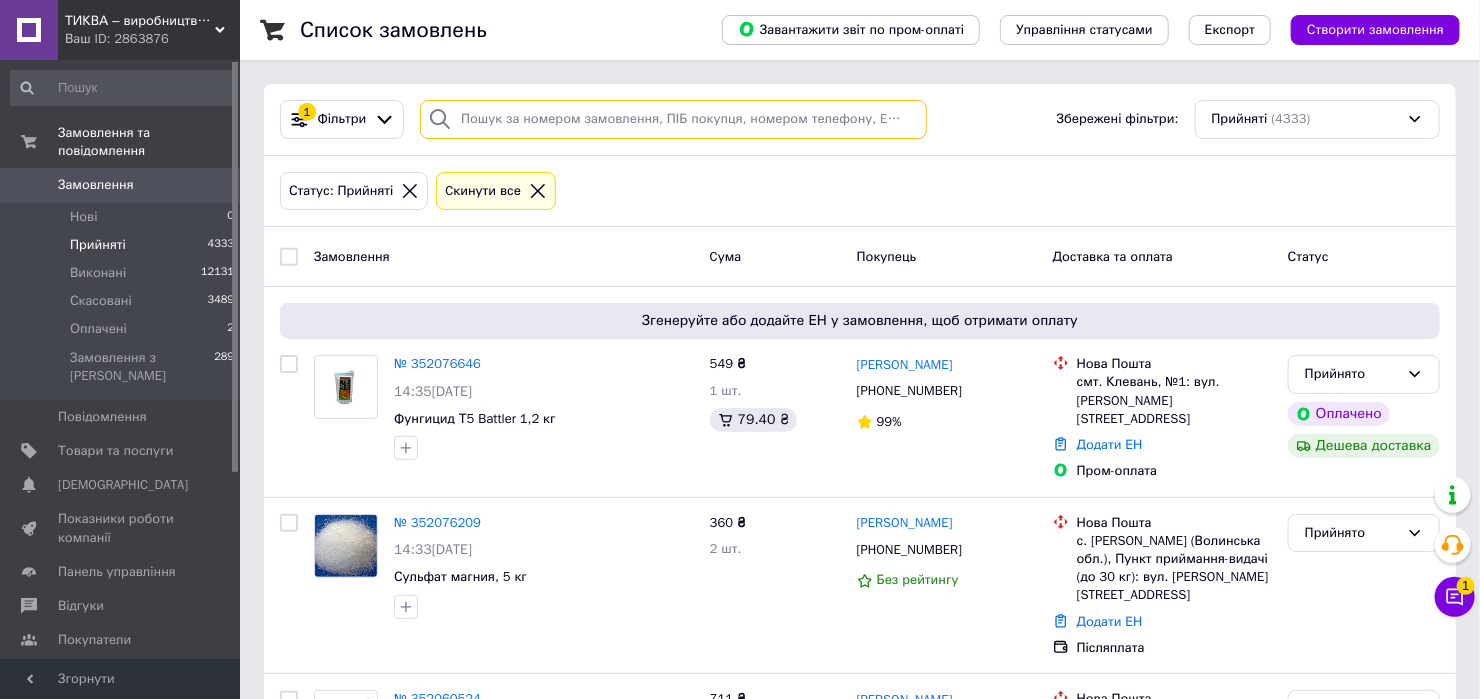 click at bounding box center [673, 119] 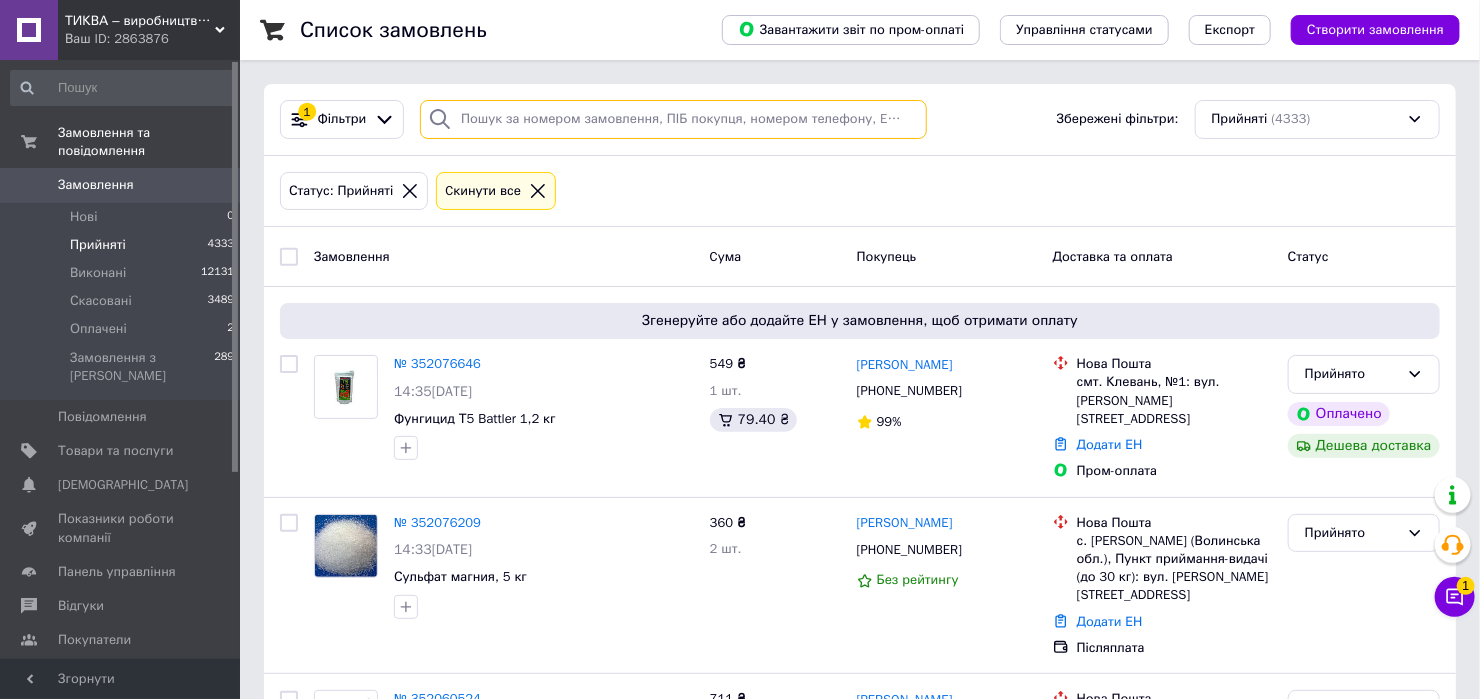 click at bounding box center [673, 119] 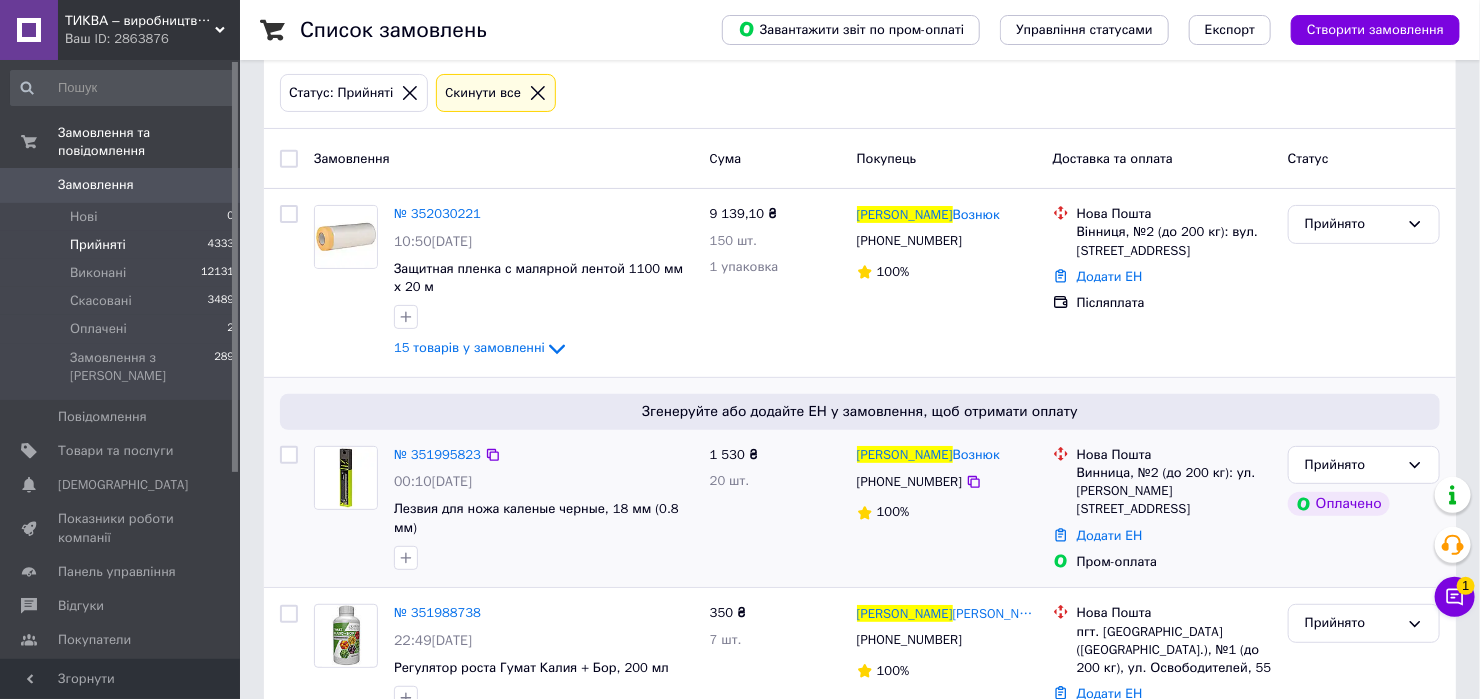 scroll, scrollTop: 133, scrollLeft: 0, axis: vertical 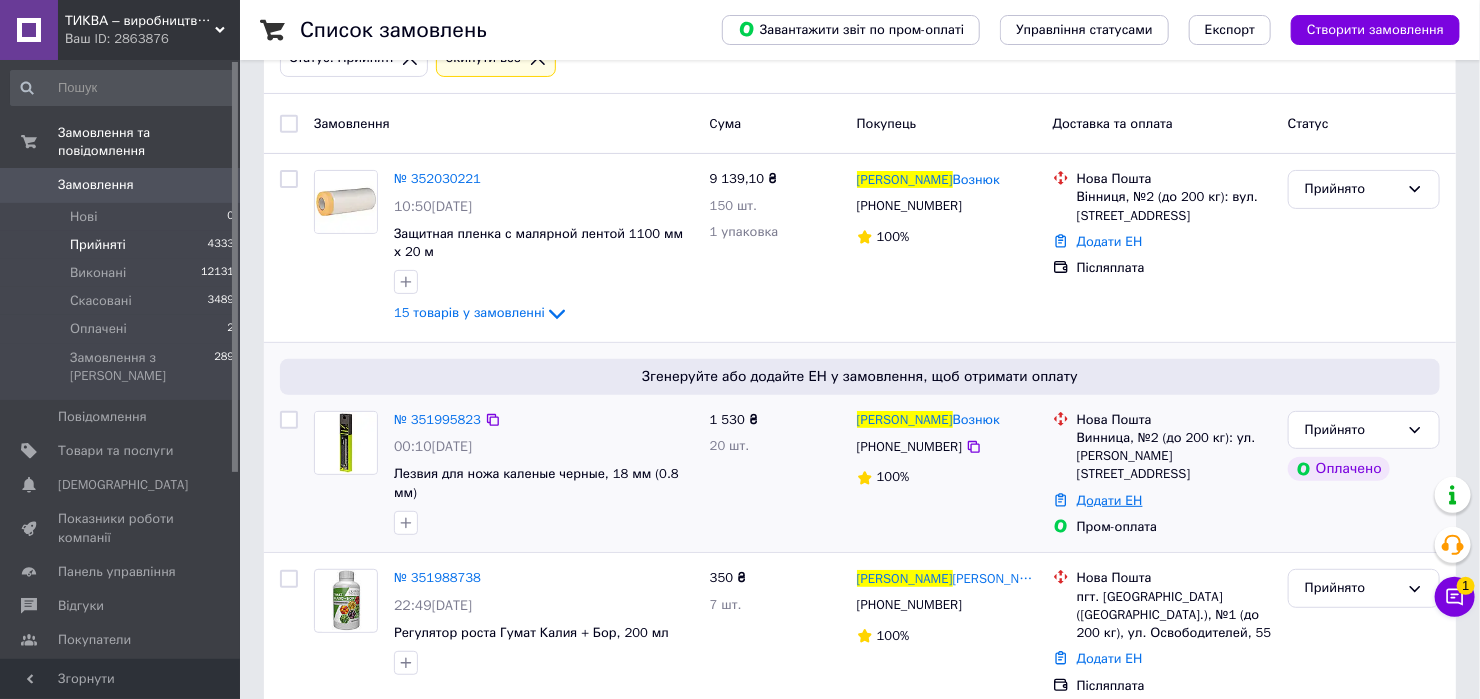 type on "дмитро" 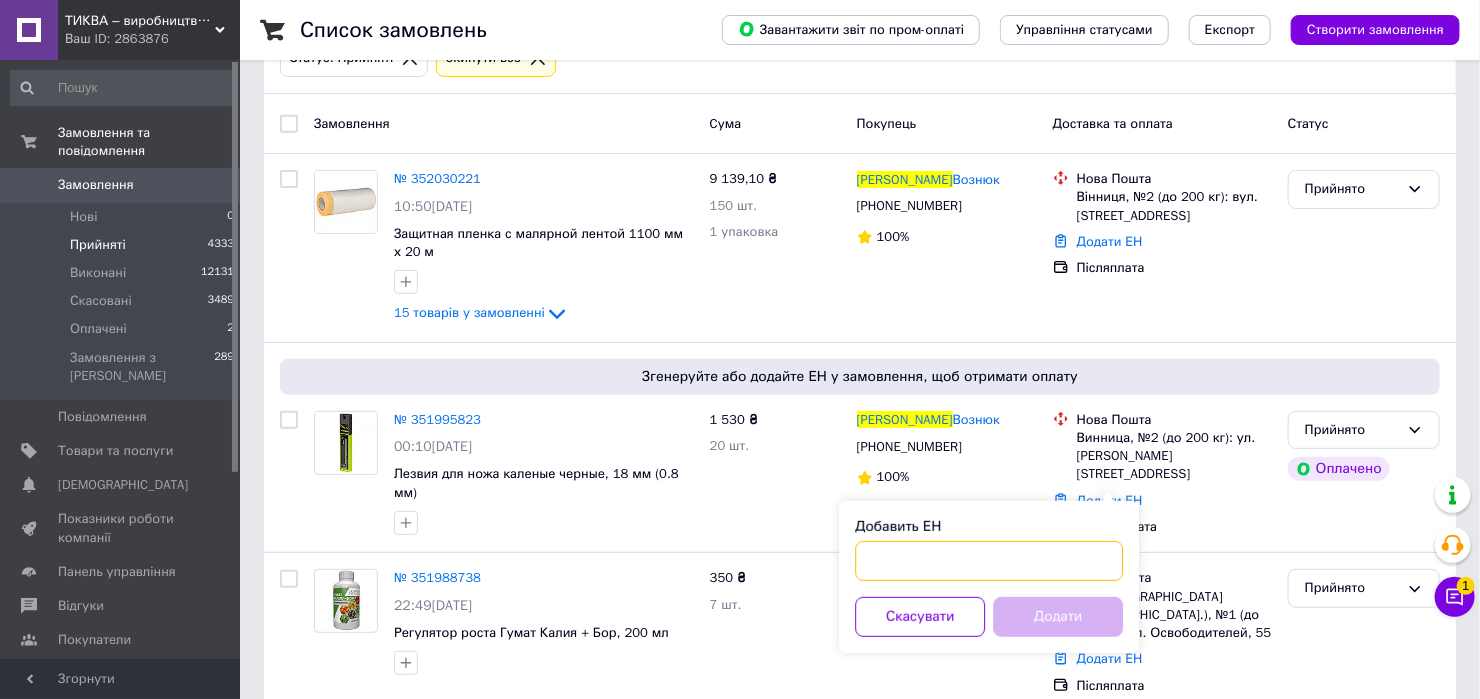 click on "Добавить ЕН" at bounding box center [989, 561] 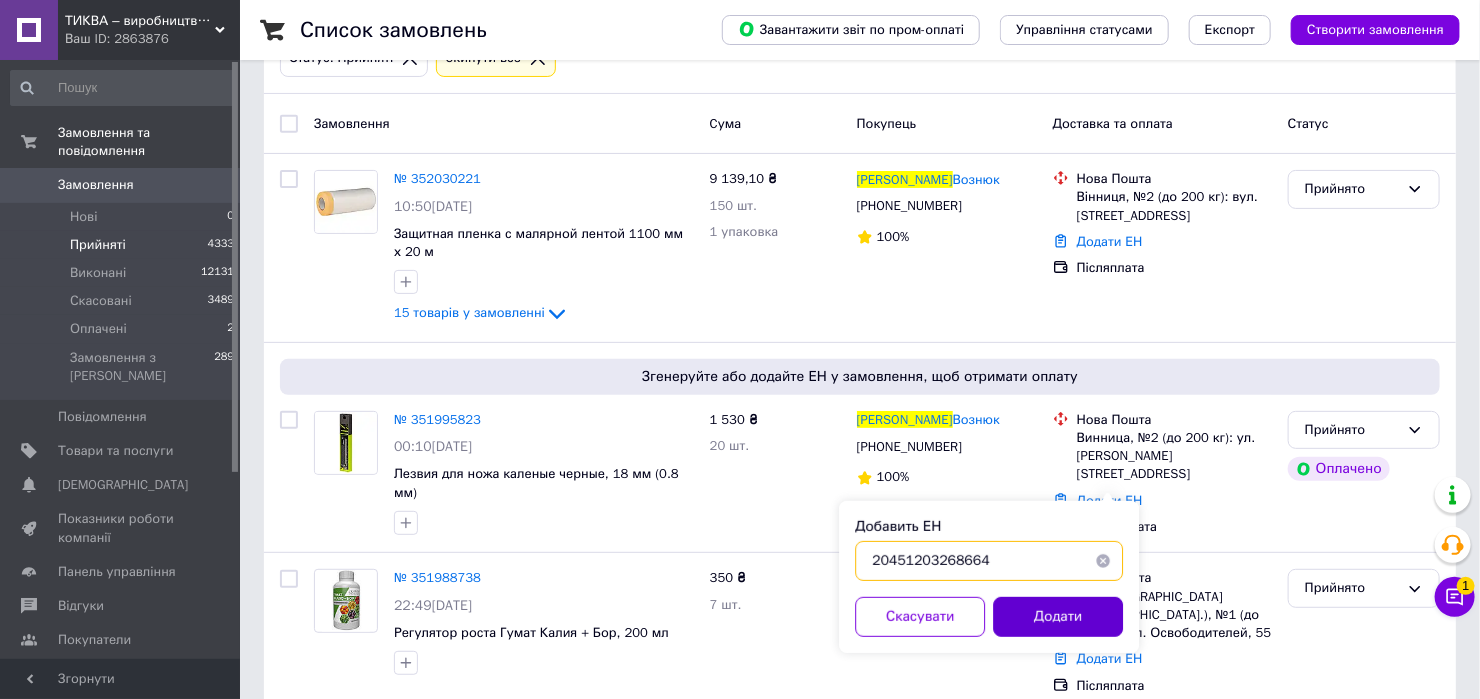 type on "20451203268664" 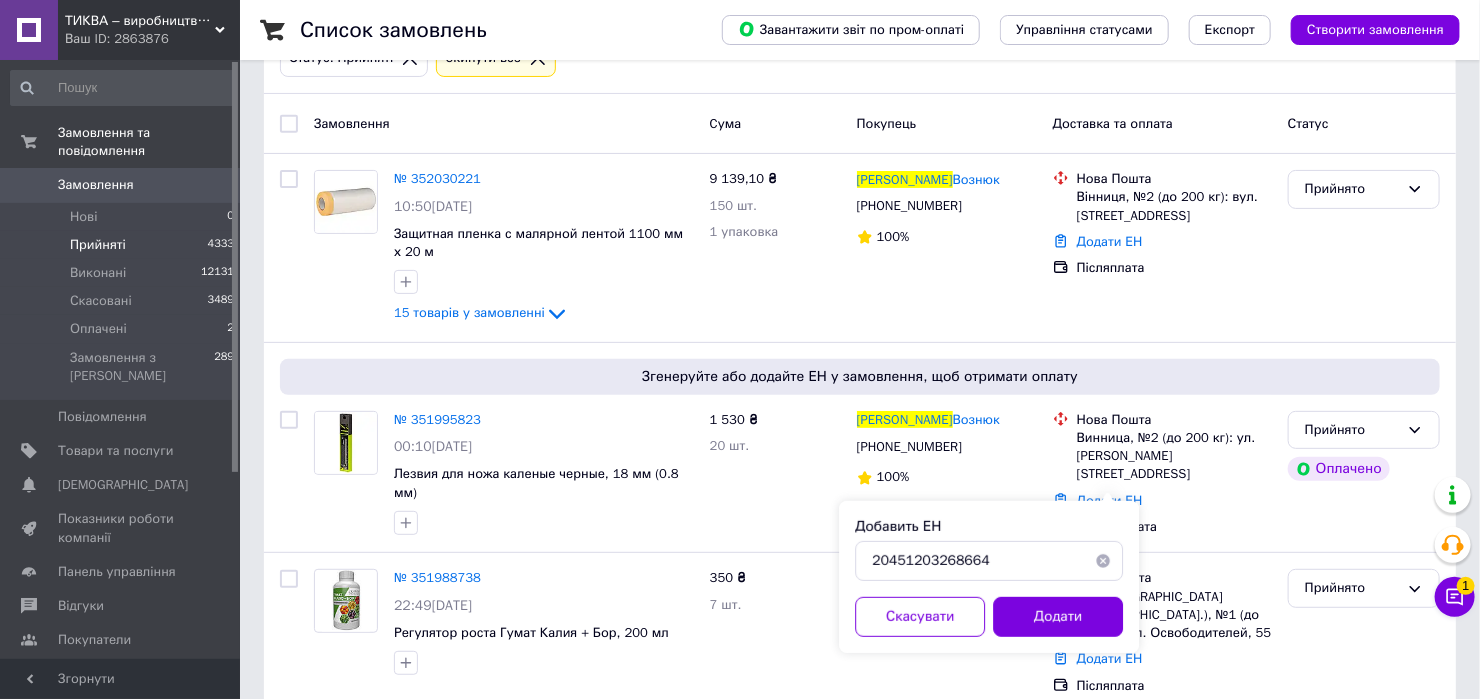 click on "Додати" at bounding box center [1058, 617] 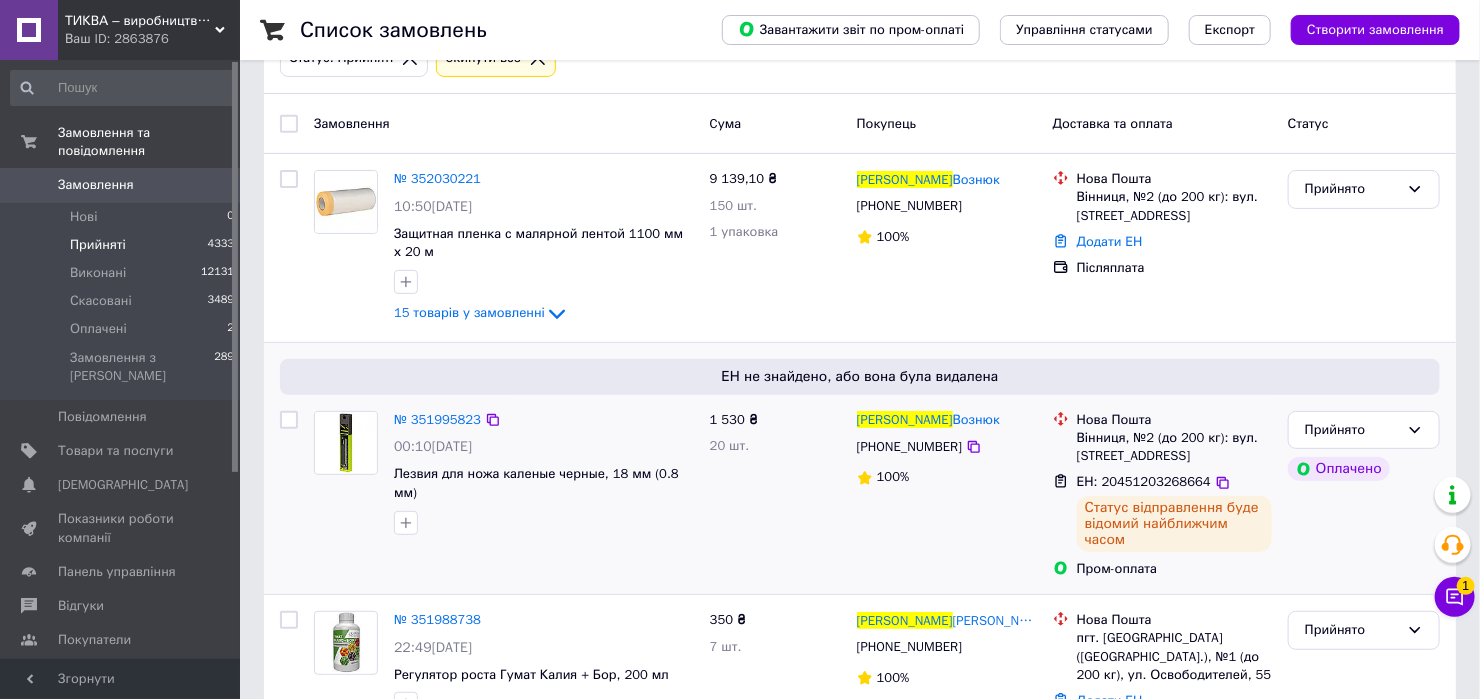 drag, startPoint x: 1208, startPoint y: 481, endPoint x: 1145, endPoint y: 510, distance: 69.354164 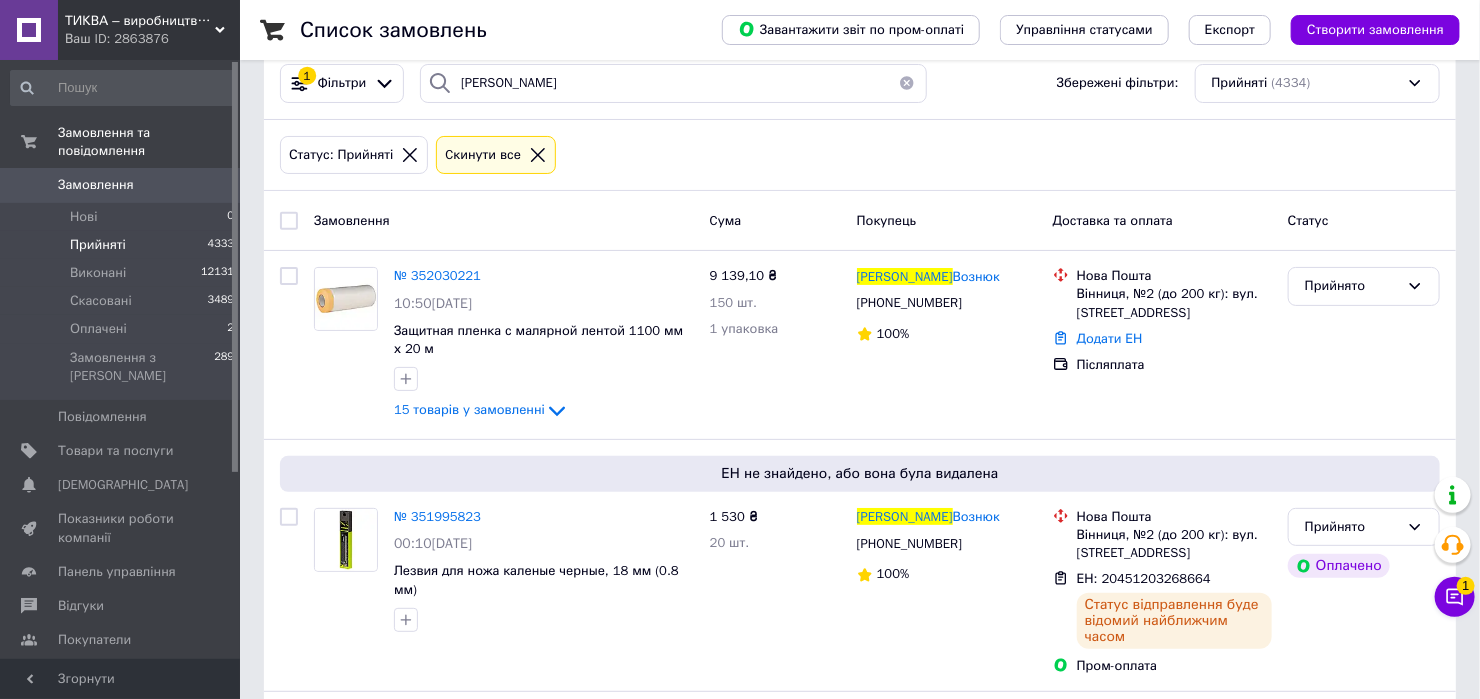 scroll, scrollTop: 0, scrollLeft: 0, axis: both 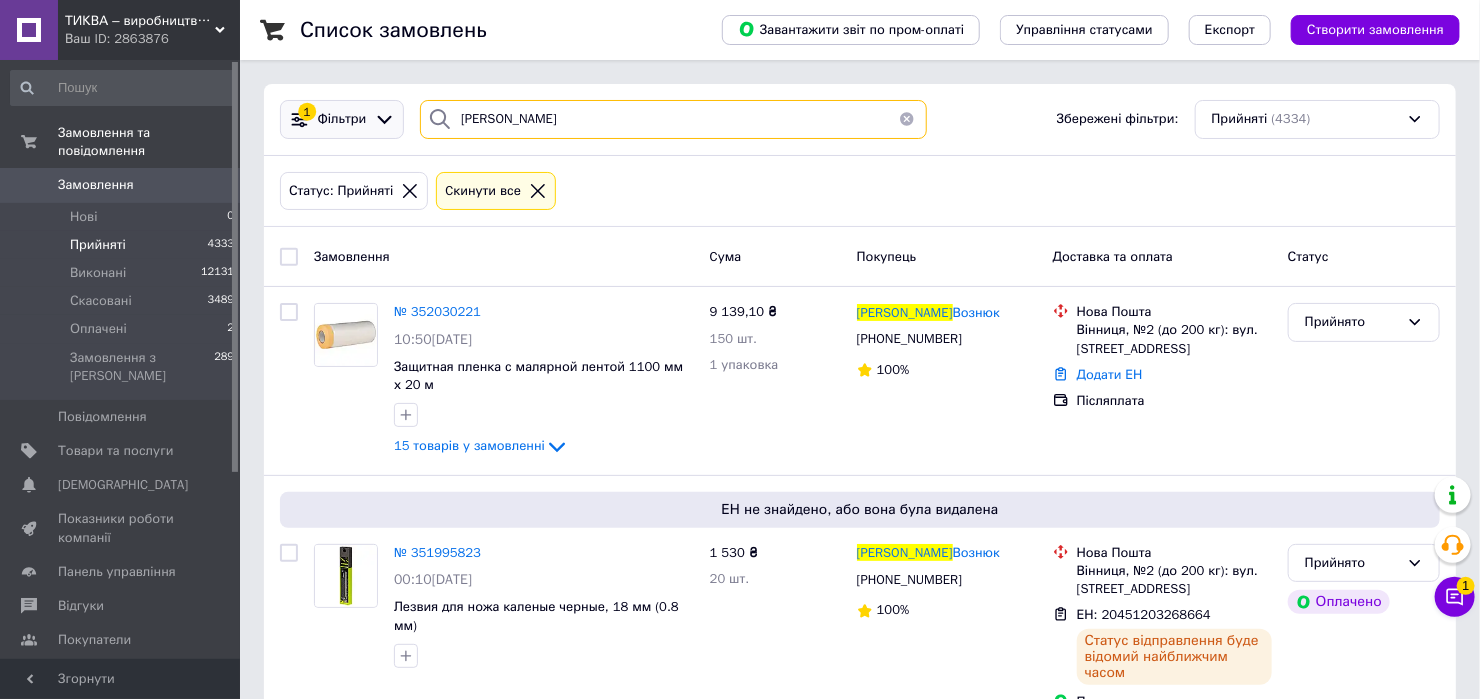 drag, startPoint x: 616, startPoint y: 113, endPoint x: 390, endPoint y: 123, distance: 226.22113 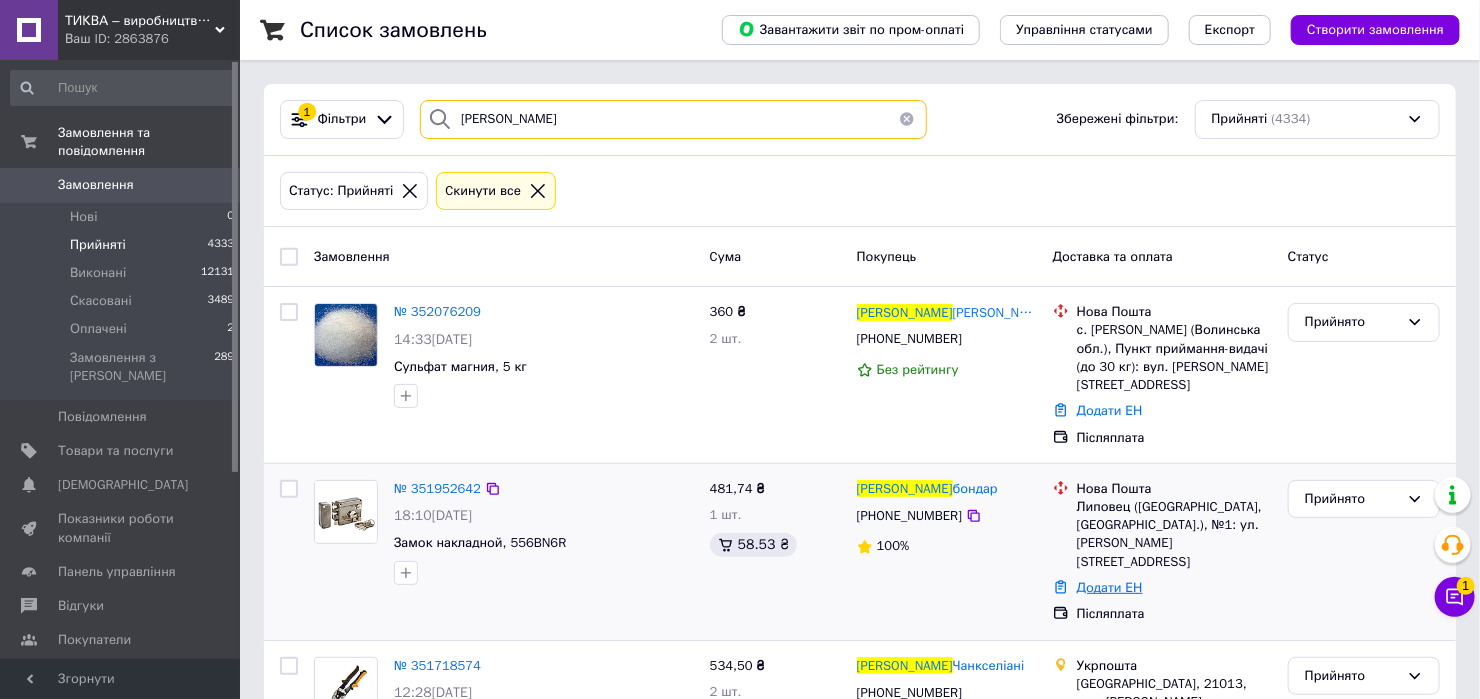 type on "богдан" 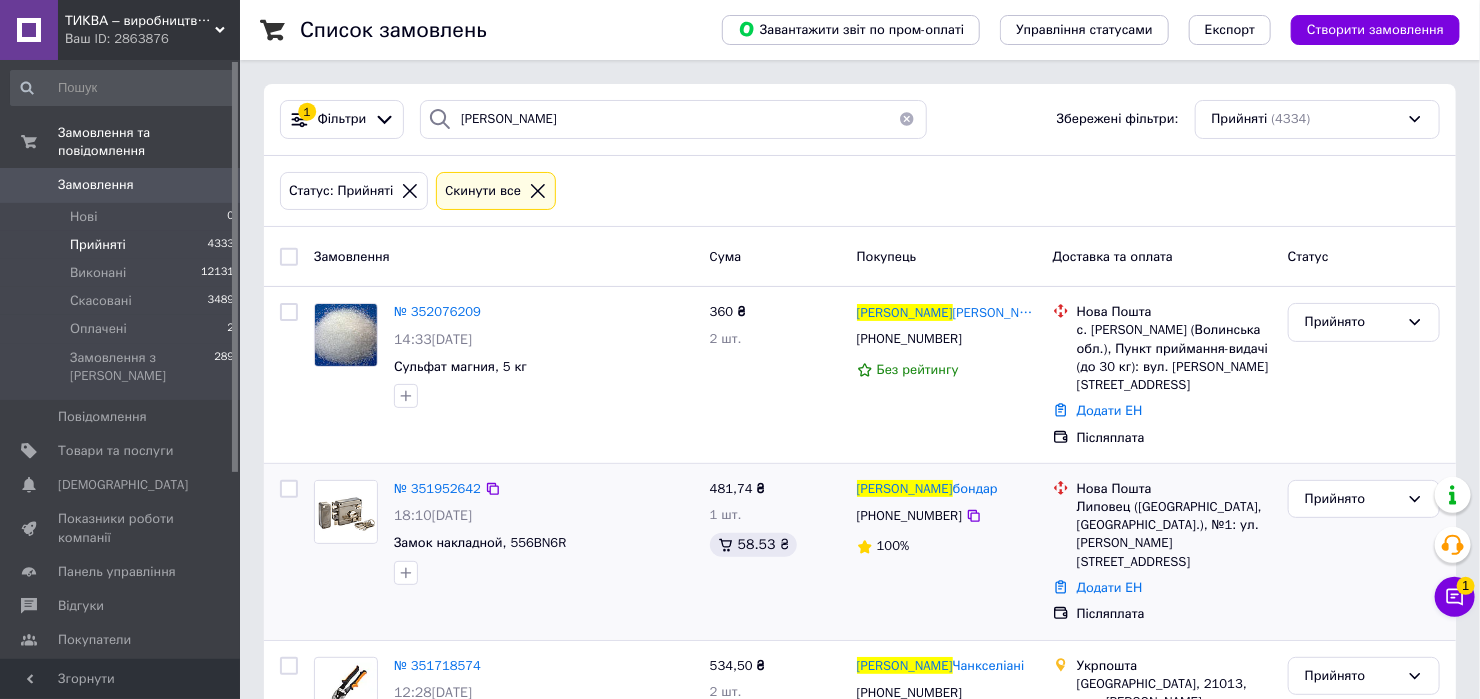 drag, startPoint x: 1085, startPoint y: 547, endPoint x: 1018, endPoint y: 577, distance: 73.409805 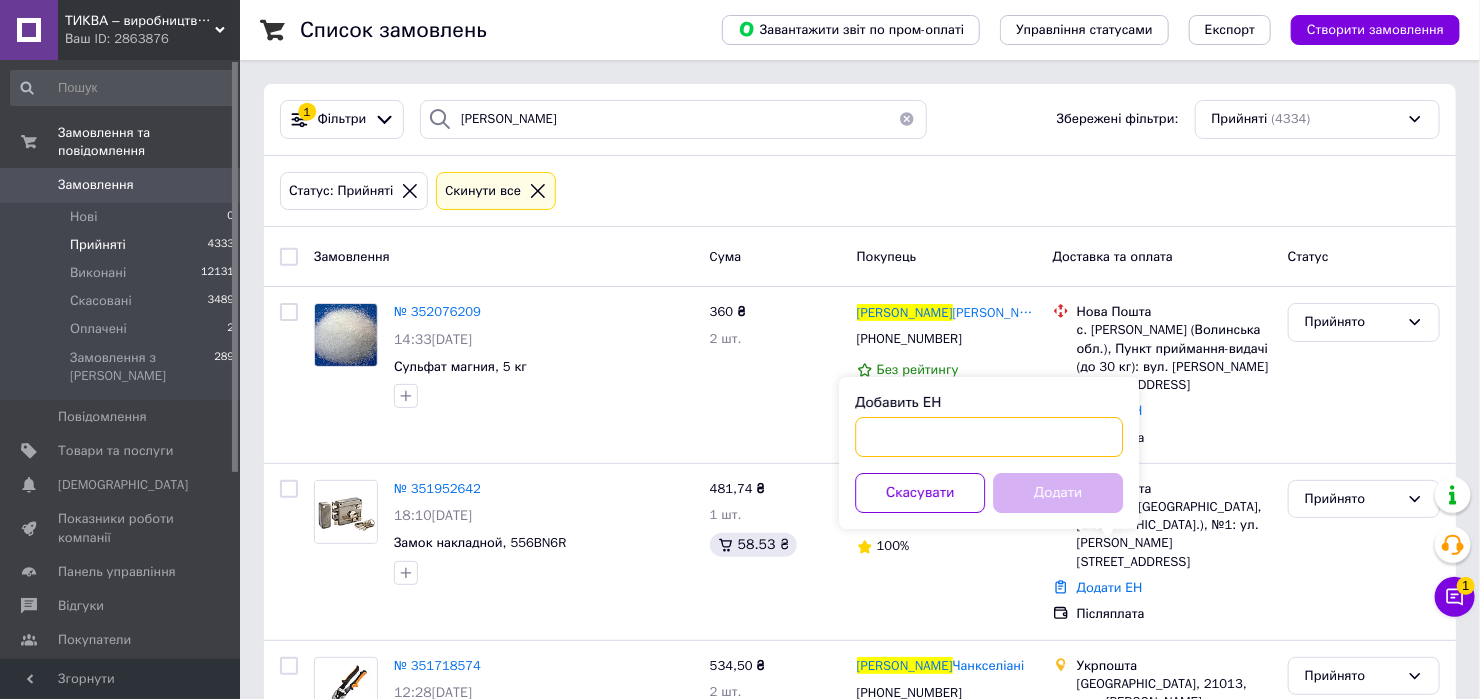 click on "Добавить ЕН" at bounding box center (989, 437) 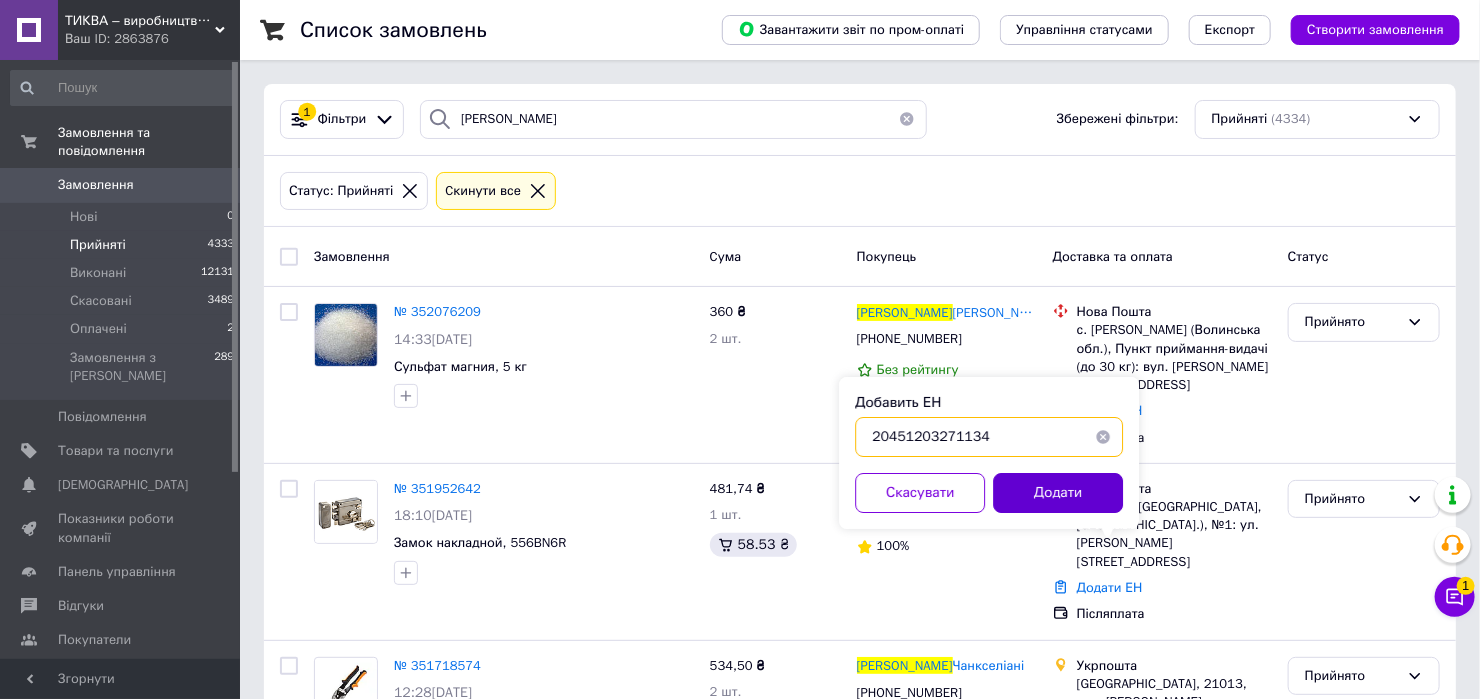 type on "20451203271134" 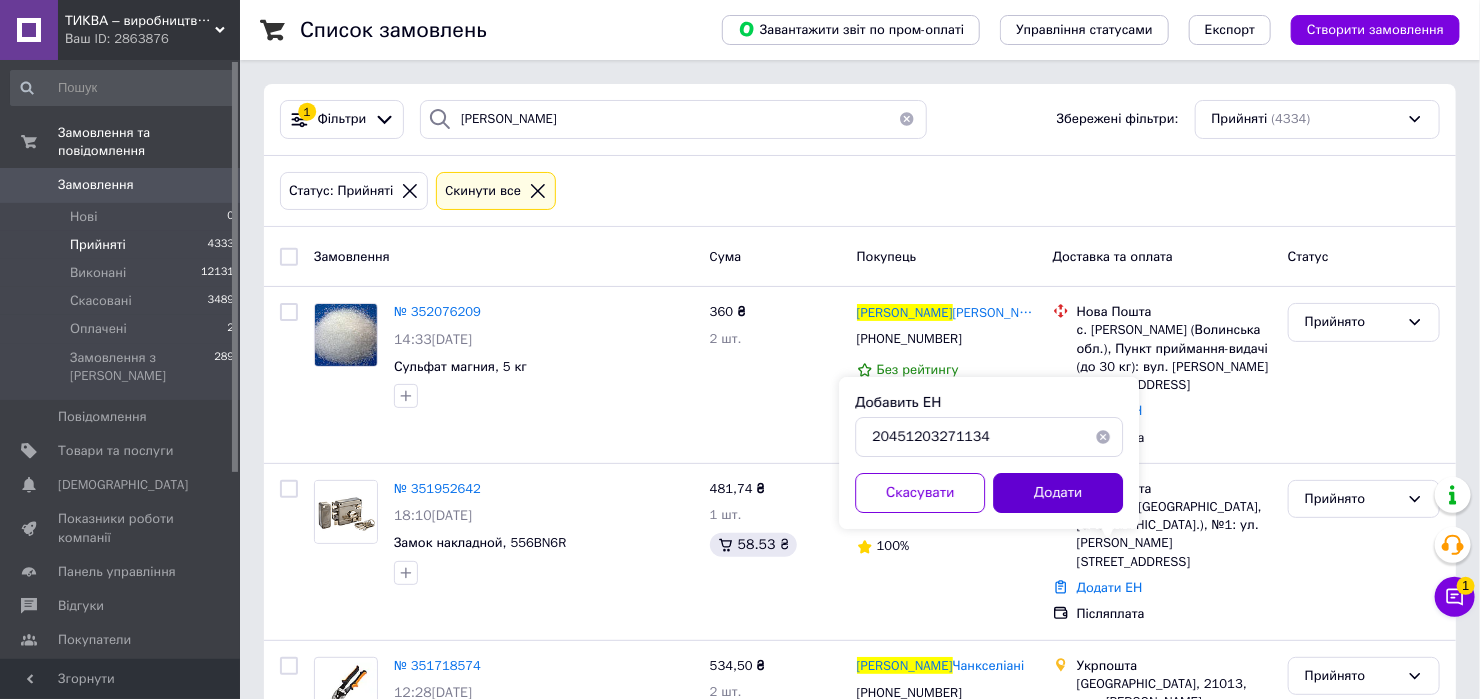 click on "Додати" at bounding box center [1058, 493] 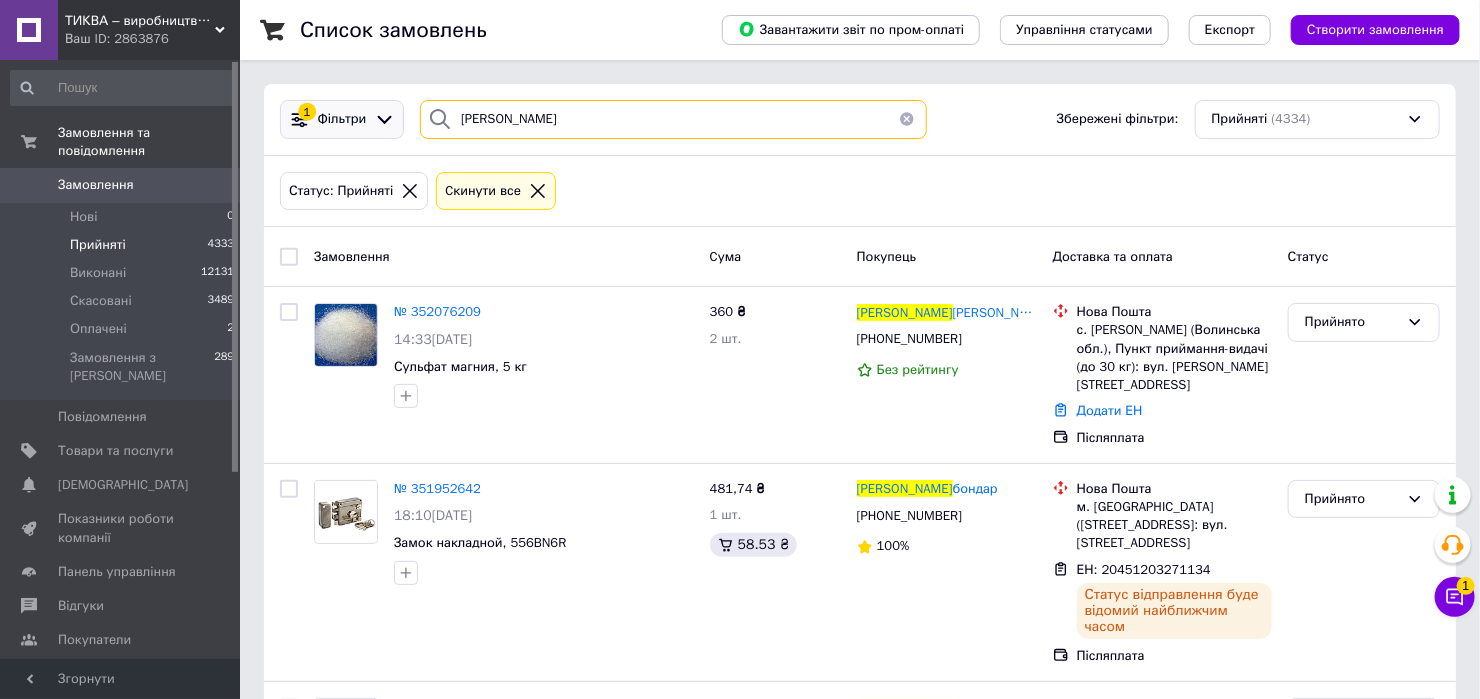 drag, startPoint x: 498, startPoint y: 127, endPoint x: 369, endPoint y: 127, distance: 129 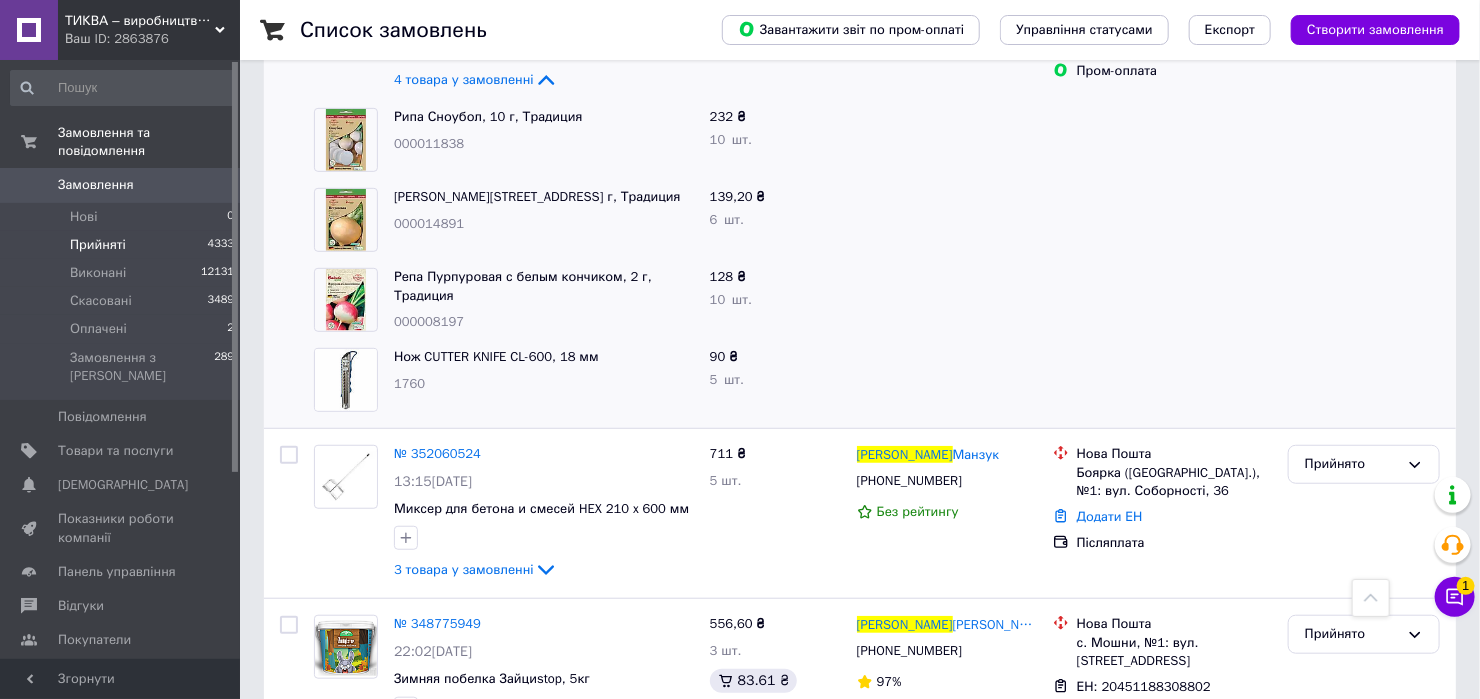 scroll, scrollTop: 533, scrollLeft: 0, axis: vertical 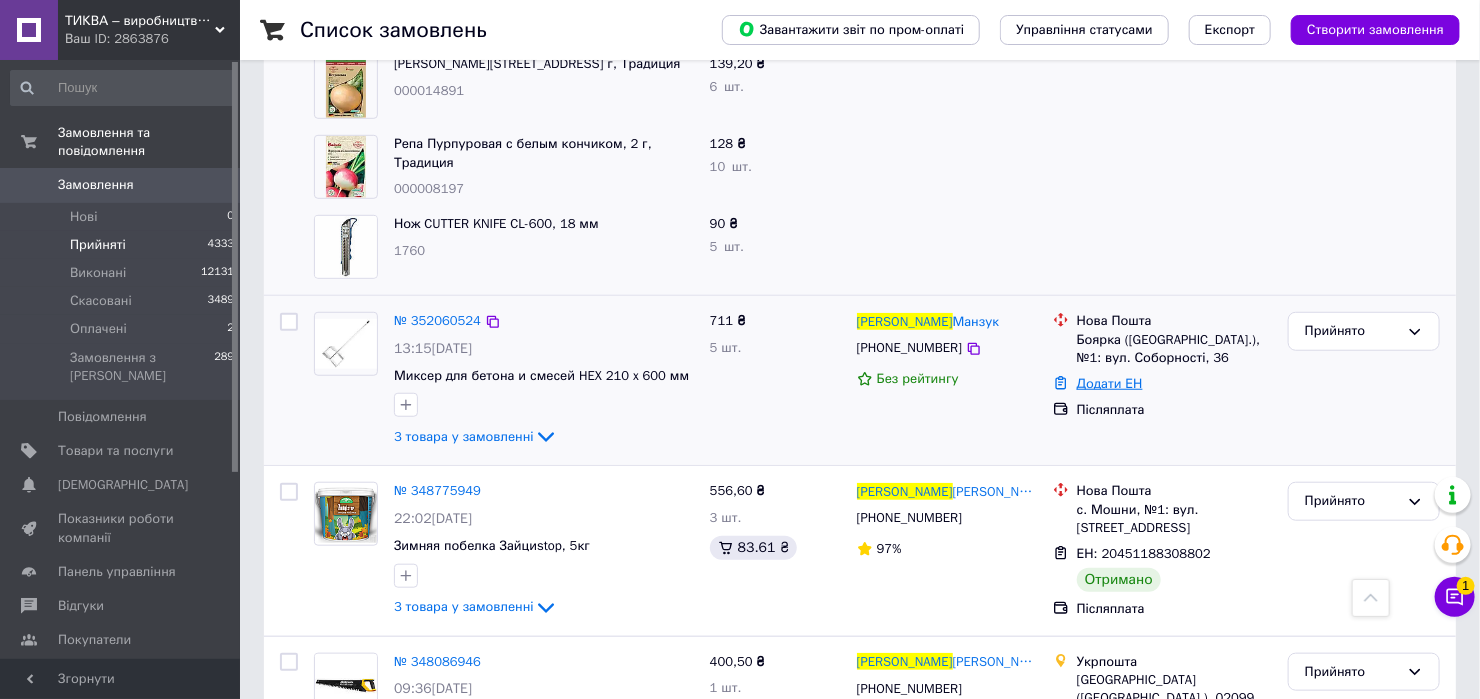 type on "андрей" 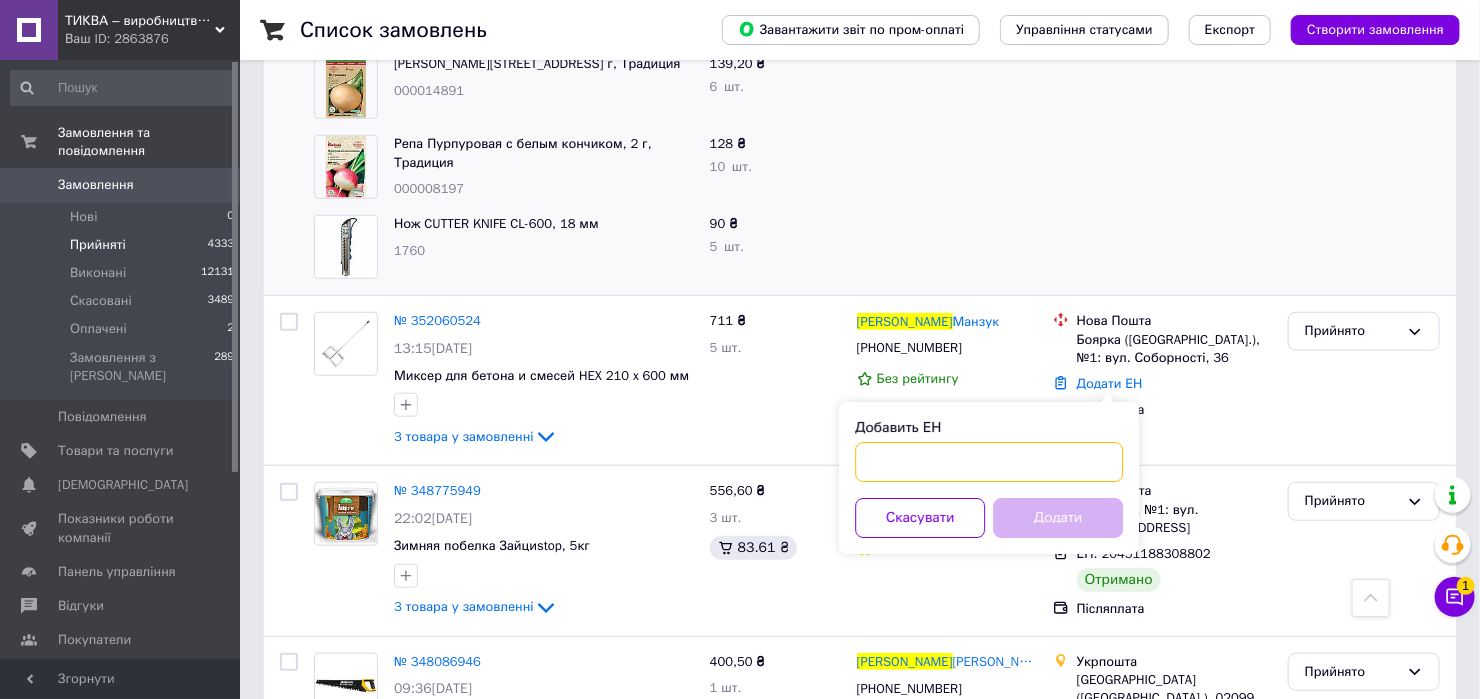 drag, startPoint x: 988, startPoint y: 479, endPoint x: 1002, endPoint y: 468, distance: 17.804493 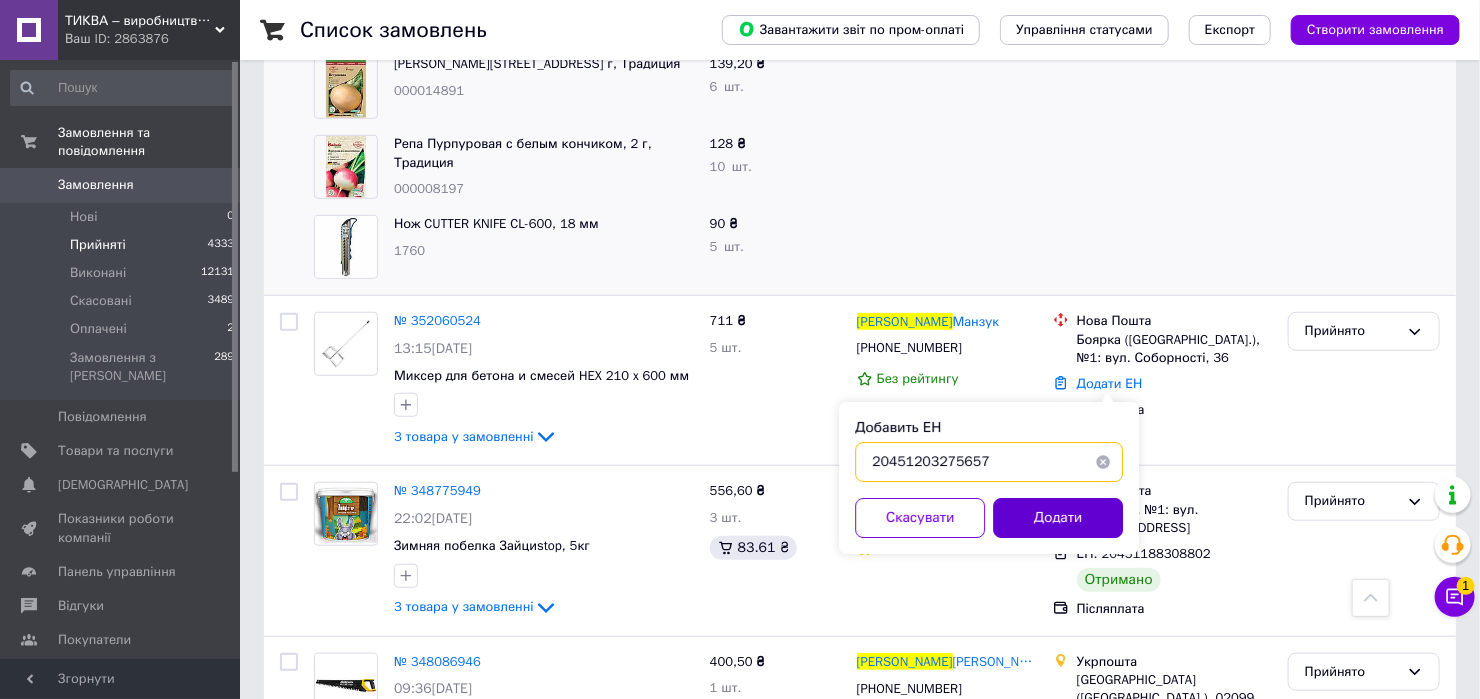 type on "20451203275657" 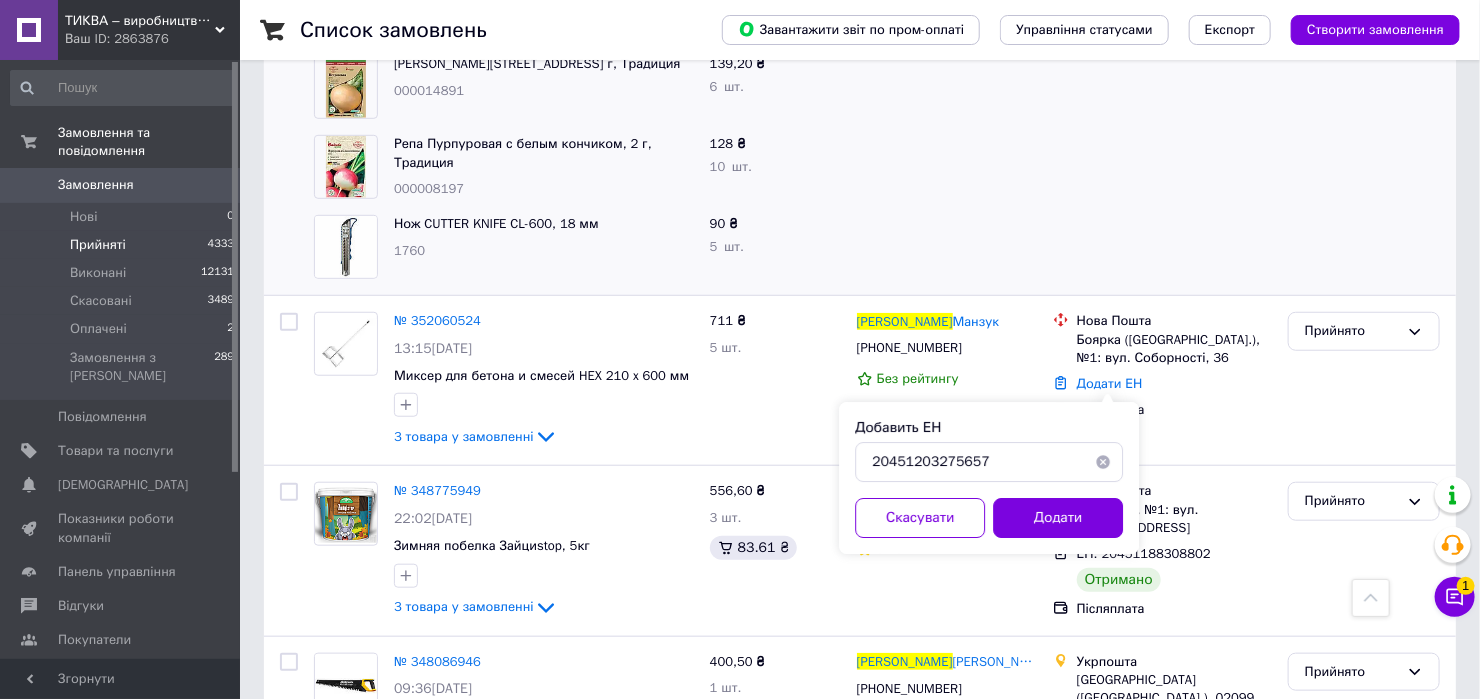 click on "Додати" at bounding box center [1058, 518] 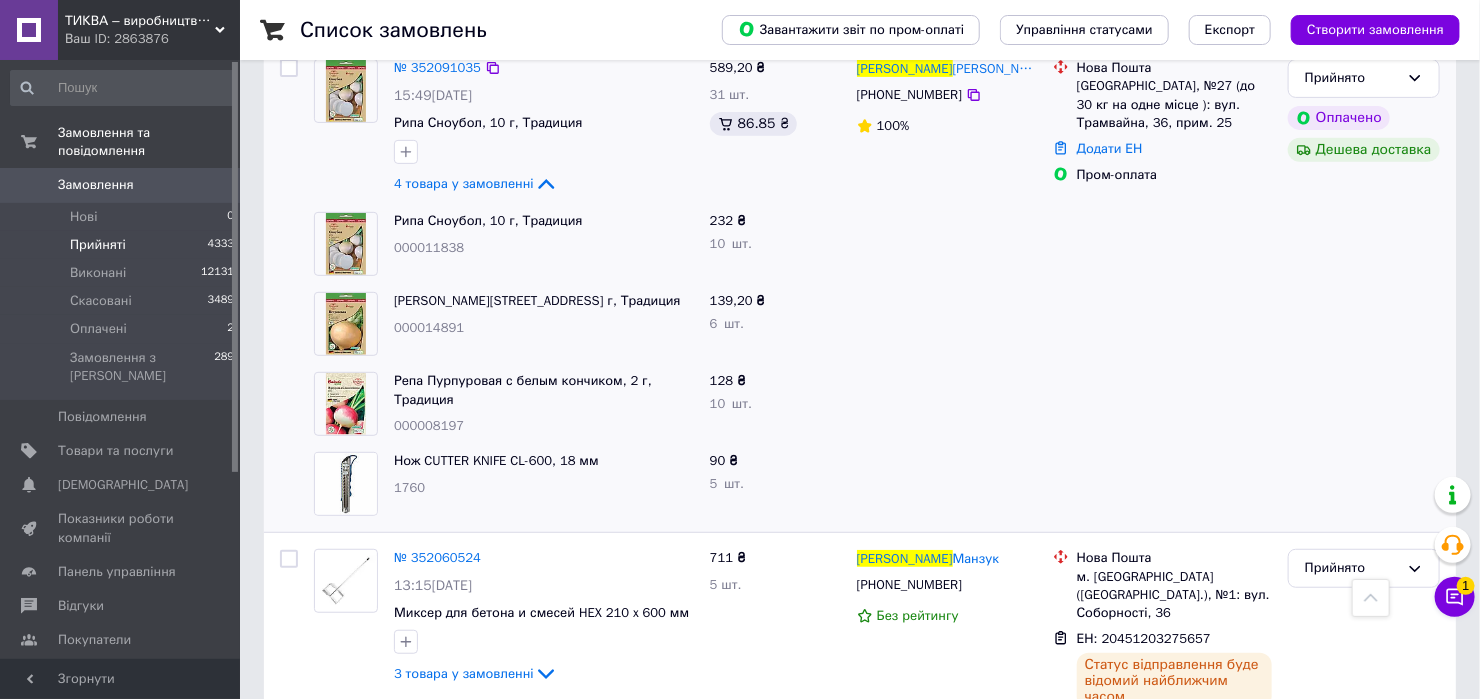 scroll, scrollTop: 0, scrollLeft: 0, axis: both 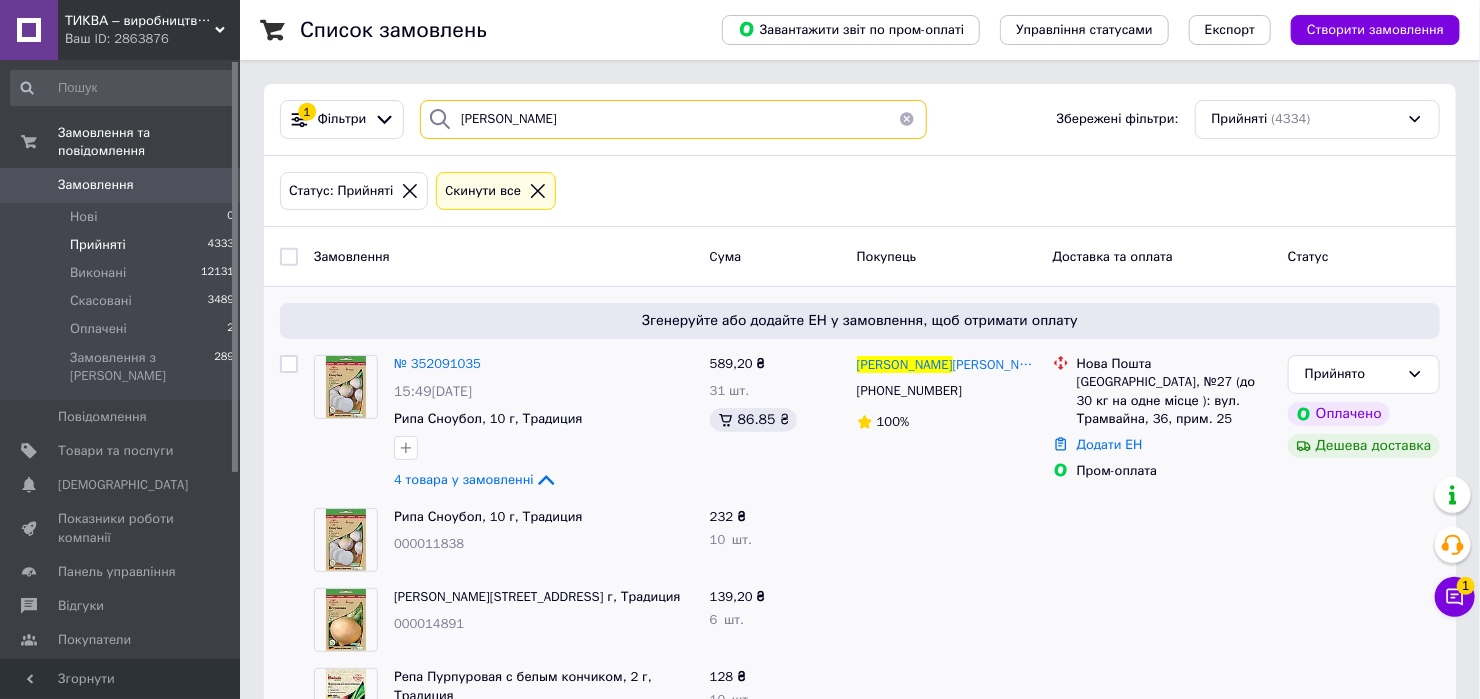 click on "андрей" at bounding box center [673, 119] 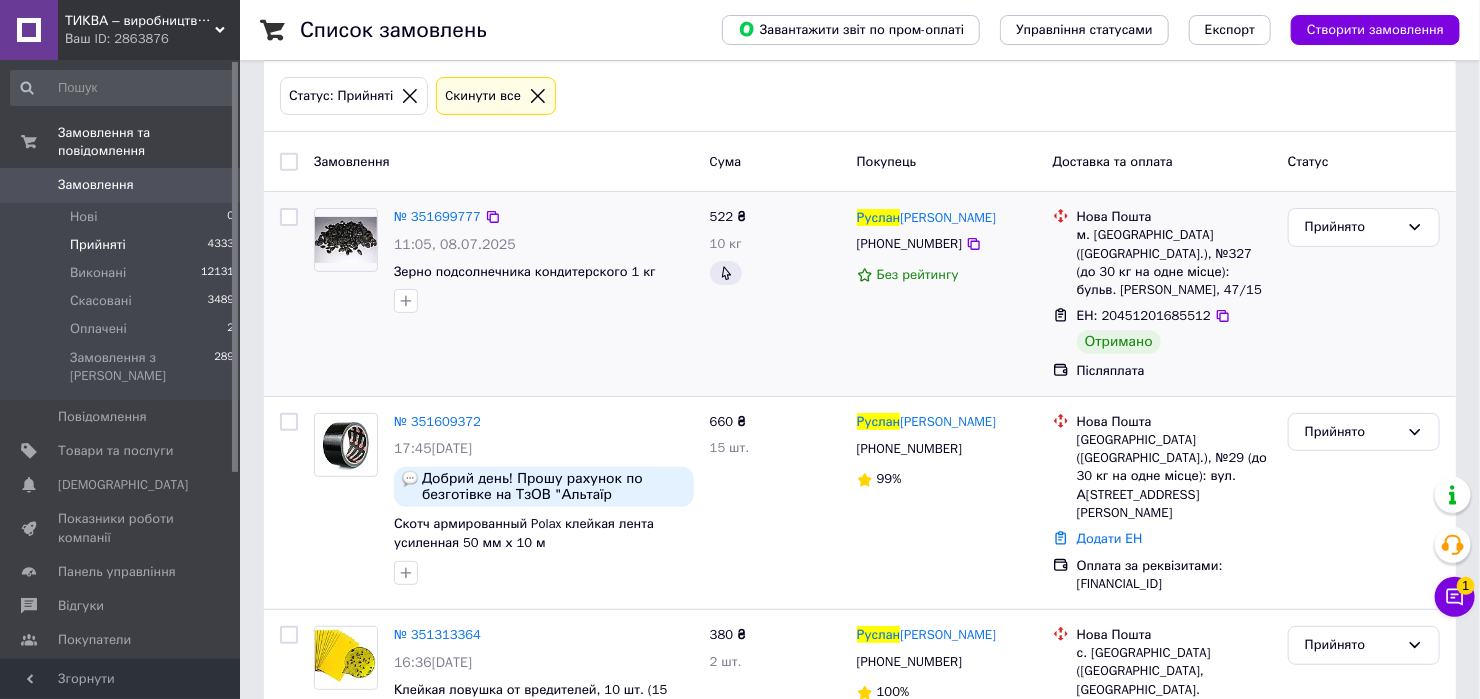 scroll, scrollTop: 133, scrollLeft: 0, axis: vertical 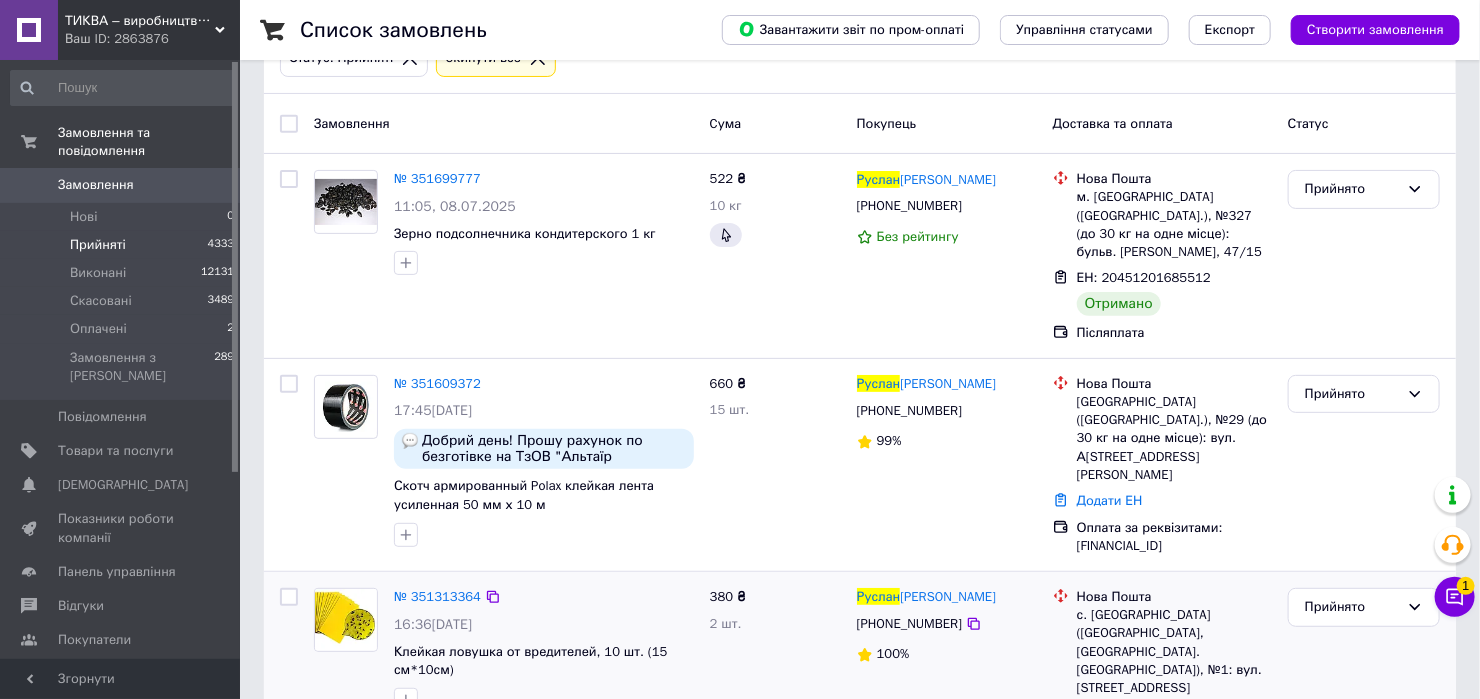 type on "руслан" 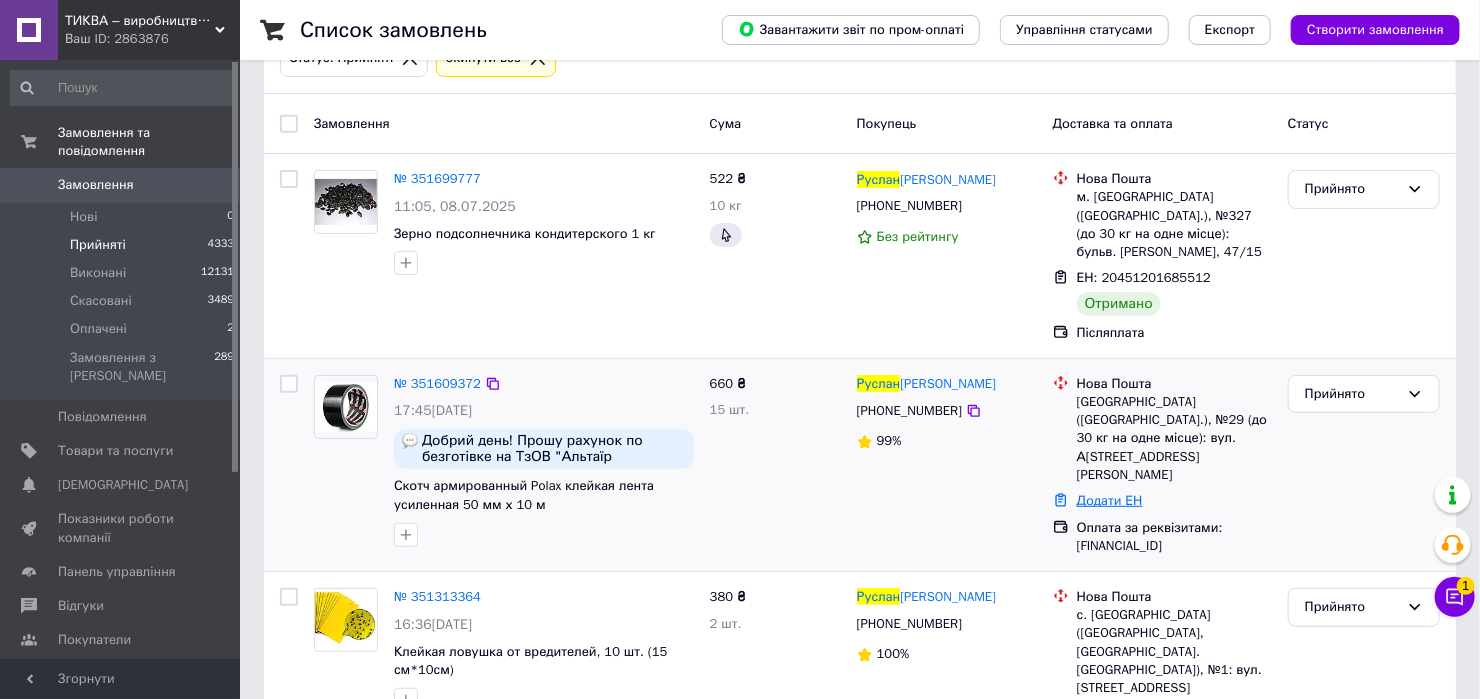 click on "Додати ЕН" at bounding box center (1110, 500) 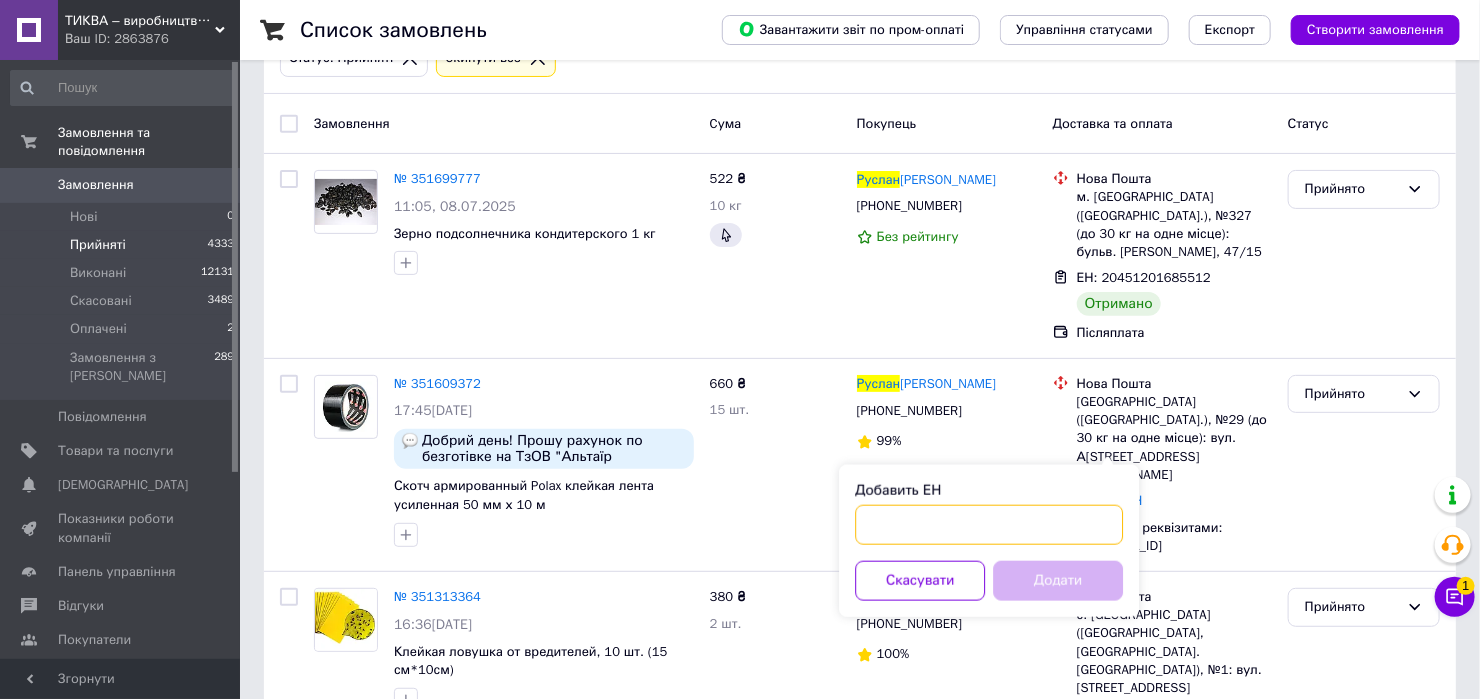 click on "Добавить ЕН" at bounding box center (989, 525) 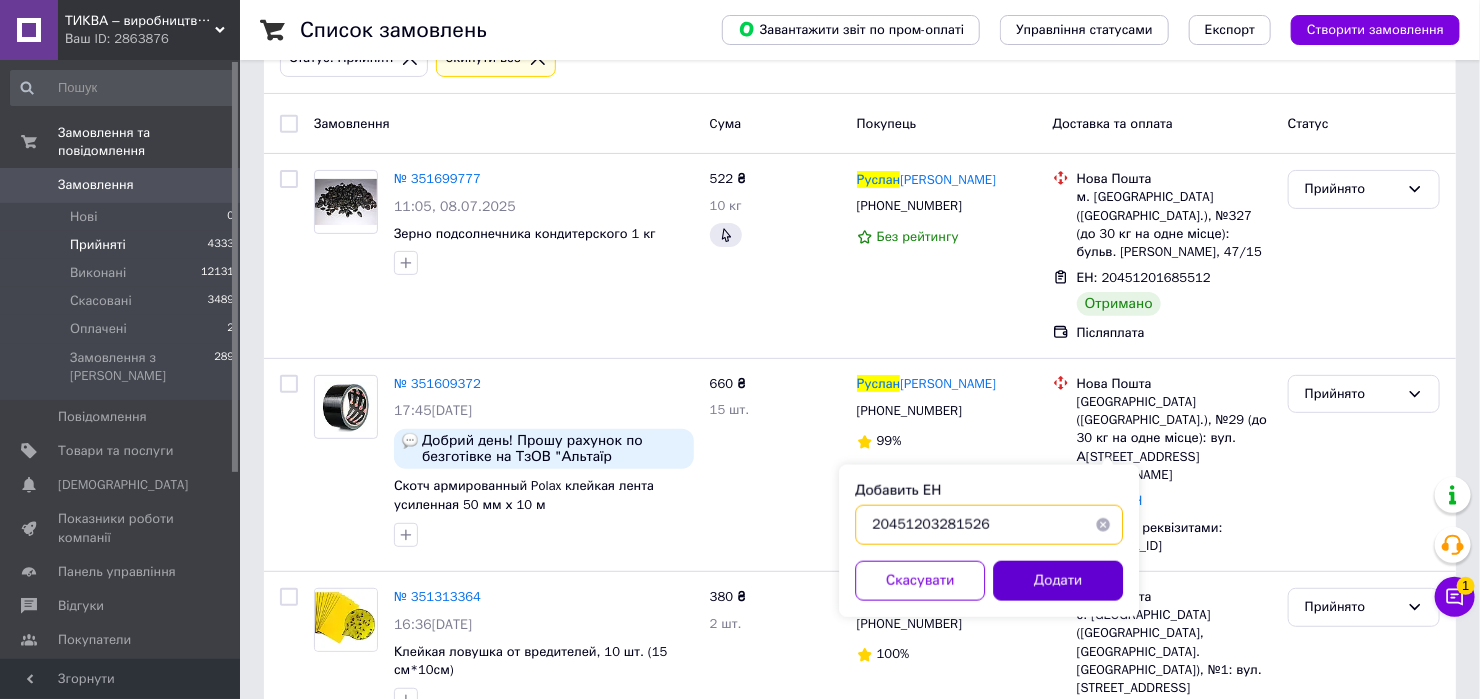 type on "20451203281526" 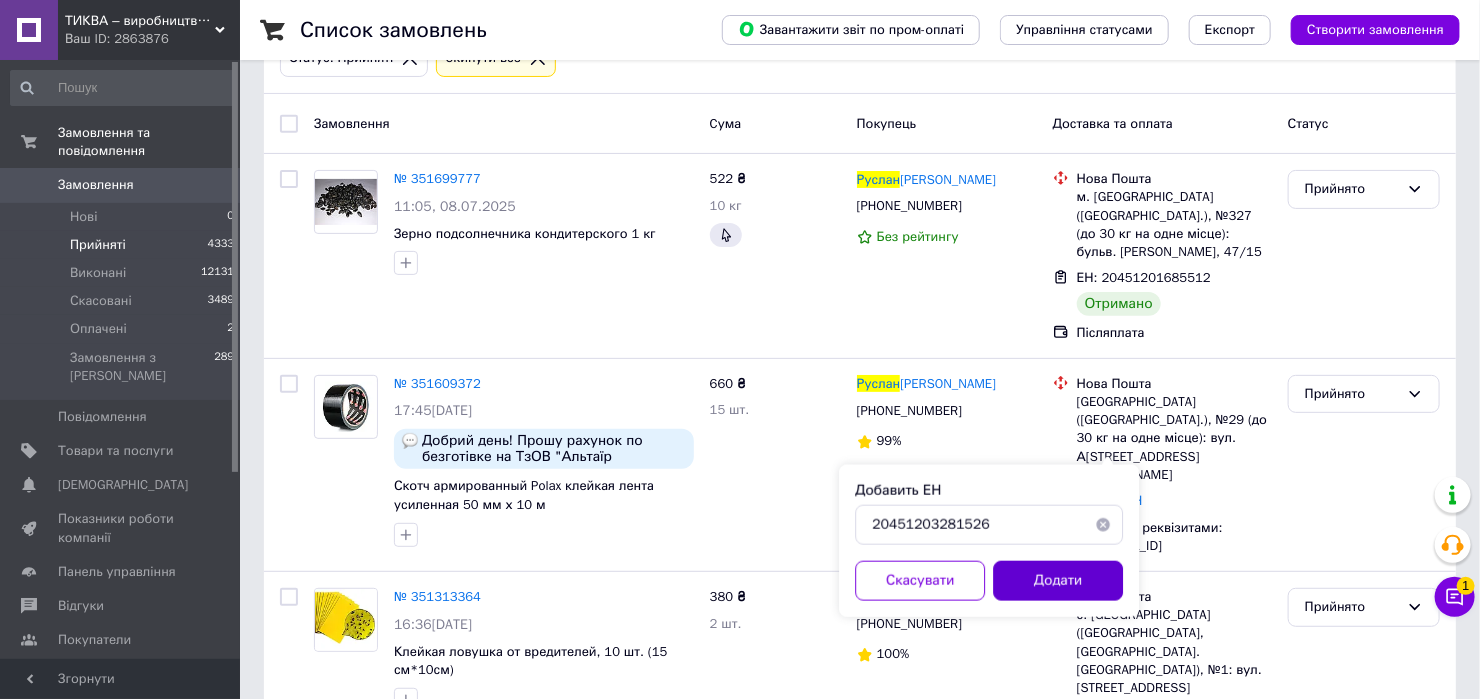 click on "Додати" at bounding box center [1058, 581] 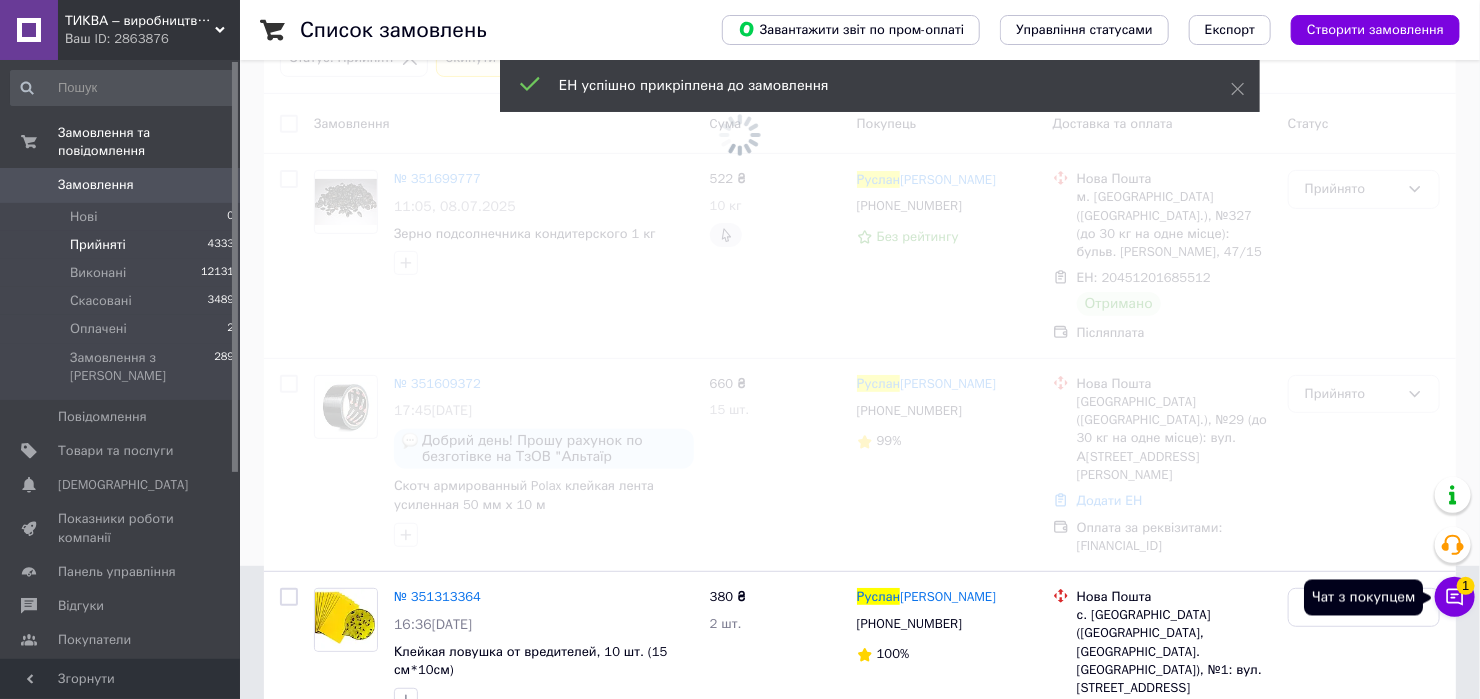 click 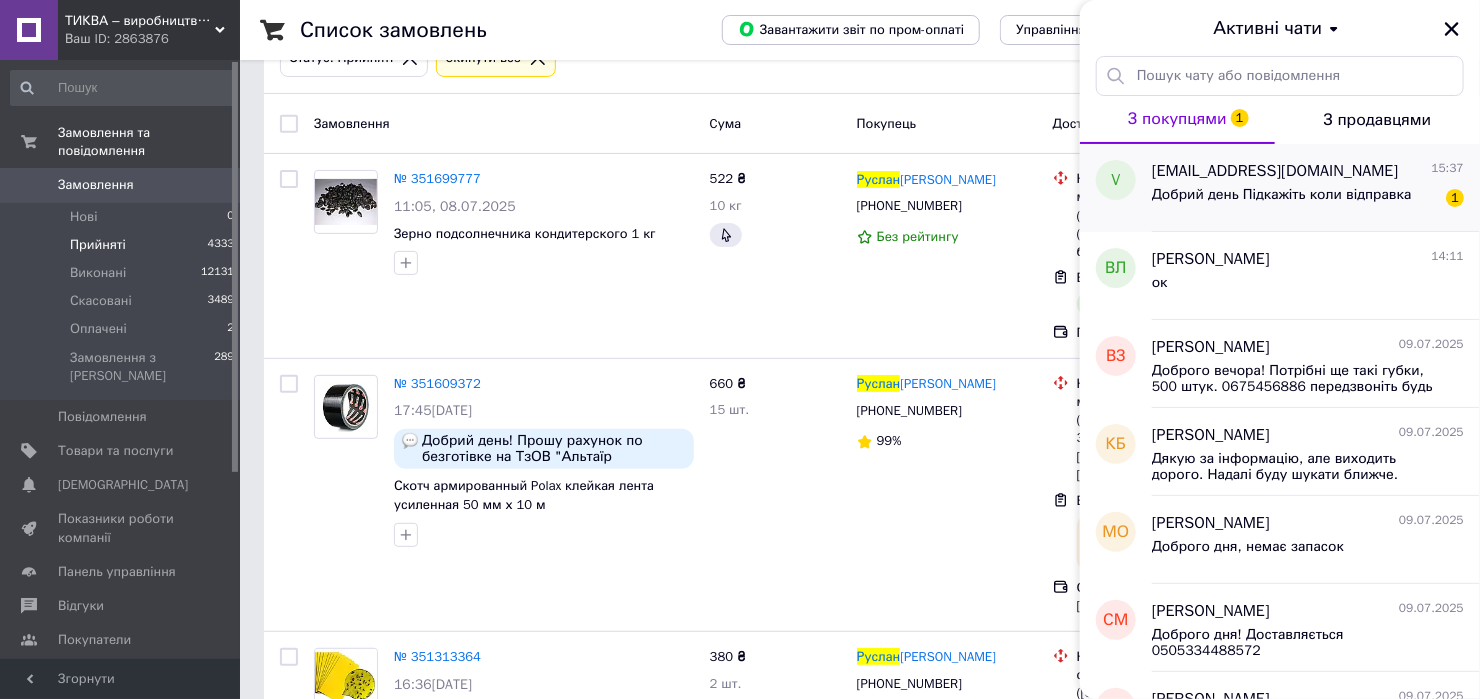 click on "valyasopilyuk@gmail.com" at bounding box center [1275, 171] 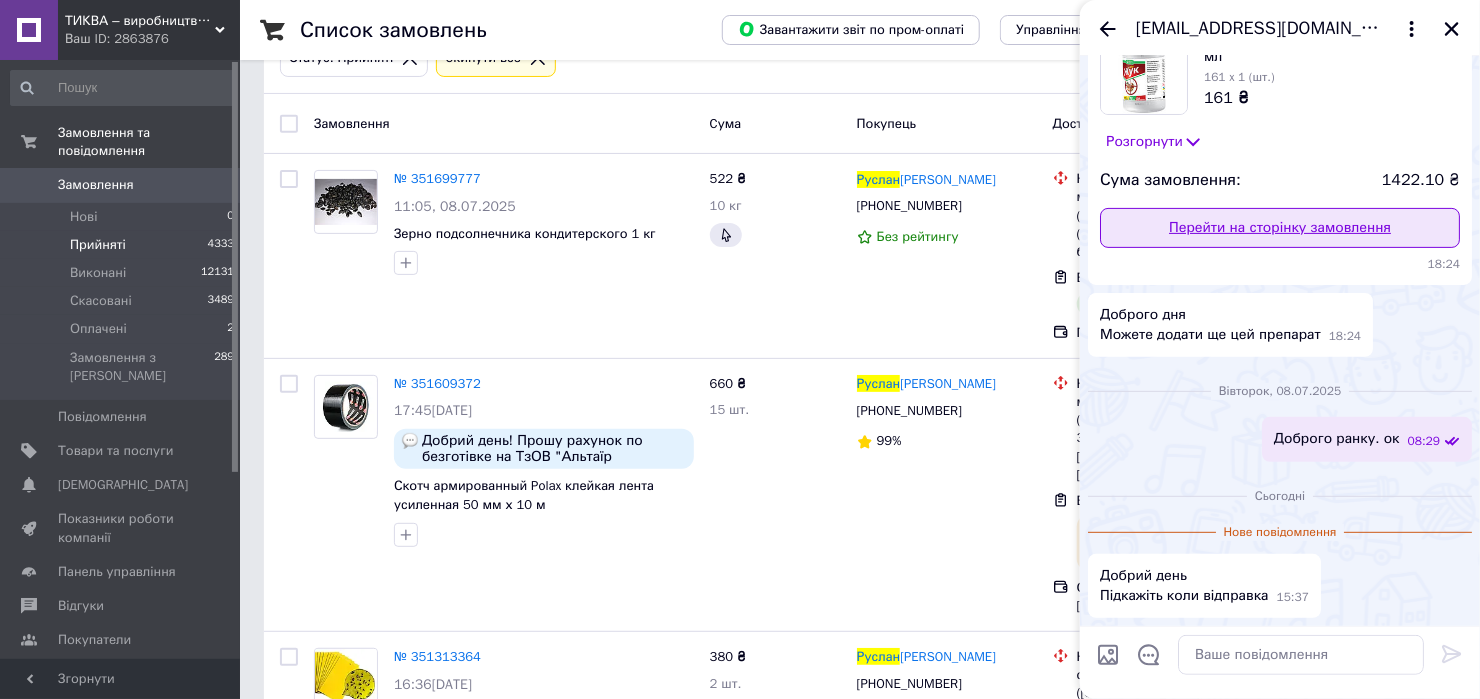 scroll, scrollTop: 400, scrollLeft: 0, axis: vertical 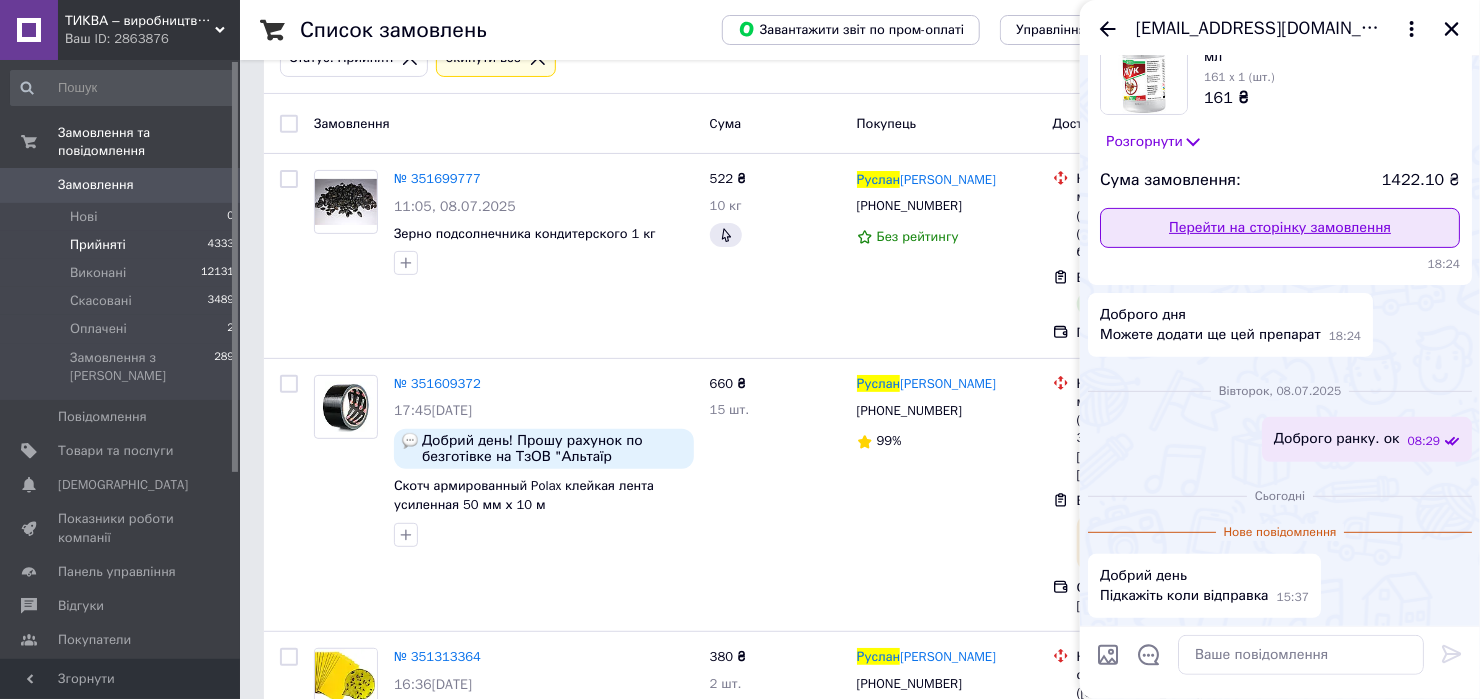 click on "Перейти на сторінку замовлення" at bounding box center (1280, 228) 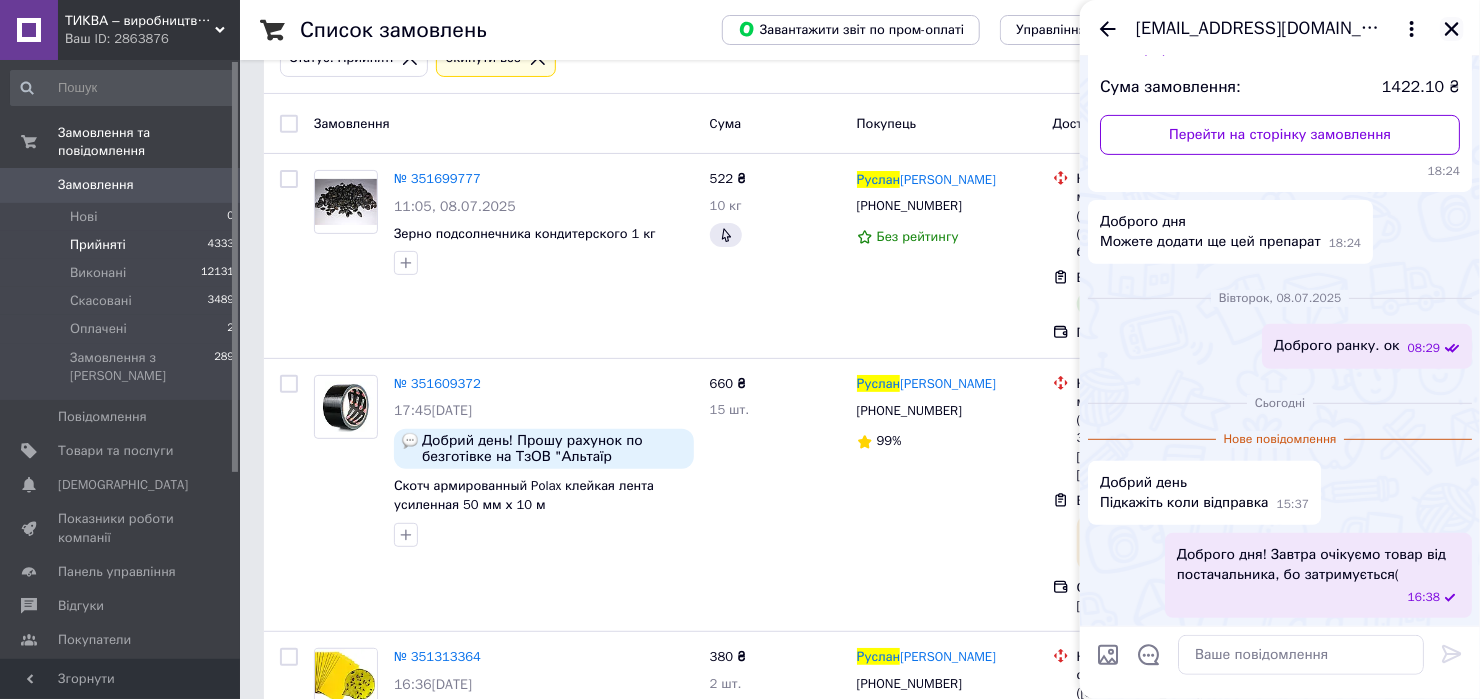 drag, startPoint x: 1449, startPoint y: 20, endPoint x: 1136, endPoint y: 217, distance: 369.8351 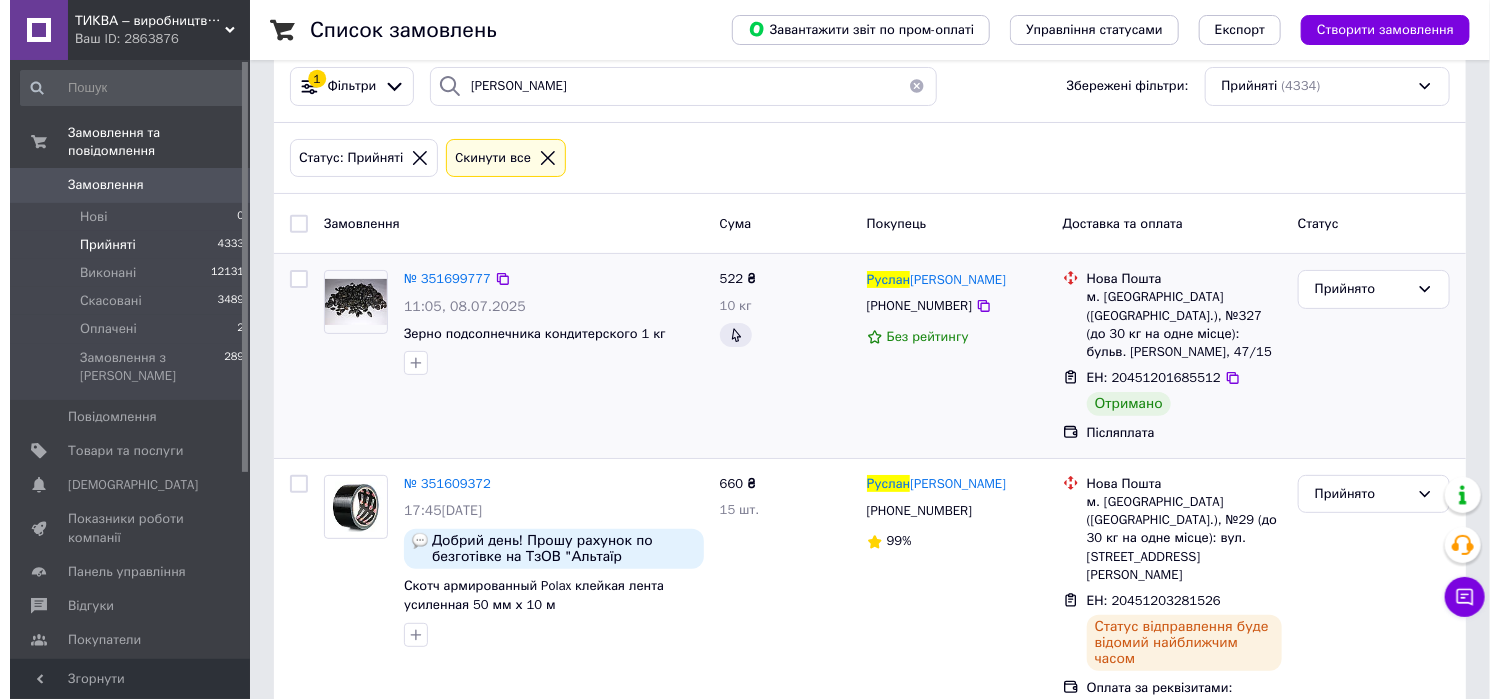 scroll, scrollTop: 0, scrollLeft: 0, axis: both 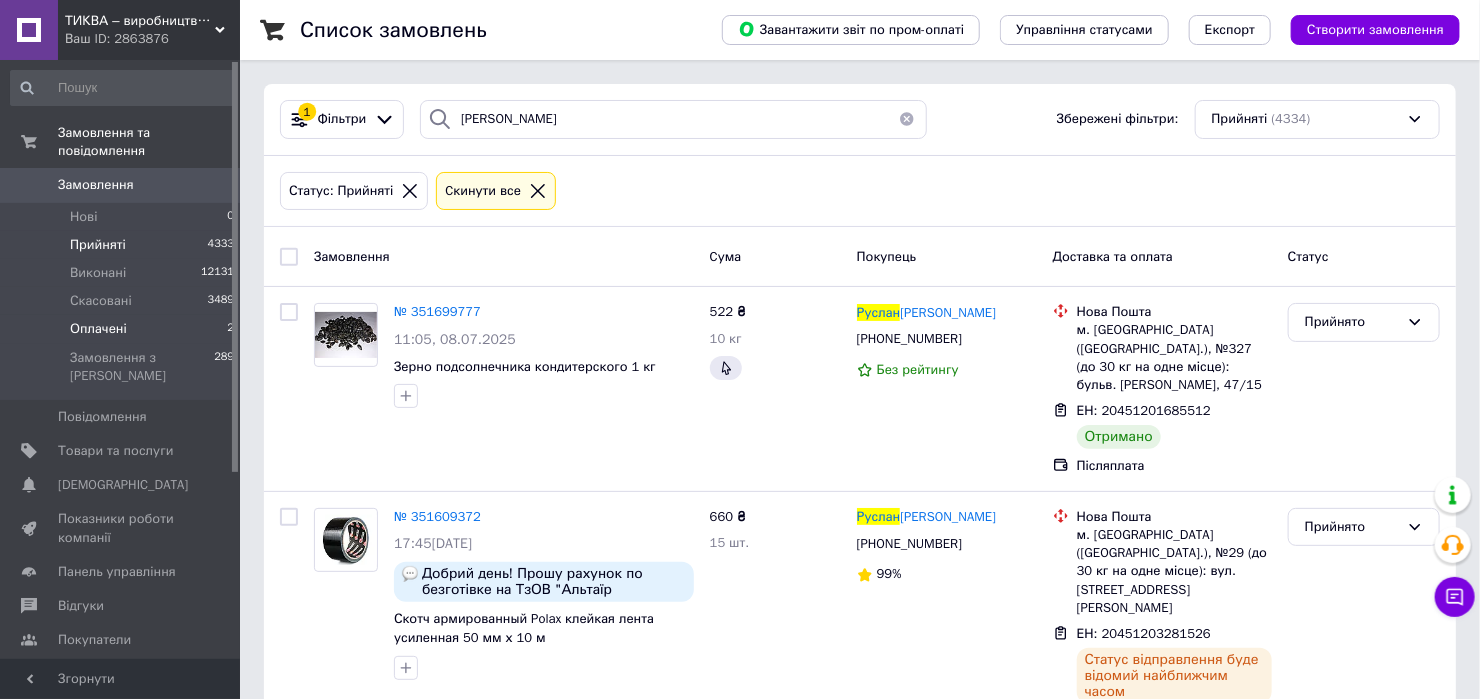 click on "Оплачені 2" at bounding box center (123, 329) 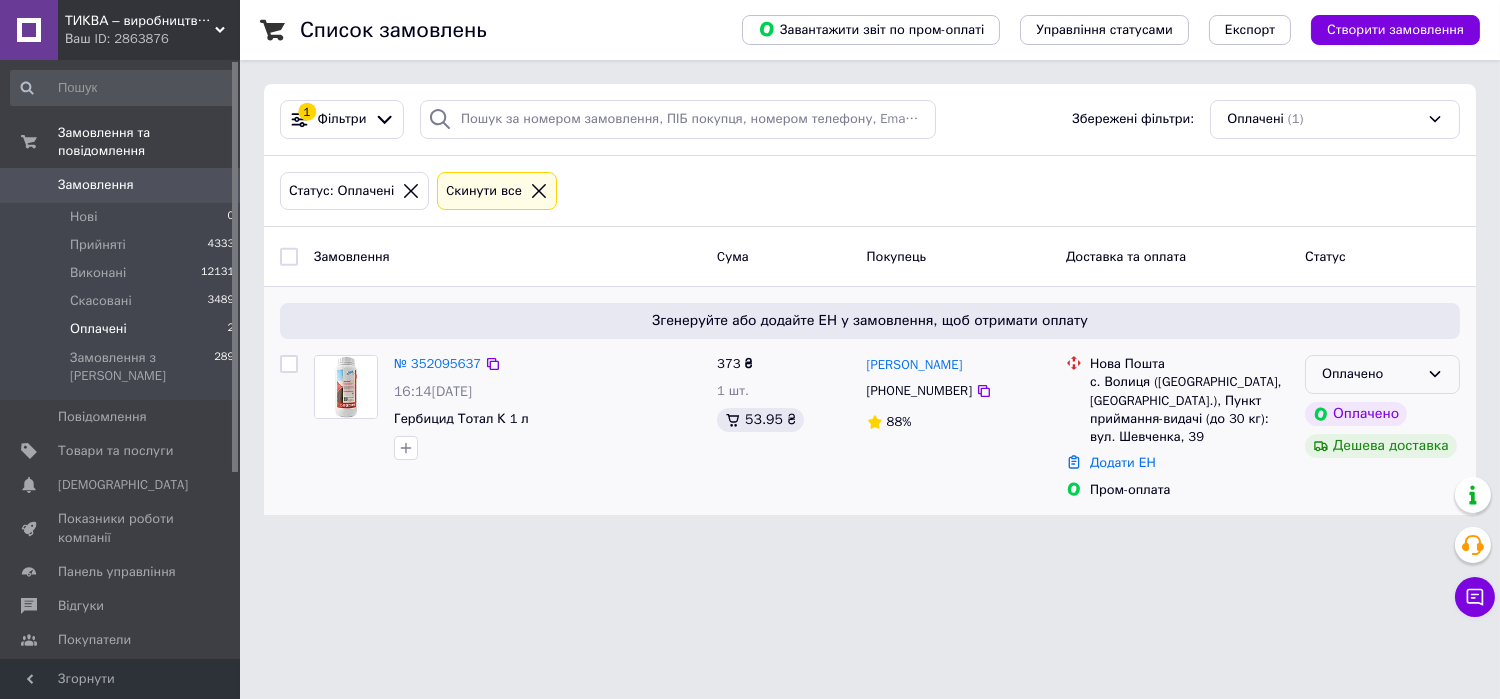 click on "Оплачено" at bounding box center (1382, 374) 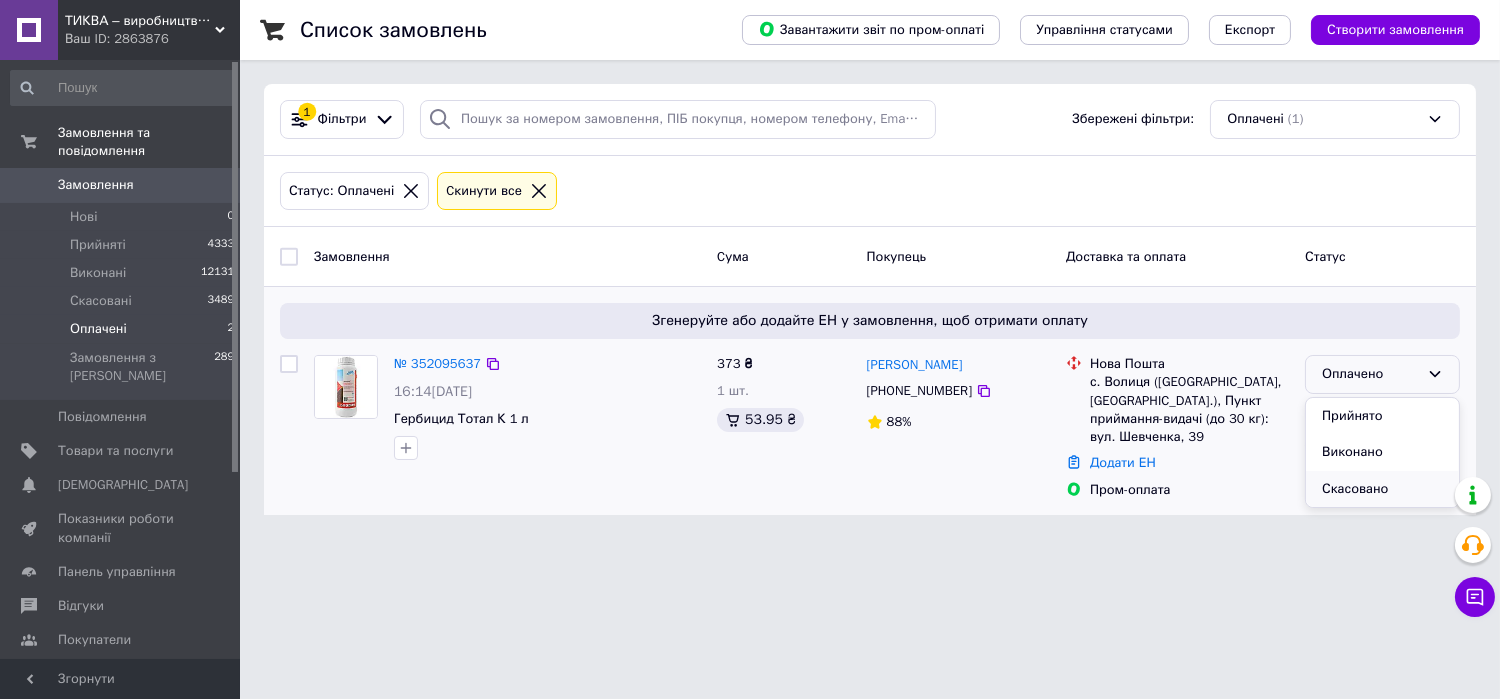 click on "Скасовано" at bounding box center [1382, 489] 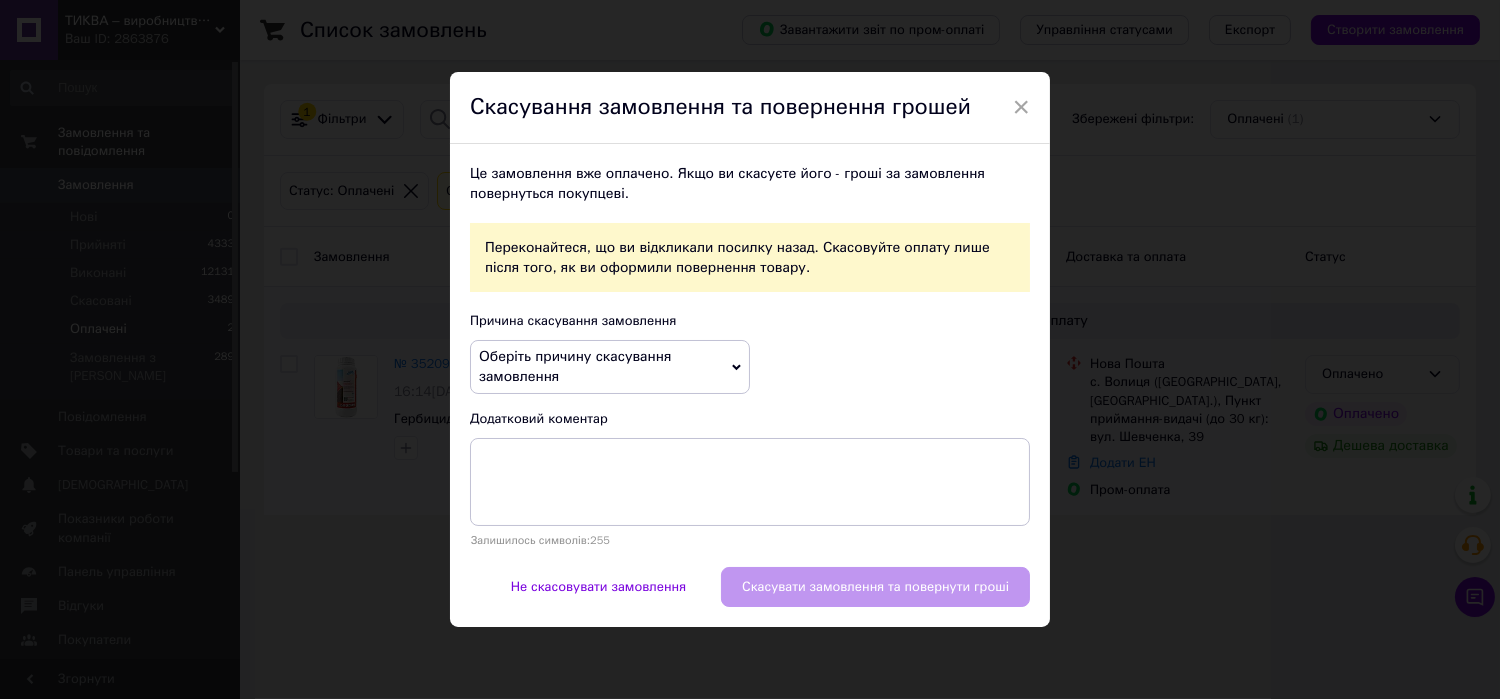 click on "Оберіть причину скасування замовлення" at bounding box center (575, 366) 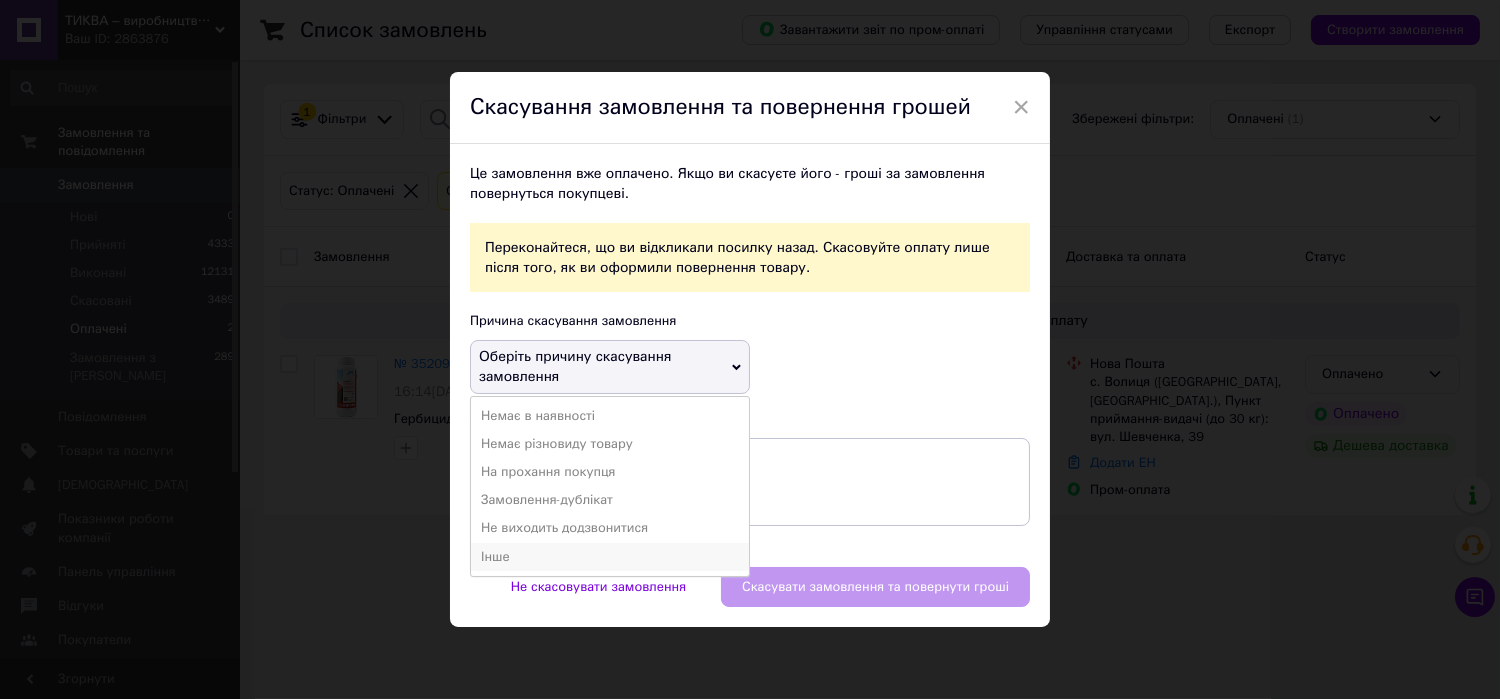 click on "Інше" at bounding box center [610, 557] 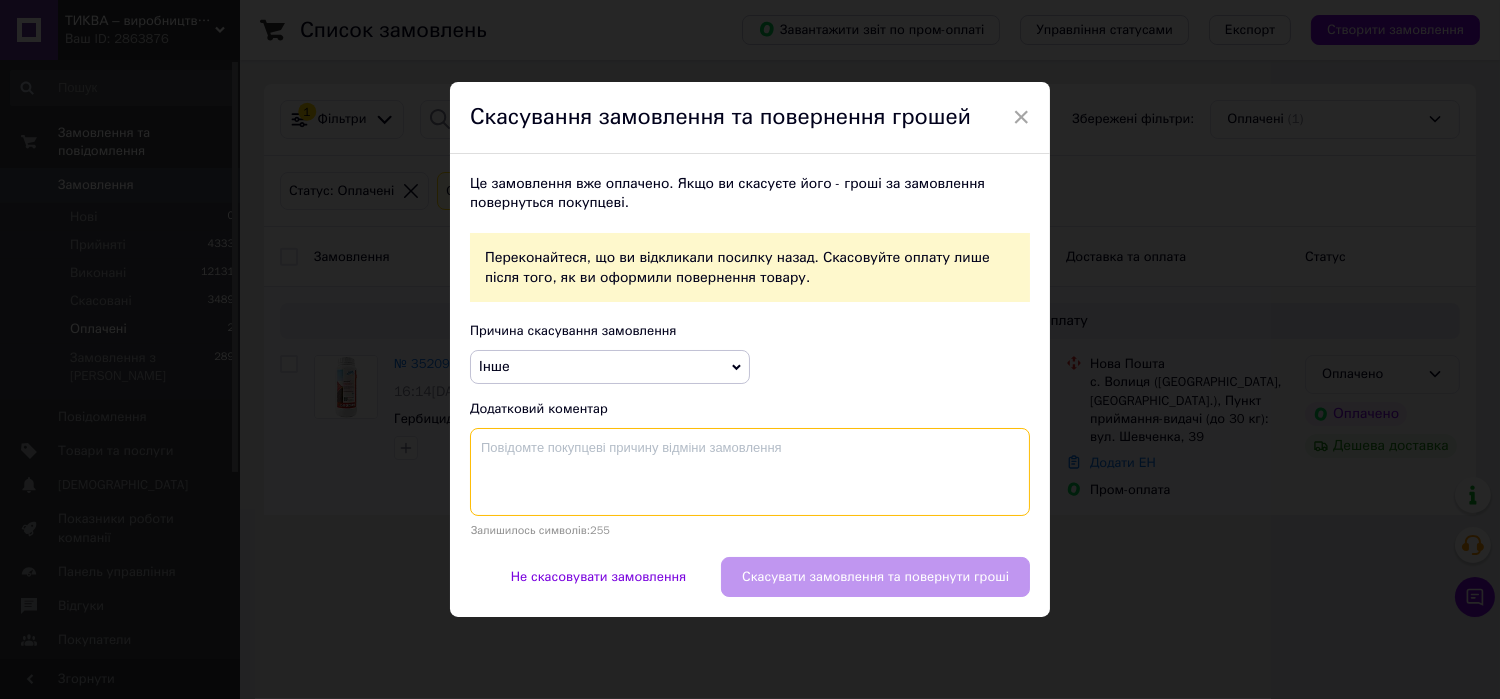 click at bounding box center (750, 472) 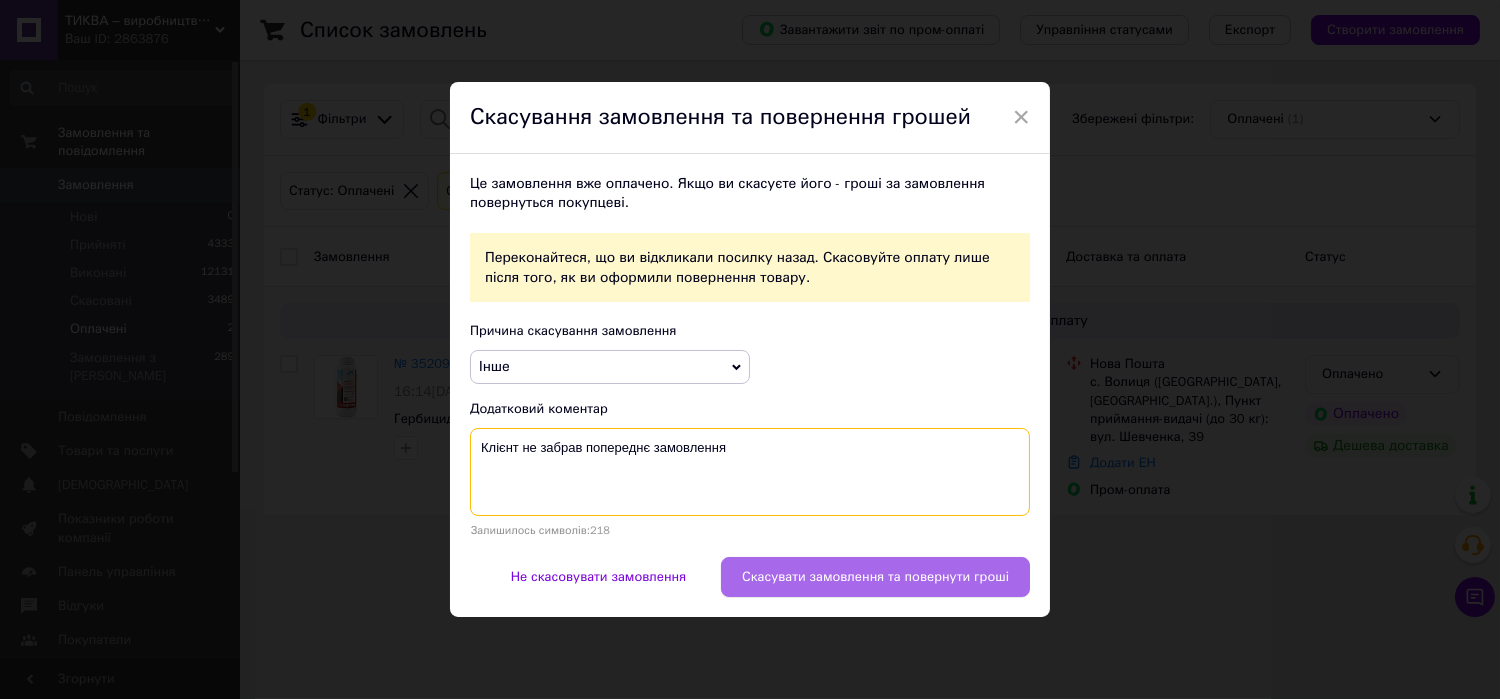 type on "Клієнт не забрав попереднє замовлення" 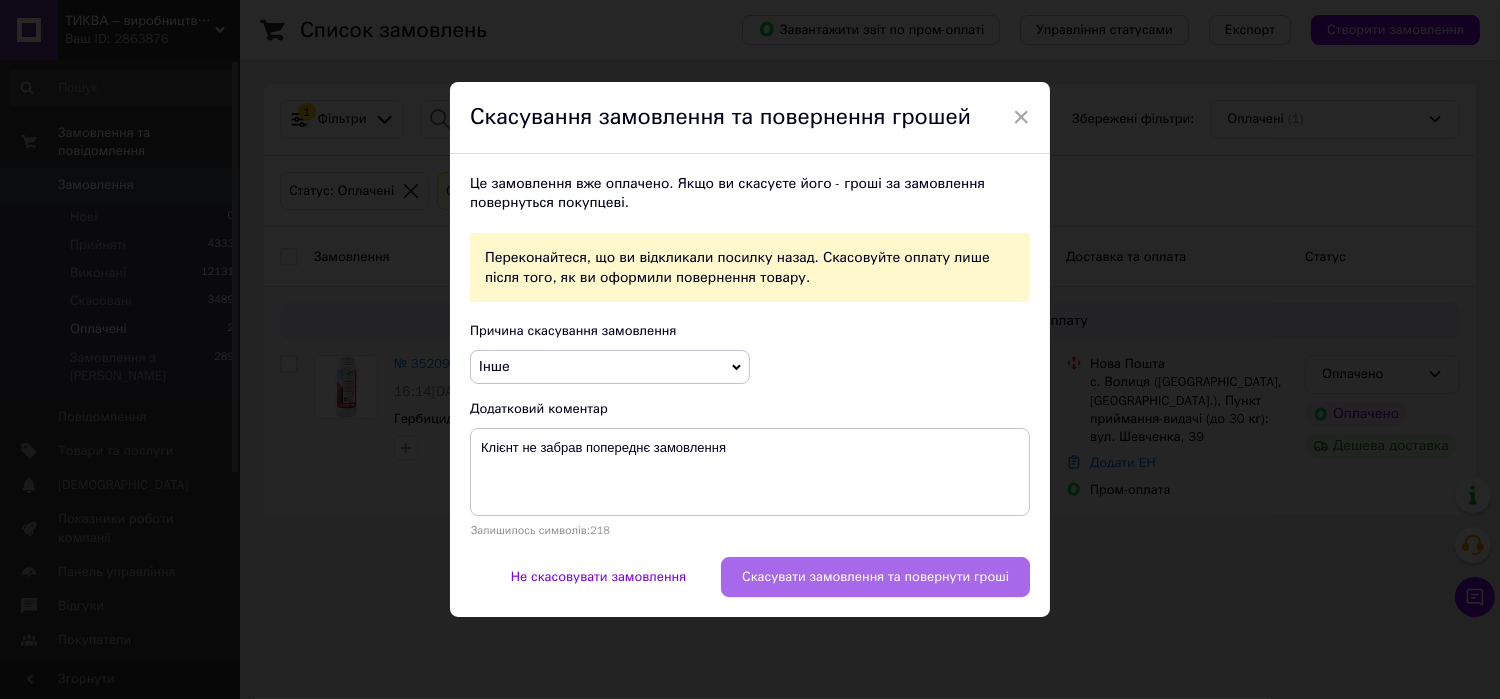 click on "Скасувати замовлення та повернути гроші" at bounding box center (875, 577) 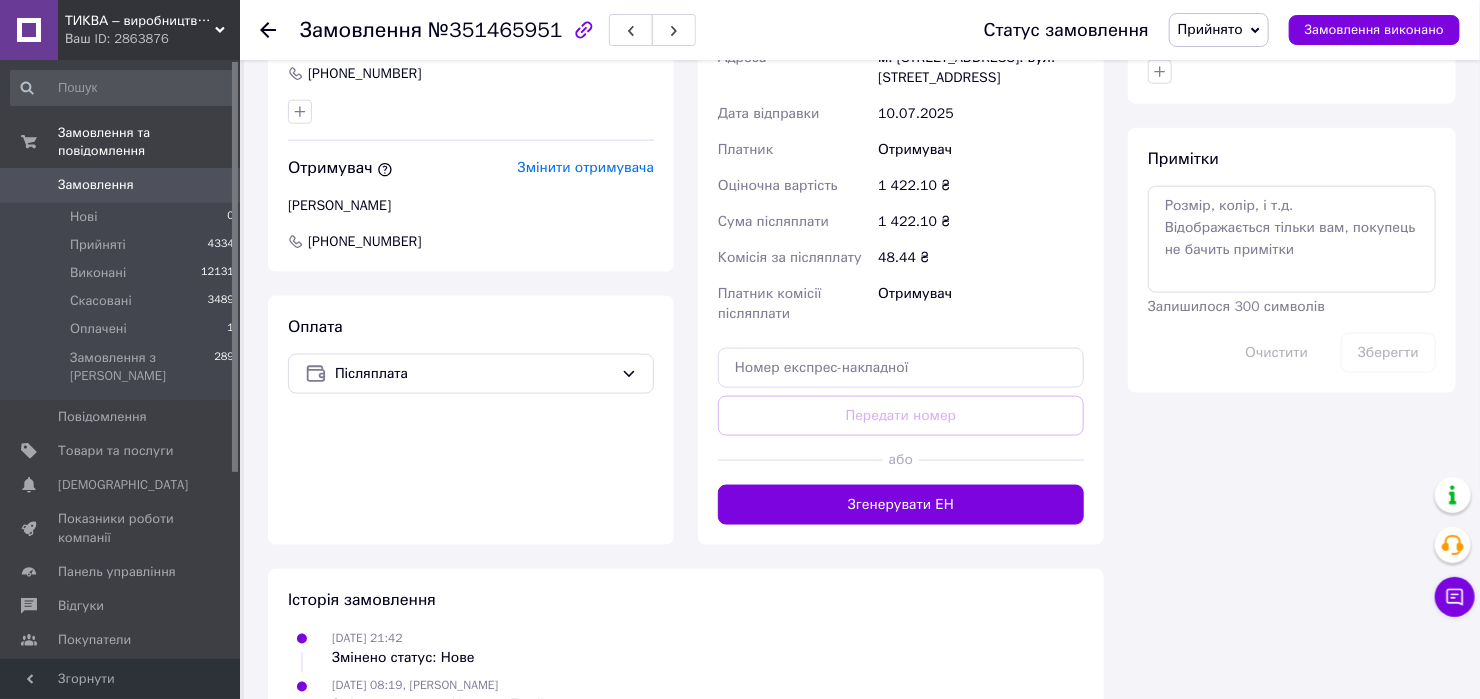 scroll, scrollTop: 771, scrollLeft: 0, axis: vertical 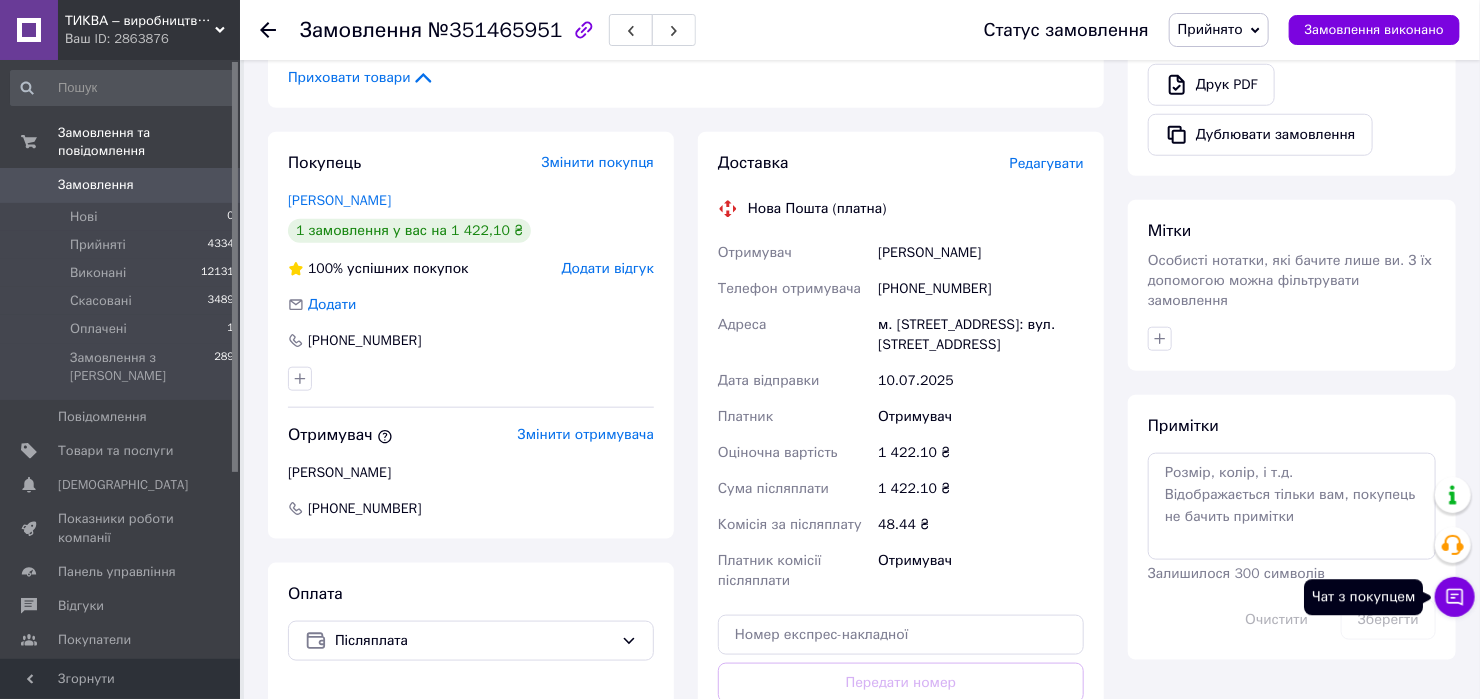 click on "Чат з покупцем" at bounding box center (1455, 597) 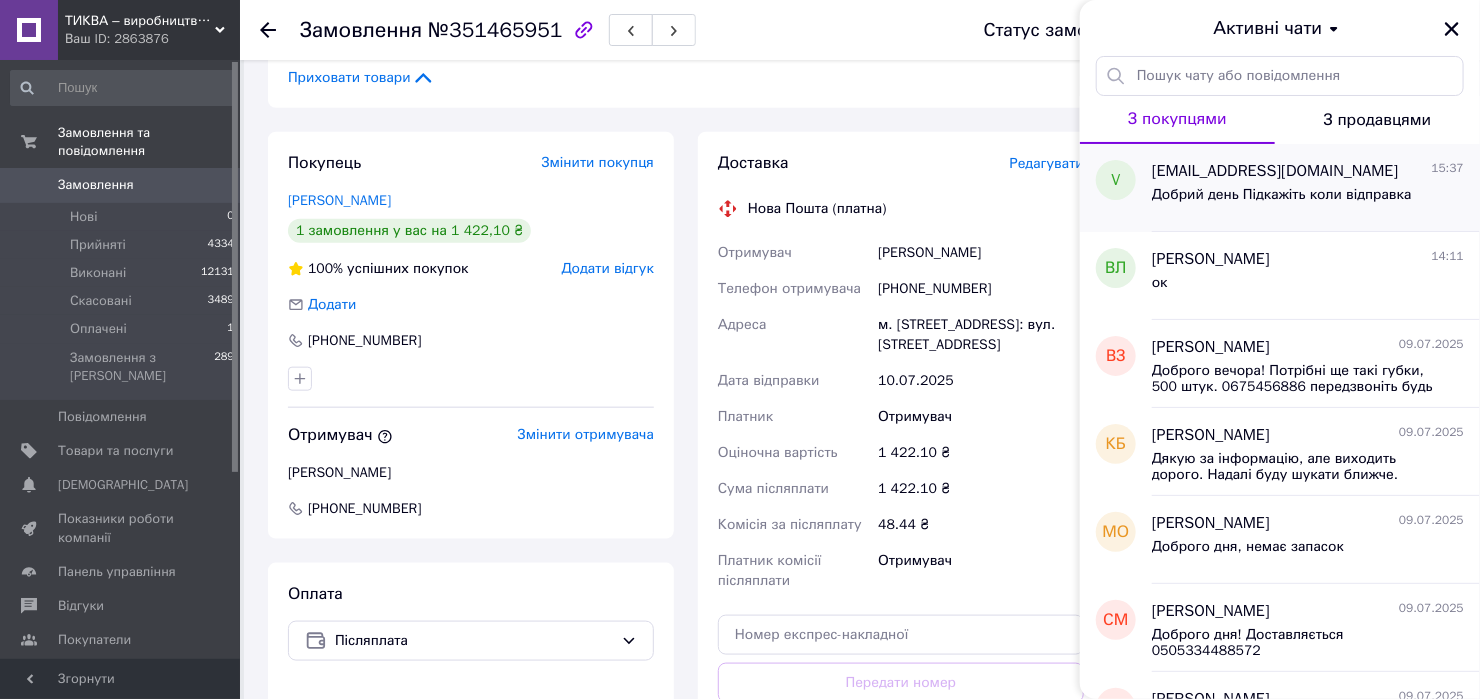 click on "[EMAIL_ADDRESS][DOMAIN_NAME] 15:37 Добрий день
Підкажіть коли відправка" at bounding box center [1316, 188] 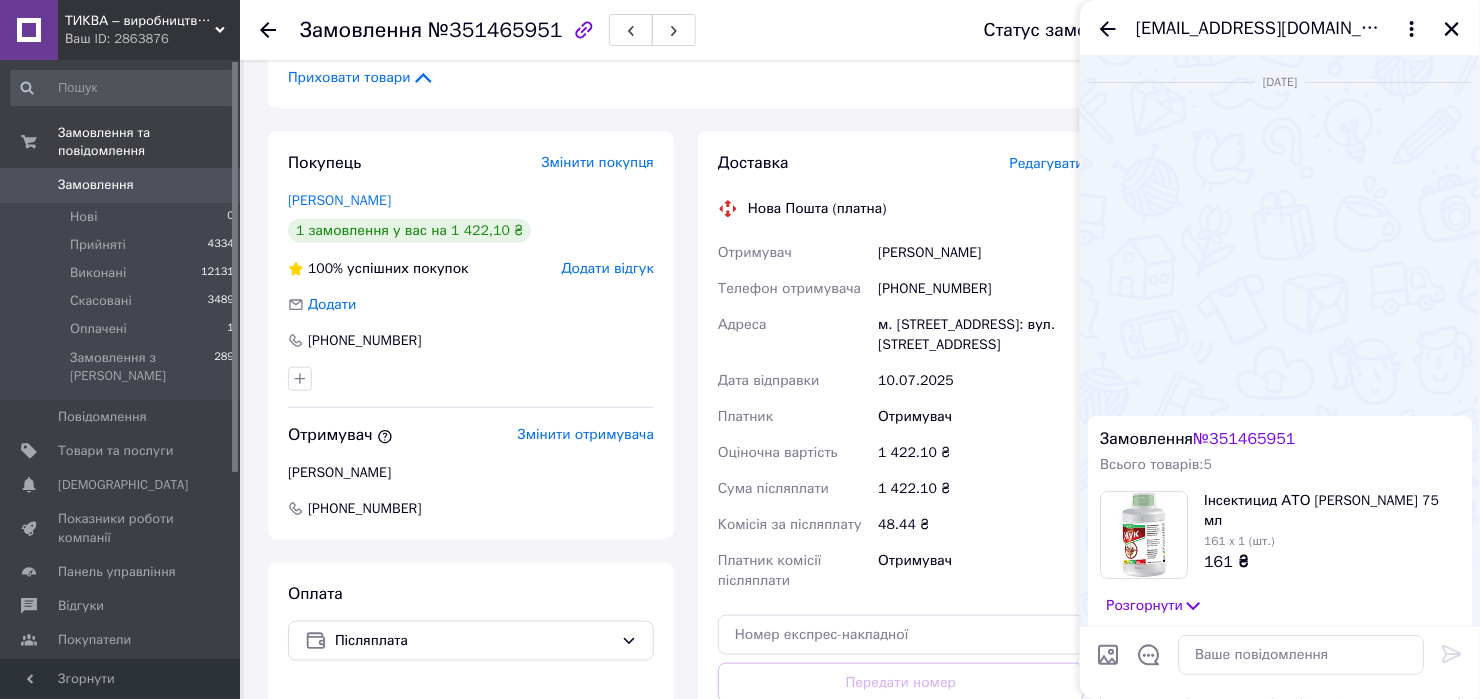 scroll, scrollTop: 431, scrollLeft: 0, axis: vertical 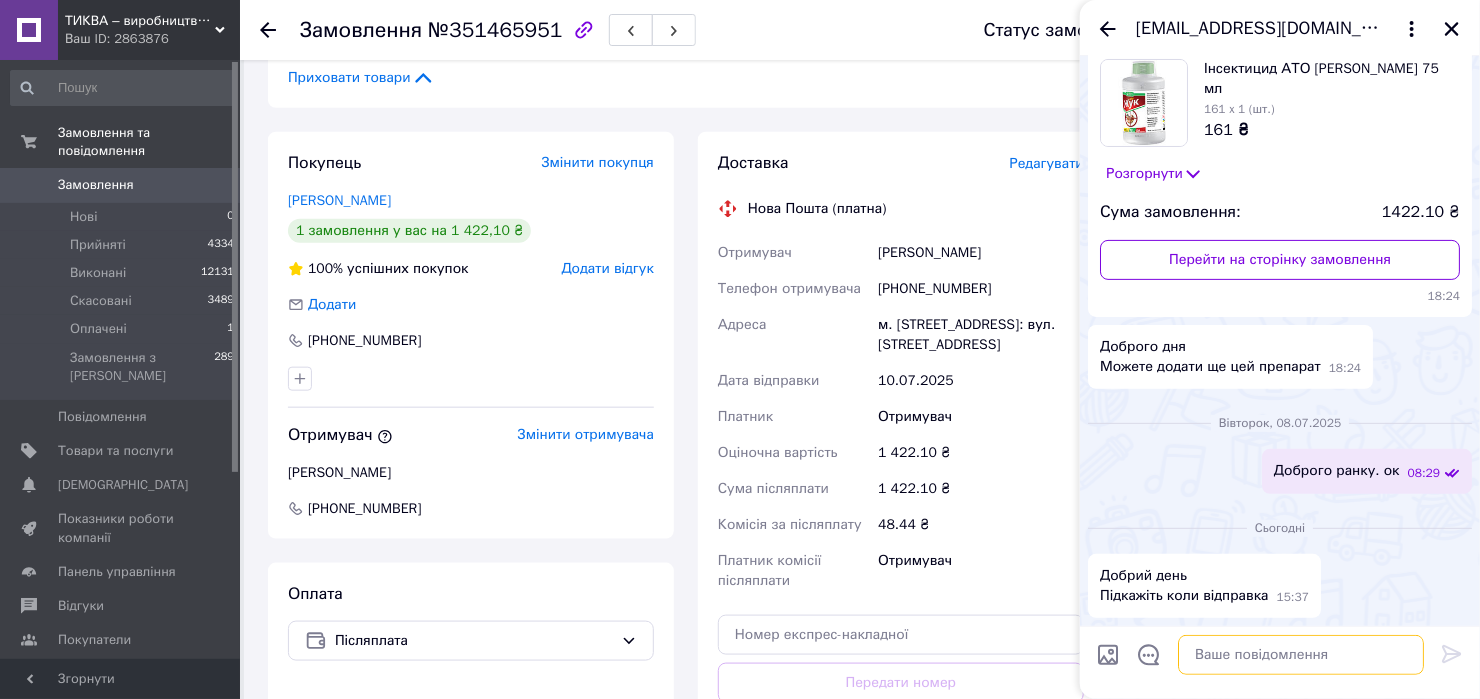 click at bounding box center [1301, 655] 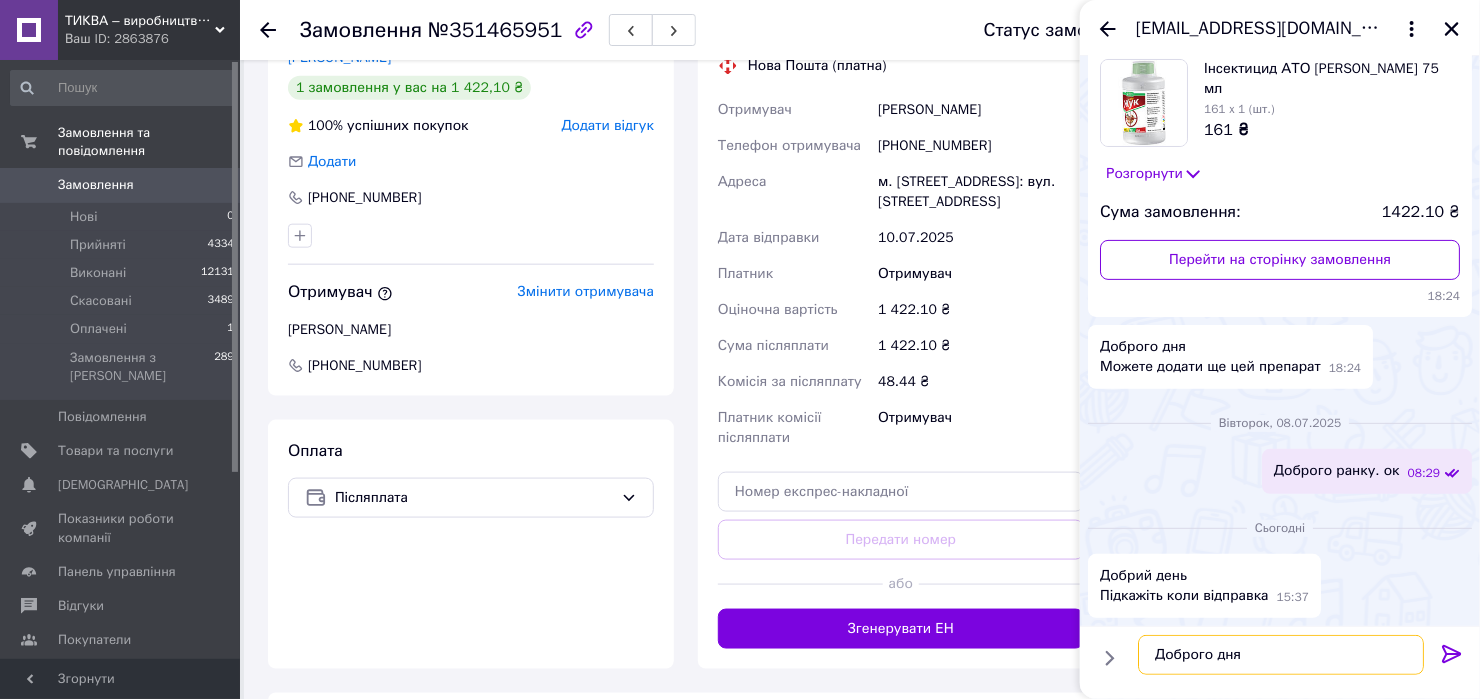 scroll, scrollTop: 1038, scrollLeft: 0, axis: vertical 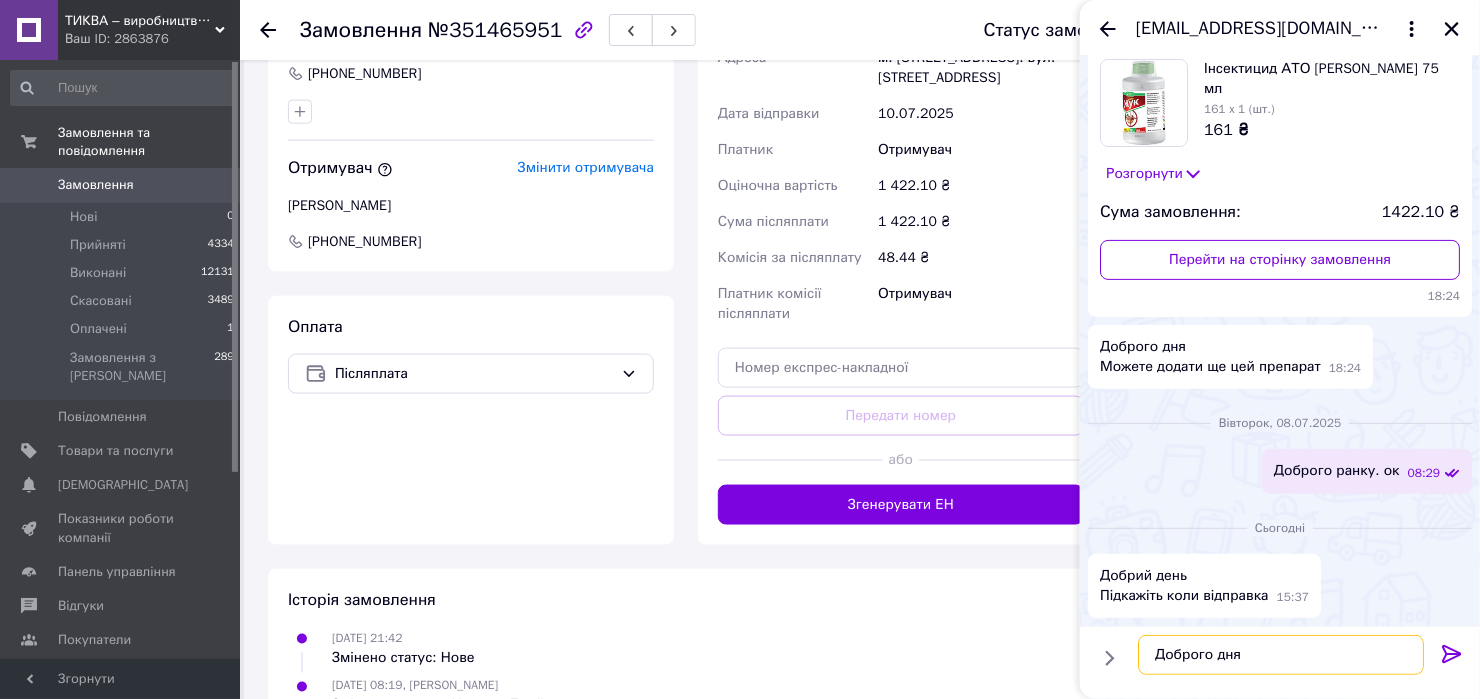 type on "Доброго дня" 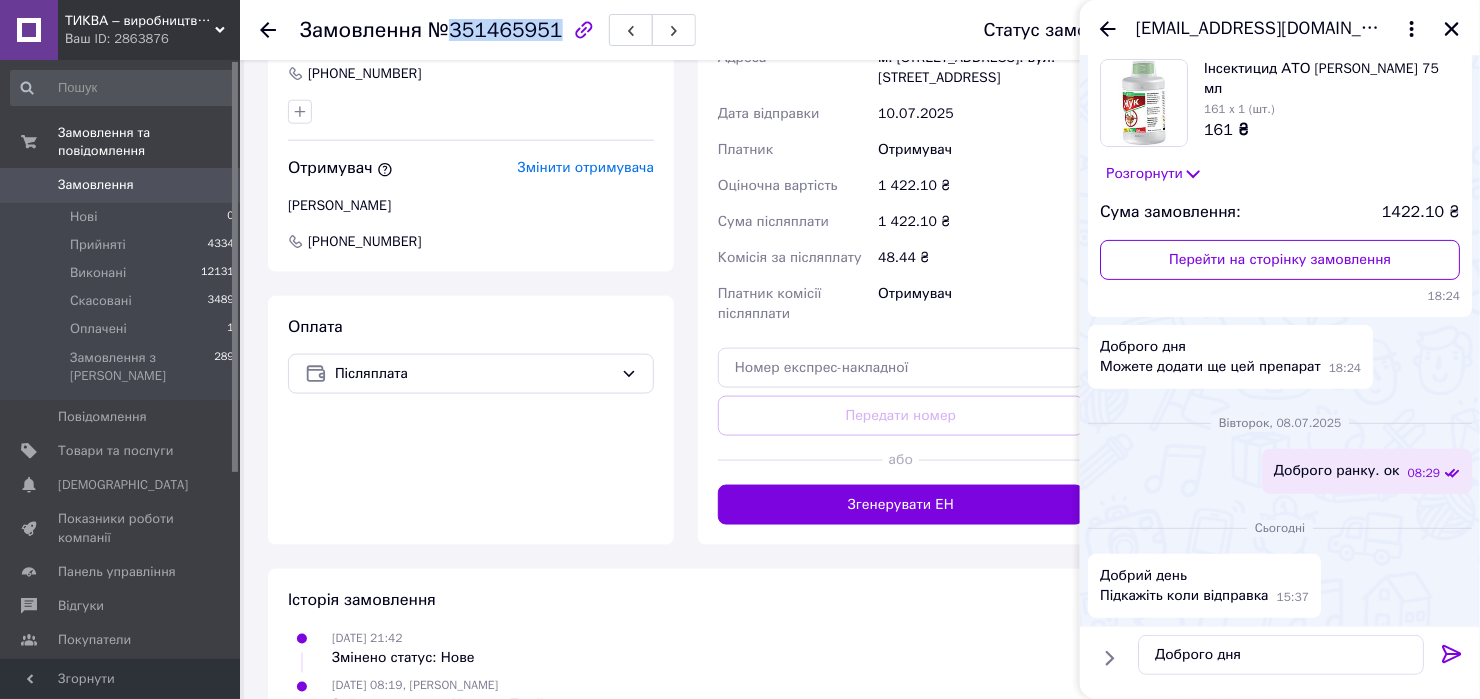 drag, startPoint x: 547, startPoint y: 24, endPoint x: 445, endPoint y: 34, distance: 102.48902 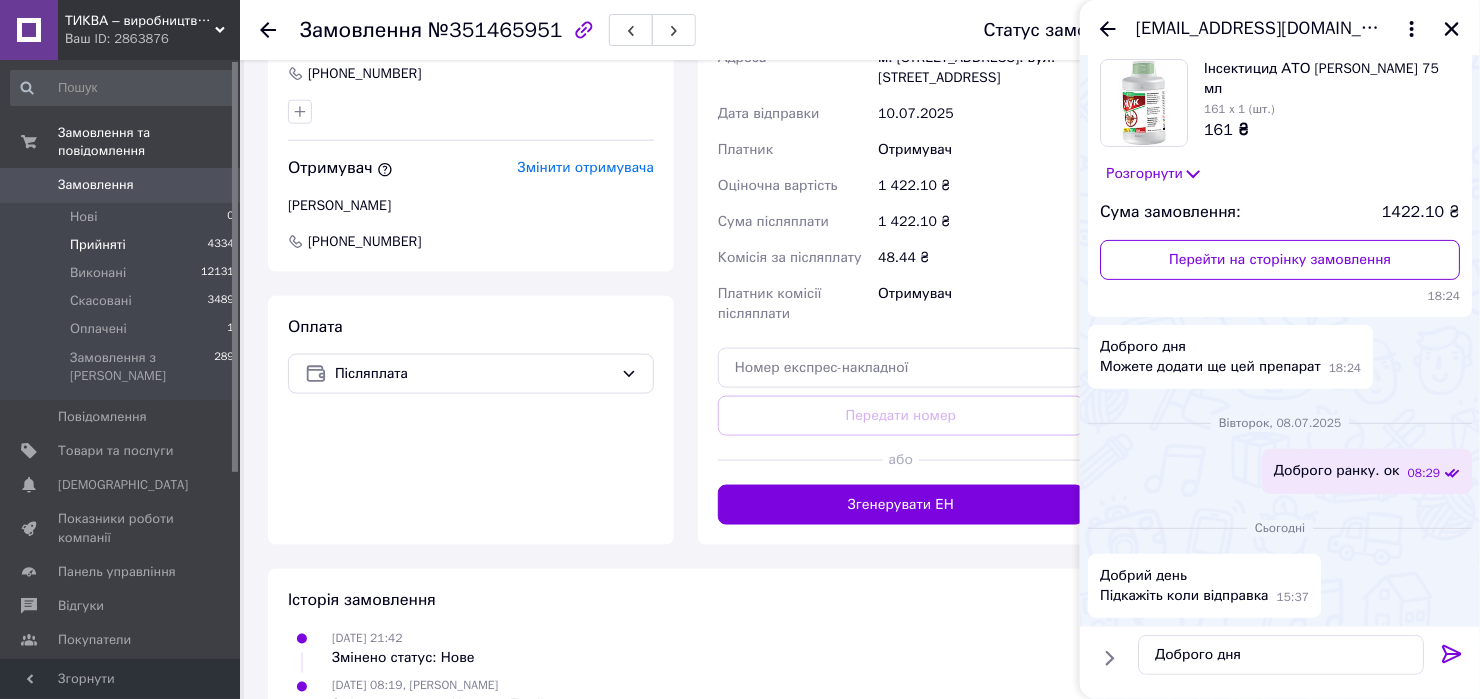 click on "Прийняті 4334" at bounding box center (123, 245) 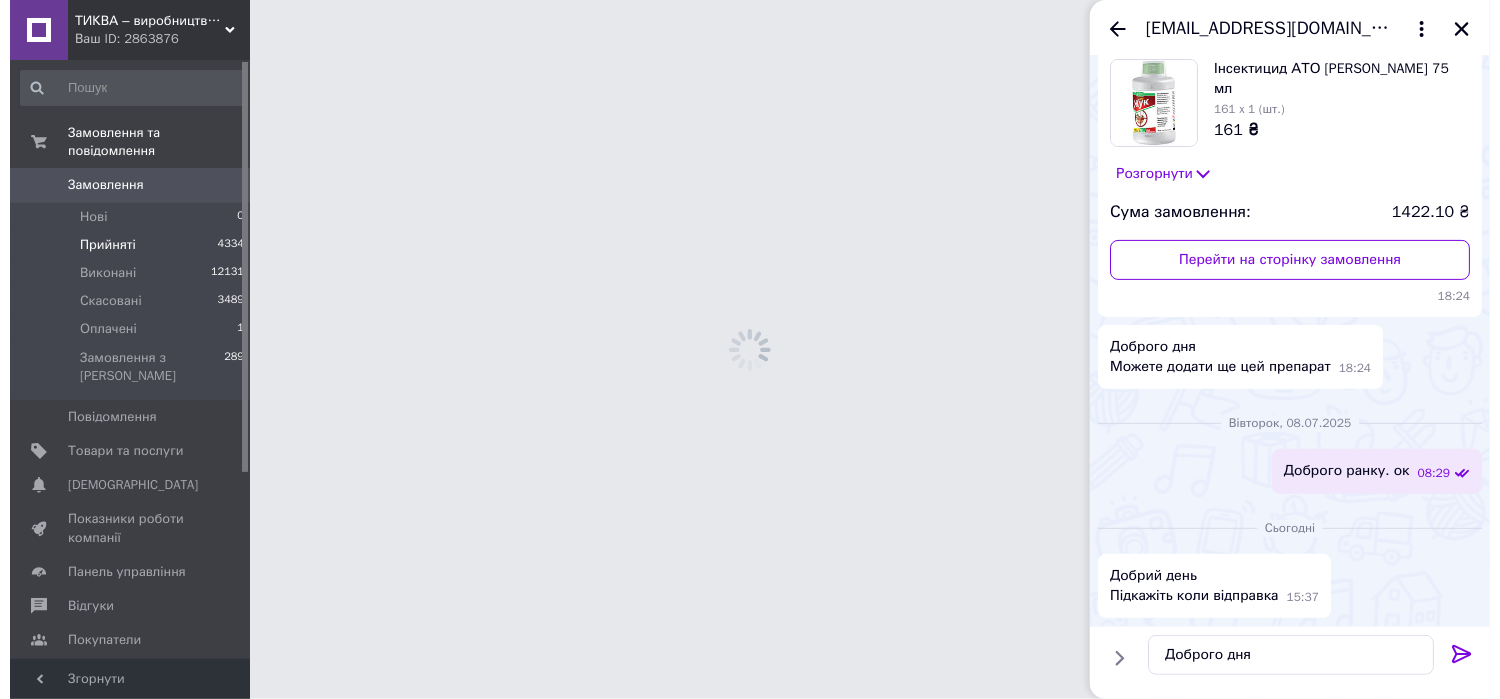scroll, scrollTop: 0, scrollLeft: 0, axis: both 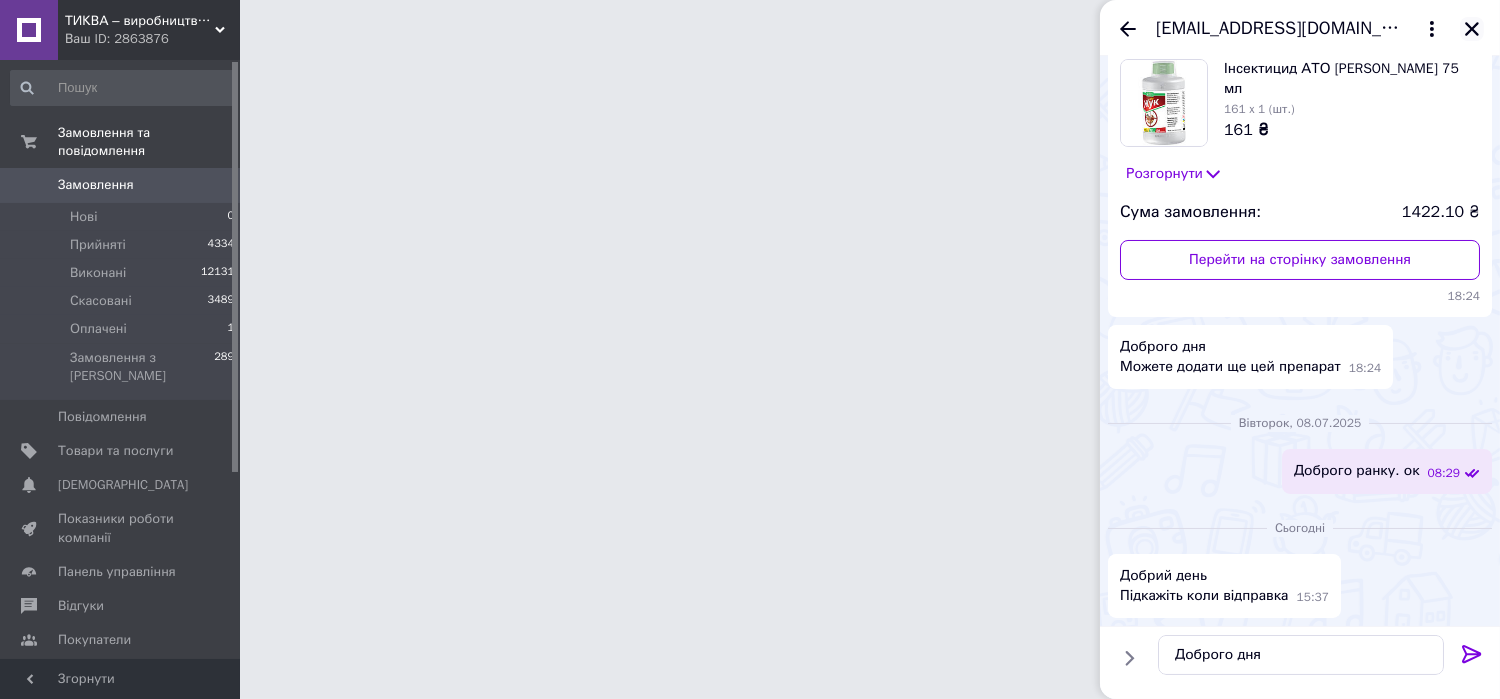 click 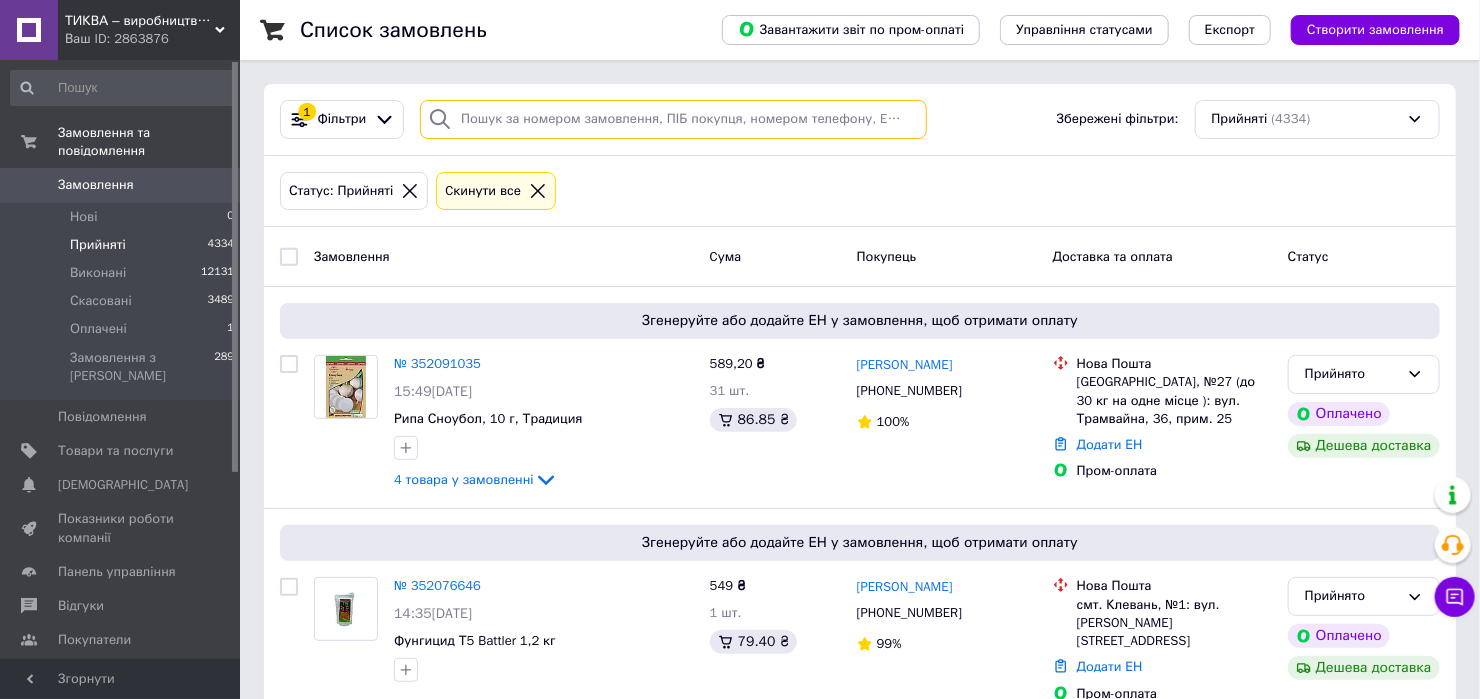 click at bounding box center (673, 119) 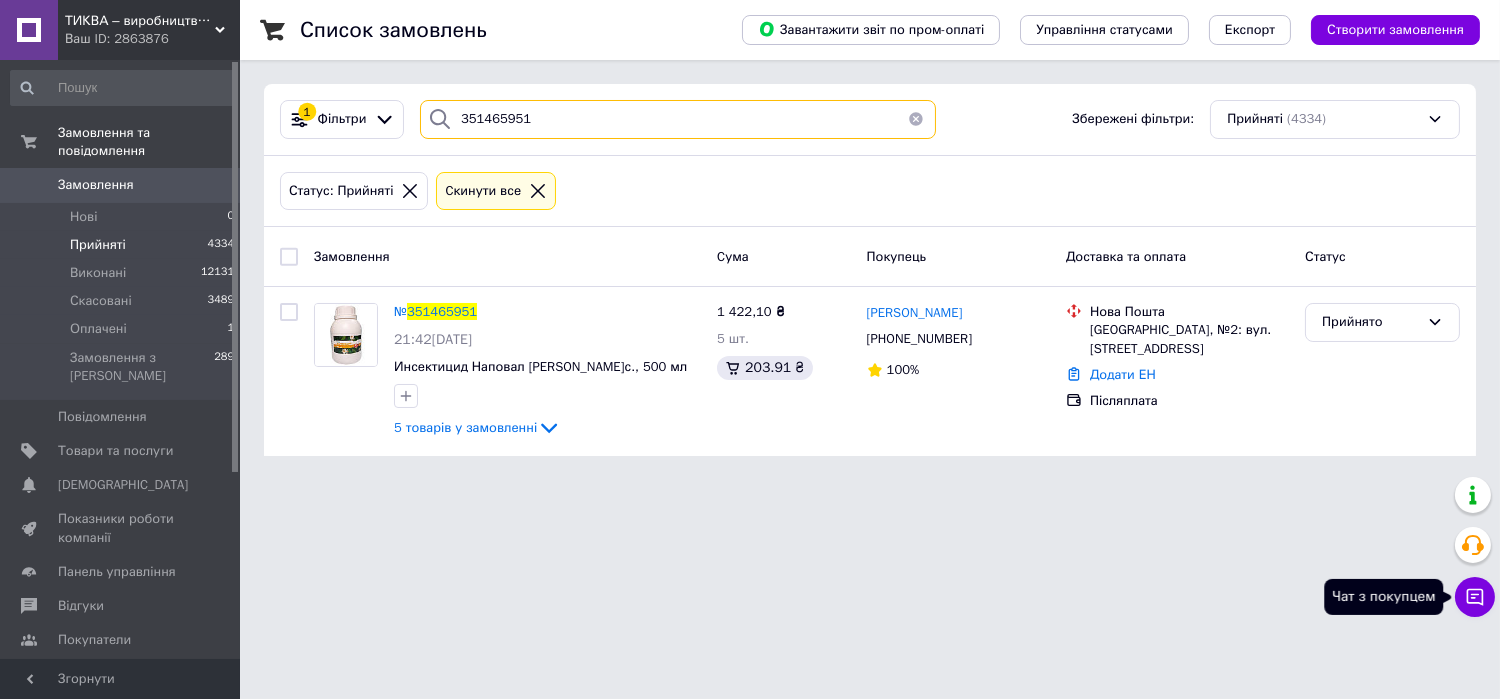 type on "351465951" 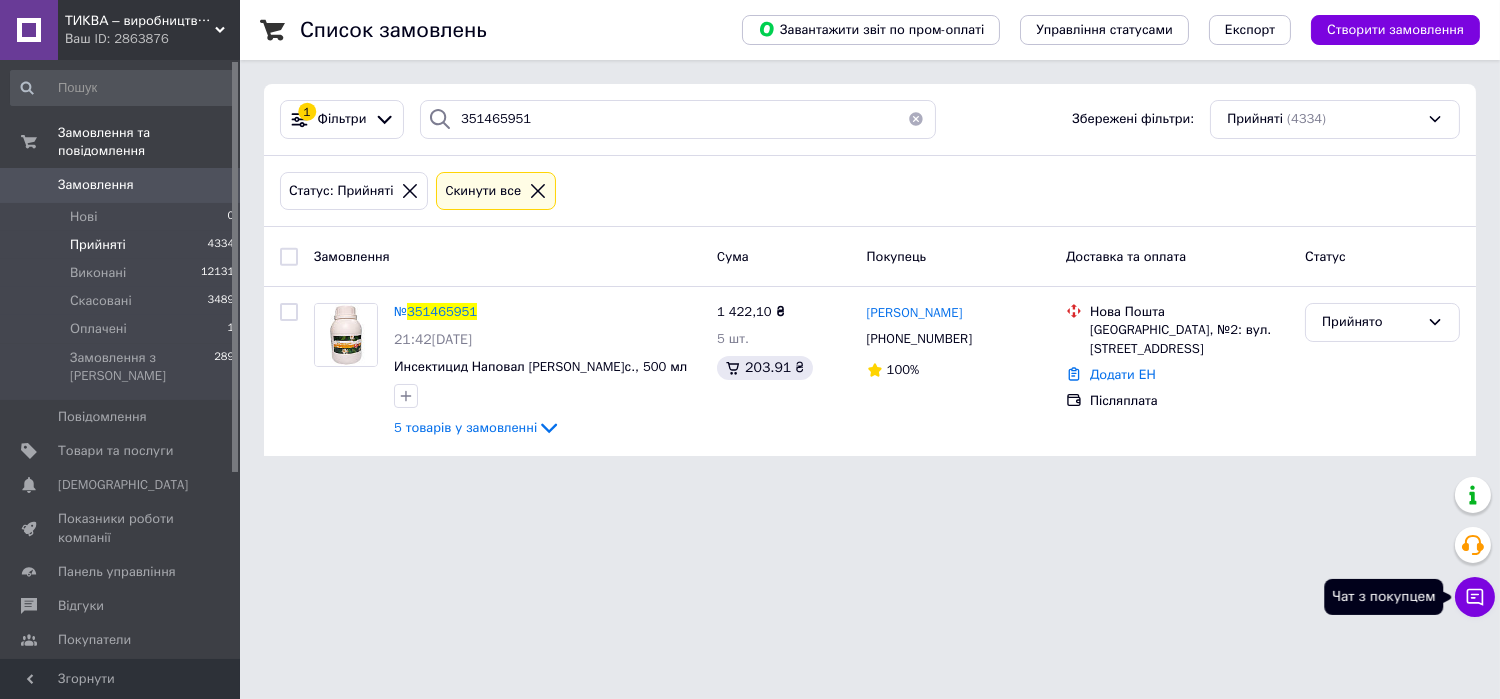 click 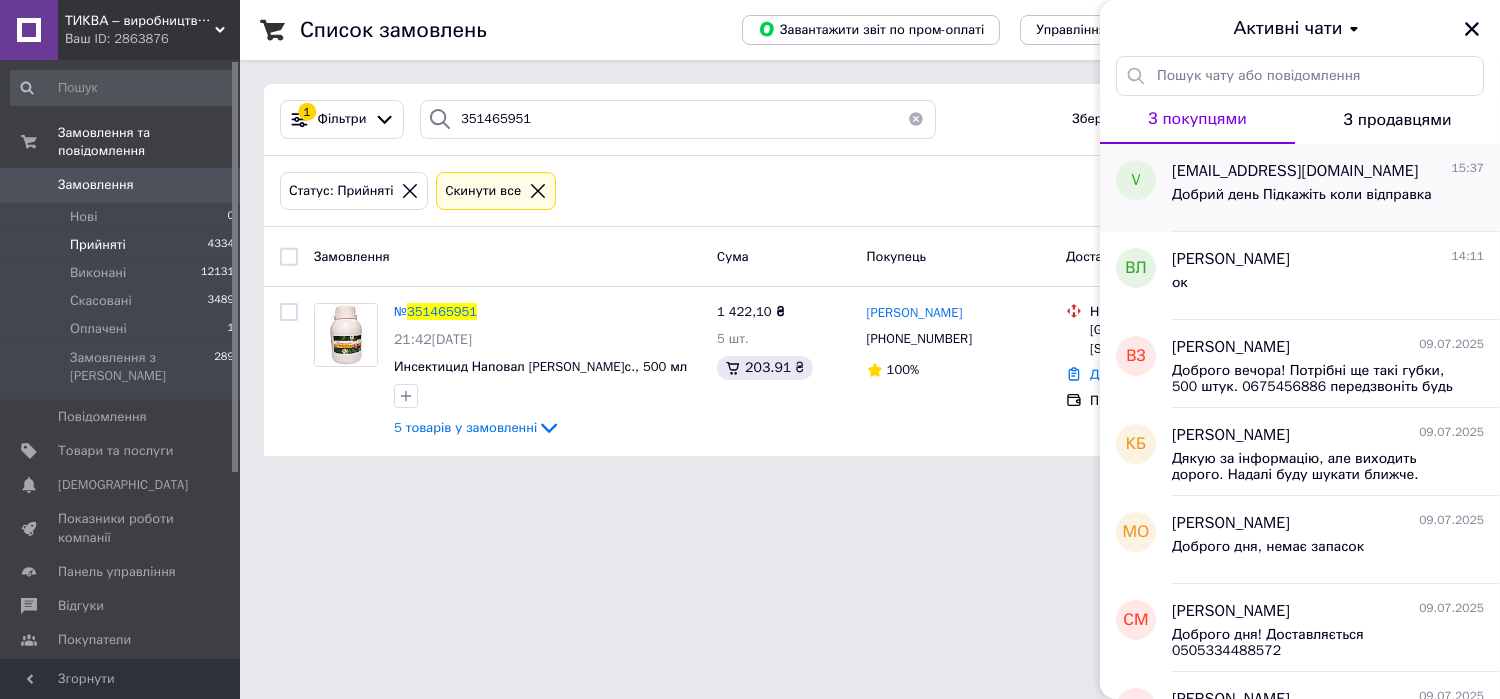 click on "Добрий день
Підкажіть коли відправка" at bounding box center (1302, 195) 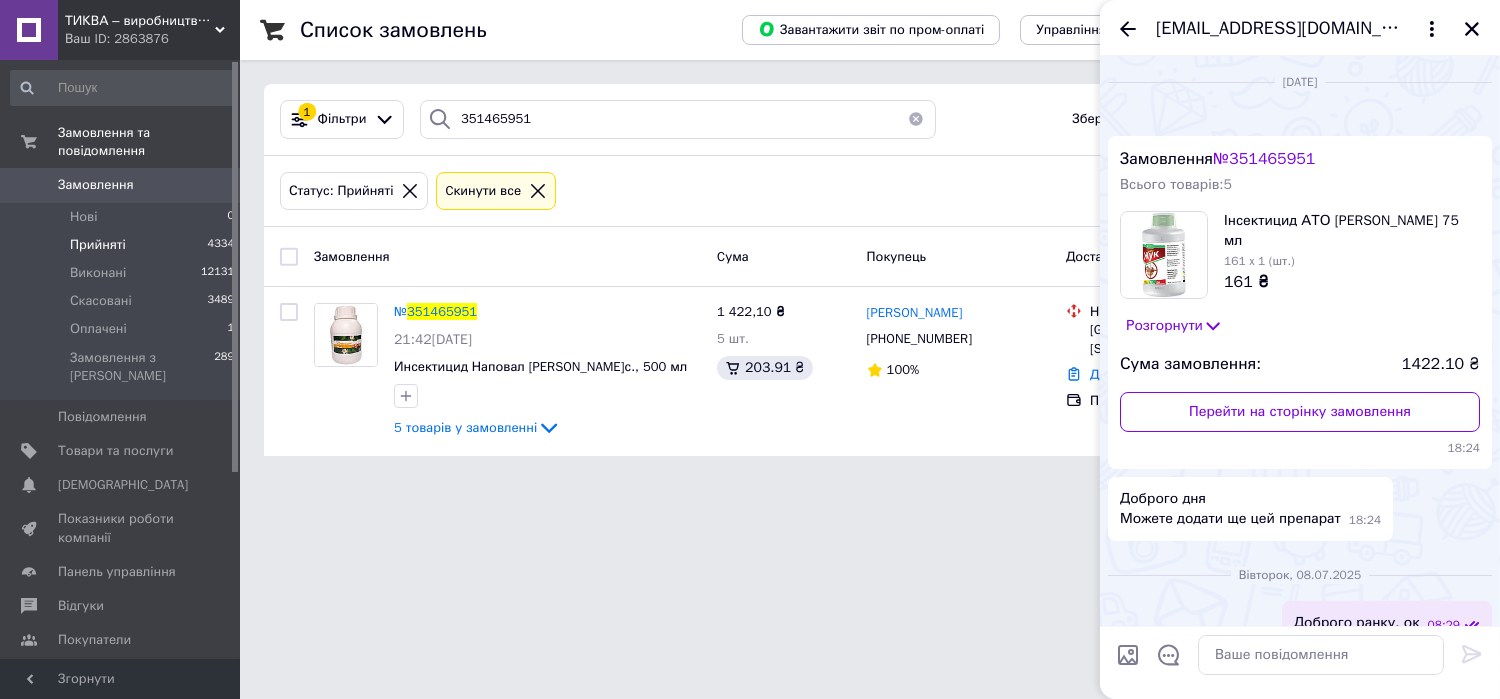 scroll, scrollTop: 431, scrollLeft: 0, axis: vertical 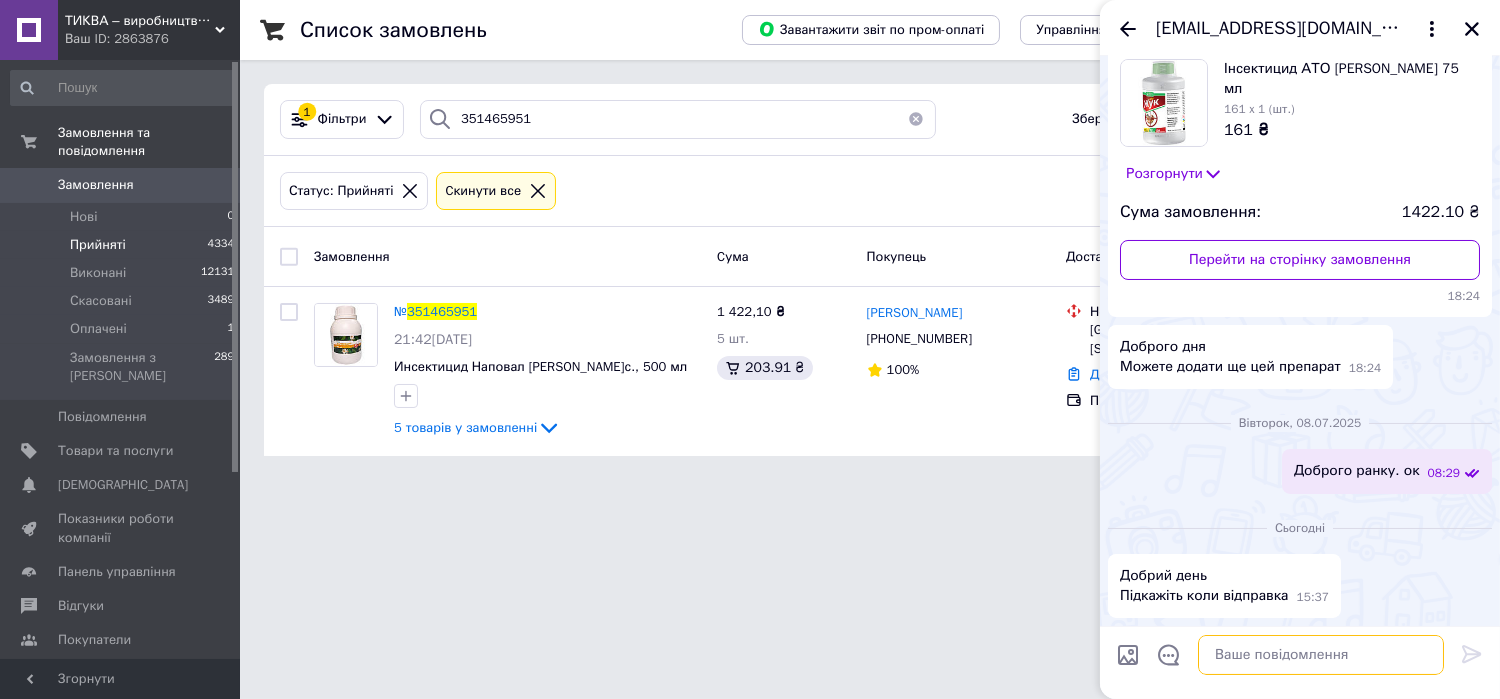 click at bounding box center [1321, 655] 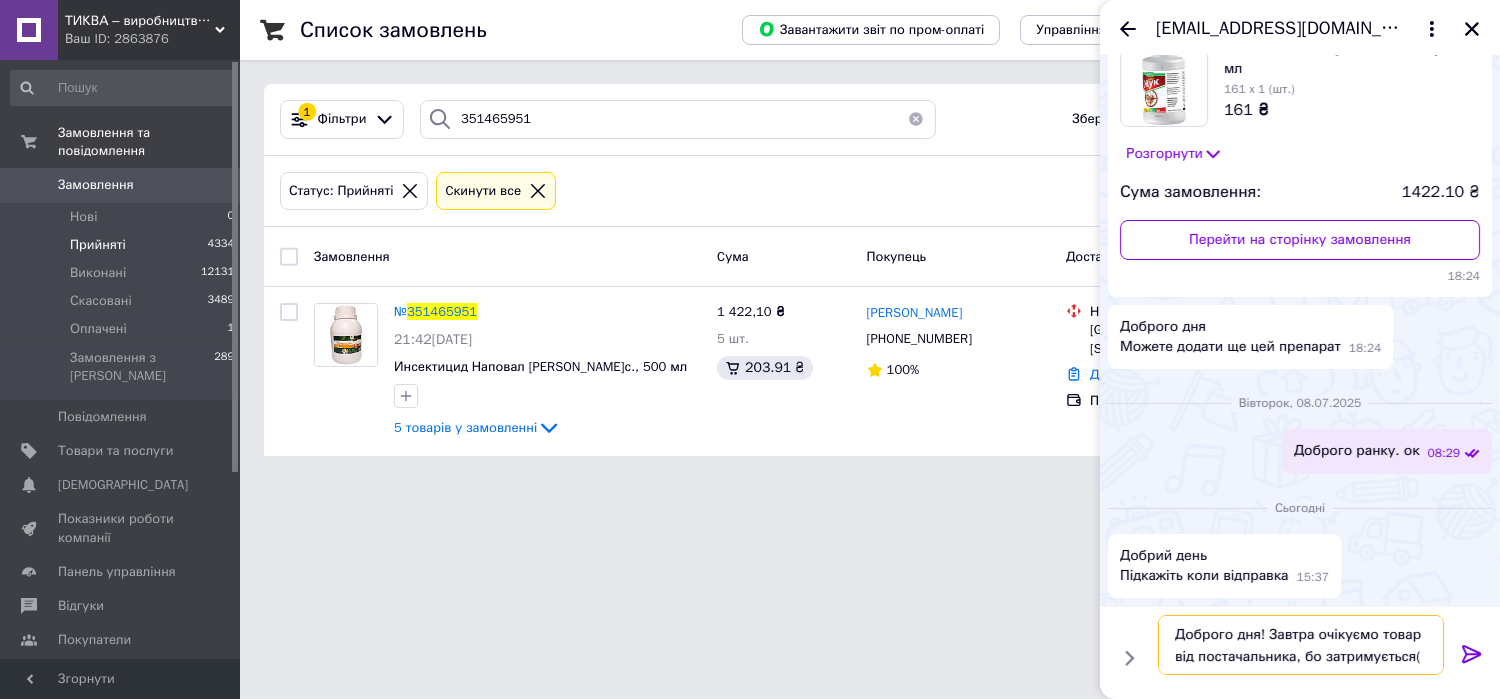 type on "Доброго дня! Завтра очікуємо товар від постачальника, бо затримується(" 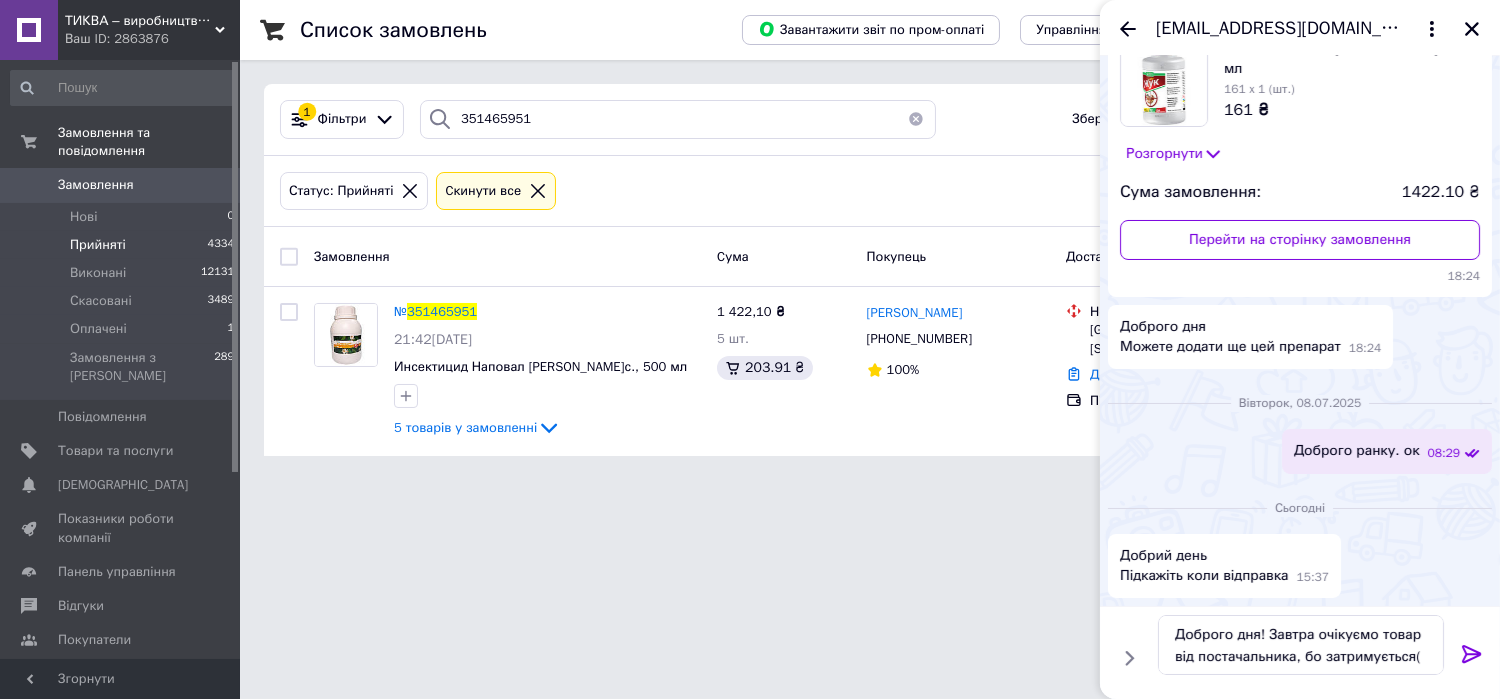 drag, startPoint x: 1461, startPoint y: 651, endPoint x: 1498, endPoint y: 452, distance: 202.41048 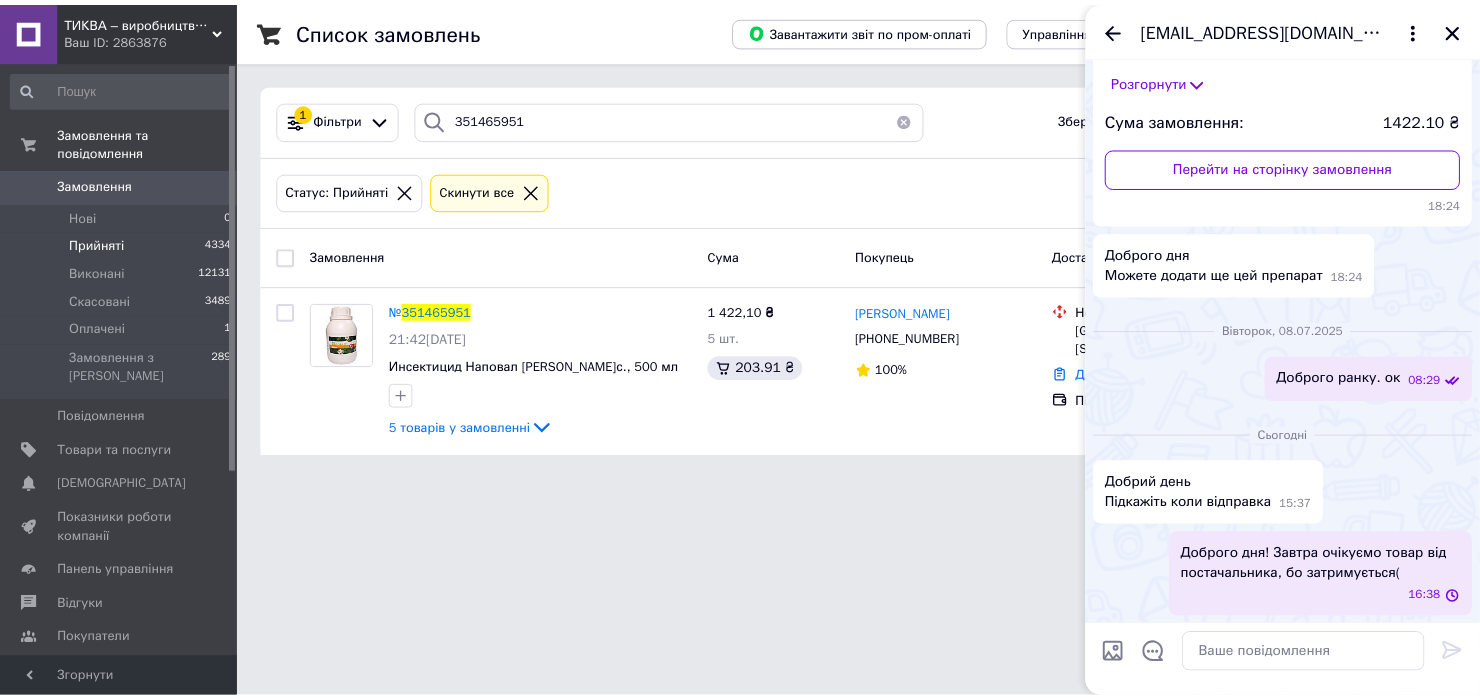 scroll, scrollTop: 524, scrollLeft: 0, axis: vertical 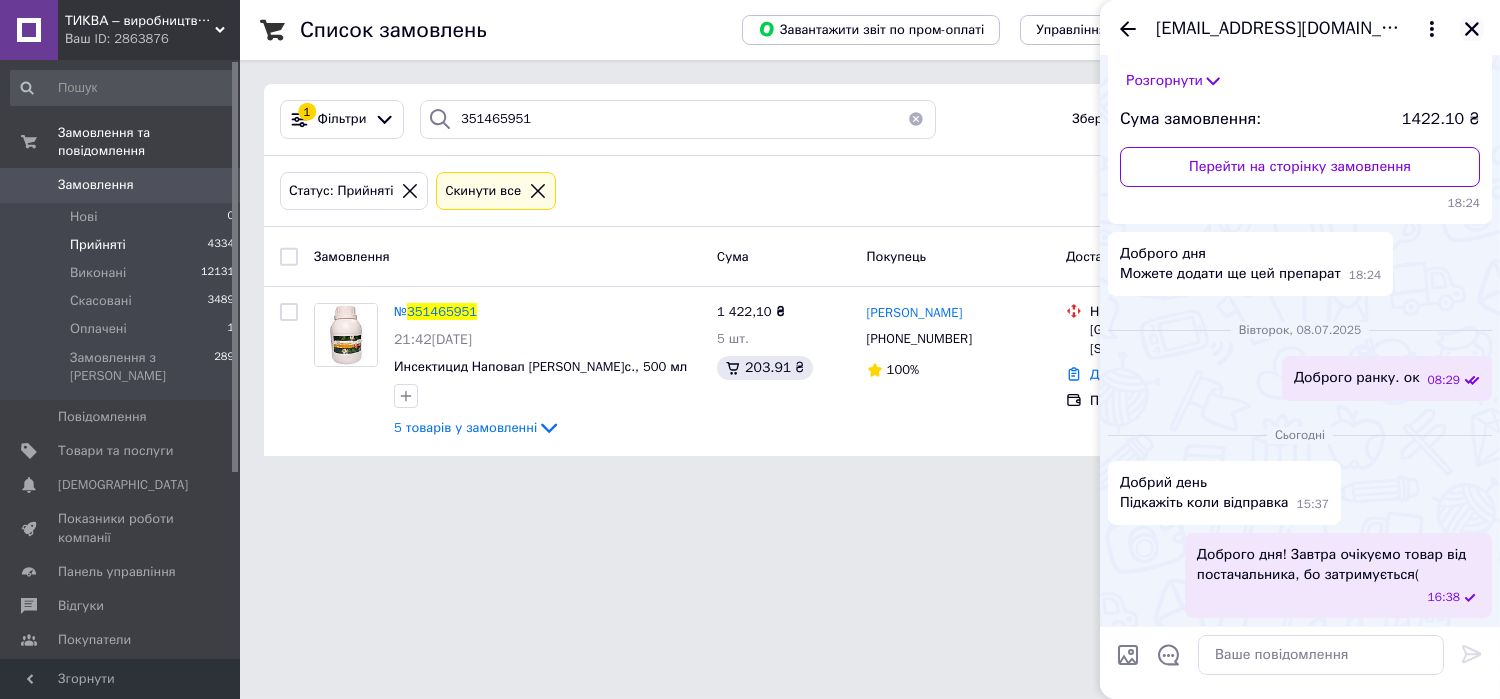 click 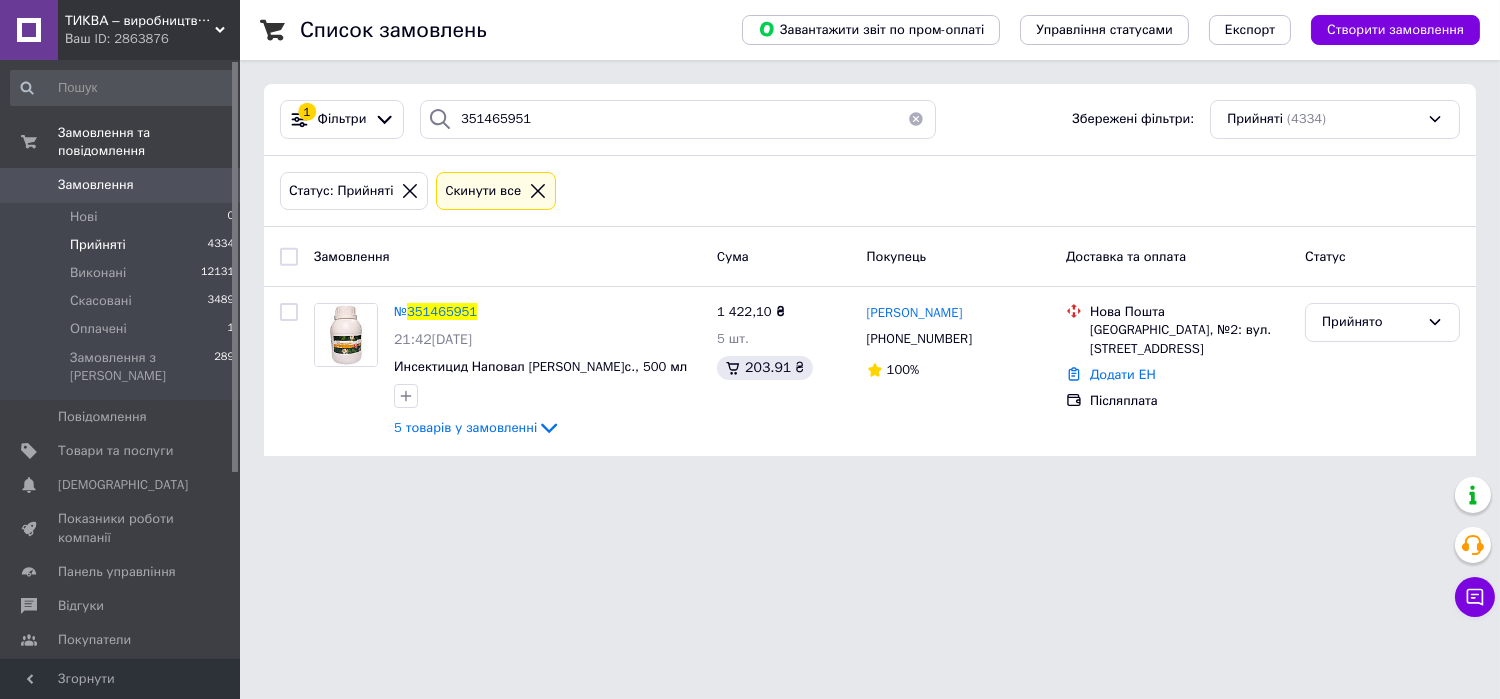 drag, startPoint x: 107, startPoint y: 220, endPoint x: 598, endPoint y: 33, distance: 525.4046 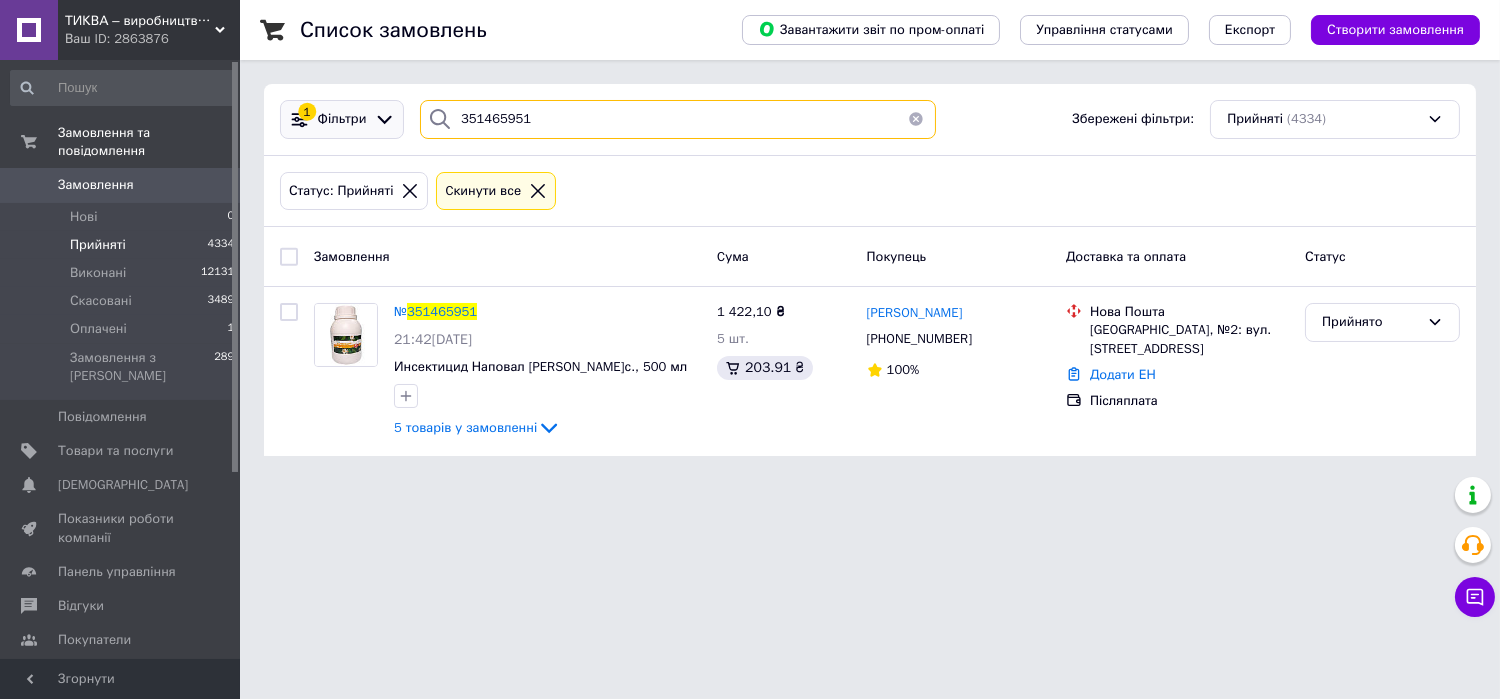 drag, startPoint x: 546, startPoint y: 114, endPoint x: 369, endPoint y: 123, distance: 177.22867 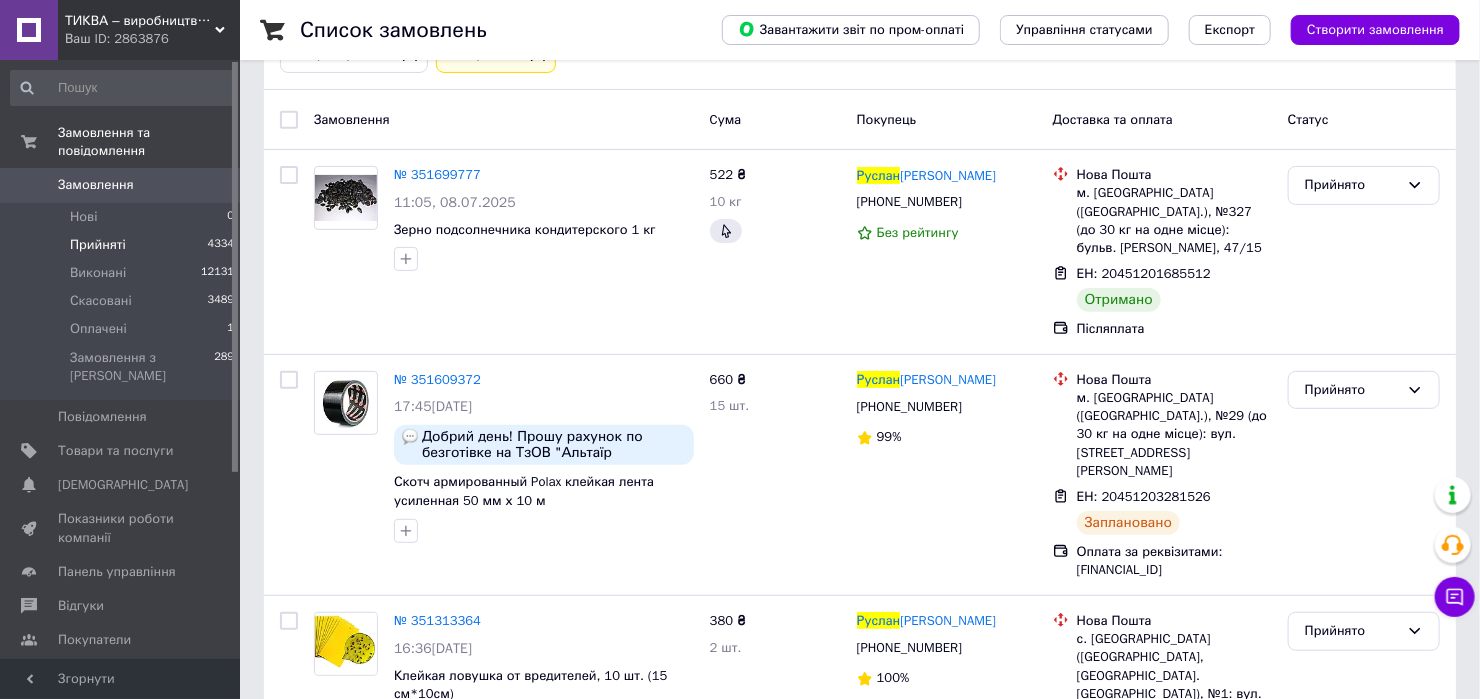 scroll, scrollTop: 266, scrollLeft: 0, axis: vertical 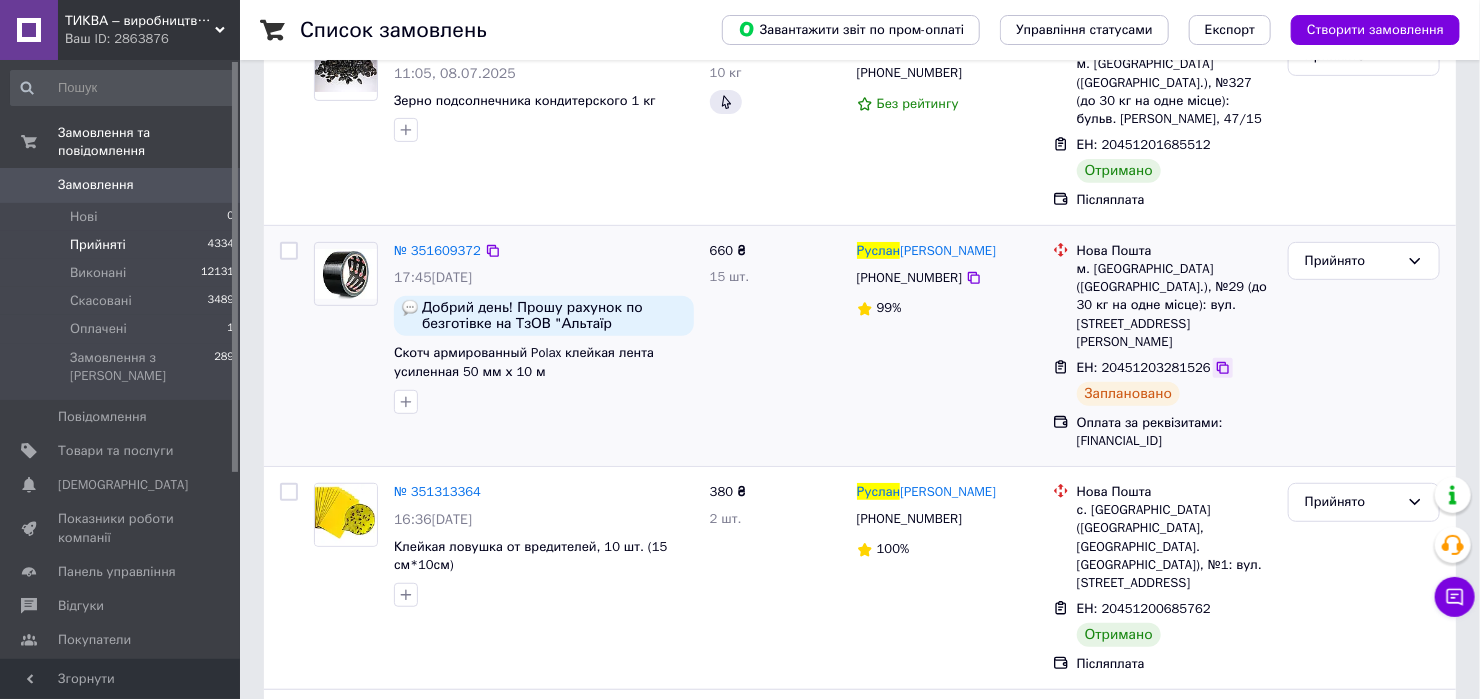 click 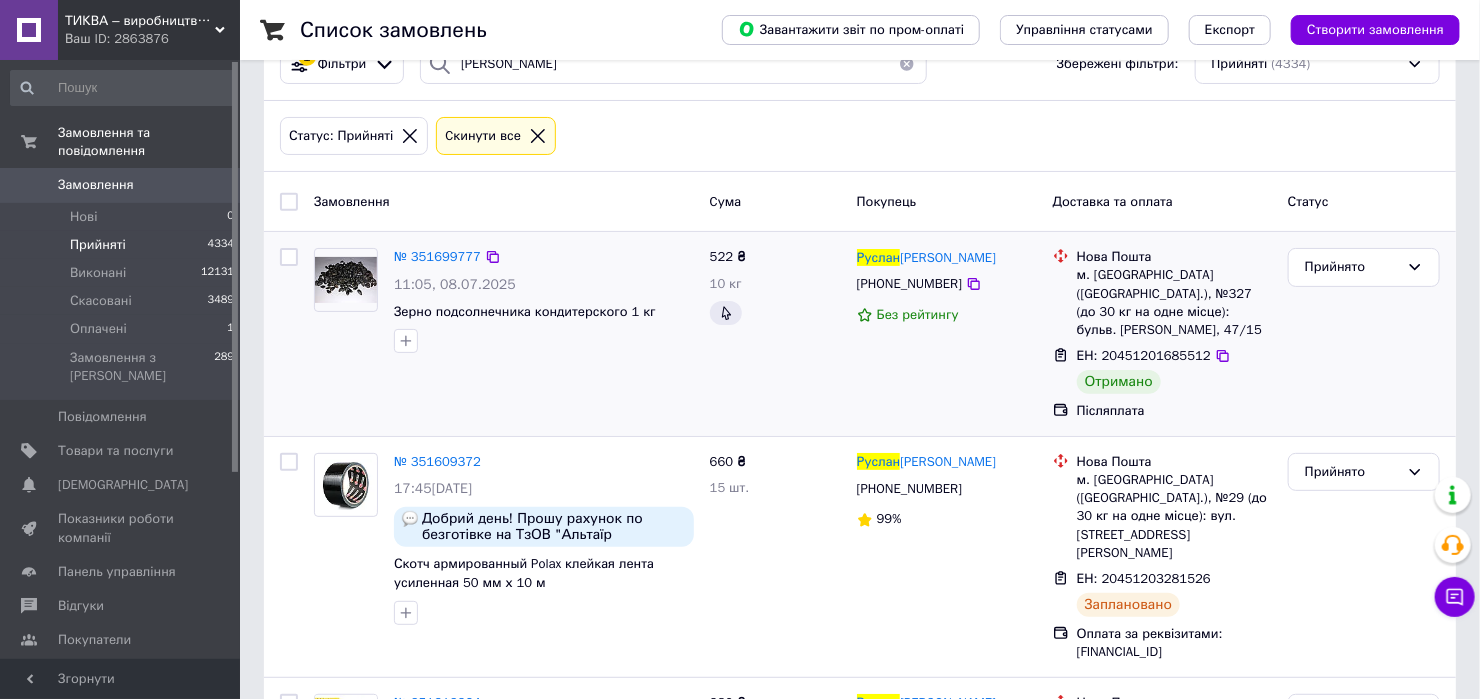 scroll, scrollTop: 0, scrollLeft: 0, axis: both 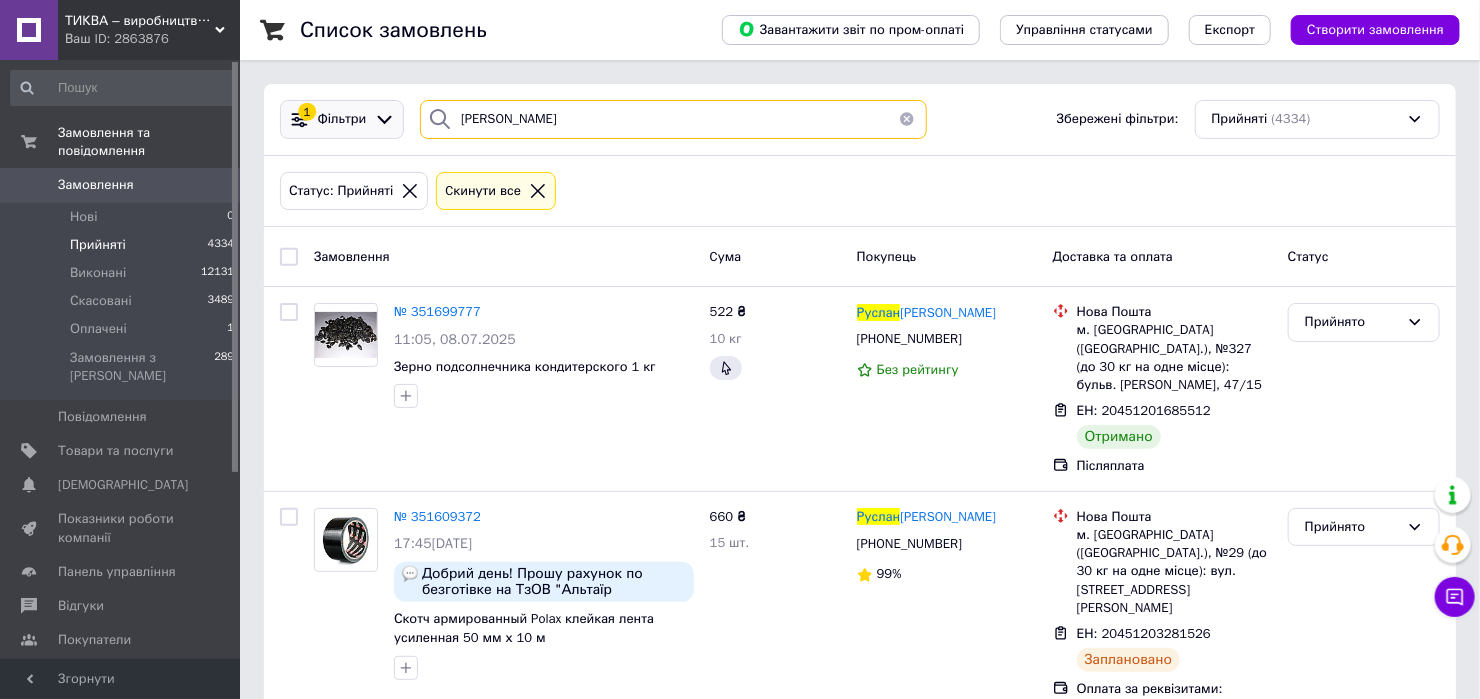 drag, startPoint x: 491, startPoint y: 123, endPoint x: 376, endPoint y: 109, distance: 115.84904 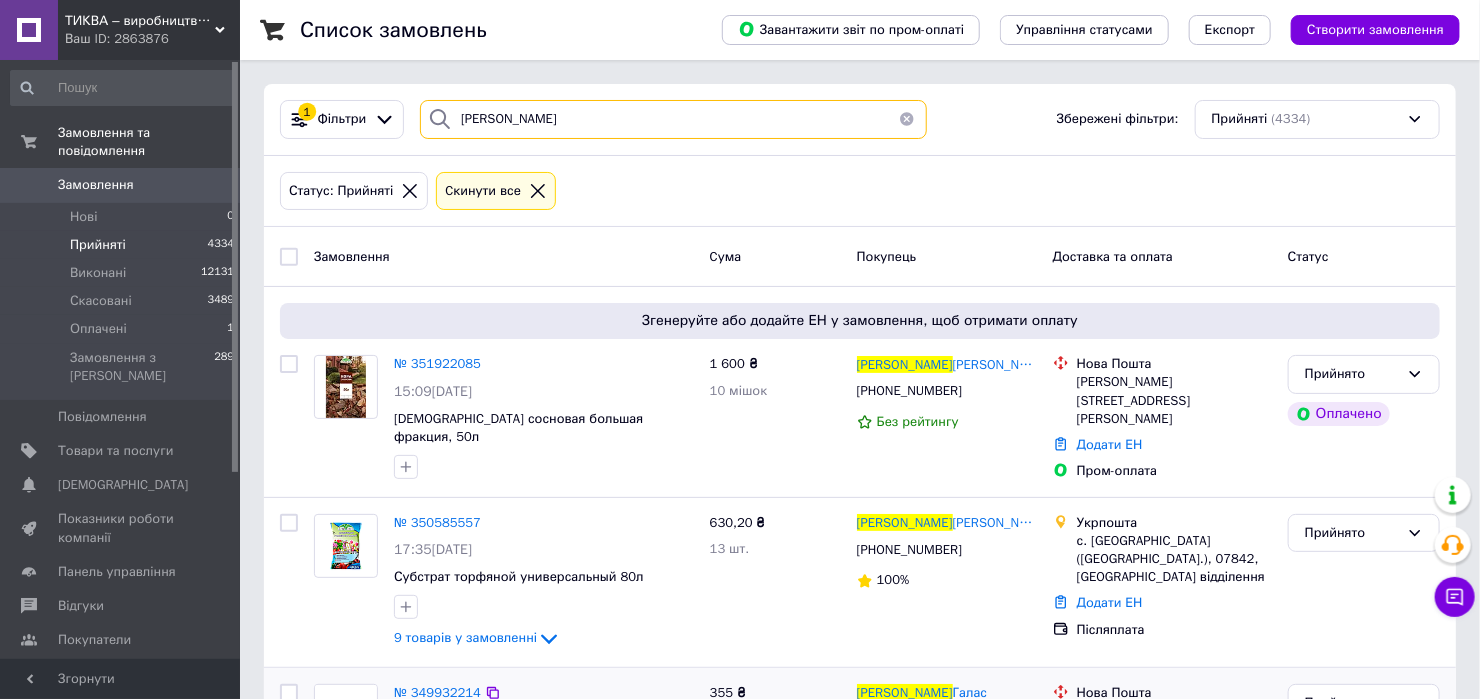 type on "анна" 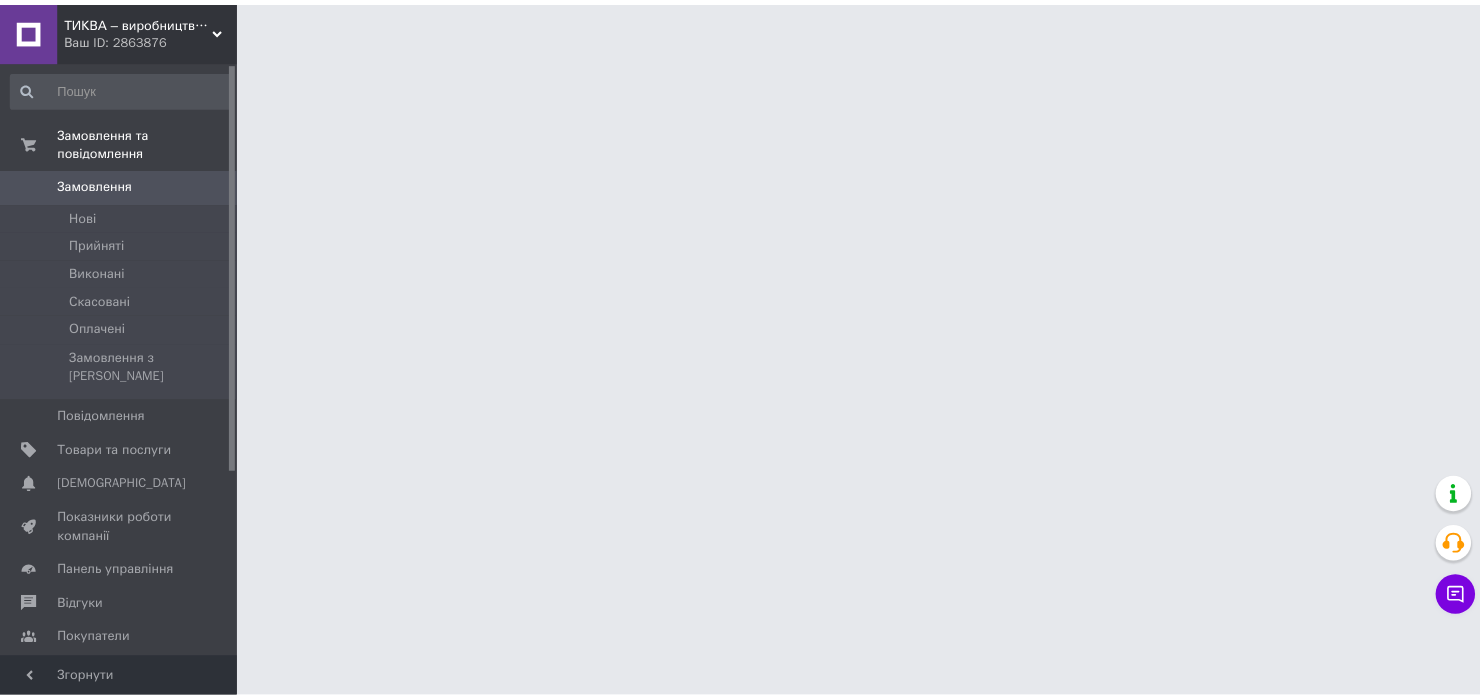 scroll, scrollTop: 0, scrollLeft: 0, axis: both 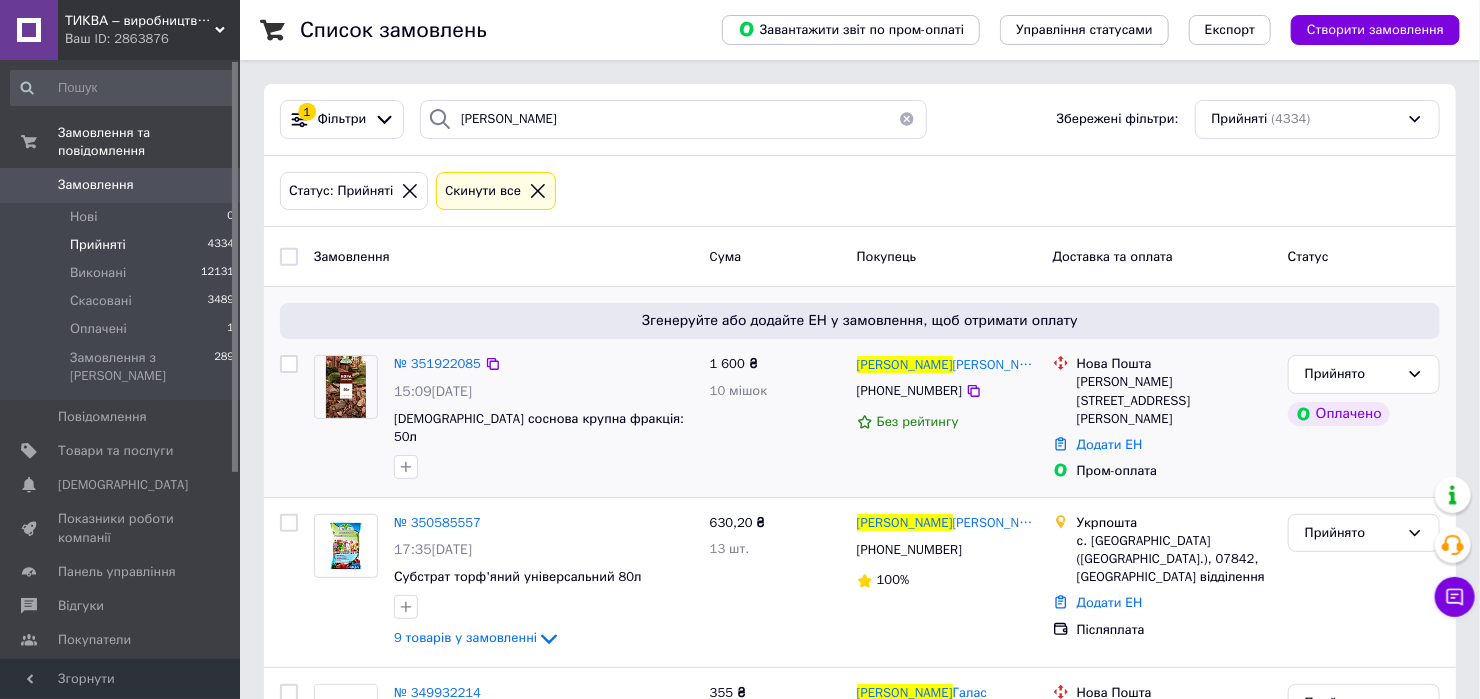 drag, startPoint x: 1113, startPoint y: 424, endPoint x: 1084, endPoint y: 443, distance: 34.669872 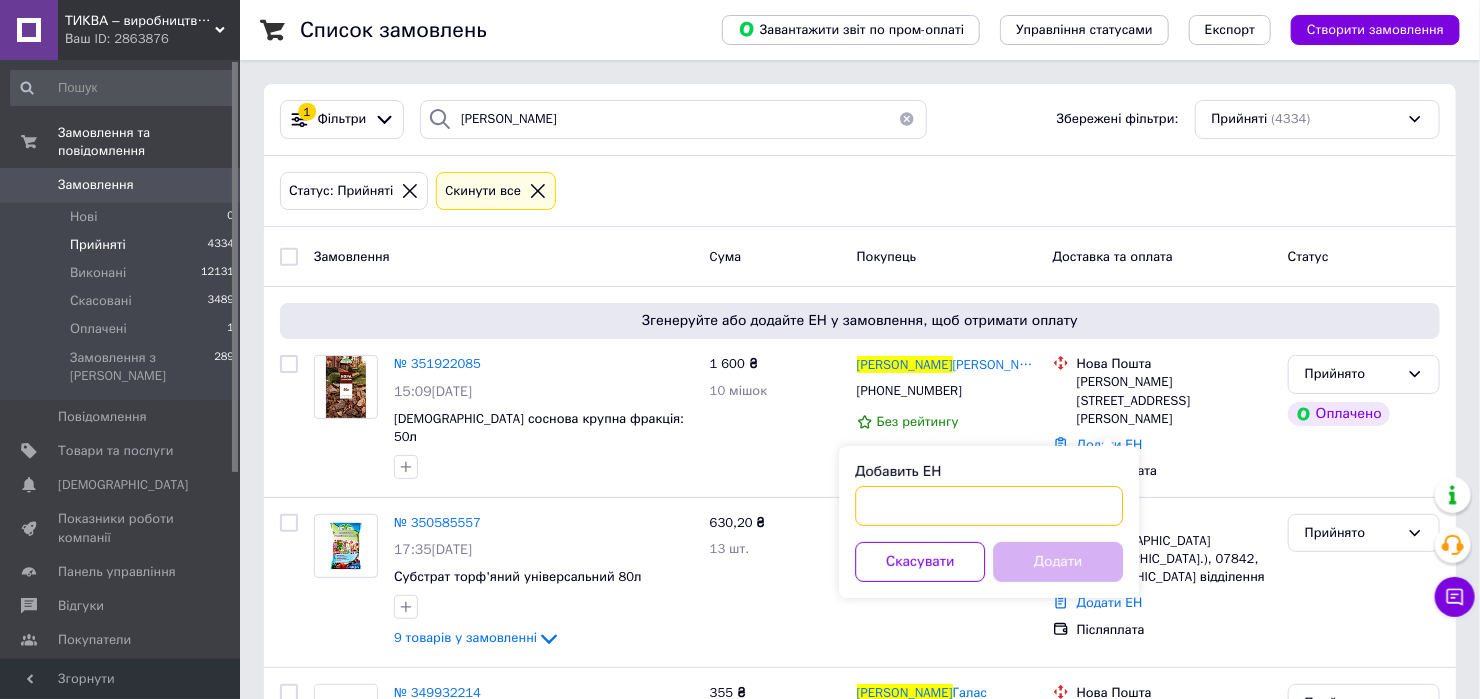 click on "Добавить ЕН" at bounding box center [989, 506] 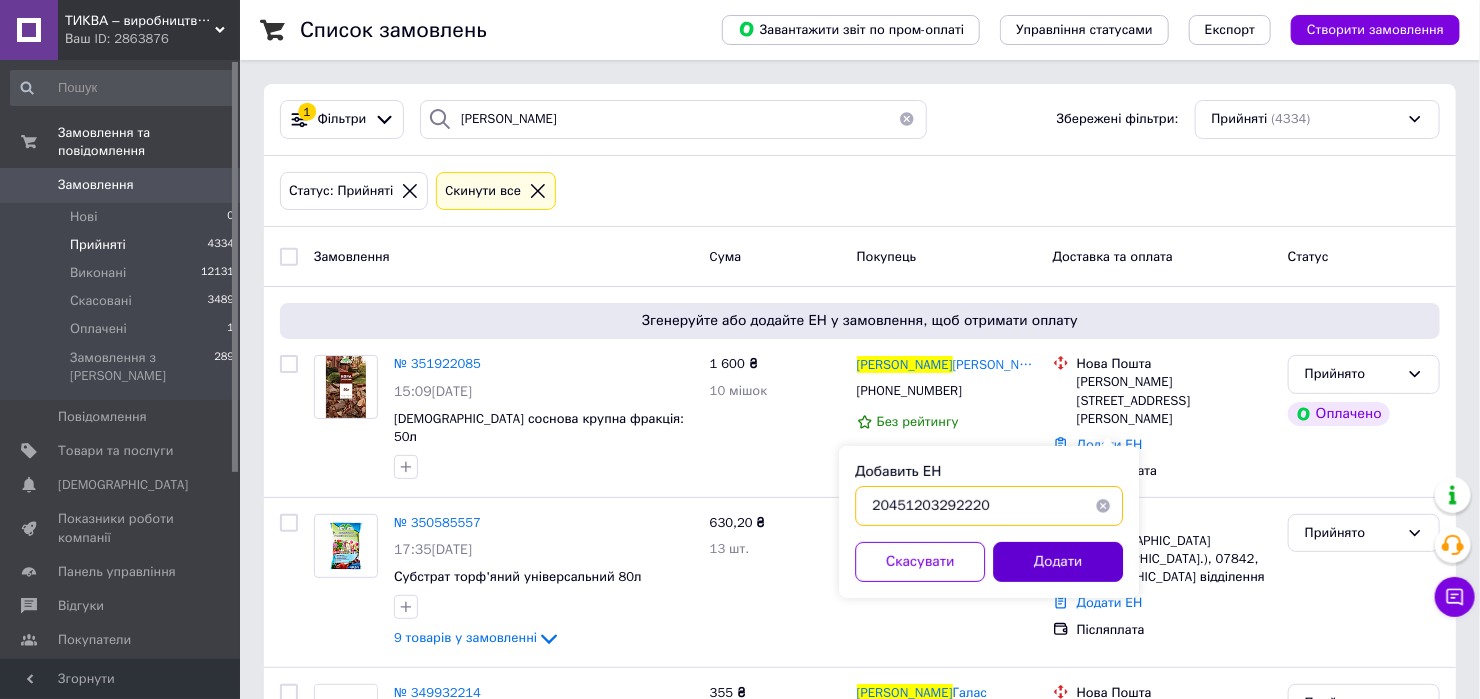 type on "20451203292220" 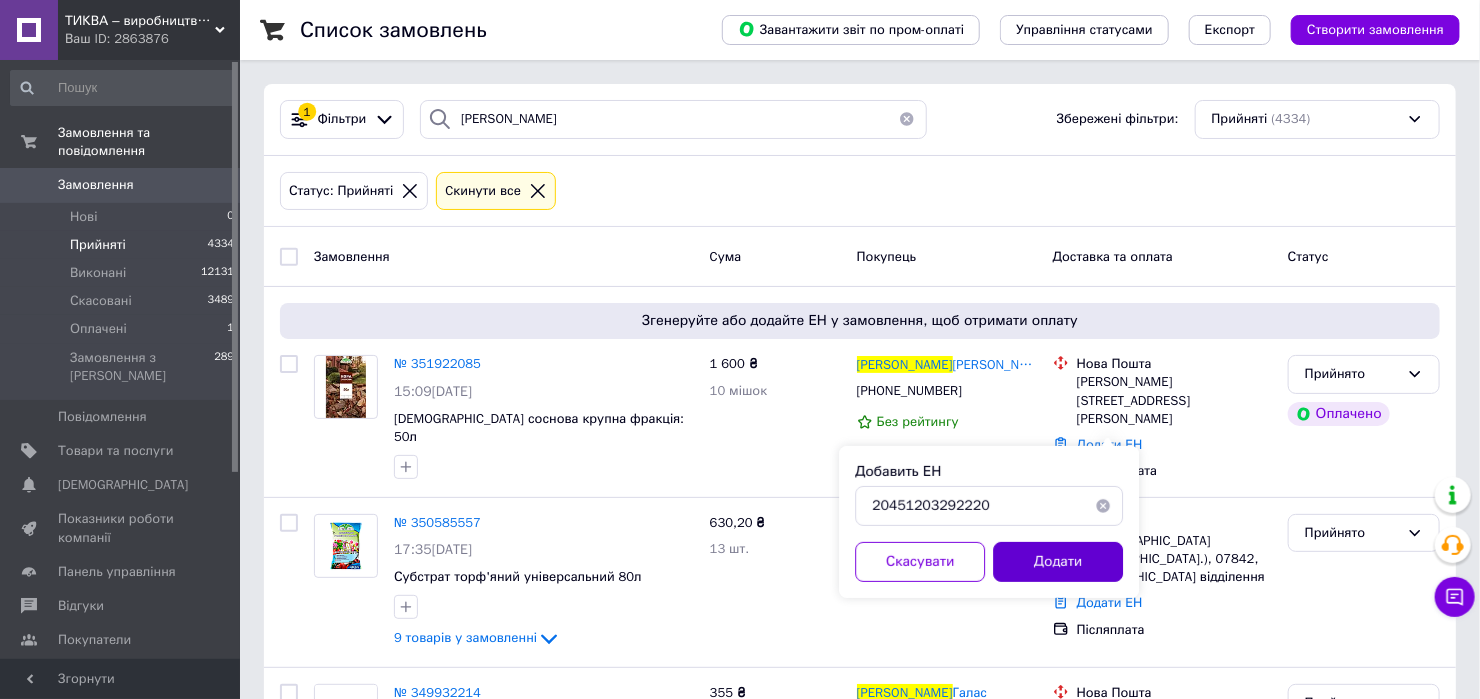 click on "Додати" at bounding box center (1058, 562) 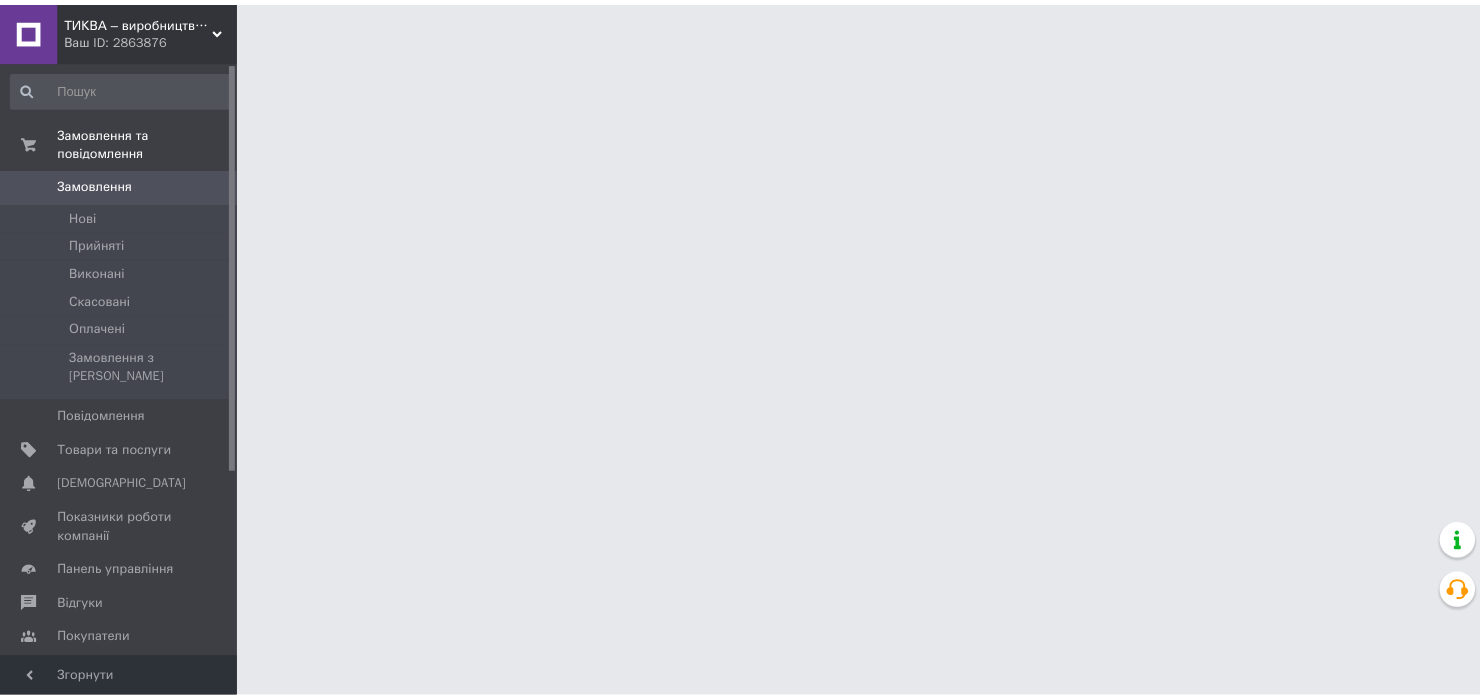 scroll, scrollTop: 0, scrollLeft: 0, axis: both 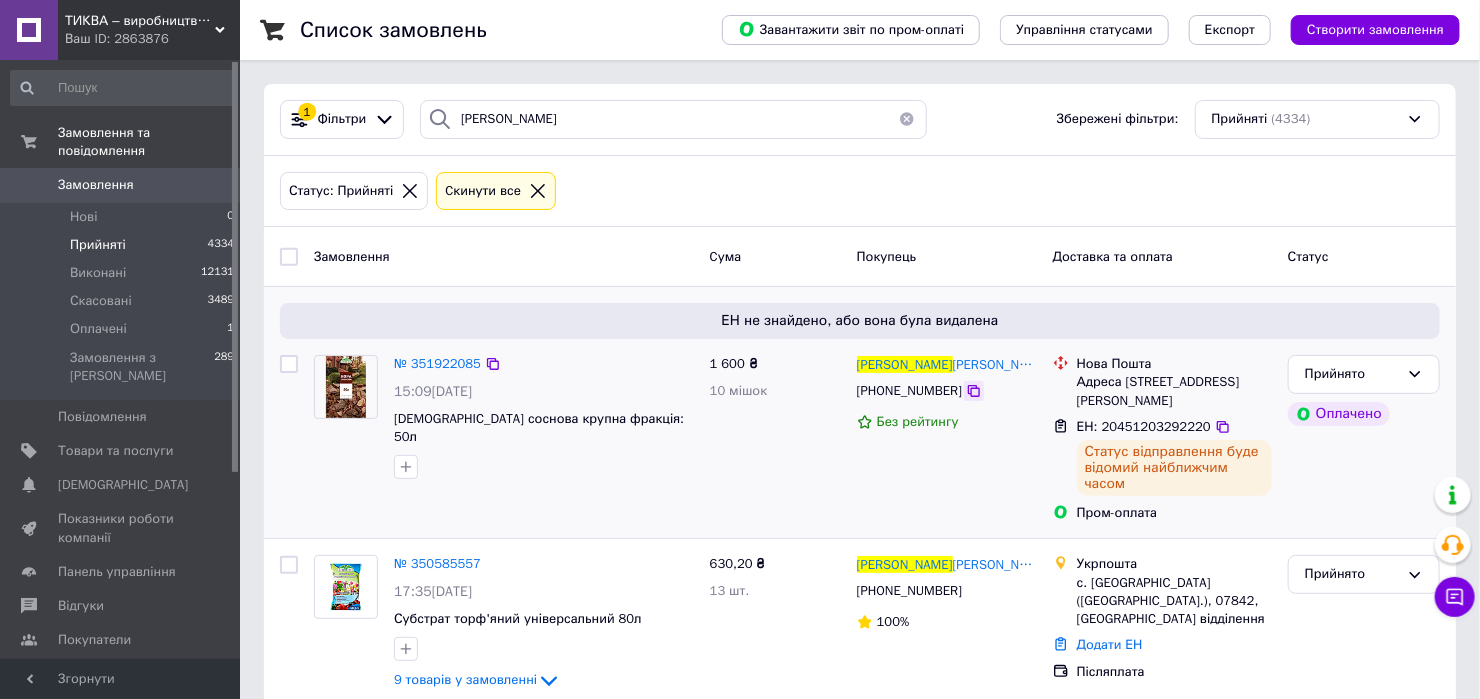 click 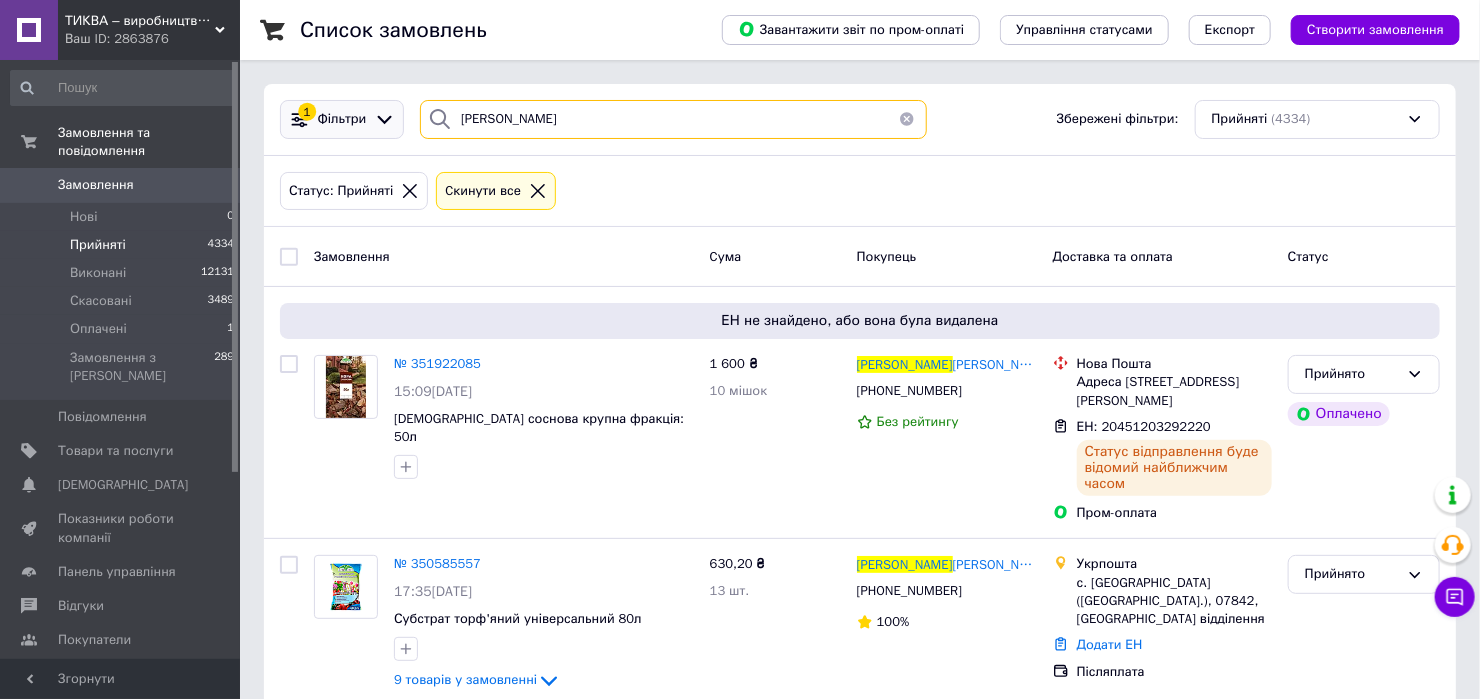 drag, startPoint x: 574, startPoint y: 118, endPoint x: 392, endPoint y: 129, distance: 182.3321 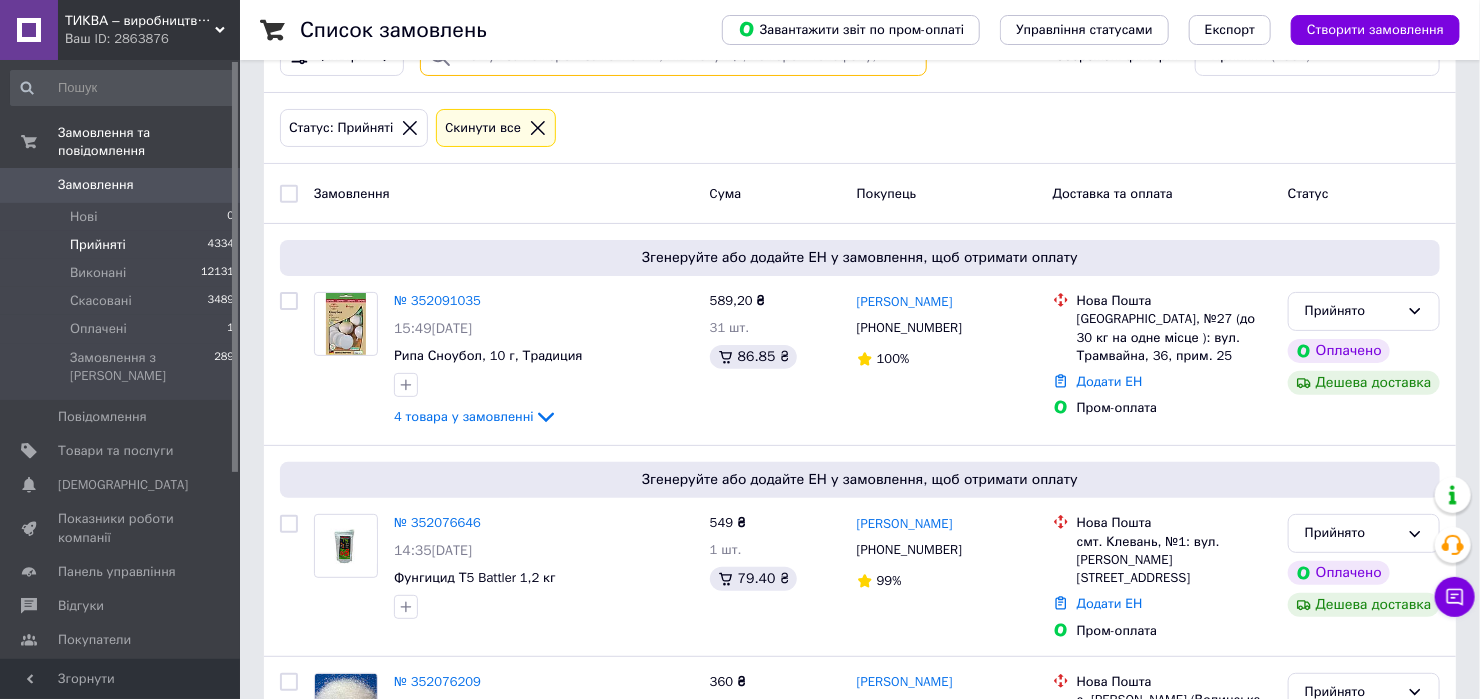 scroll, scrollTop: 0, scrollLeft: 0, axis: both 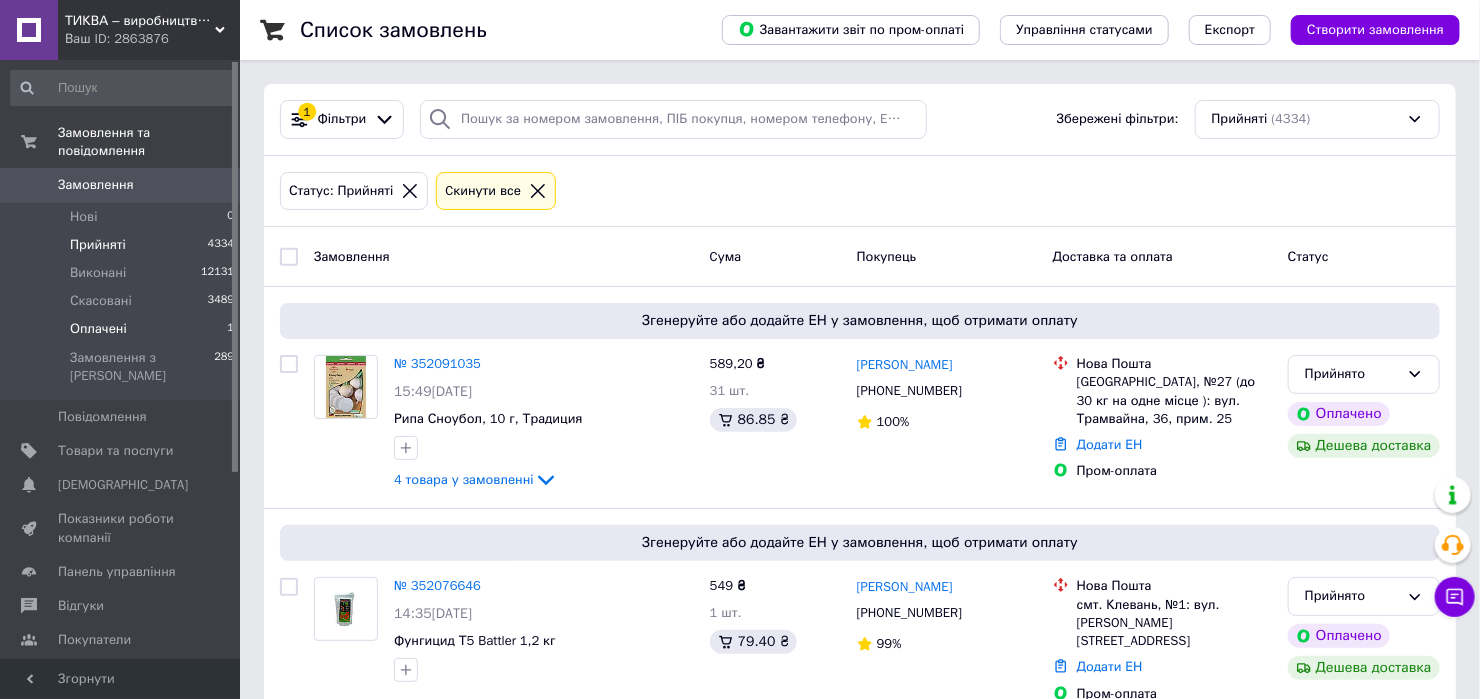 click on "Оплачені 1" at bounding box center [123, 329] 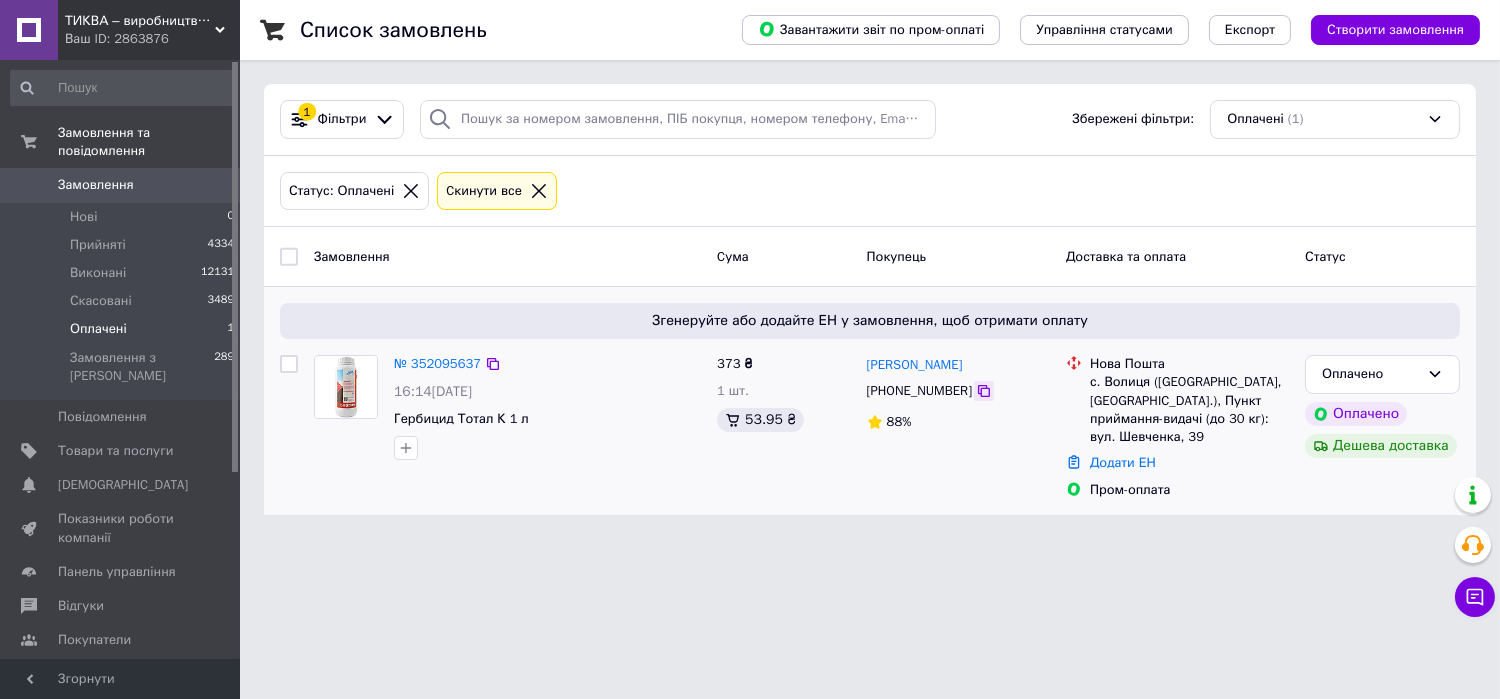 click 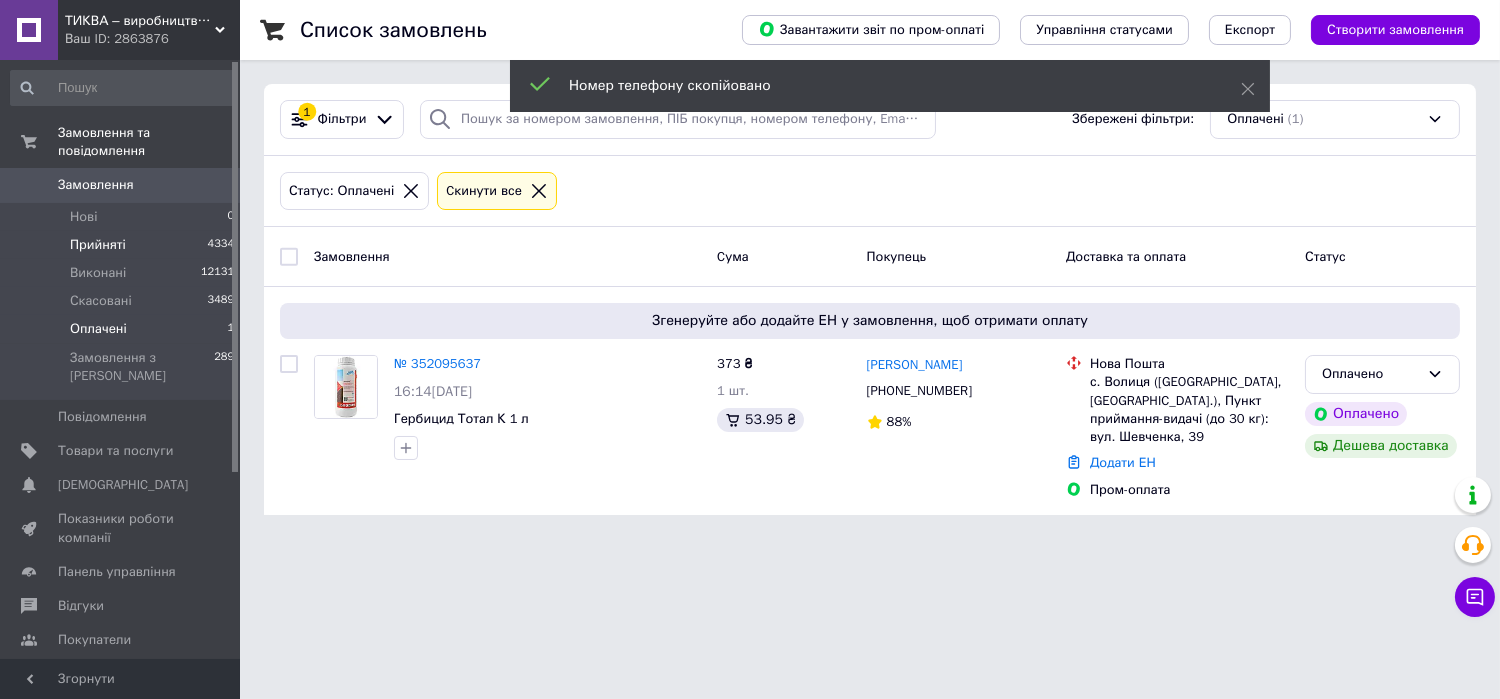 drag, startPoint x: 143, startPoint y: 230, endPoint x: 155, endPoint y: 232, distance: 12.165525 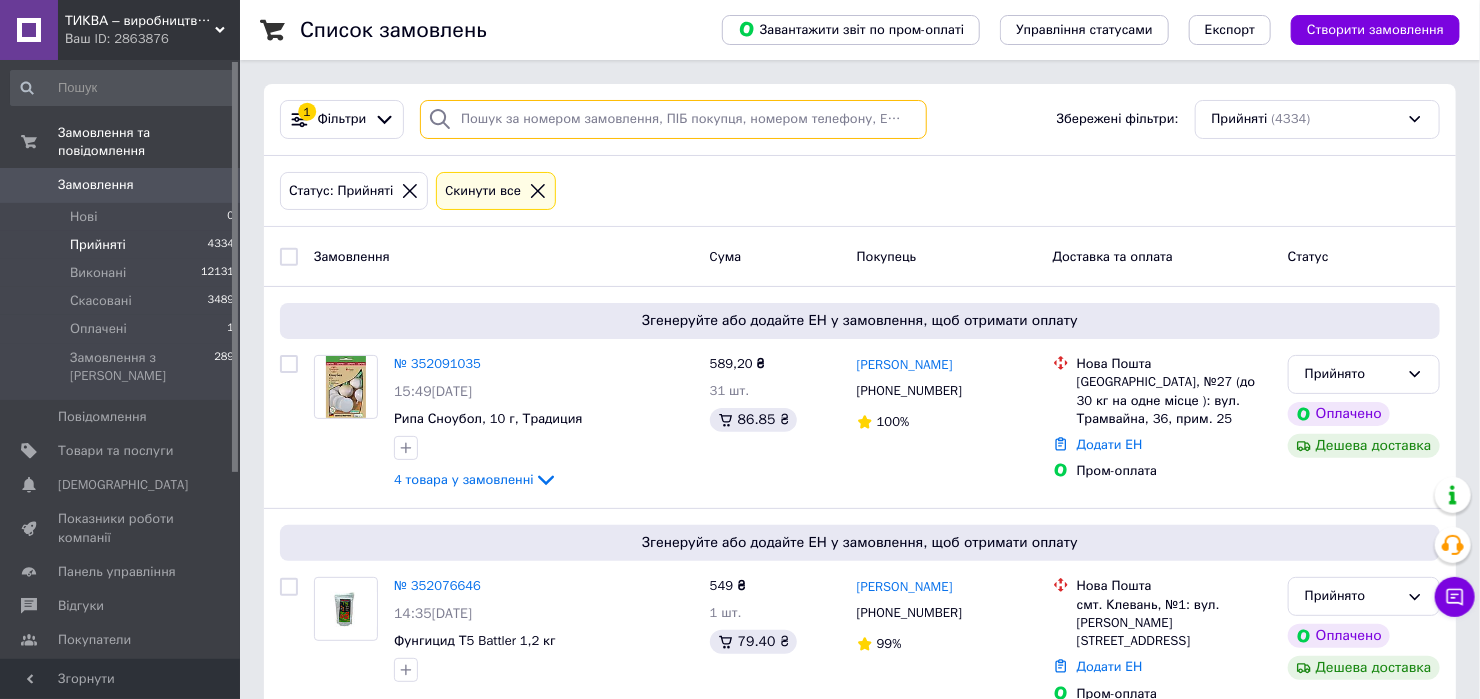 click at bounding box center (673, 119) 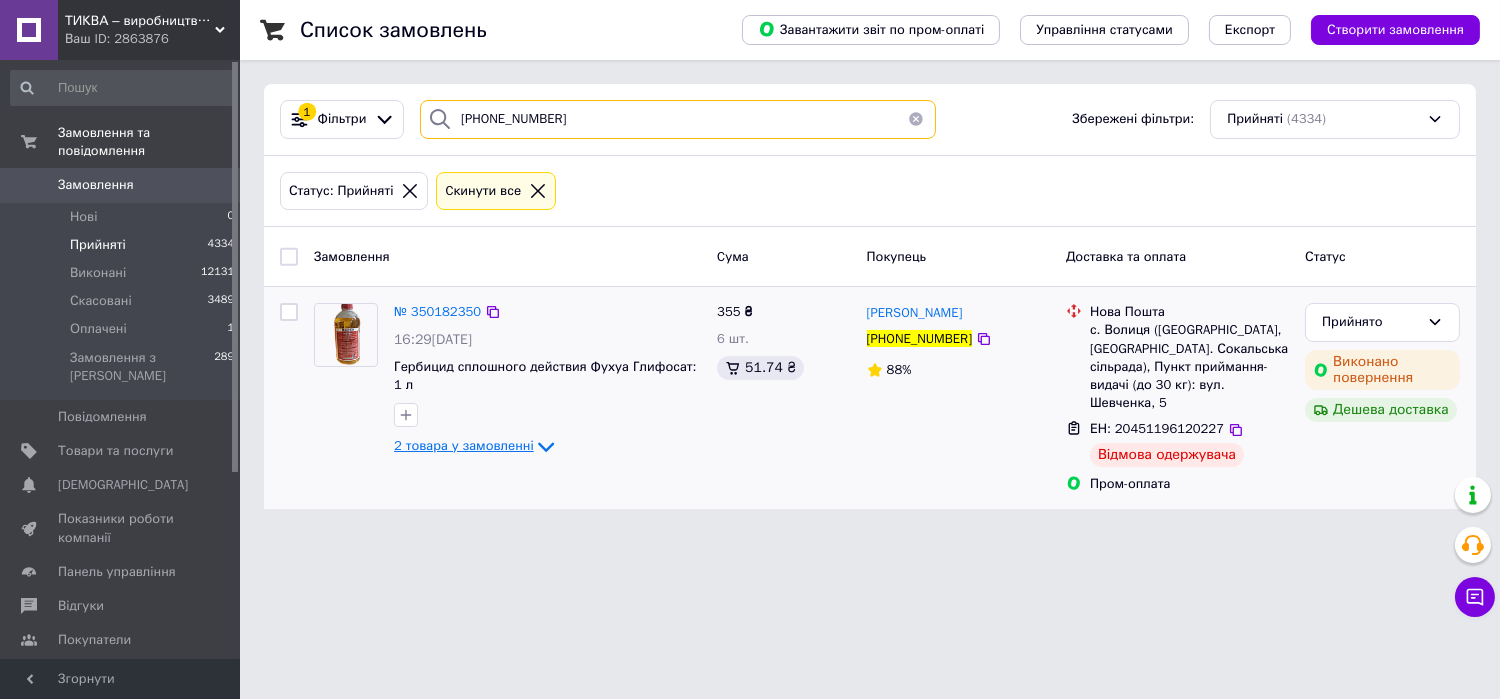 type on "[PHONE_NUMBER]" 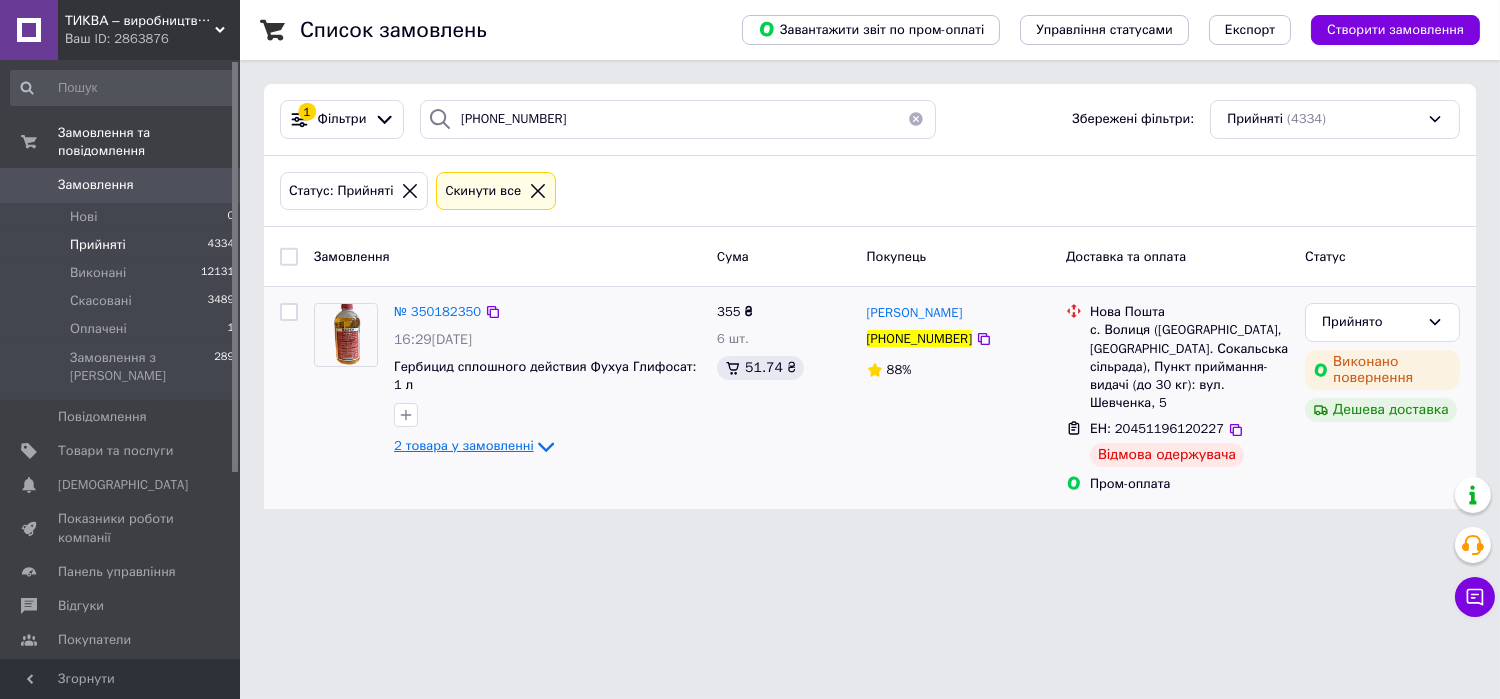 drag, startPoint x: 513, startPoint y: 423, endPoint x: 620, endPoint y: 425, distance: 107.01869 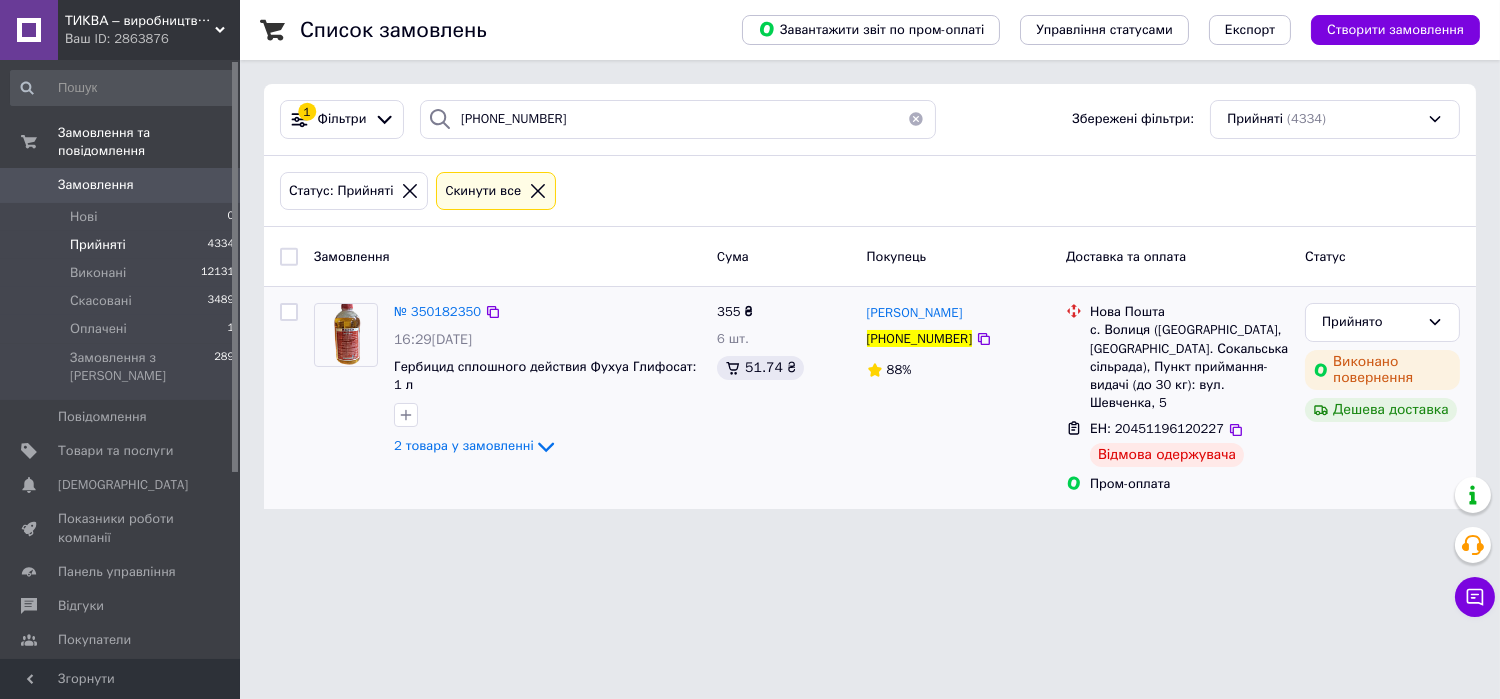 click on "2 товара у замовленні" at bounding box center [464, 446] 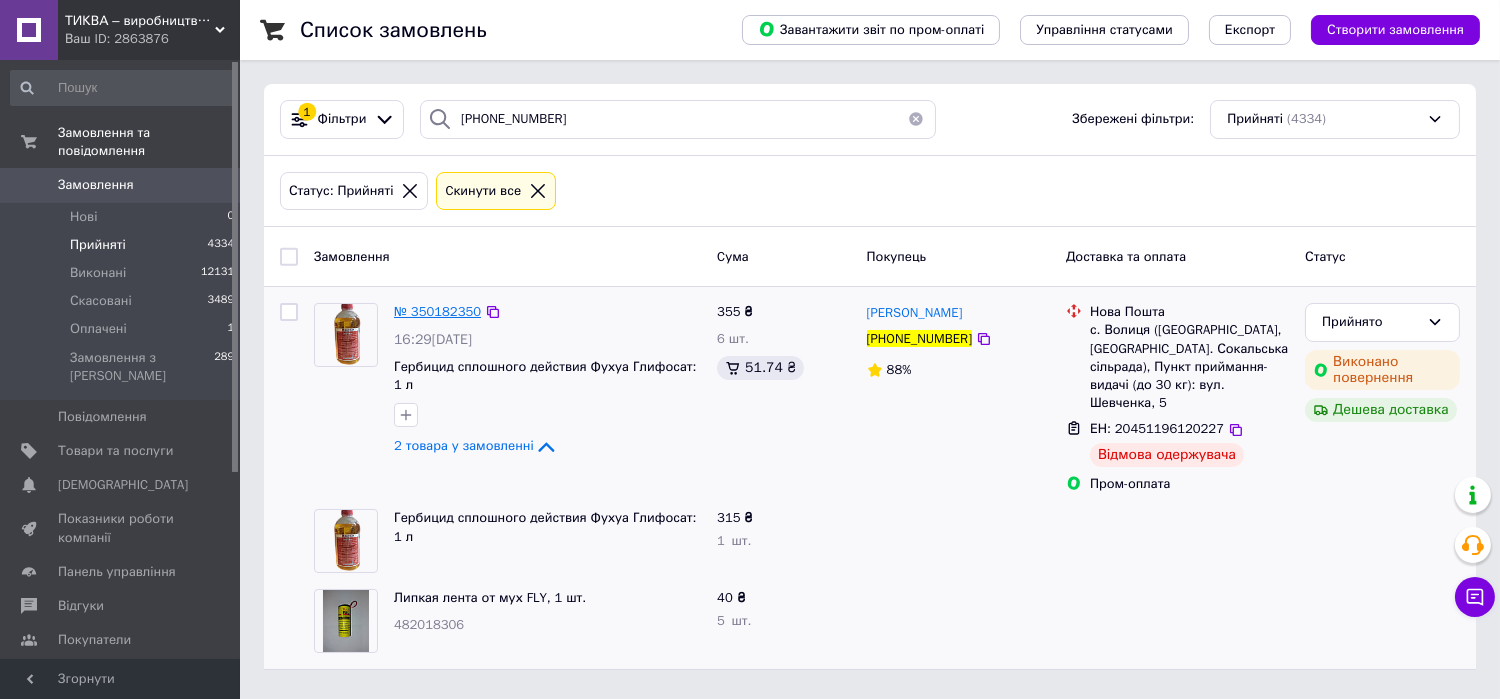 click on "№ 350182350" at bounding box center (437, 311) 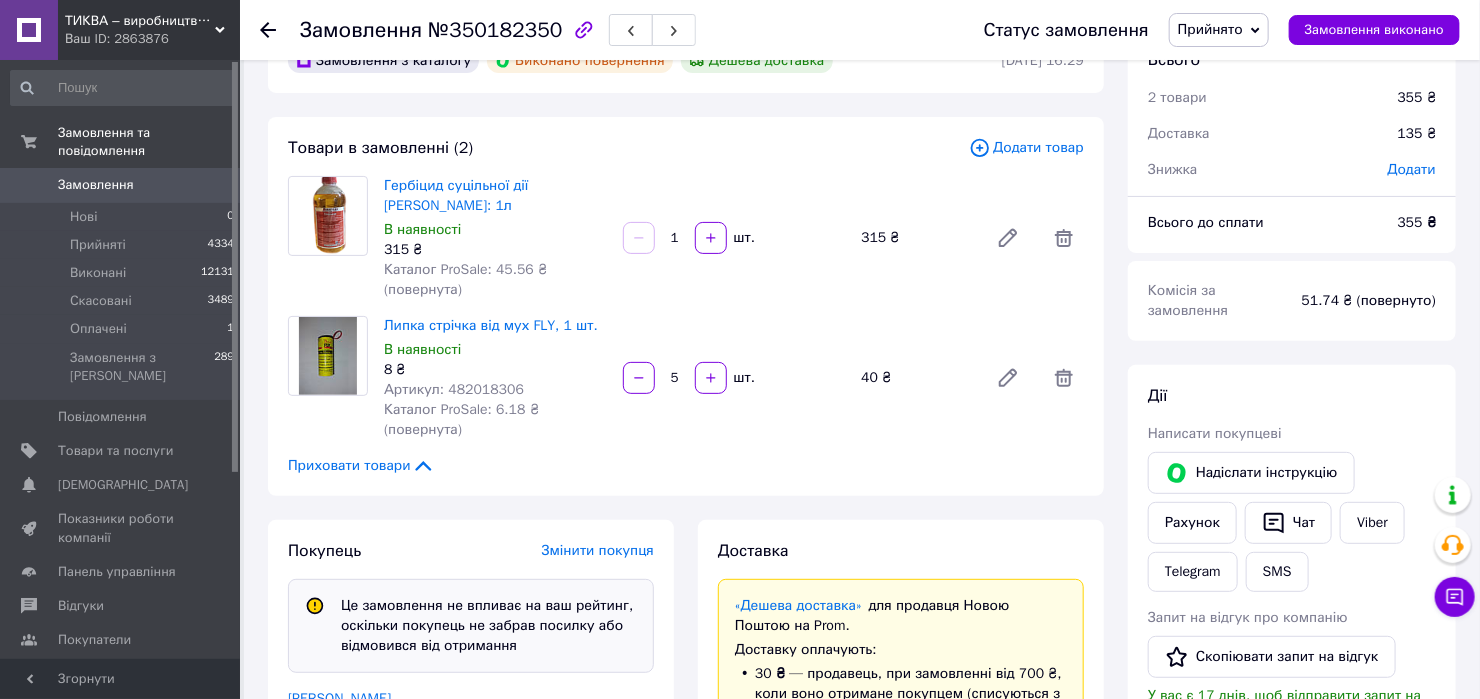 scroll, scrollTop: 133, scrollLeft: 0, axis: vertical 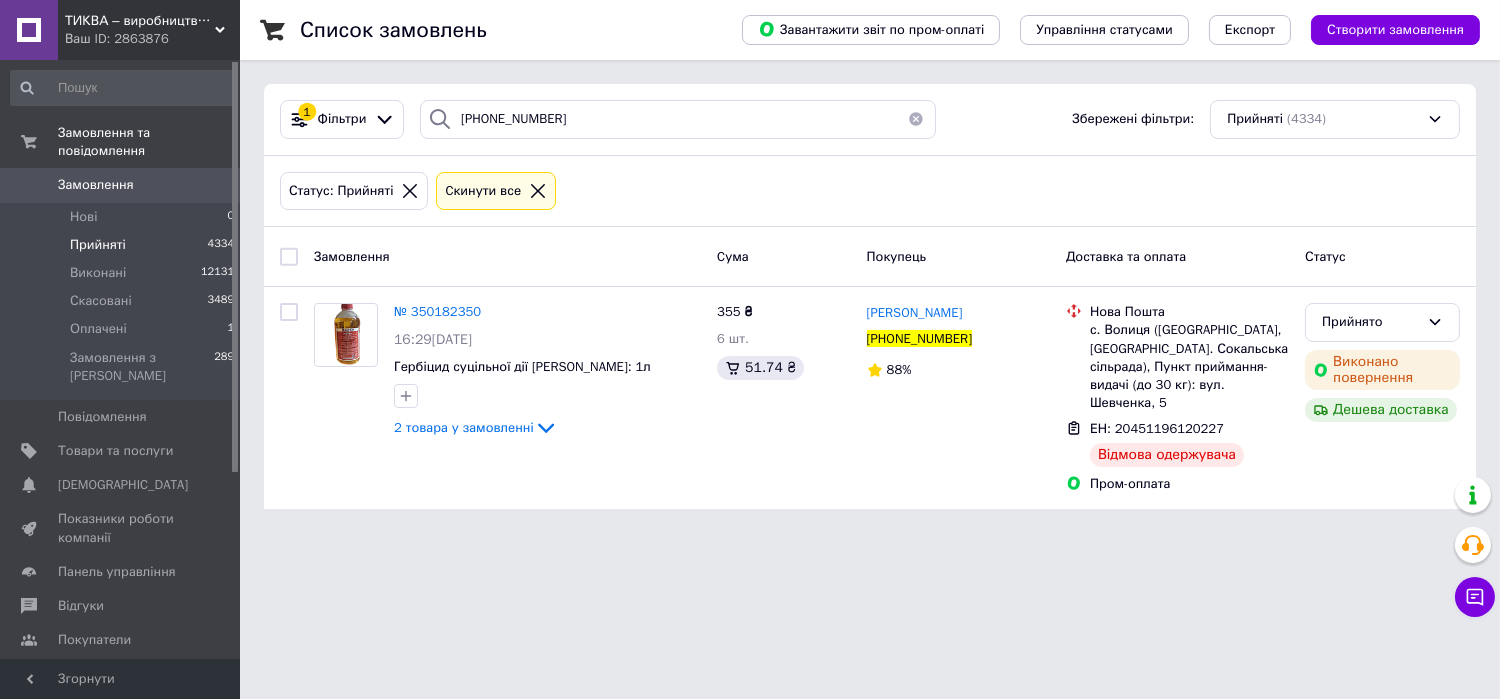 click on "[PERSON_NAME]" at bounding box center (915, 312) 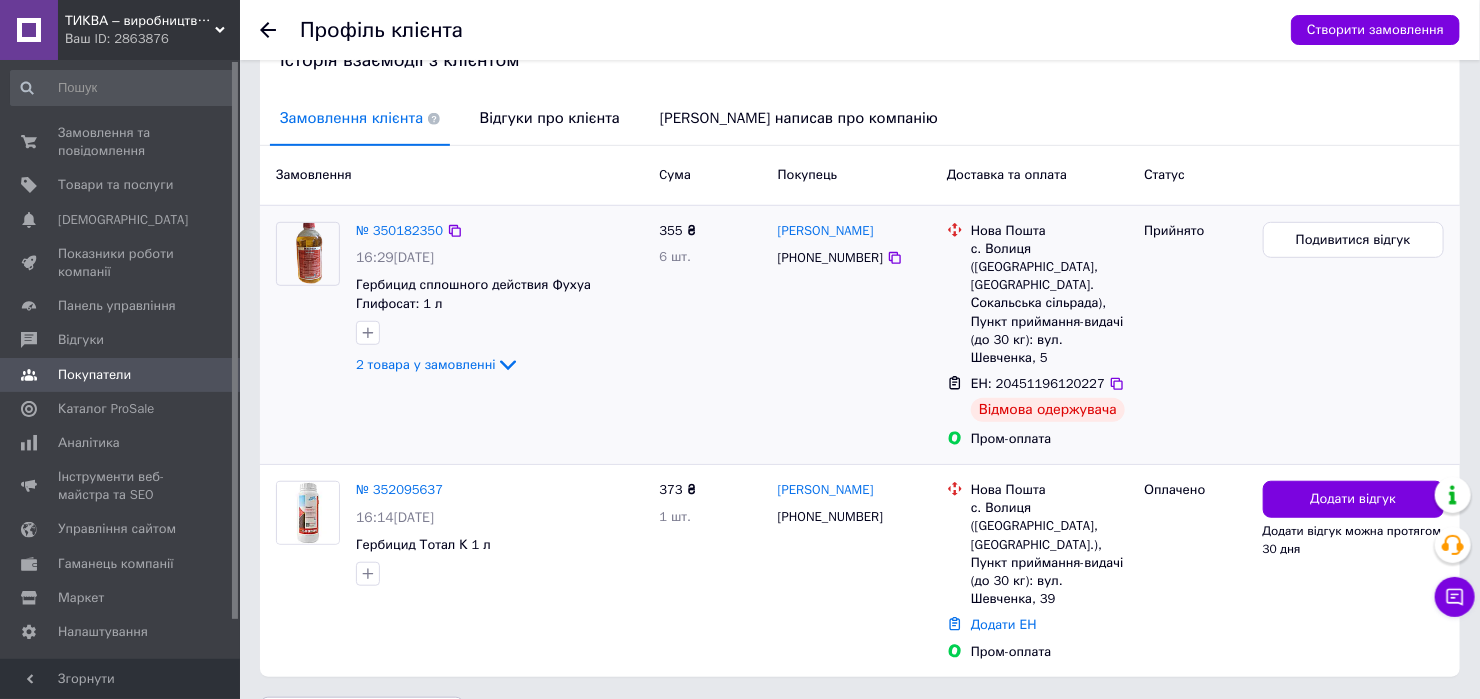 scroll, scrollTop: 437, scrollLeft: 0, axis: vertical 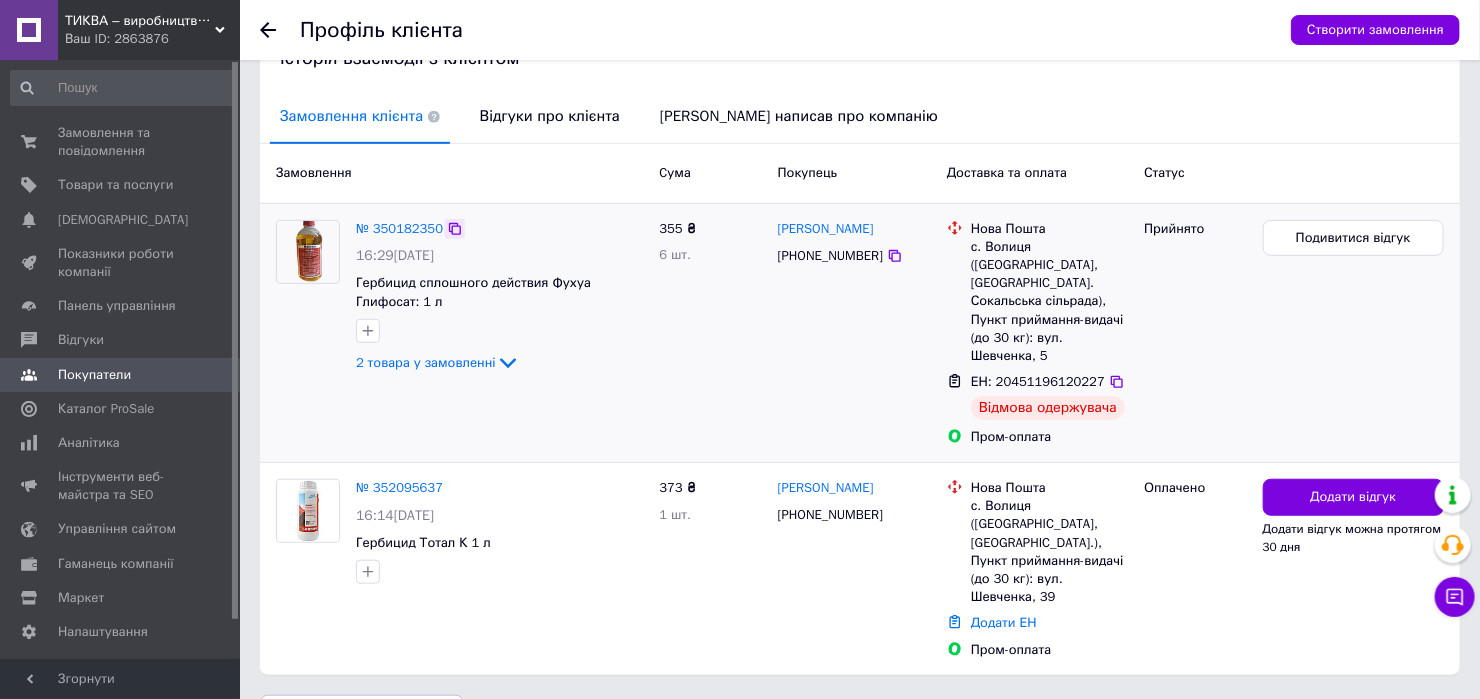 click 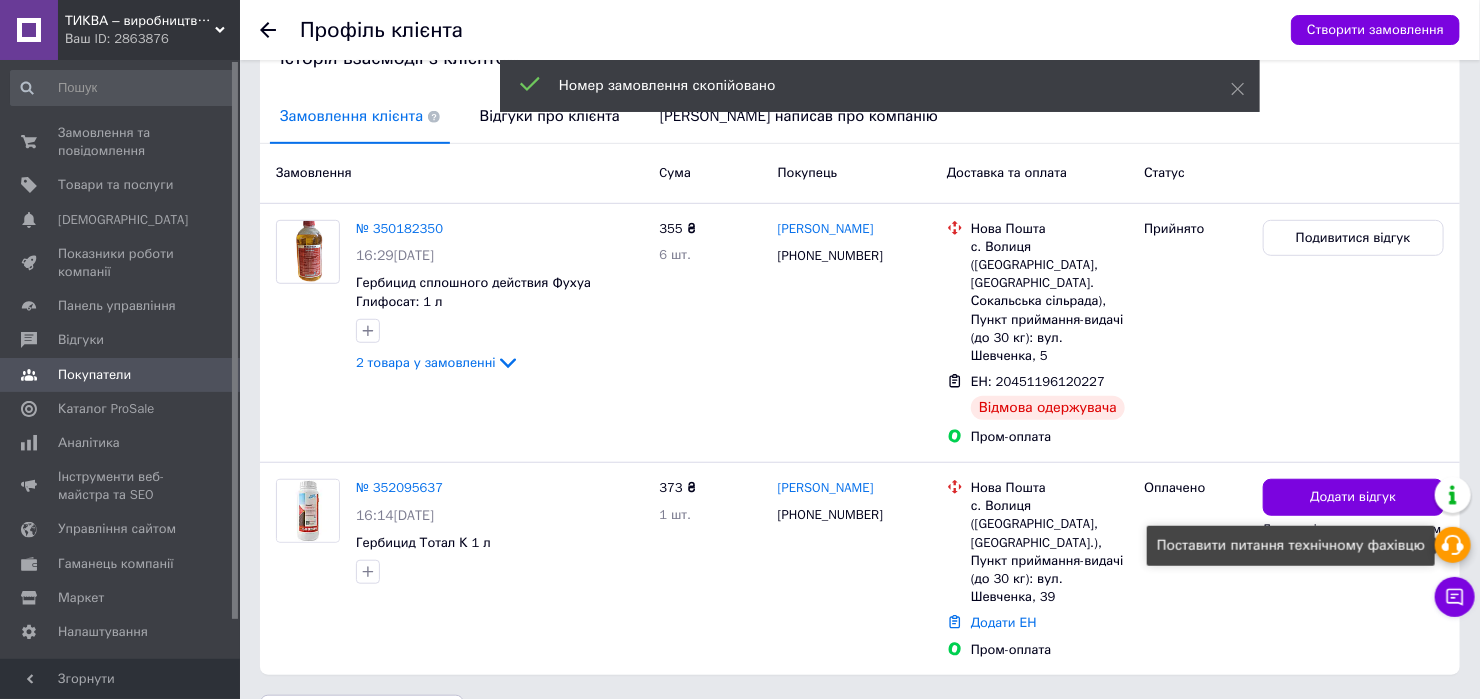 click 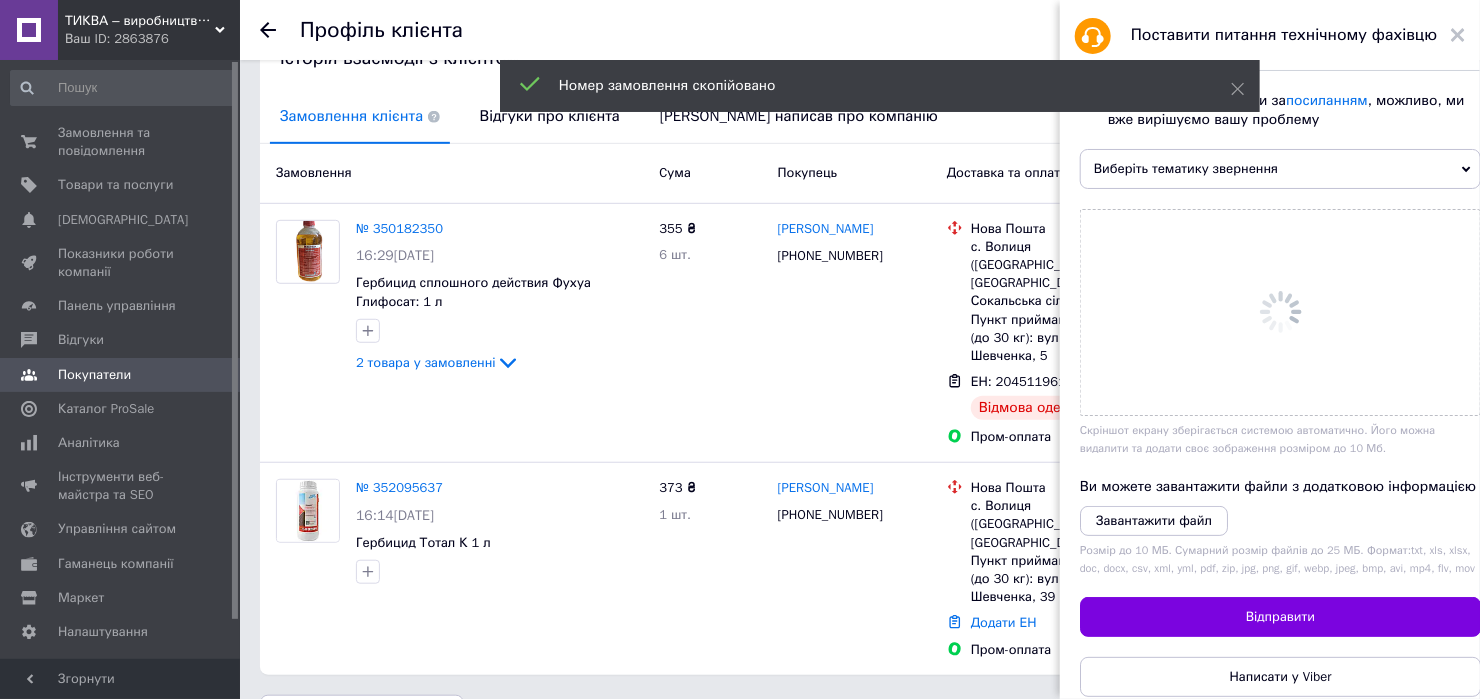 click on "ТИКВА – виробництво товарів для саду та городу Ваш ID: 2863876 Сайт ТИКВА – виробництво товарів для сад... Кабінет покупця Перевірити стан системи Сторінка на порталі В'ячек Довідка Вийти Замовлення та повідомлення 0 0 Товари та послуги Сповіщення 0 0 Показники роботи компанії Панель управління Відгуки Покупатели Каталог ProSale Аналітика Інструменти веб-майстра та SEO Управління сайтом Гаманець компанії Маркет Налаштування Тарифи та рахунки Prom топ Згорнути
Профіль клієнта Створити замовлення +380934920956 88%" at bounding box center (740, 159) 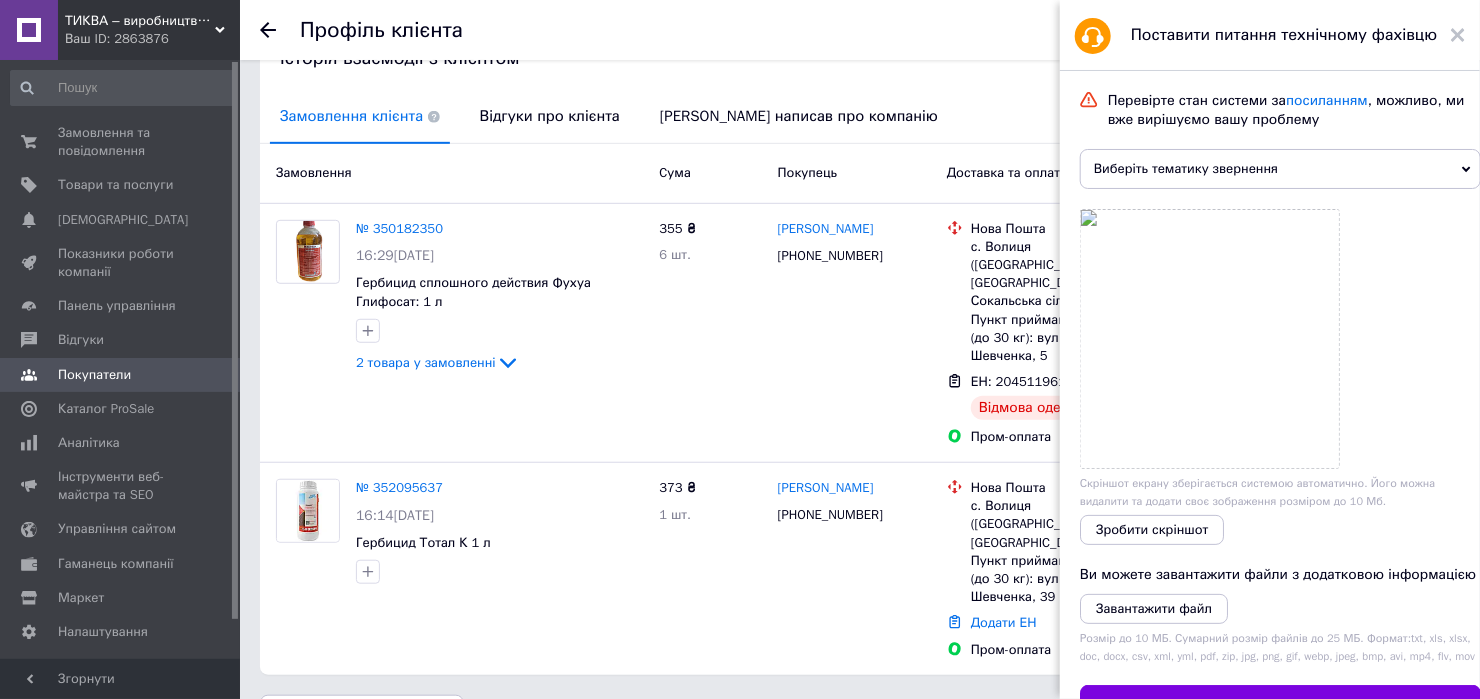 click on "Виберіть тематику звернення" at bounding box center [1280, 169] 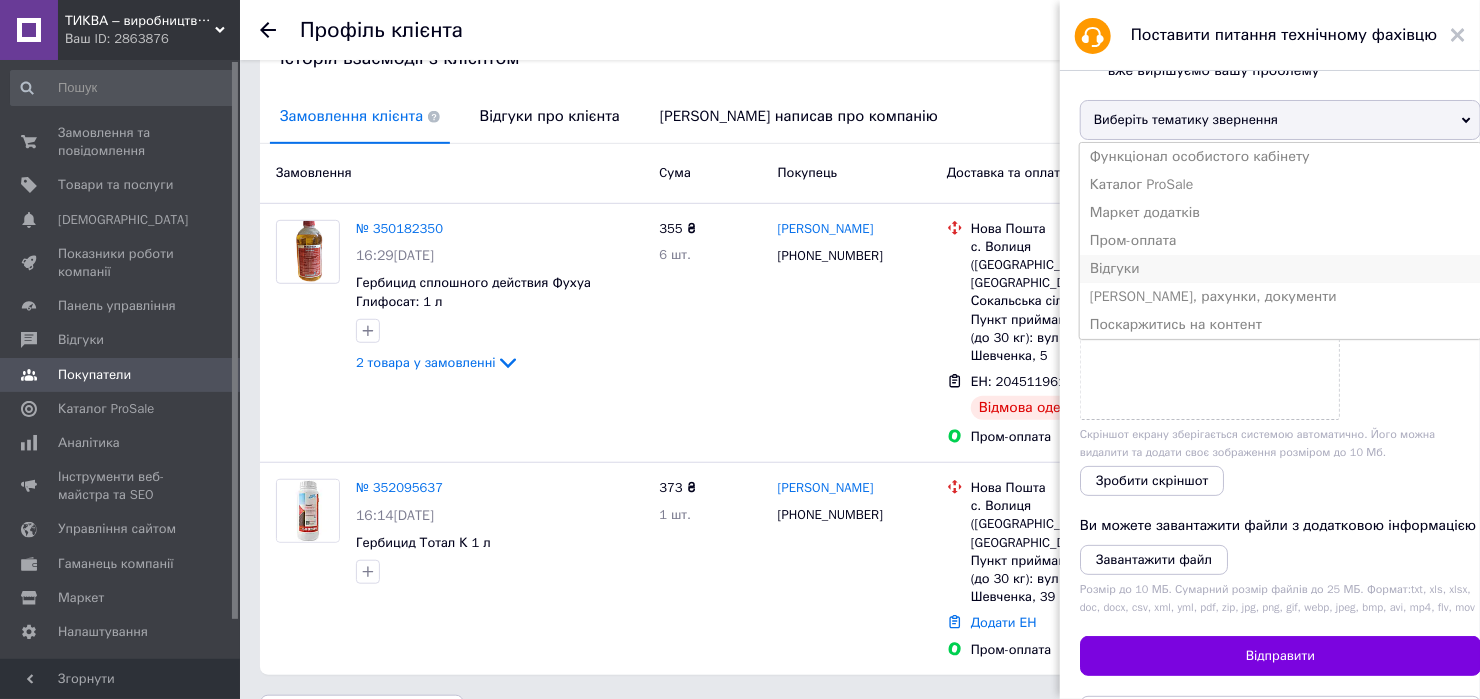 scroll, scrollTop: 0, scrollLeft: 0, axis: both 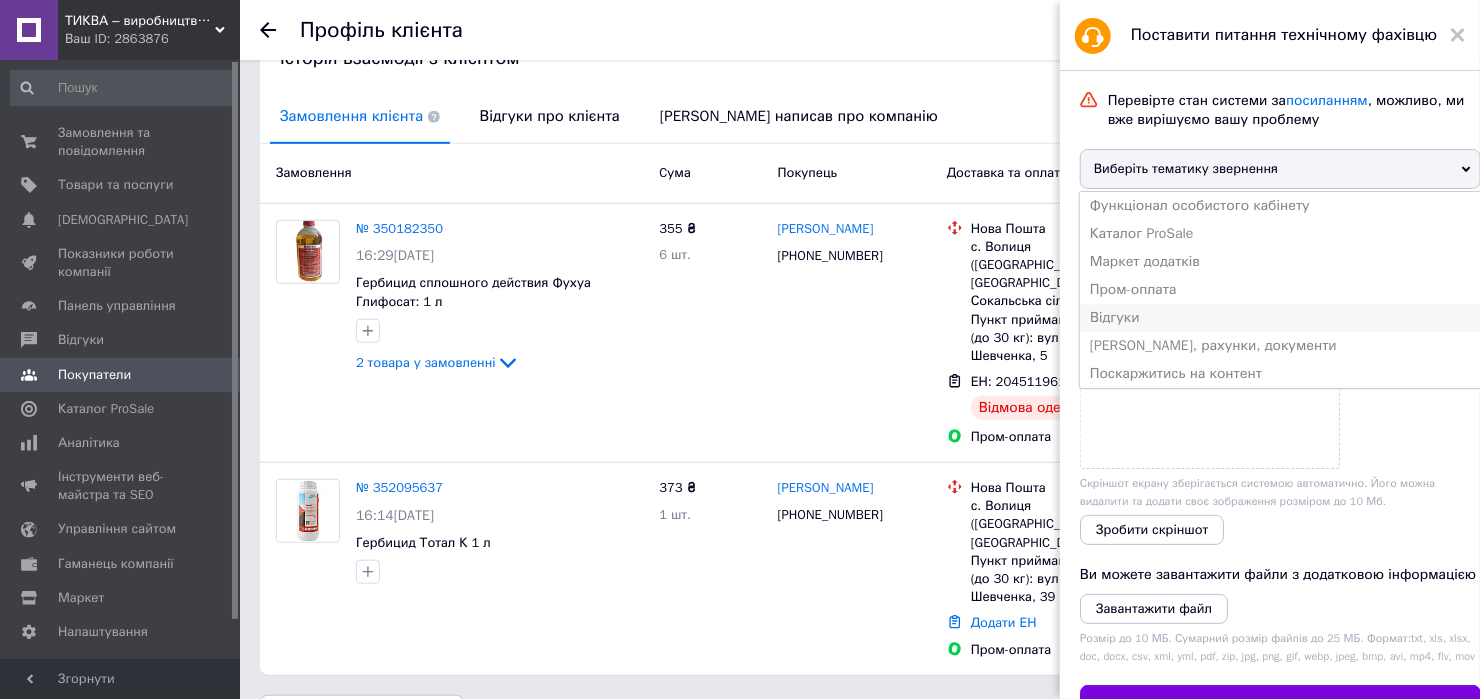 click on "Відгуки" at bounding box center (1280, 318) 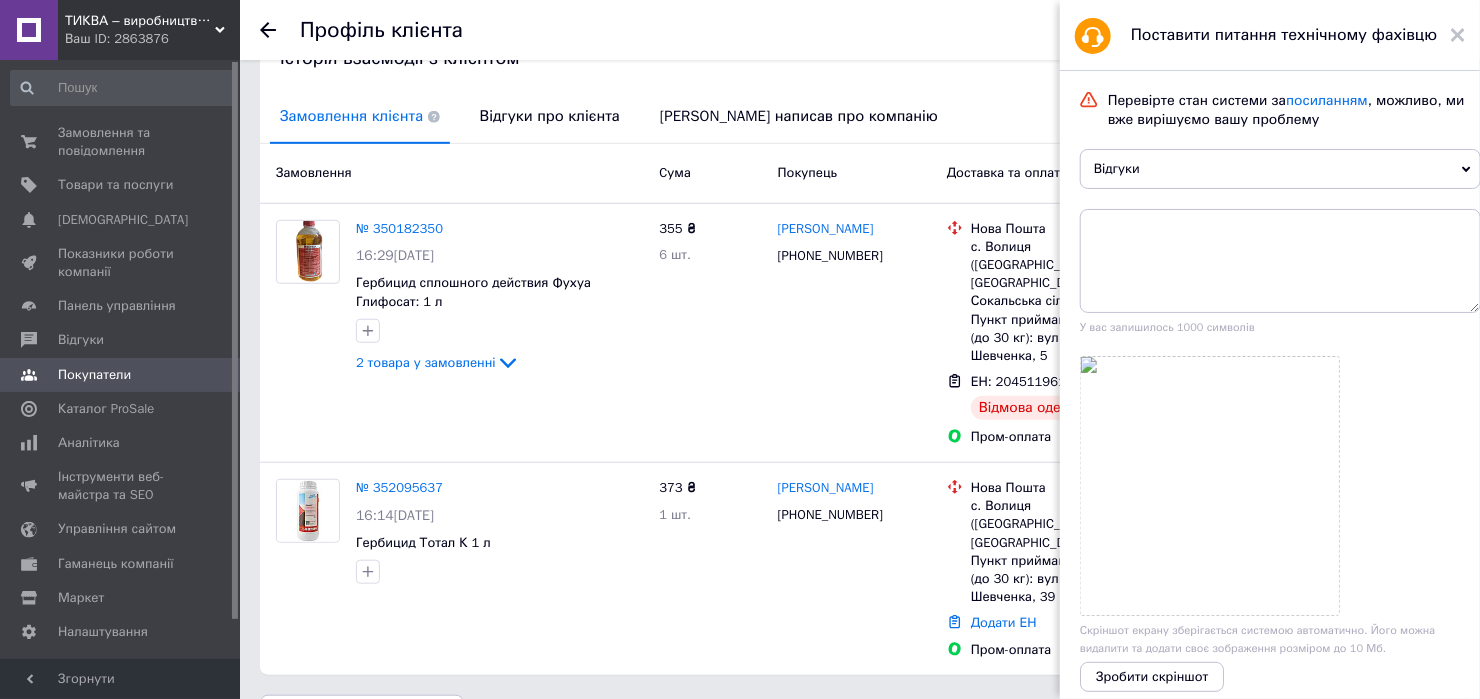 click 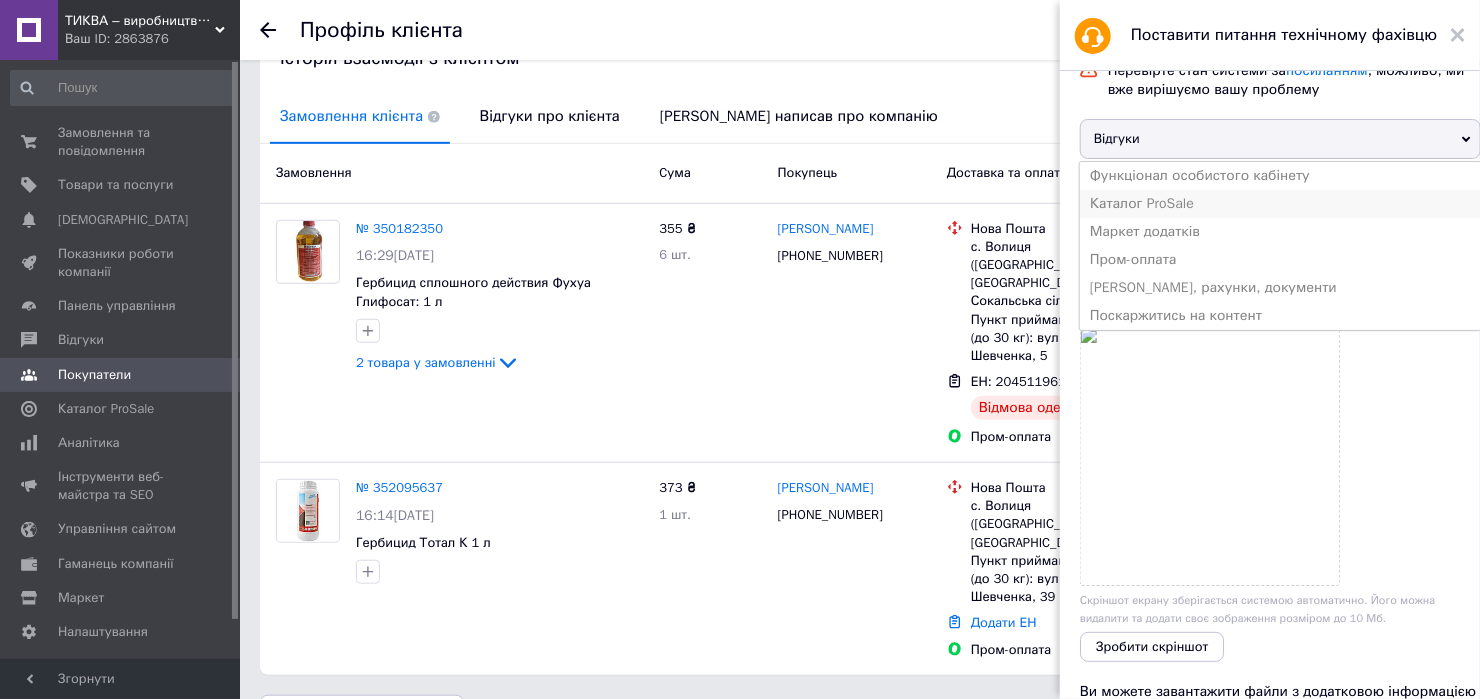 scroll, scrollTop: 0, scrollLeft: 0, axis: both 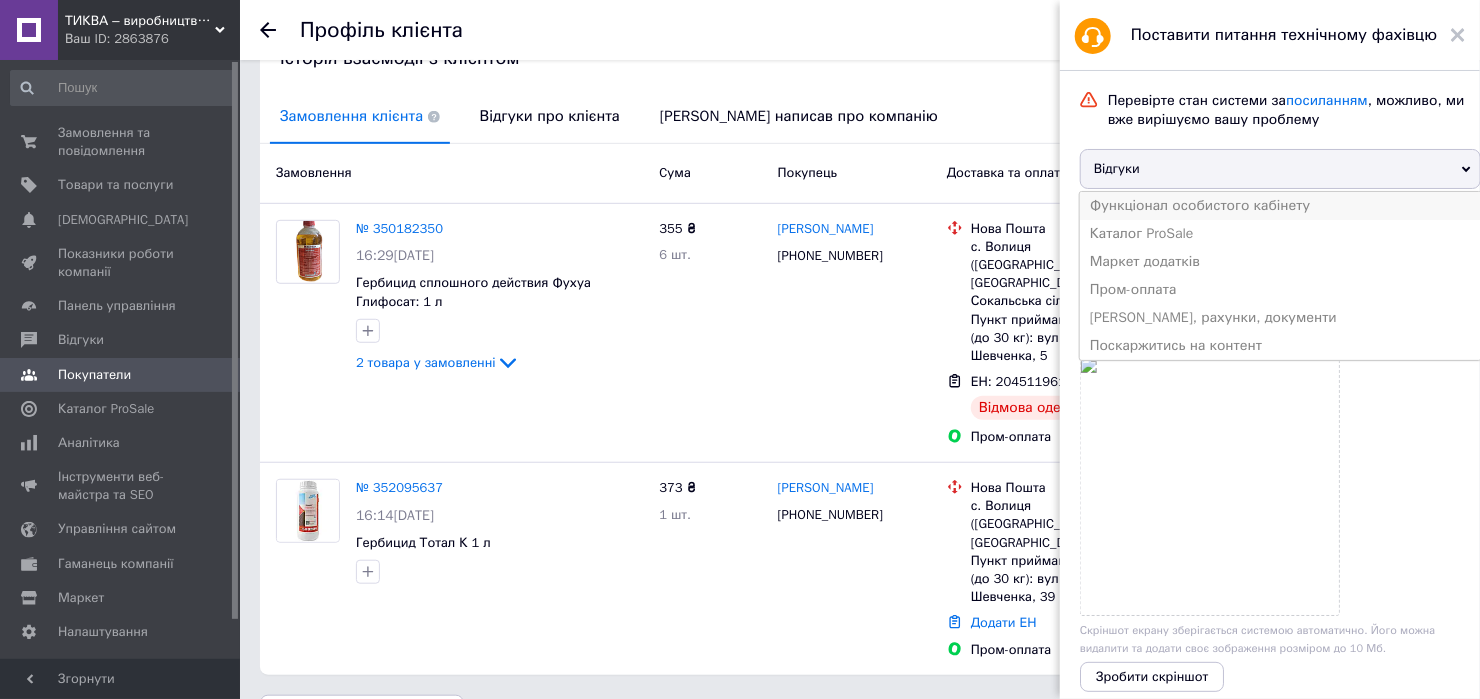 click on "Функціонал особистого кабінету" at bounding box center [1280, 206] 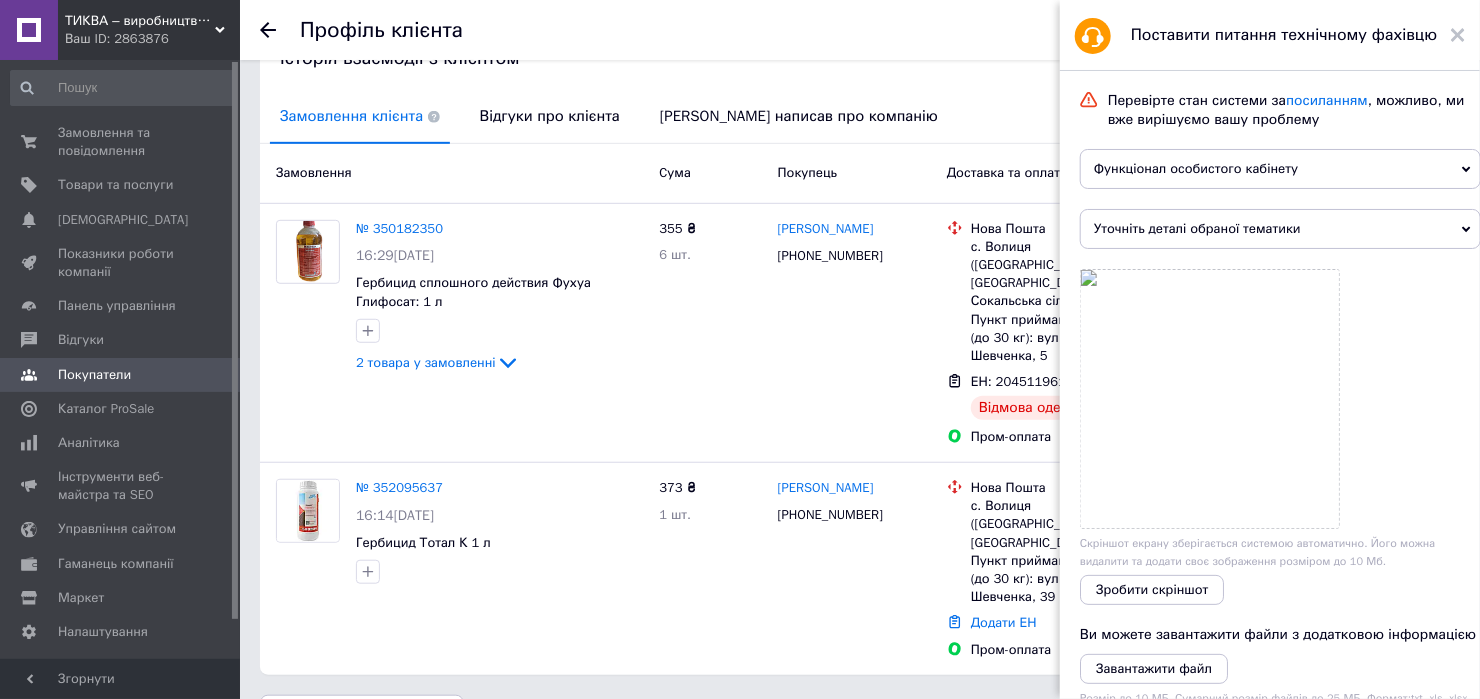 click on "Уточніть деталі обраної тематики" at bounding box center (1280, 229) 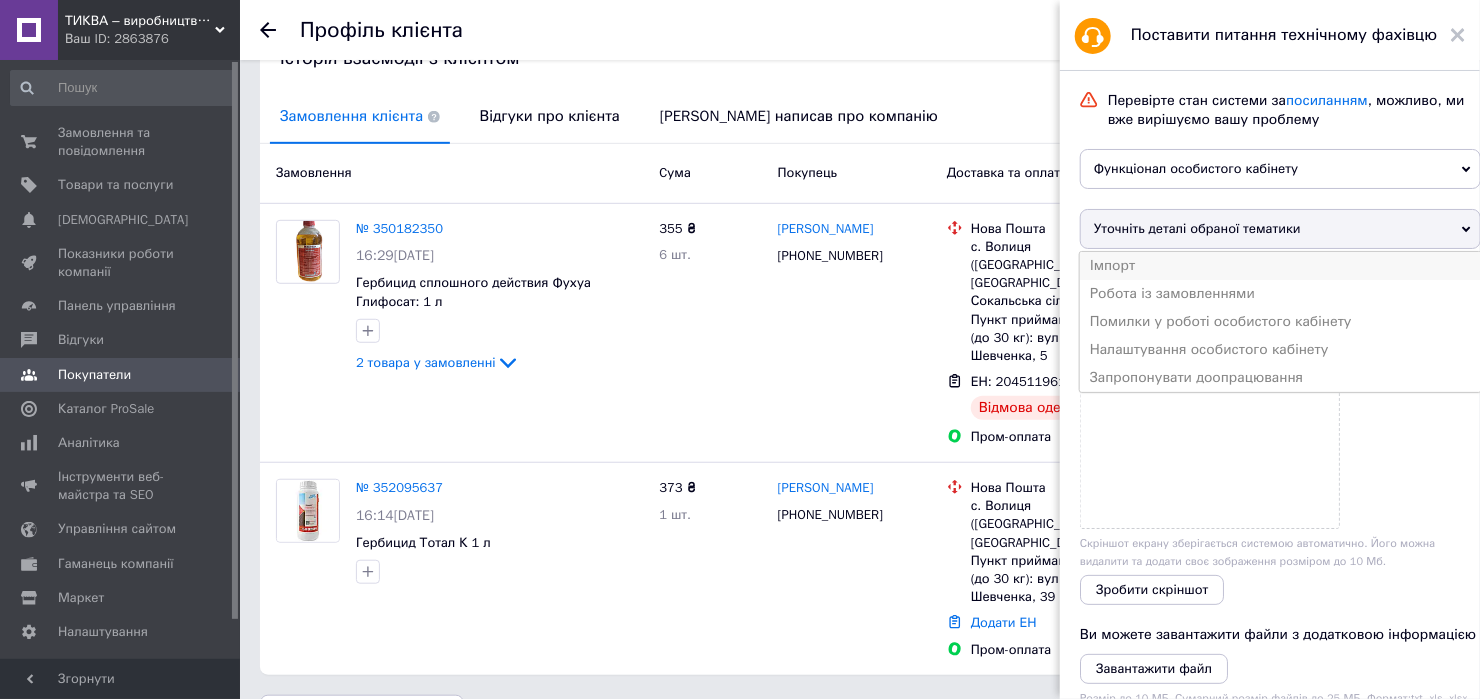 scroll, scrollTop: 133, scrollLeft: 0, axis: vertical 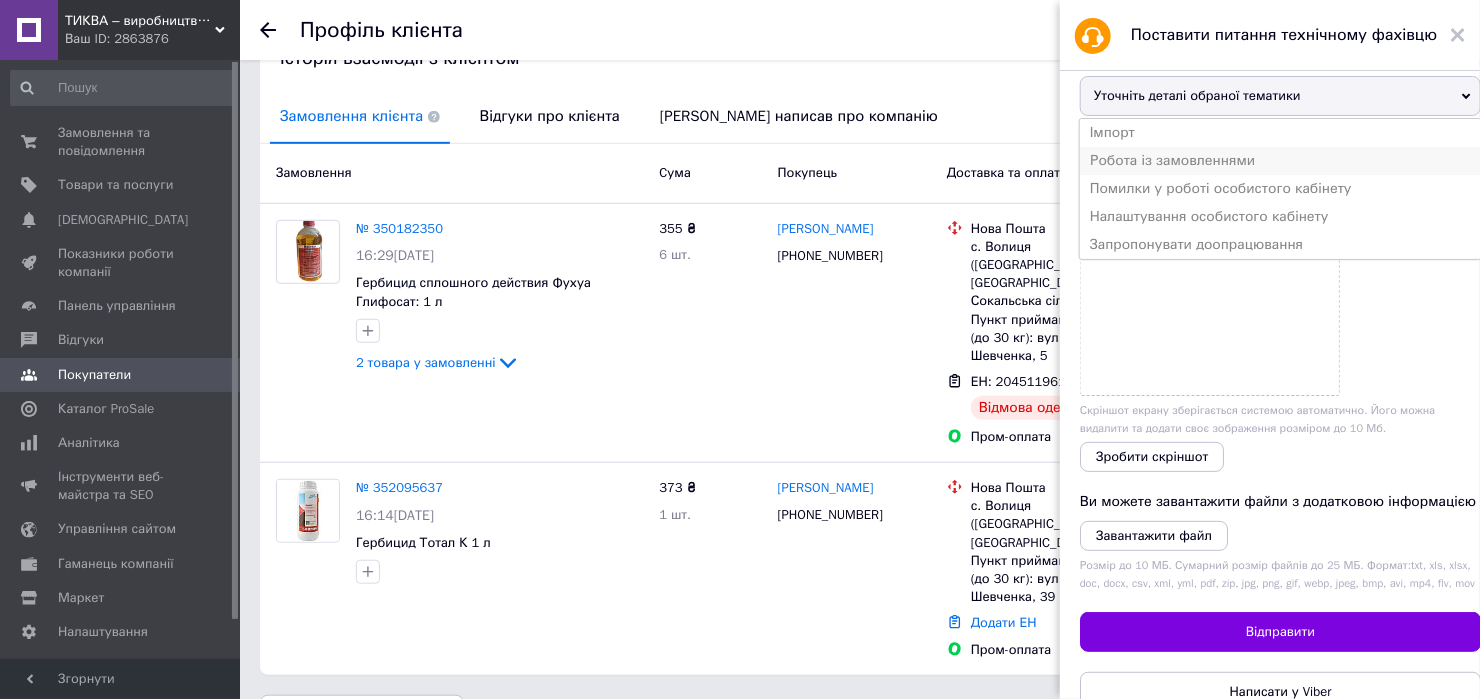 click on "Робота із замовленнями" at bounding box center [1280, 161] 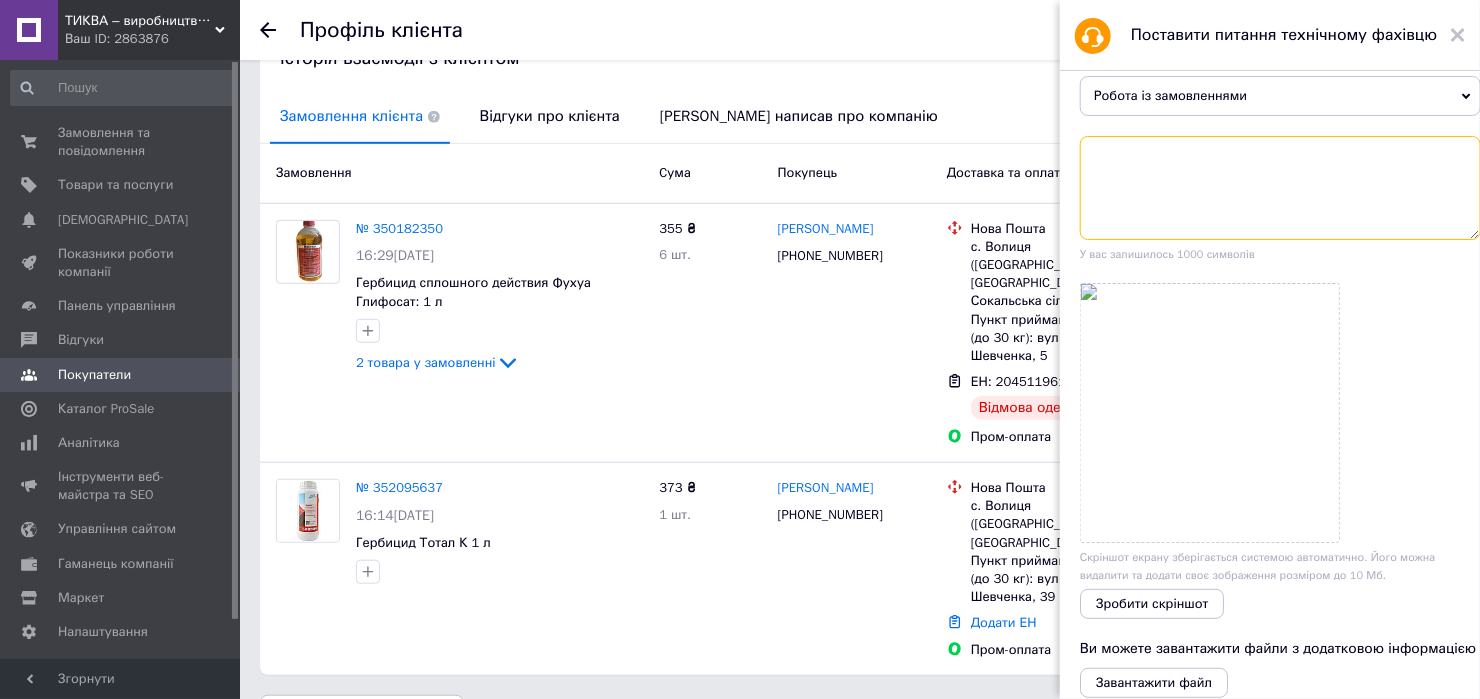 click at bounding box center [1280, 188] 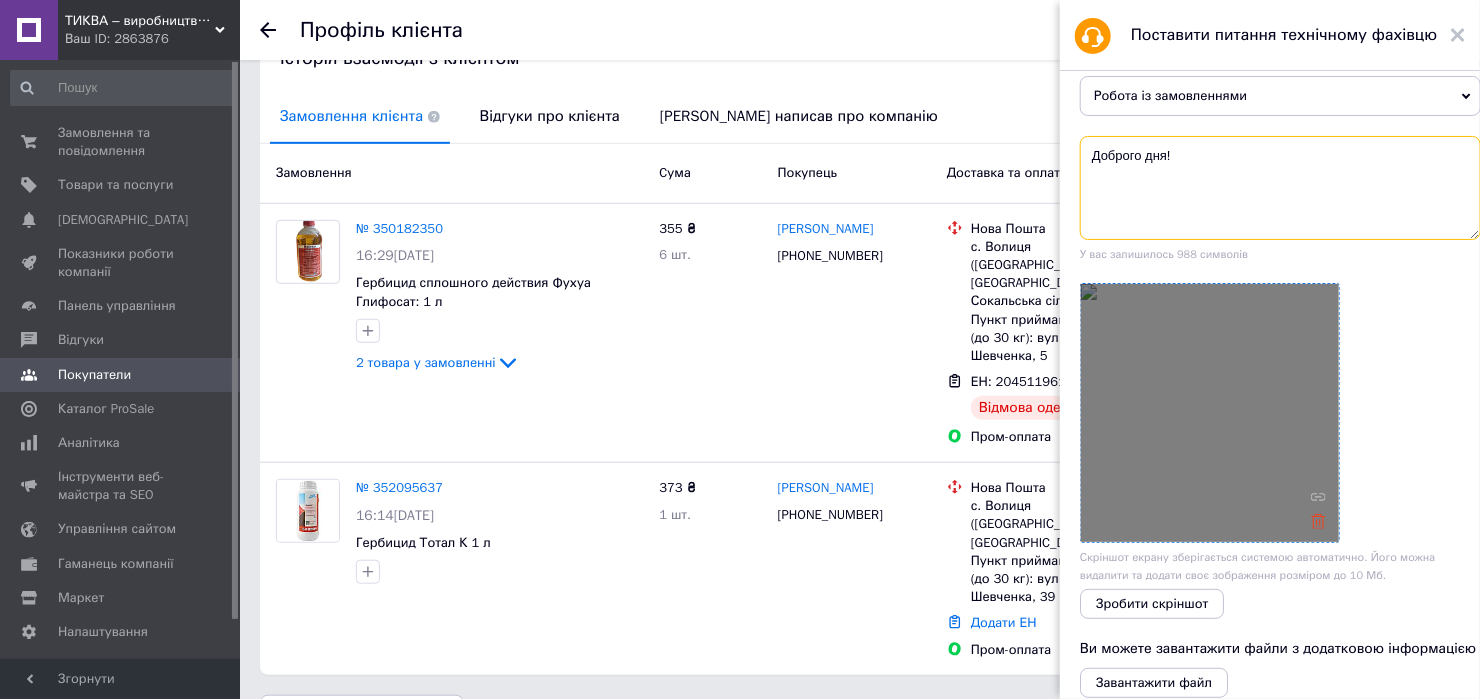 type on "Доброго дня!" 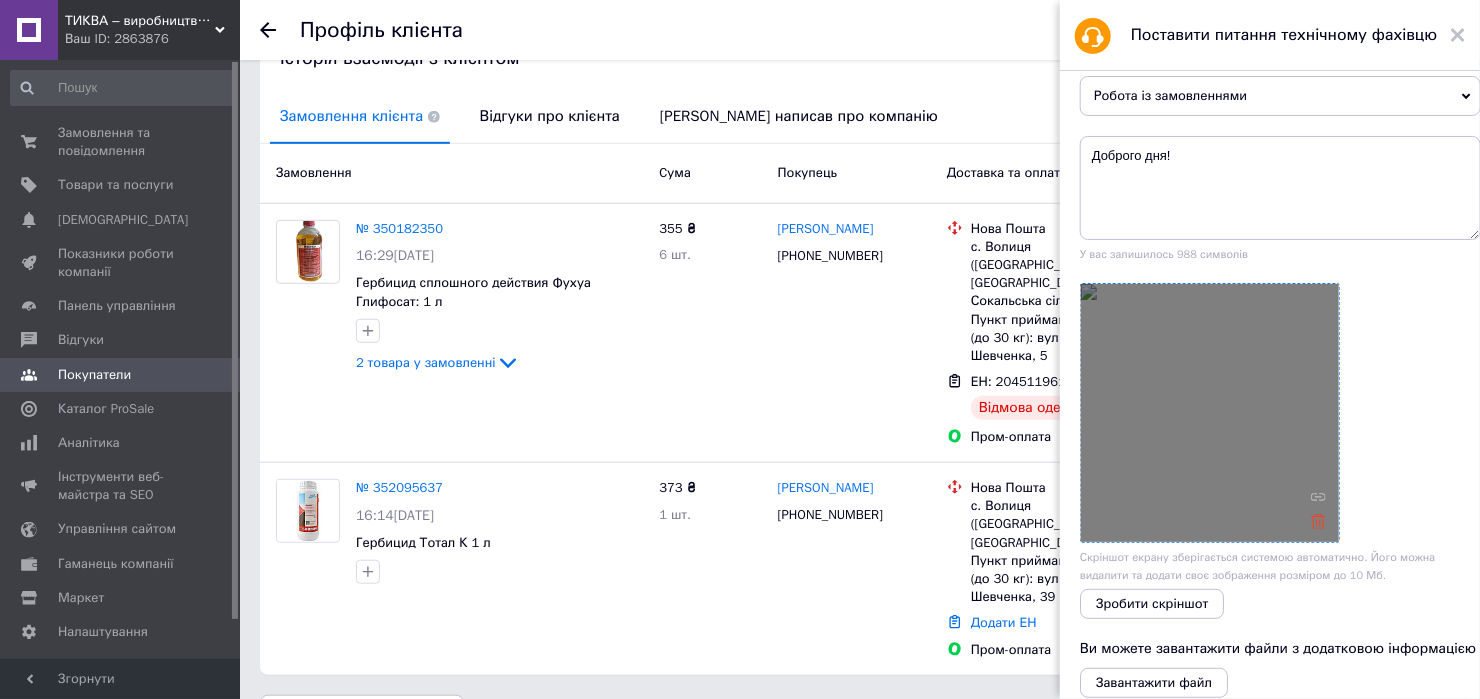 click 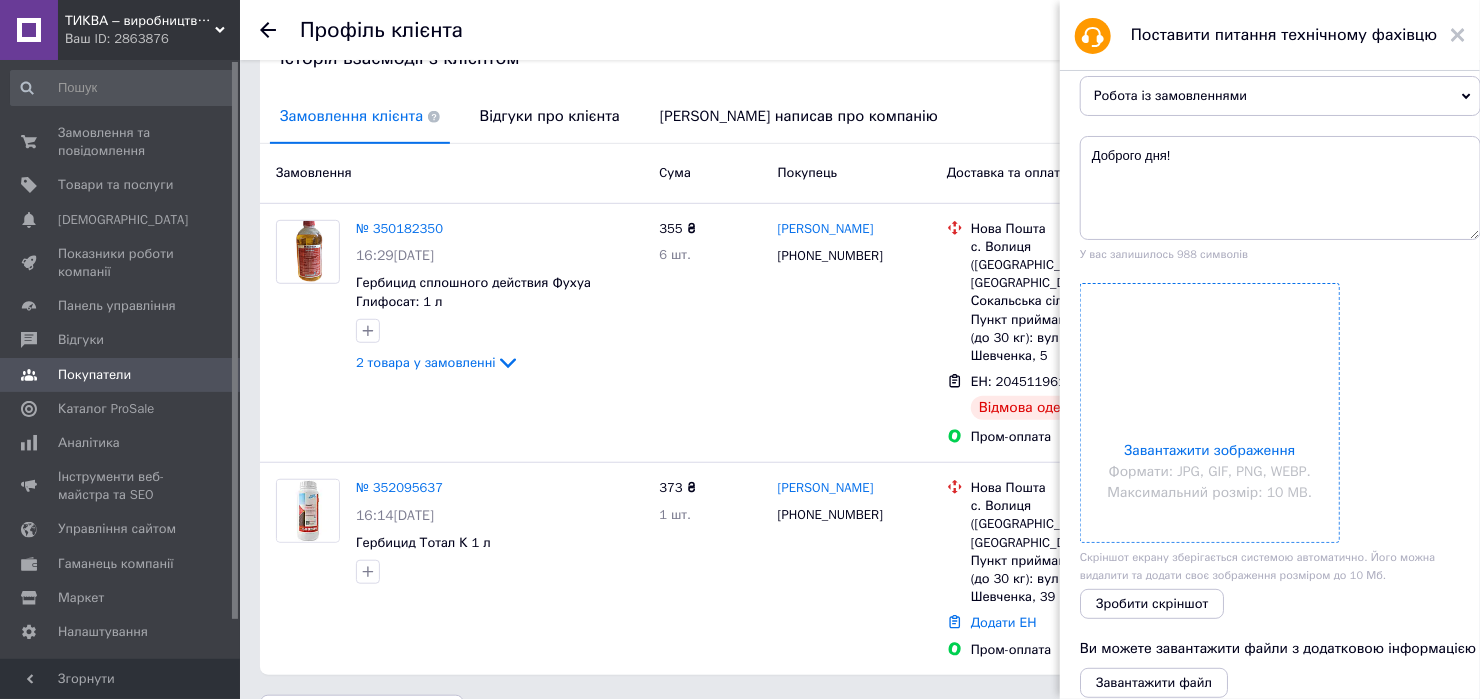 scroll, scrollTop: 386, scrollLeft: 0, axis: vertical 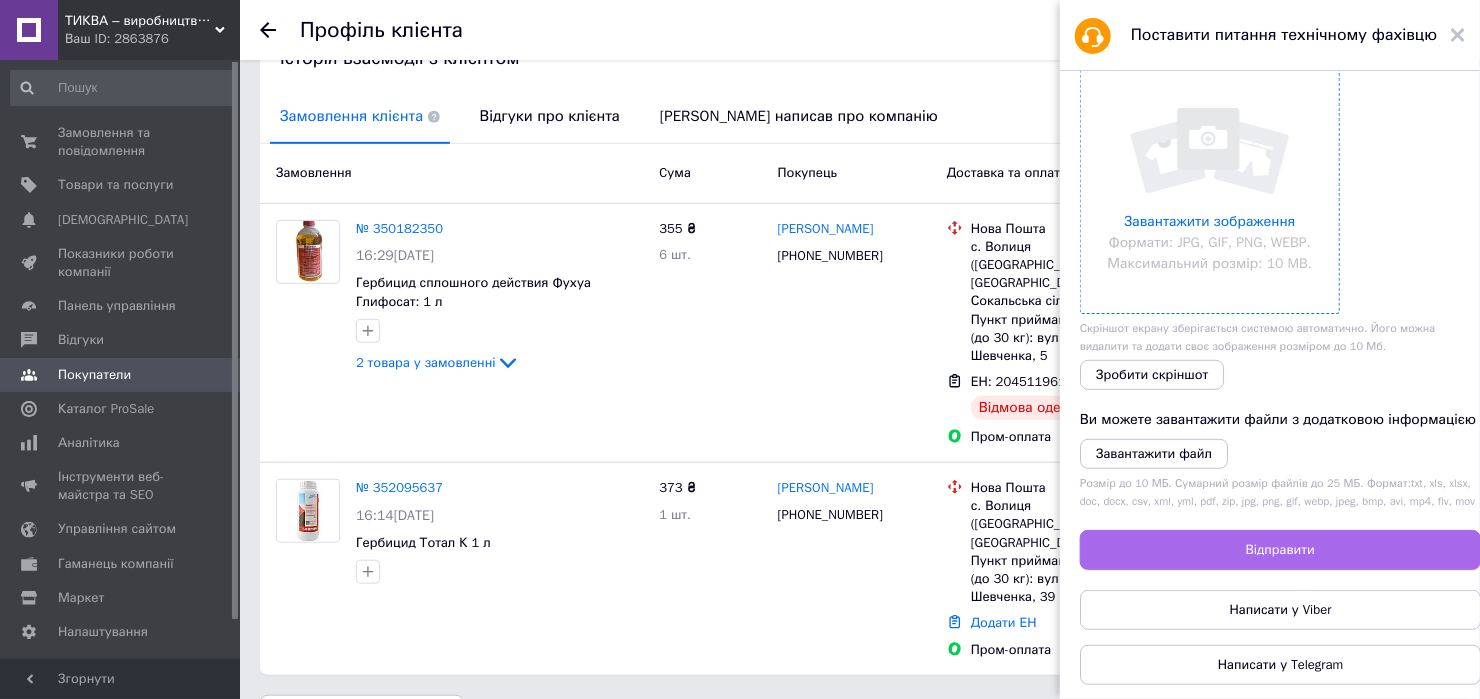 click on "Відправити" at bounding box center (1280, 550) 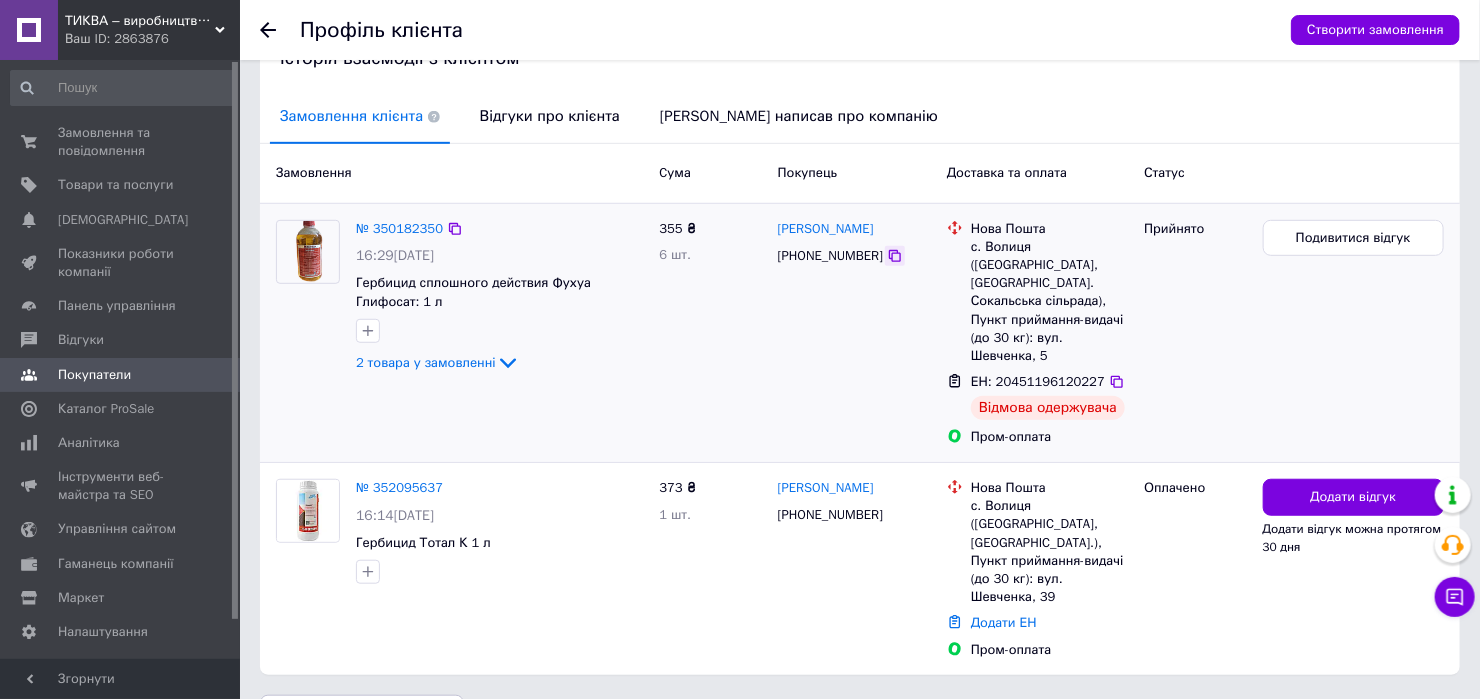 click 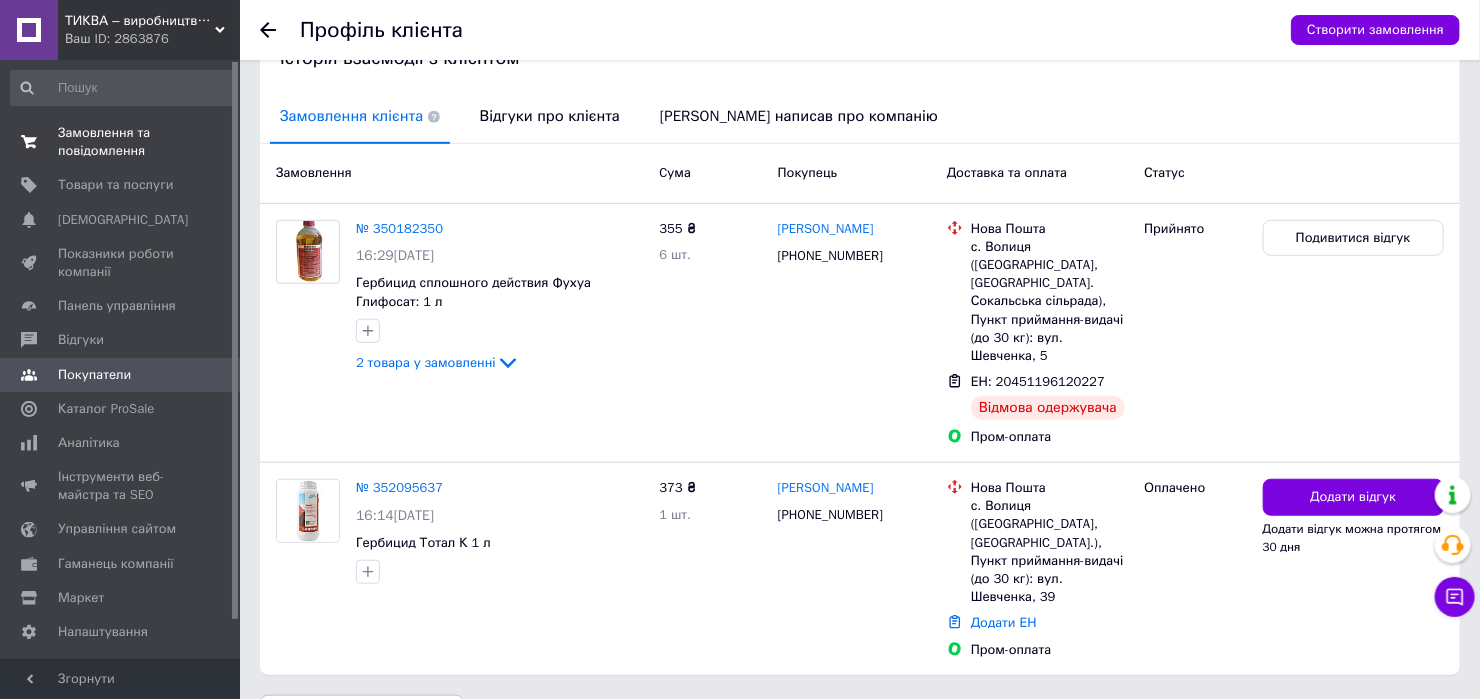 drag, startPoint x: 114, startPoint y: 137, endPoint x: 132, endPoint y: 145, distance: 19.697716 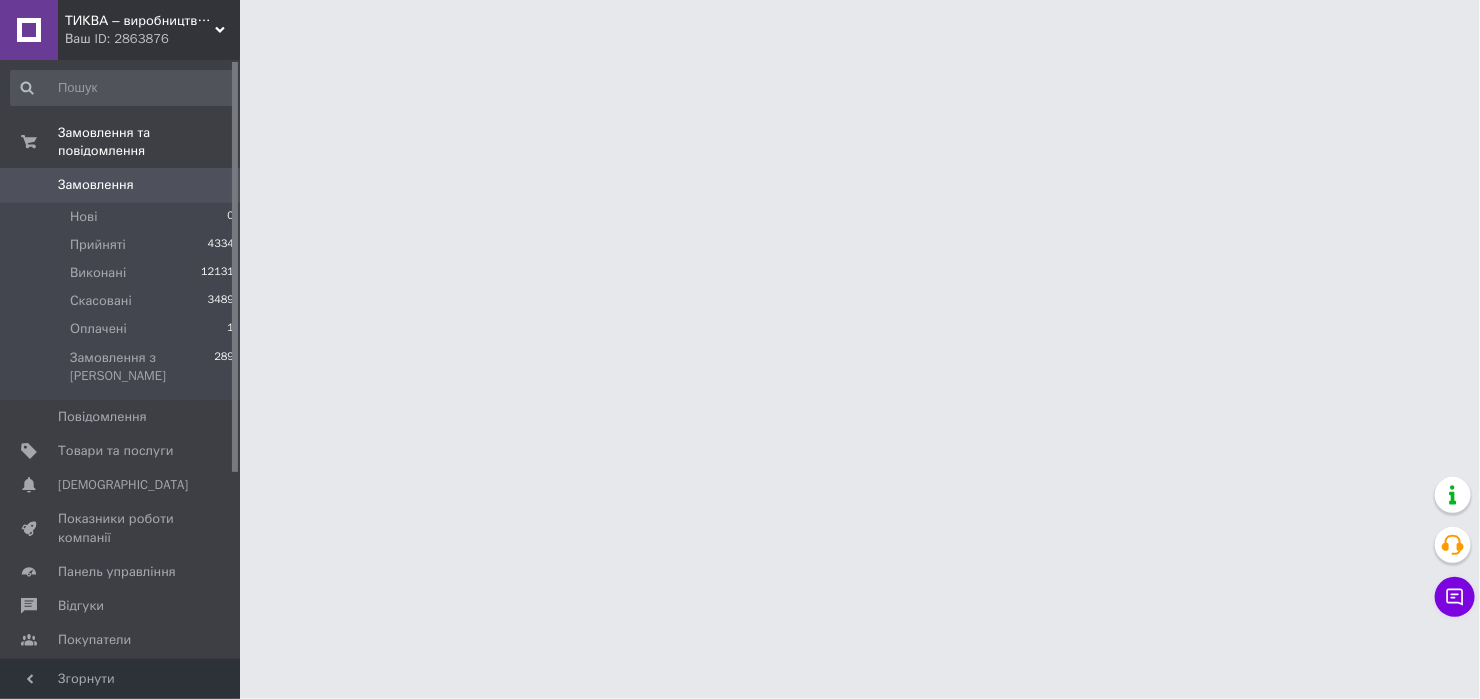scroll, scrollTop: 0, scrollLeft: 0, axis: both 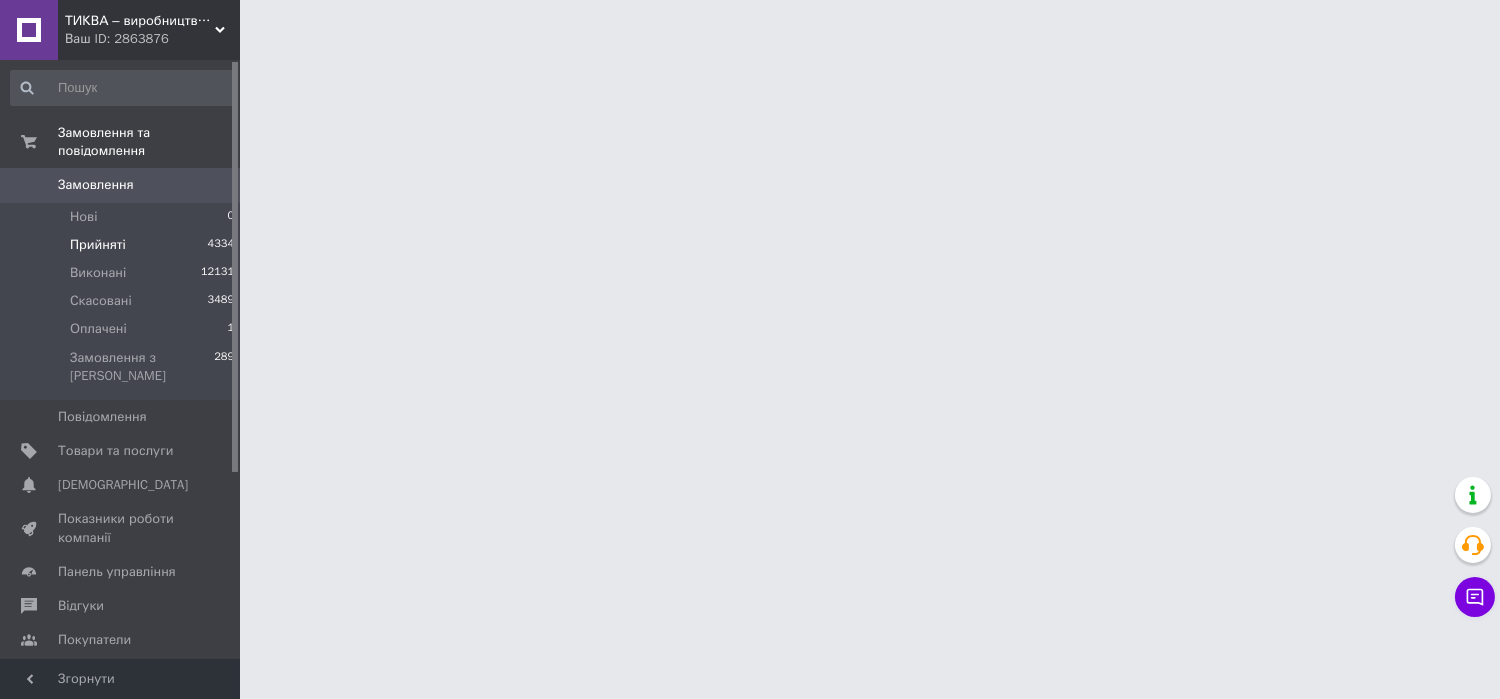 click on "Прийняті 4334" at bounding box center (123, 245) 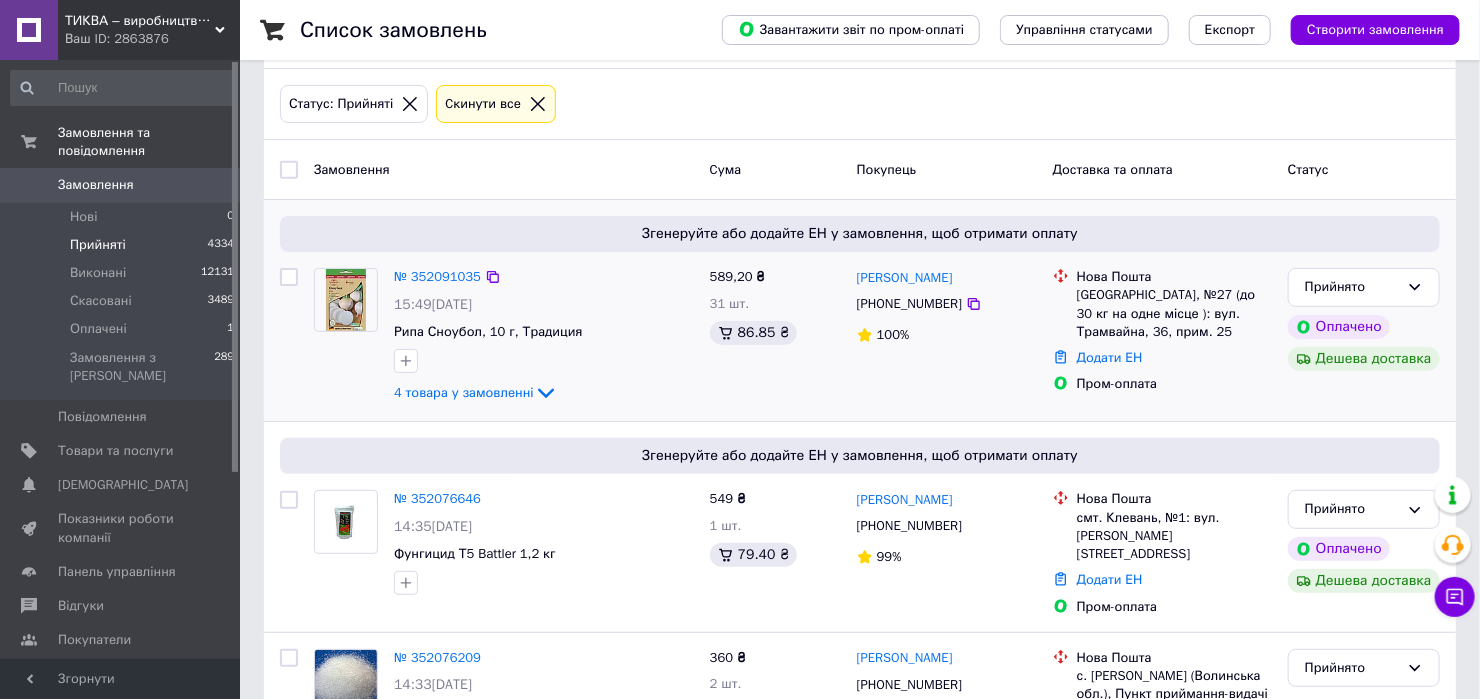 scroll, scrollTop: 133, scrollLeft: 0, axis: vertical 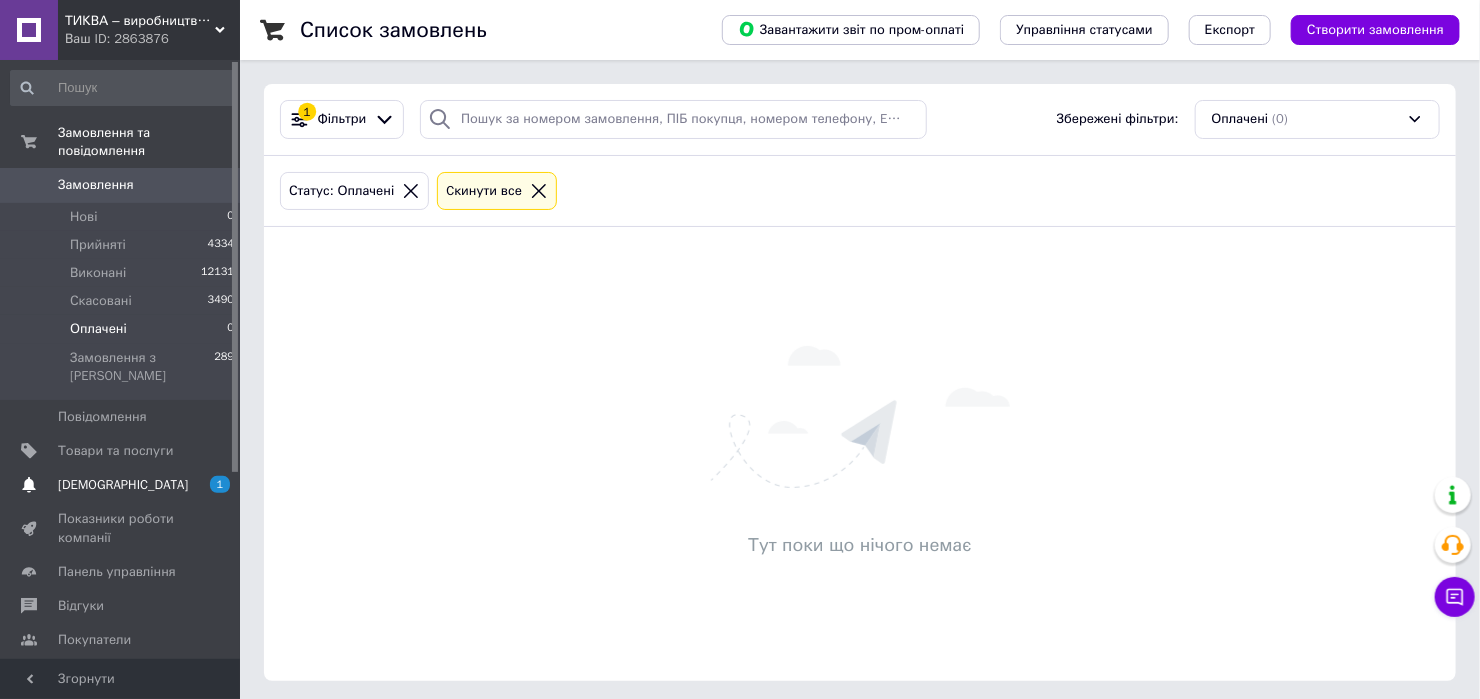 click on "[DEMOGRAPHIC_DATA]" at bounding box center [121, 485] 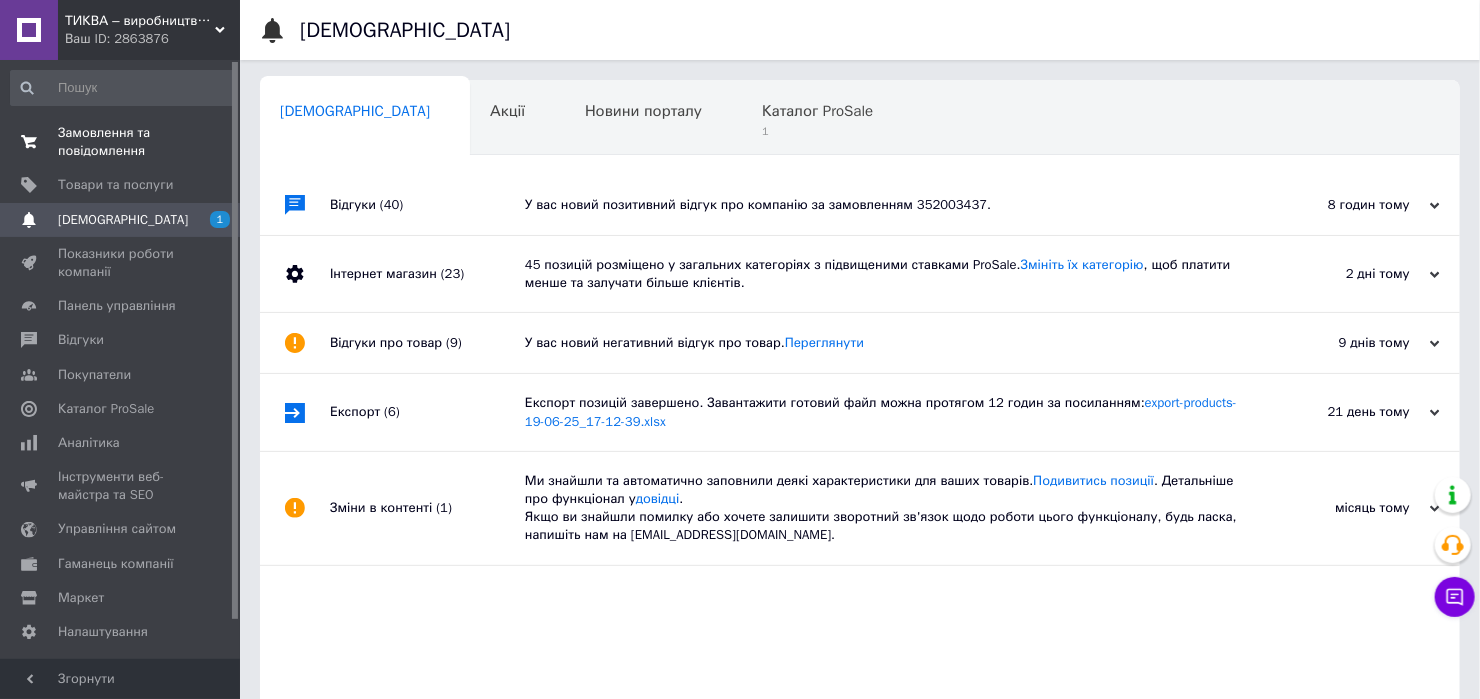 click on "Замовлення та повідомлення" at bounding box center (121, 142) 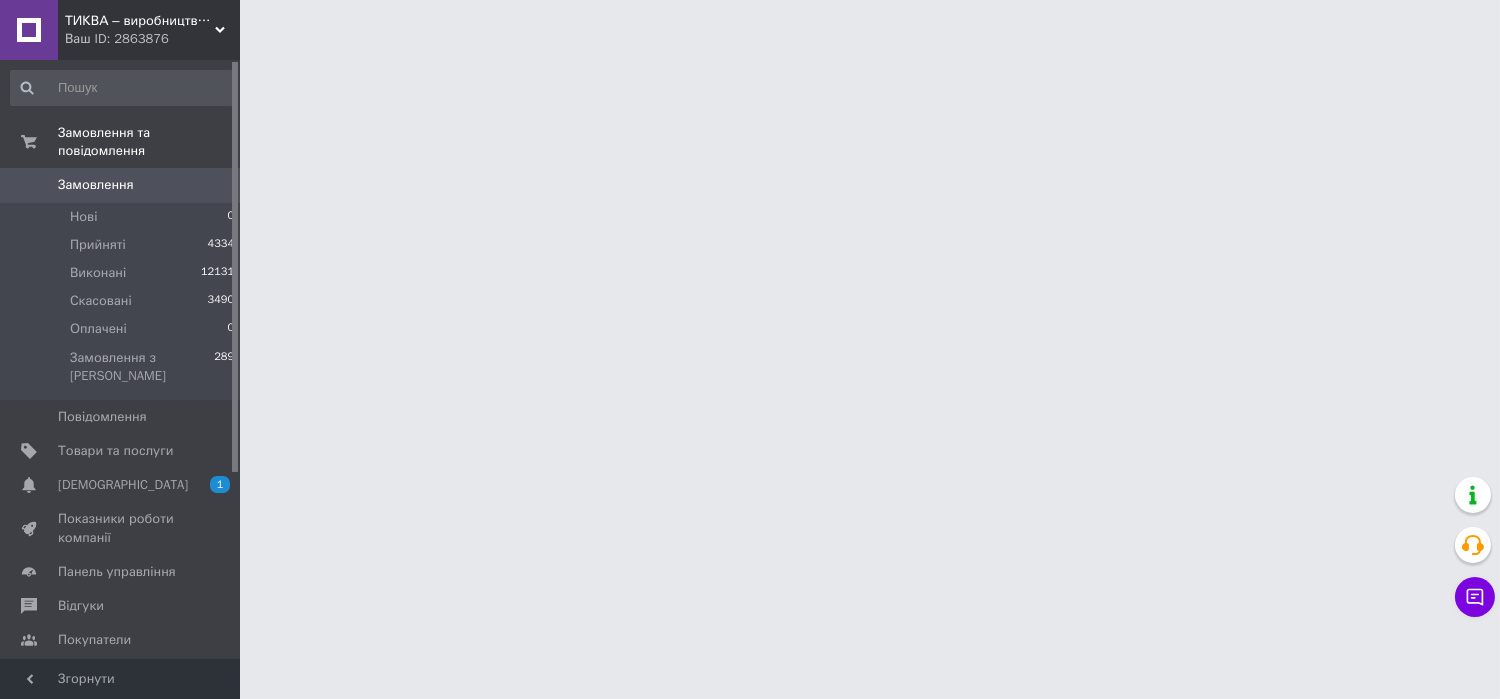 drag, startPoint x: 155, startPoint y: 232, endPoint x: 443, endPoint y: 55, distance: 338.0429 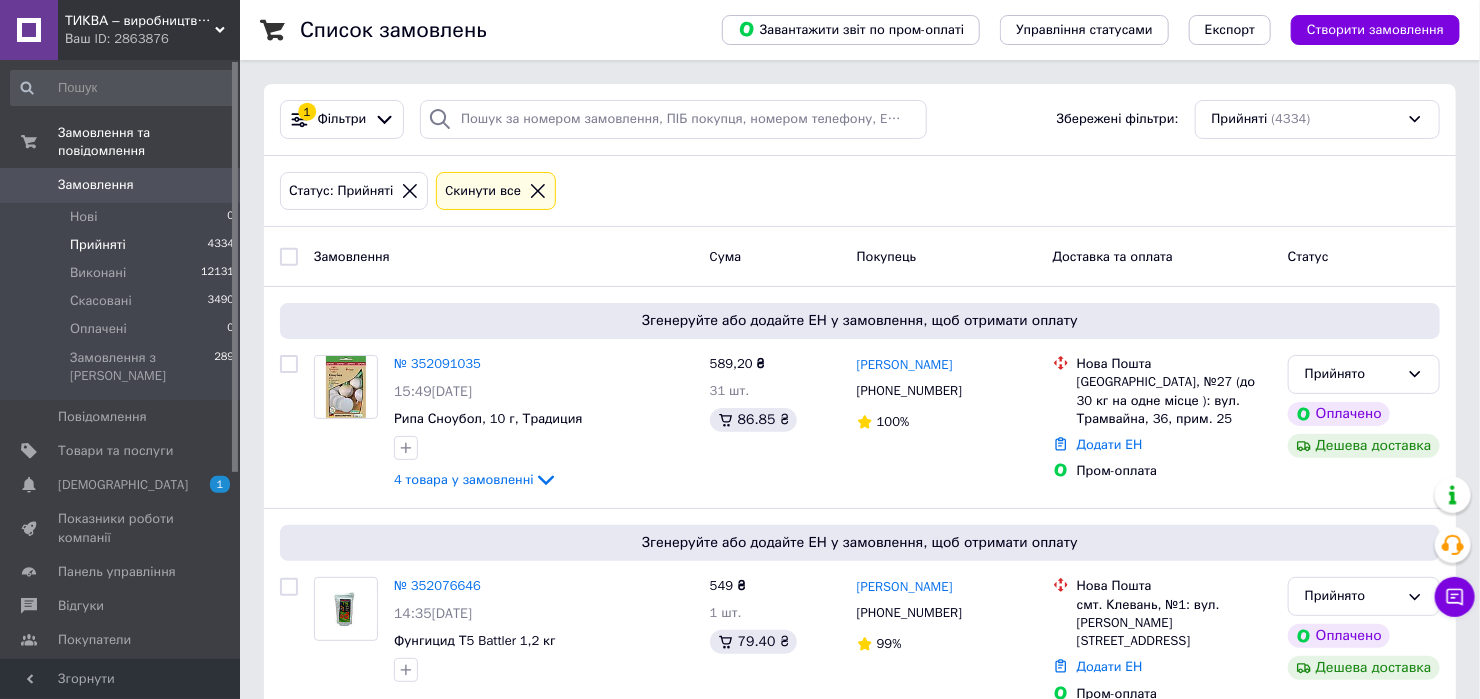 click on "[DEMOGRAPHIC_DATA]" at bounding box center (123, 485) 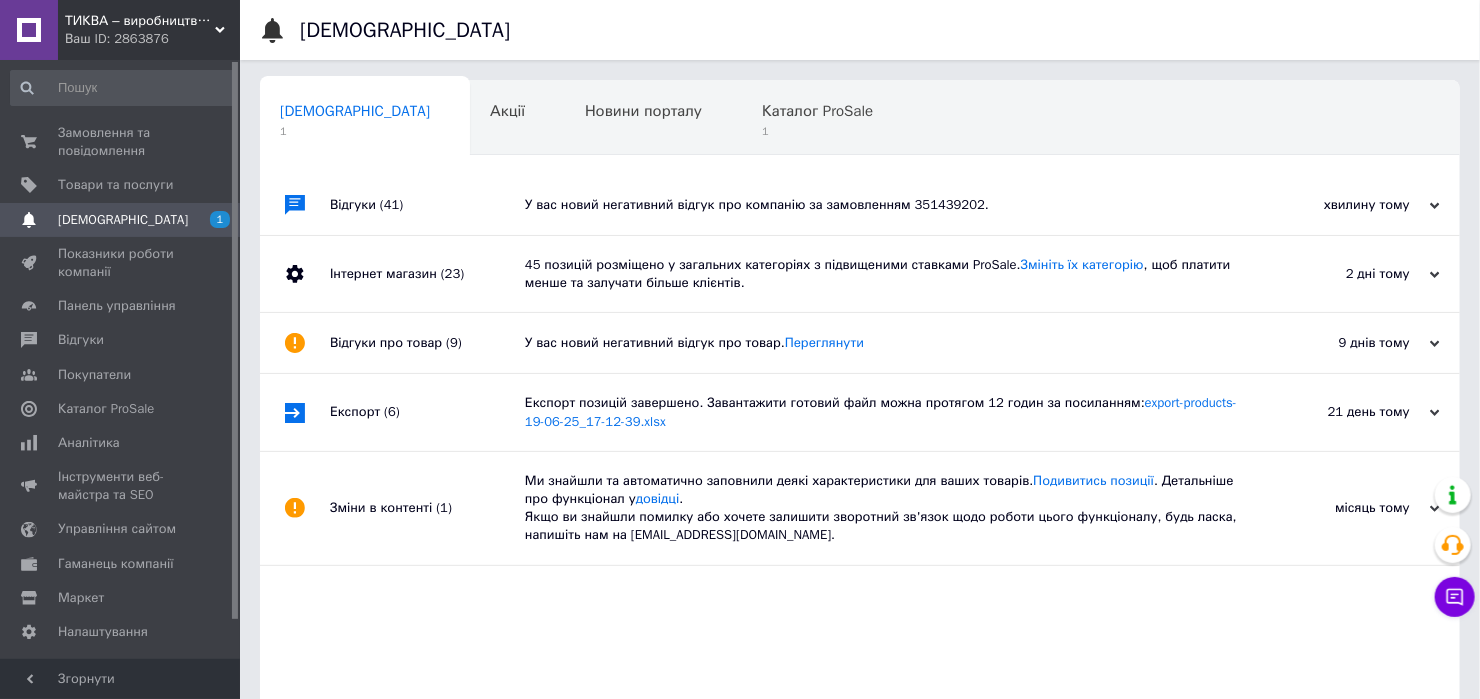 click on "У вас новий негативний відгук про компанію  за замовленням 351439202." at bounding box center (882, 205) 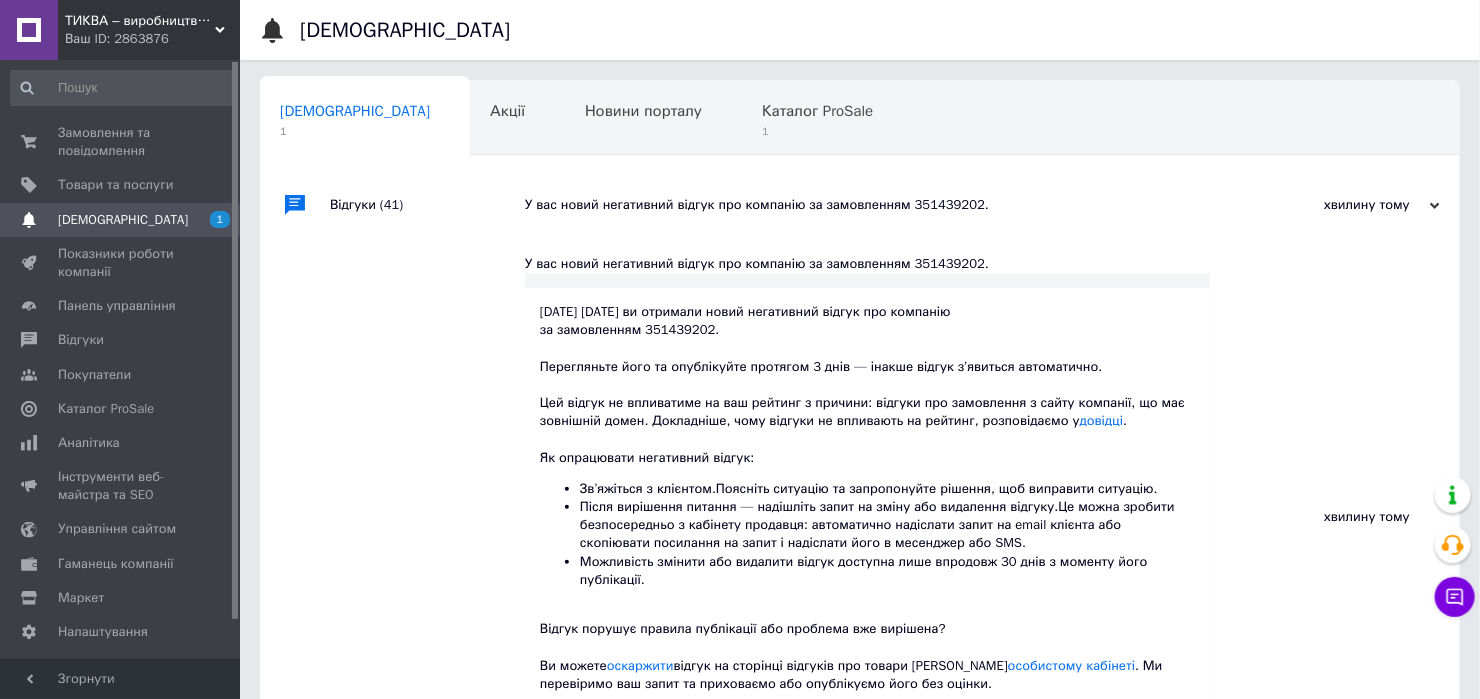 scroll, scrollTop: 266, scrollLeft: 0, axis: vertical 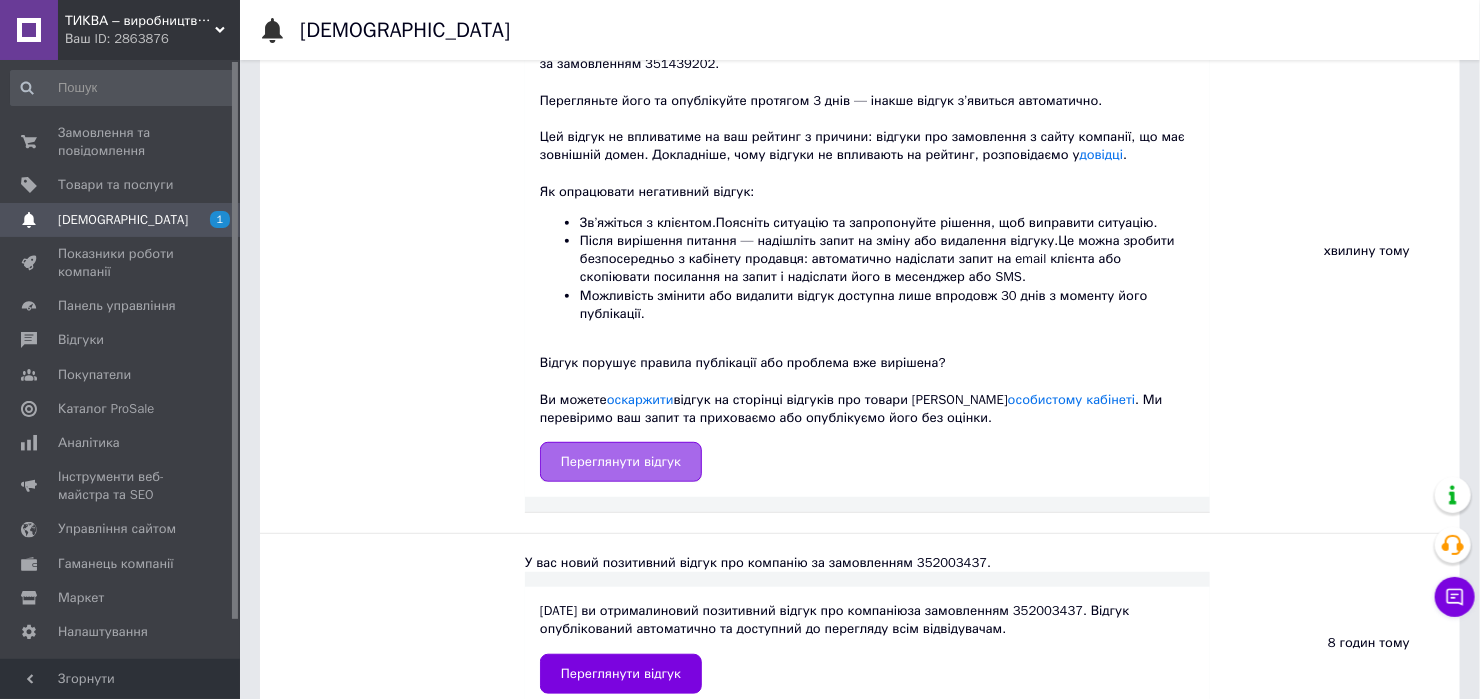 click on "Переглянути відгук" at bounding box center [621, 462] 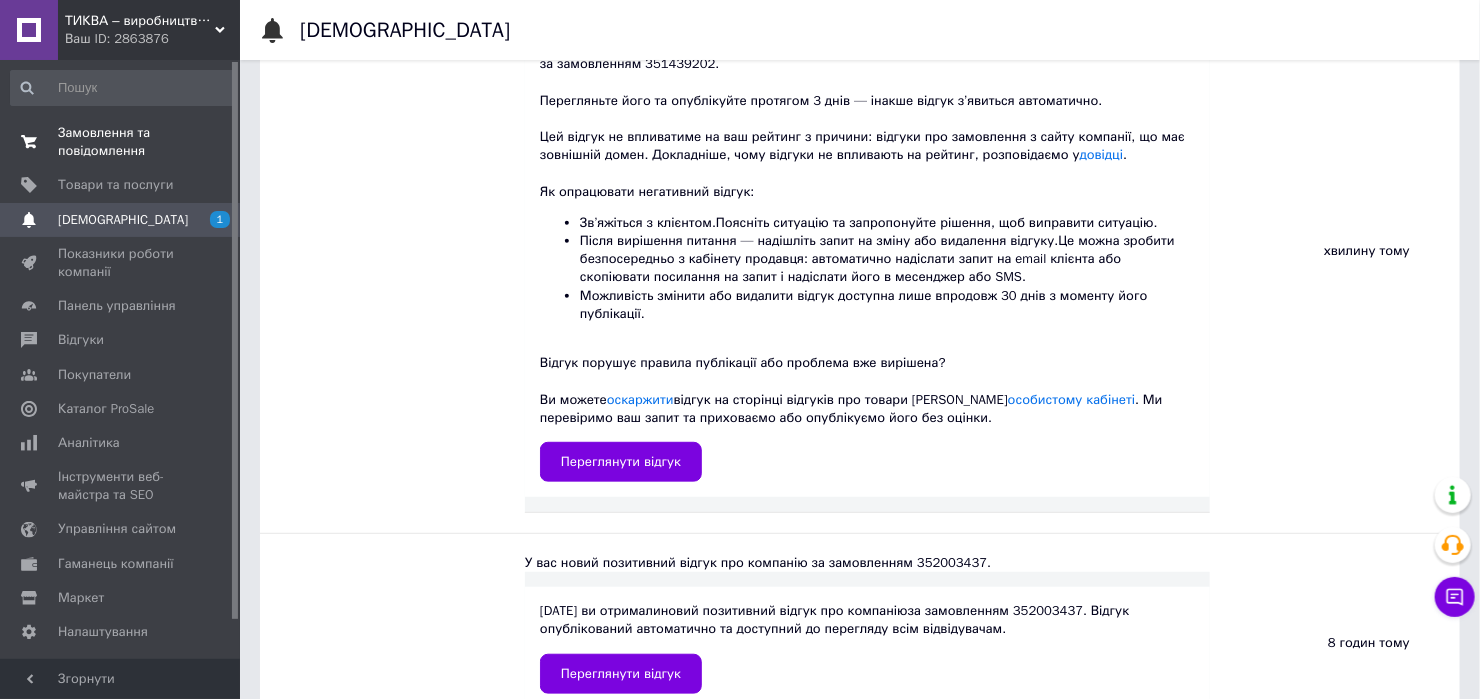 drag, startPoint x: 85, startPoint y: 131, endPoint x: 102, endPoint y: 148, distance: 24.04163 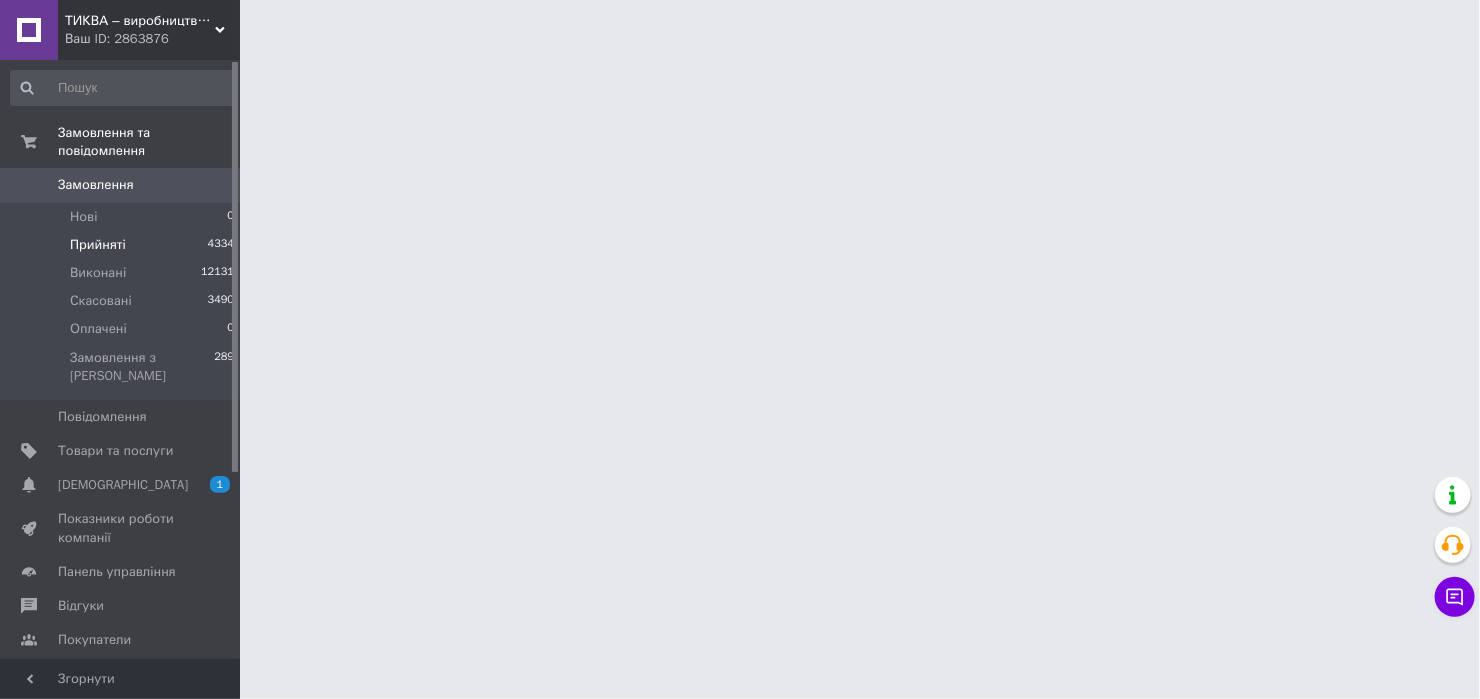 scroll, scrollTop: 0, scrollLeft: 0, axis: both 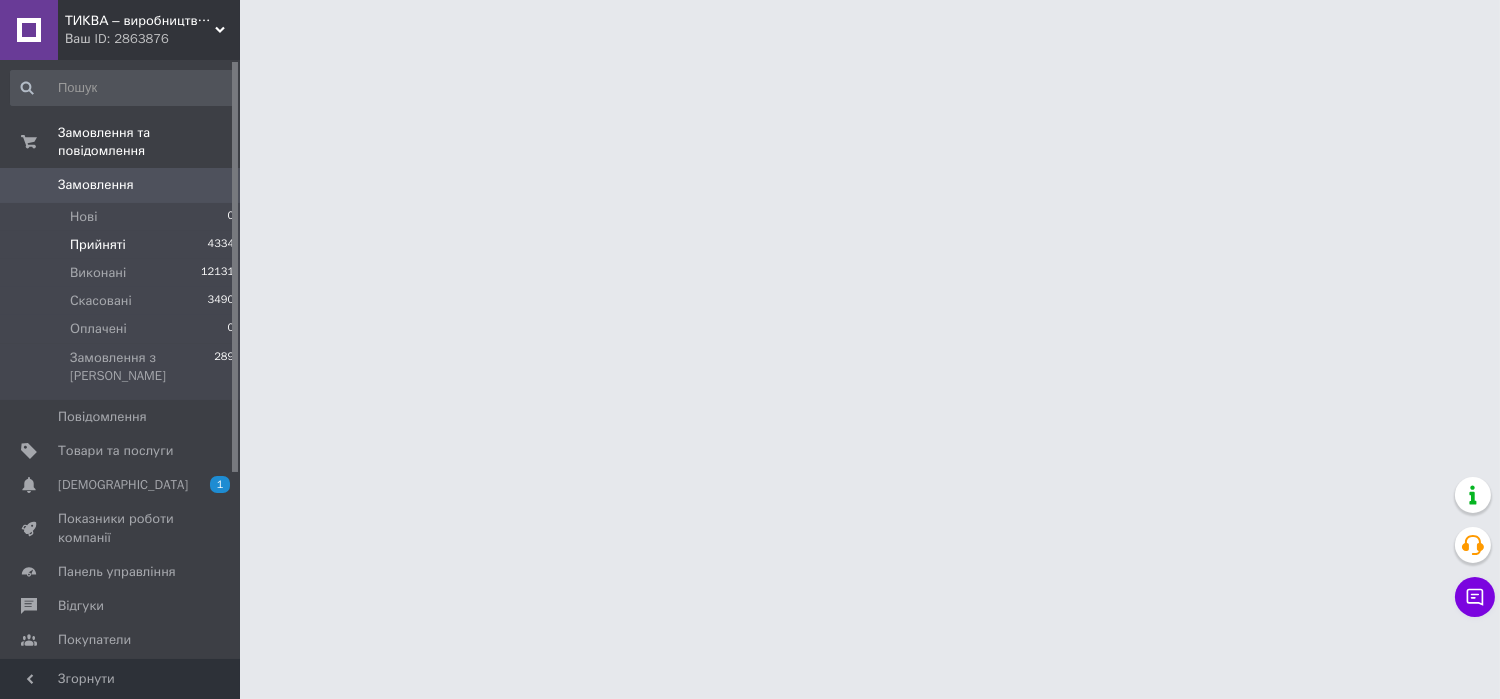 click on "Прийняті 4334" at bounding box center (123, 245) 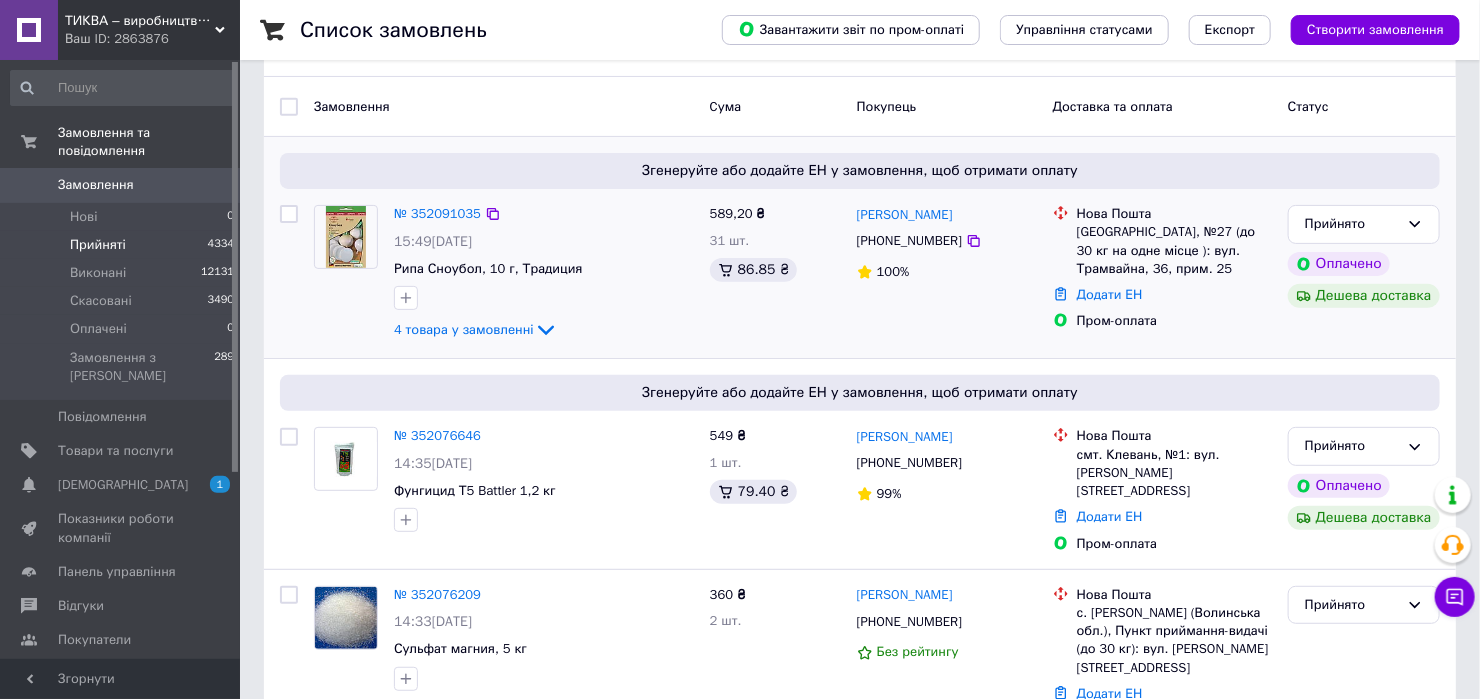 scroll, scrollTop: 266, scrollLeft: 0, axis: vertical 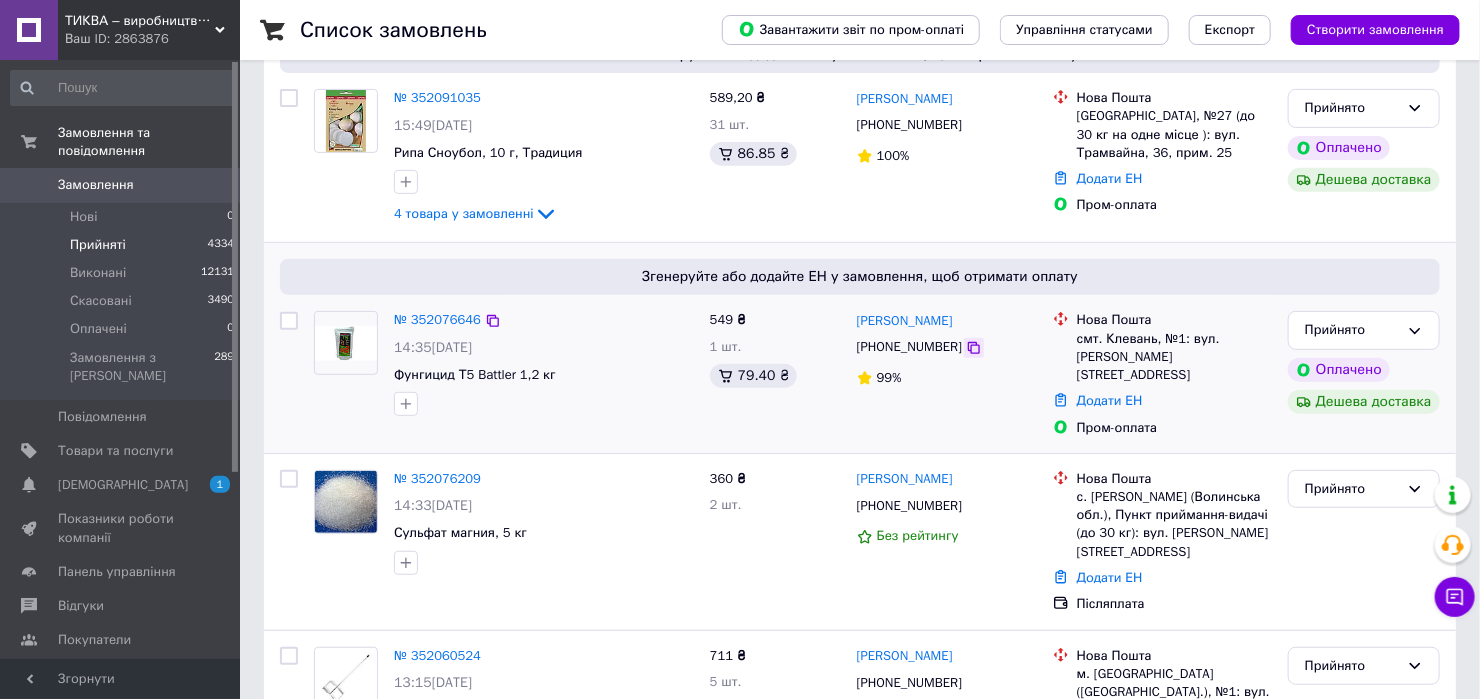 click 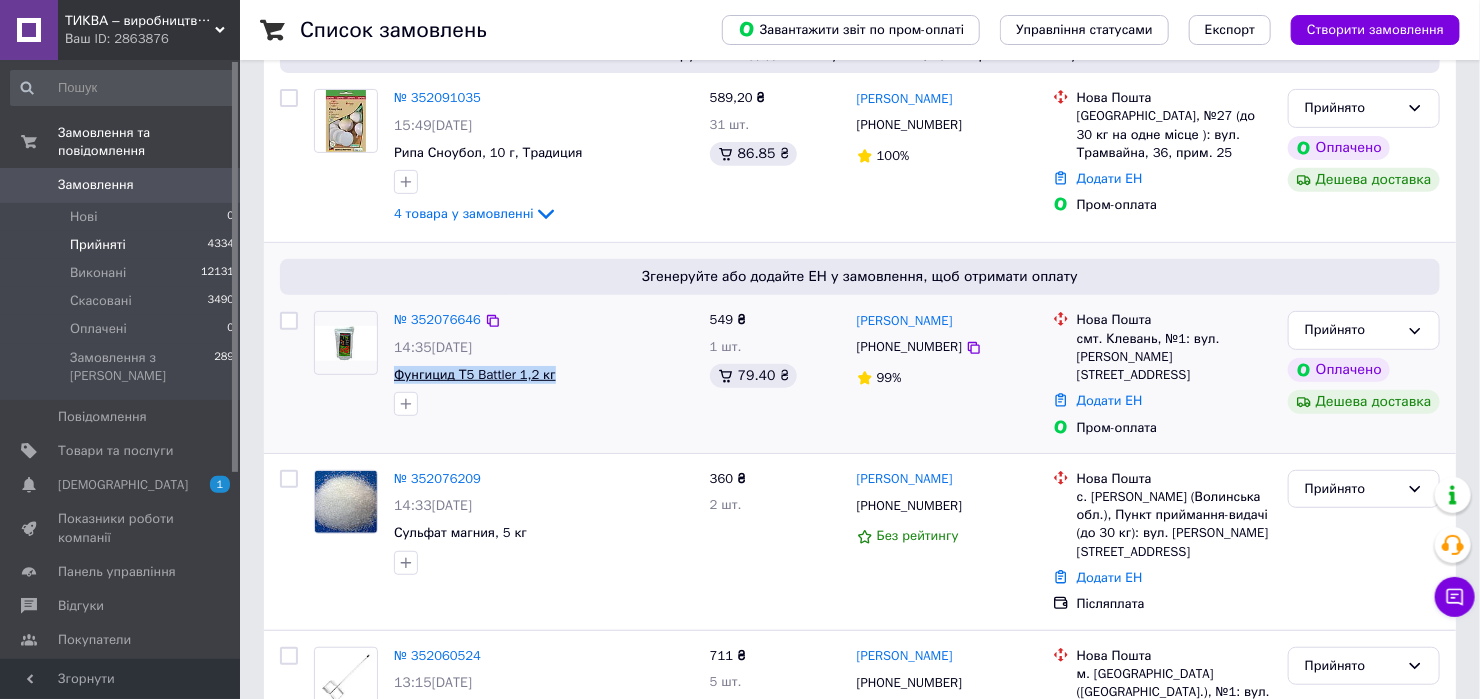 drag, startPoint x: 391, startPoint y: 369, endPoint x: 545, endPoint y: 373, distance: 154.05194 